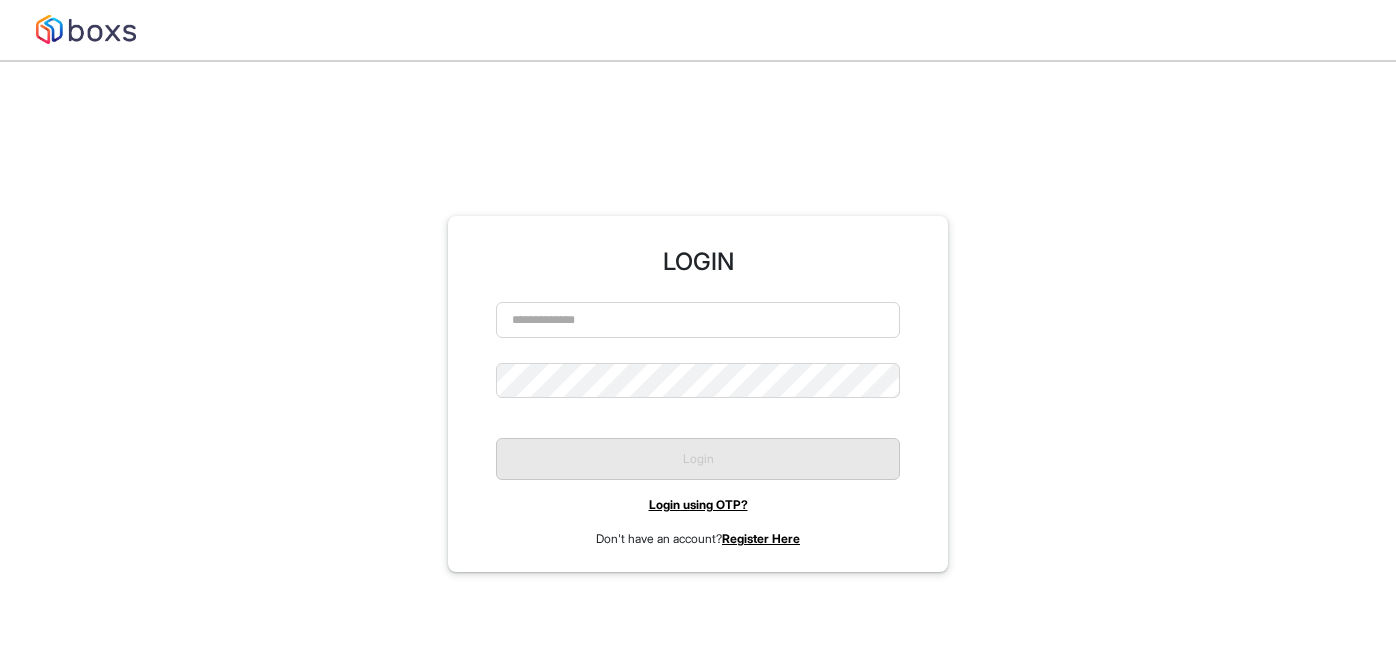 scroll, scrollTop: 0, scrollLeft: 0, axis: both 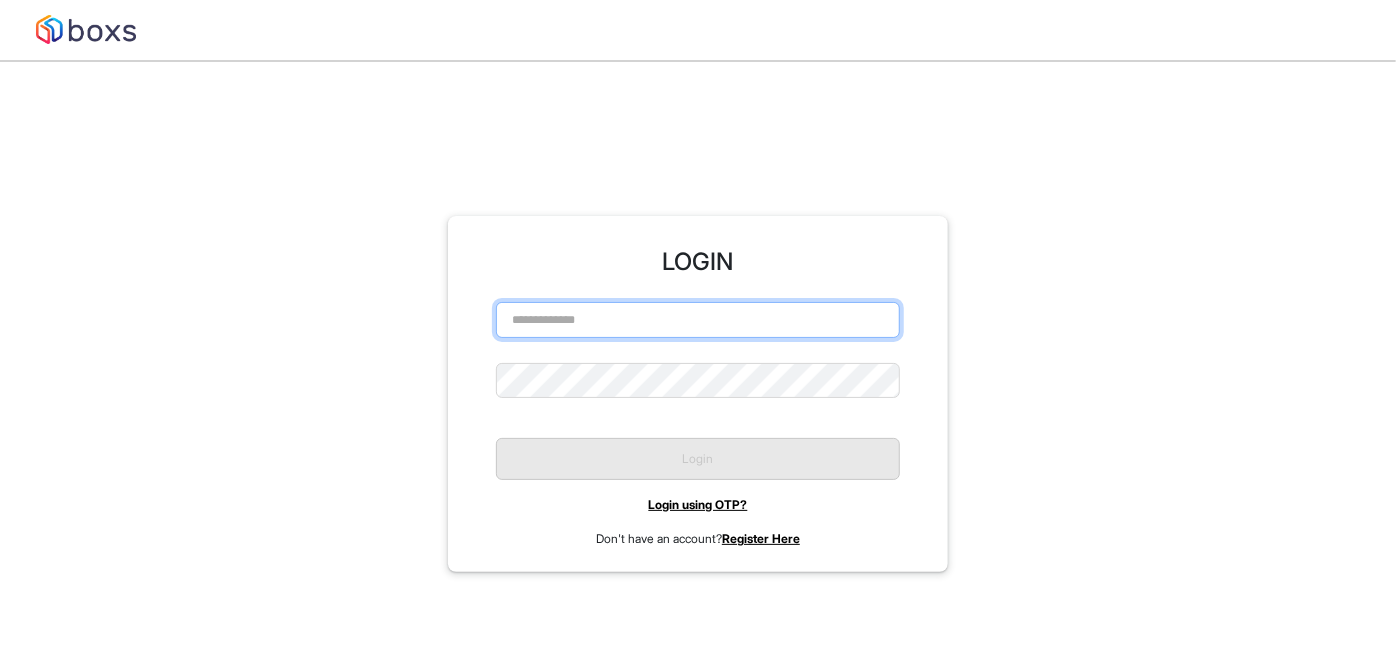 type on "**********" 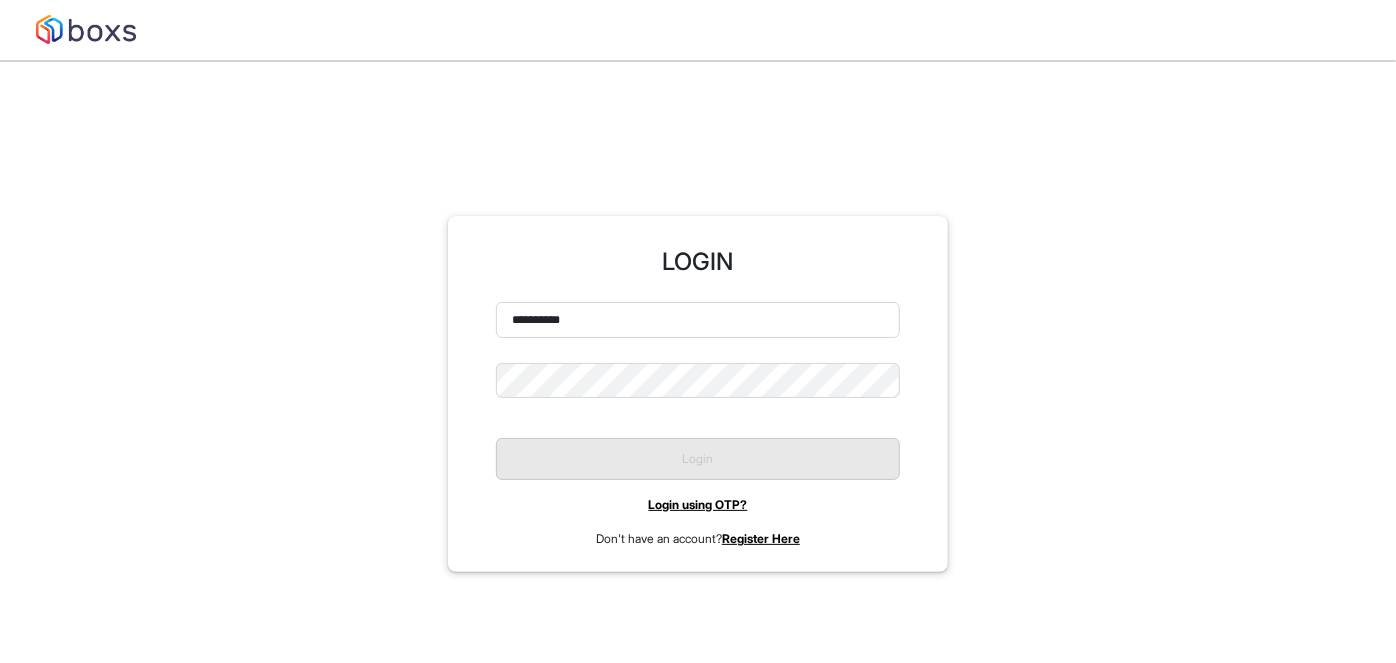 click on "Login" at bounding box center (698, 451) 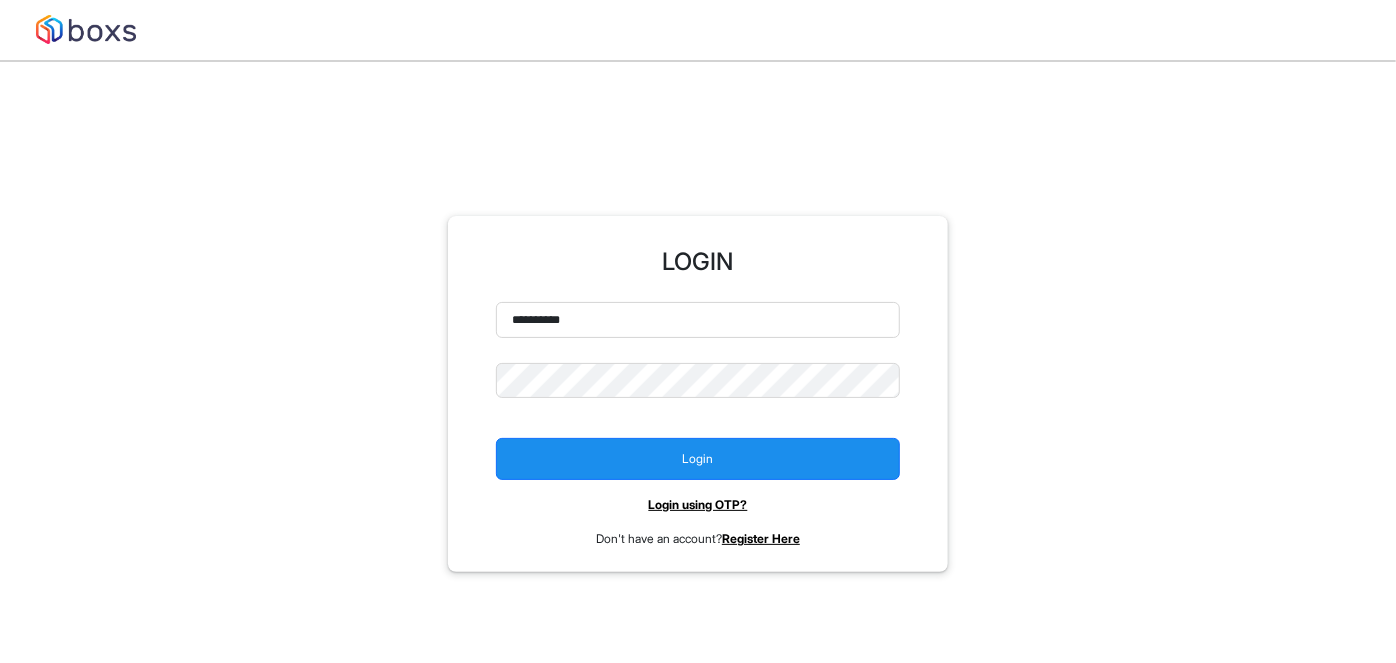 click on "Login" at bounding box center [698, 459] 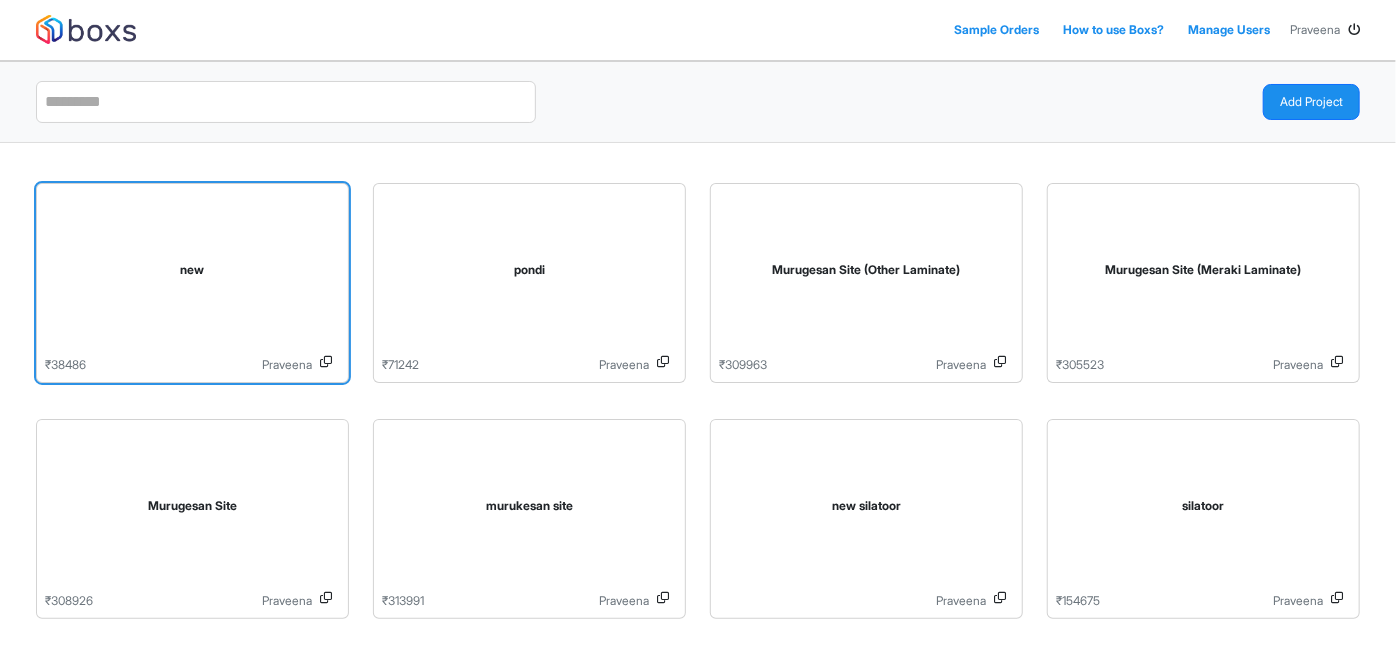 click on "new" at bounding box center [192, 274] 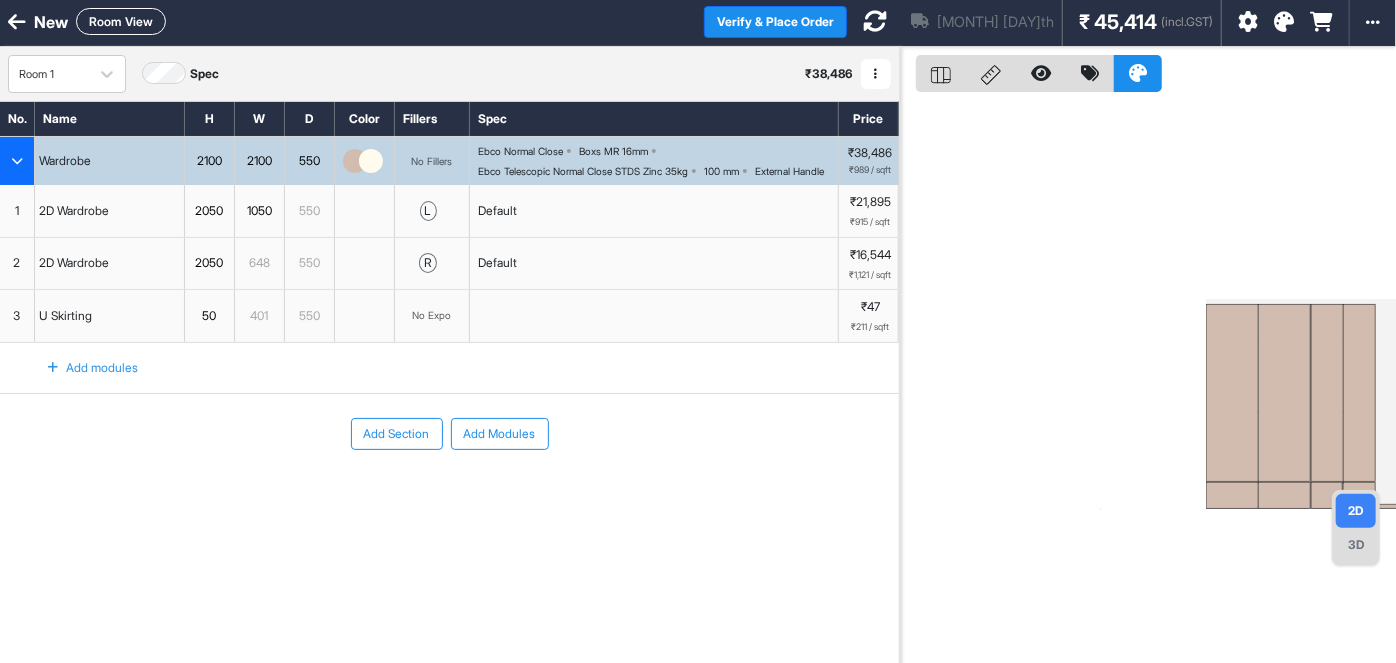 scroll, scrollTop: 0, scrollLeft: 0, axis: both 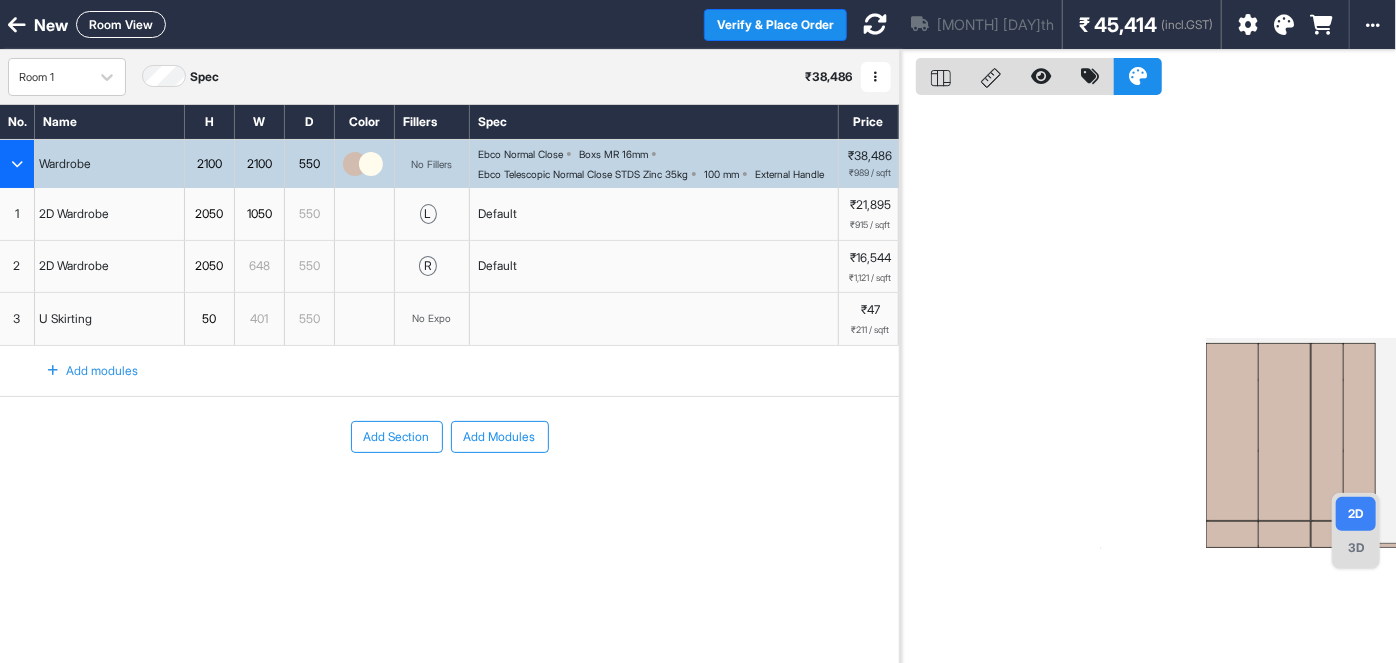 click at bounding box center (876, 77) 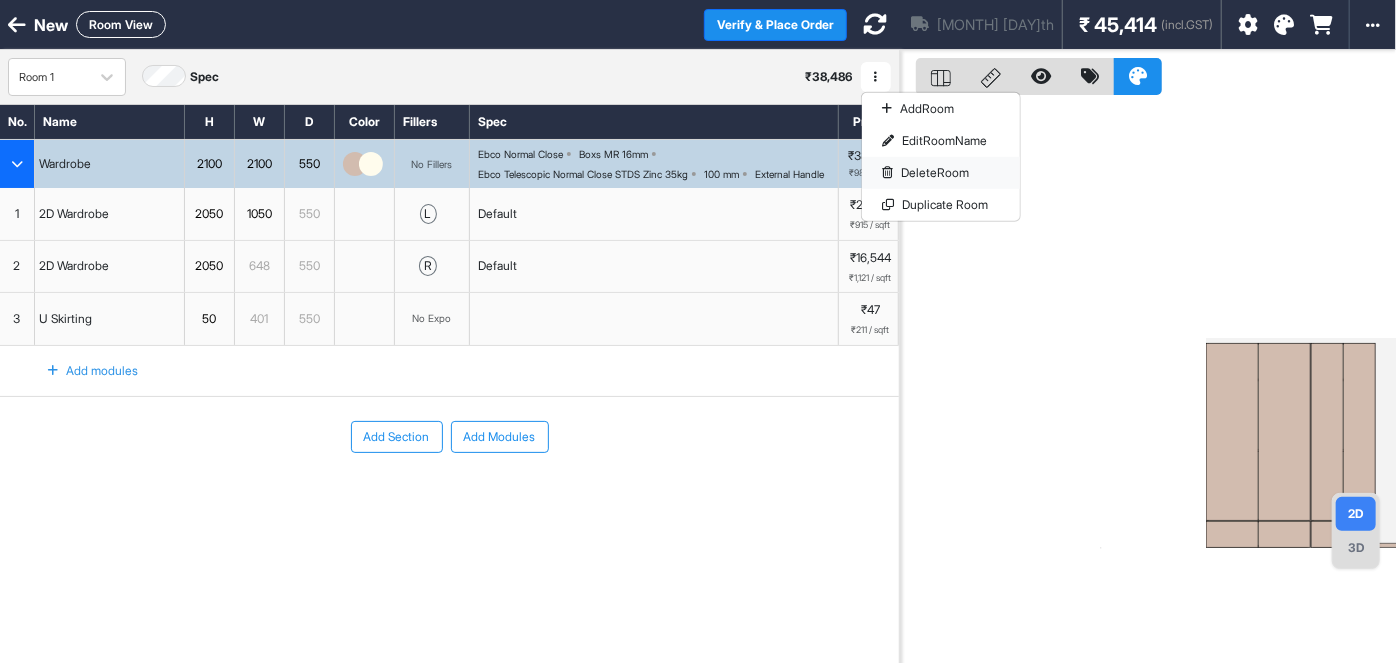 click on "Delete  Room" at bounding box center [941, 173] 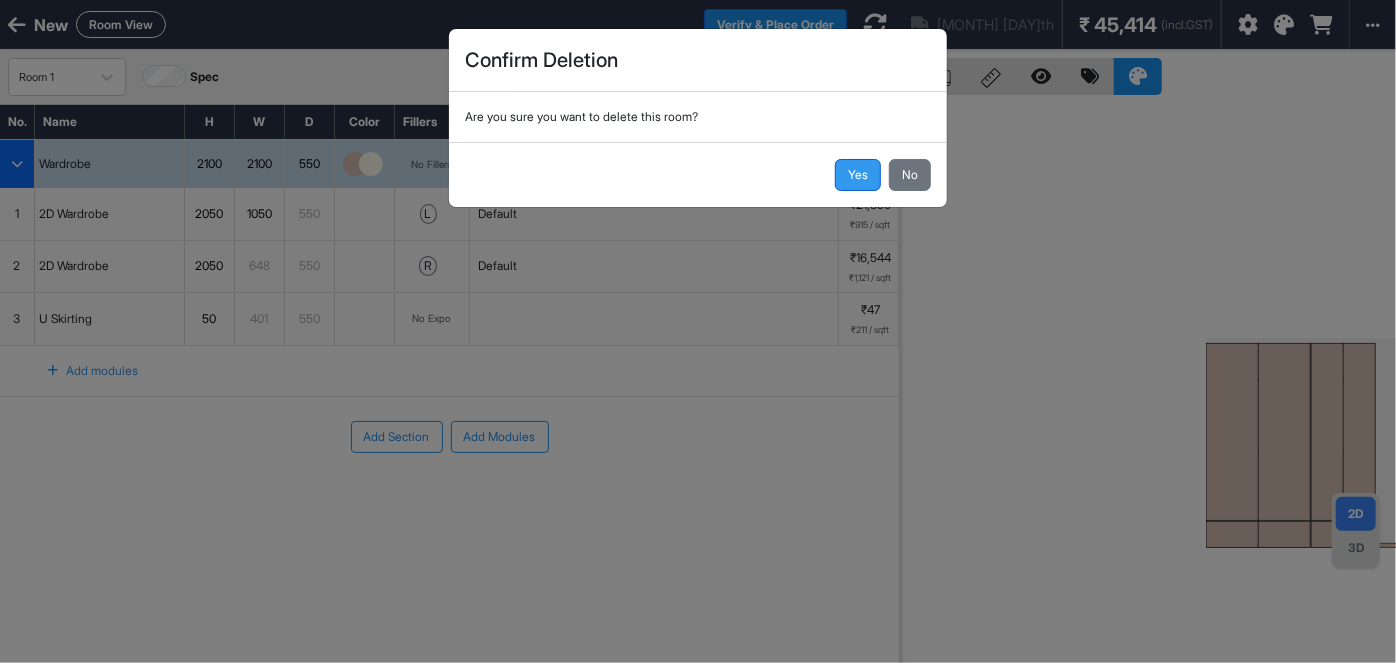 click on "Yes" at bounding box center [858, 175] 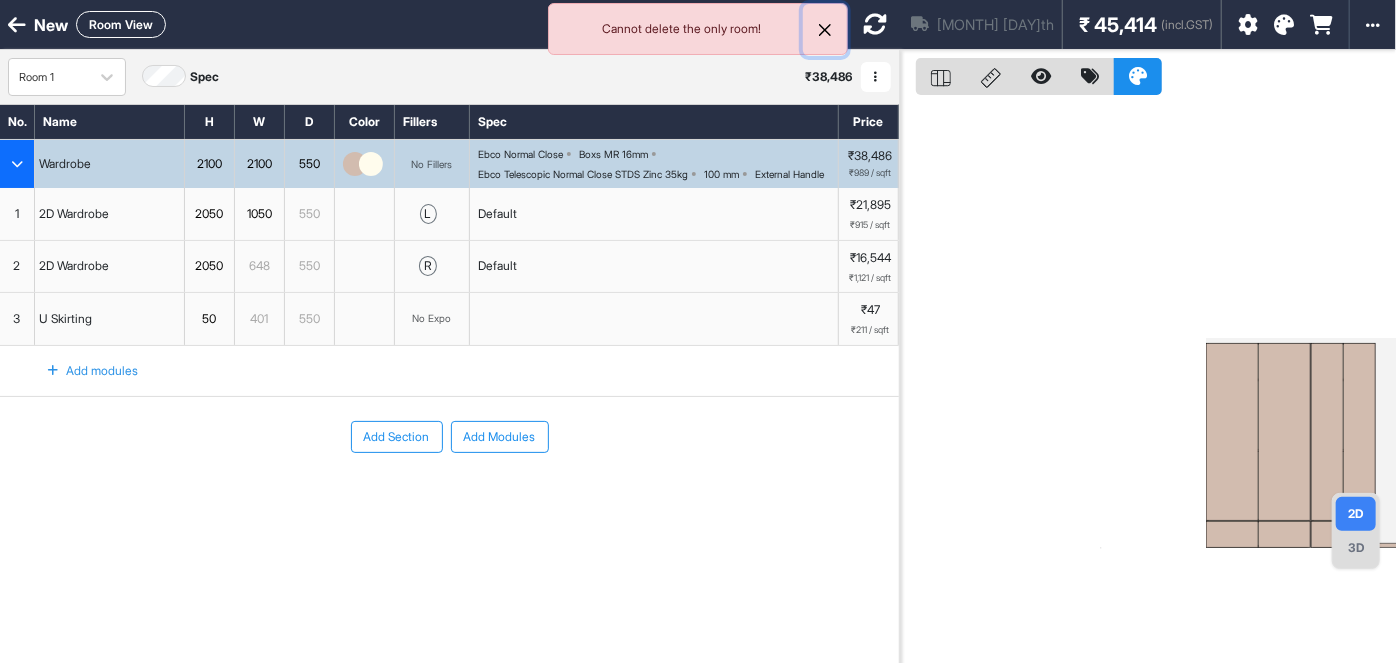 click at bounding box center [825, 30] 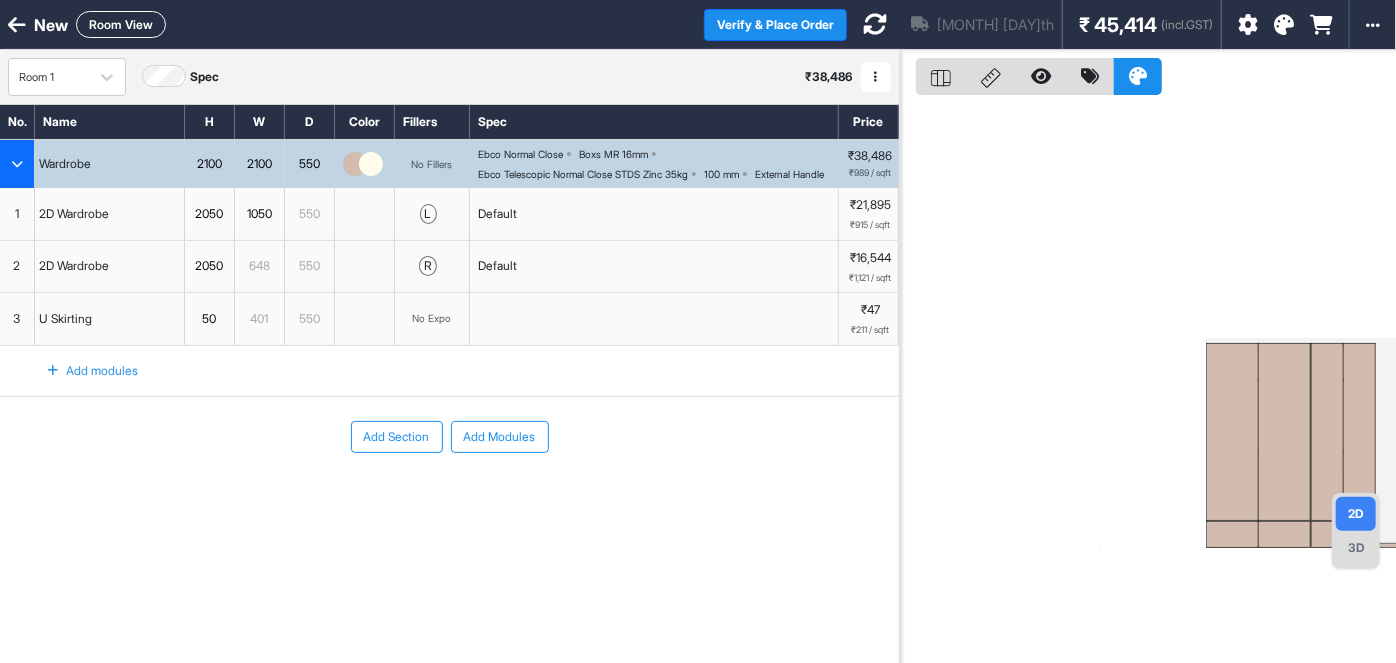 click at bounding box center (876, 77) 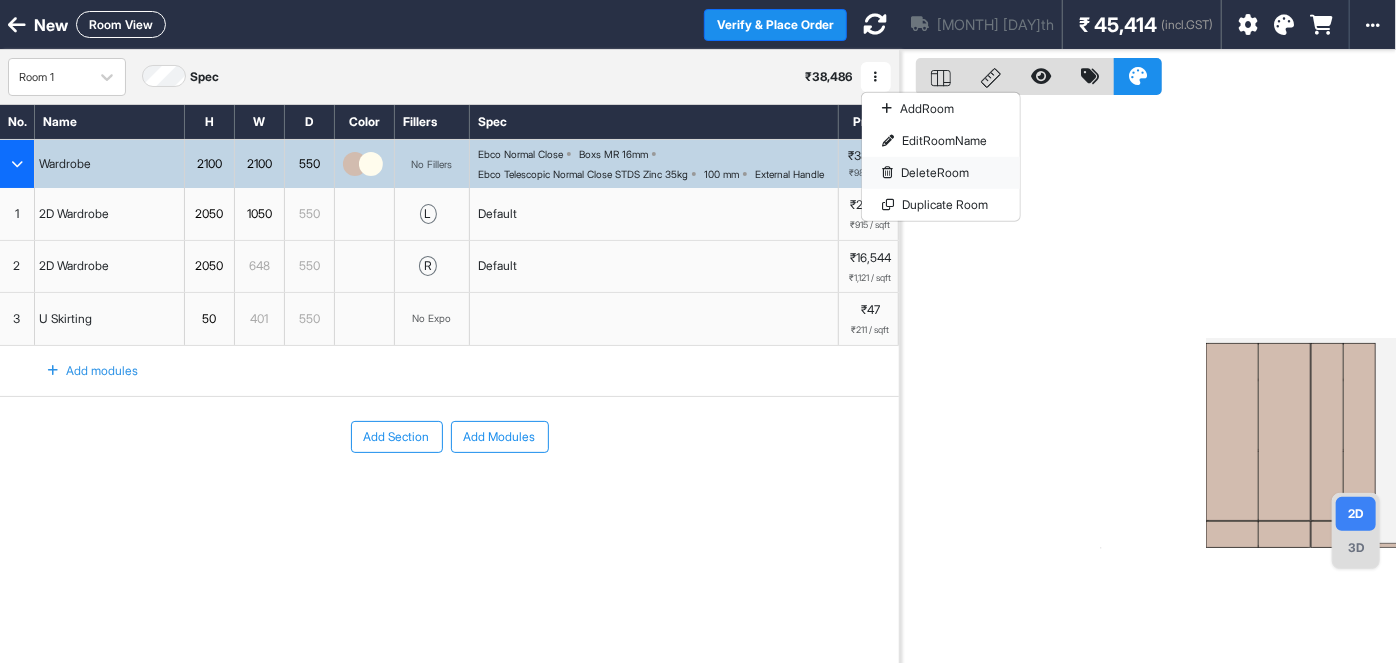 click on "Delete  Room" at bounding box center (941, 173) 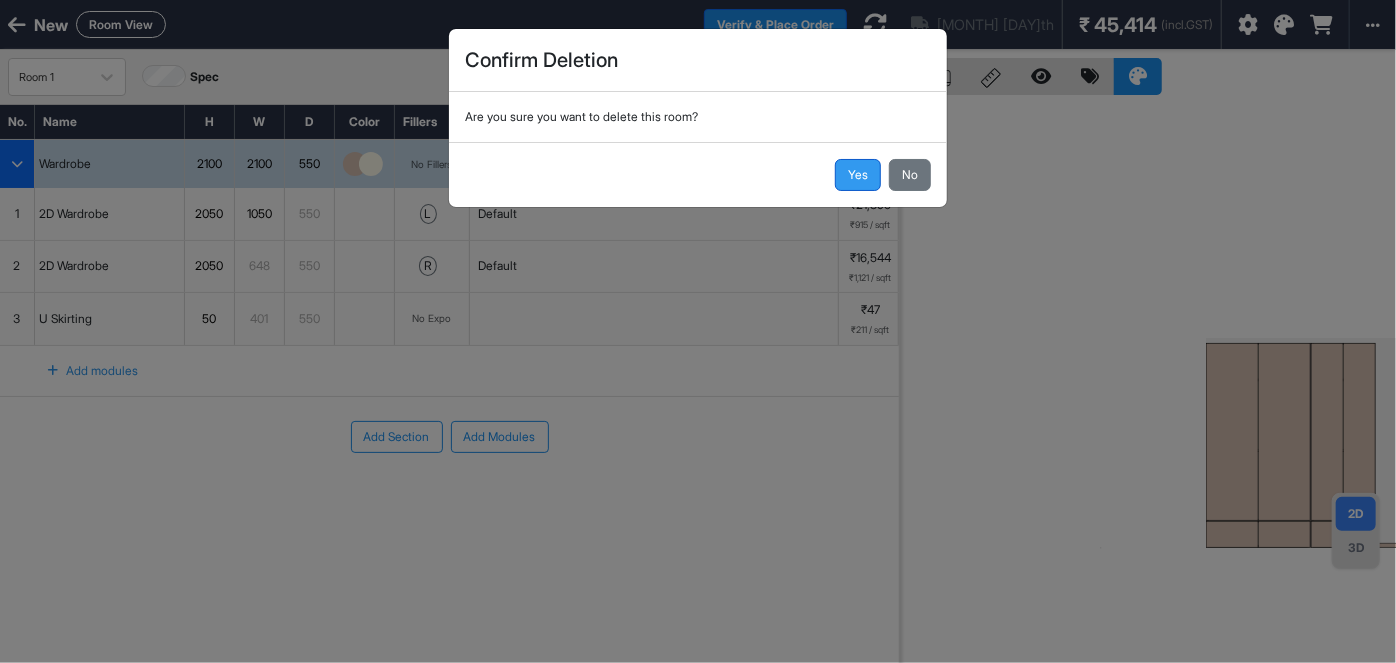 click on "Yes" at bounding box center (858, 175) 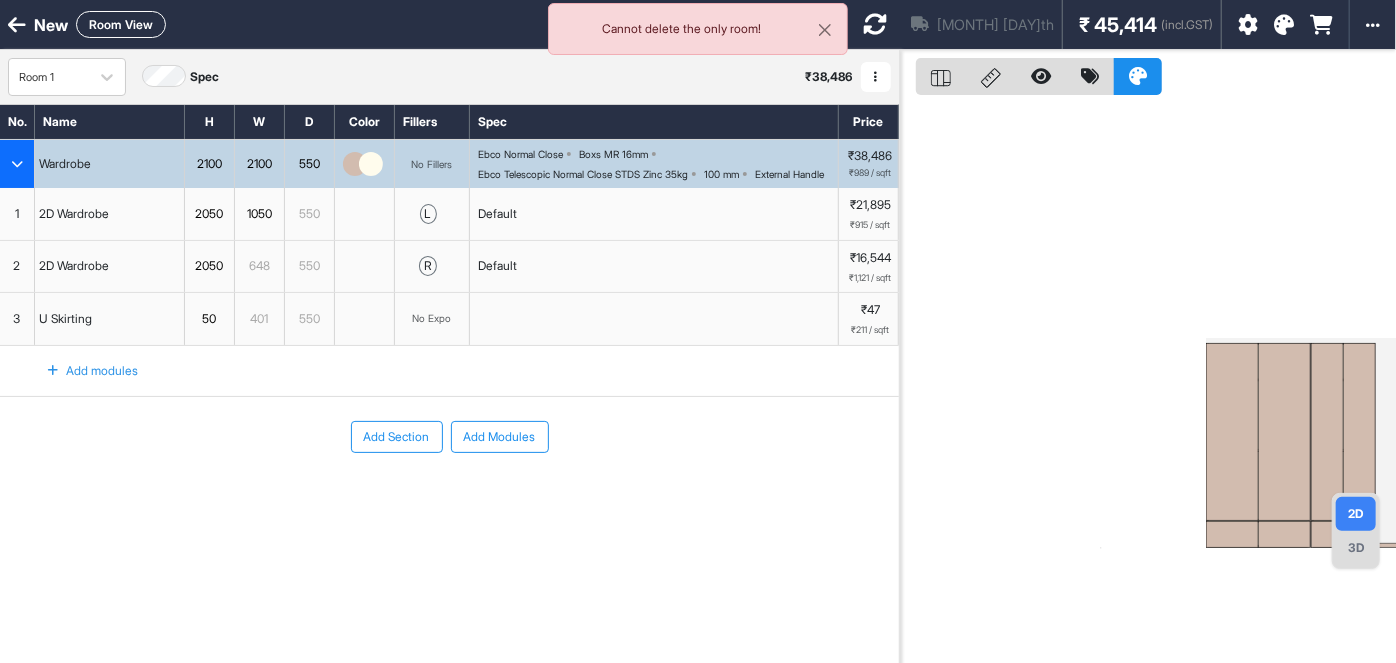 click at bounding box center [17, 164] 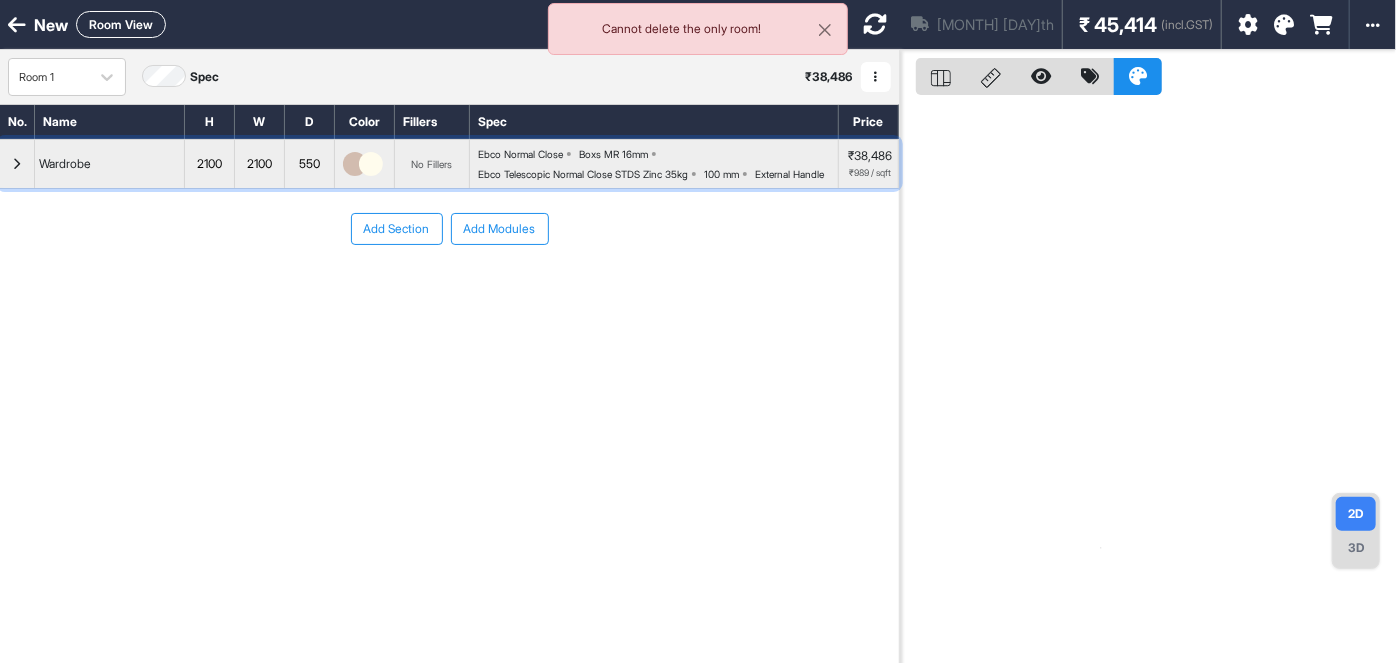 click at bounding box center (17, 164) 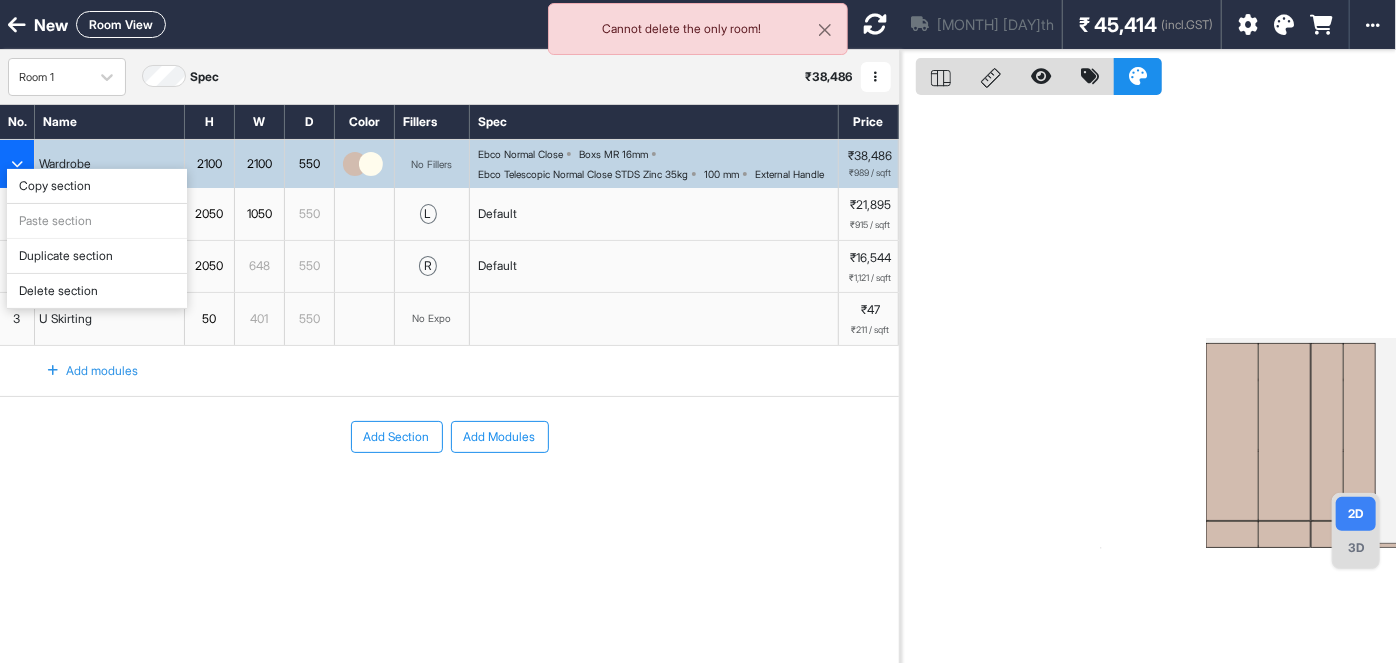 click on "Delete section" at bounding box center [97, 291] 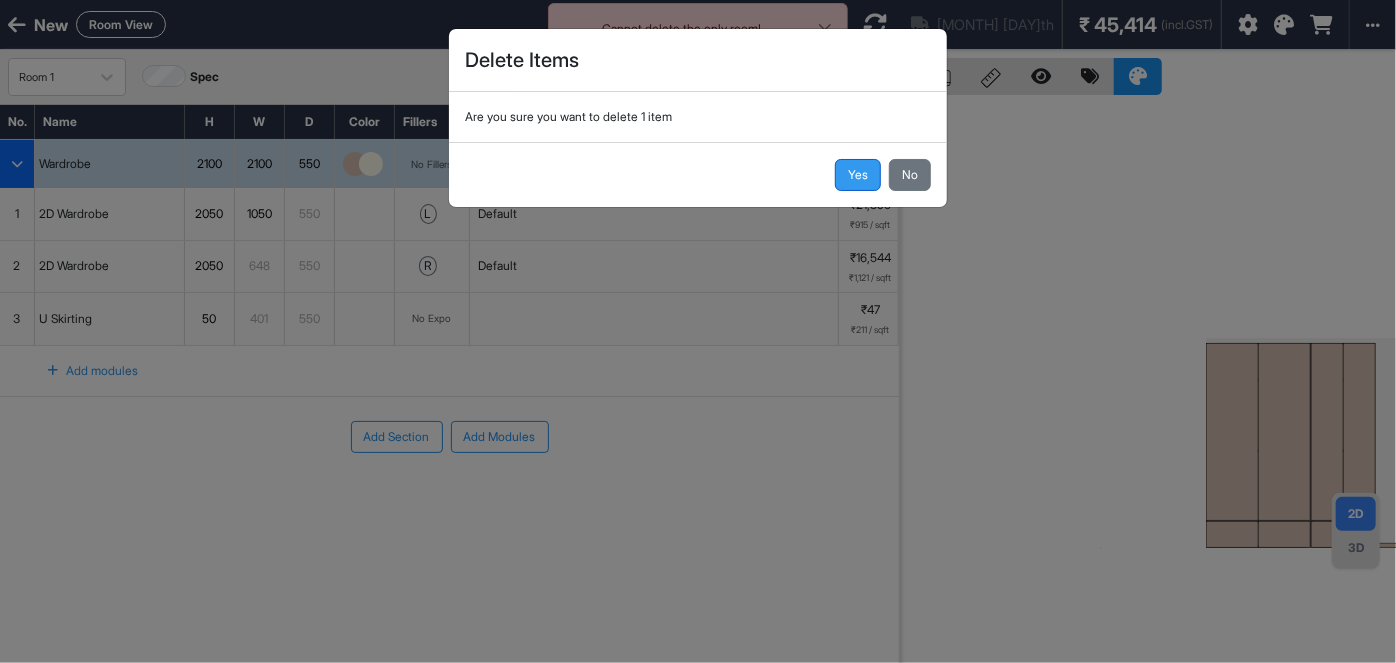 click on "Yes" at bounding box center [858, 175] 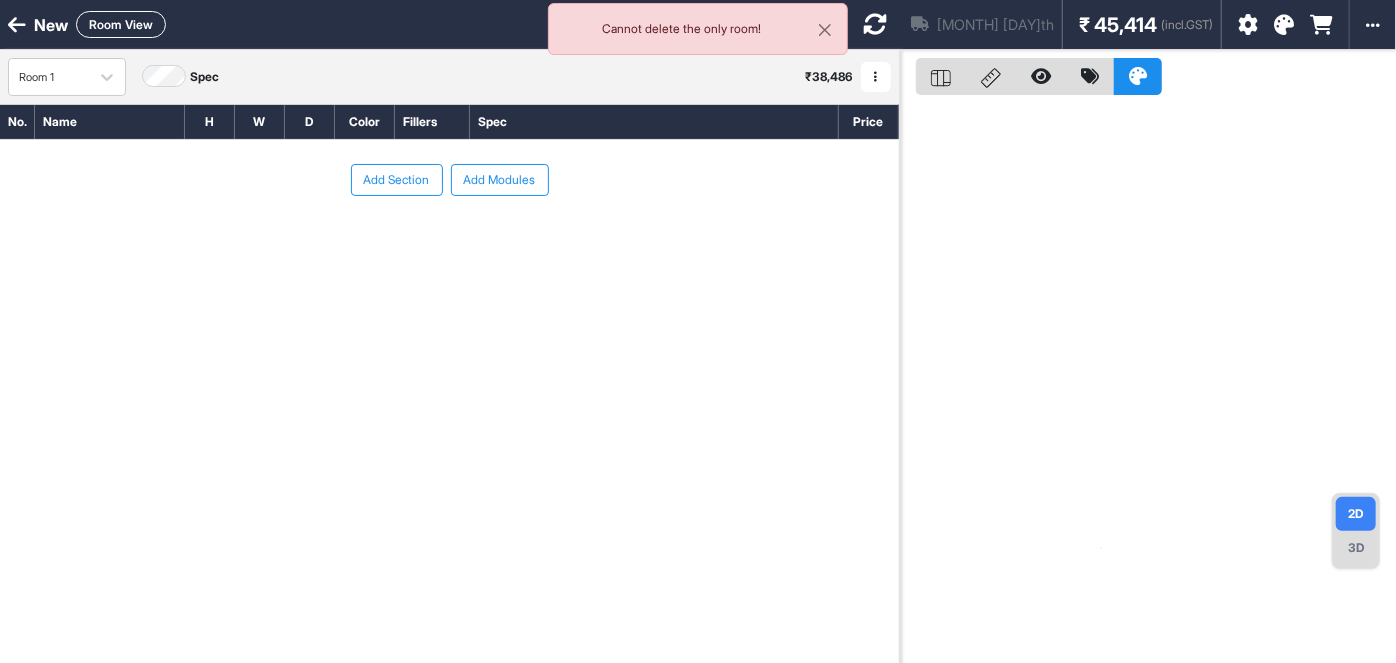 click at bounding box center (17, 25) 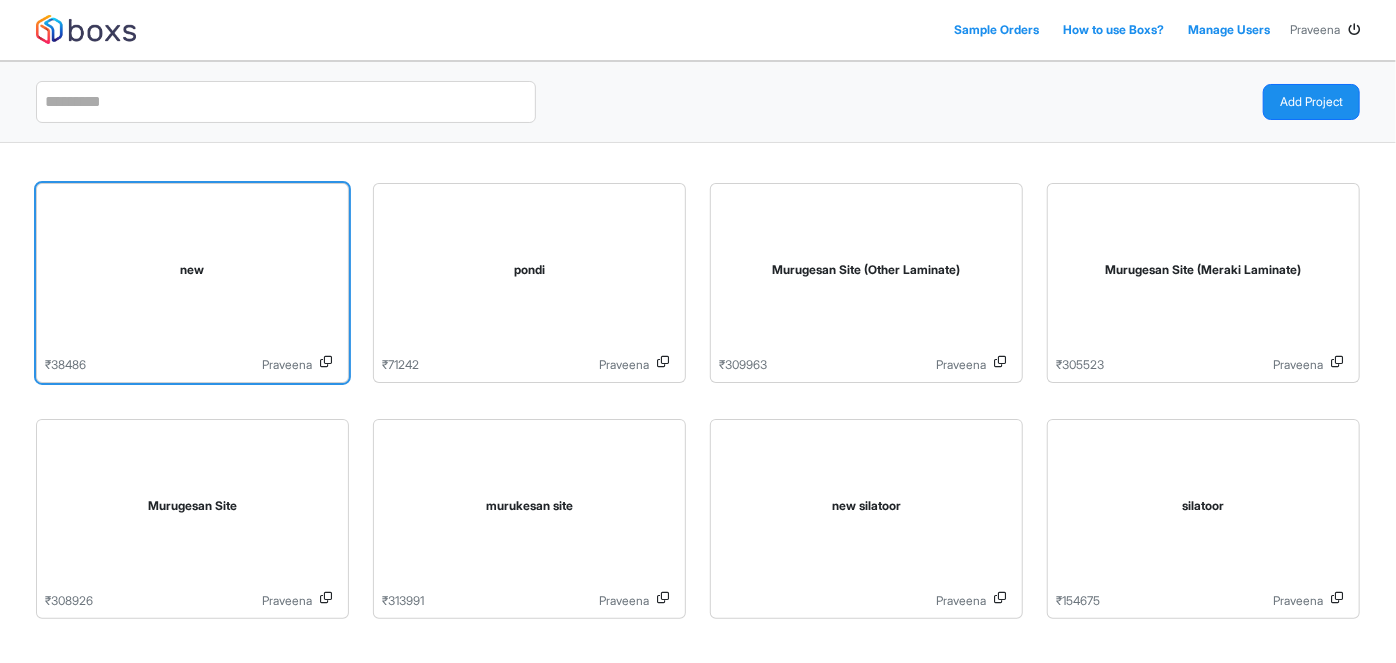 click on "new" at bounding box center [192, 274] 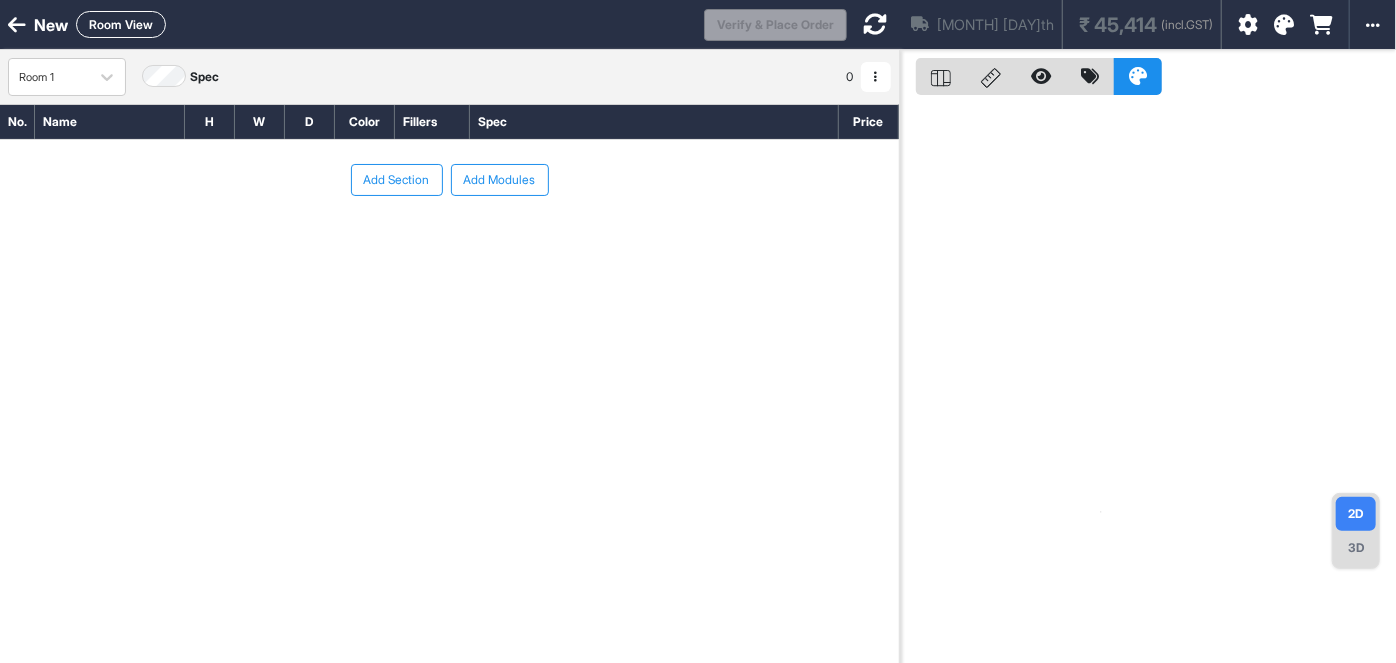 click at bounding box center [17, 25] 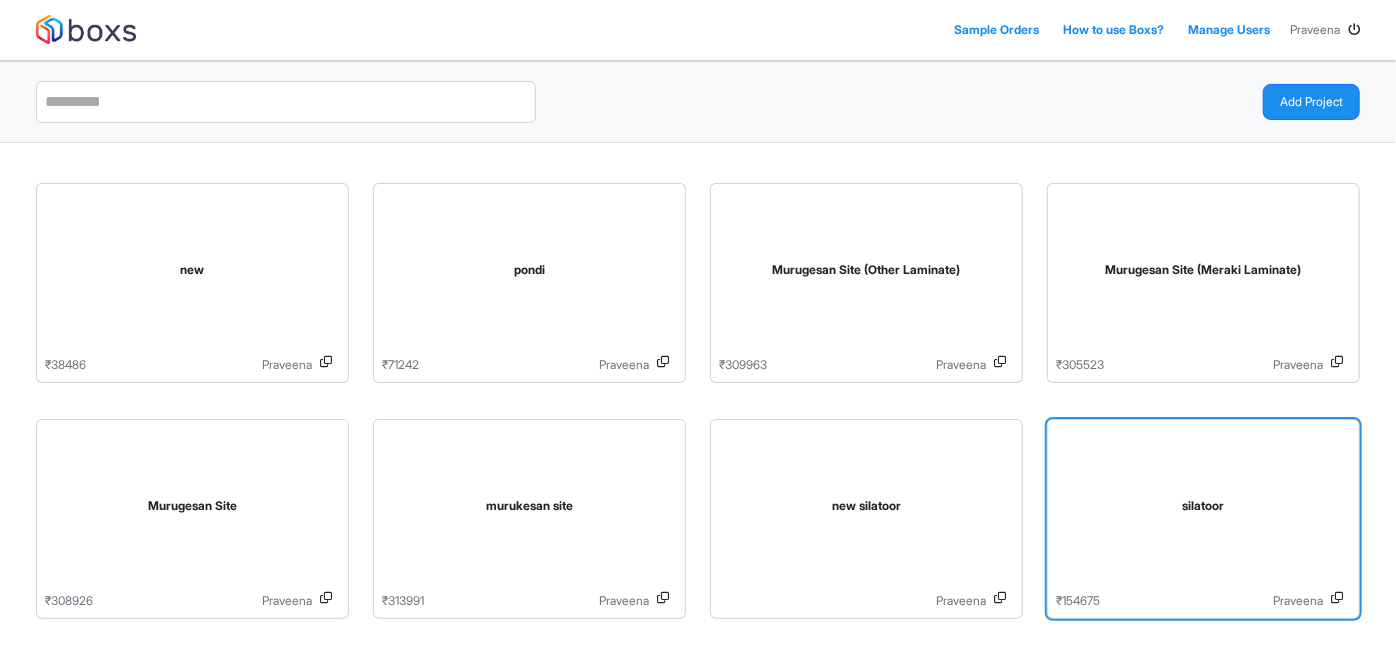 click at bounding box center (1337, 601) 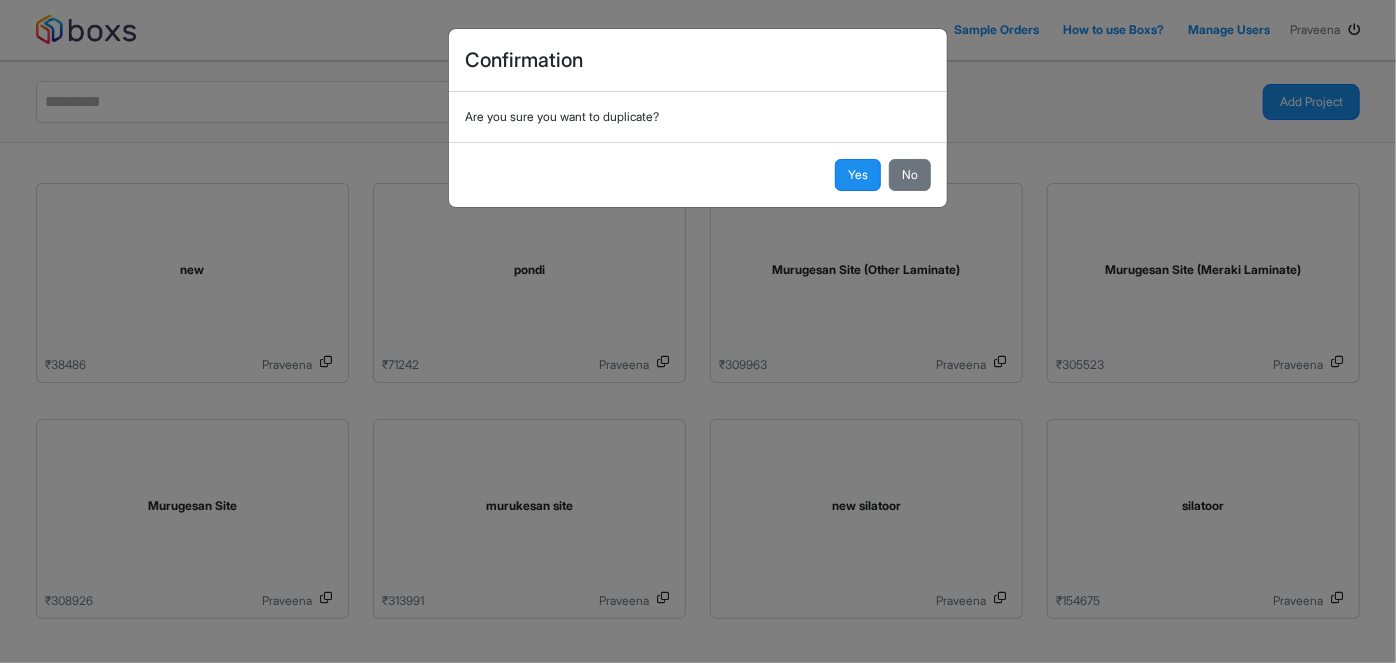 click on "Confirmation Are you sure you want to duplicate? Yes   No" at bounding box center (698, 331) 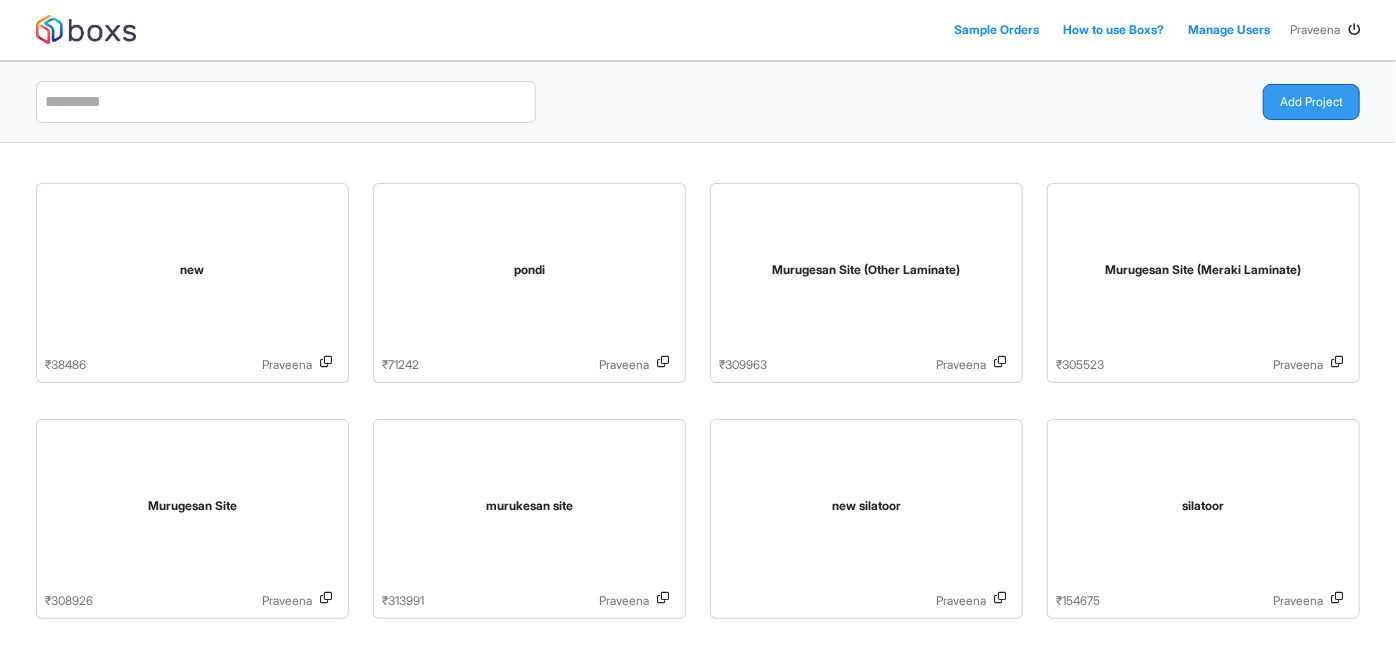 click on "Add Project" at bounding box center (1311, 102) 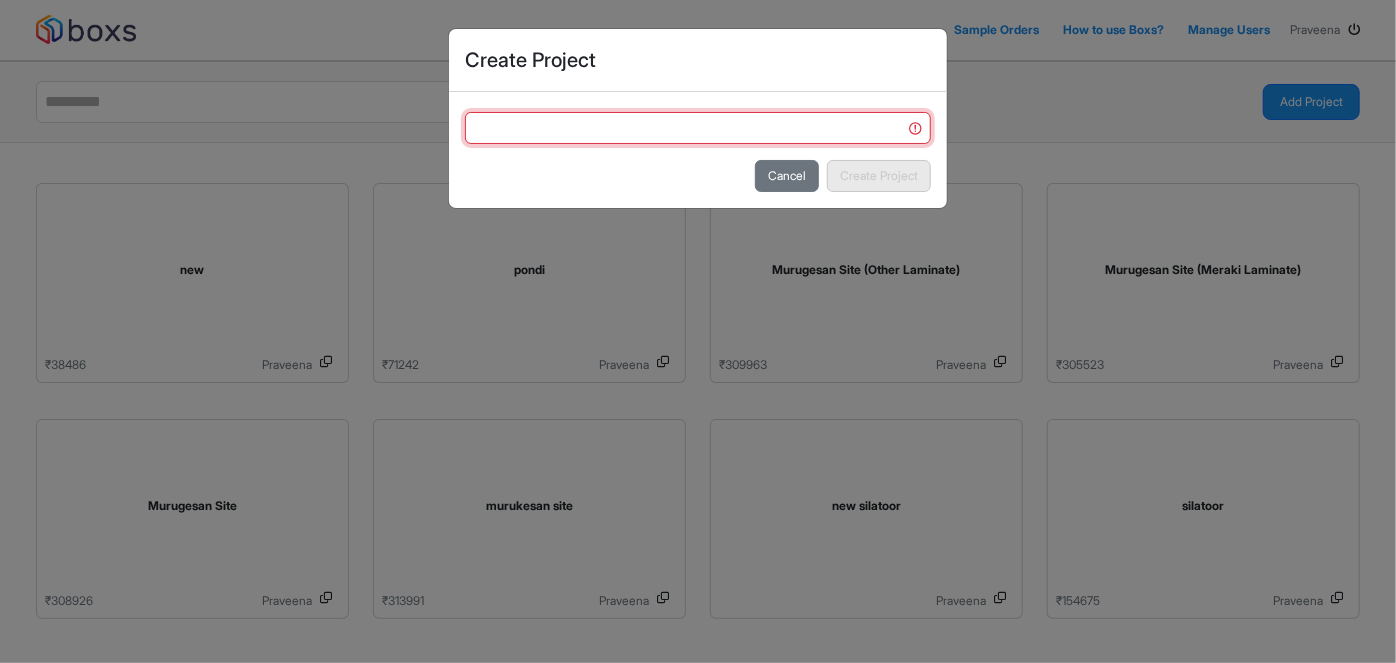 click at bounding box center [698, 128] 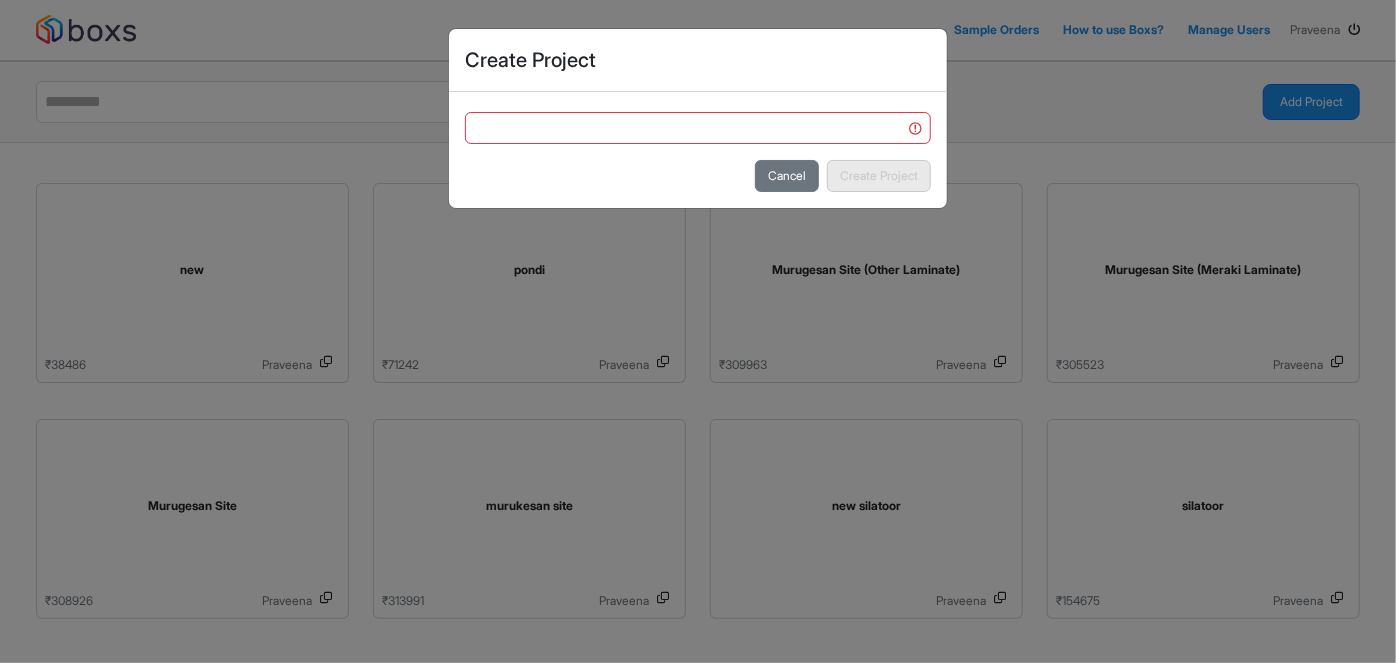 click on "Create Project Cancel Create Project" at bounding box center (698, 331) 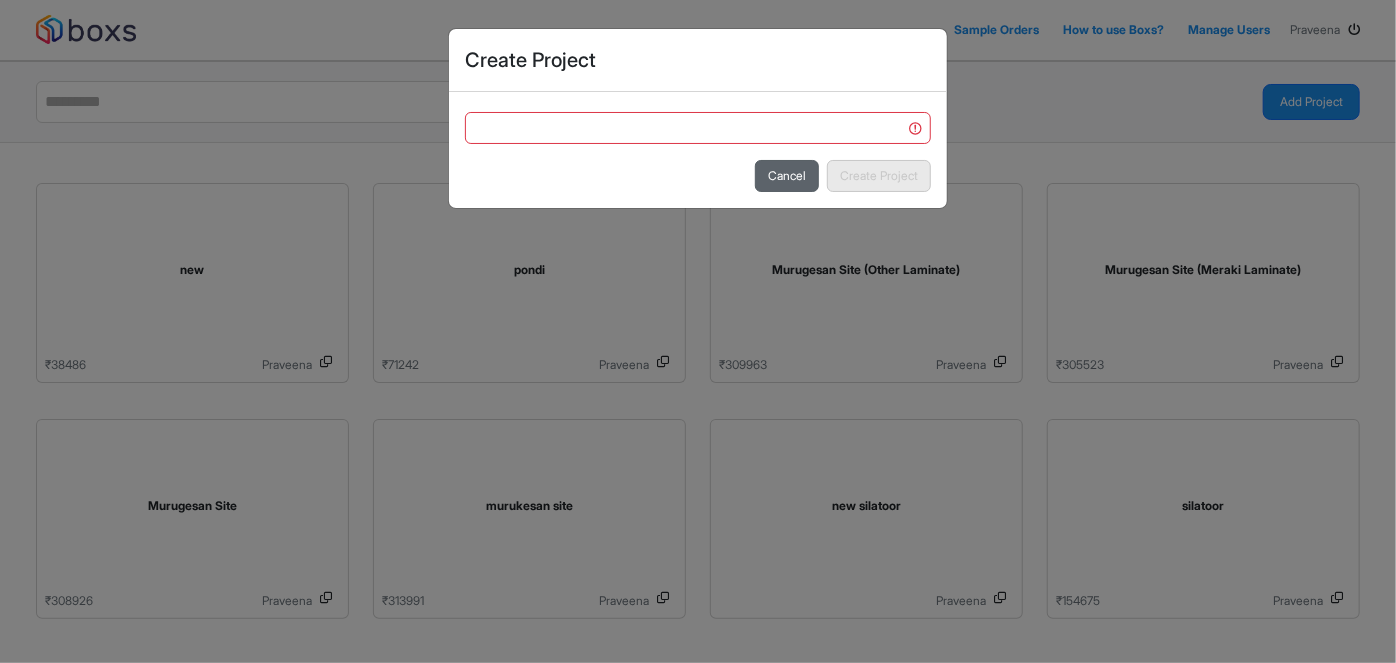 click on "Cancel" at bounding box center (787, 176) 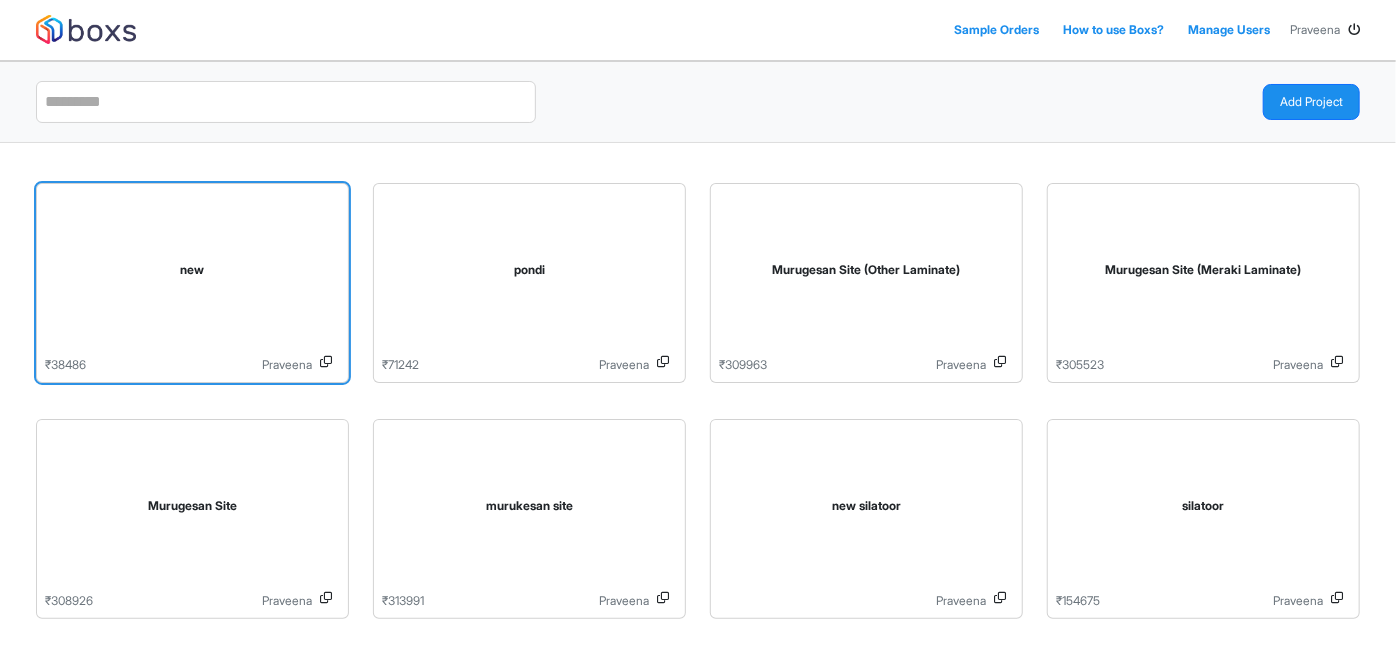 click on "new" at bounding box center (192, 274) 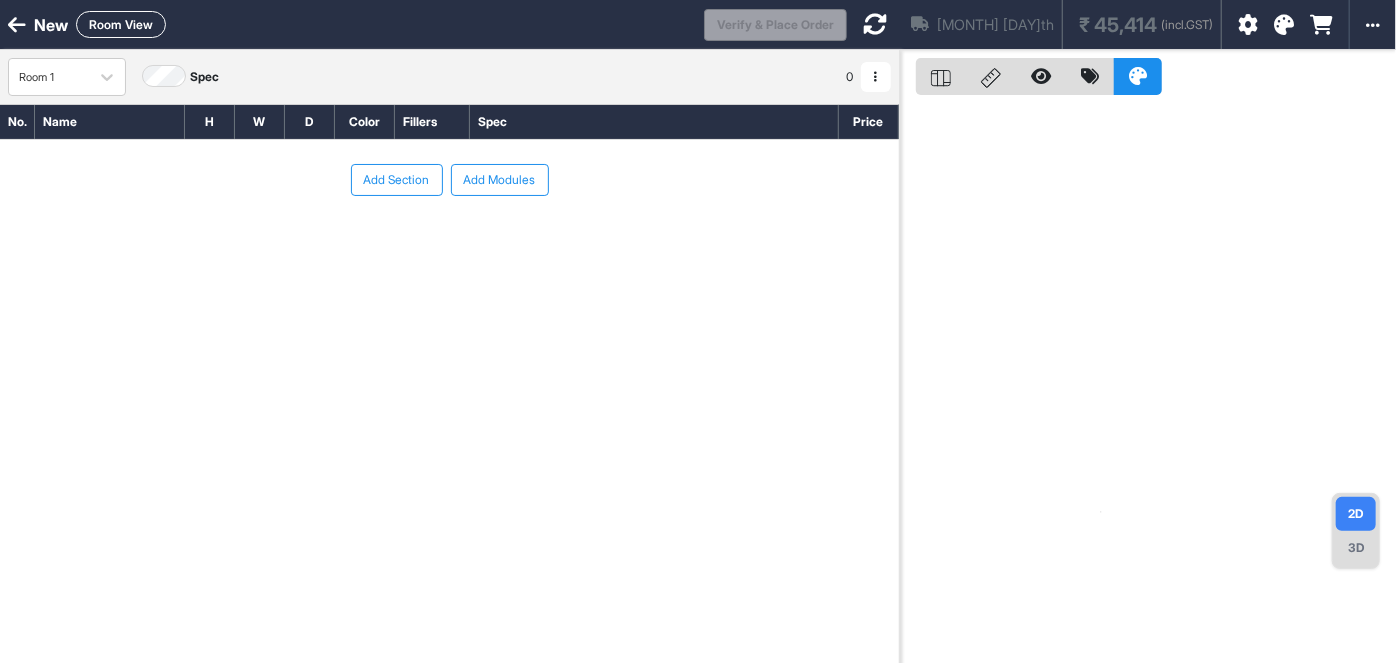 click on "Room 1 Spec 0 Add  Room Edit  Room  Name Delete  Room Duplicate Room" at bounding box center [449, 77] 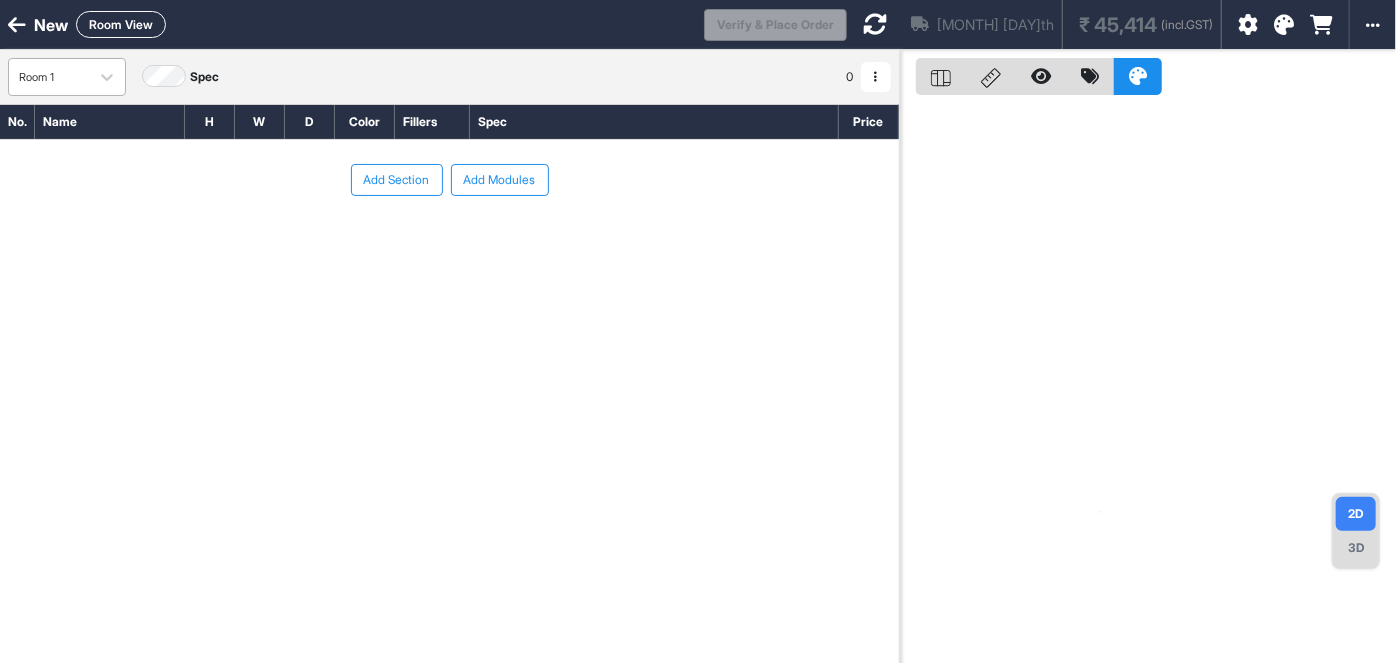click on "Room 1" at bounding box center (49, 77) 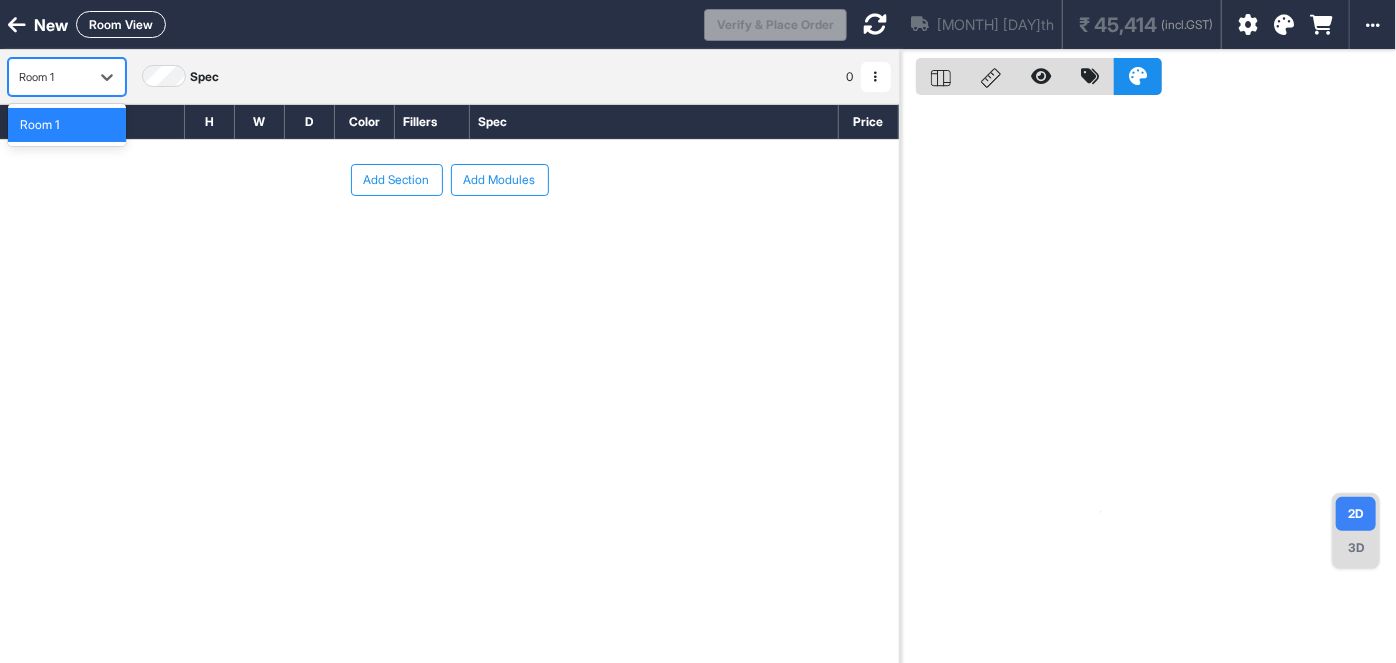 click on "Add Section Add Modules" at bounding box center [449, 240] 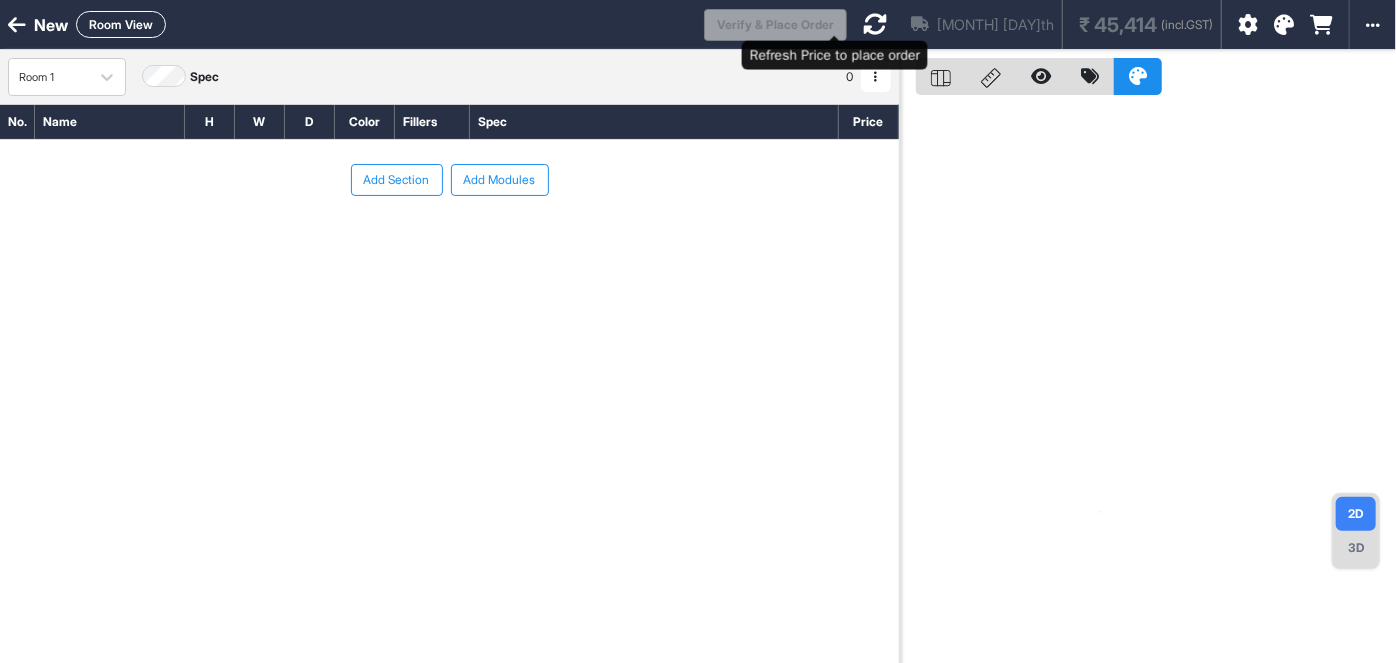 click on "Verify & Place Order" at bounding box center (775, 25) 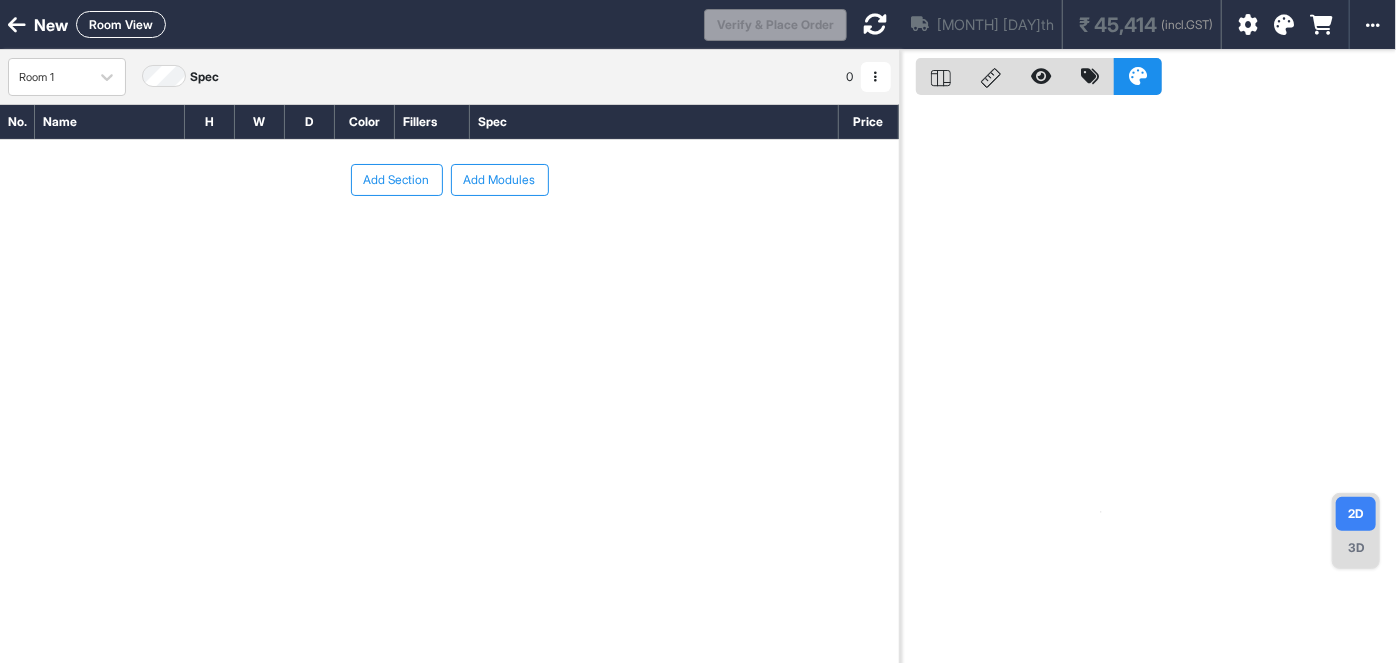 click at bounding box center (876, 77) 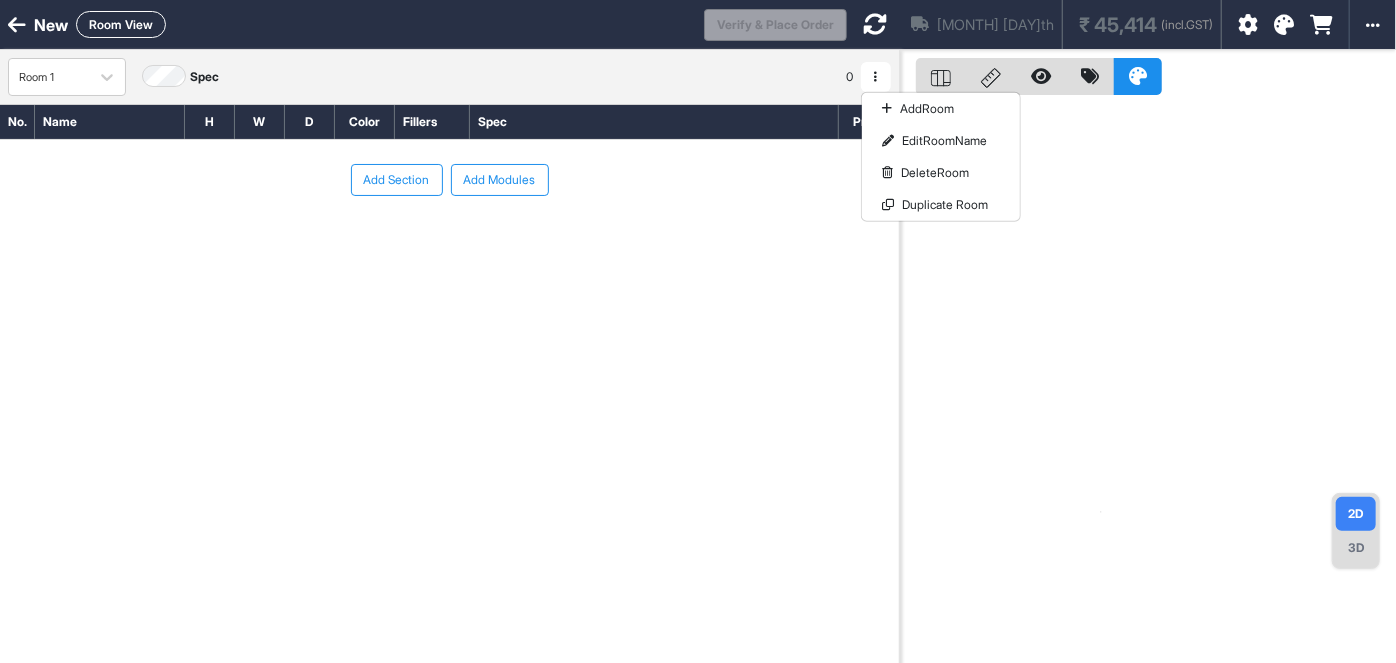 click on "Add Section Add Modules" at bounding box center (449, 240) 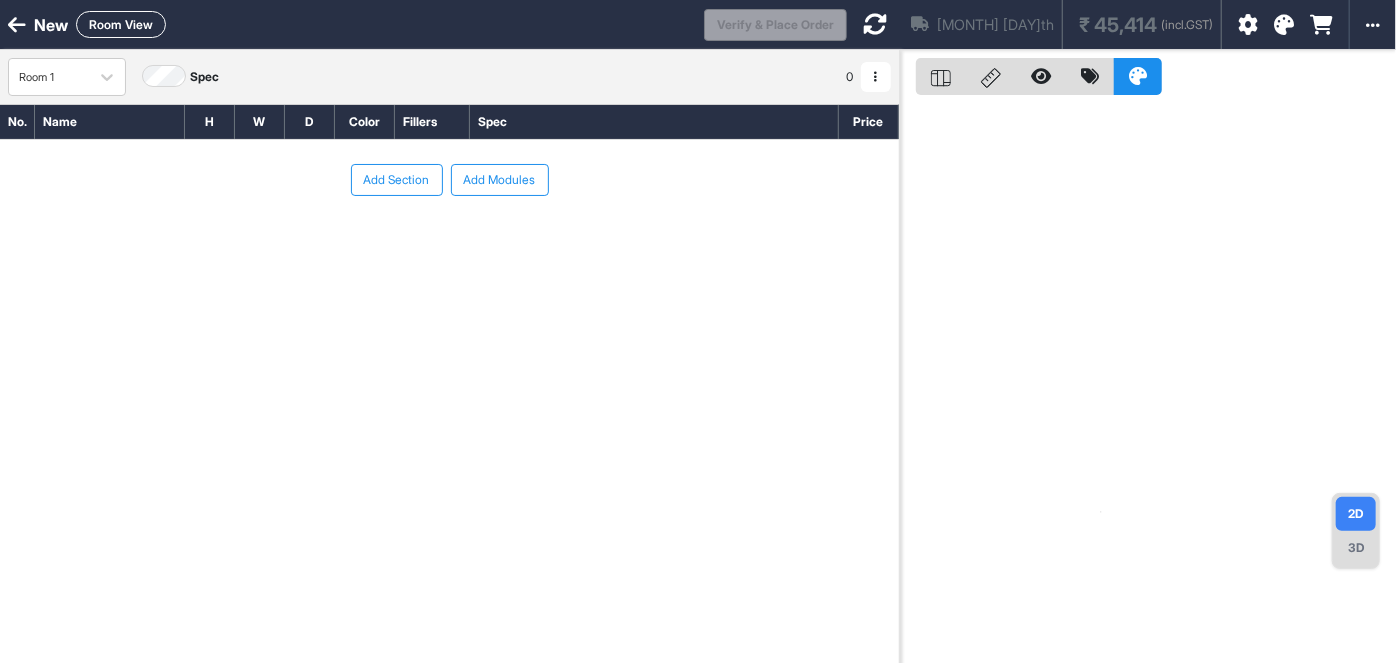 click on "Add Section" at bounding box center (397, 180) 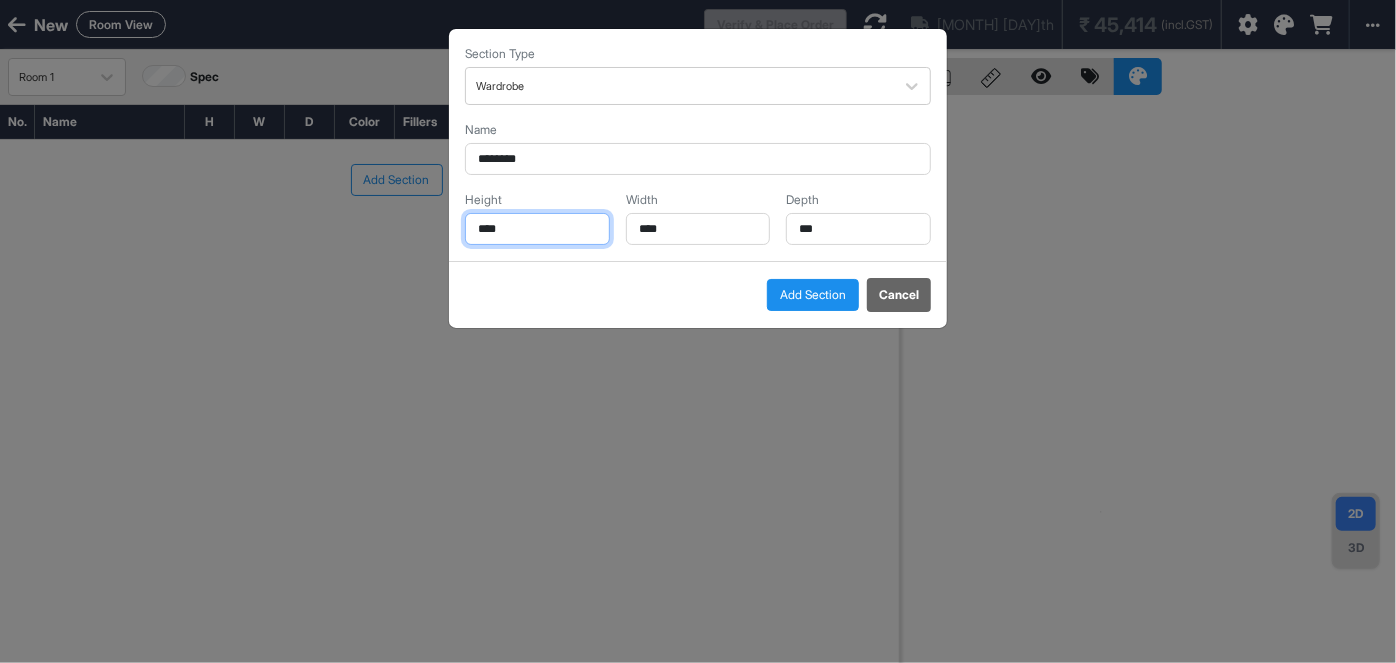 click on "****" at bounding box center (537, 229) 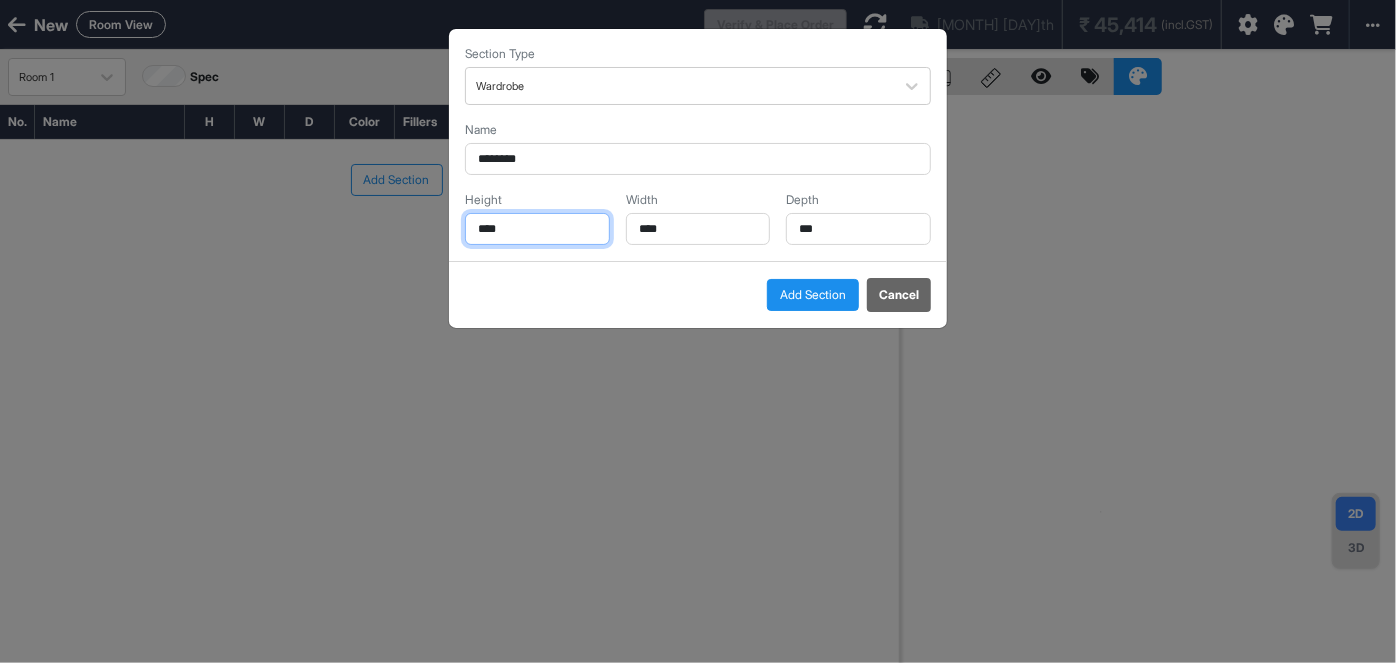 type on "****" 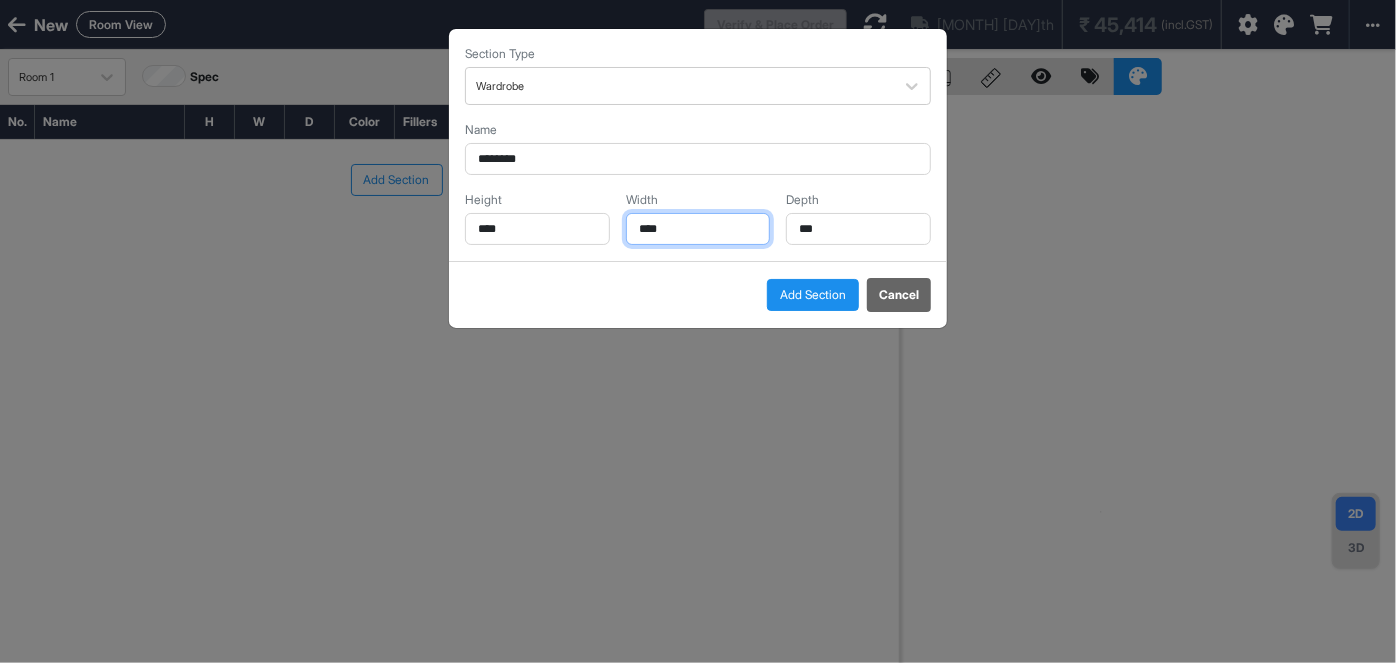 click on "****" at bounding box center (698, 229) 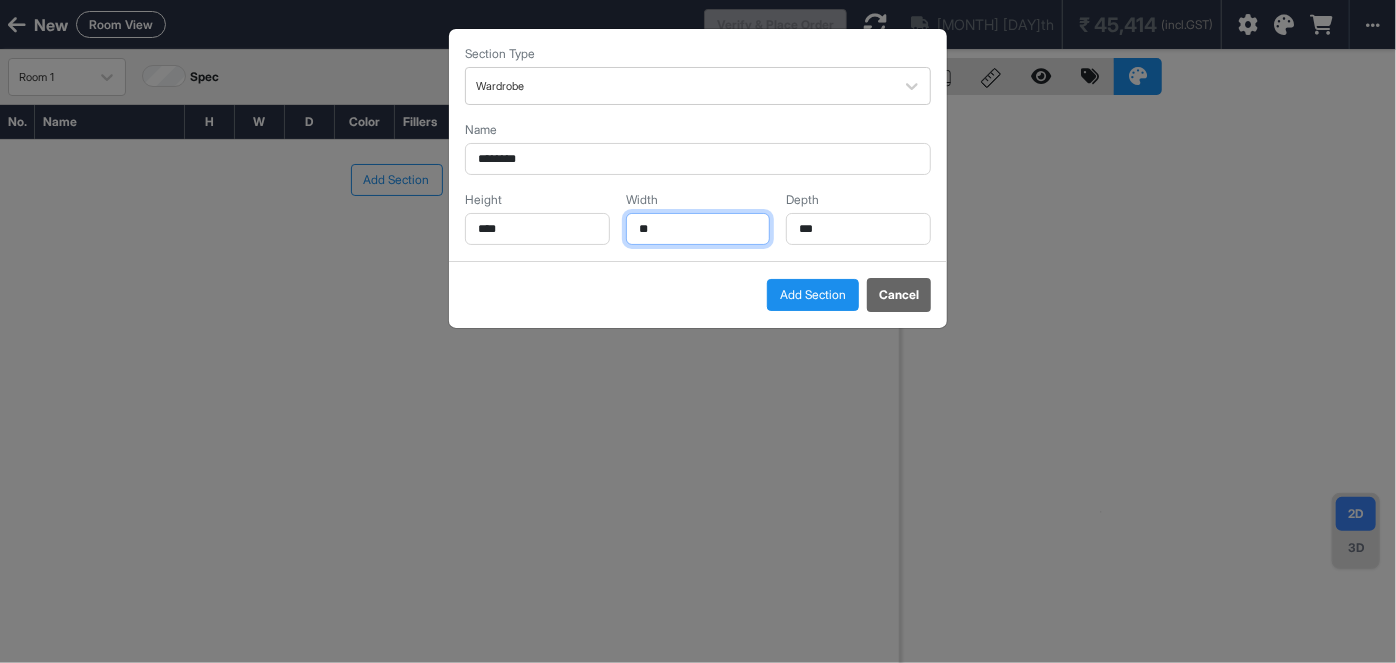 type on "*" 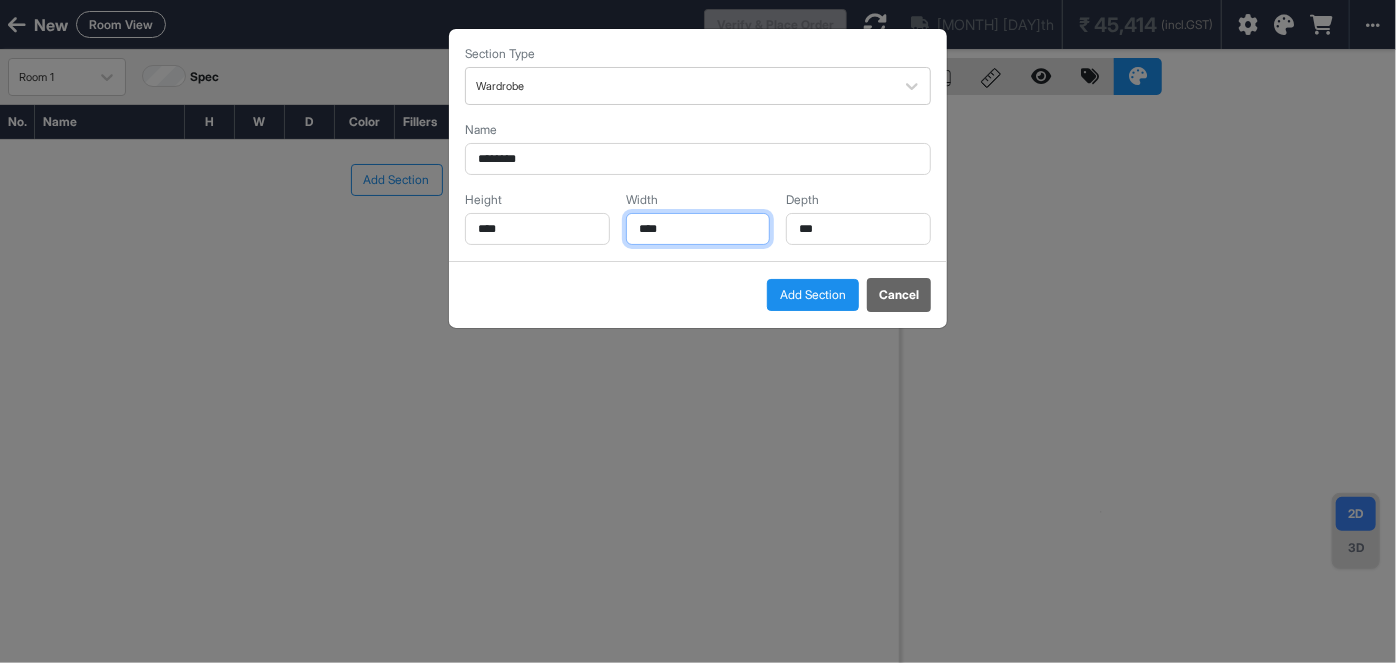 type on "****" 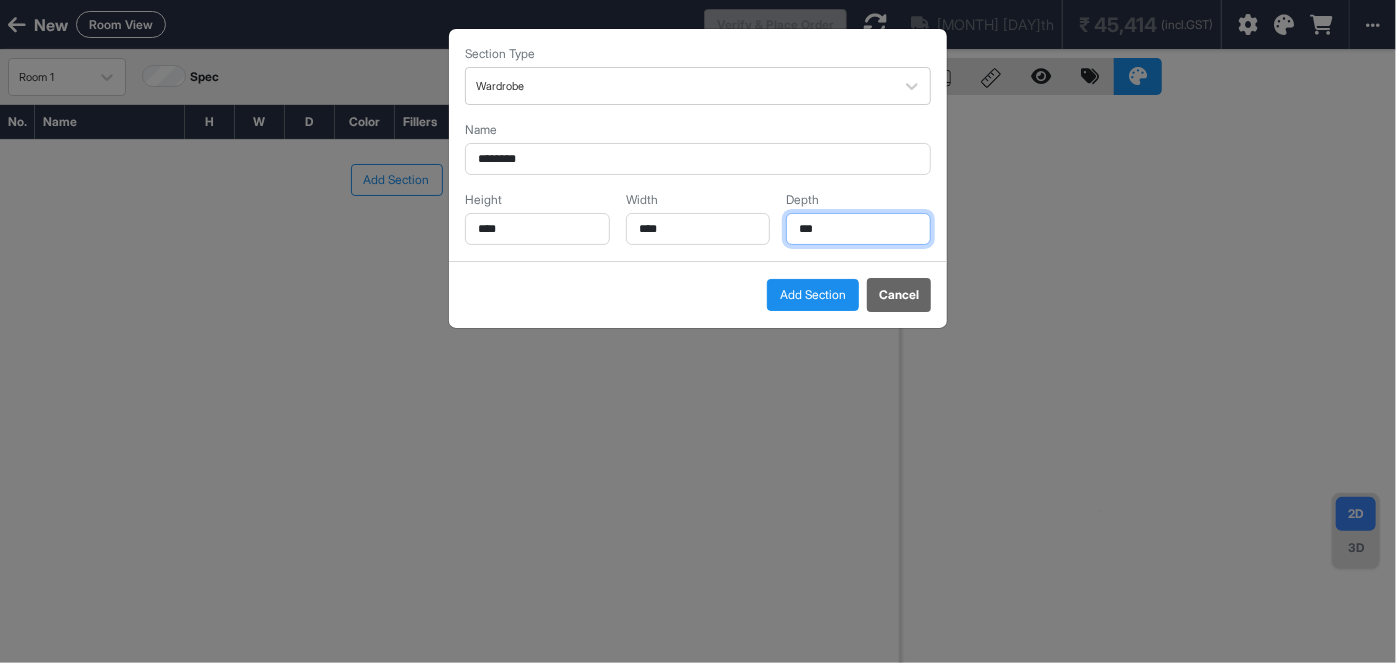 click on "***" at bounding box center [858, 229] 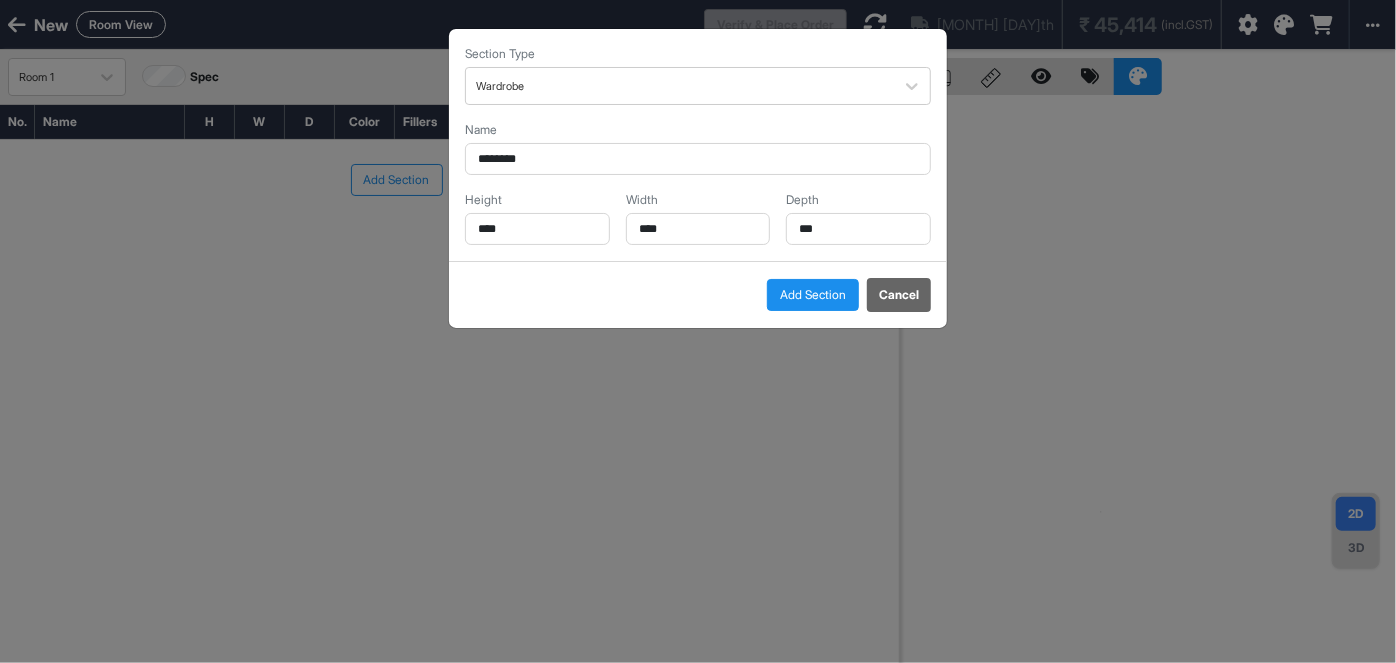 click on "Add Section" at bounding box center (813, 295) 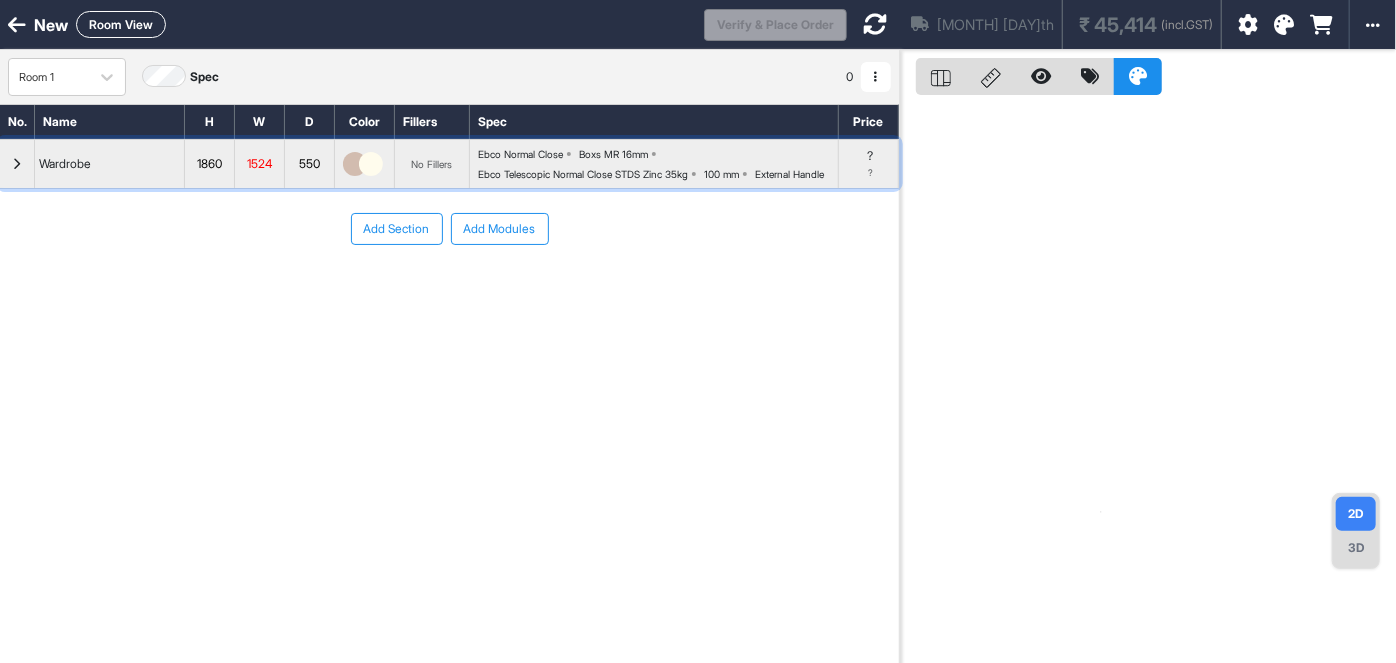 click at bounding box center (17, 164) 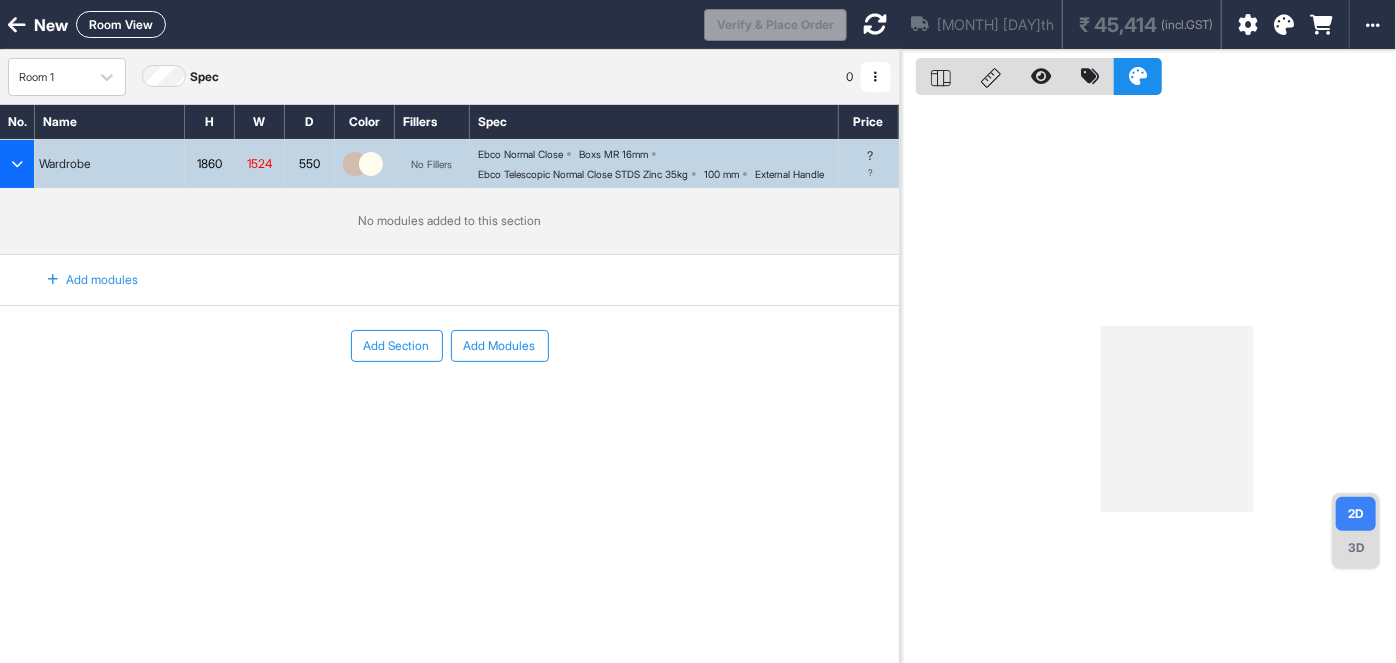 click at bounding box center (53, 280) 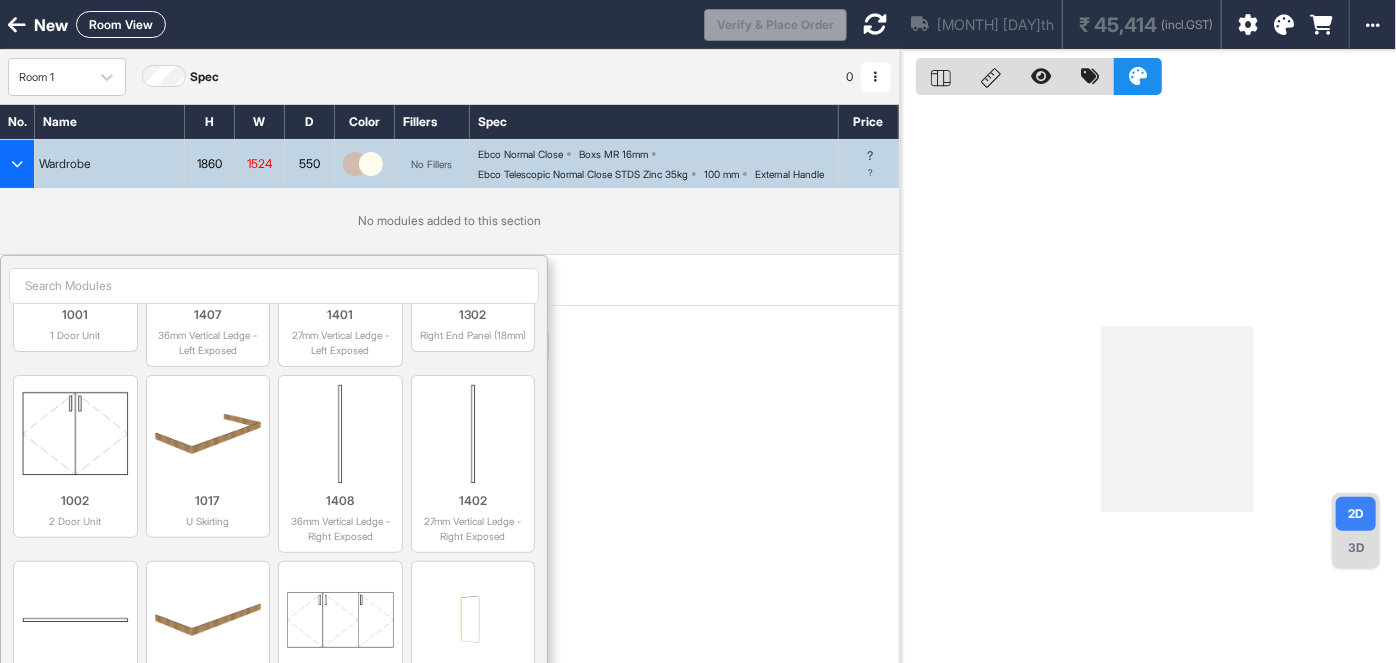 scroll, scrollTop: 1727, scrollLeft: 0, axis: vertical 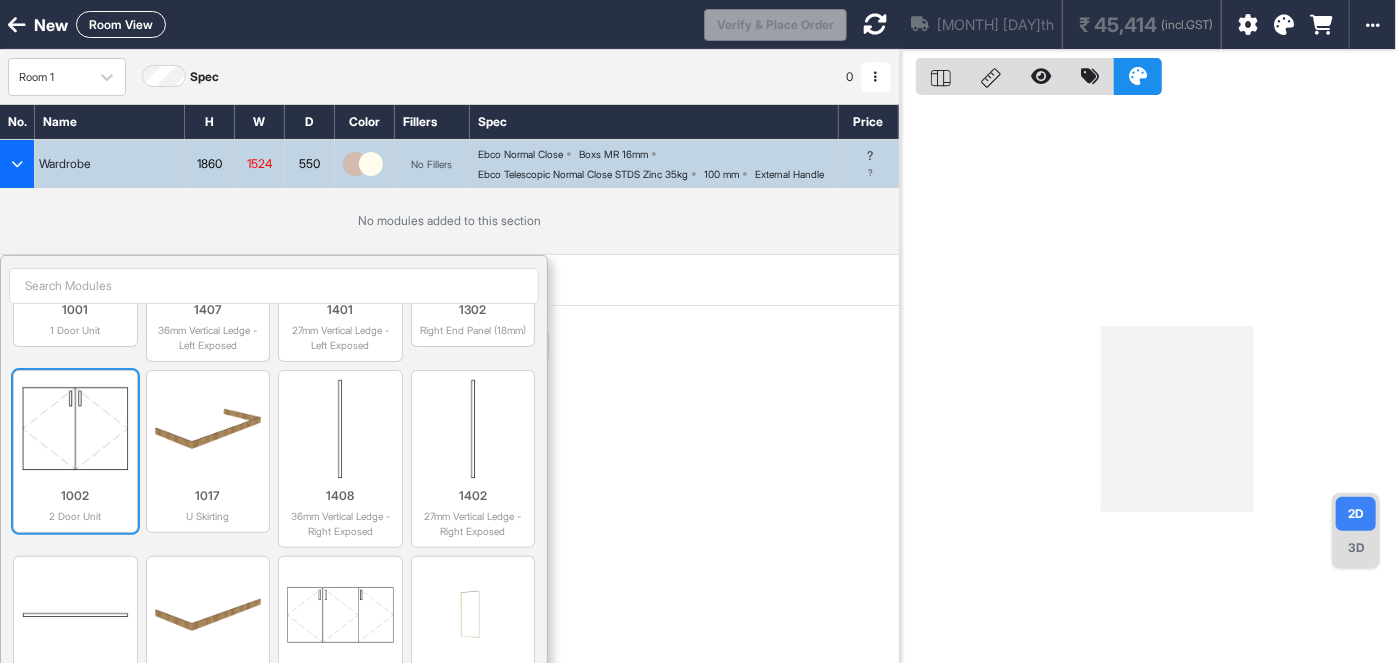 click at bounding box center (75, 429) 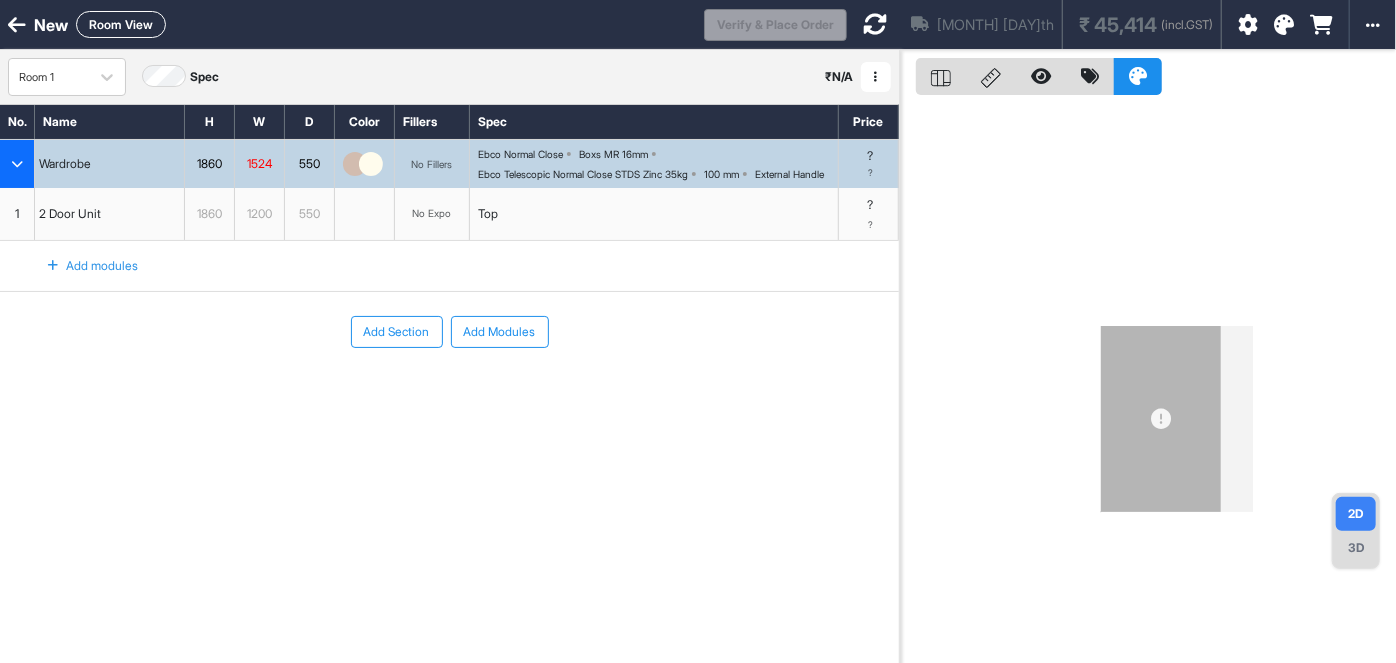 click at bounding box center [53, 266] 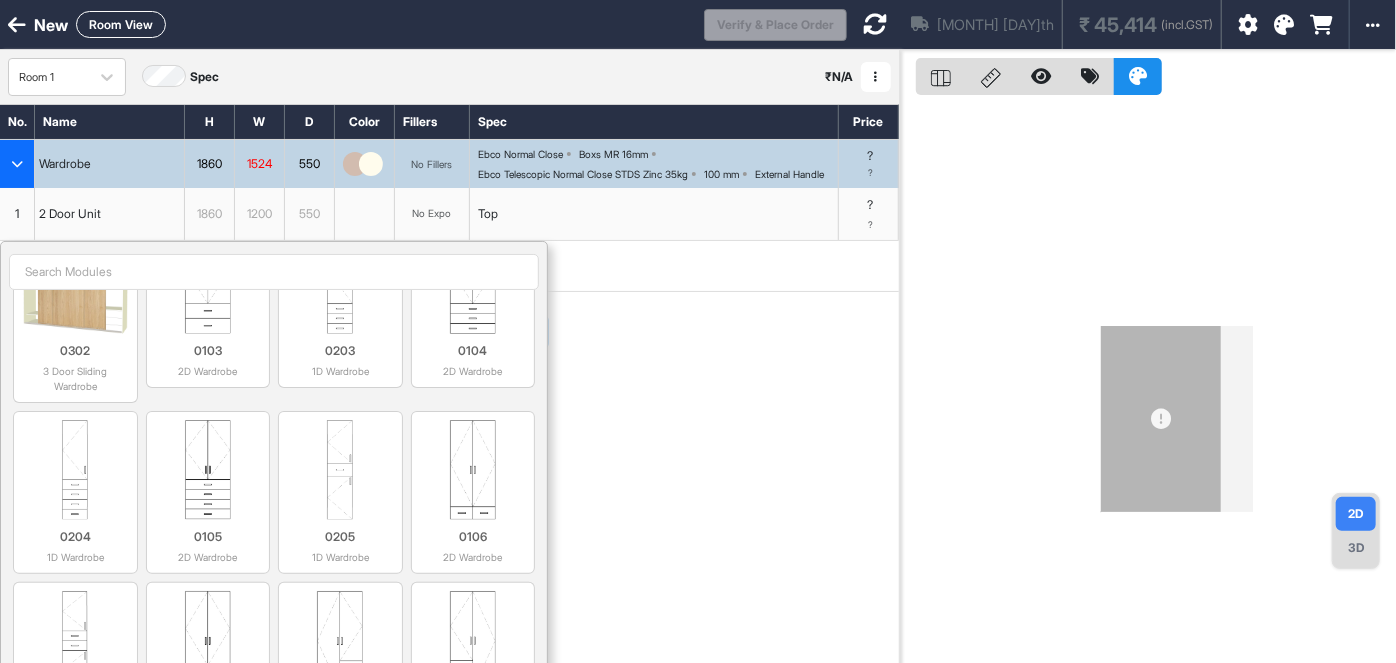 scroll, scrollTop: 363, scrollLeft: 0, axis: vertical 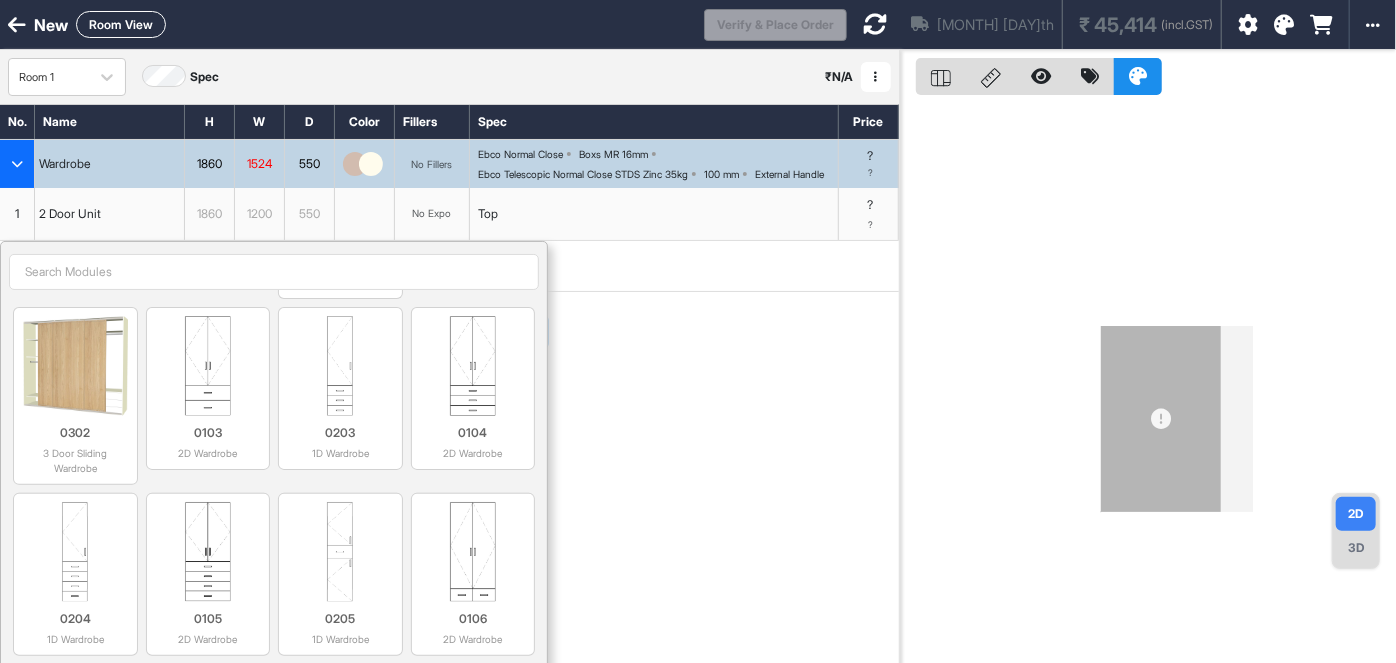 click on "1" at bounding box center [17, 214] 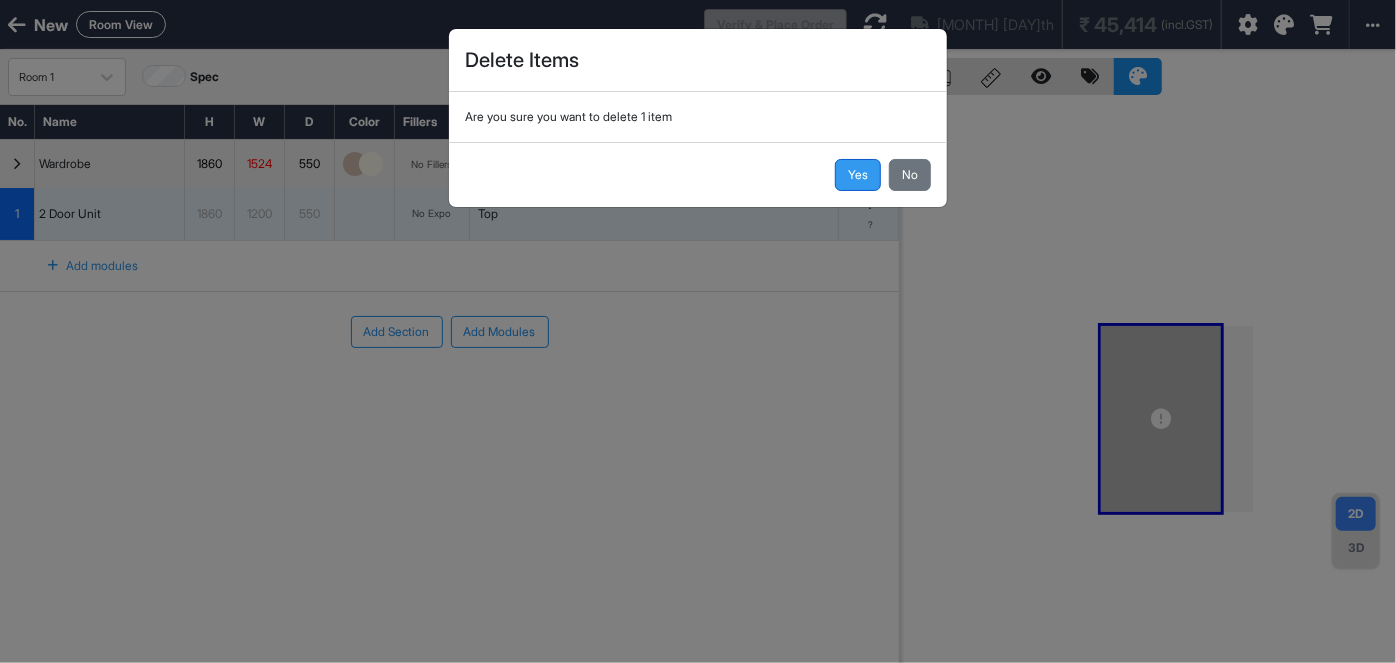 click on "Yes" at bounding box center (858, 175) 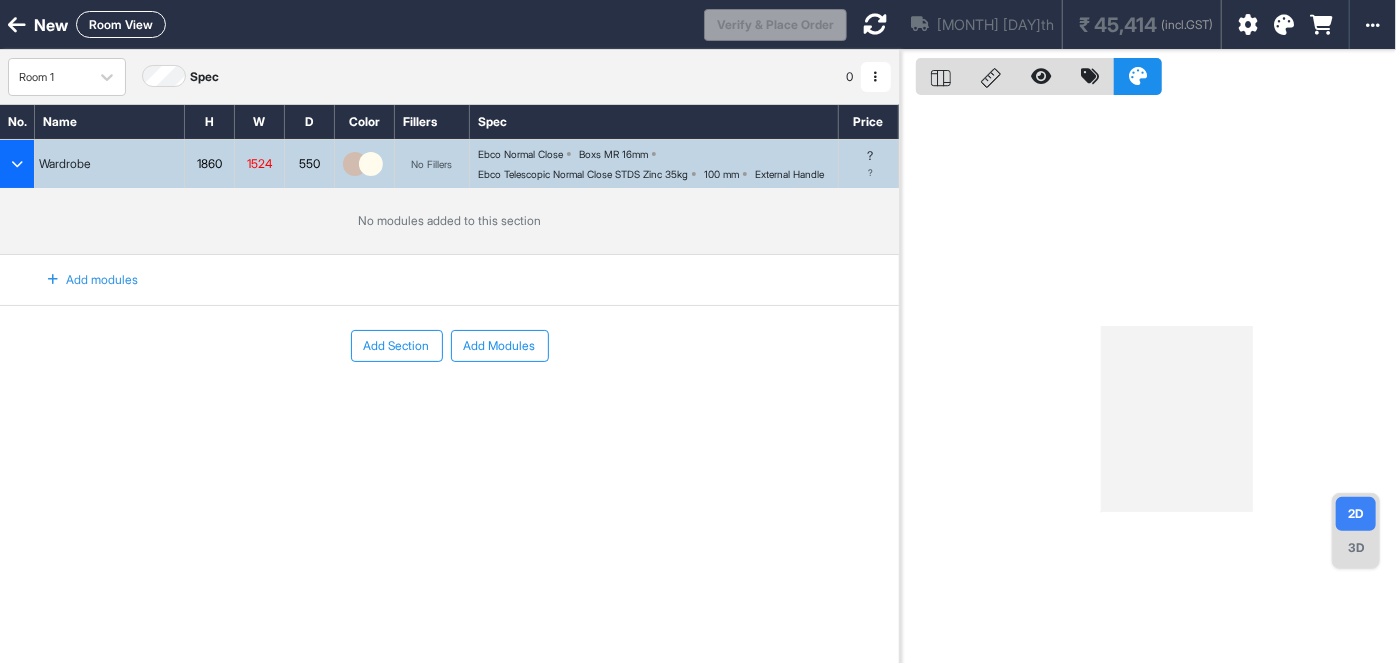 click on "Add modules" at bounding box center (81, 280) 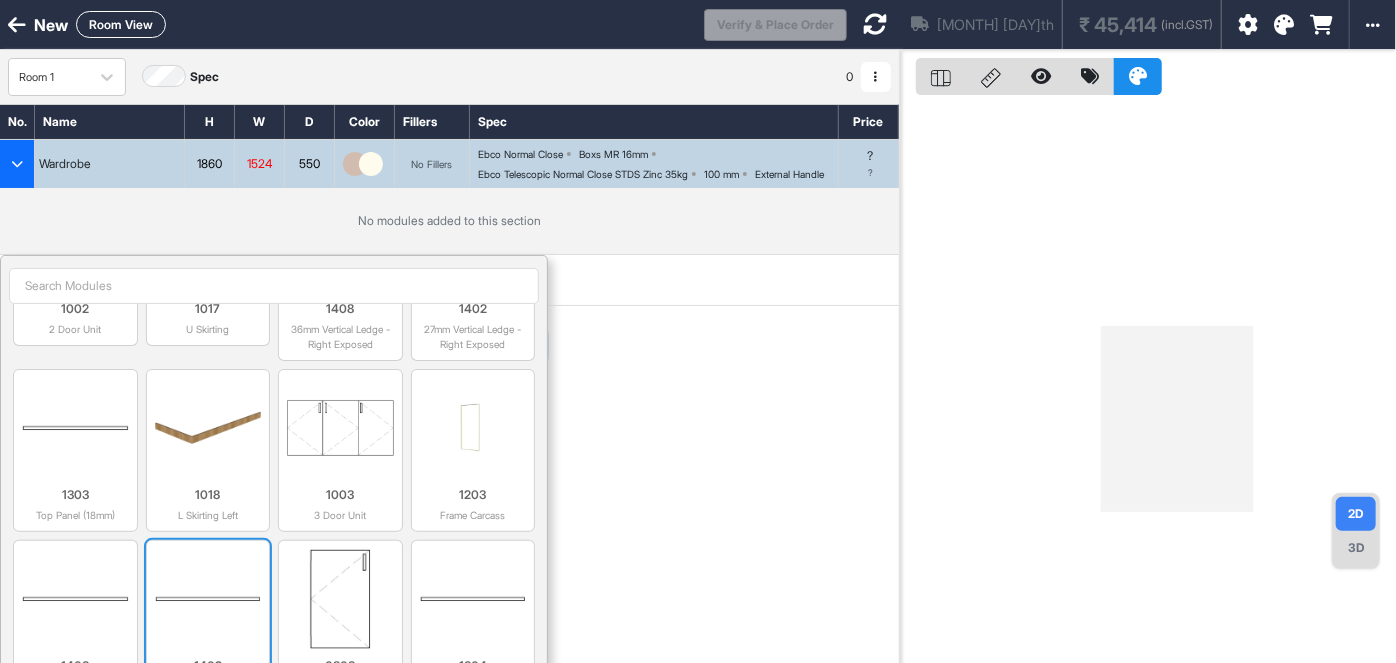 scroll, scrollTop: 1909, scrollLeft: 0, axis: vertical 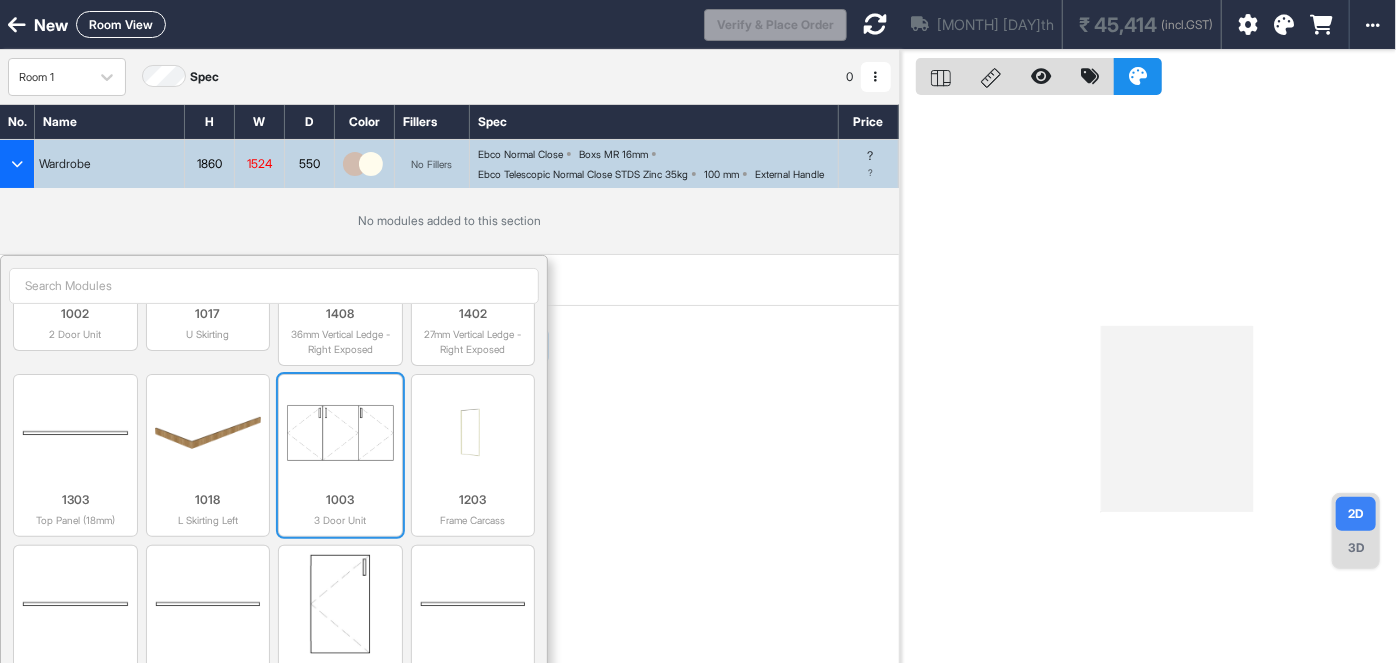 click at bounding box center (340, 433) 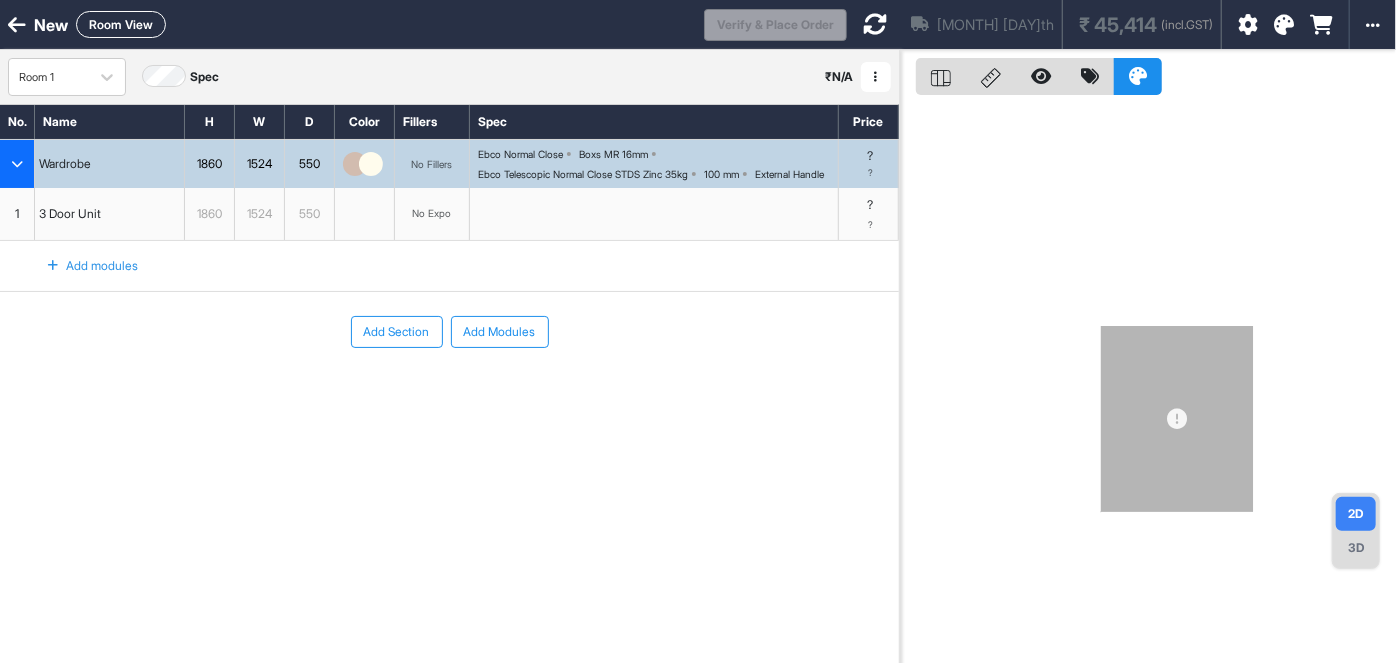 click at bounding box center [53, 266] 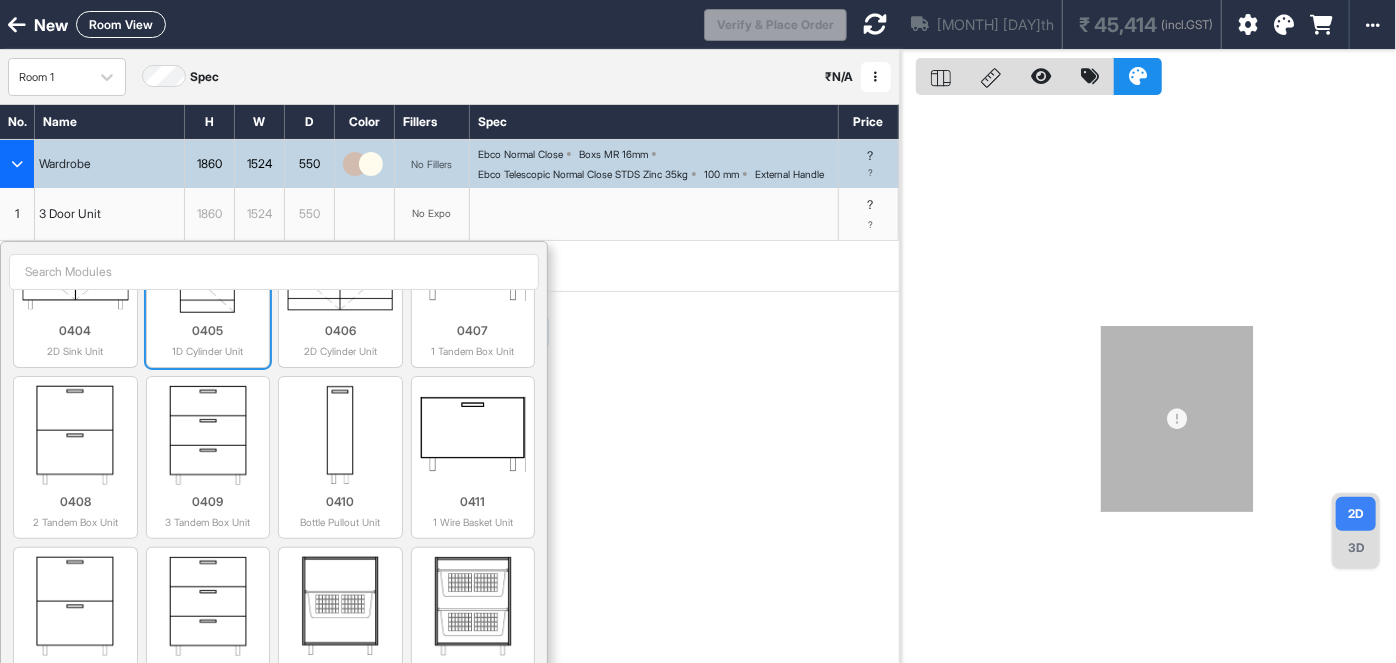 scroll, scrollTop: 5204, scrollLeft: 0, axis: vertical 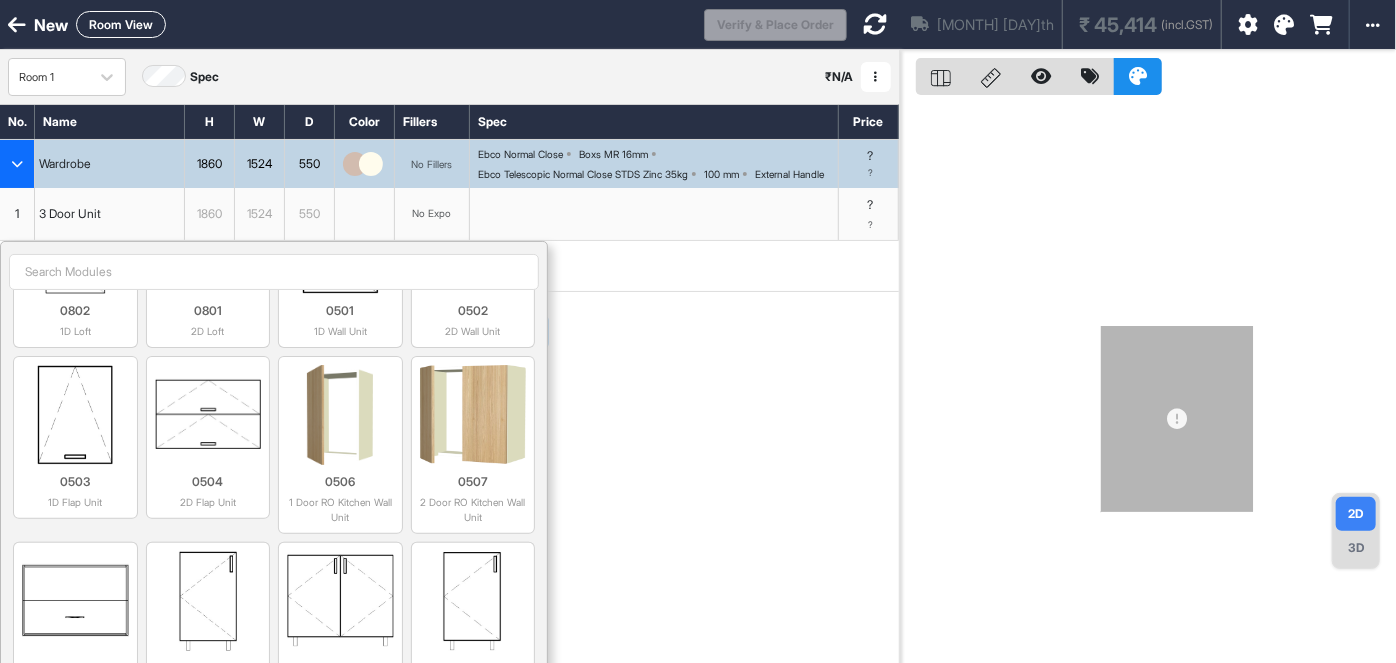 click at bounding box center [274, 272] 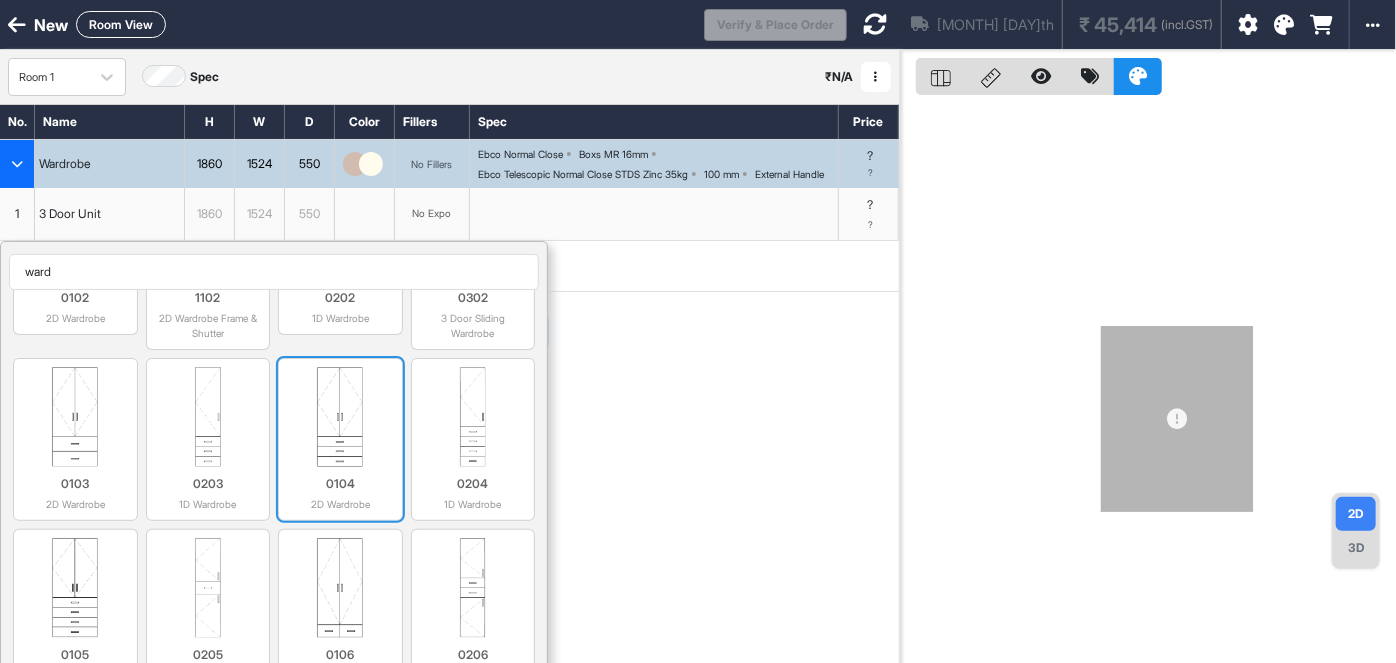 scroll, scrollTop: 189, scrollLeft: 0, axis: vertical 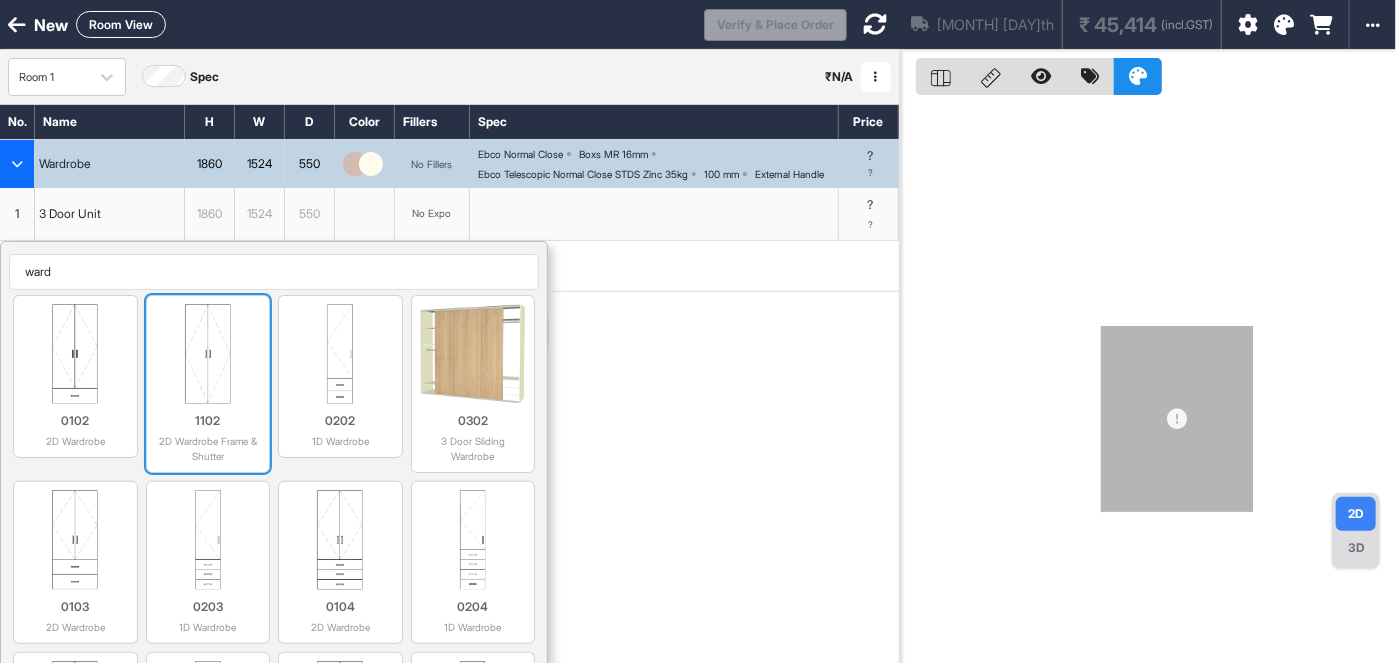 type on "ward" 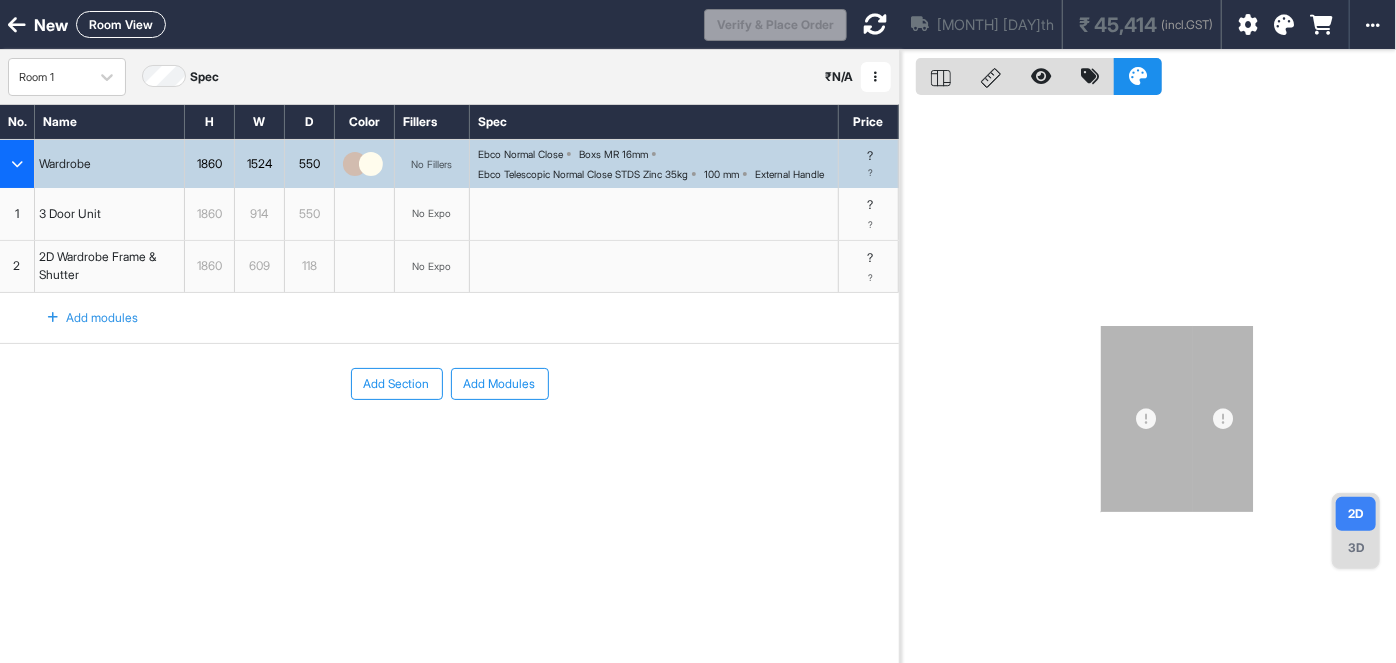 click at bounding box center [53, 318] 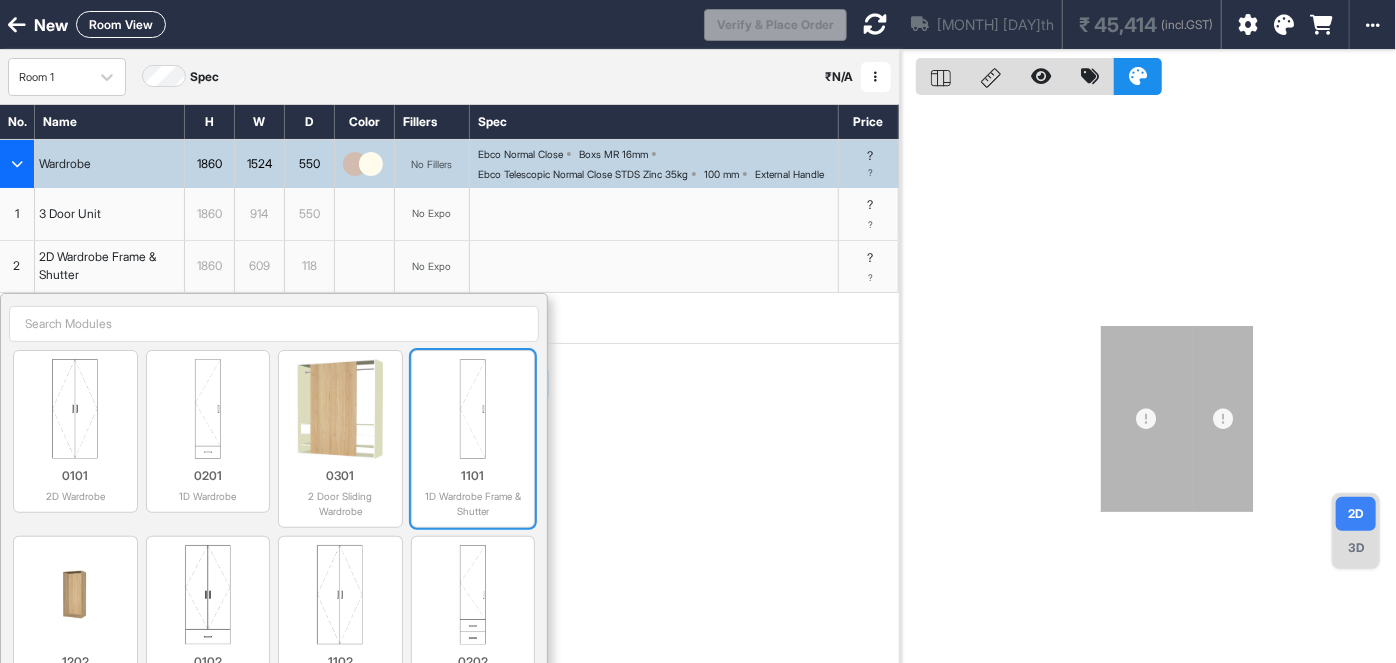 click at bounding box center (473, 409) 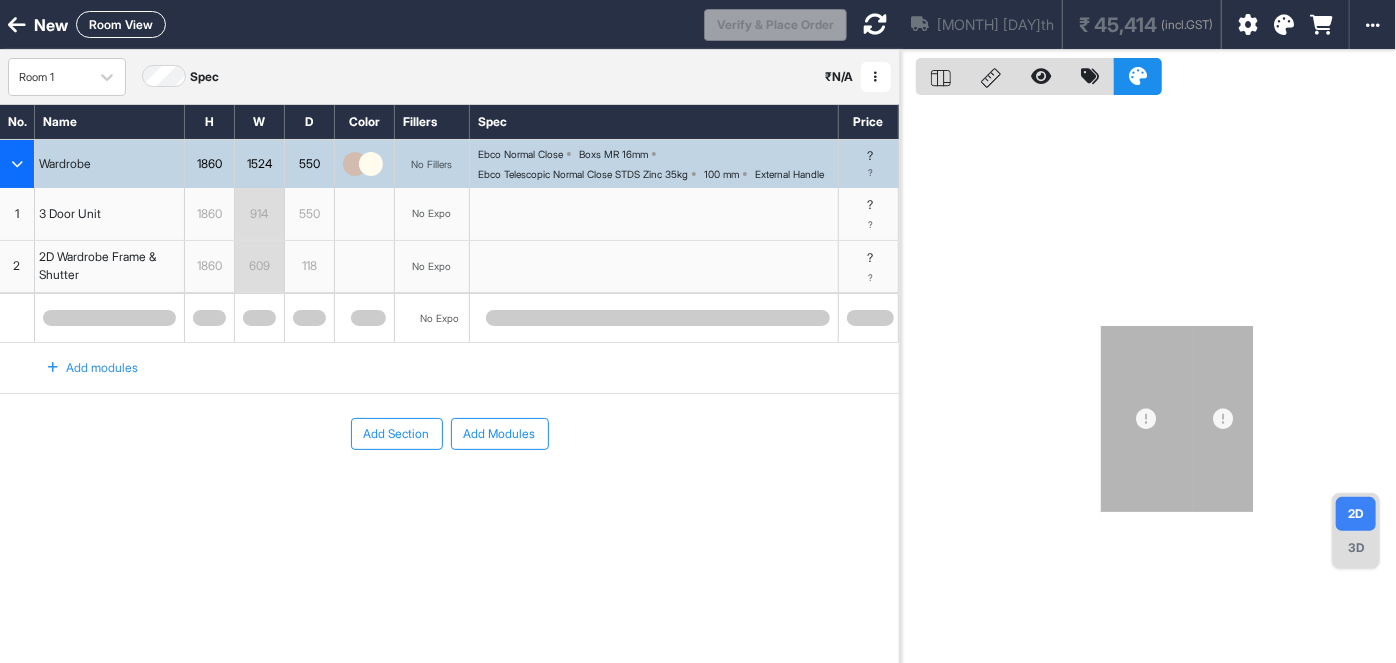 click on "914" at bounding box center (259, 214) 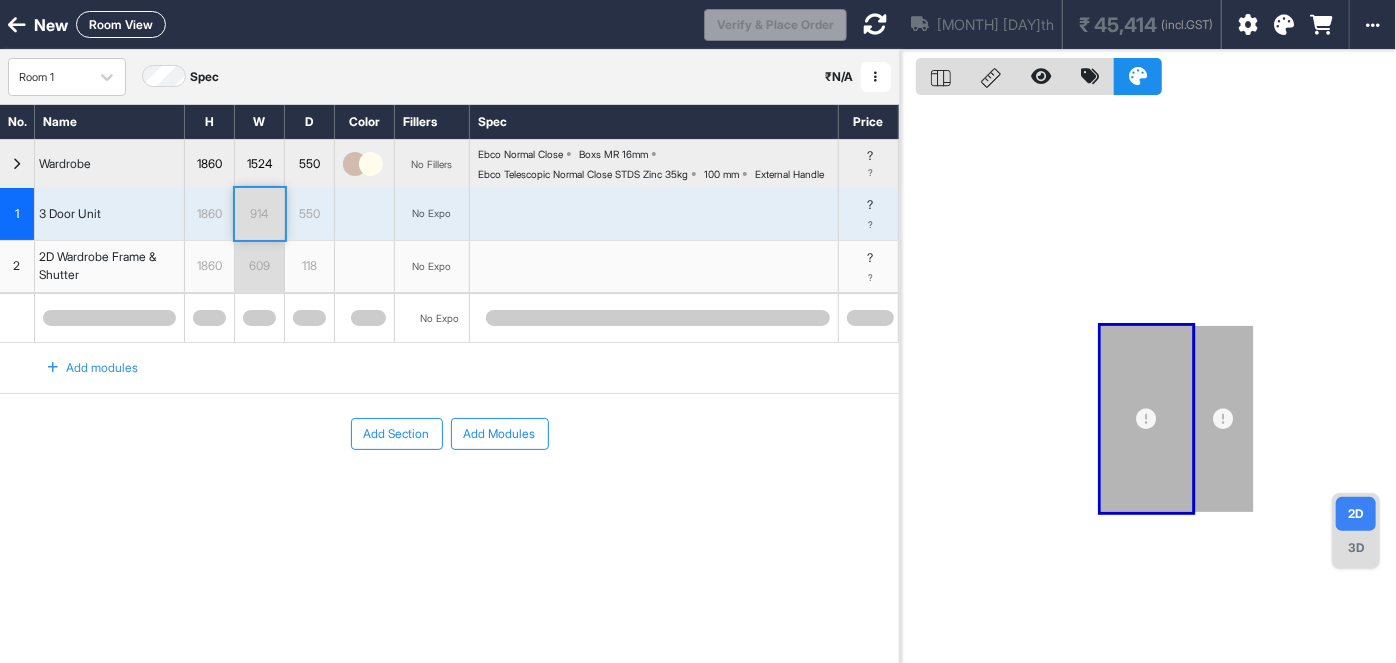 click on "1860" at bounding box center [209, 214] 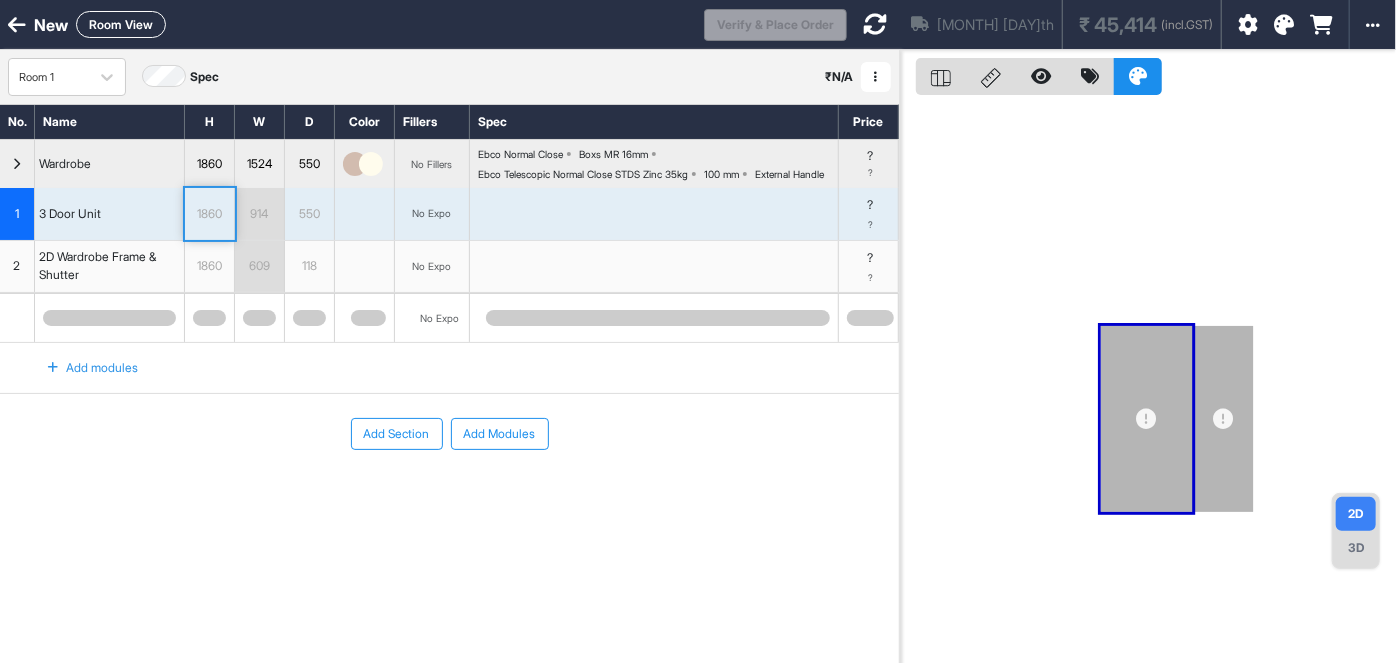 click on "1860" at bounding box center (209, 214) 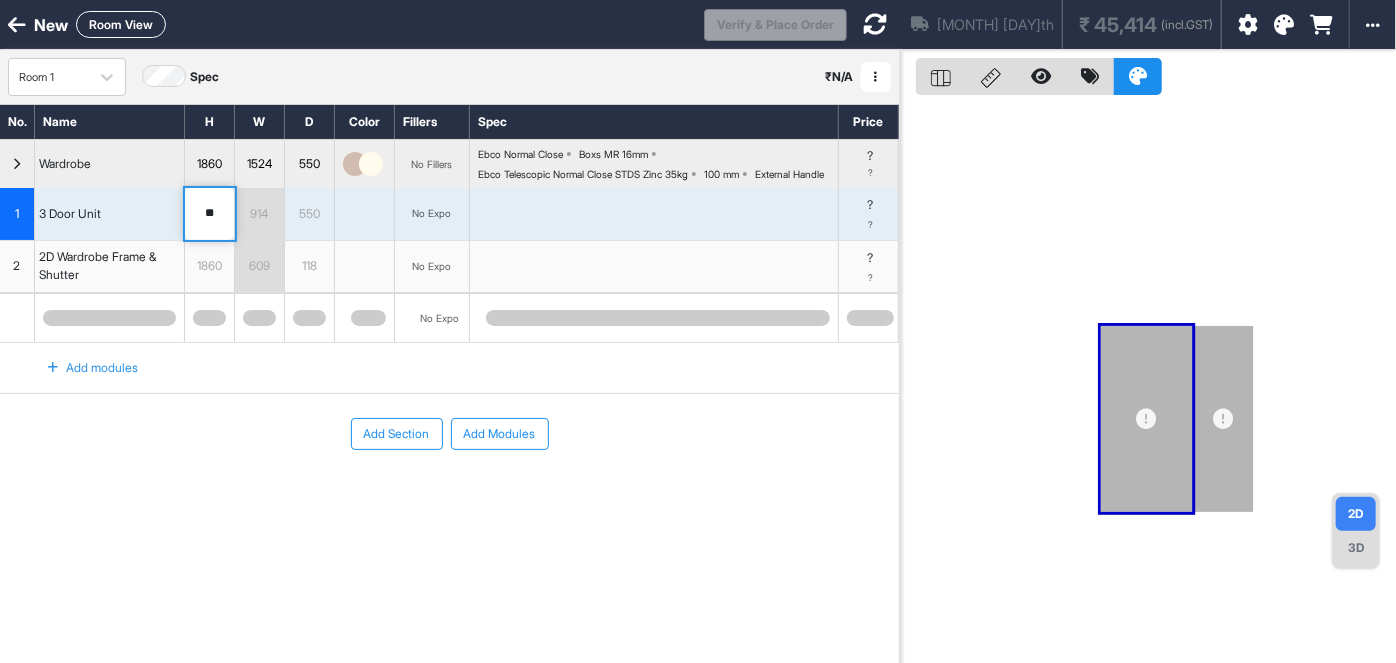 type on "*" 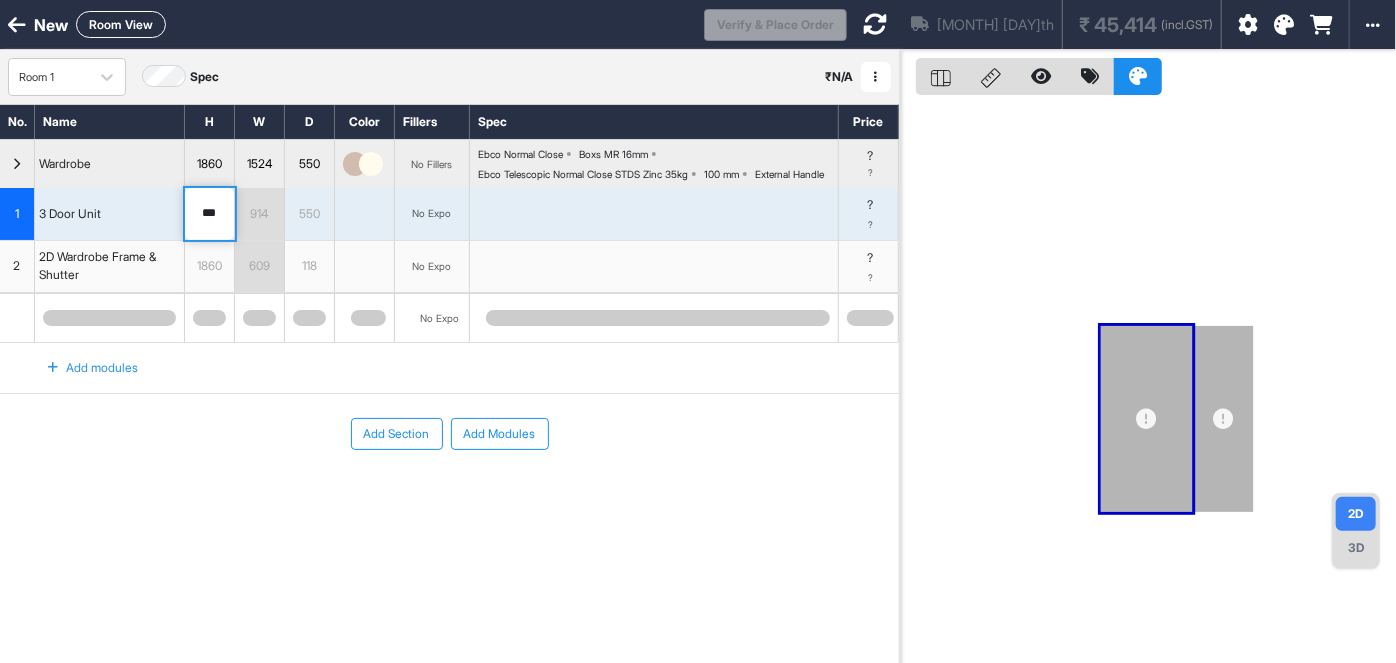 type on "***" 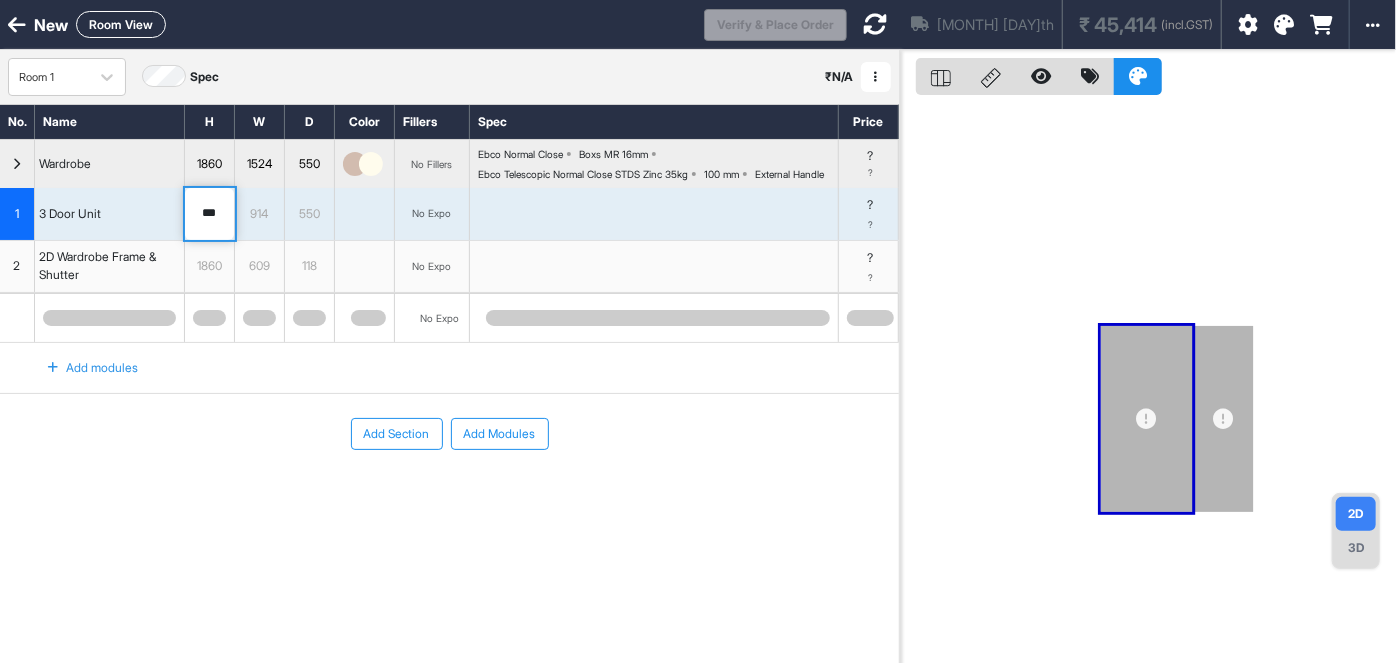 click on "914" at bounding box center [259, 214] 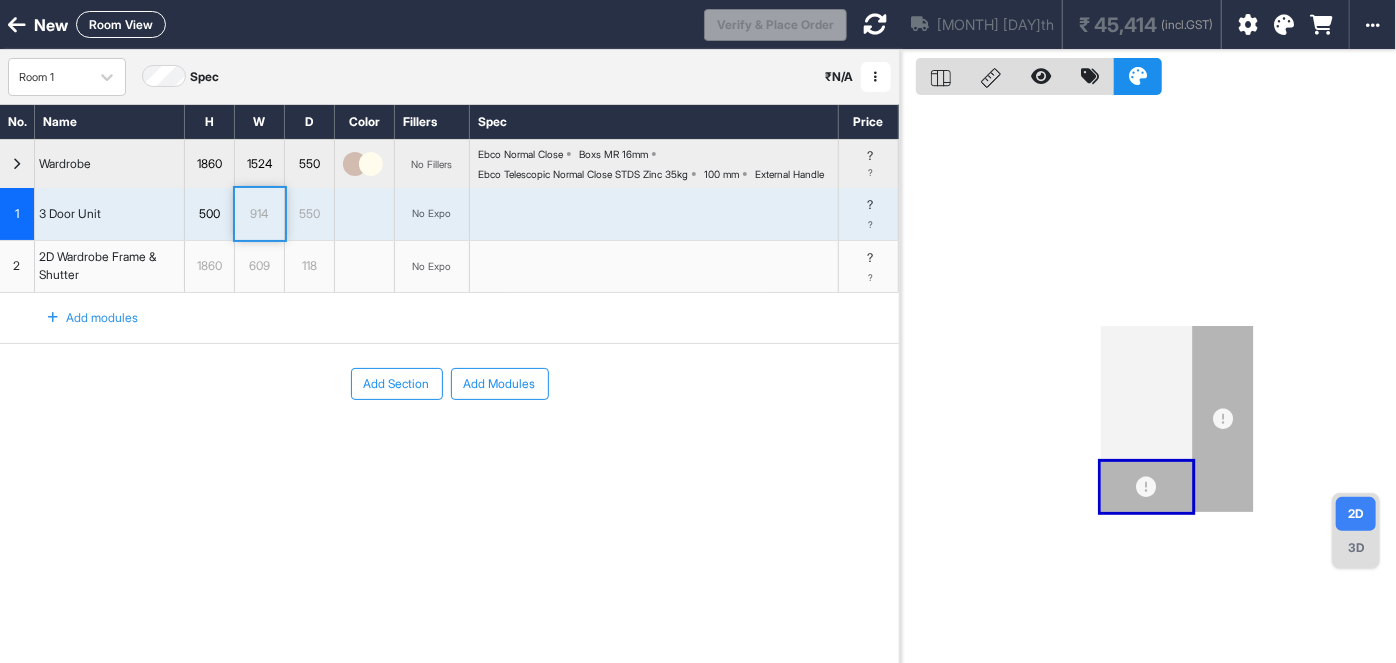 click on "914" at bounding box center (259, 214) 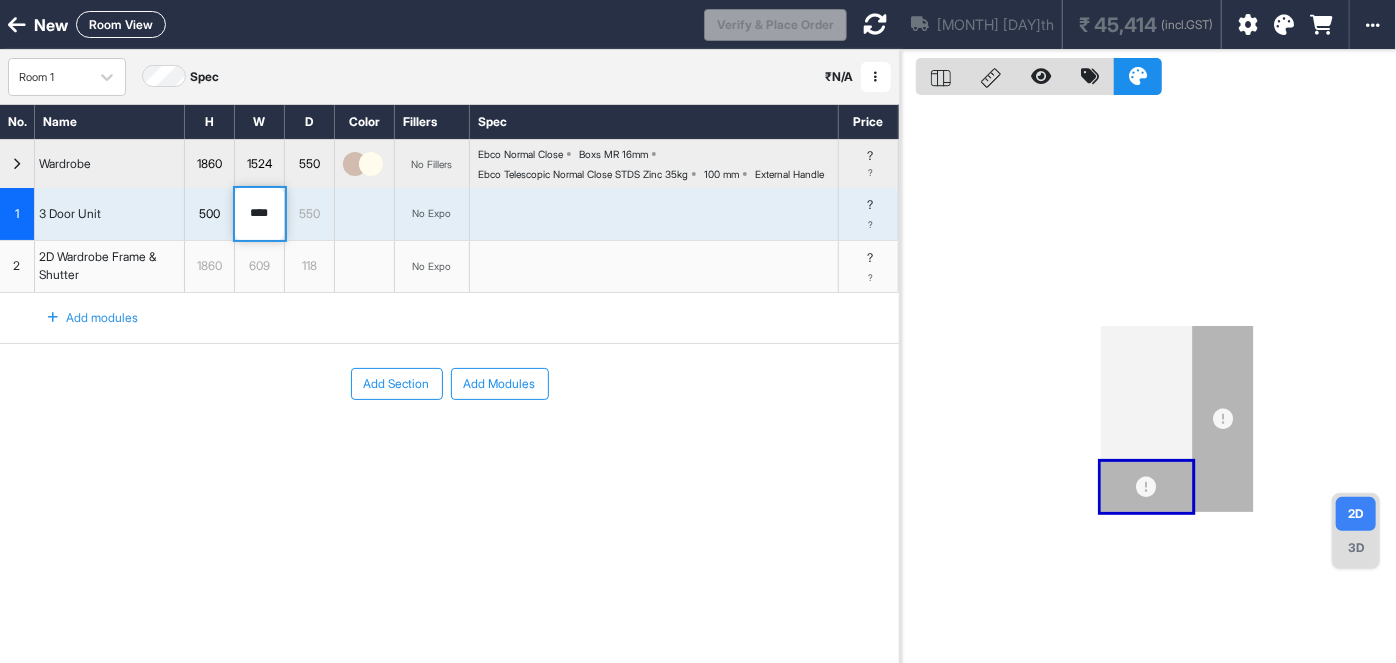 type on "****" 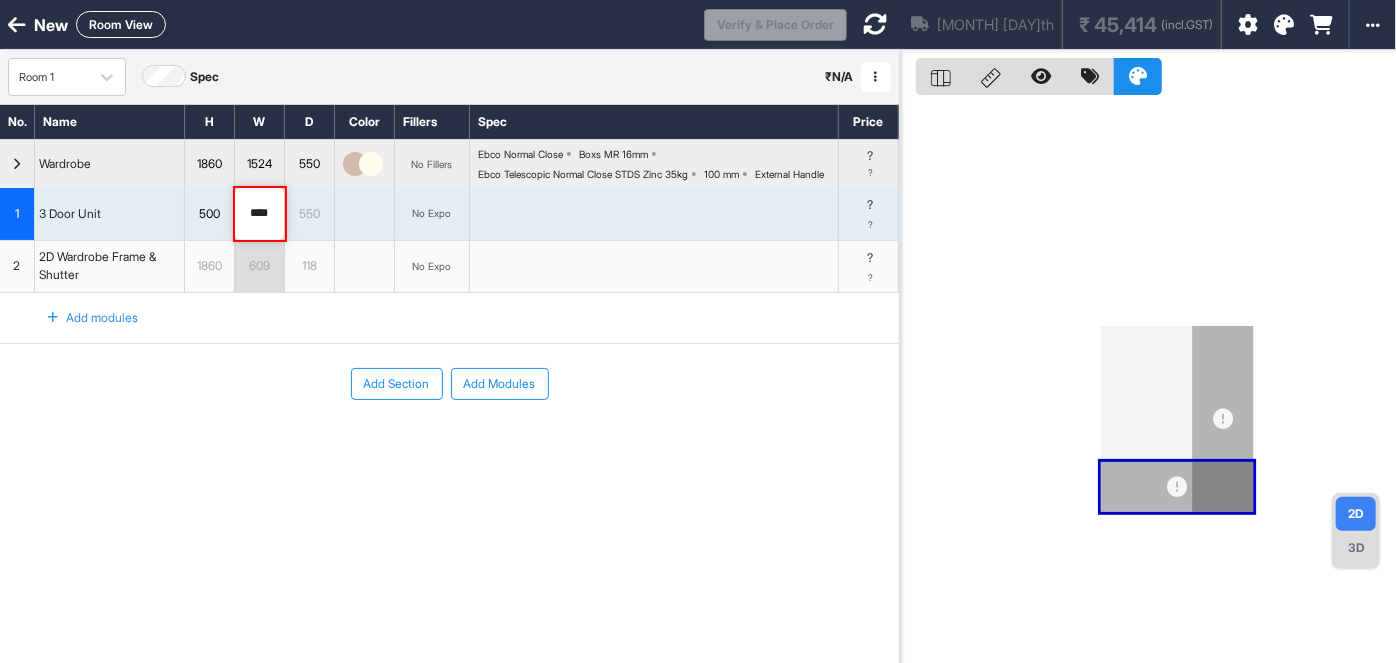 click on "550" at bounding box center [309, 214] 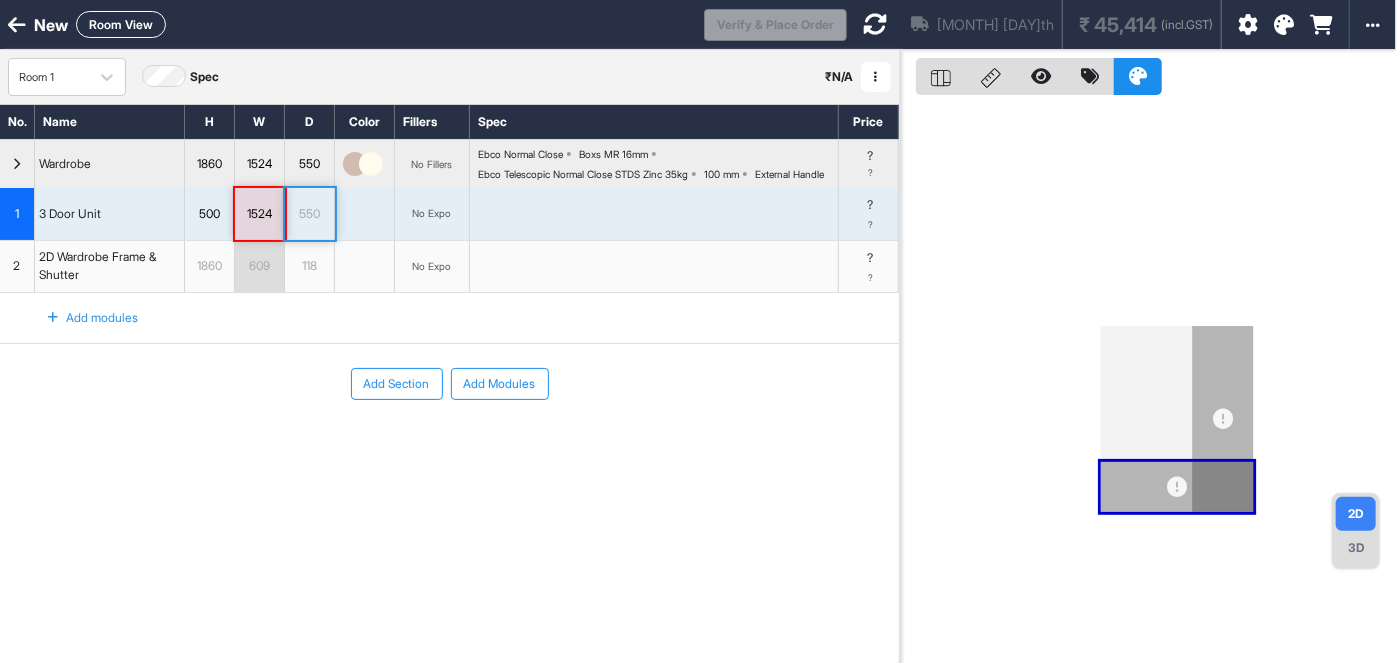 click on "Add Section Add Modules" at bounding box center [449, 384] 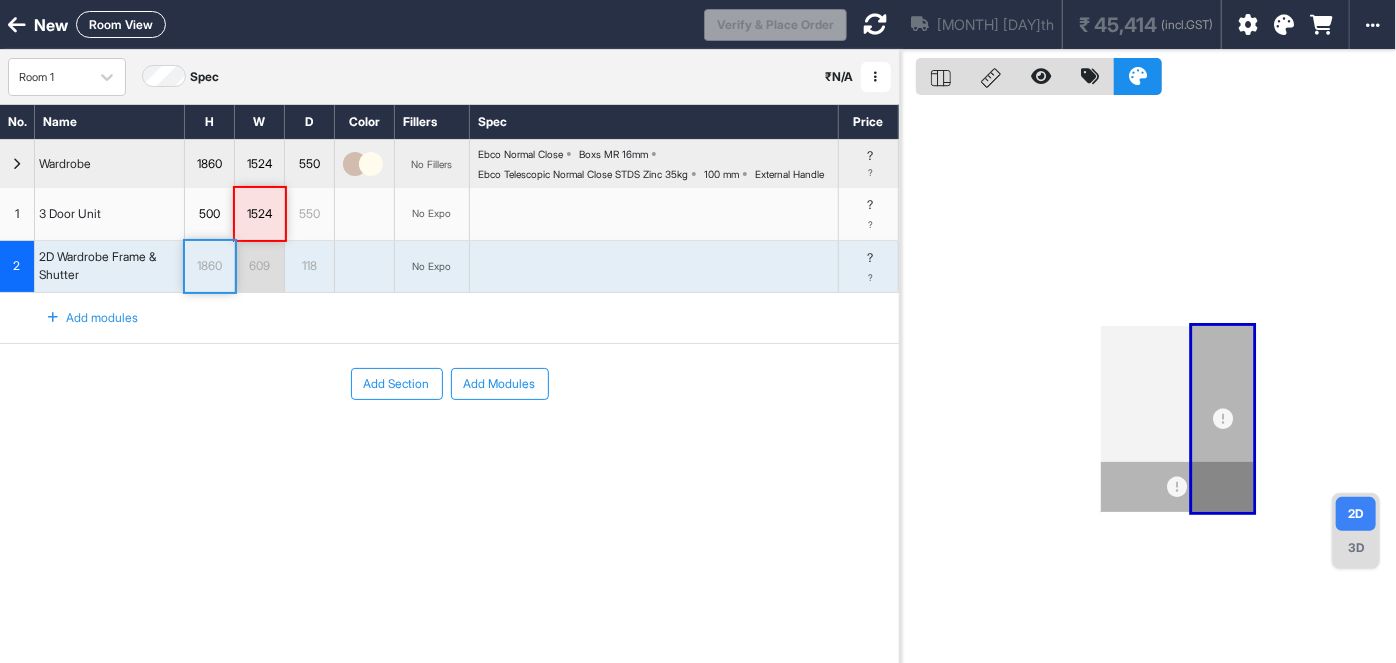 click on "1860" at bounding box center (209, 266) 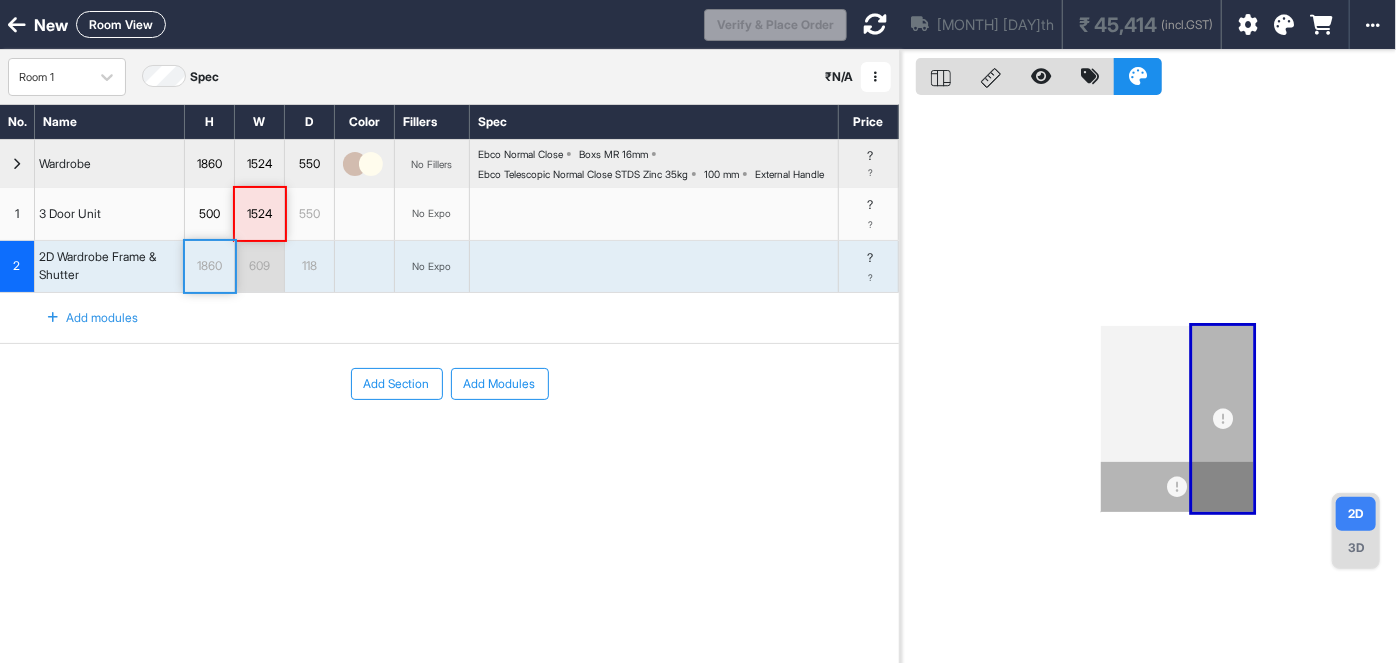 click on "1860" at bounding box center [209, 266] 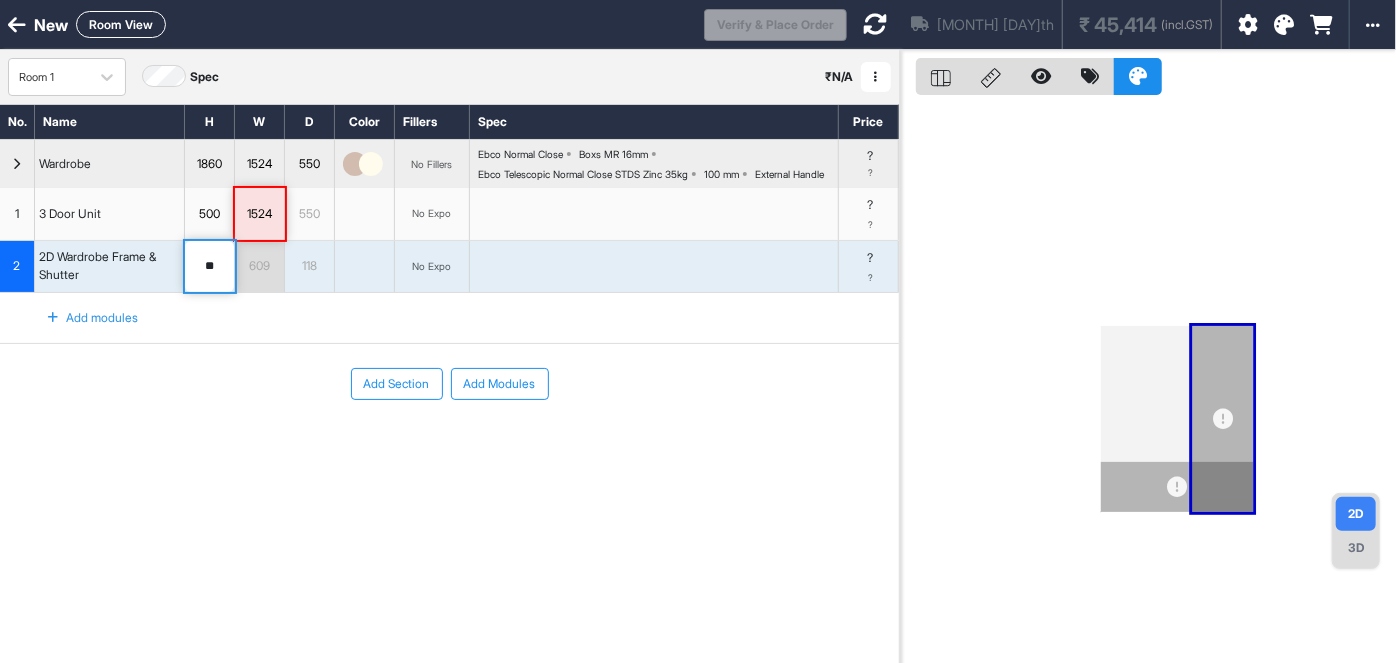 type on "*" 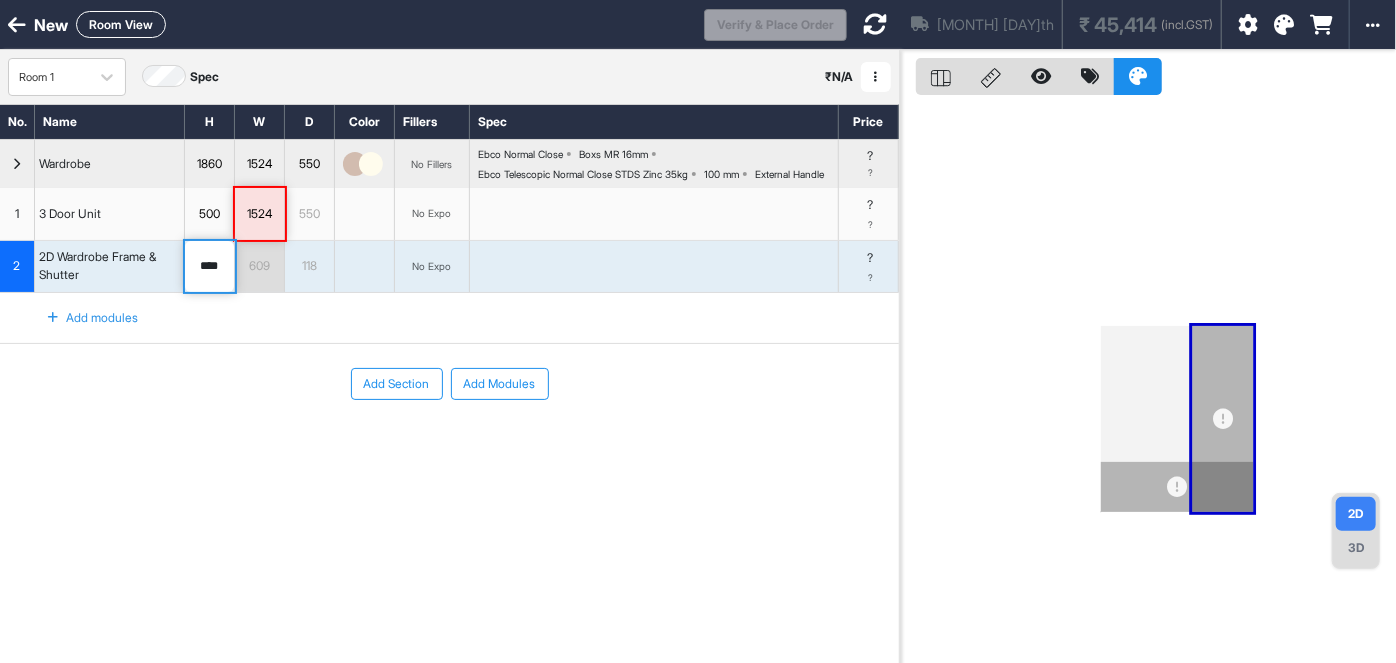 type on "****" 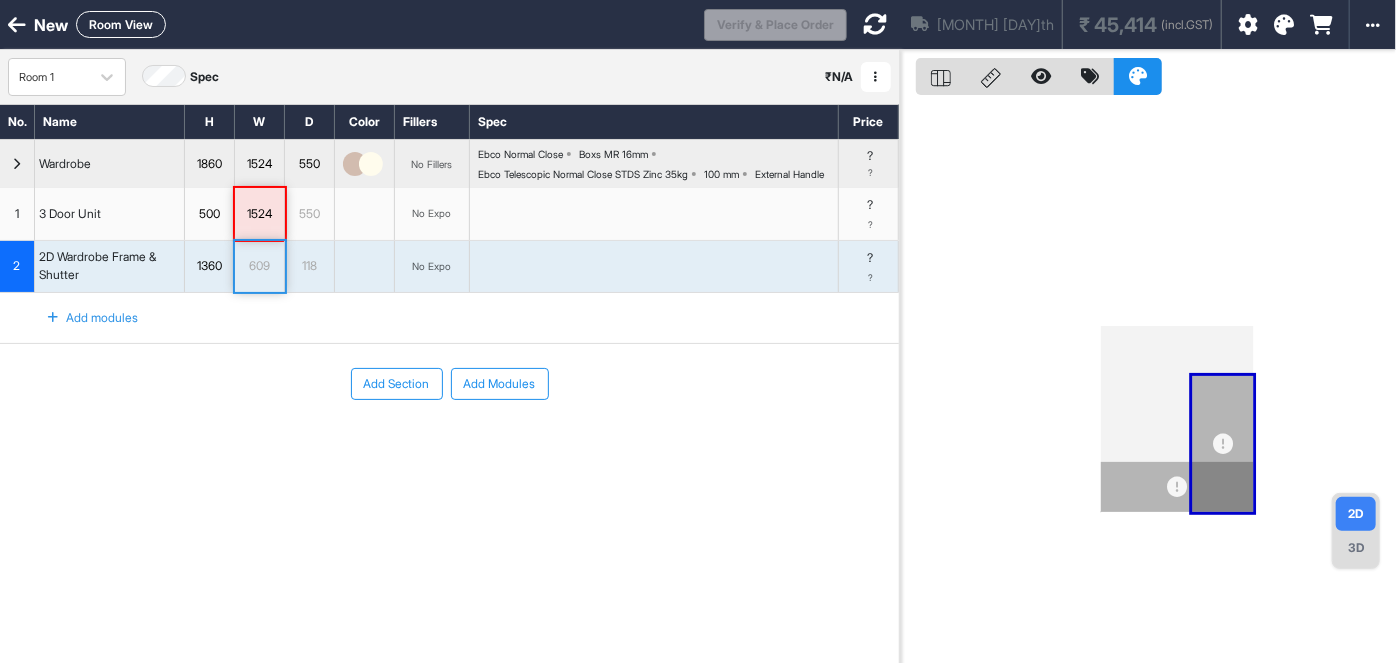 click on "609" at bounding box center [259, 266] 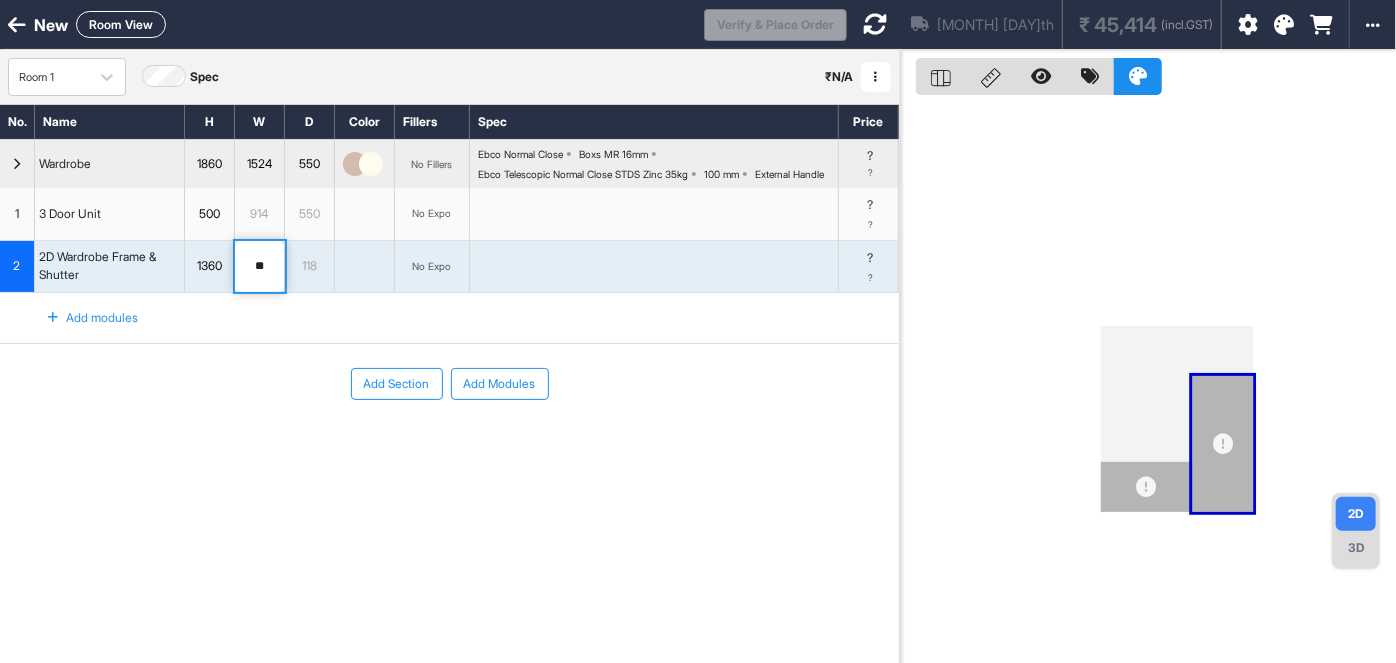 type on "*" 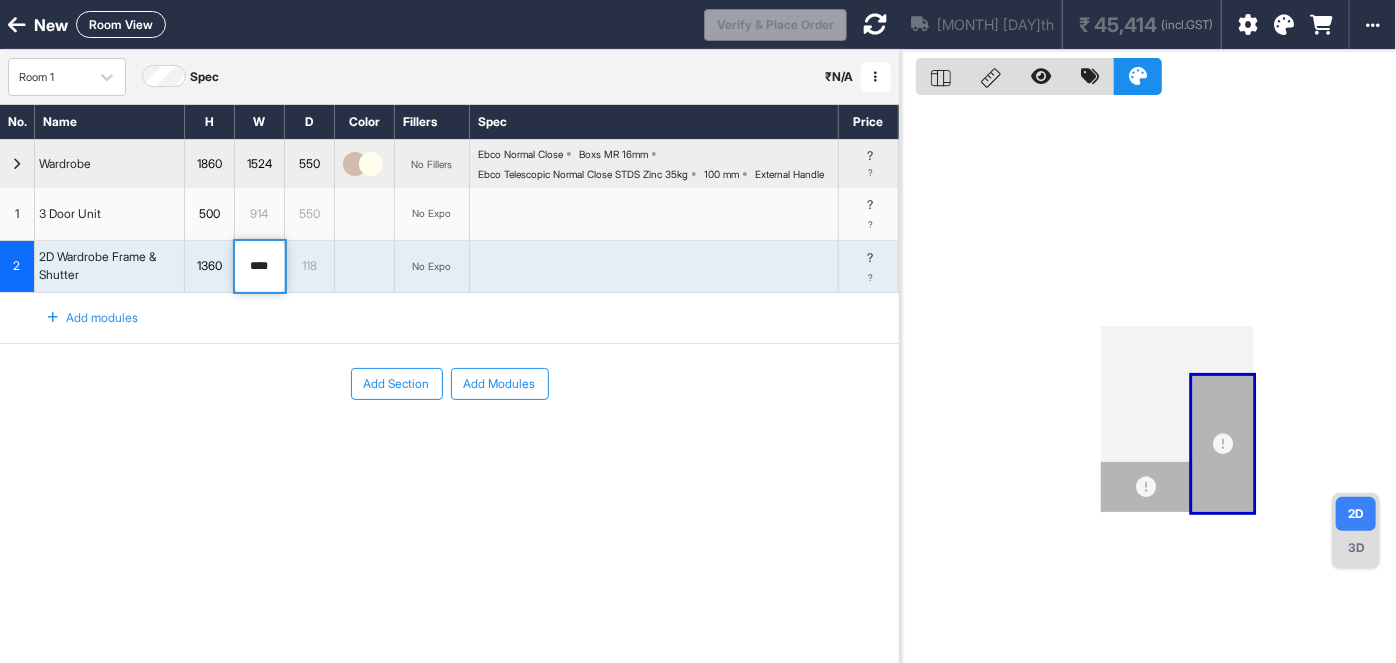type on "****" 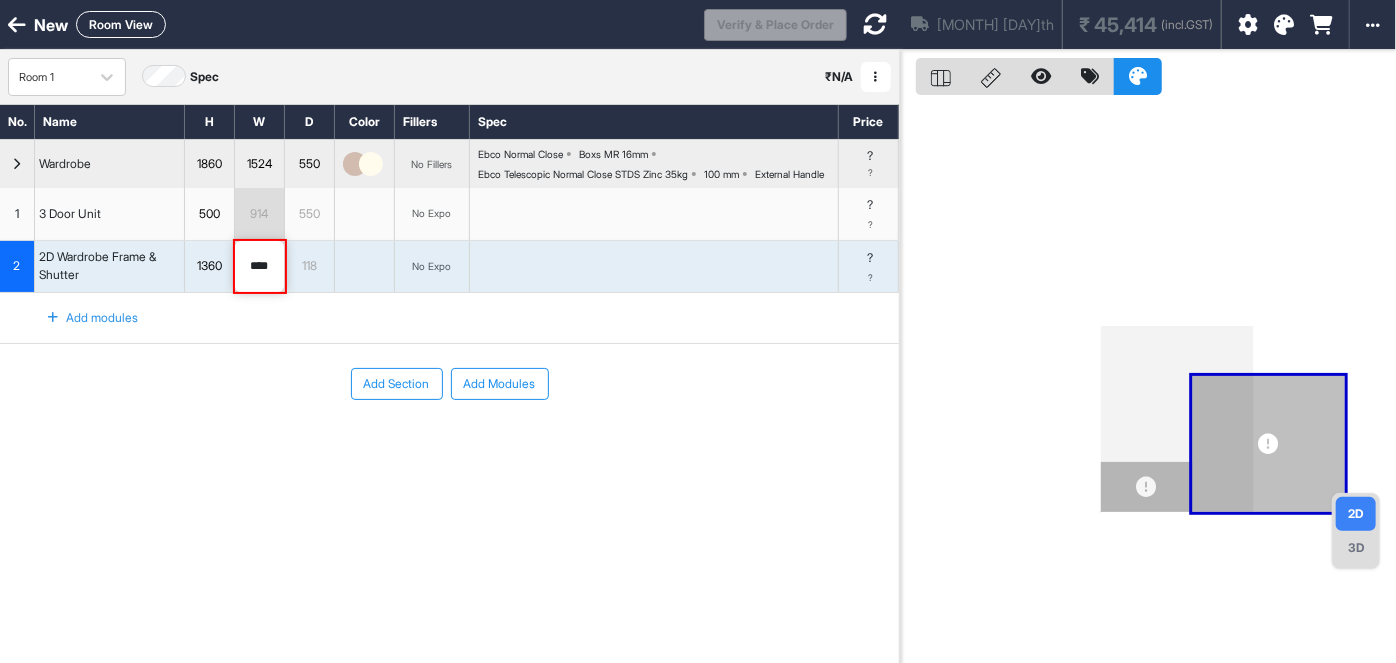 click on "118" at bounding box center (309, 266) 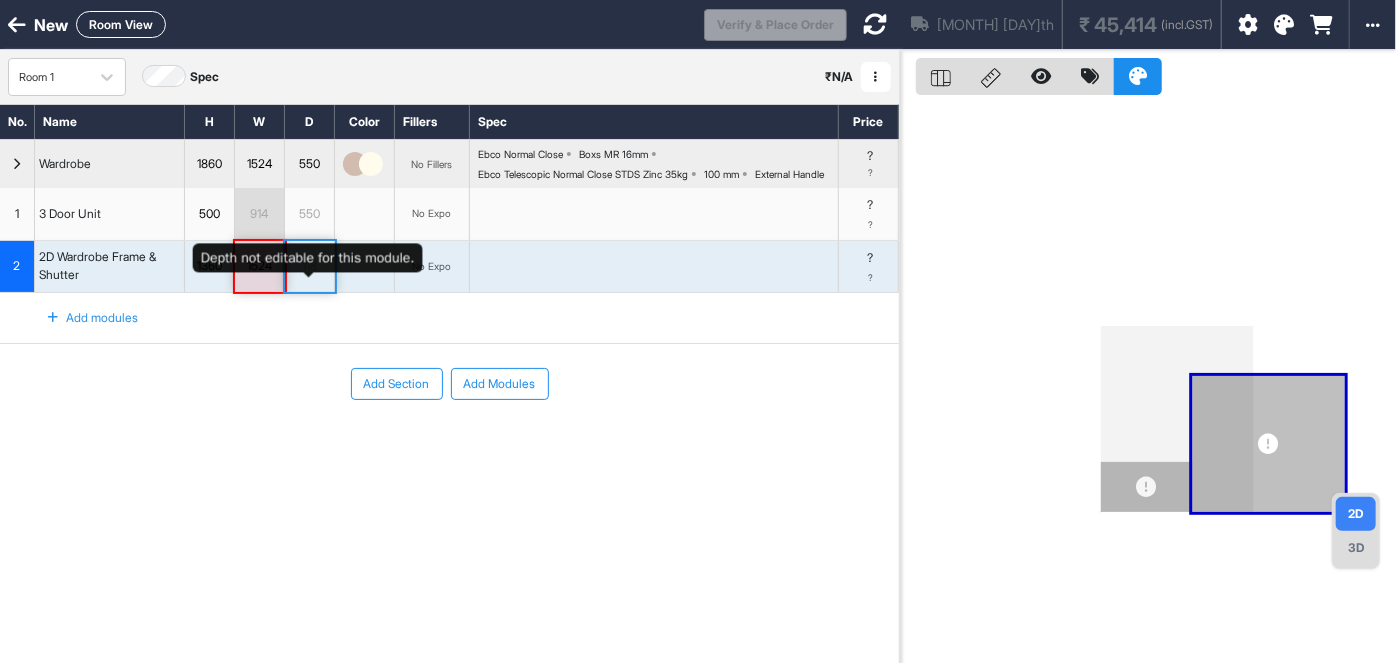 click on "118" at bounding box center (309, 266) 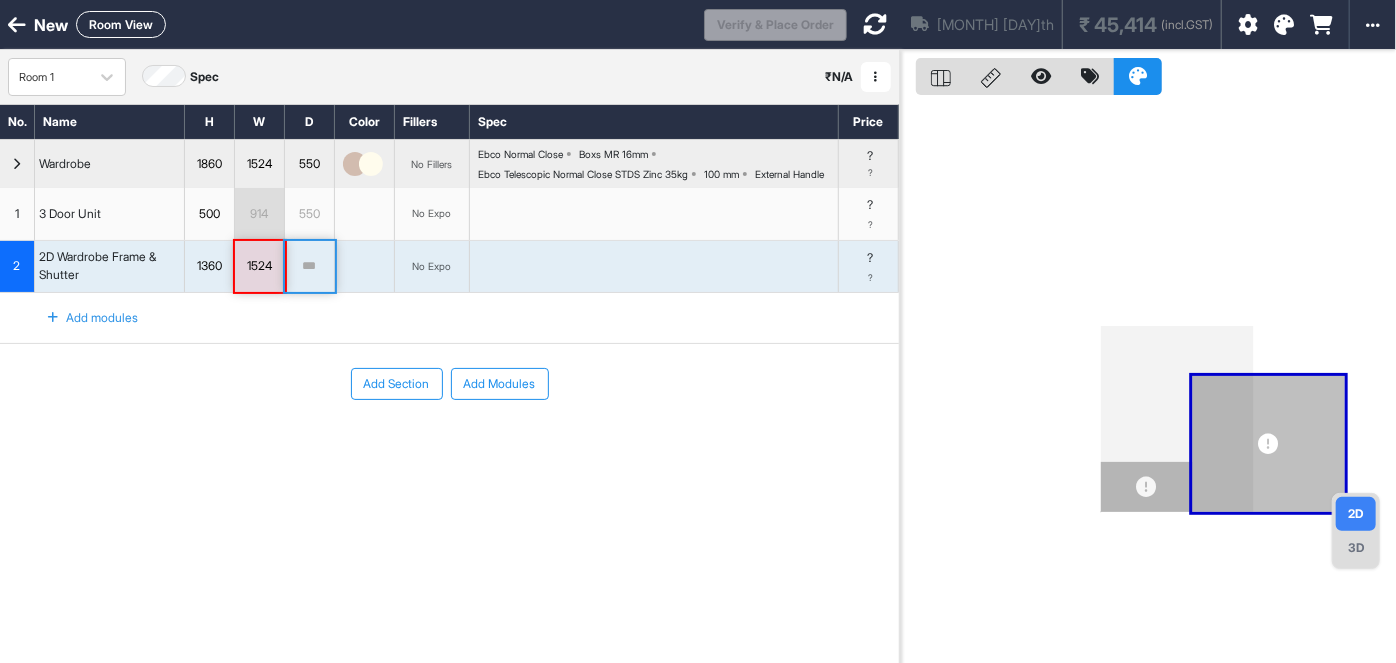 click on "Add Section Add Modules" at bounding box center [449, 444] 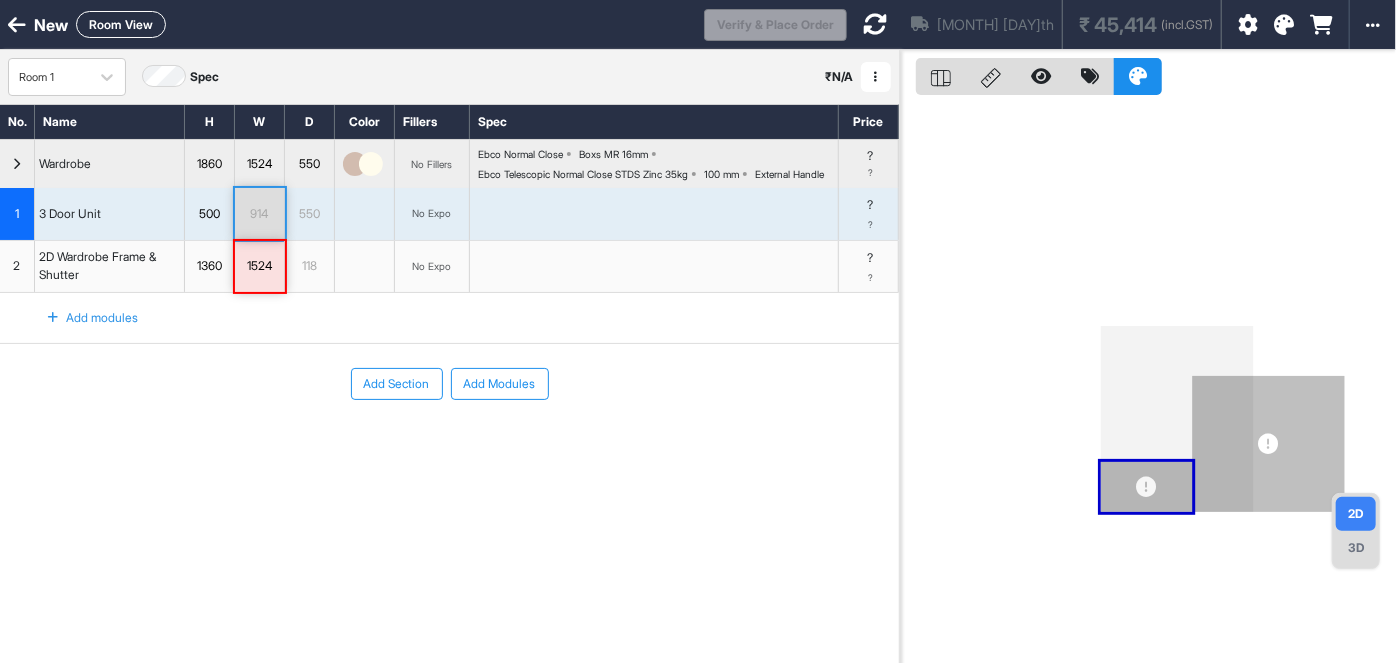 click on "914" at bounding box center (260, 214) 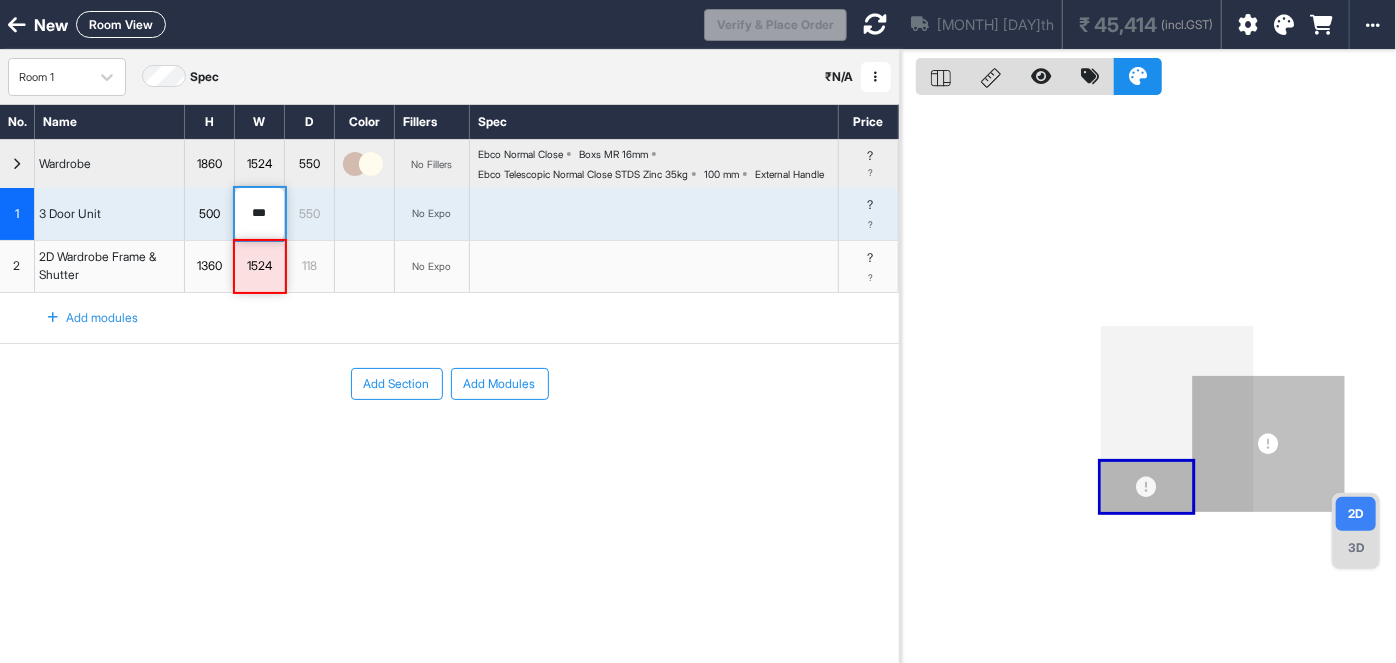 click on "Add Section Add Modules" at bounding box center (449, 444) 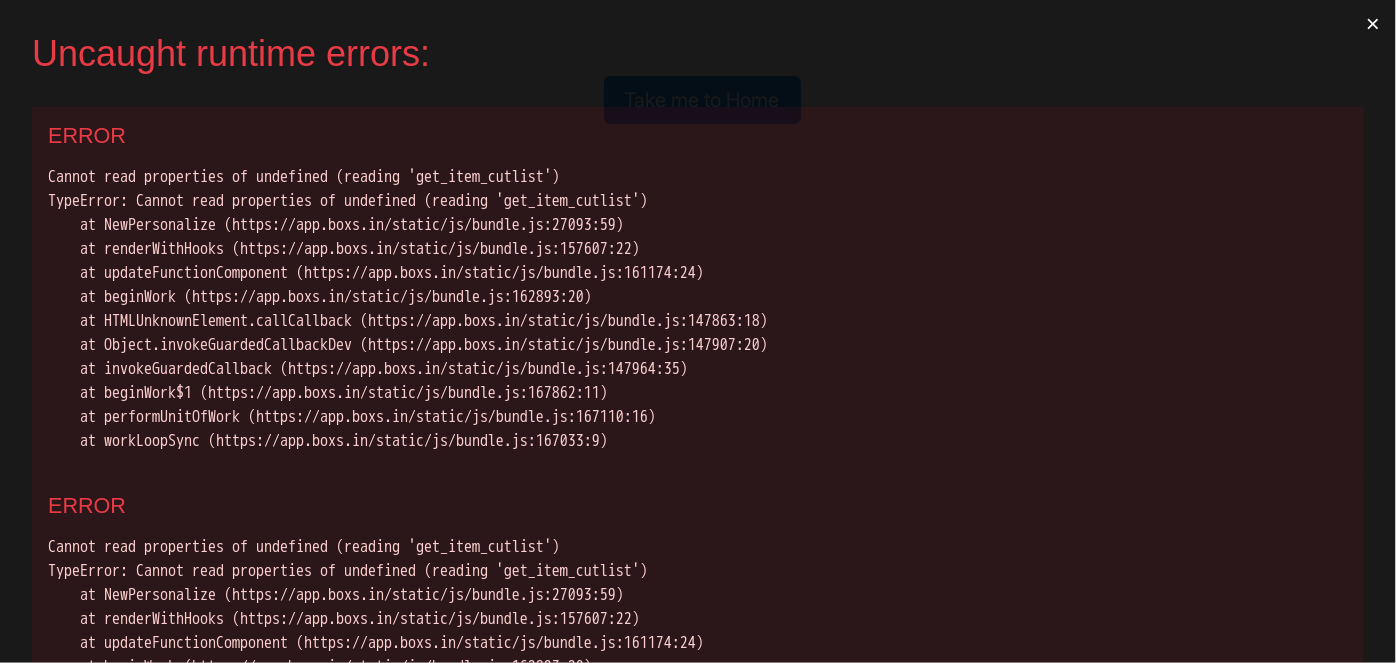 scroll, scrollTop: 0, scrollLeft: 0, axis: both 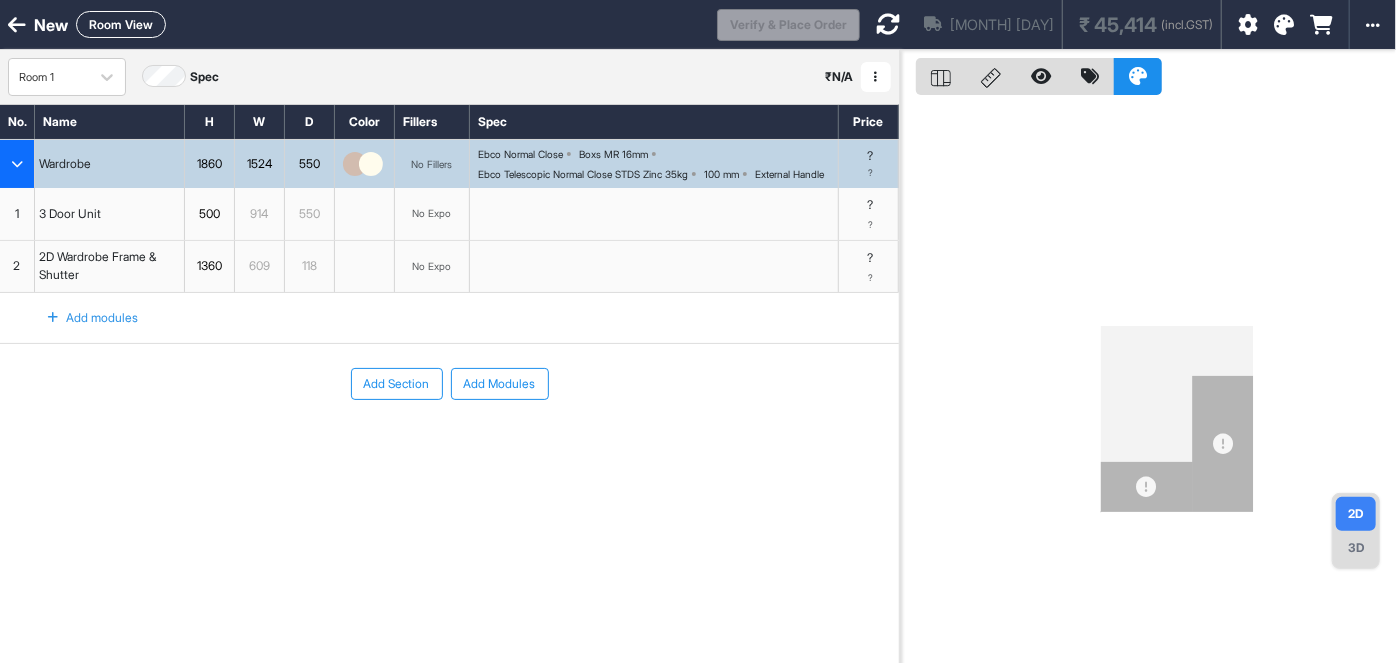 click on "Room View" at bounding box center [121, 24] 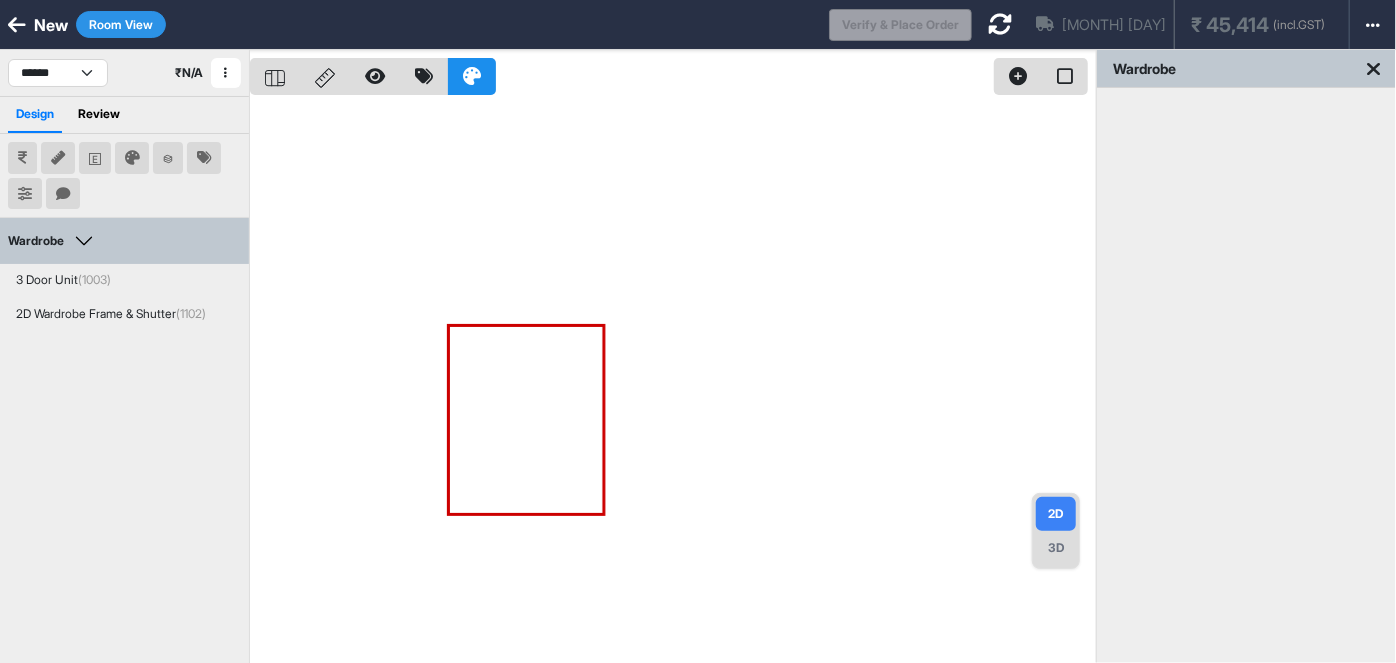 click on "3D" at bounding box center (1056, 548) 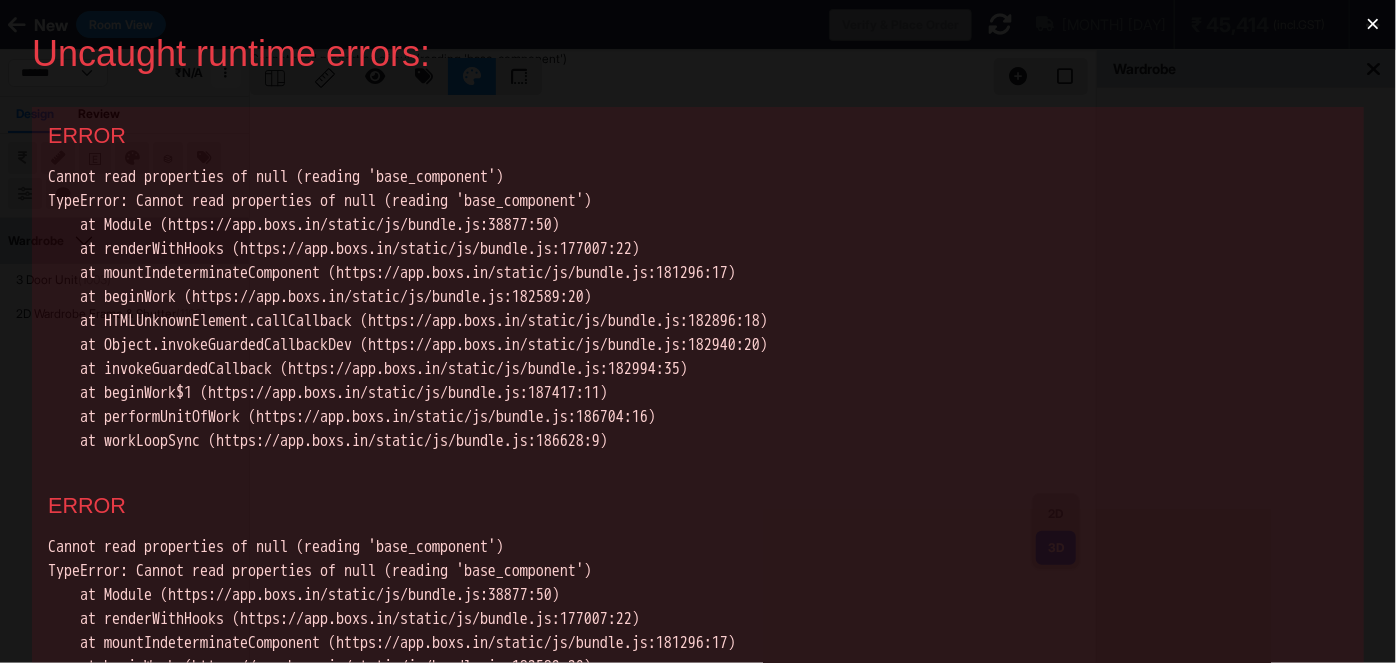 scroll, scrollTop: 0, scrollLeft: 0, axis: both 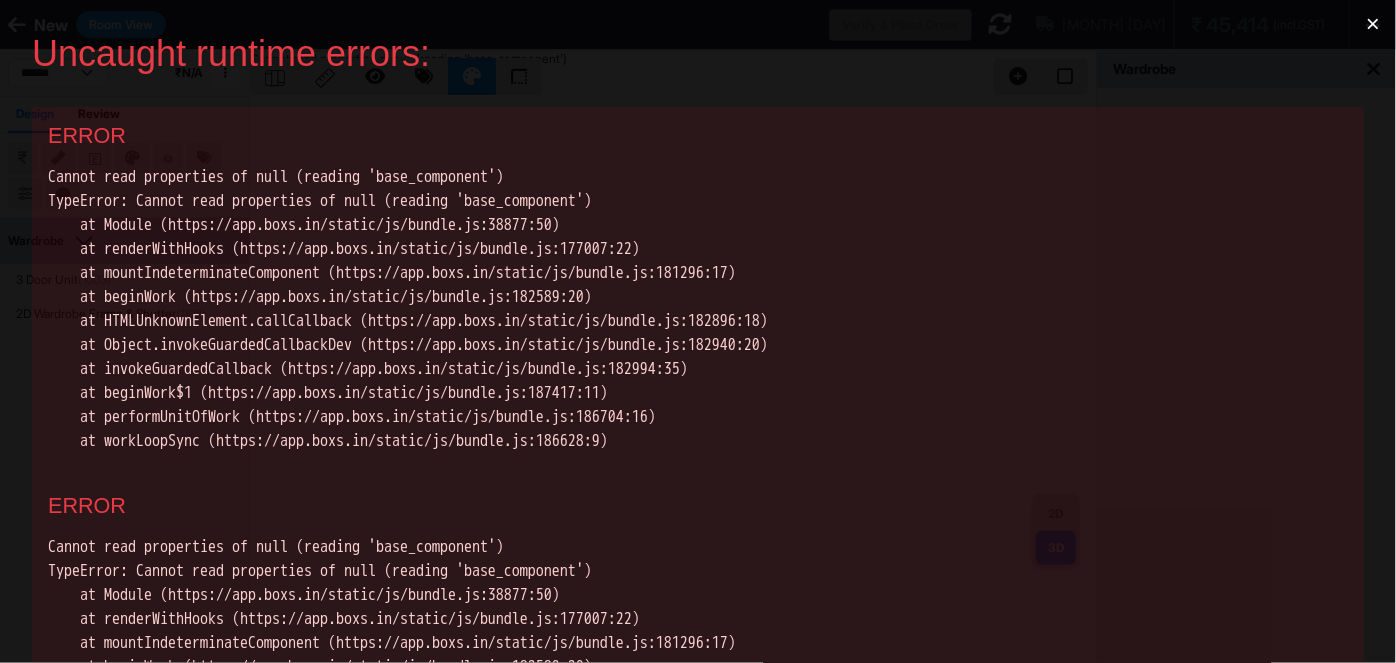 click on "×" at bounding box center [1373, 24] 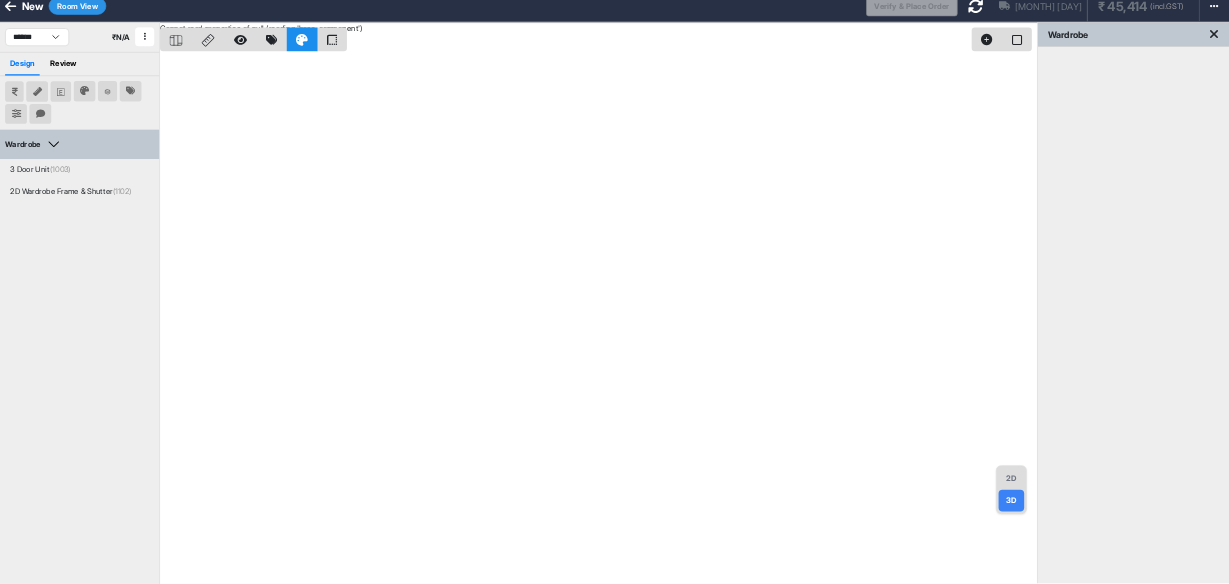 scroll, scrollTop: 0, scrollLeft: 0, axis: both 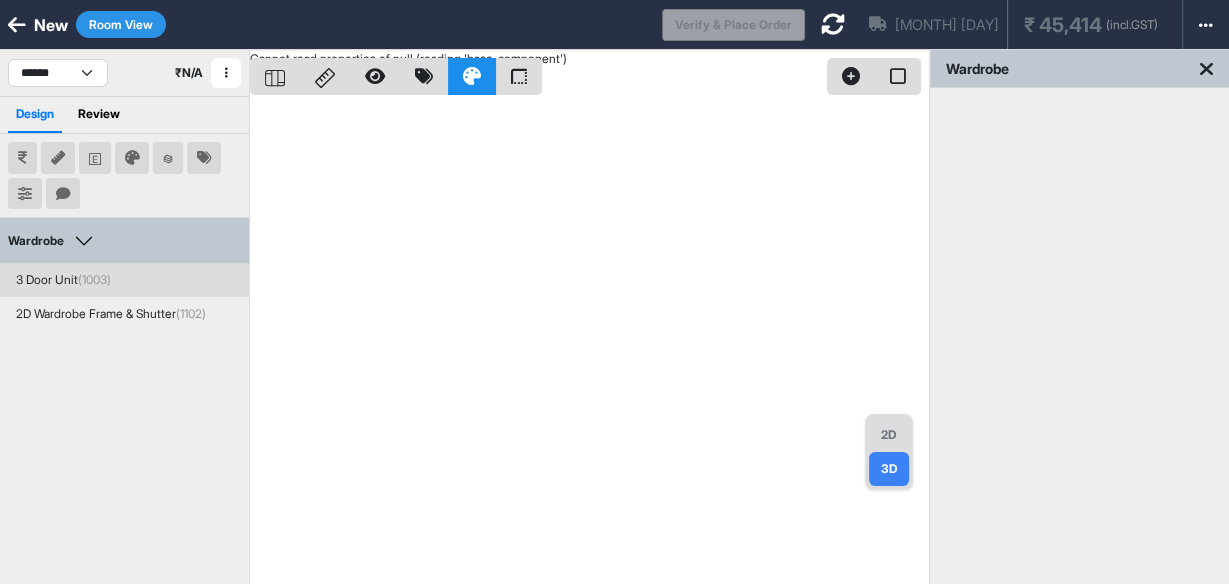 click on "3 Door Unit  (1003)" at bounding box center (63, 280) 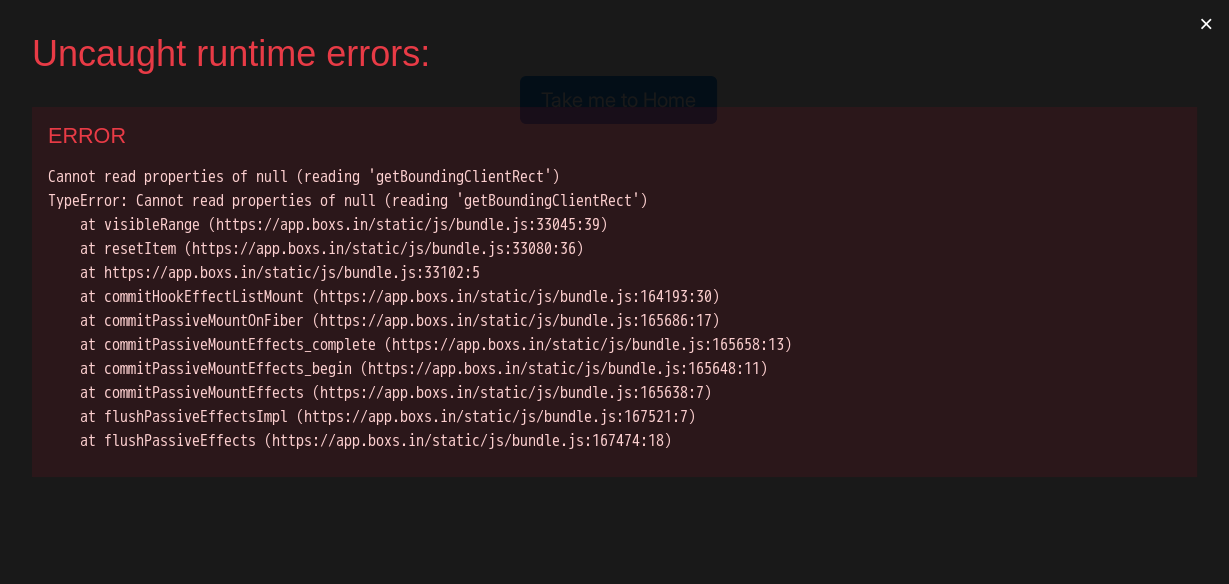 scroll, scrollTop: 0, scrollLeft: 0, axis: both 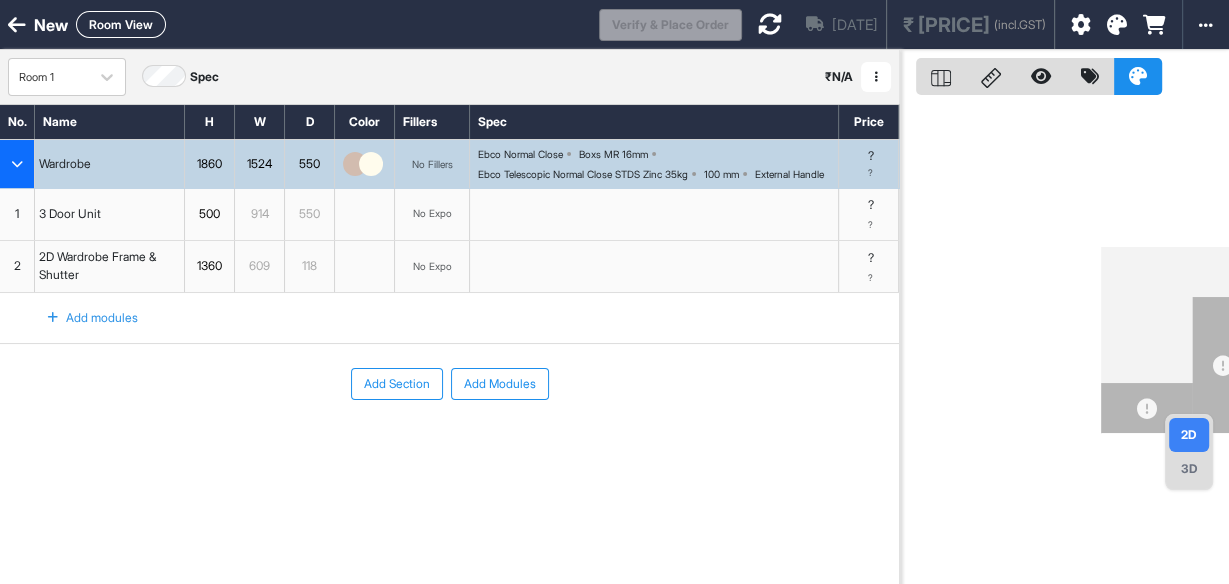 click on "3D" at bounding box center [1189, 469] 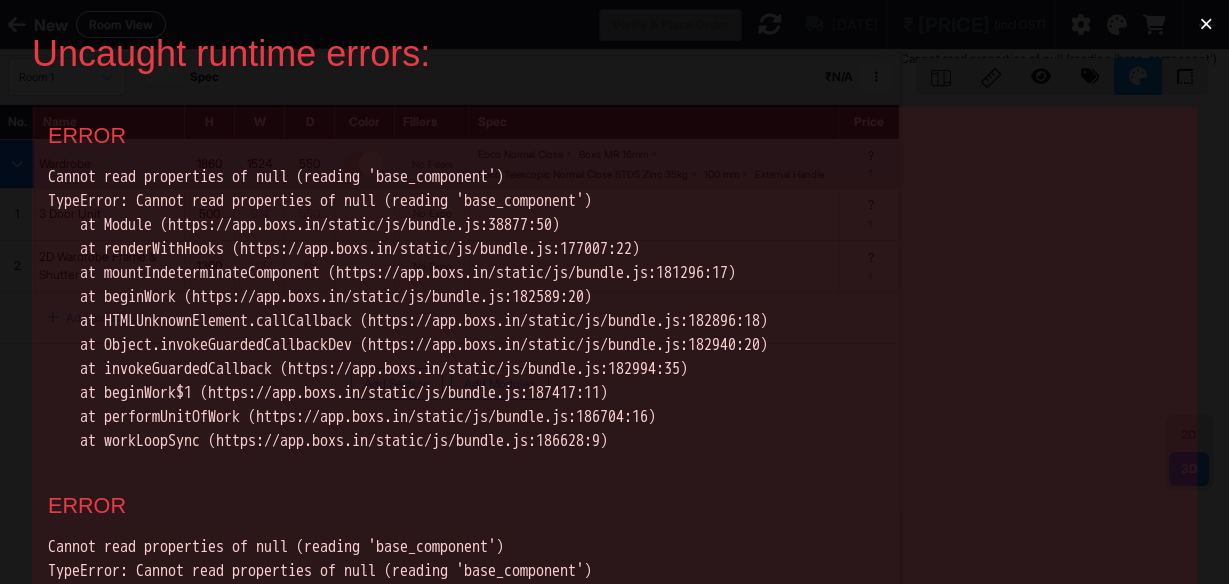 scroll, scrollTop: 0, scrollLeft: 0, axis: both 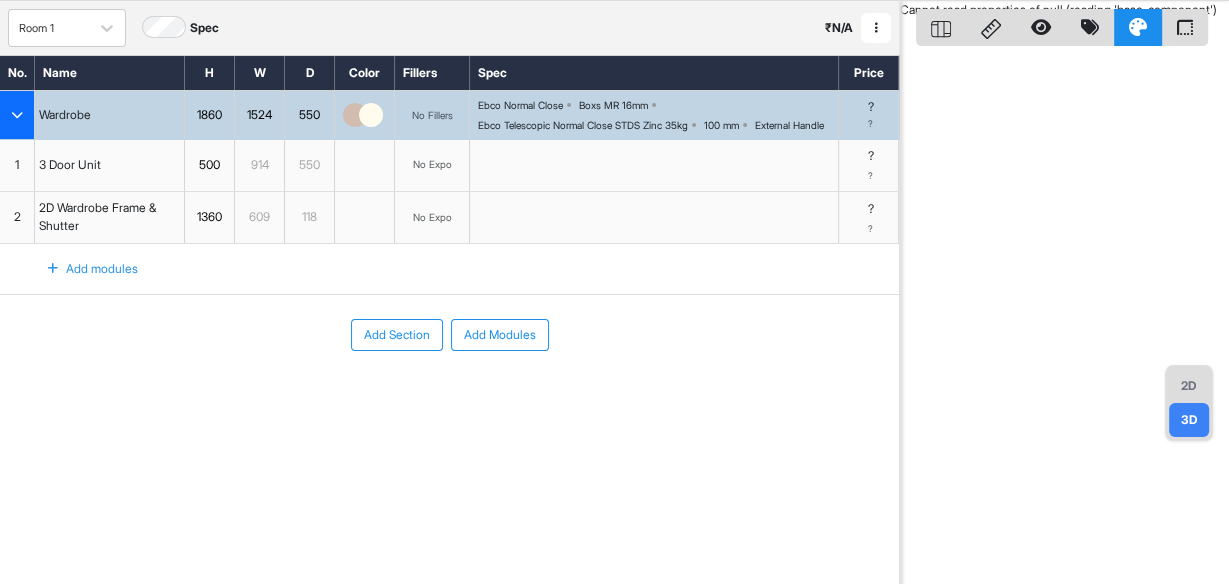 click on "3D" at bounding box center [1189, 420] 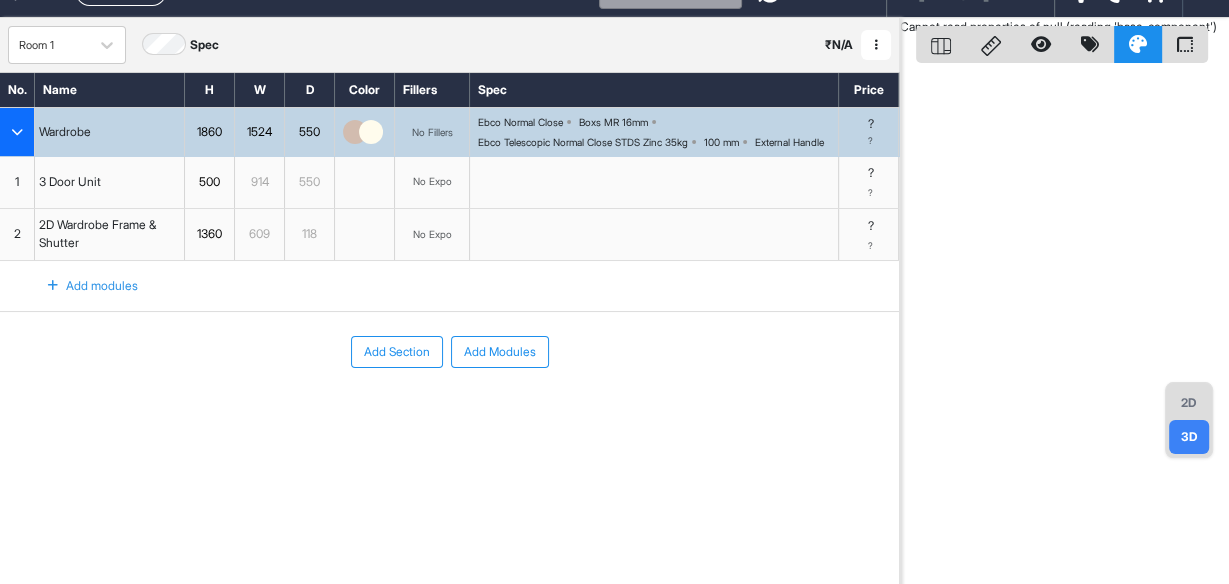 scroll, scrollTop: 0, scrollLeft: 0, axis: both 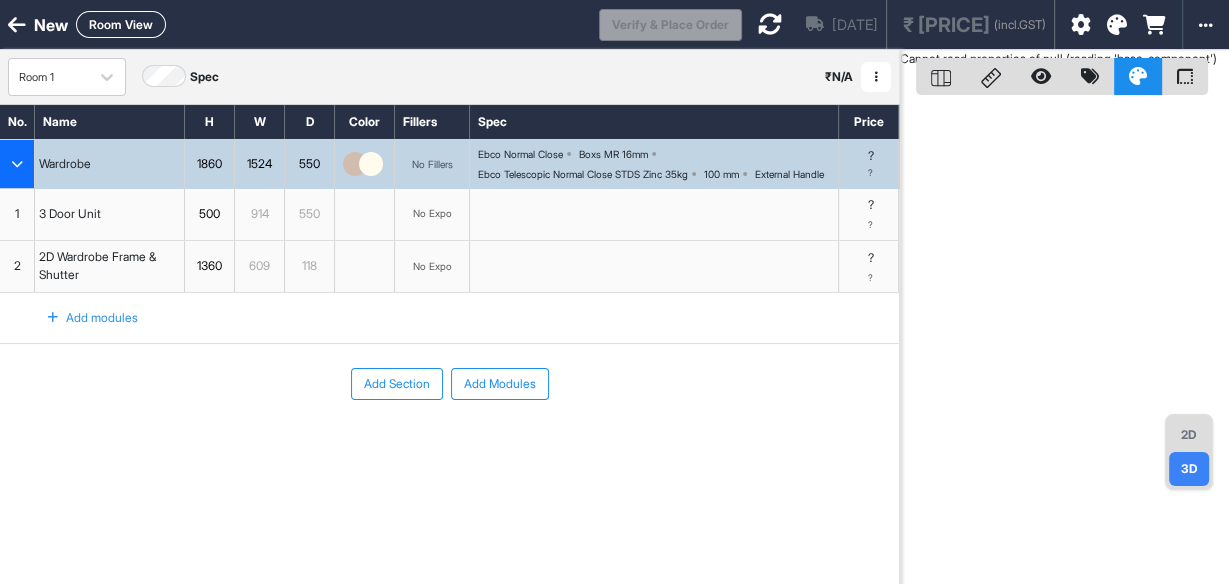 click on "2D" at bounding box center [1189, 435] 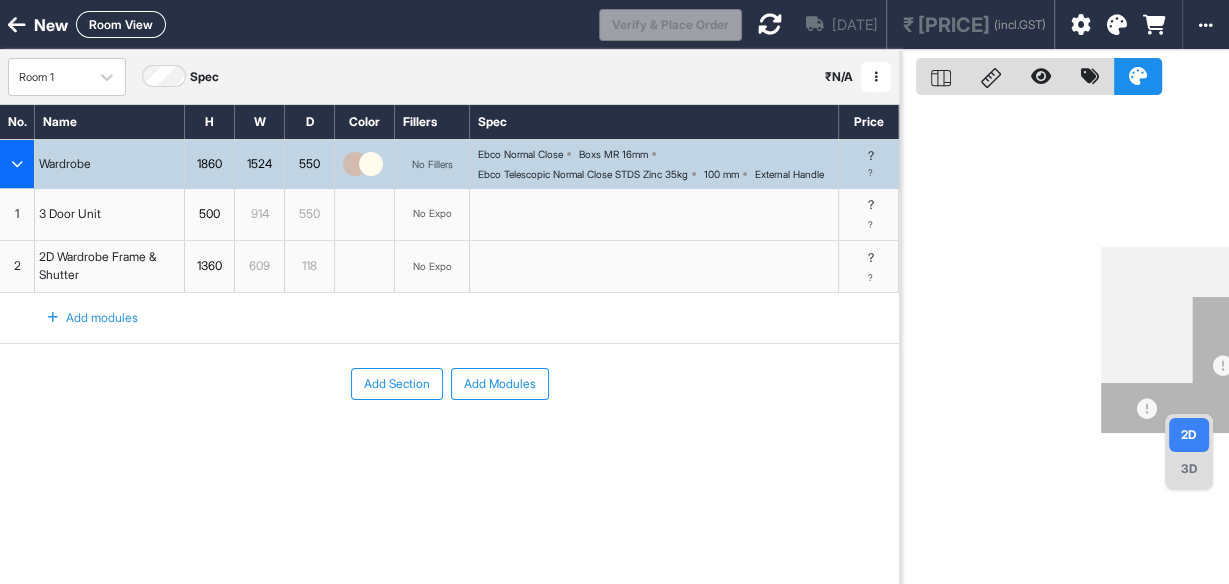 click on "3D" at bounding box center [1189, 469] 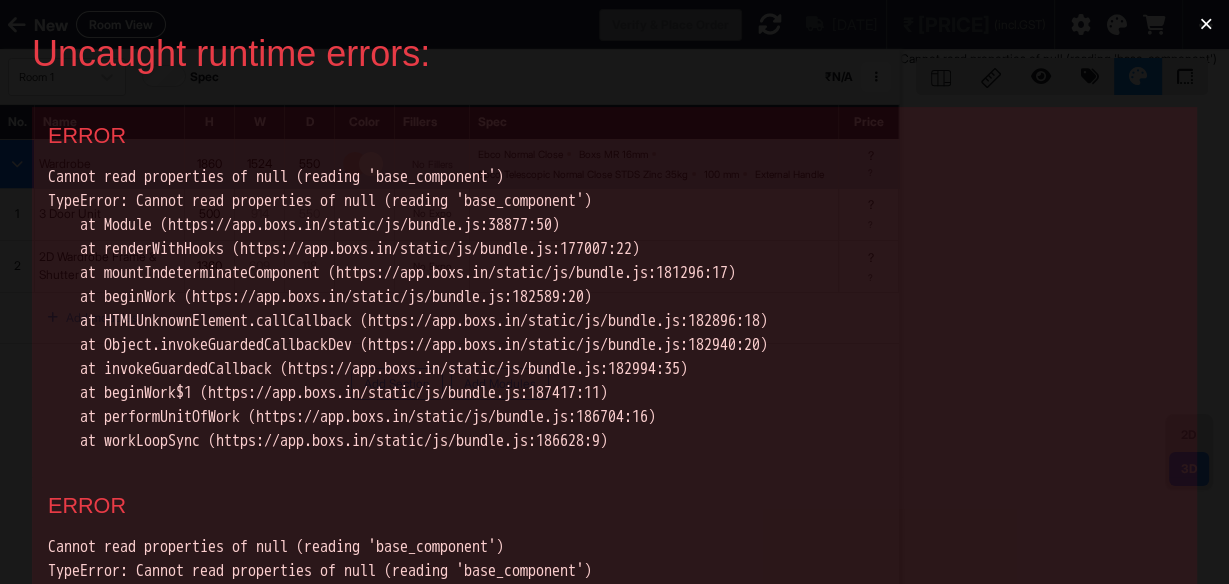 scroll, scrollTop: 0, scrollLeft: 0, axis: both 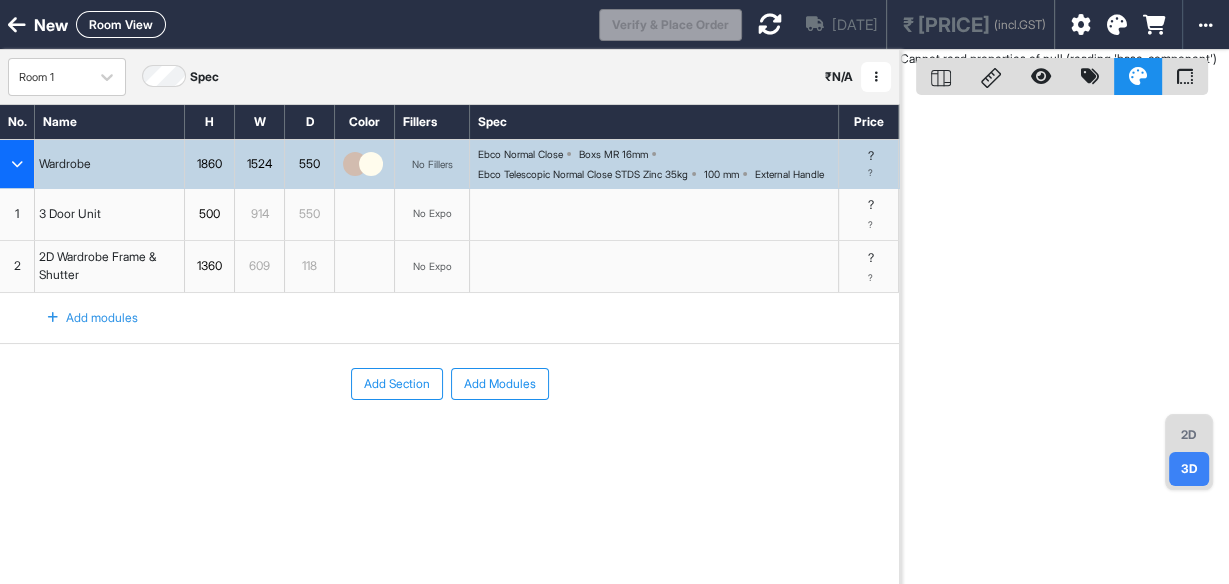 click on "Room View" at bounding box center (121, 24) 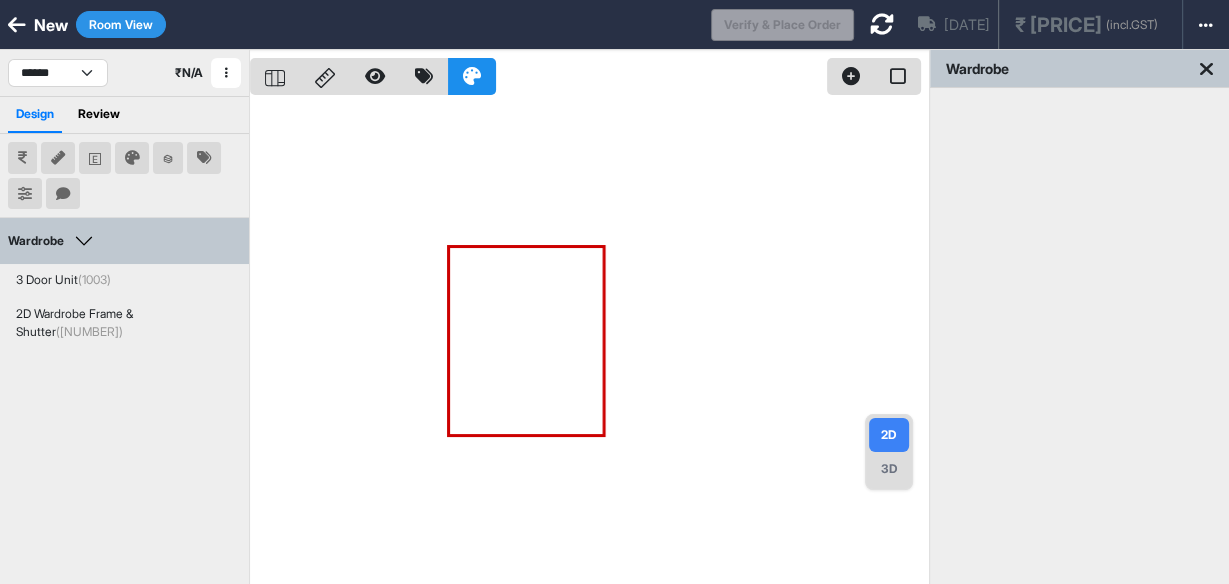 click on "3D" at bounding box center [889, 469] 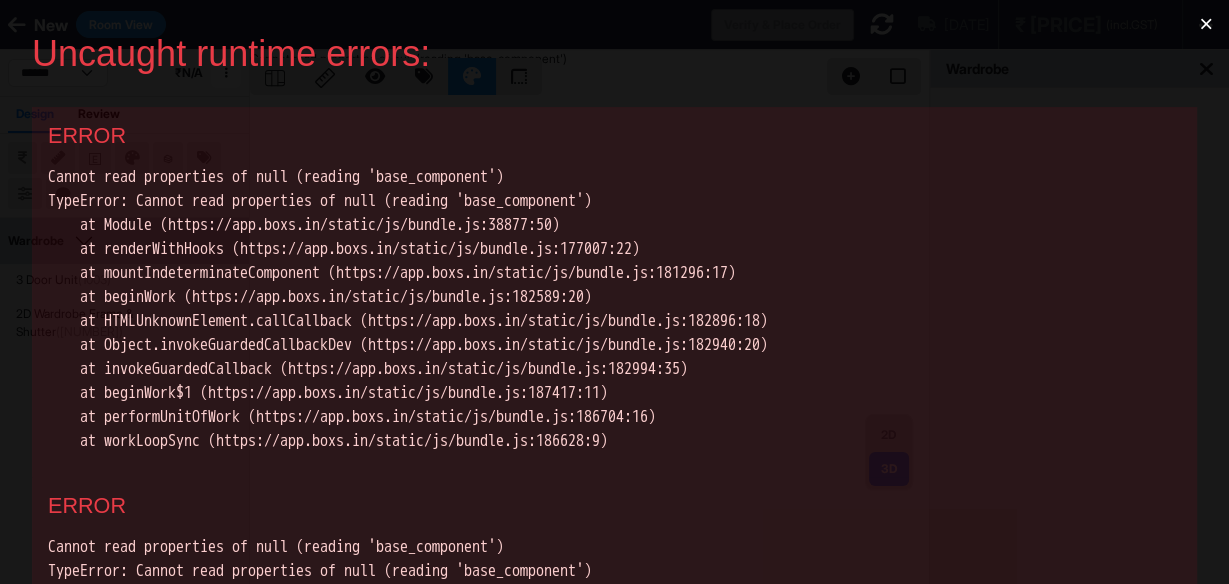 scroll, scrollTop: 0, scrollLeft: 0, axis: both 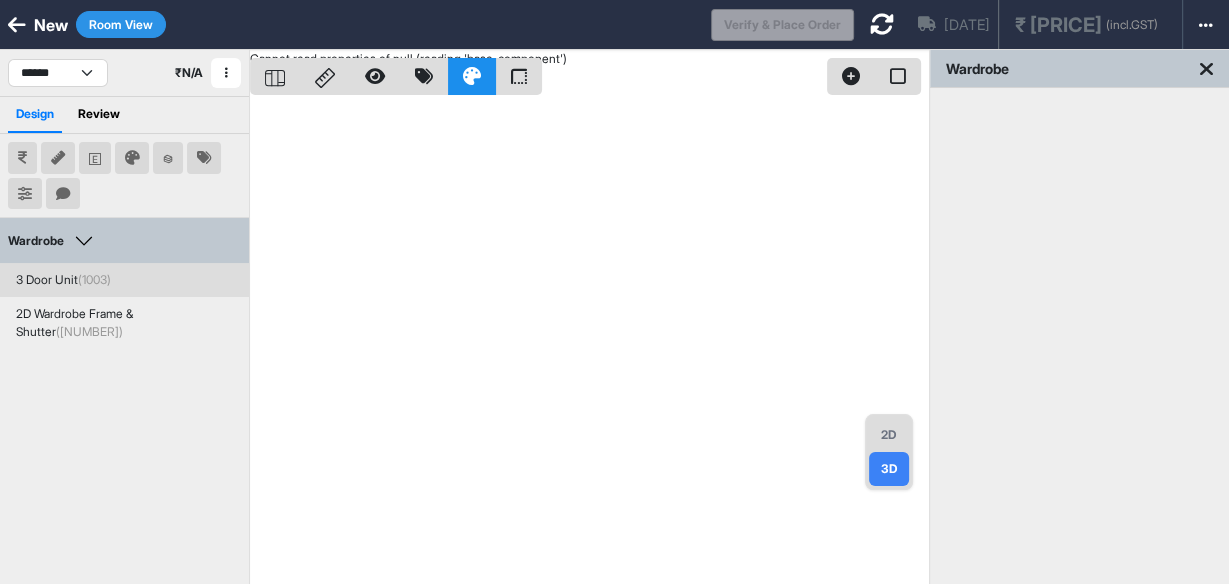 click on "3 Door Unit  (1003)" at bounding box center (63, 280) 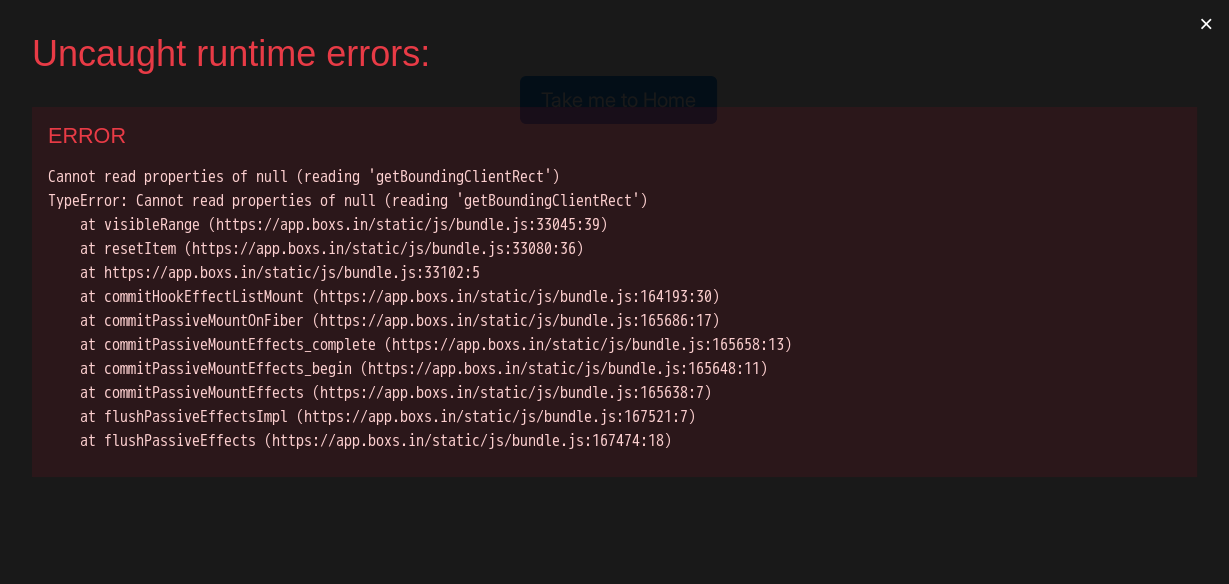 scroll, scrollTop: 0, scrollLeft: 0, axis: both 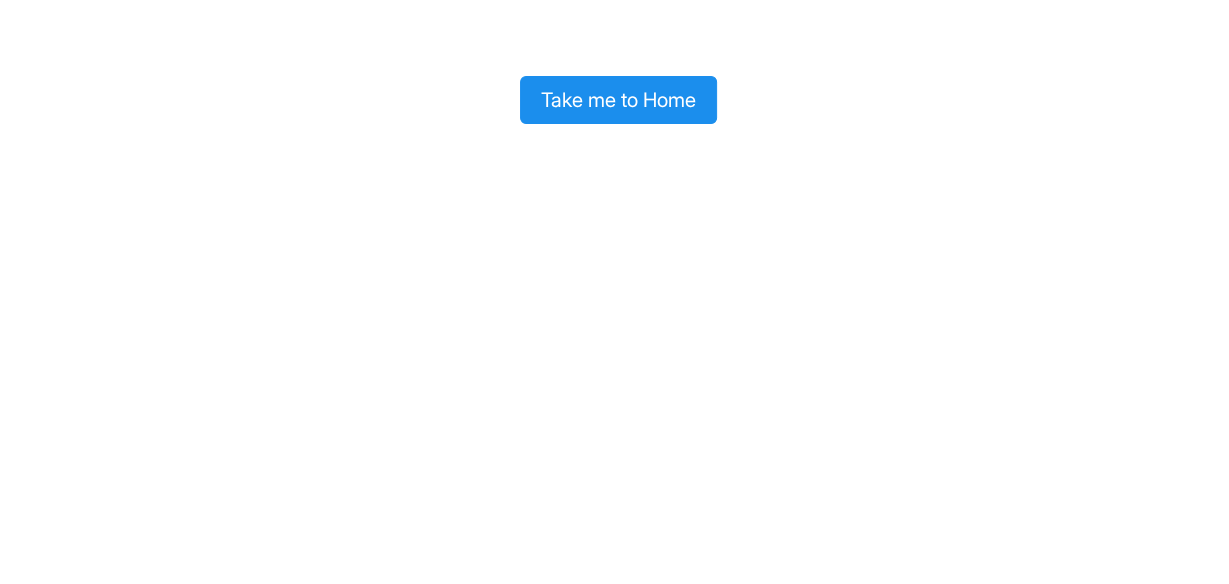 click on "Take me to Home" at bounding box center (618, 100) 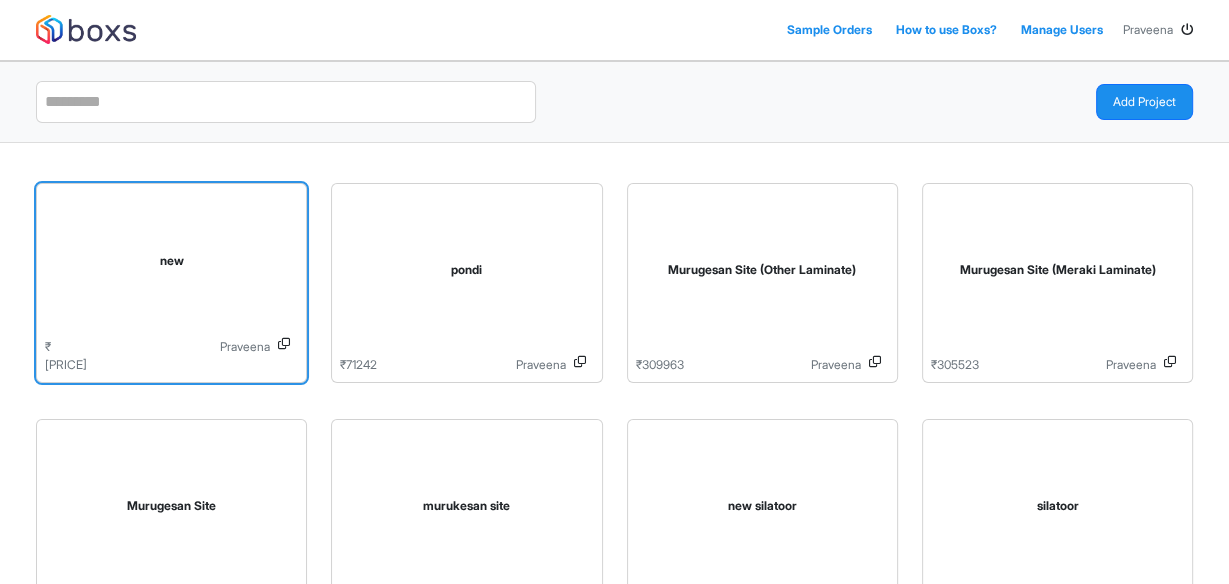 click on "new" at bounding box center (171, 265) 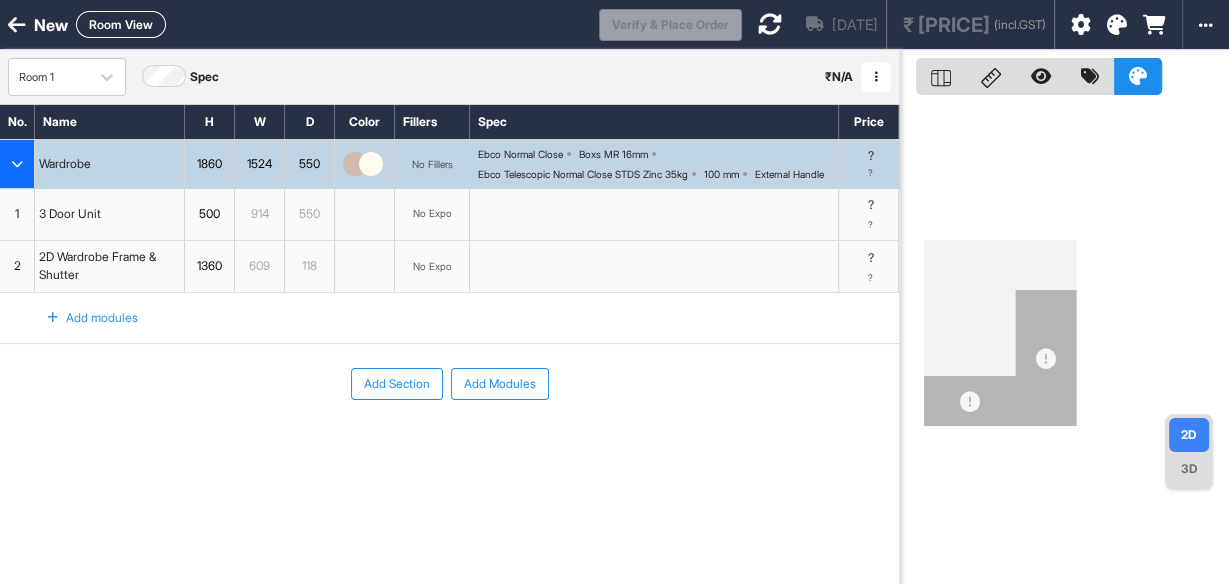 drag, startPoint x: 1144, startPoint y: 503, endPoint x: 977, endPoint y: 498, distance: 167.07483 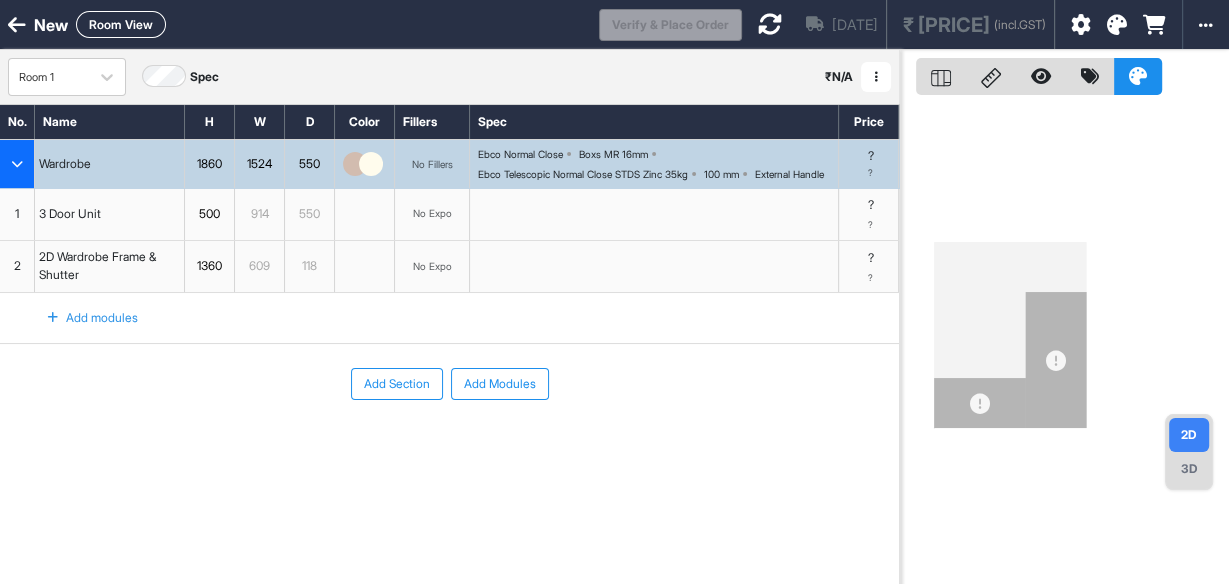 click on "3D" at bounding box center (1189, 469) 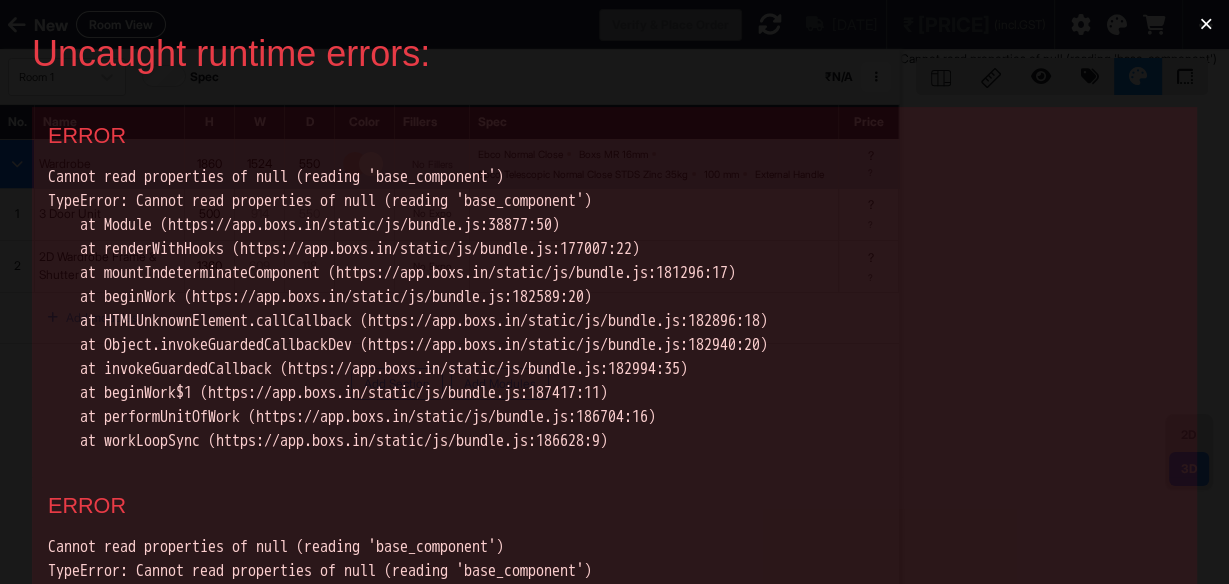 scroll, scrollTop: 0, scrollLeft: 0, axis: both 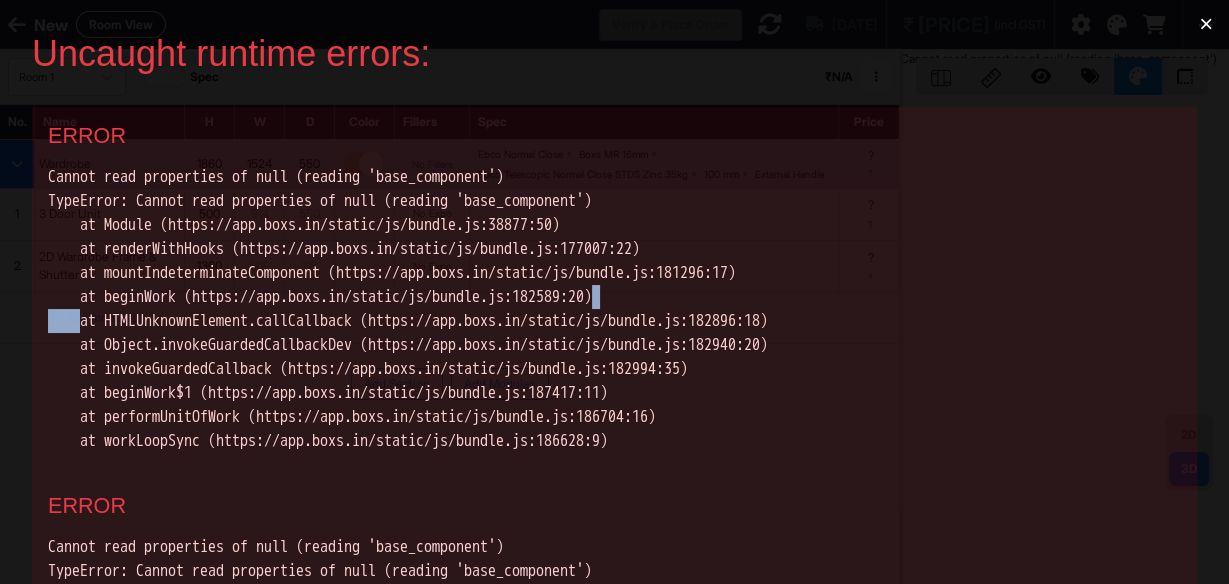 click on "Cannot read properties of null (reading 'base_component')
TypeError: Cannot read properties of null (reading 'base_component')
at Module (https://app.boxs.in/static/js/bundle.js:38877:50)
at renderWithHooks (https://app.boxs.in/static/js/bundle.js:177007:22)
at mountIndeterminateComponent (https://app.boxs.in/static/js/bundle.js:181296:17)
at beginWork (https://app.boxs.in/static/js/bundle.js:182589:20)
at HTMLUnknownElement.callCallback (https://app.boxs.in/static/js/bundle.js:182896:18)
at Object.invokeGuardedCallbackDev (https://app.boxs.in/static/js/bundle.js:182940:20)
at invokeGuardedCallback (https://app.boxs.in/static/js/bundle.js:182994:35)
at beginWork$1 (https://app.boxs.in/static/js/bundle.js:187417:11)
at performUnitOfWork (https://app.boxs.in/static/js/bundle.js:186704:16)
at workLoopSync (https://app.boxs.in/static/js/bundle.js:186628:9)" at bounding box center (614, 309) 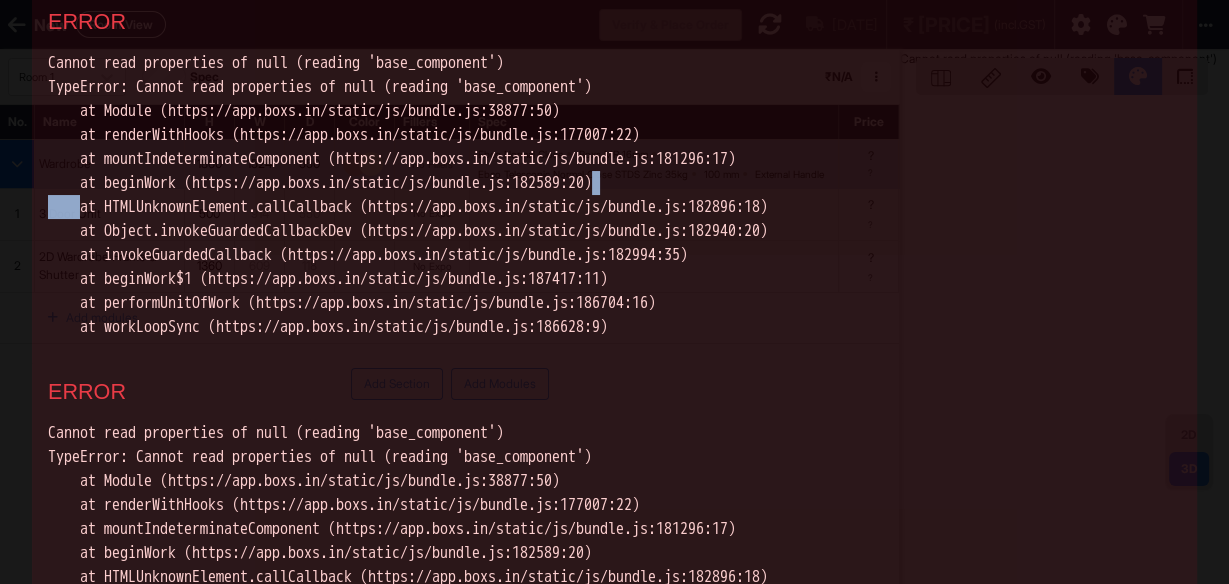 scroll, scrollTop: 0, scrollLeft: 0, axis: both 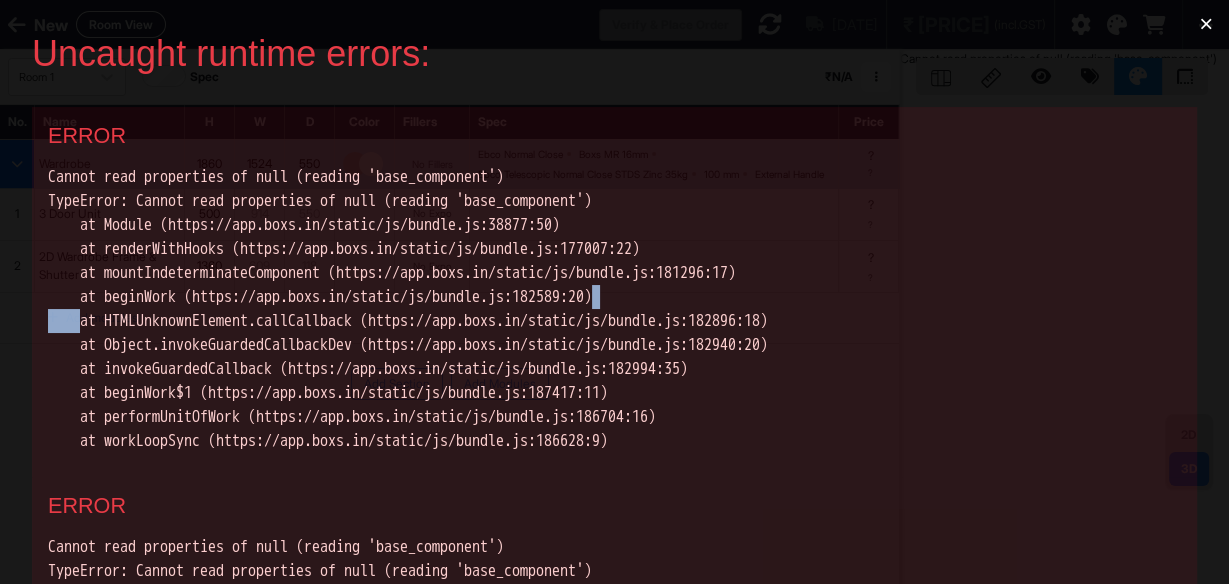 click on "×" at bounding box center (1206, 24) 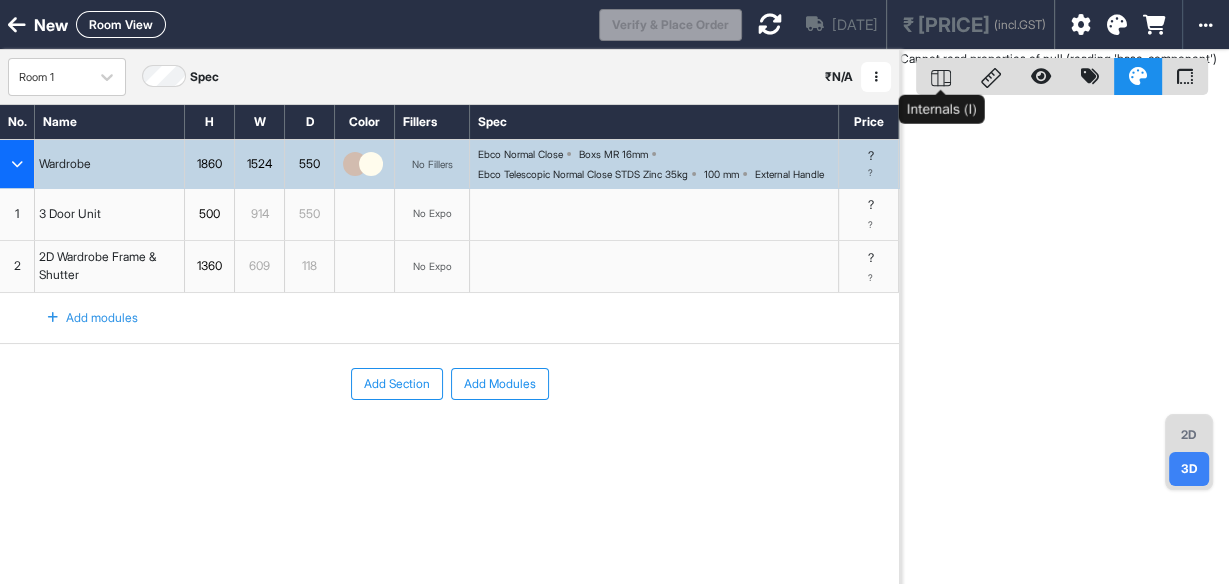 click 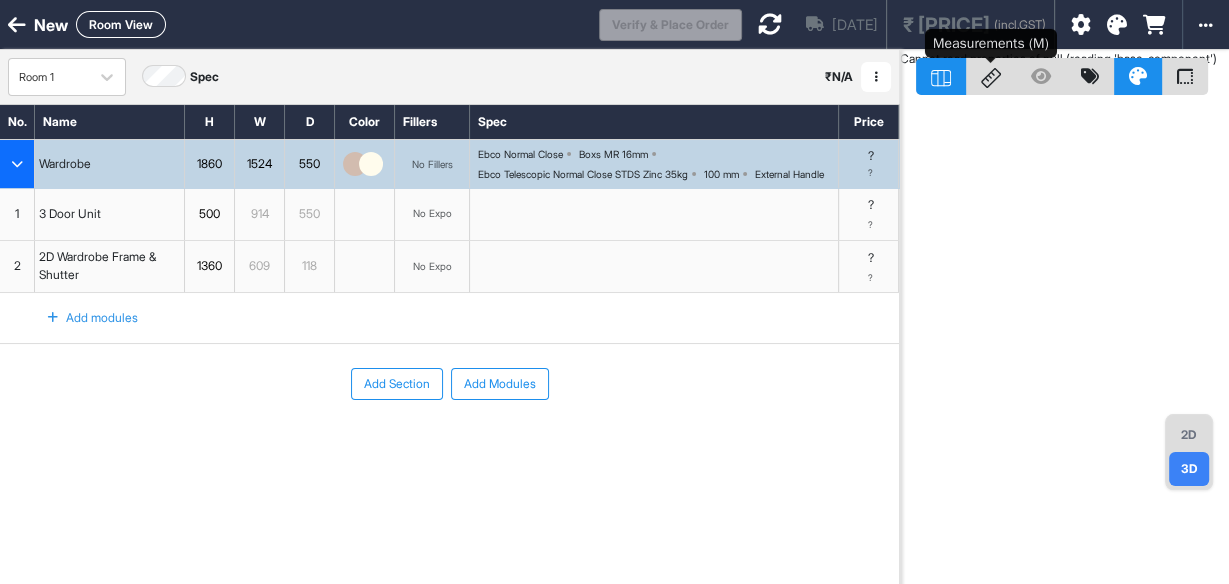 click 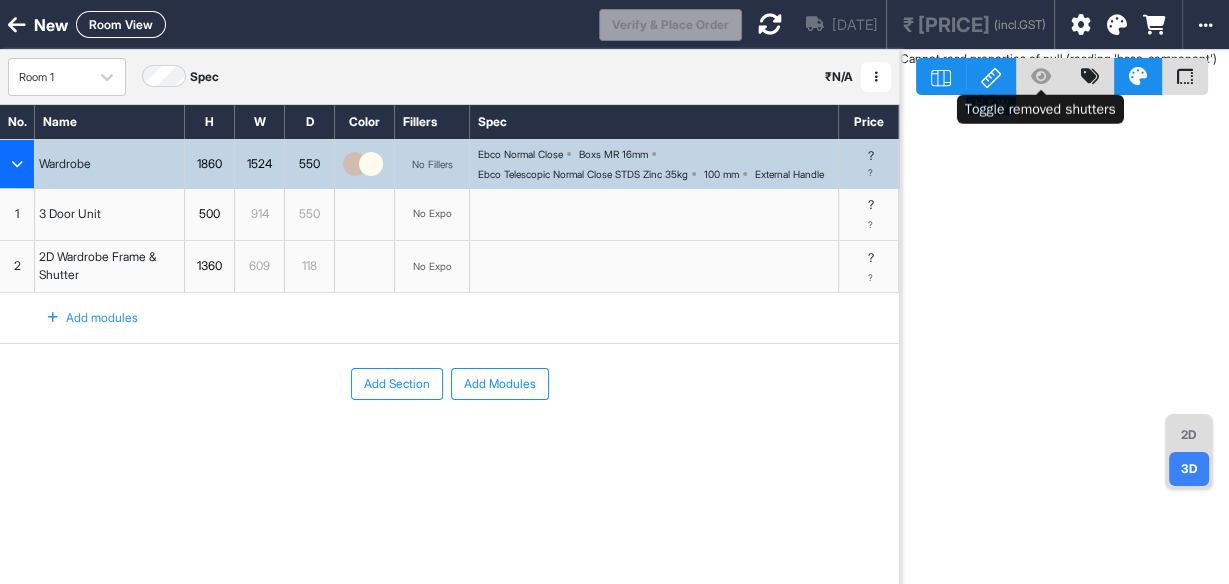 click at bounding box center [1041, 76] 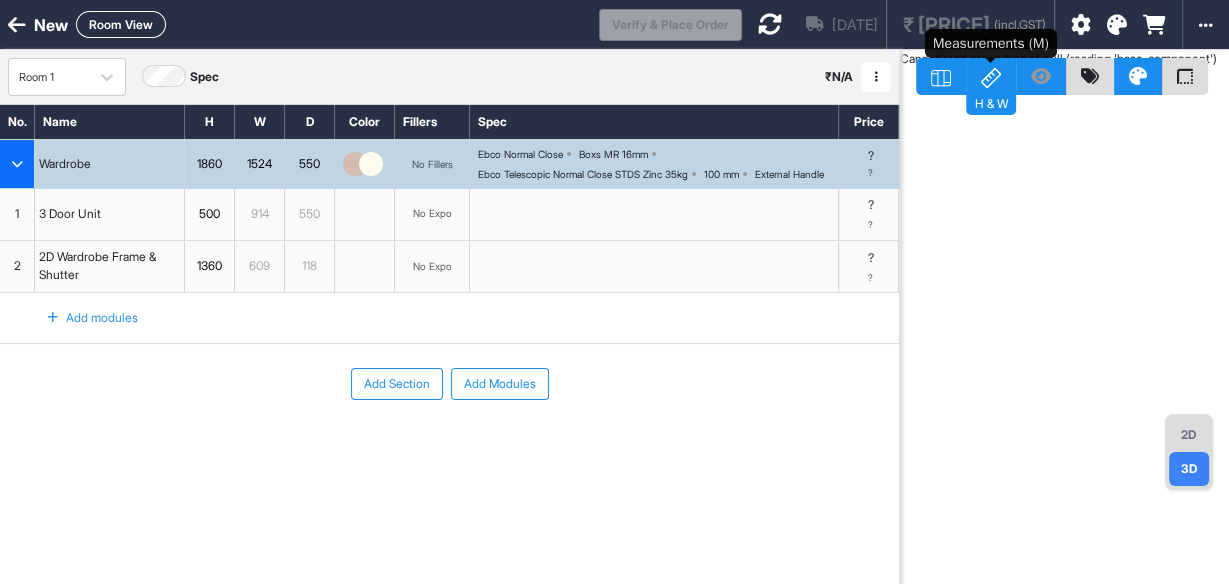 click on "H & W" at bounding box center (991, 102) 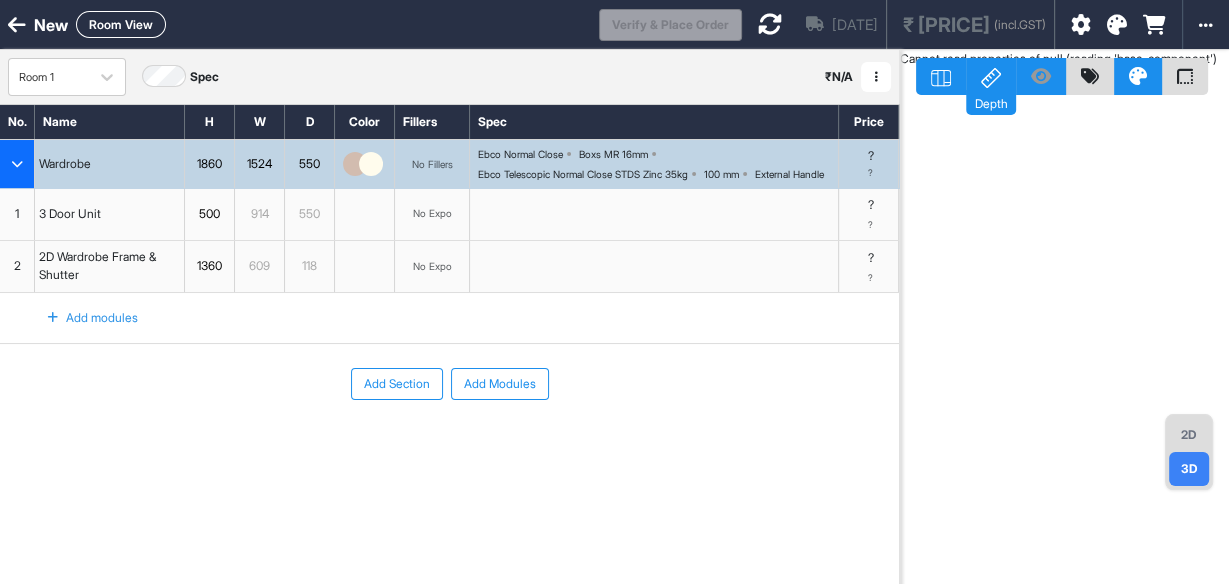 click on "609" at bounding box center (259, 266) 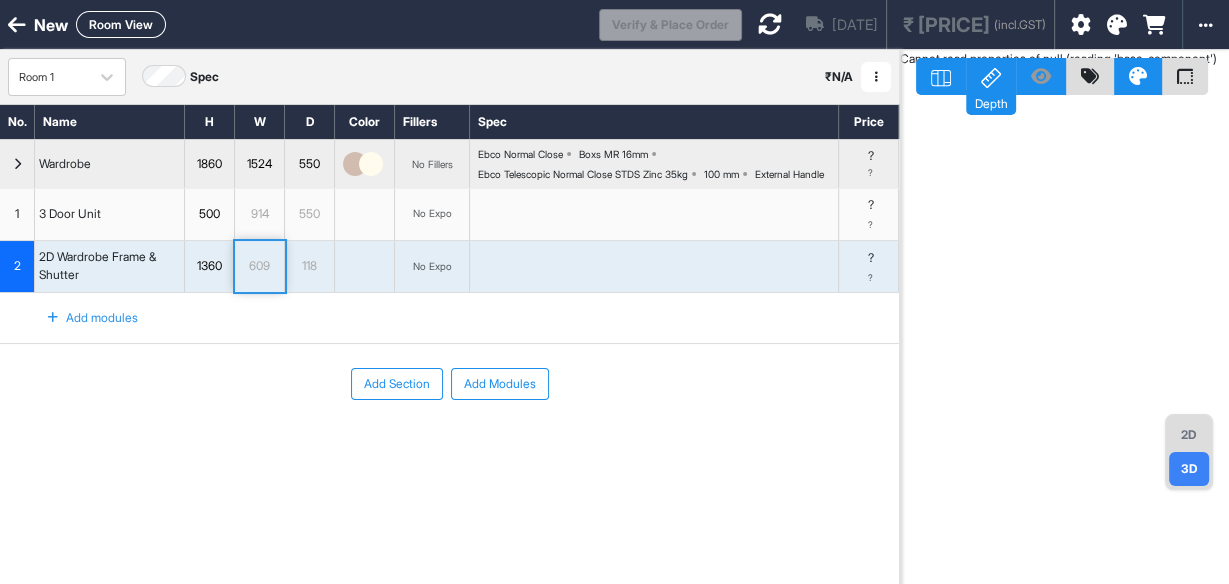 click on "1" at bounding box center (17, 214) 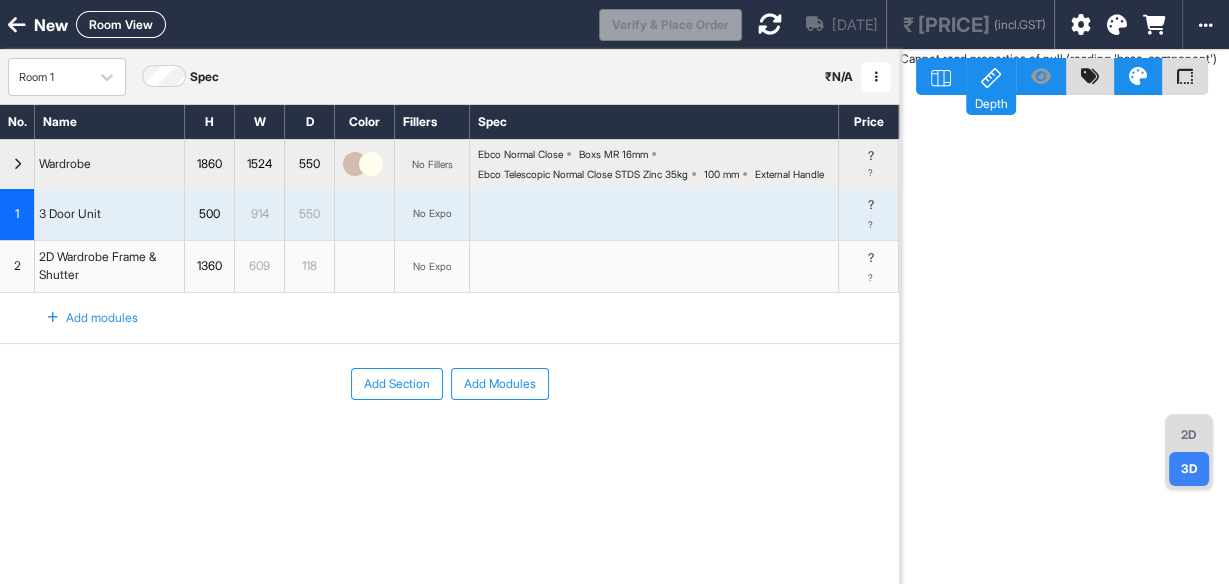 click on "1" at bounding box center [17, 214] 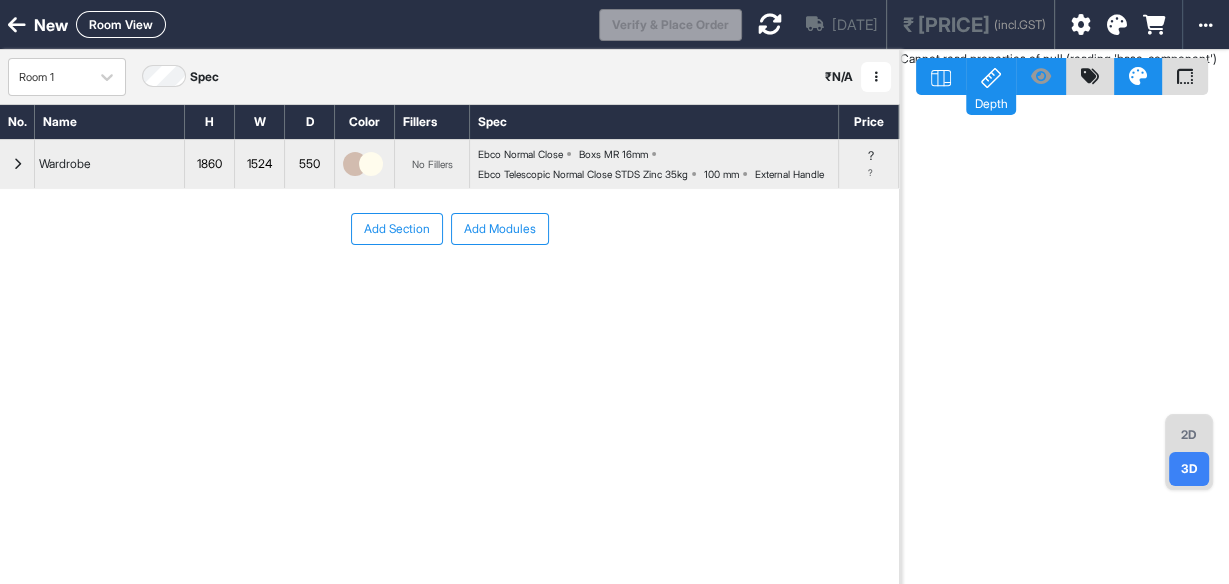 click on "Add Section Add Modules" at bounding box center [449, 229] 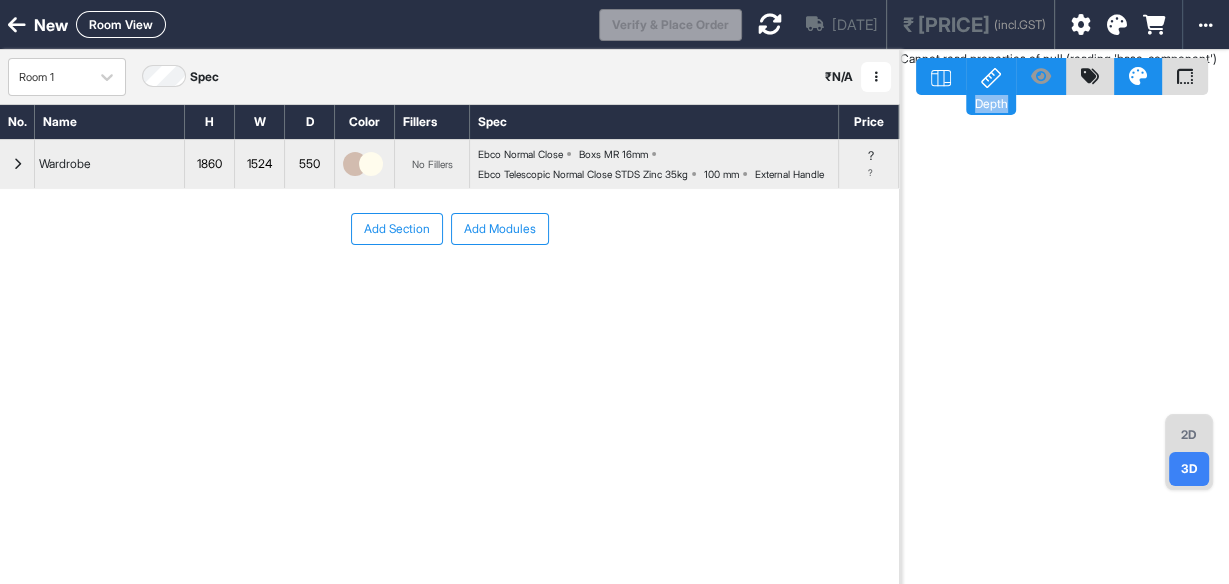 click on "Add Section Add Modules" at bounding box center (449, 229) 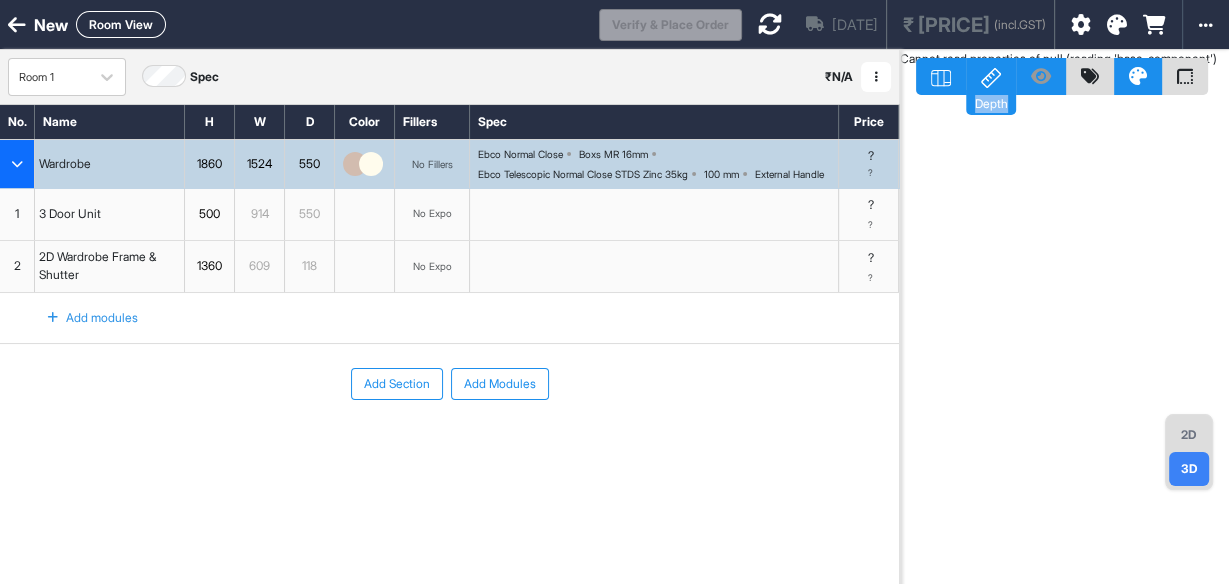click on "914" at bounding box center [259, 214] 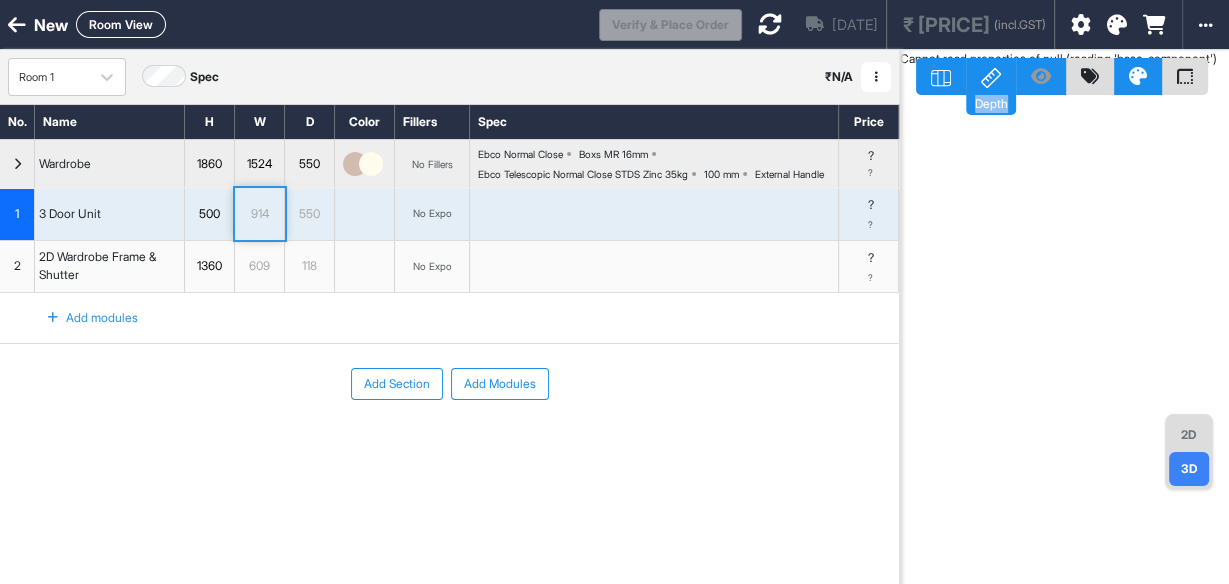 click on "914" at bounding box center [259, 214] 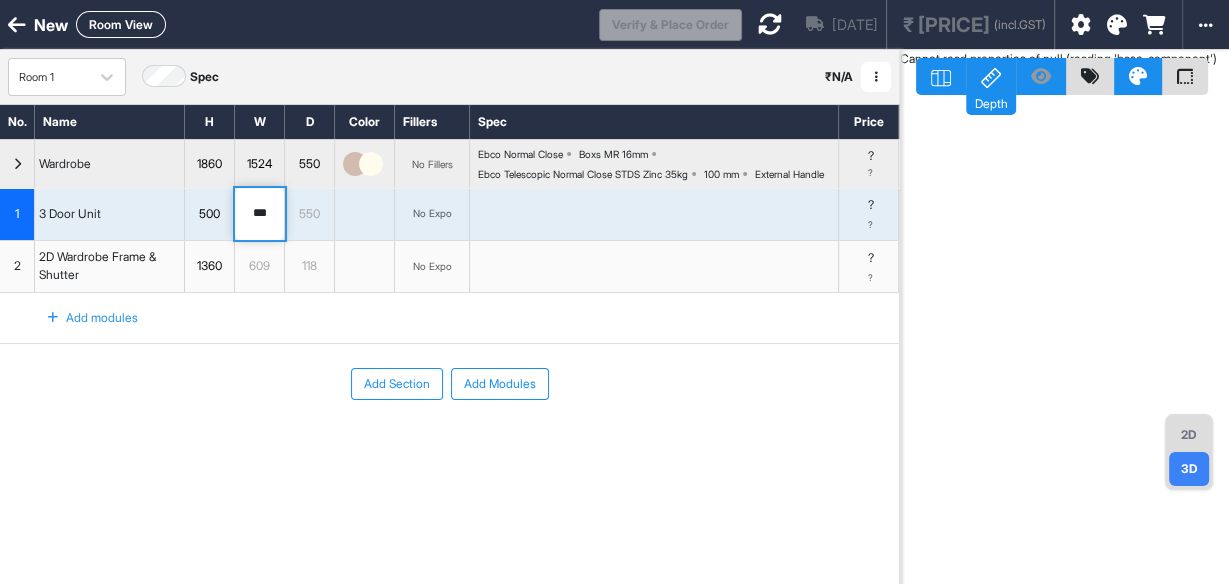 click on "***" at bounding box center (259, 214) 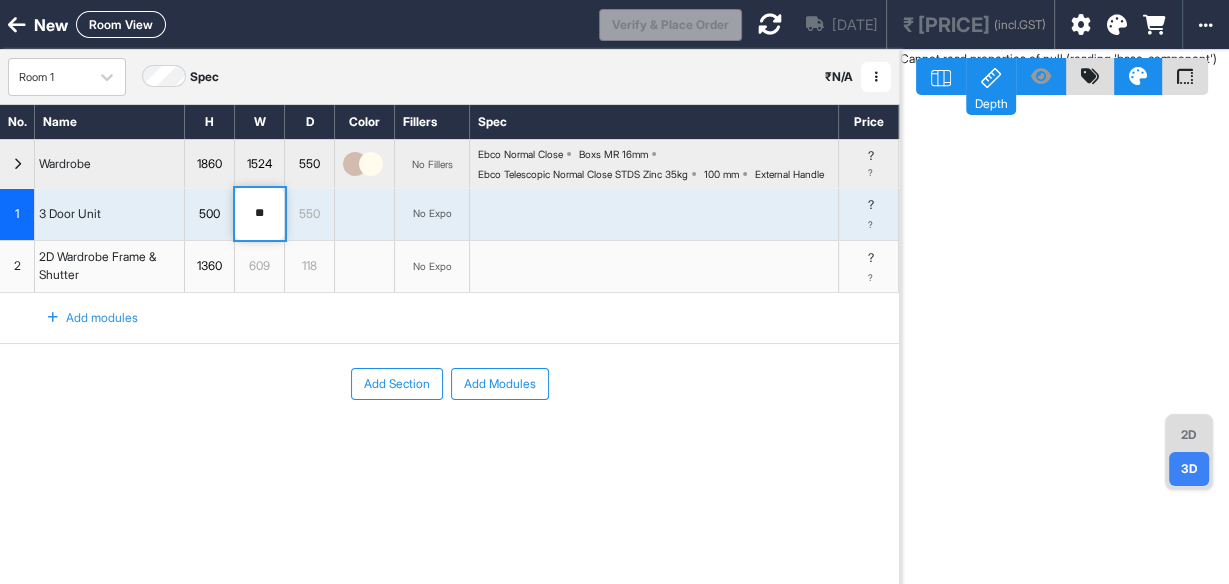 type on "*" 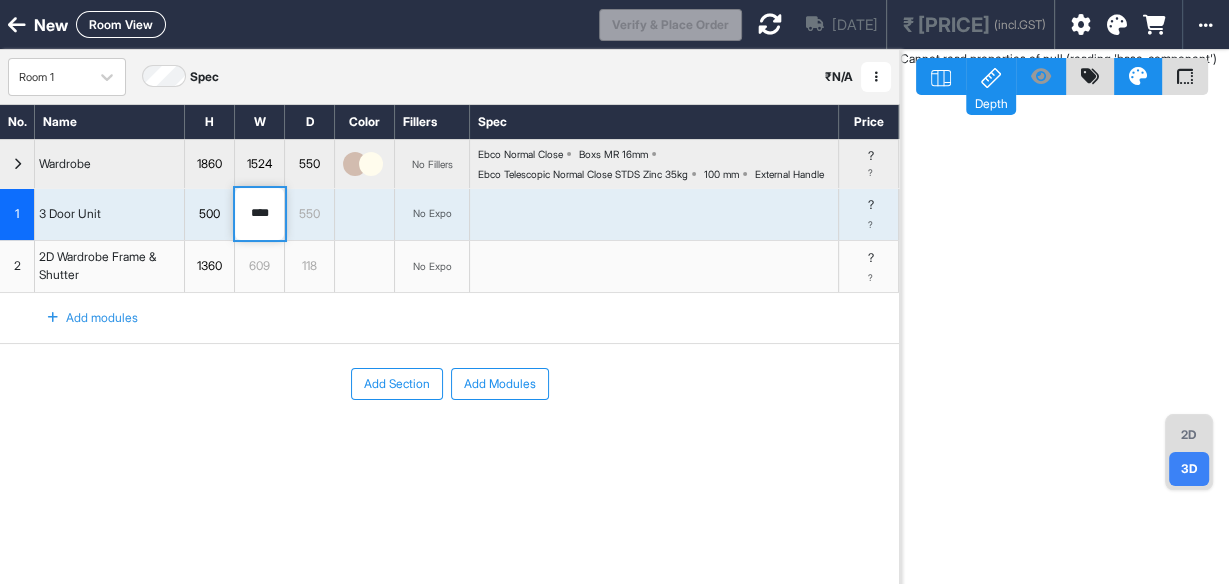 type on "****" 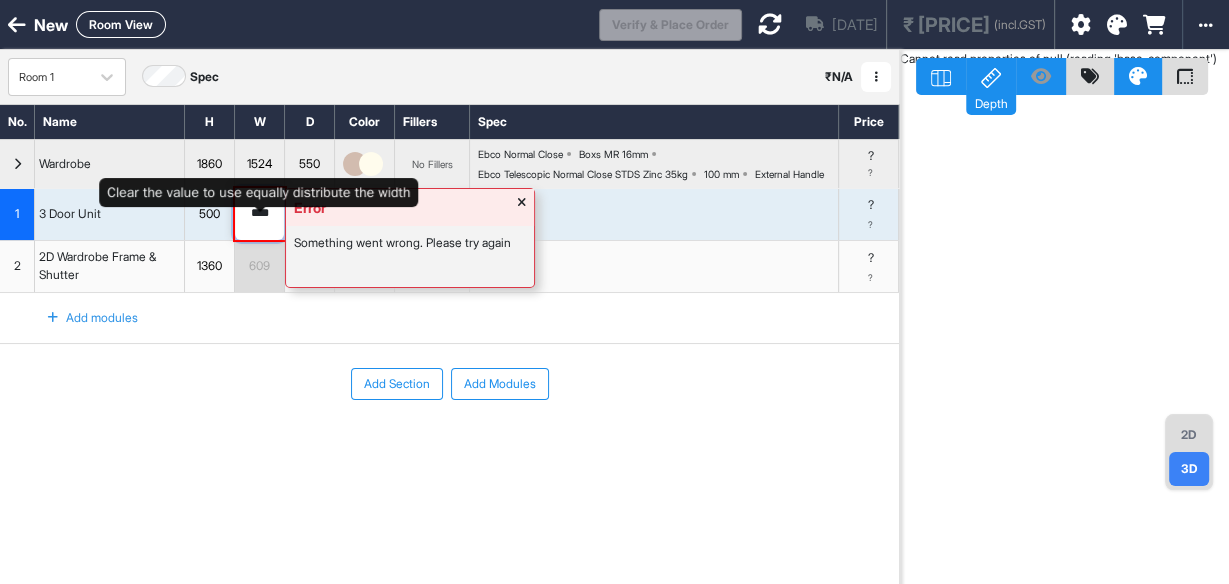 click on "****" at bounding box center (259, 214) 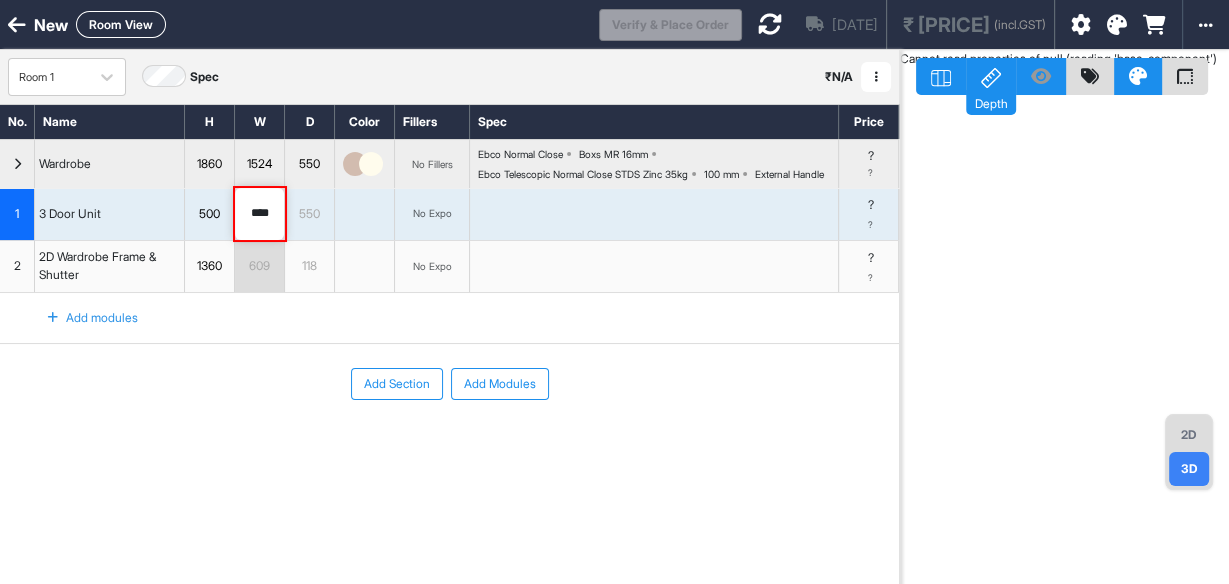 click on "Add Section Add Modules" at bounding box center [449, 384] 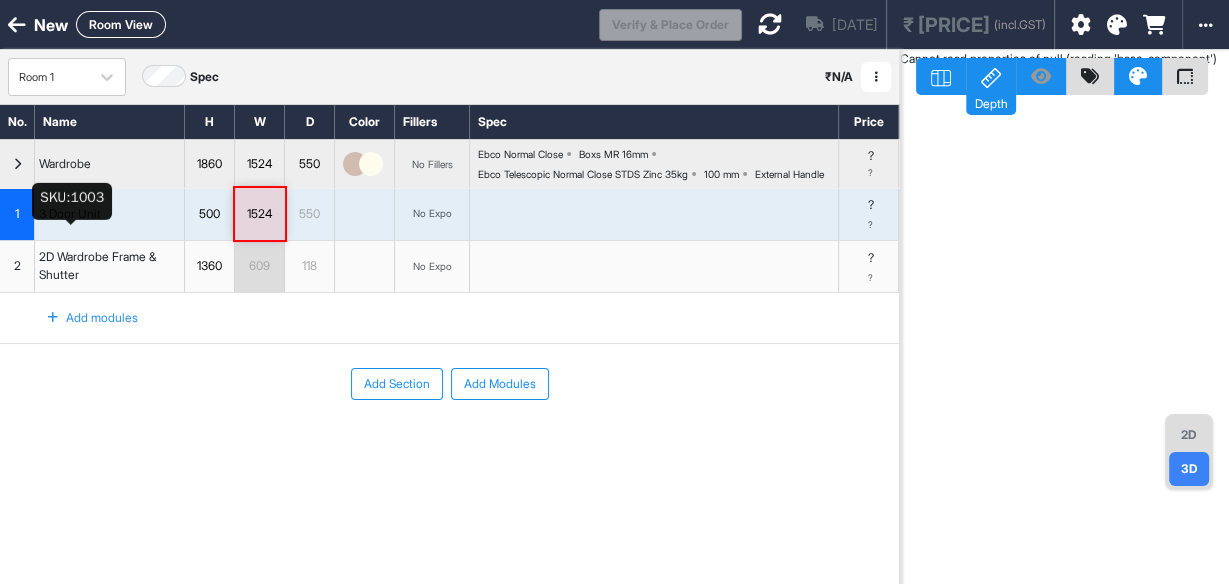 click on "3 Door Unit" at bounding box center [70, 214] 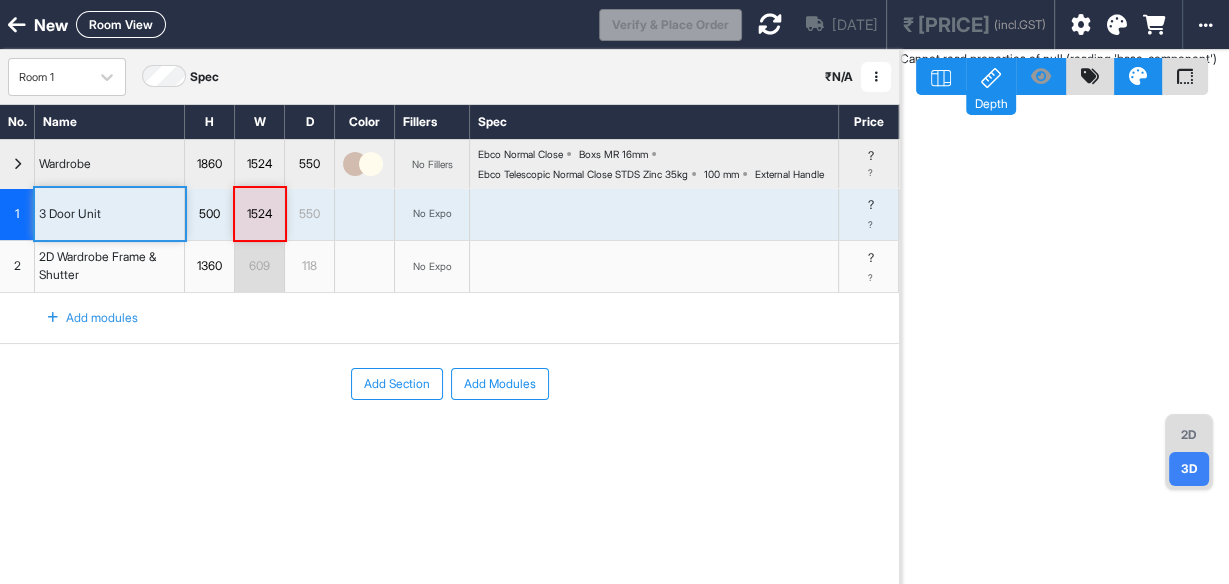 click on "1" at bounding box center [17, 214] 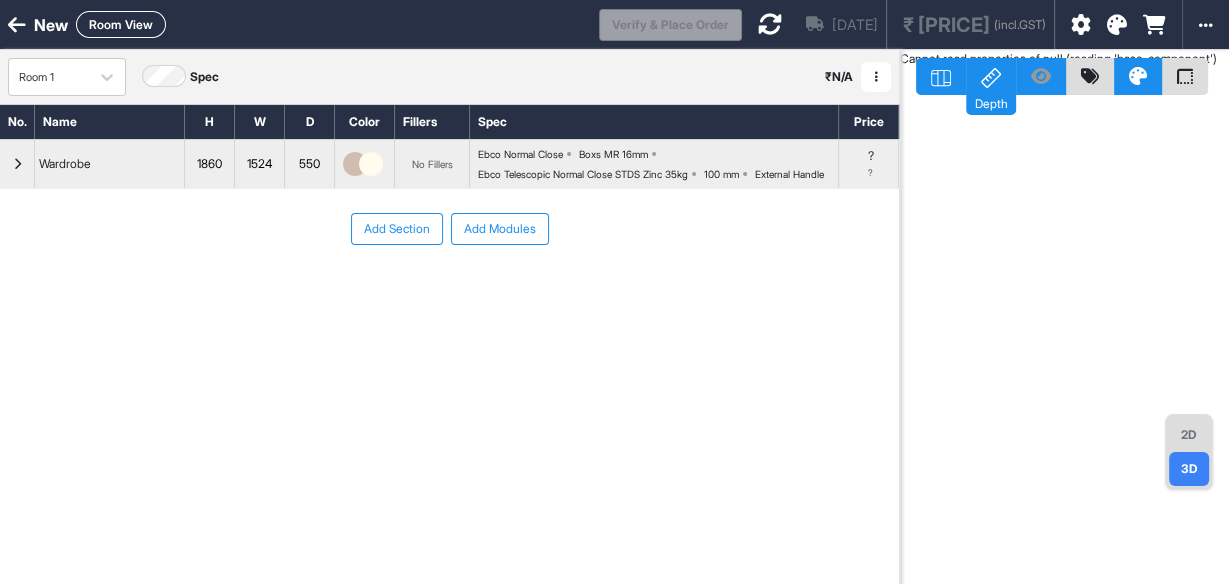 click at bounding box center [17, 164] 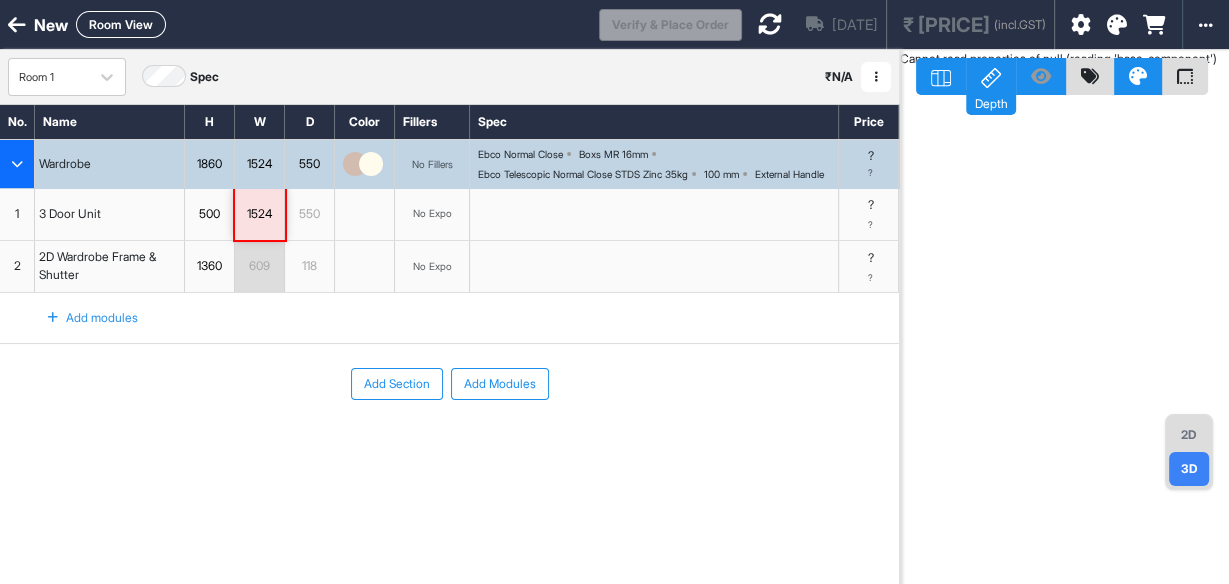 click at bounding box center (17, 164) 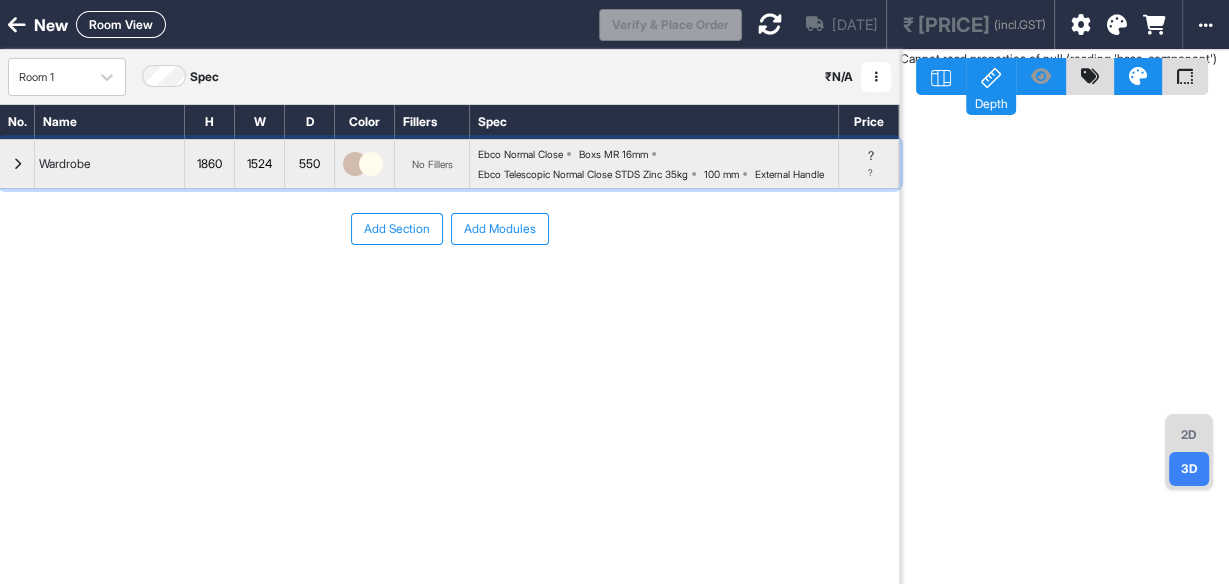 click at bounding box center (17, 164) 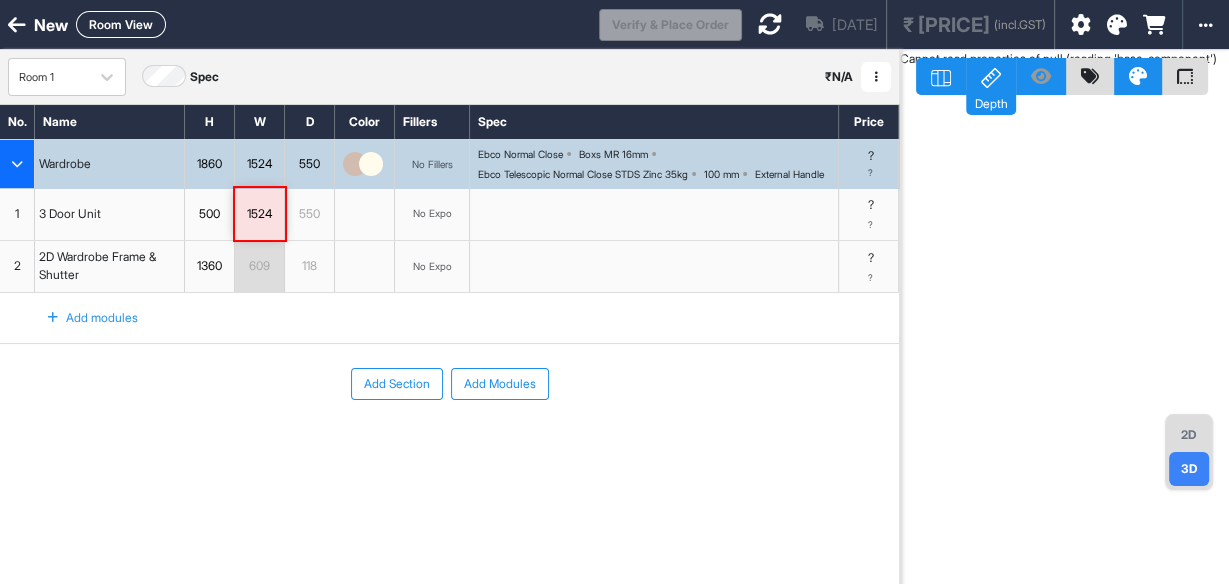 click on "2" at bounding box center [17, 267] 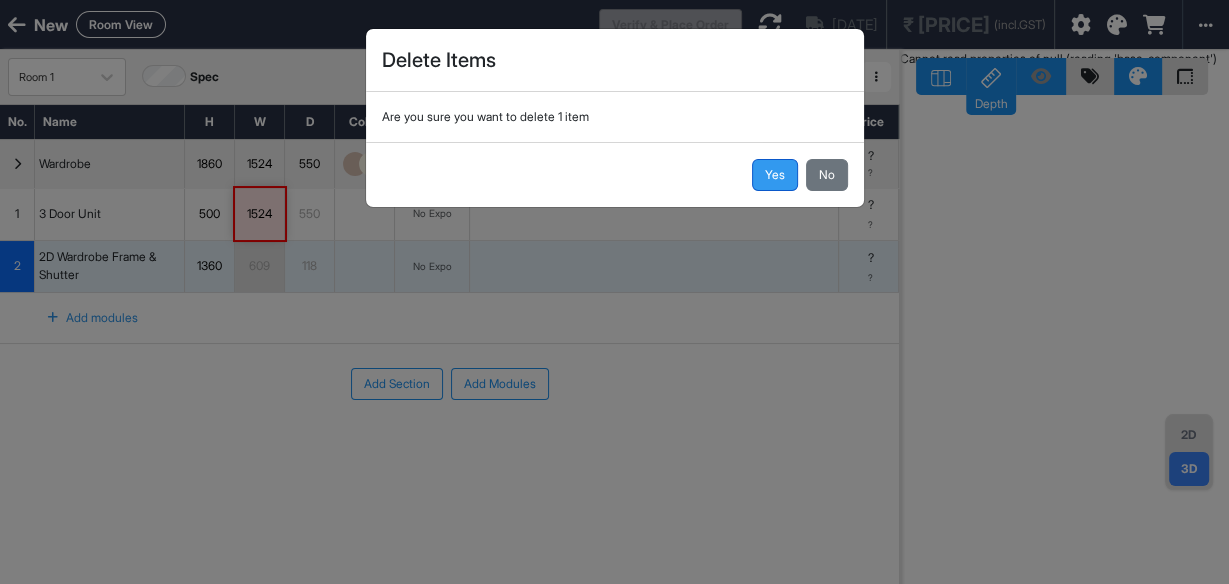 click on "Yes" at bounding box center (775, 175) 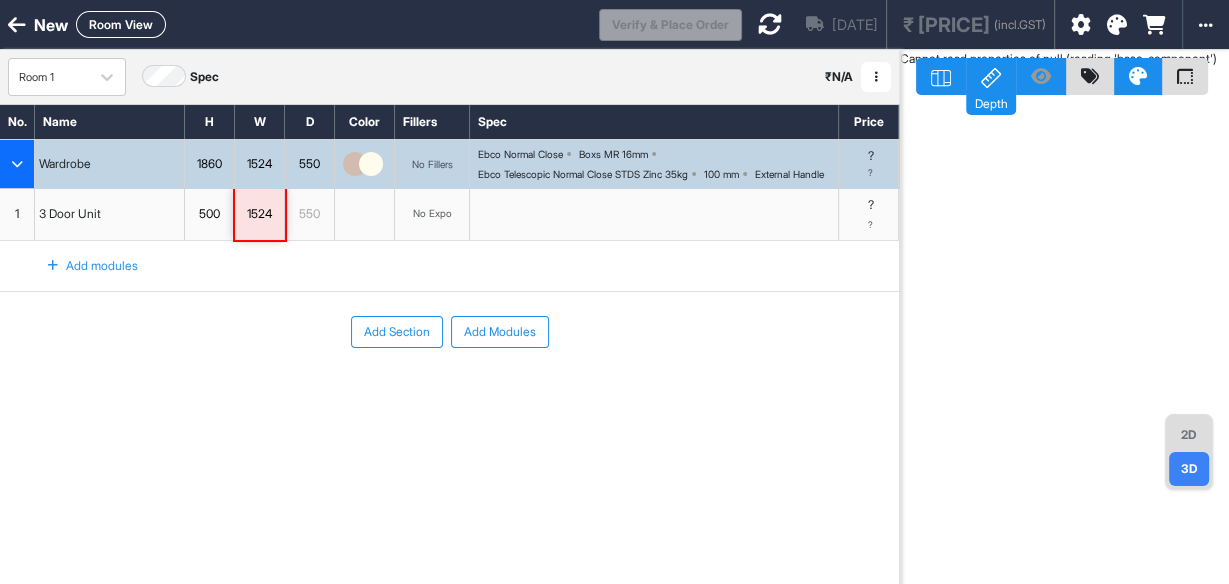 click at bounding box center (17, 164) 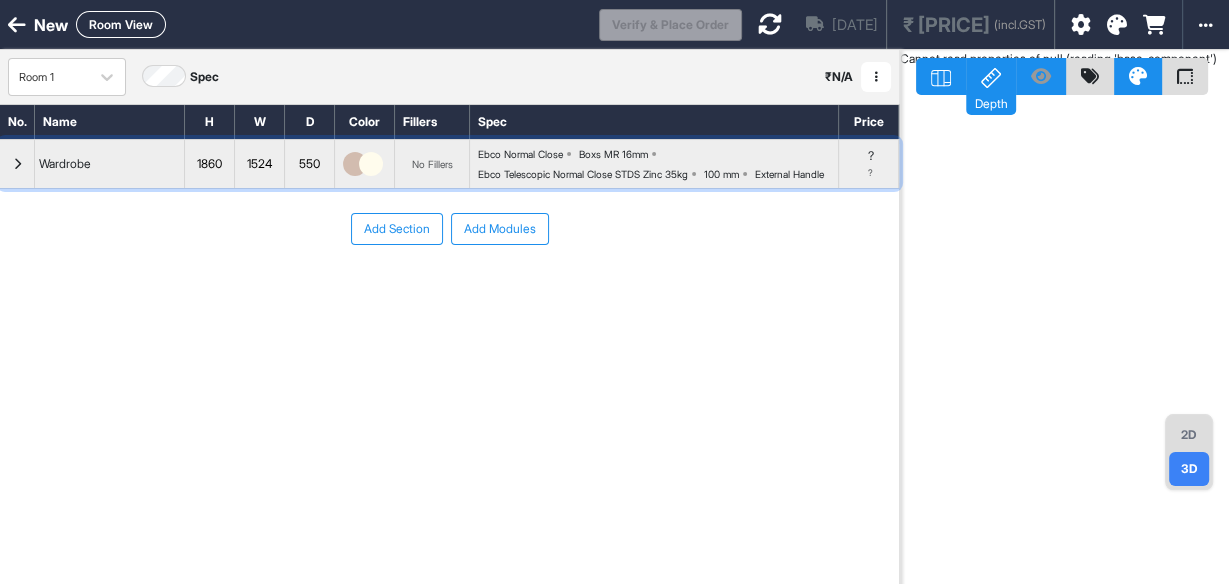 click at bounding box center (17, 164) 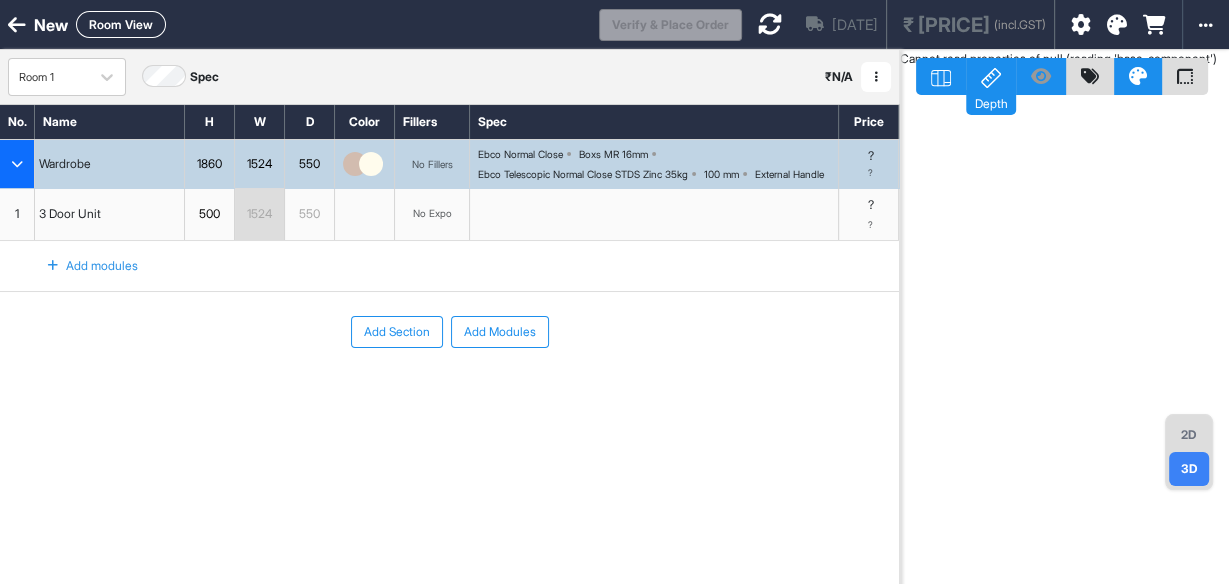 click on "1" at bounding box center [17, 214] 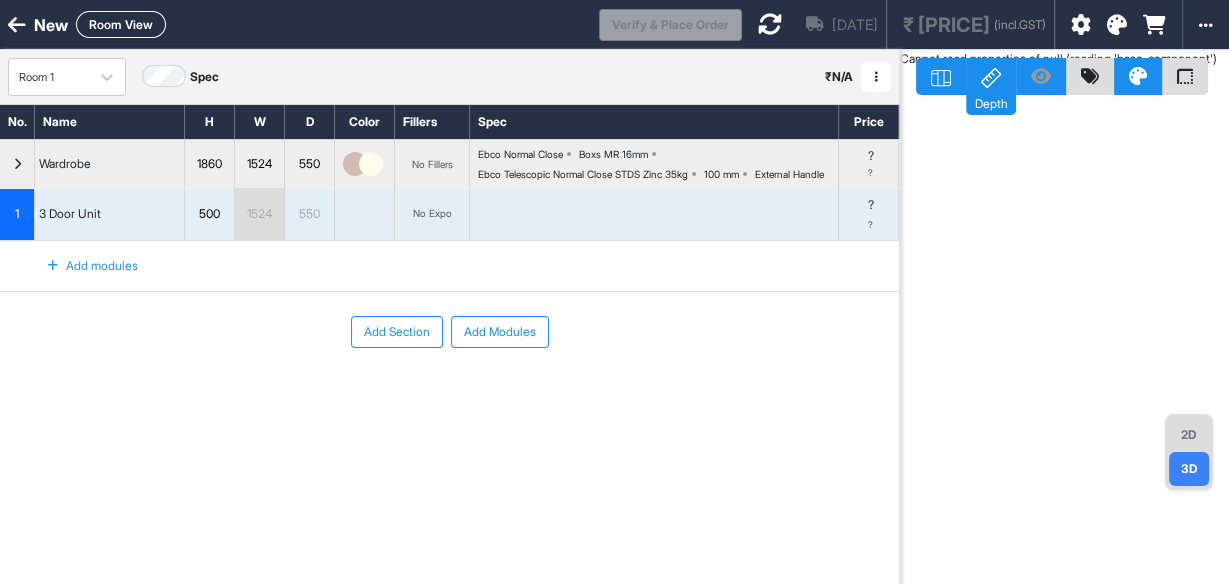 click on "Add Section Add Modules" at bounding box center [449, 392] 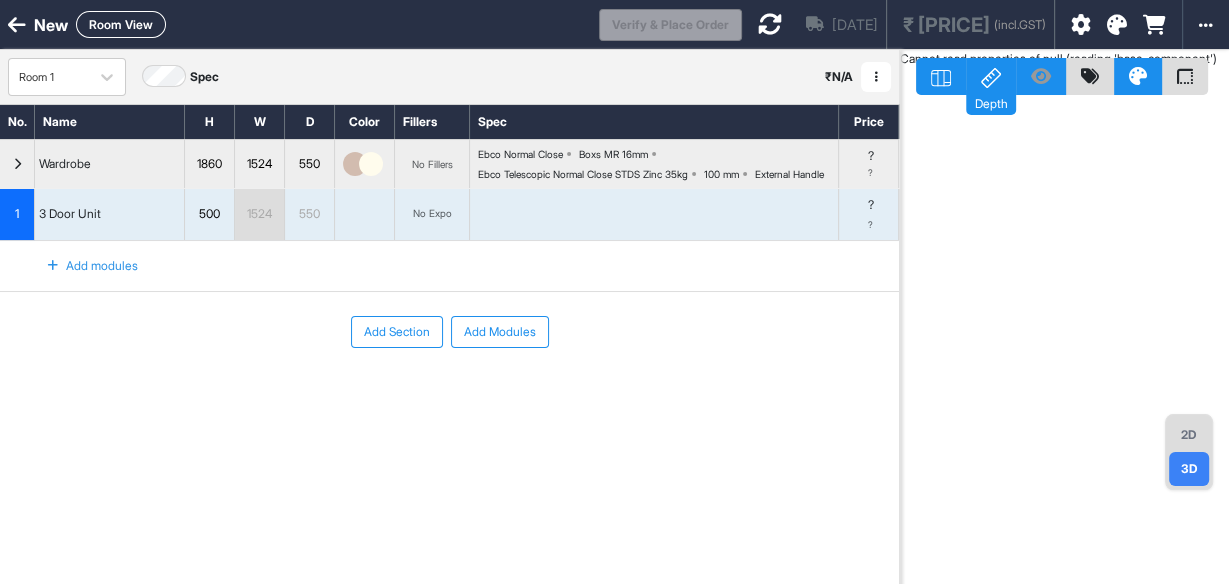 click on "1860" at bounding box center [209, 164] 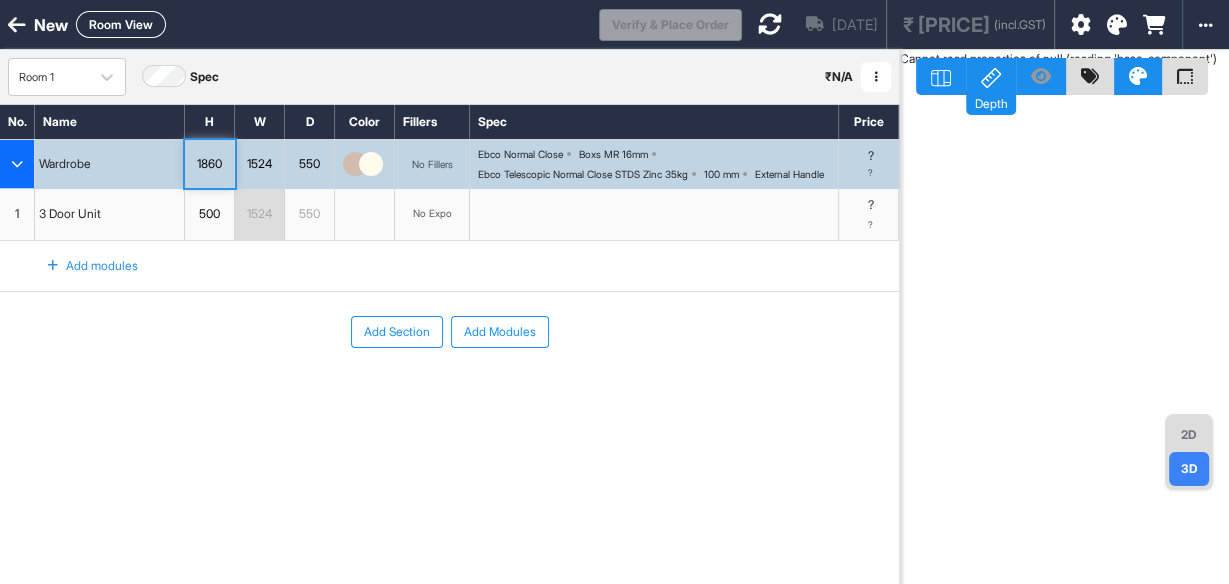 click on "1860" at bounding box center [209, 164] 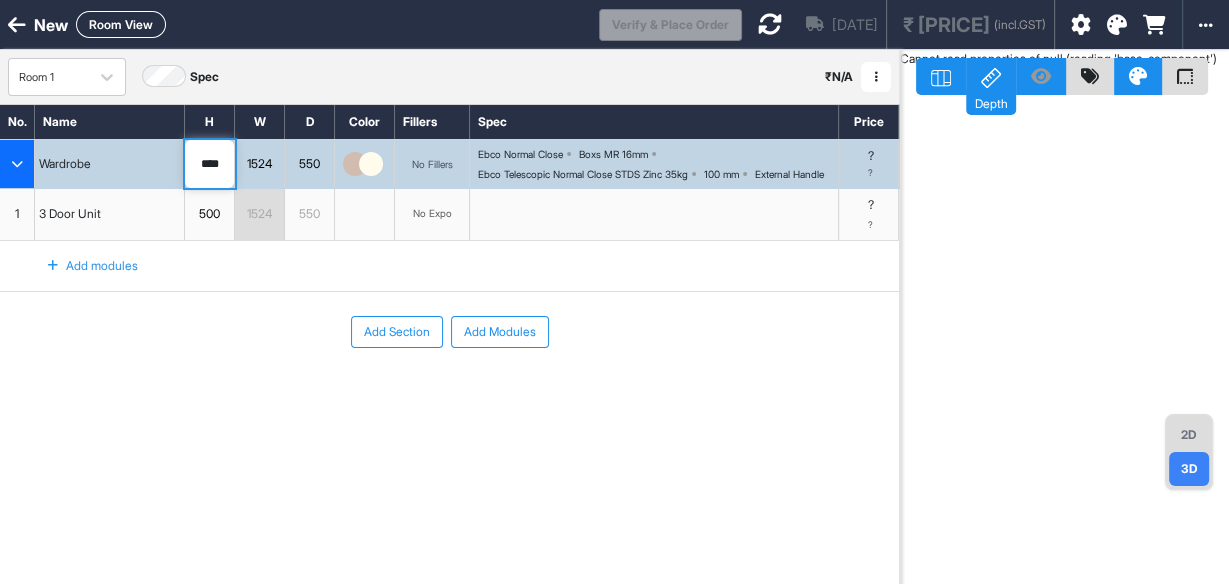 click on "Add Section Add Modules" at bounding box center [449, 392] 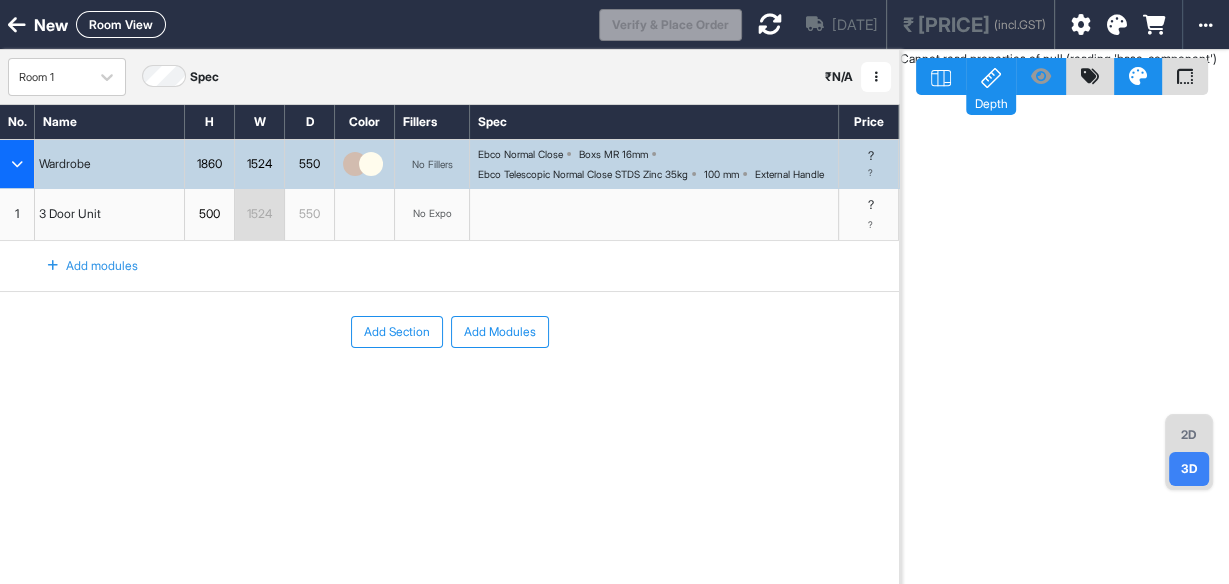 click on "3D" at bounding box center (1189, 469) 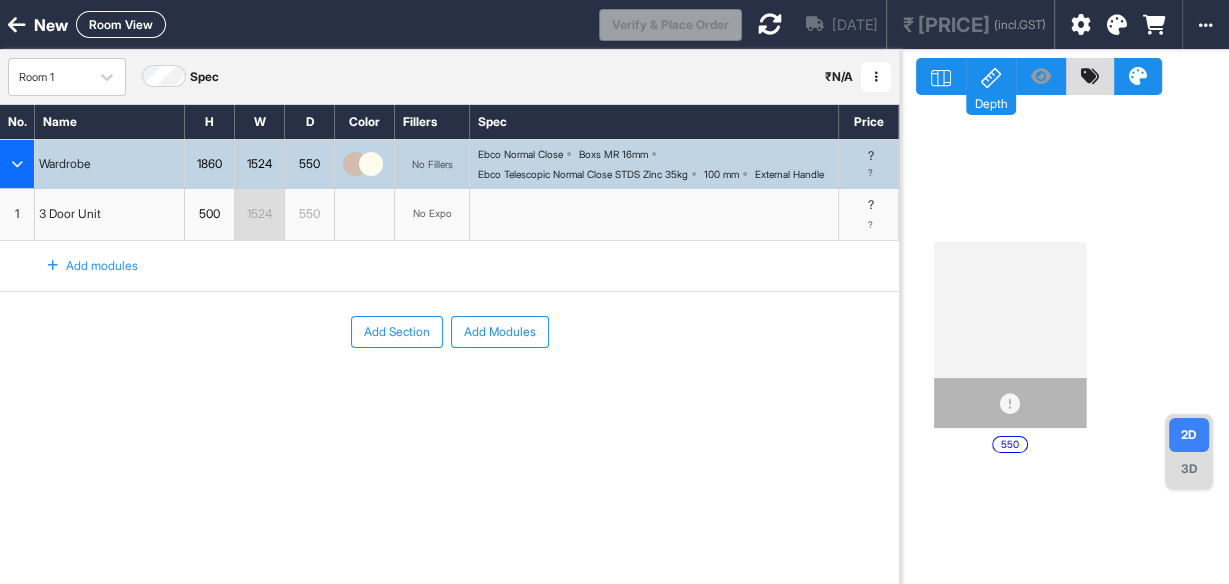 click on "3D" at bounding box center (1189, 469) 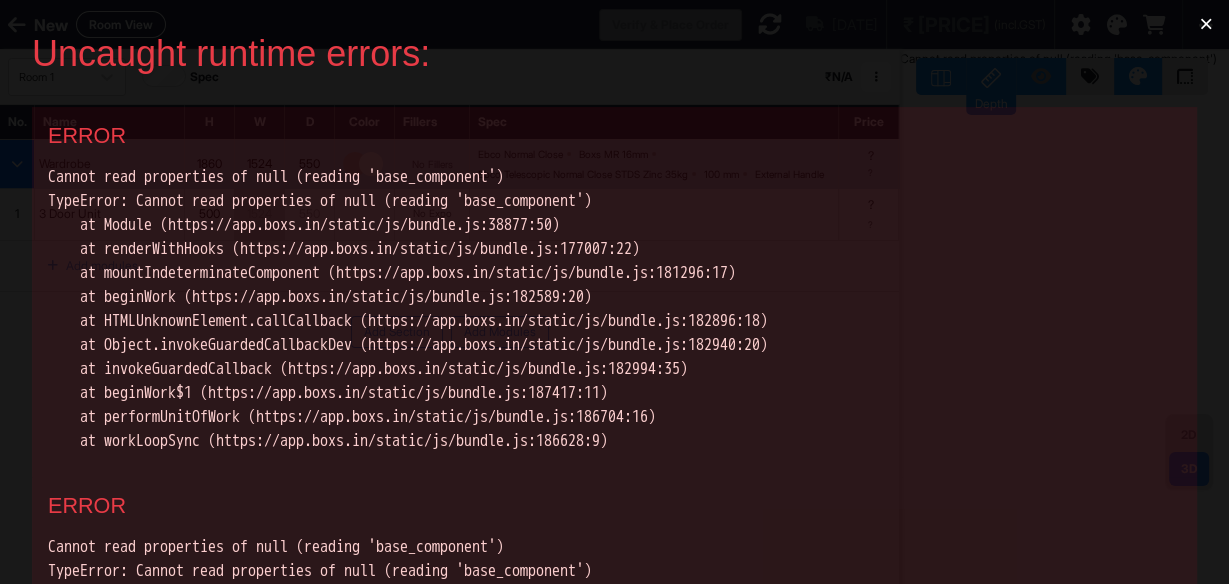 scroll, scrollTop: 0, scrollLeft: 0, axis: both 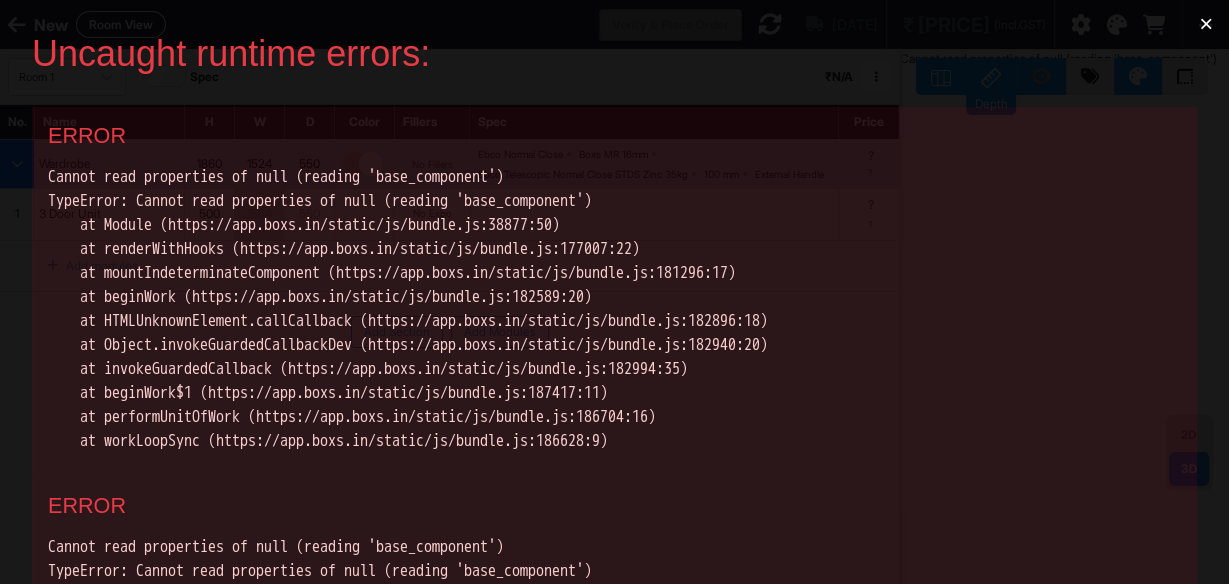 click on "×" at bounding box center (1206, 24) 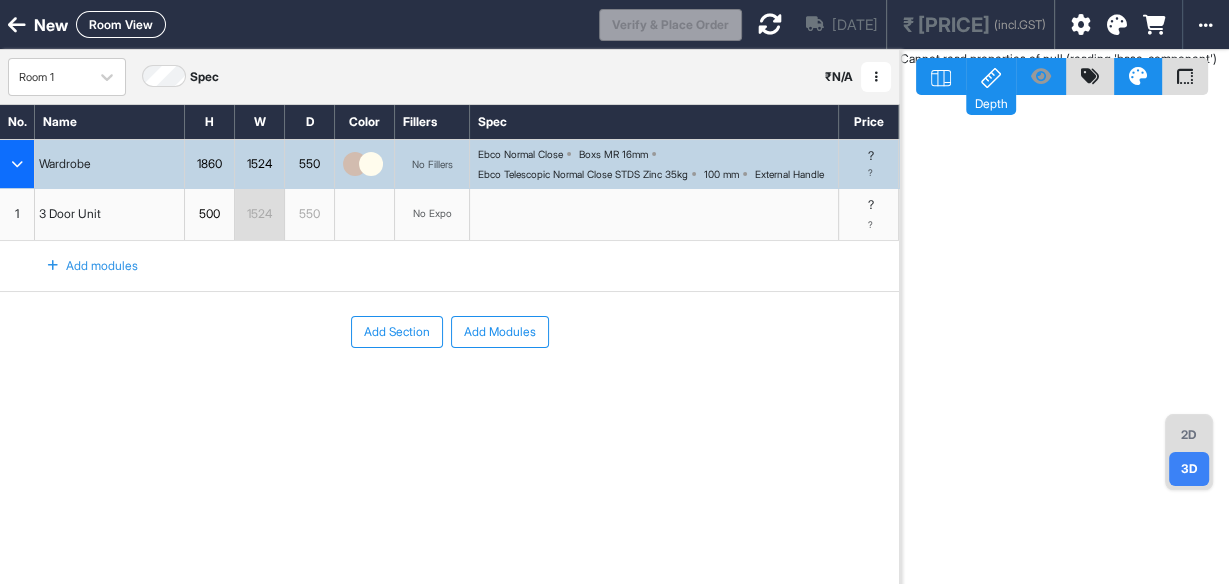 click on "Room View" at bounding box center [121, 24] 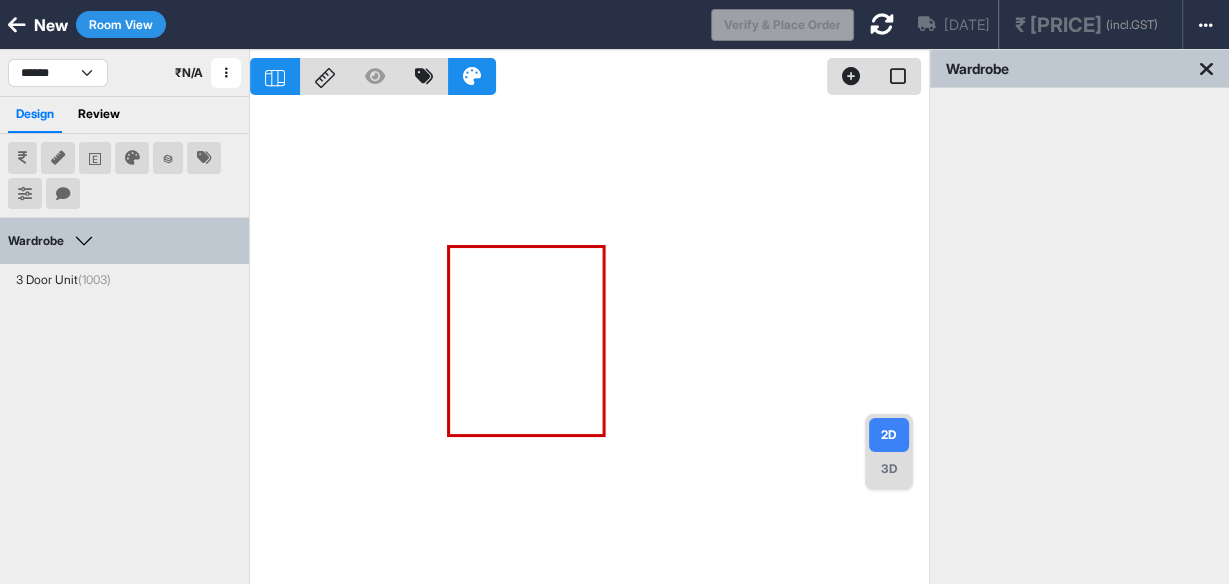 click on "3D" at bounding box center (889, 469) 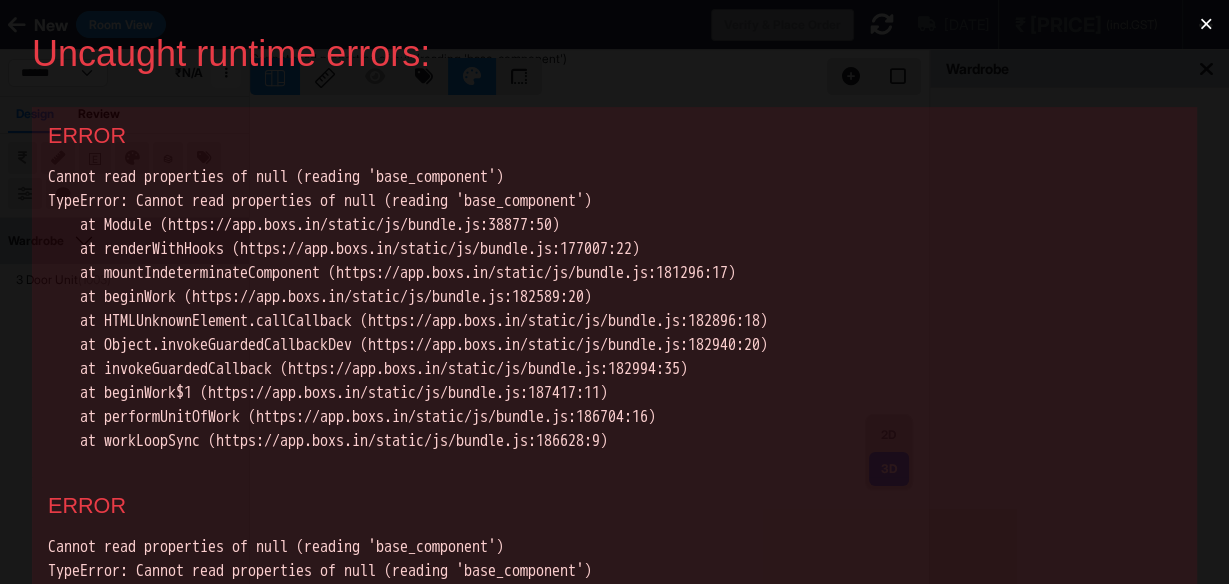 scroll, scrollTop: 0, scrollLeft: 0, axis: both 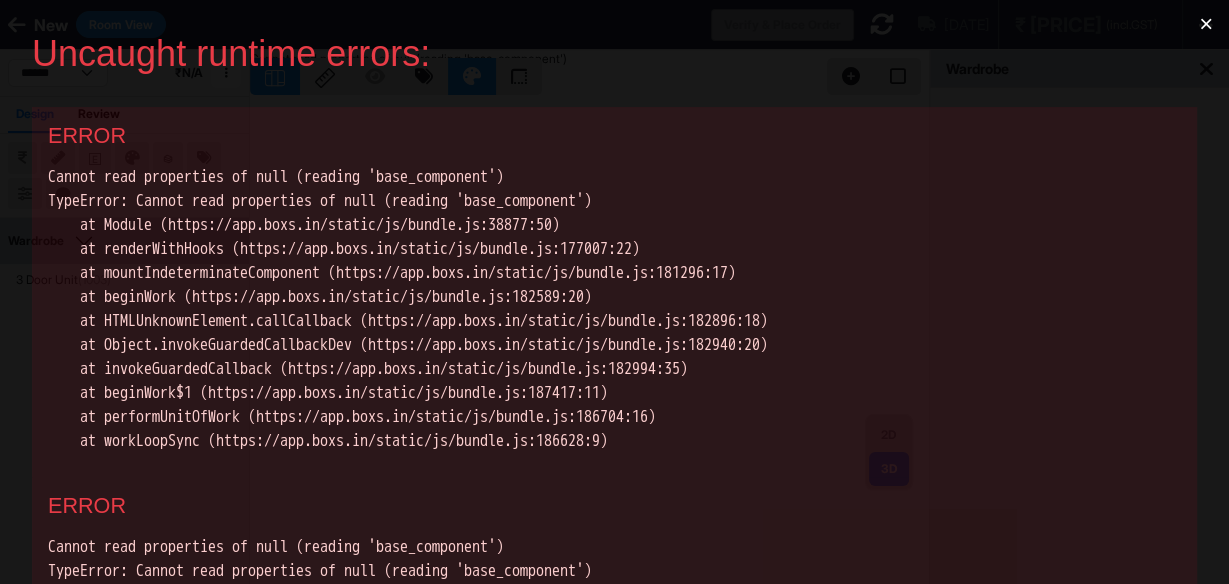 click on "×" at bounding box center [1206, 24] 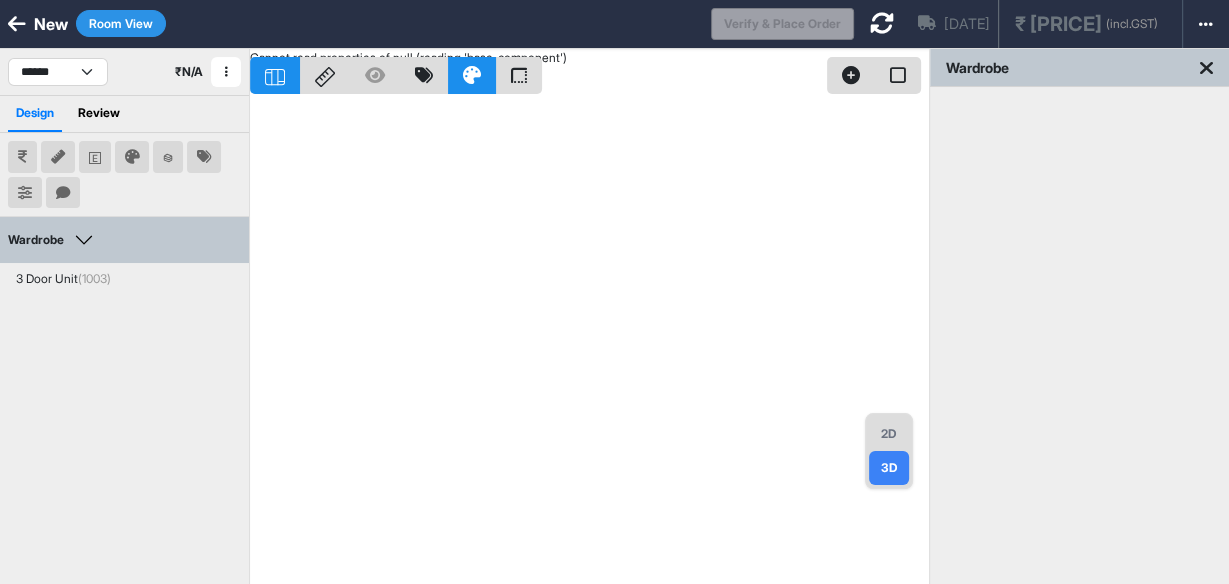 scroll, scrollTop: 0, scrollLeft: 0, axis: both 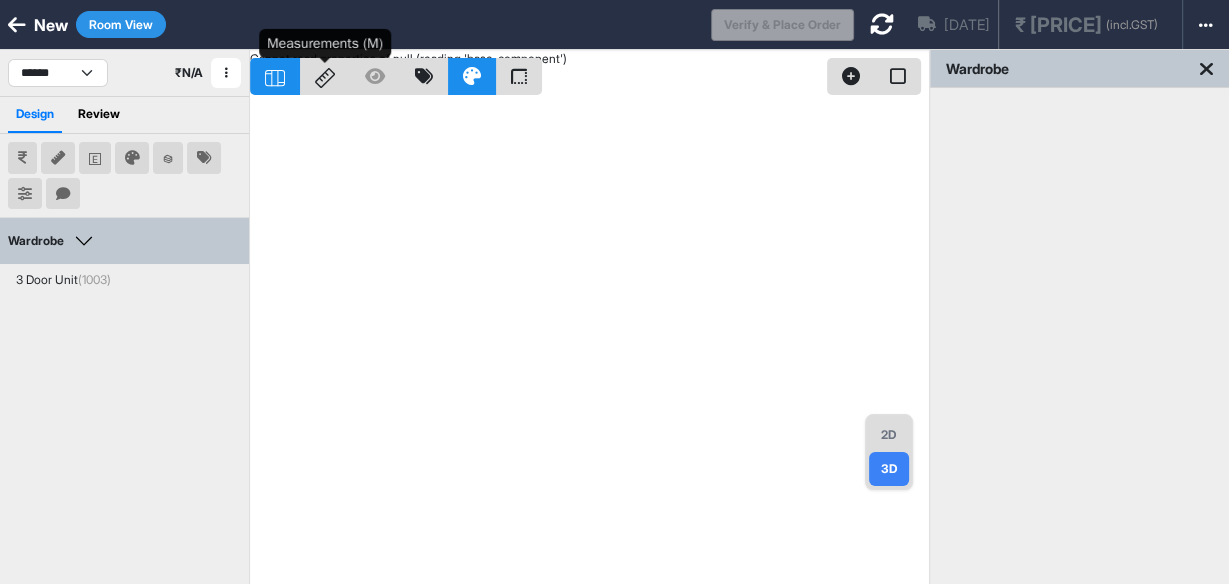click 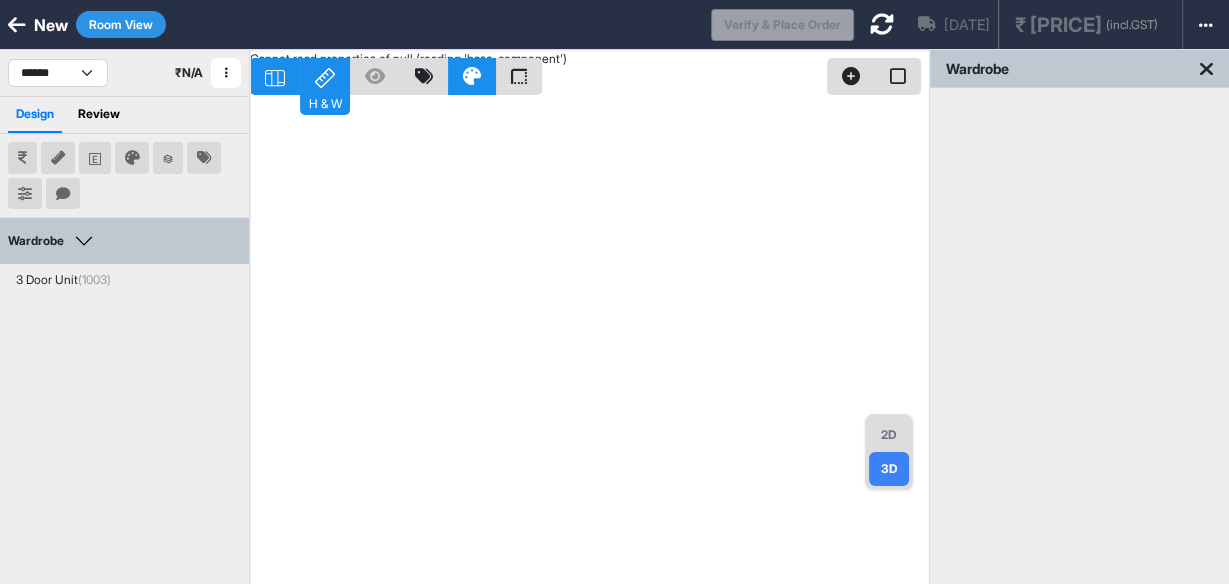 click at bounding box center [275, 76] 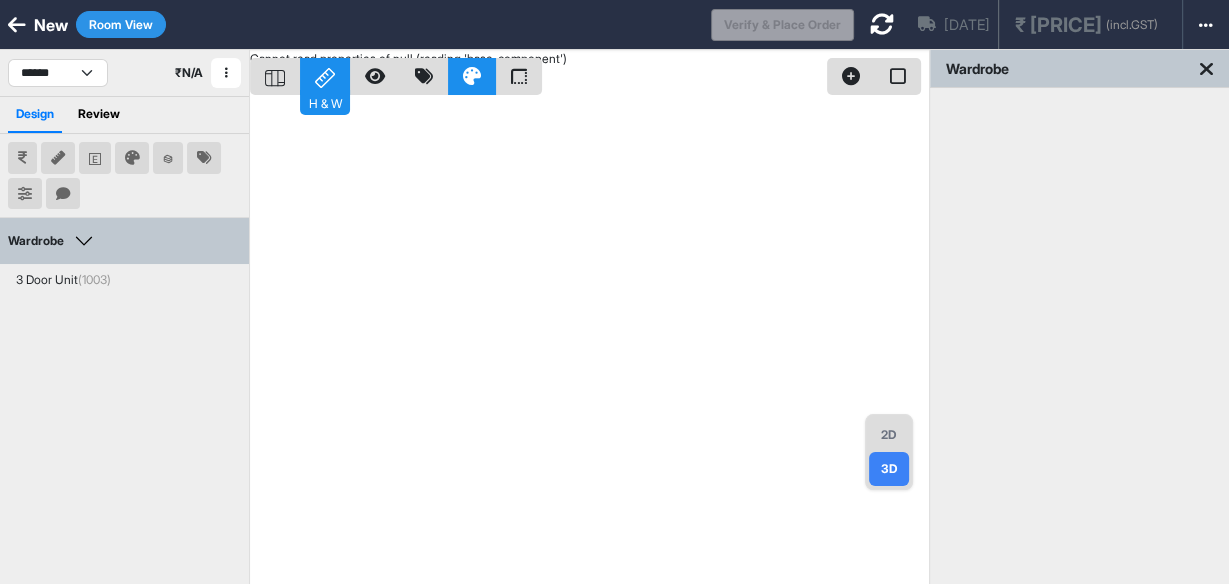click on "Review" at bounding box center (99, 115) 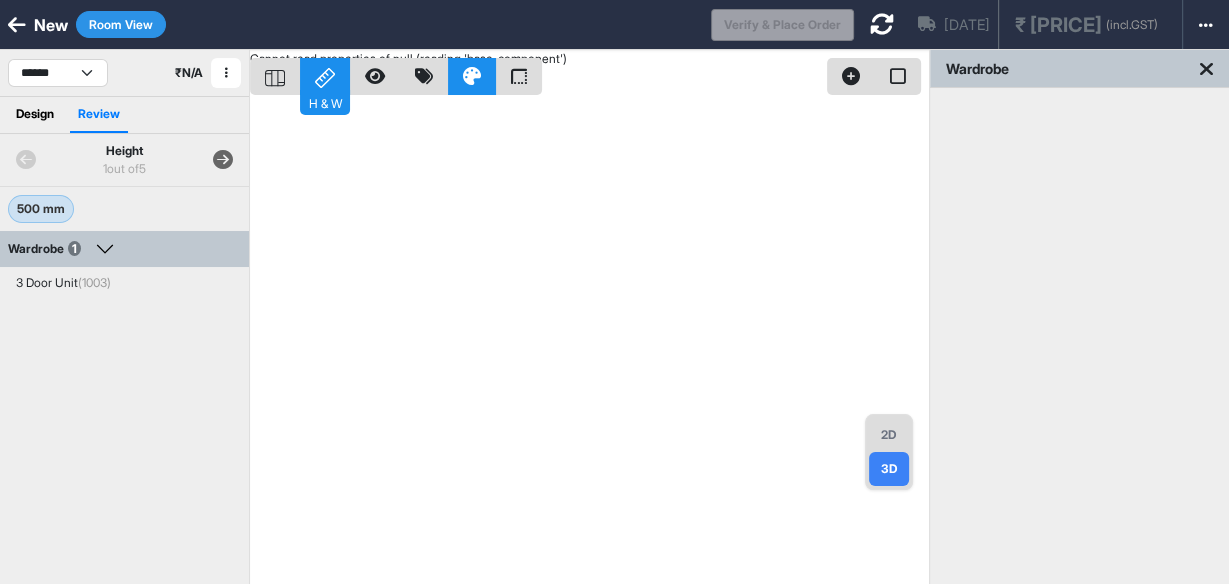 click on "Design" at bounding box center [35, 115] 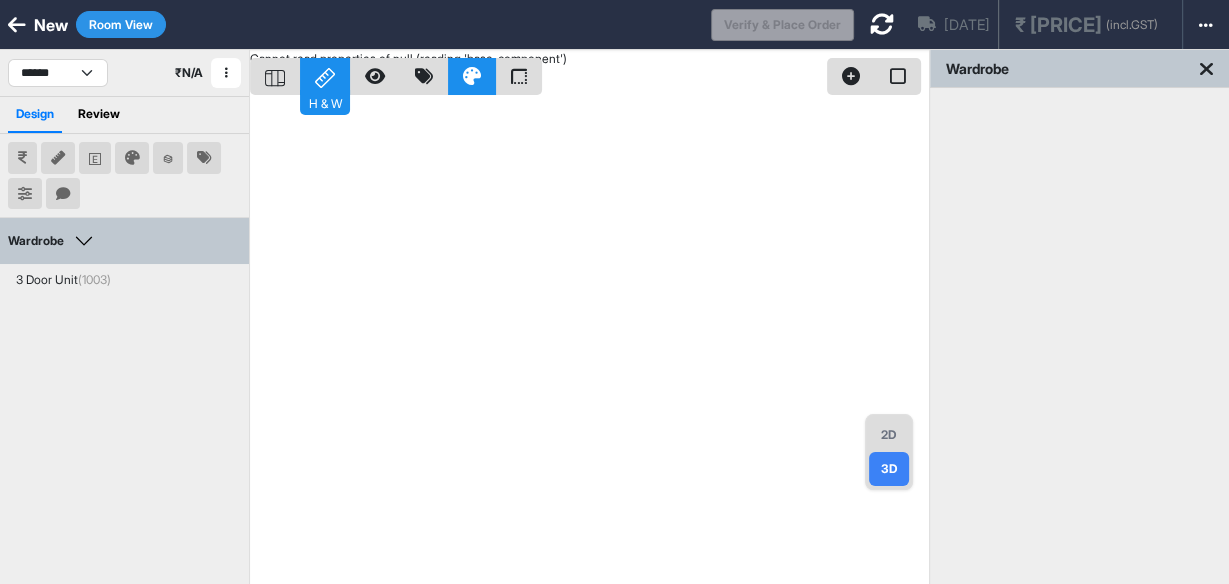 click on "Jul 18th ₹   45,414 (incl.GST)" at bounding box center [1010, 24] 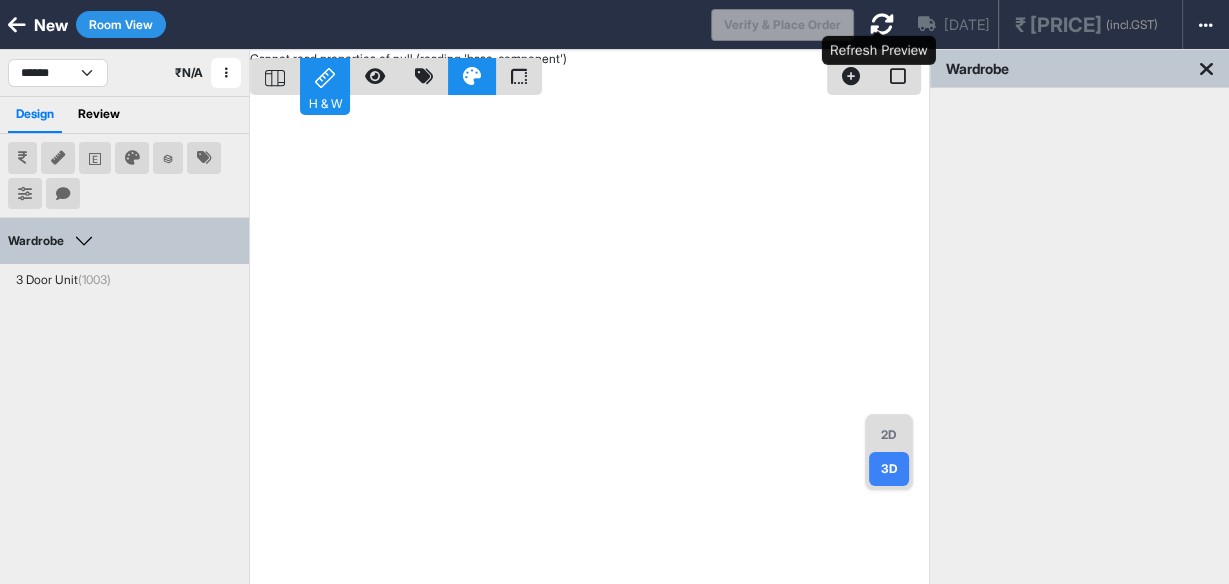 click at bounding box center [882, 24] 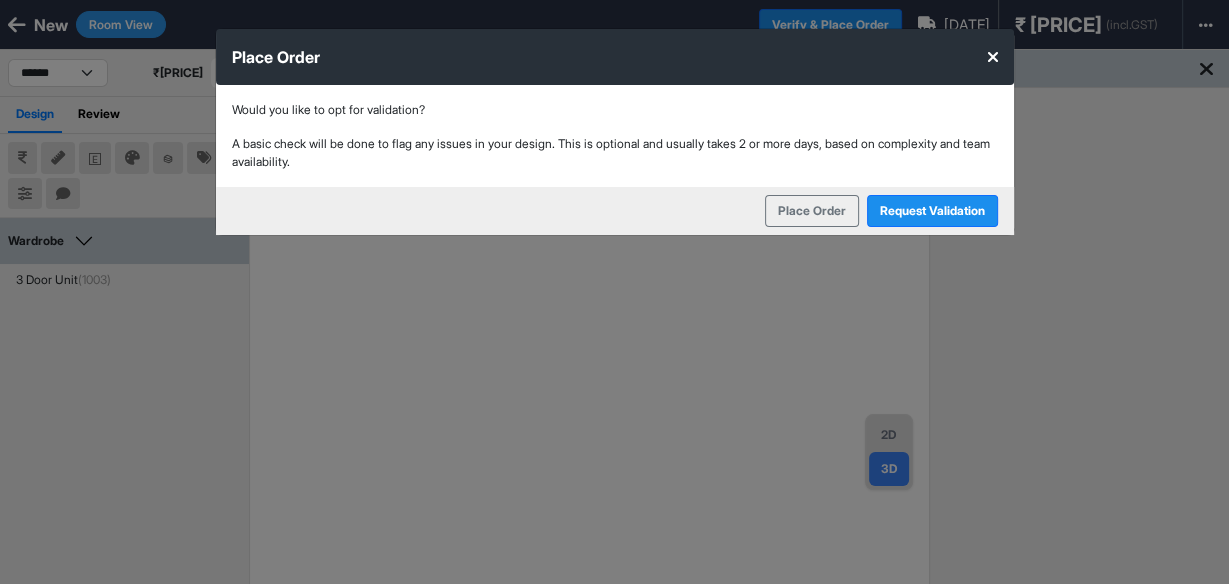 click at bounding box center (993, 57) 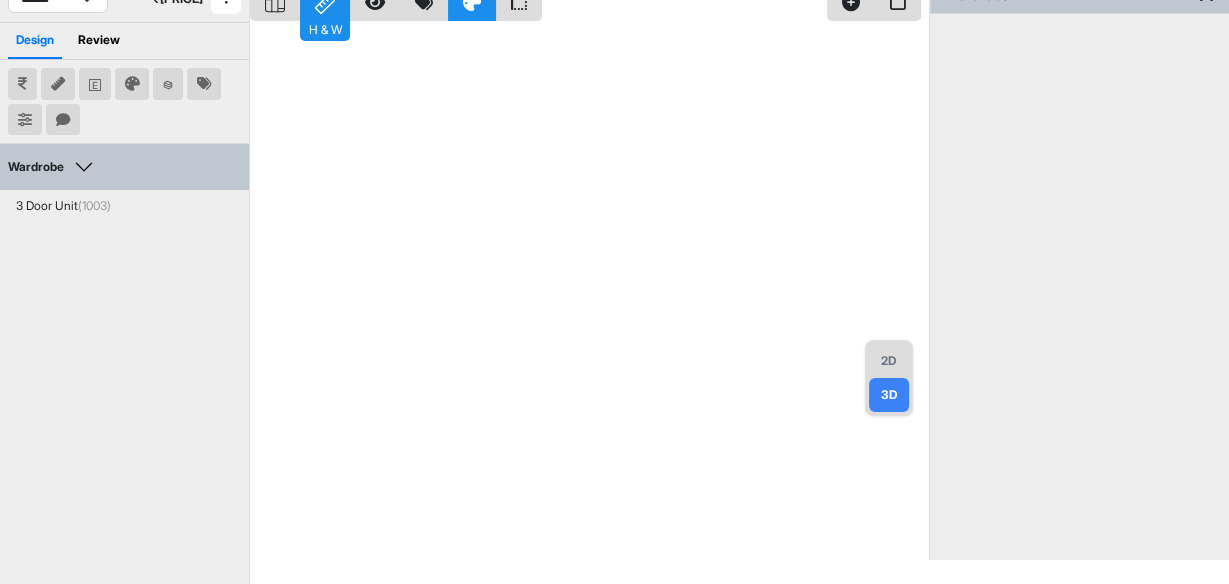 scroll, scrollTop: 80, scrollLeft: 0, axis: vertical 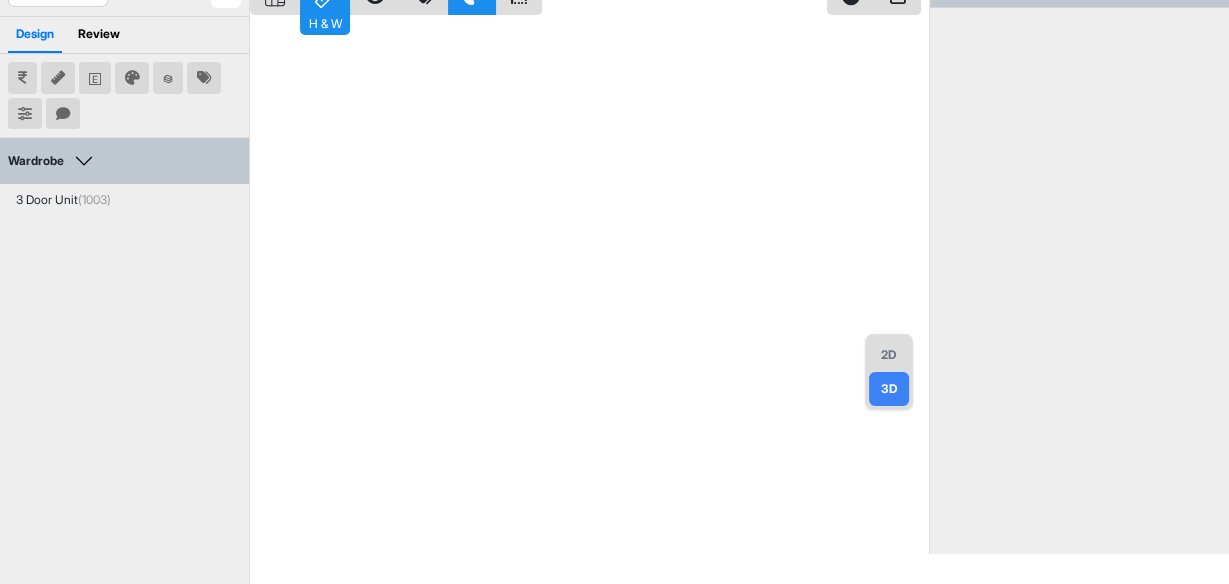 click on "2D" at bounding box center (889, 355) 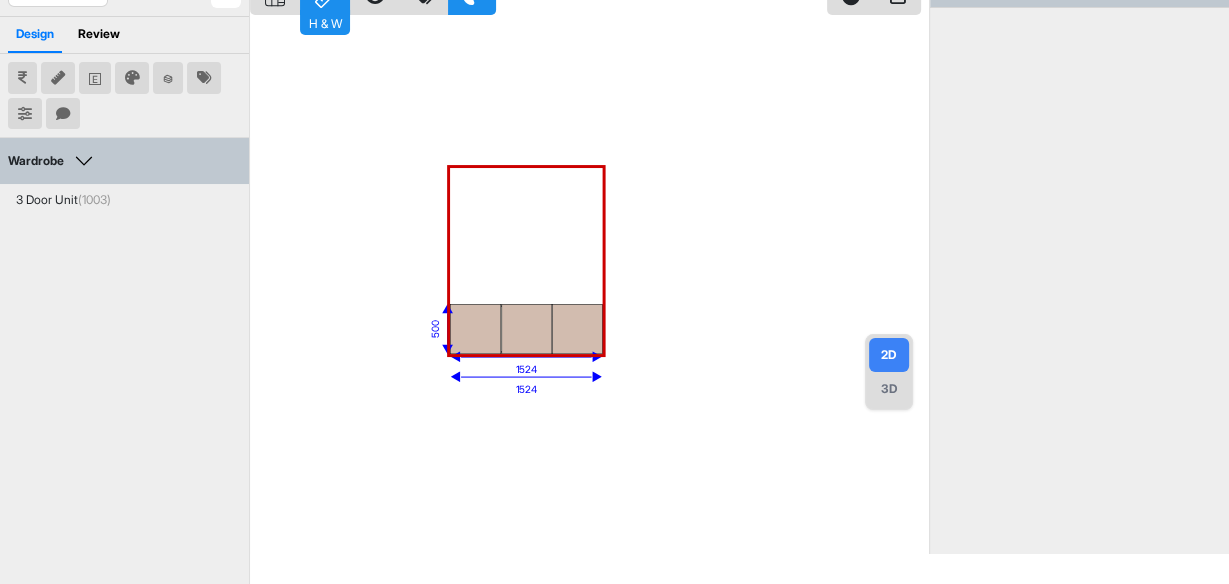 click on "487 983 1524 500 1524" at bounding box center [589, 262] 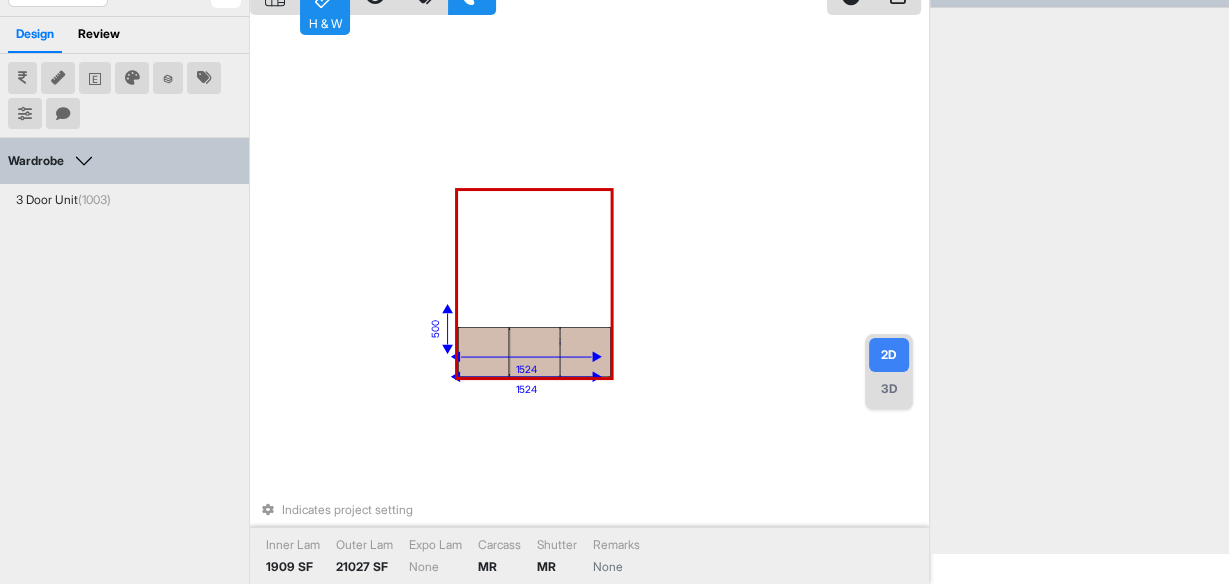 drag, startPoint x: 527, startPoint y: 327, endPoint x: 535, endPoint y: 350, distance: 24.351591 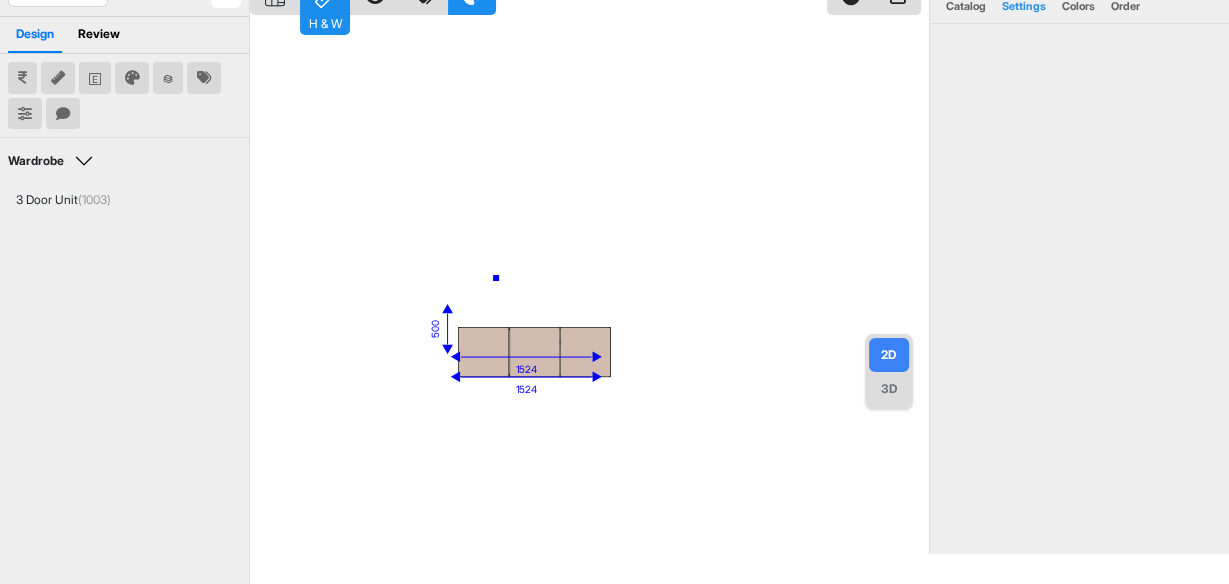 click on "487 983 1524 500 1524" at bounding box center (589, 262) 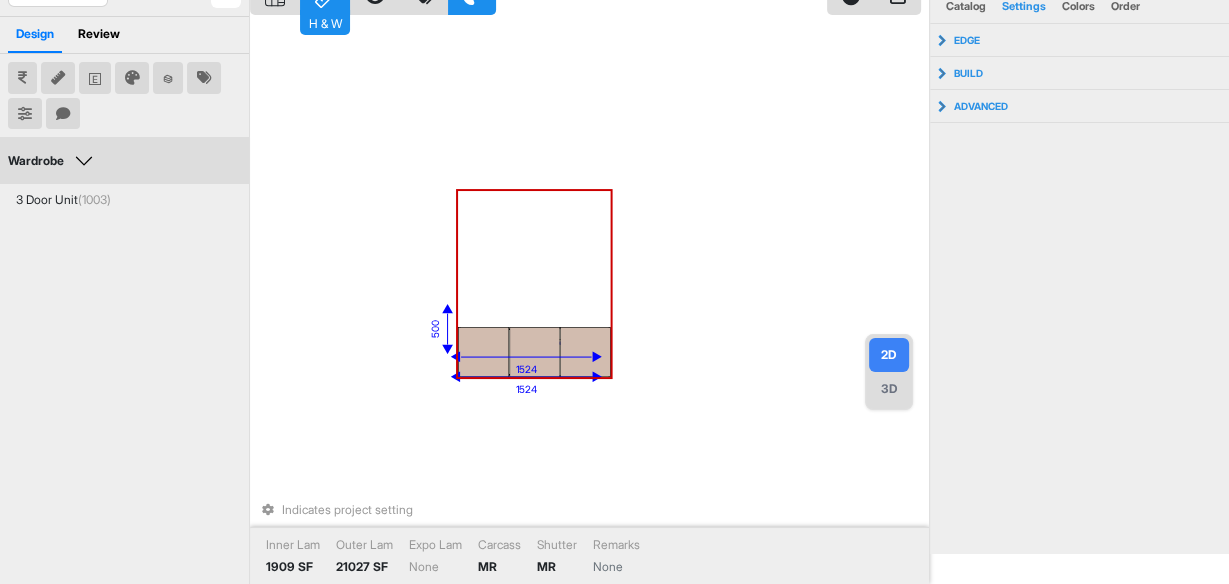click at bounding box center (483, 352) 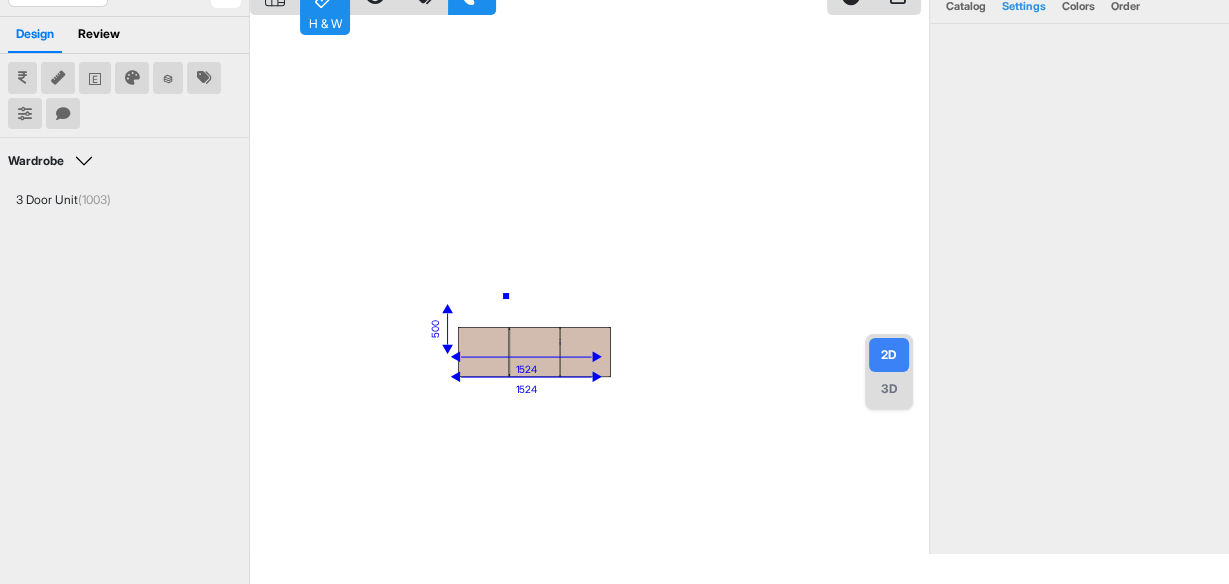 click on "487 983 1524 500 1524" at bounding box center [589, 262] 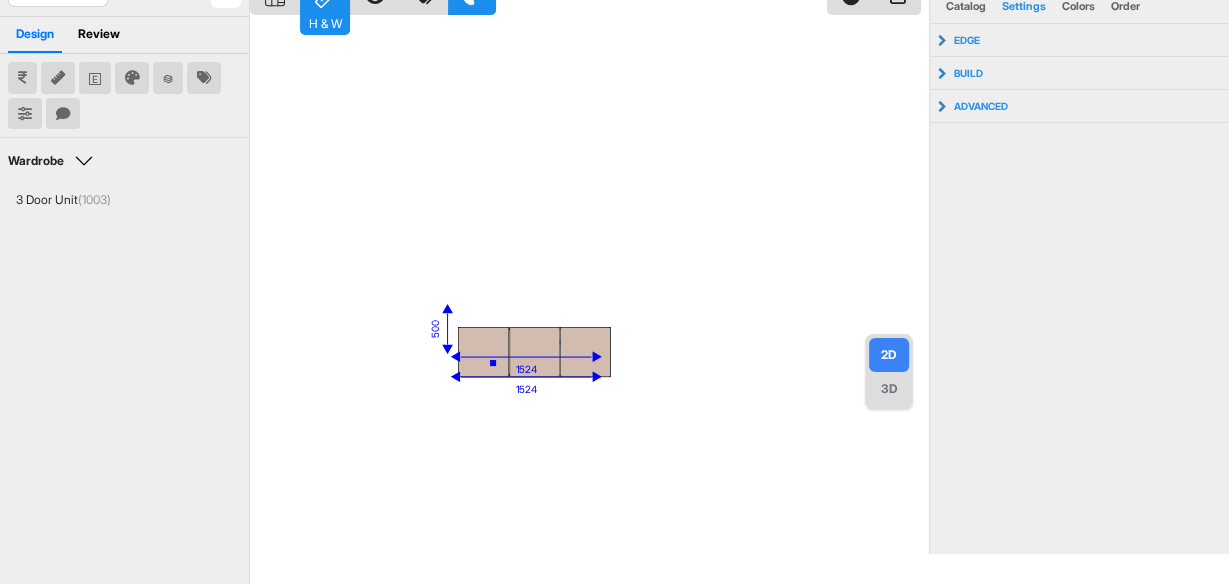 click on "1524" at bounding box center [526, 369] 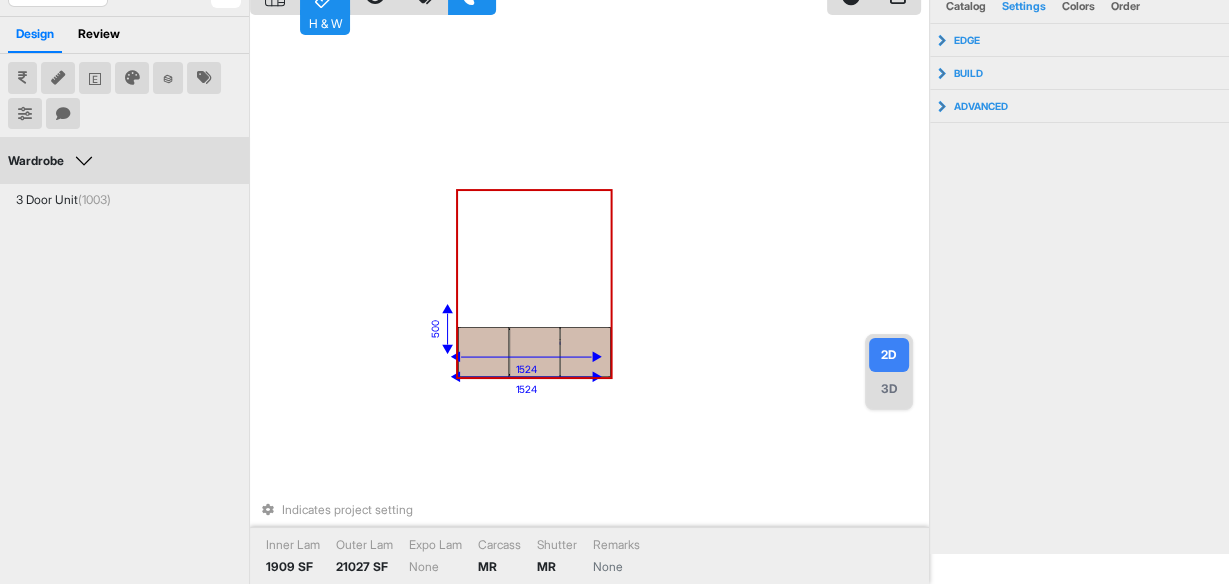 click at bounding box center (483, 352) 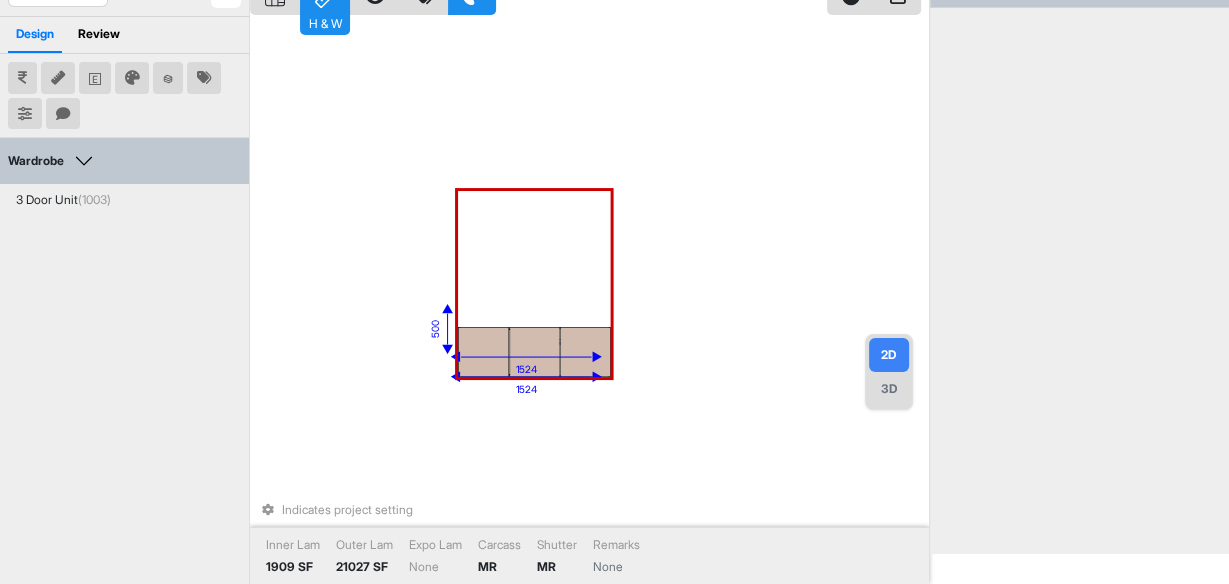 click at bounding box center (483, 352) 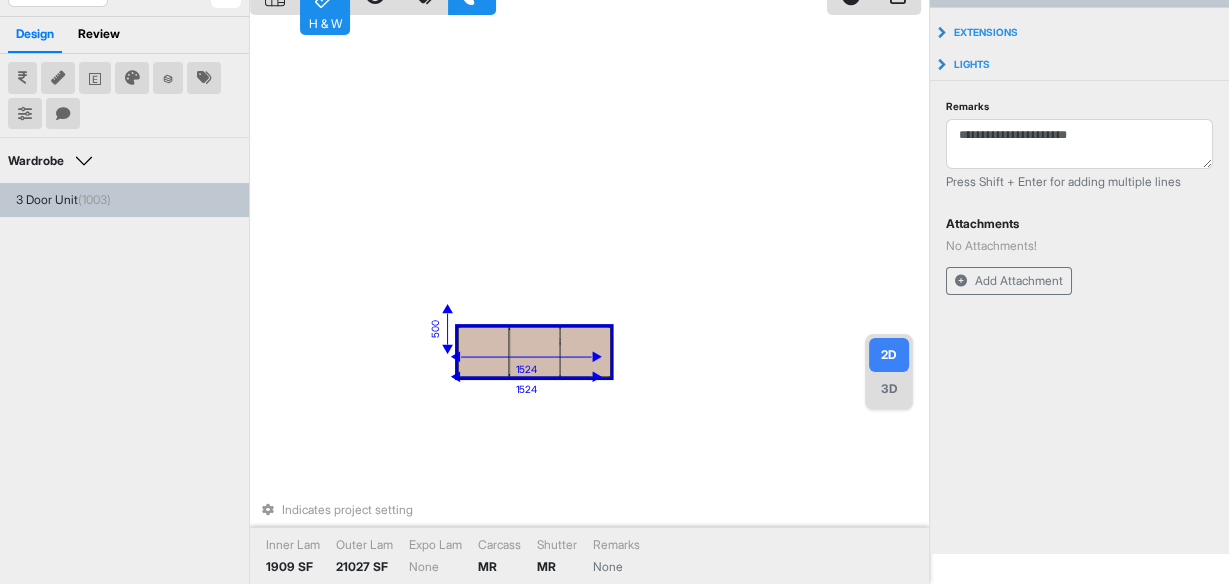 drag, startPoint x: 489, startPoint y: 350, endPoint x: 488, endPoint y: 310, distance: 40.012497 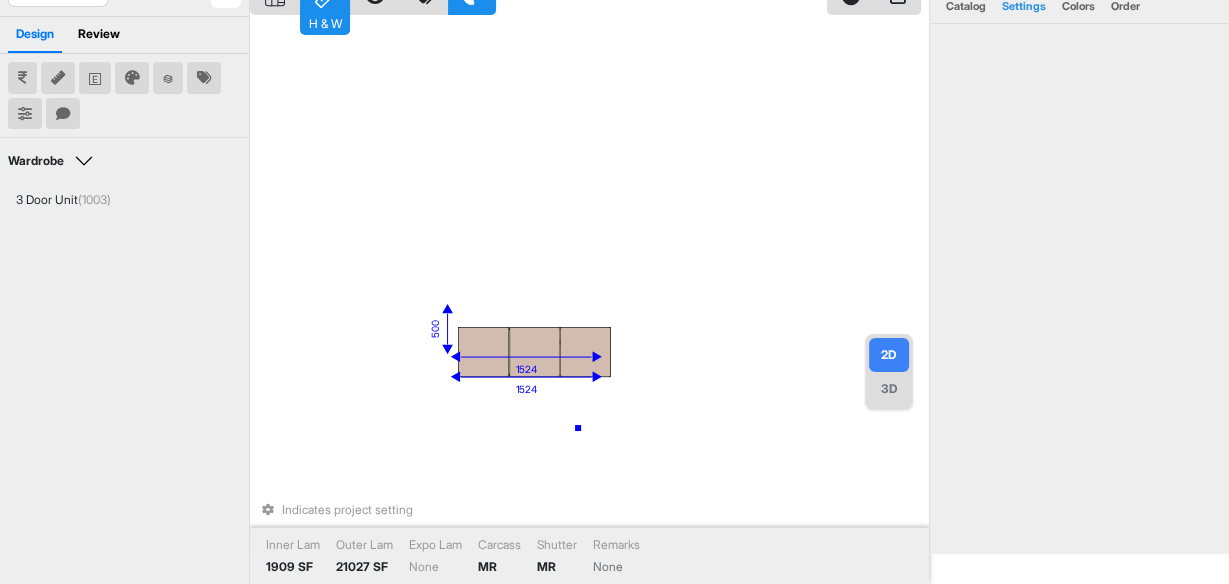 click on "487 983 1524 500 1524 Indicates project setting Inner Lam 1909 SF Outer Lam 21027 SF Expo Lam None Carcass MR Shutter MR Remarks None" at bounding box center (589, 262) 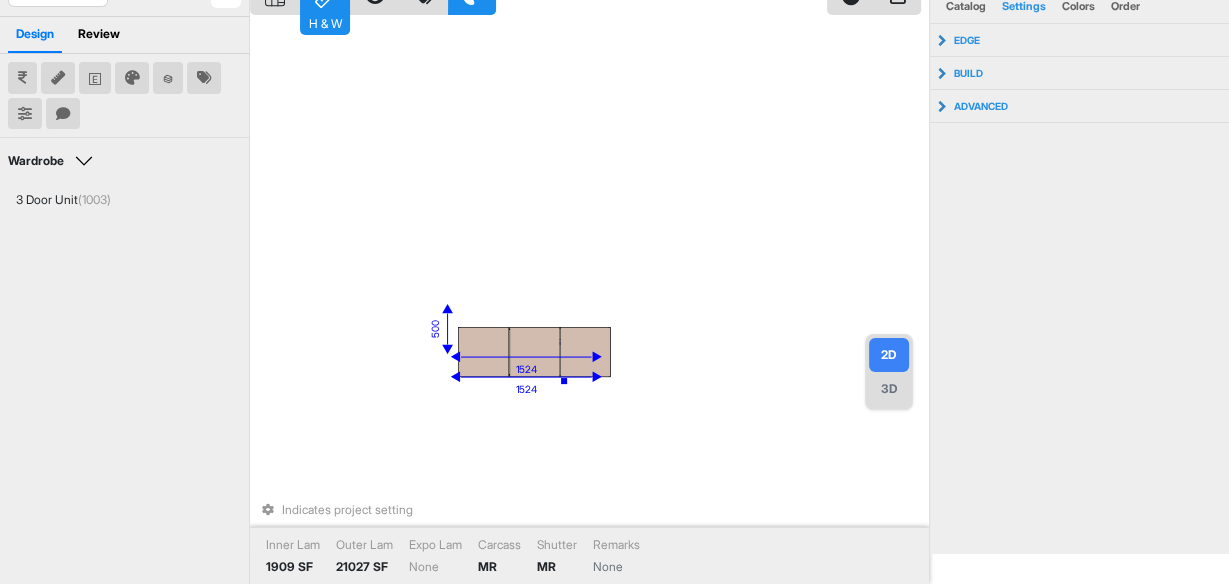 click on "1524" at bounding box center [526, 389] 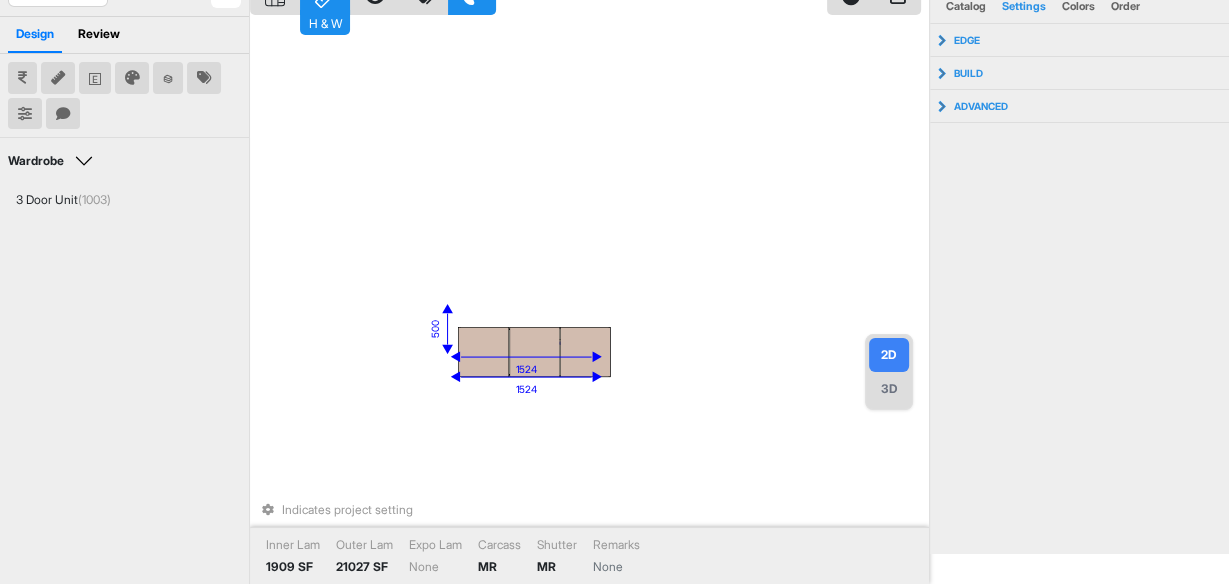 click at bounding box center (526, 357) 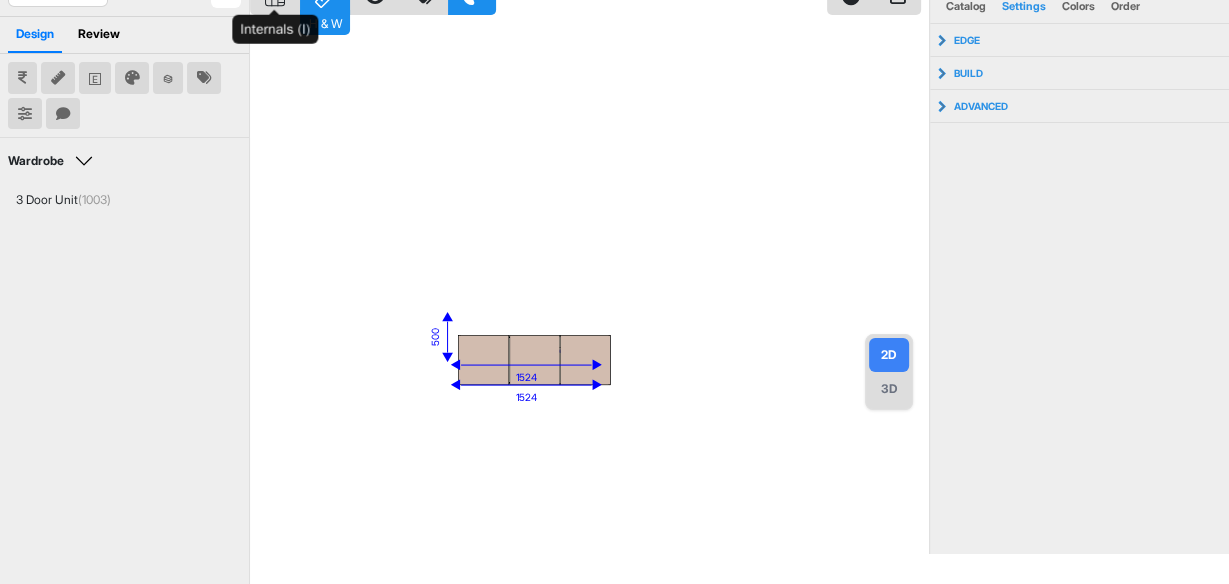 click 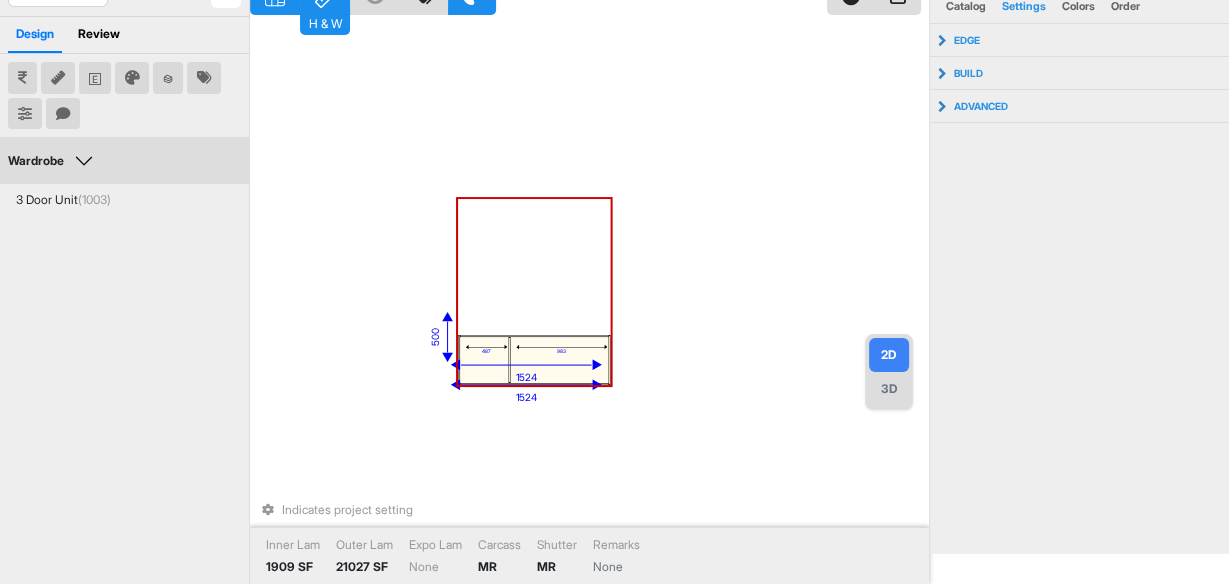 click on "487 983 1524 500 1524 Indicates project setting Inner Lam 1909 SF Outer Lam 21027 SF Expo Lam None Carcass MR Shutter MR Remarks None" at bounding box center (589, 262) 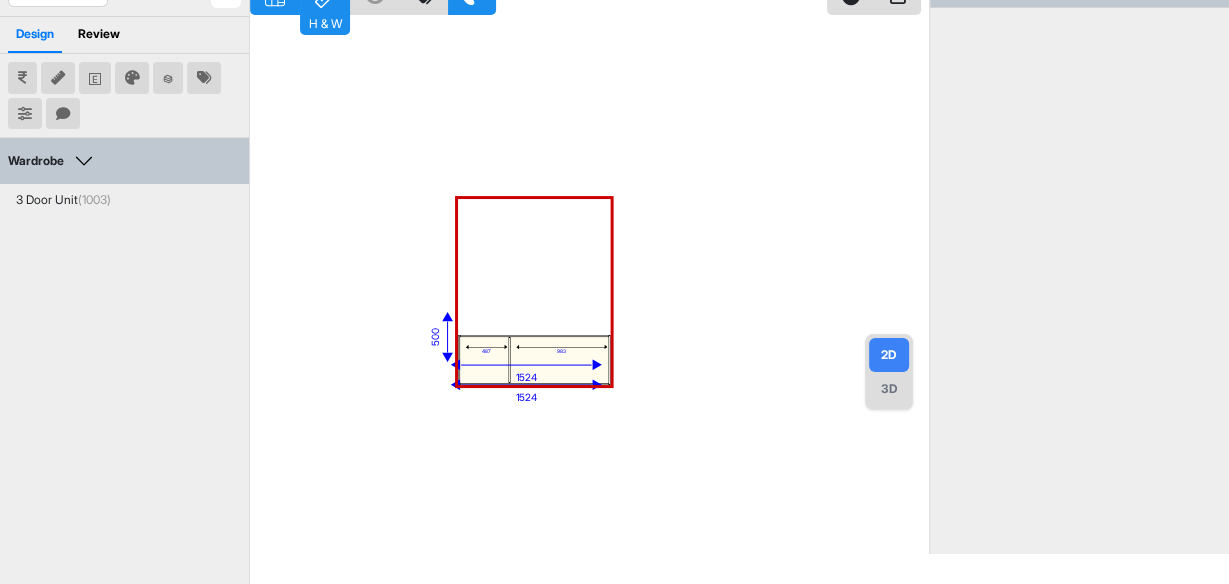 click on "487 983 1524 500 1524" at bounding box center [589, 262] 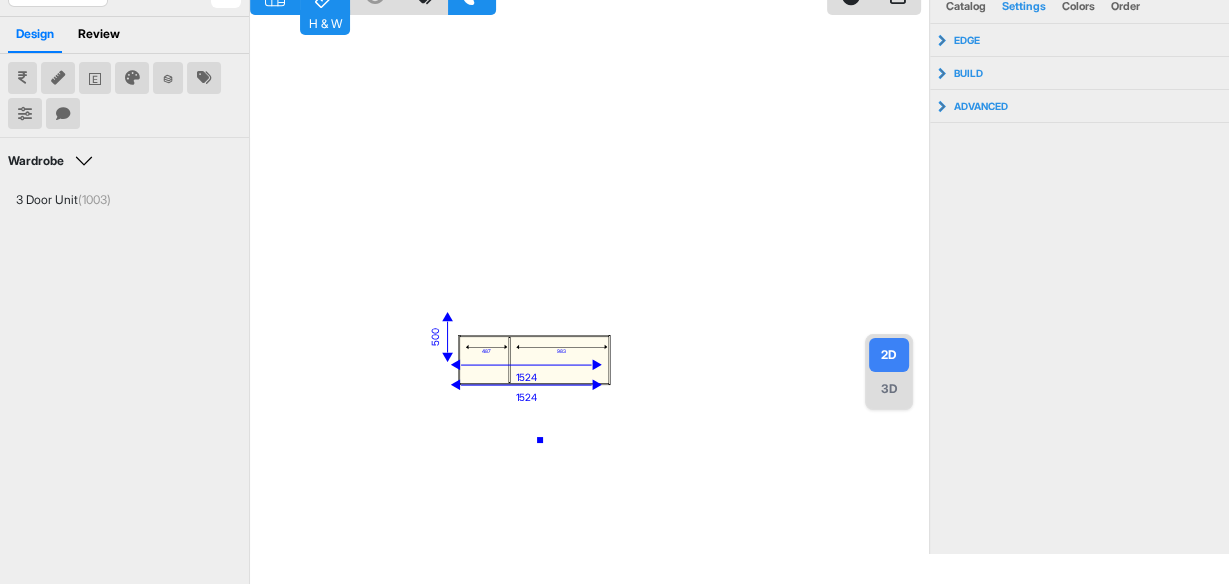click on "487 983 1524 500 1524" at bounding box center (589, 262) 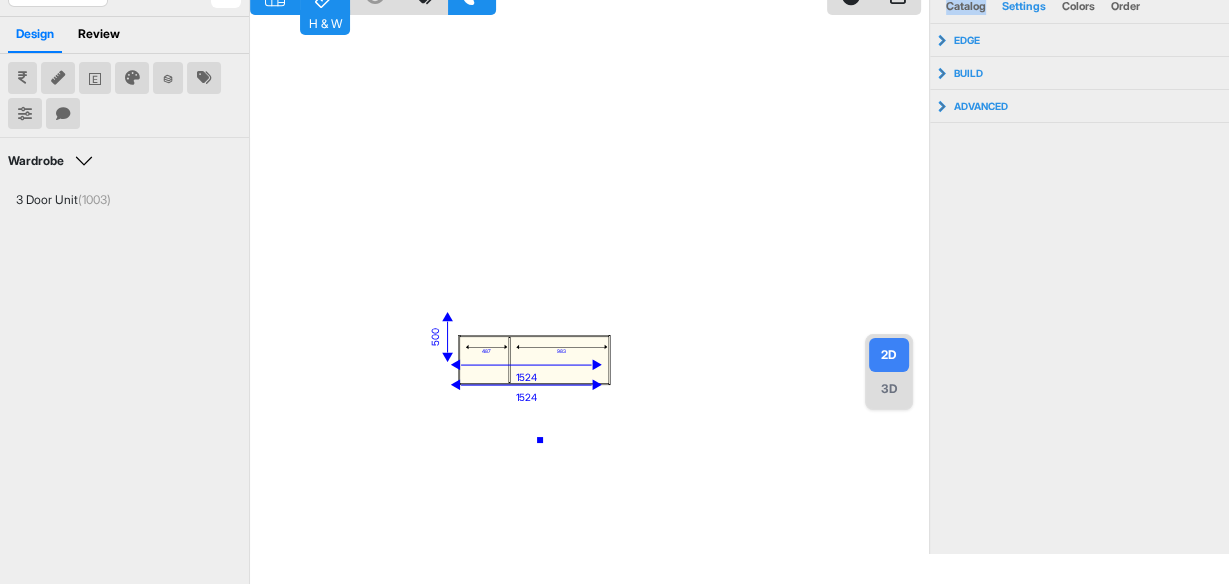 click on "487 983 1524 500 1524" at bounding box center [589, 262] 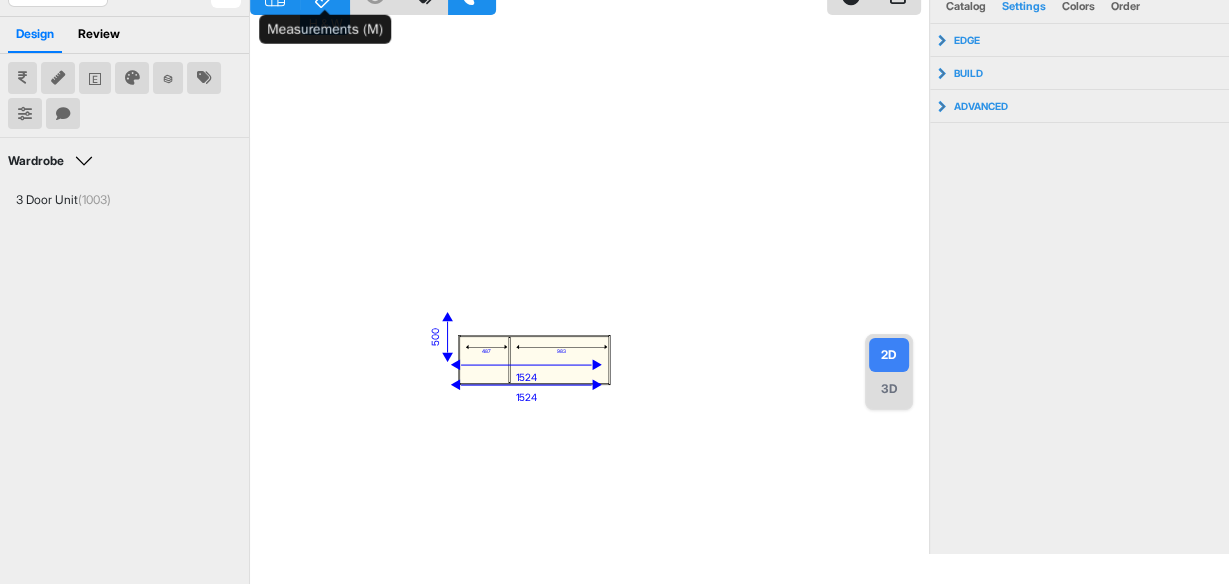 click 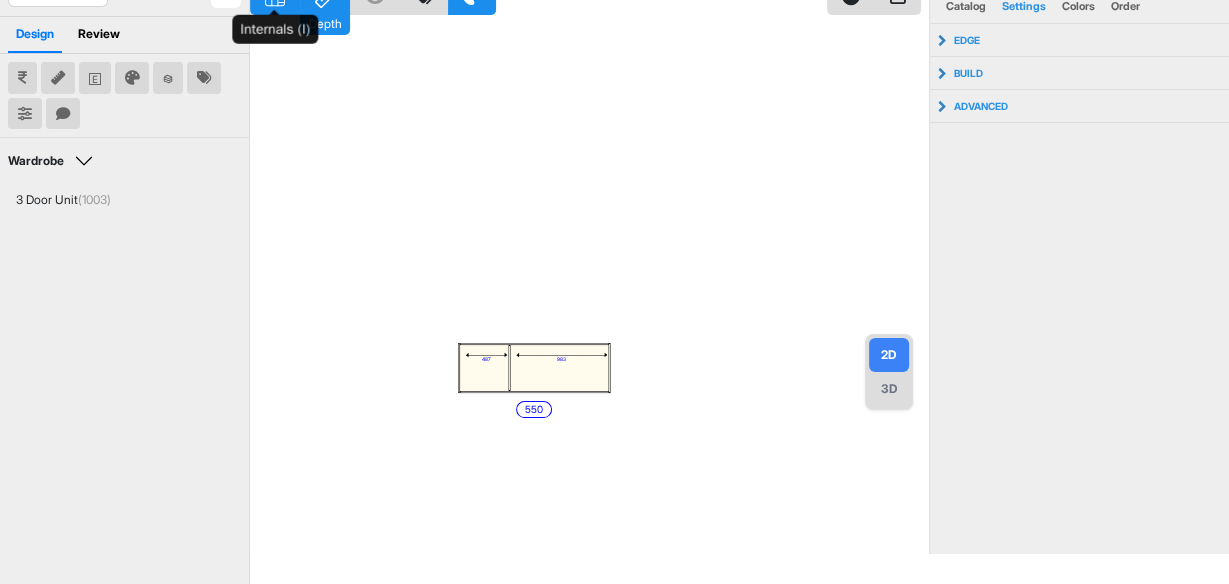 click at bounding box center (275, -4) 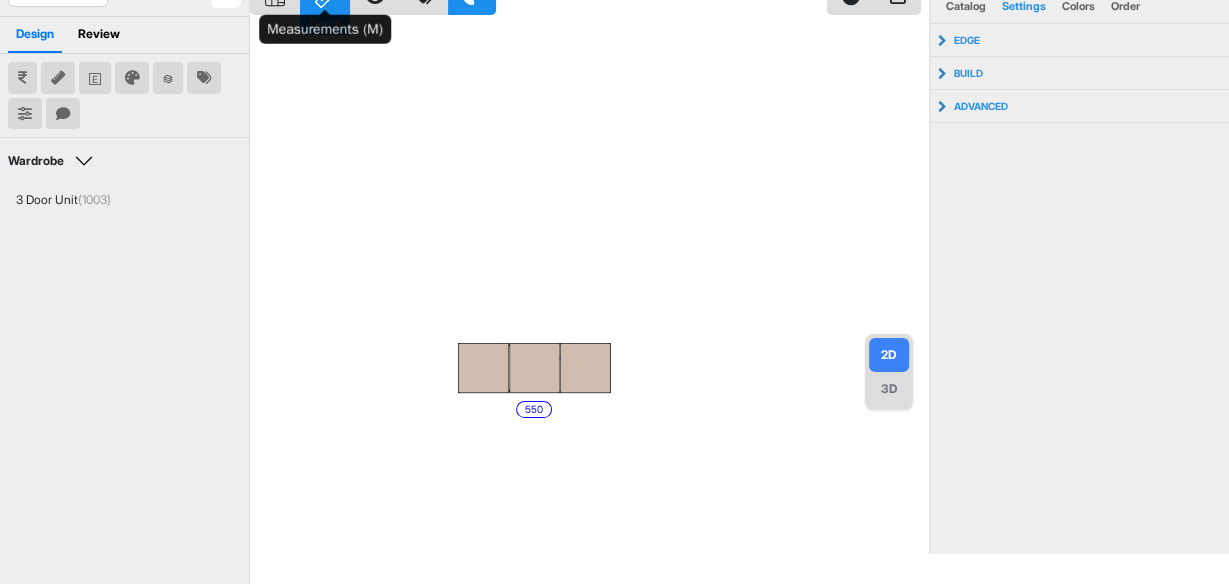click on "Depth" at bounding box center (325, 22) 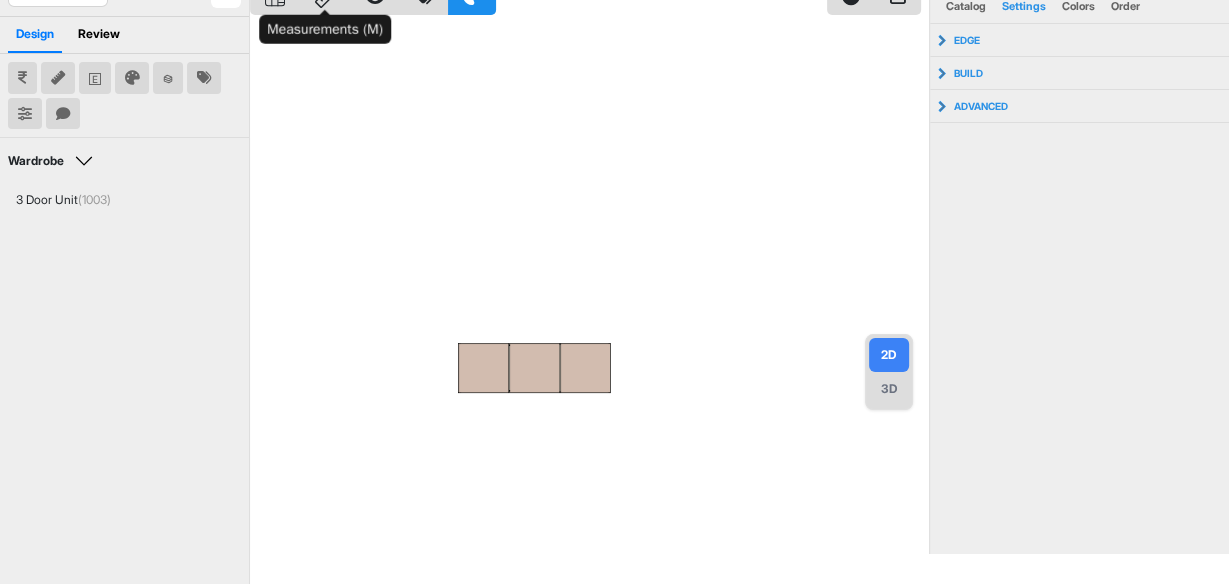 click at bounding box center (325, -4) 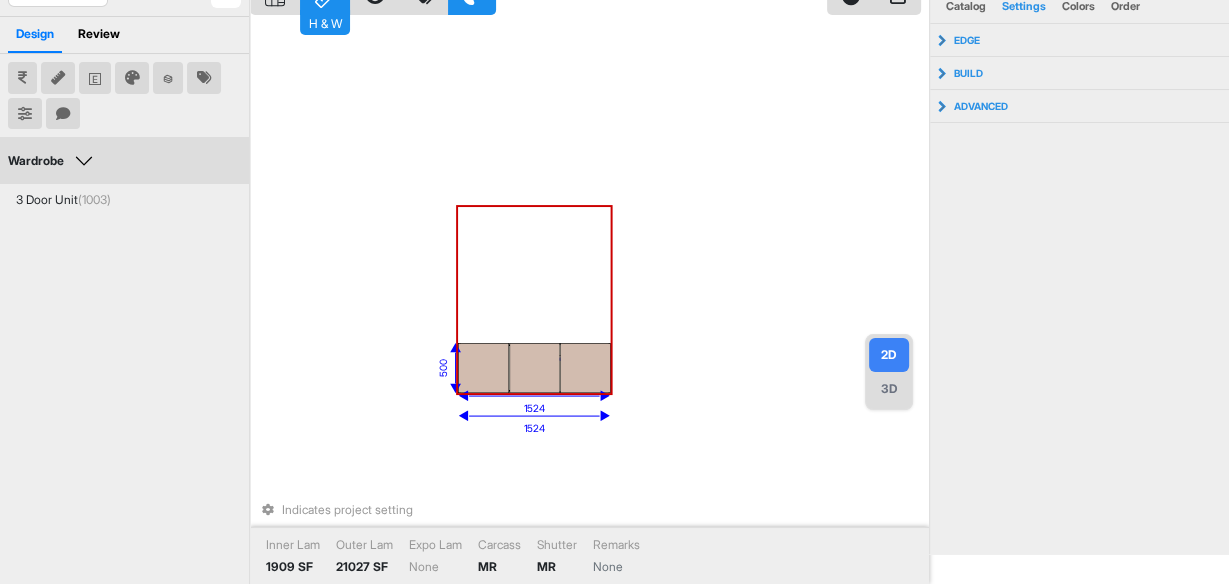 click on "487 983 1524 500 1524 Indicates project setting Inner Lam 1909 SF Outer Lam 21027 SF Expo Lam None Carcass MR Shutter MR Remarks None" at bounding box center [589, 262] 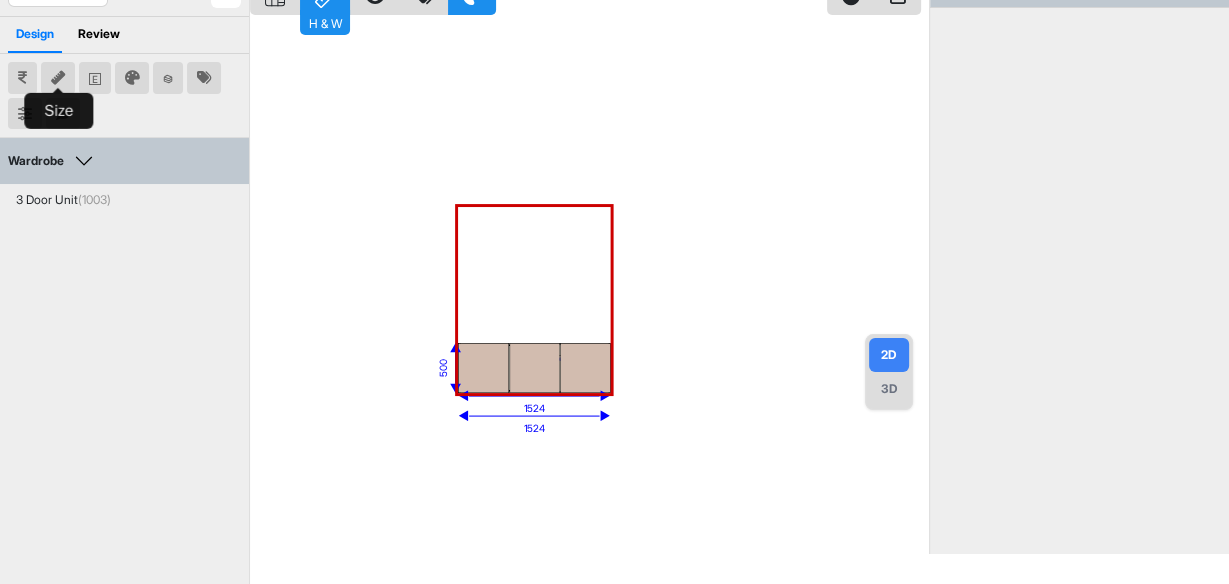 click at bounding box center (58, 78) 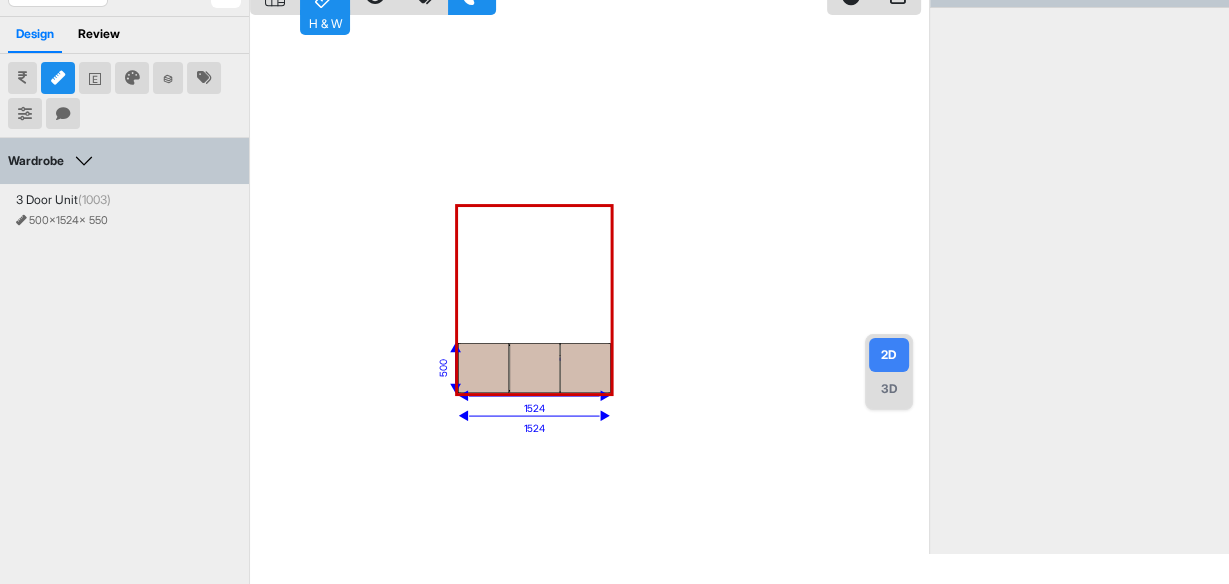 click on "3D" at bounding box center (889, 389) 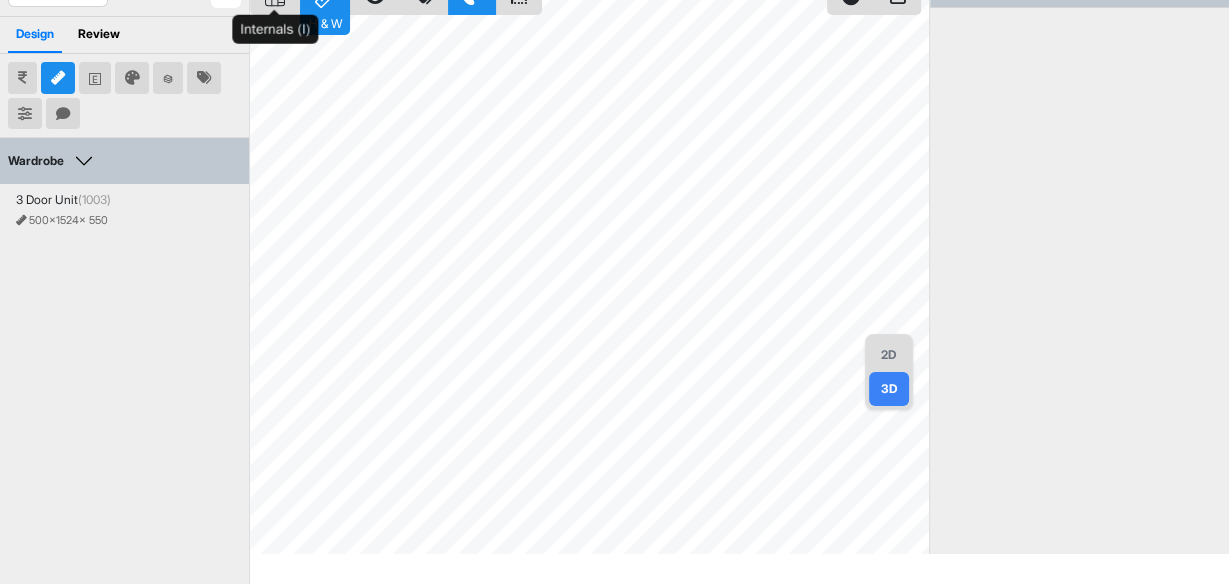 click at bounding box center [275, -4] 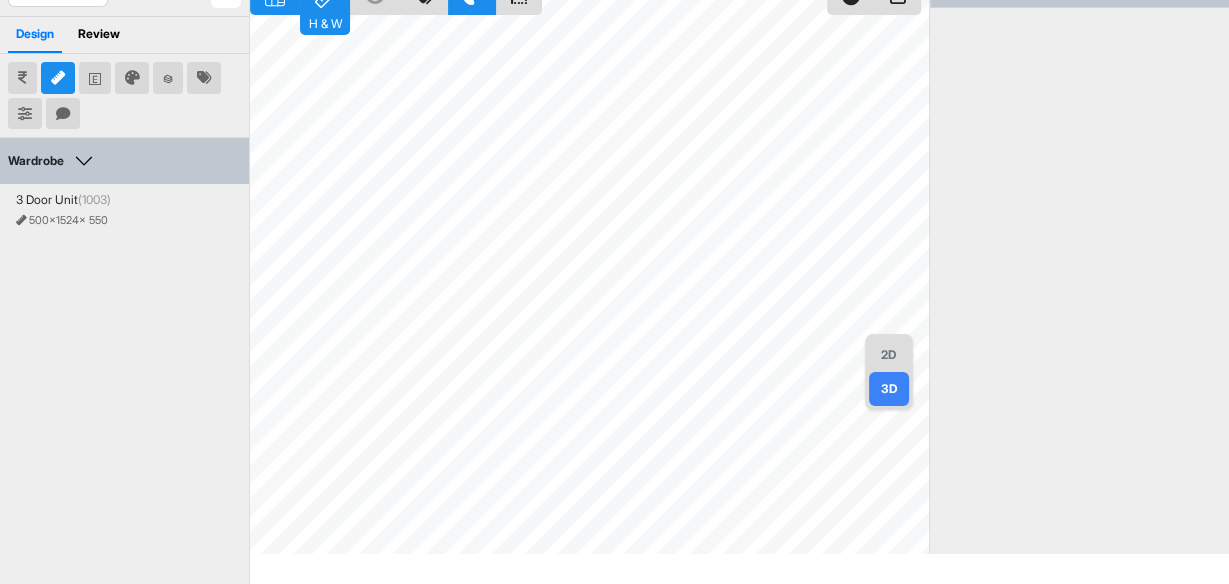 click on "2D" at bounding box center (889, 355) 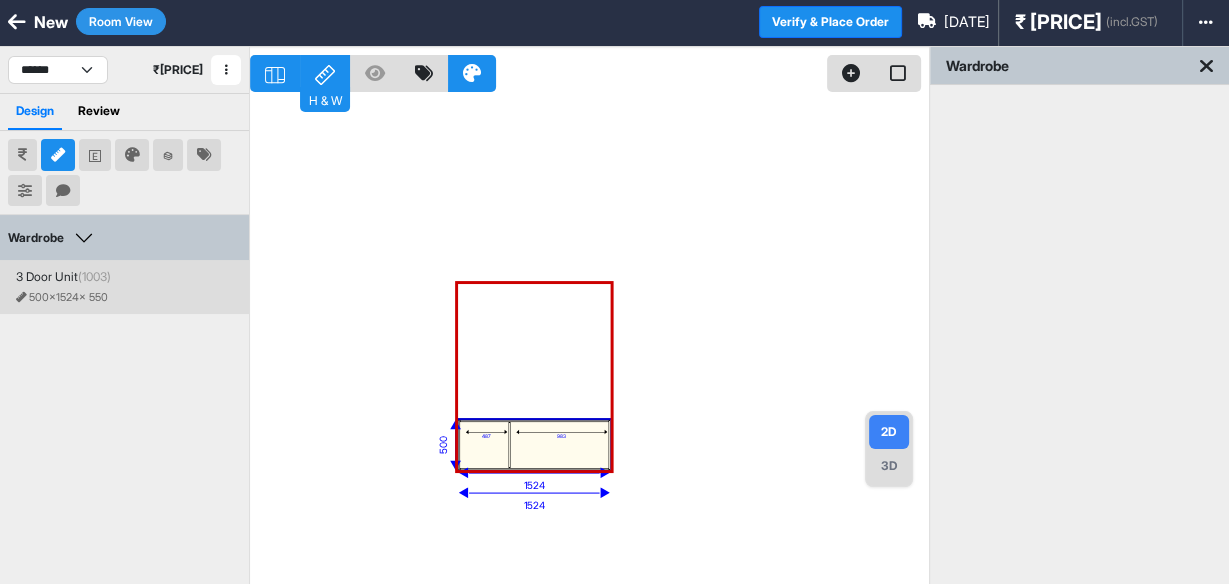 scroll, scrollTop: 0, scrollLeft: 0, axis: both 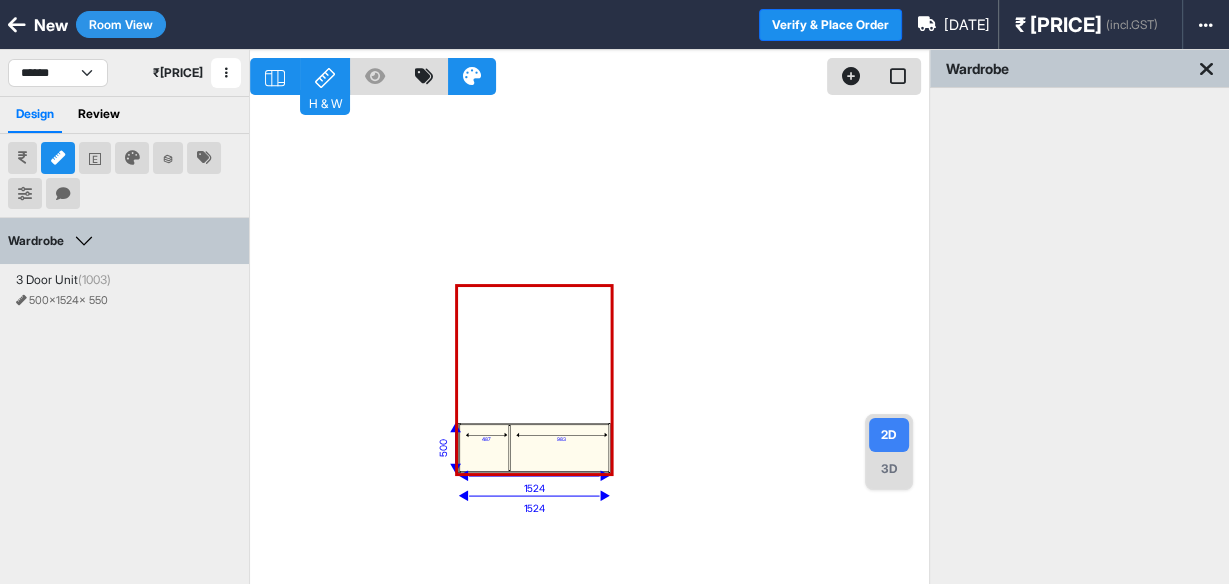 click on "3D" at bounding box center (889, 469) 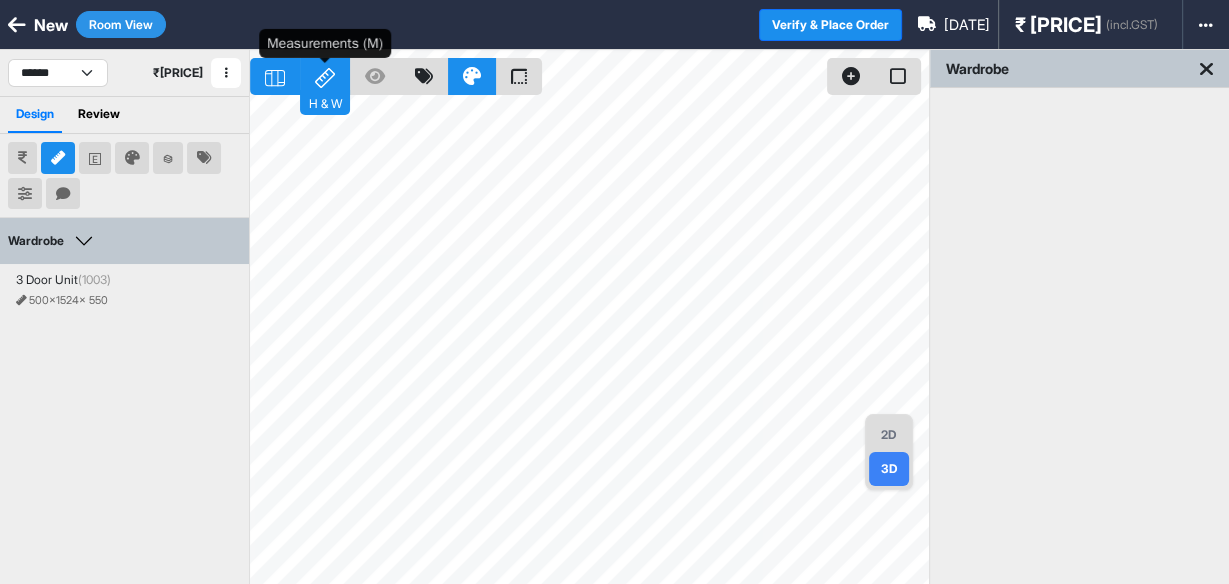 click 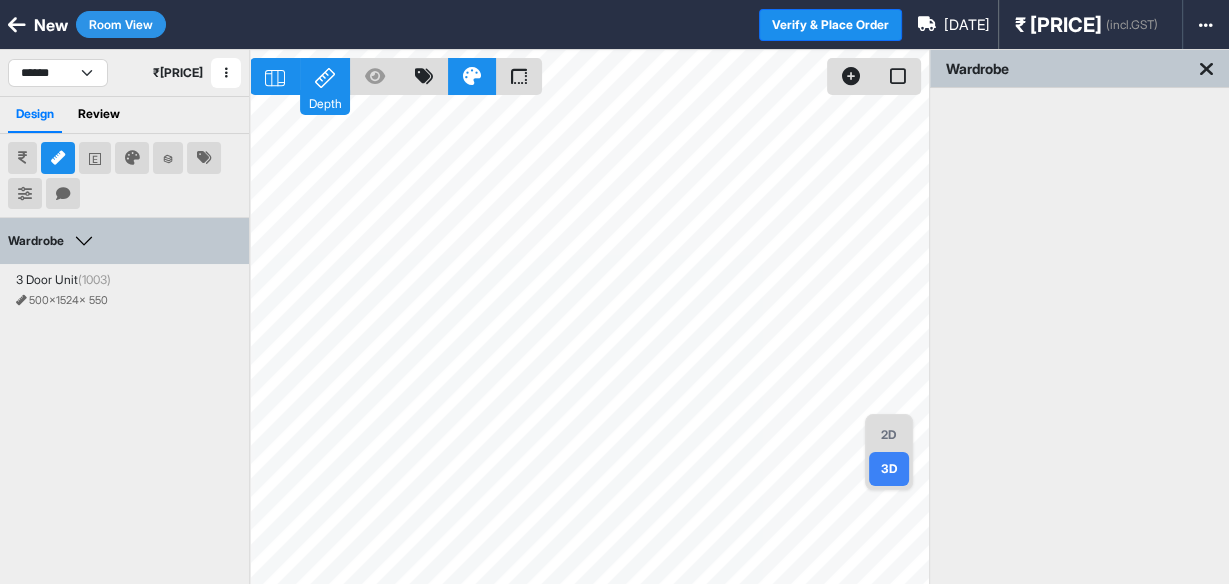click at bounding box center (275, 76) 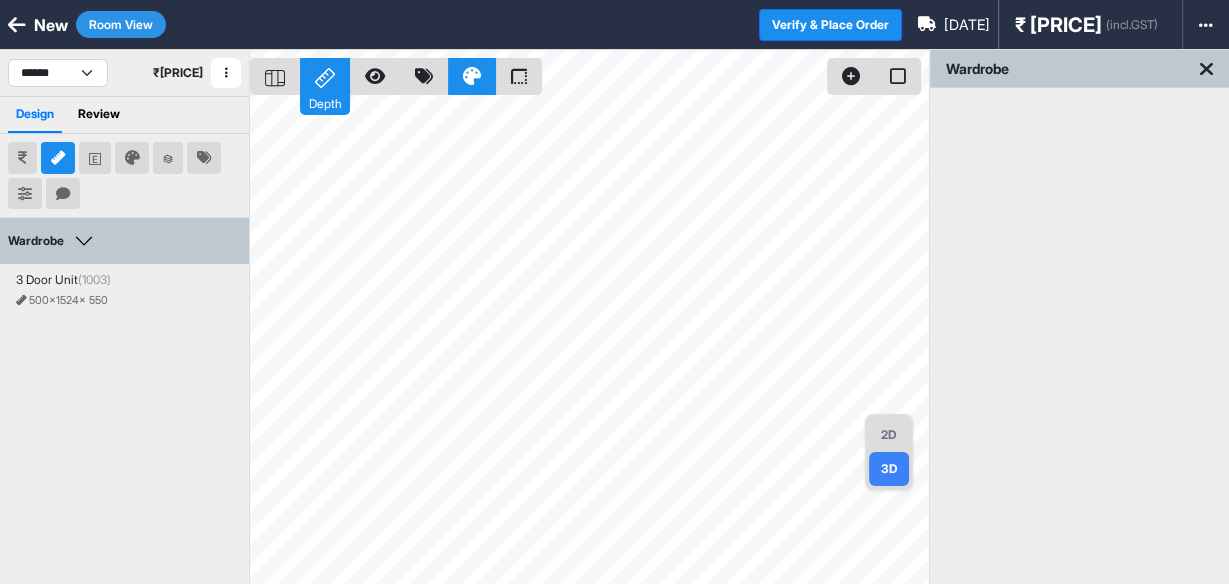 click on "Room View" at bounding box center (121, 24) 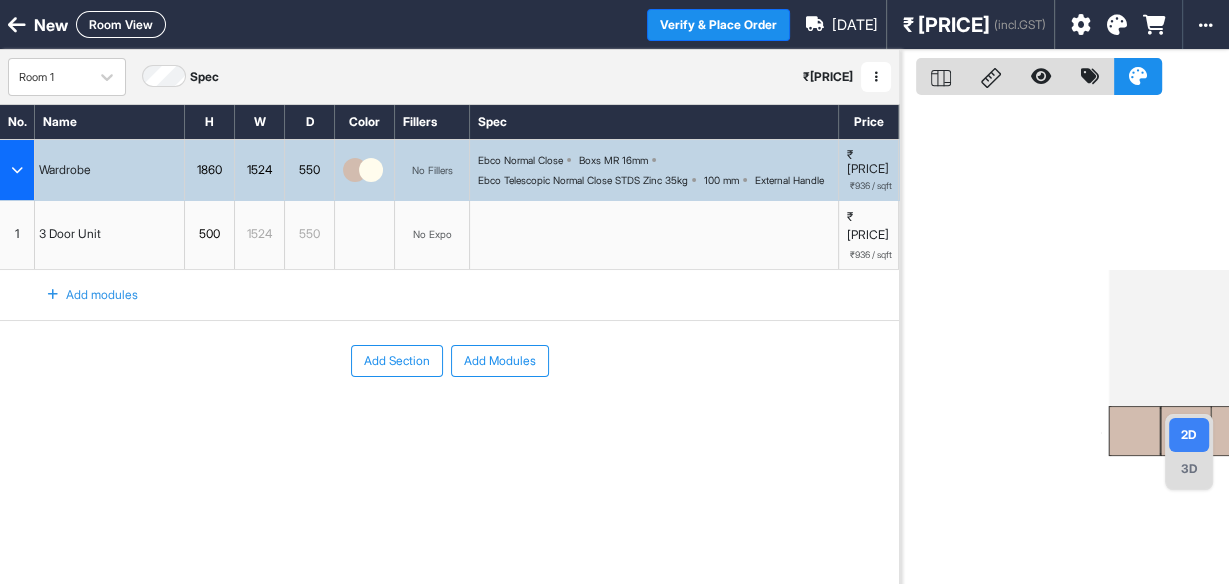 click at bounding box center (53, 295) 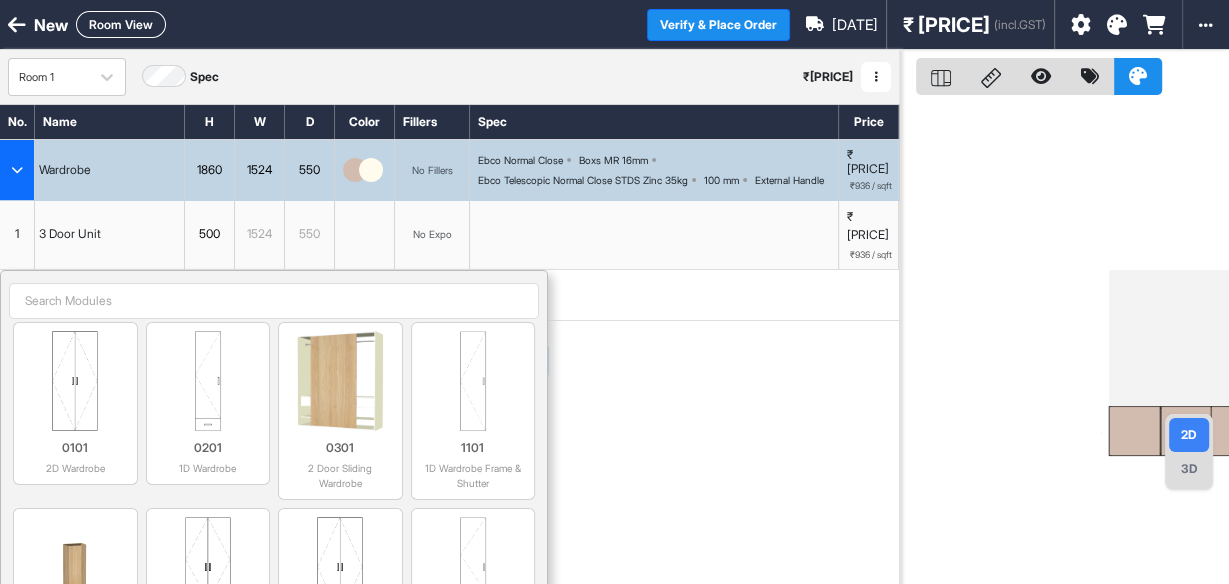 scroll, scrollTop: 0, scrollLeft: 0, axis: both 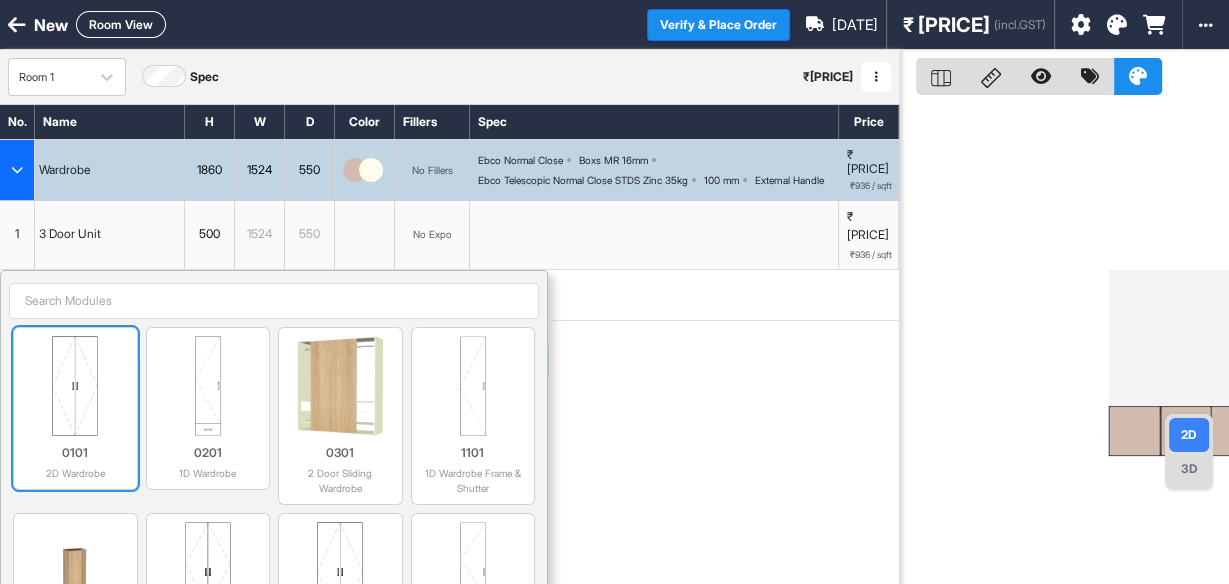 click at bounding box center [75, 386] 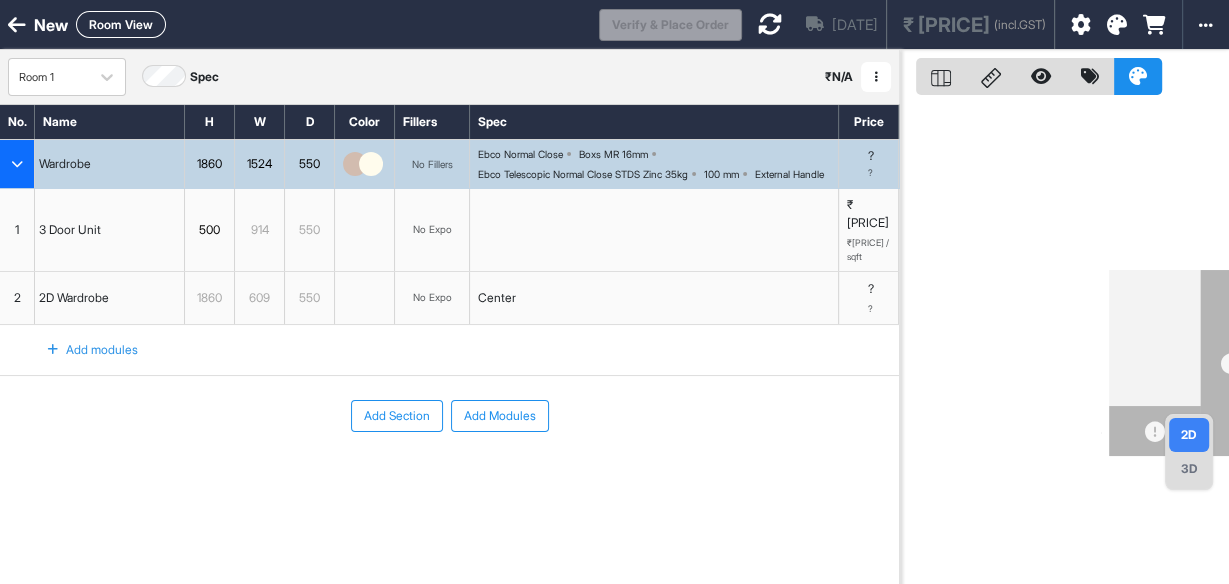 click at bounding box center (53, 350) 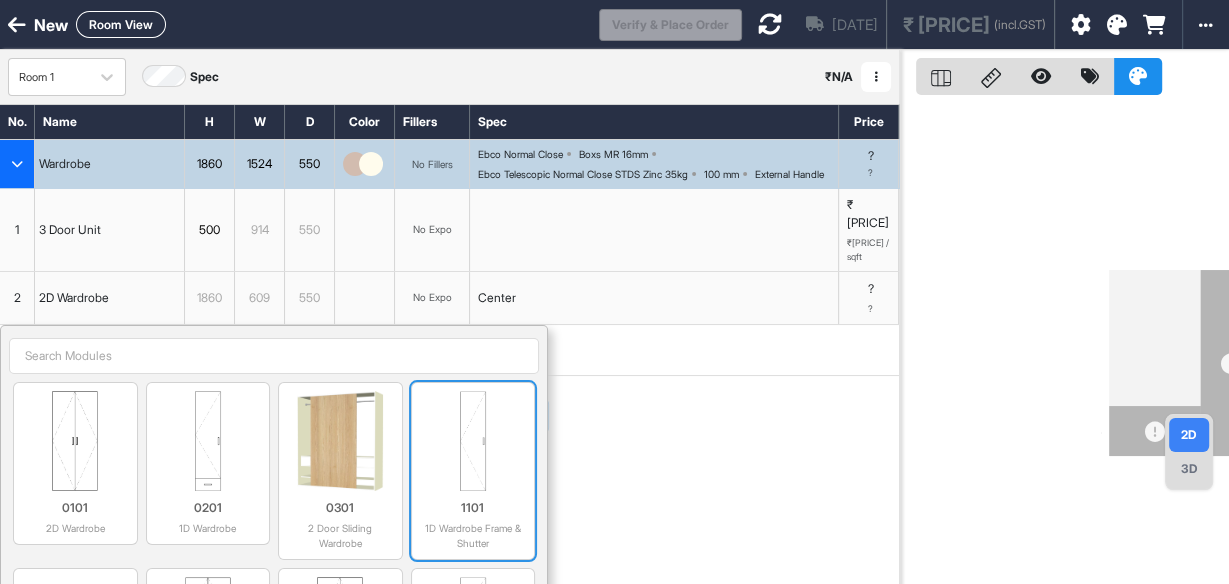click at bounding box center [473, 441] 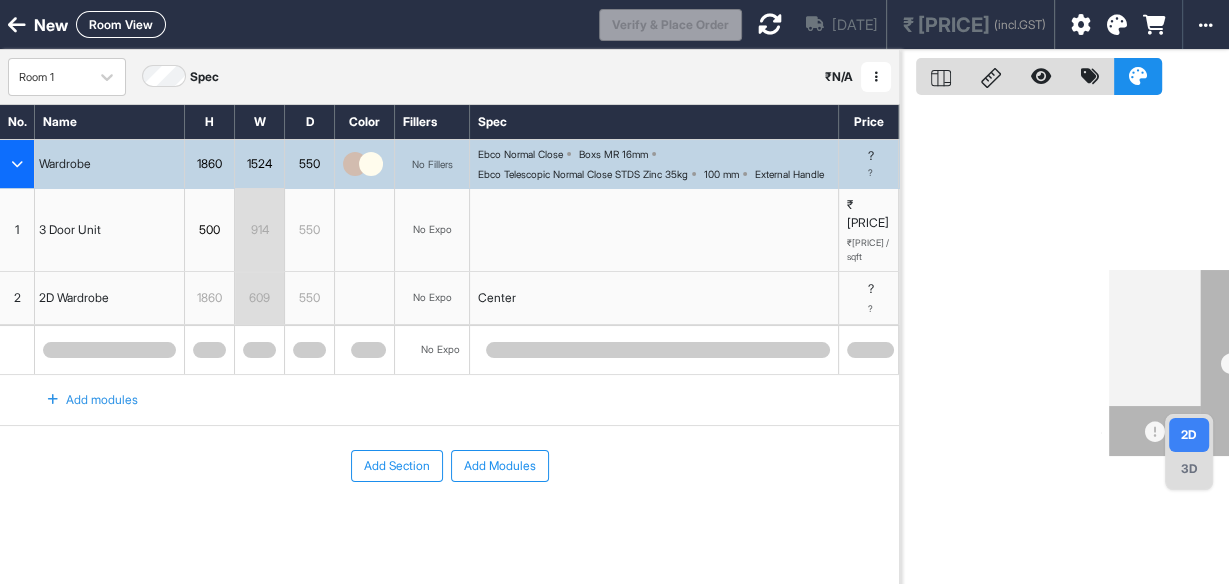 click on "Add Section Add Modules" at bounding box center (449, 526) 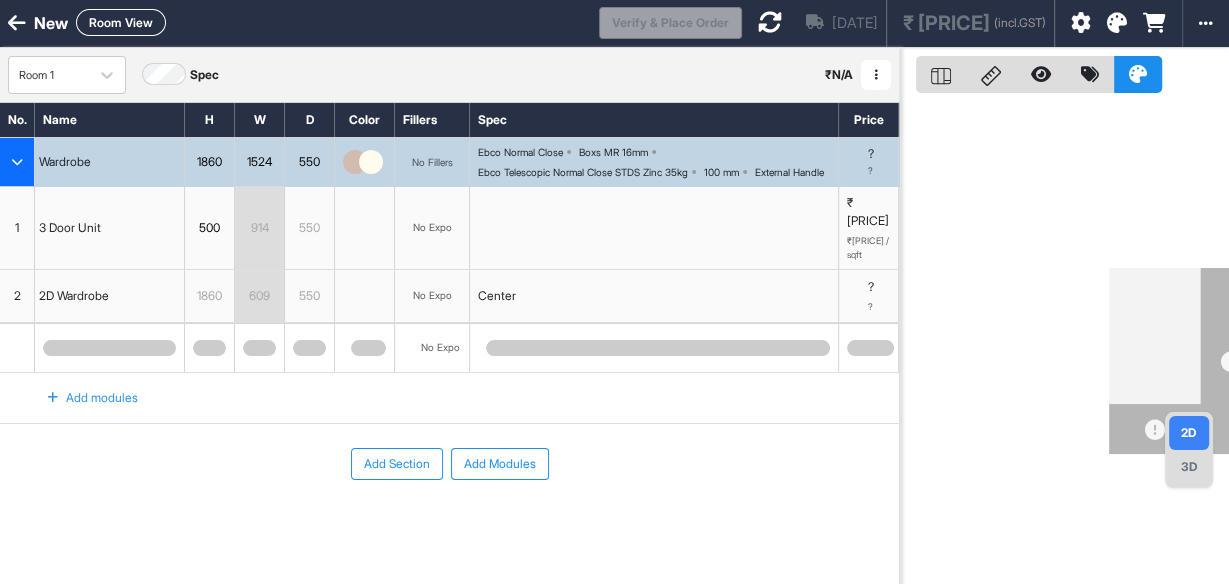 scroll, scrollTop: 0, scrollLeft: 0, axis: both 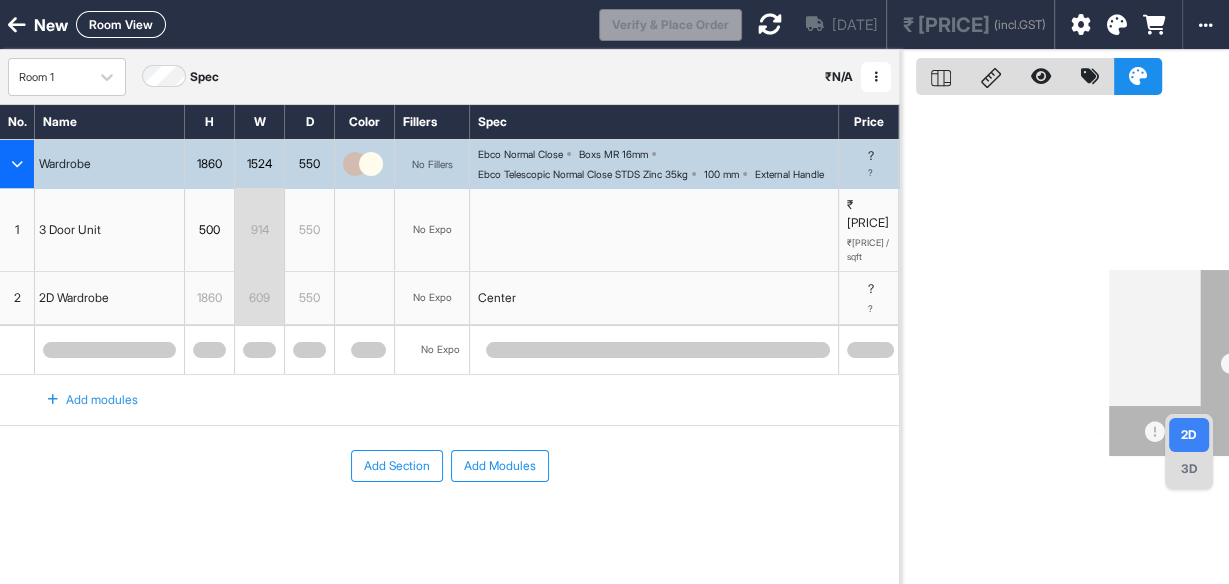 click at bounding box center [770, 24] 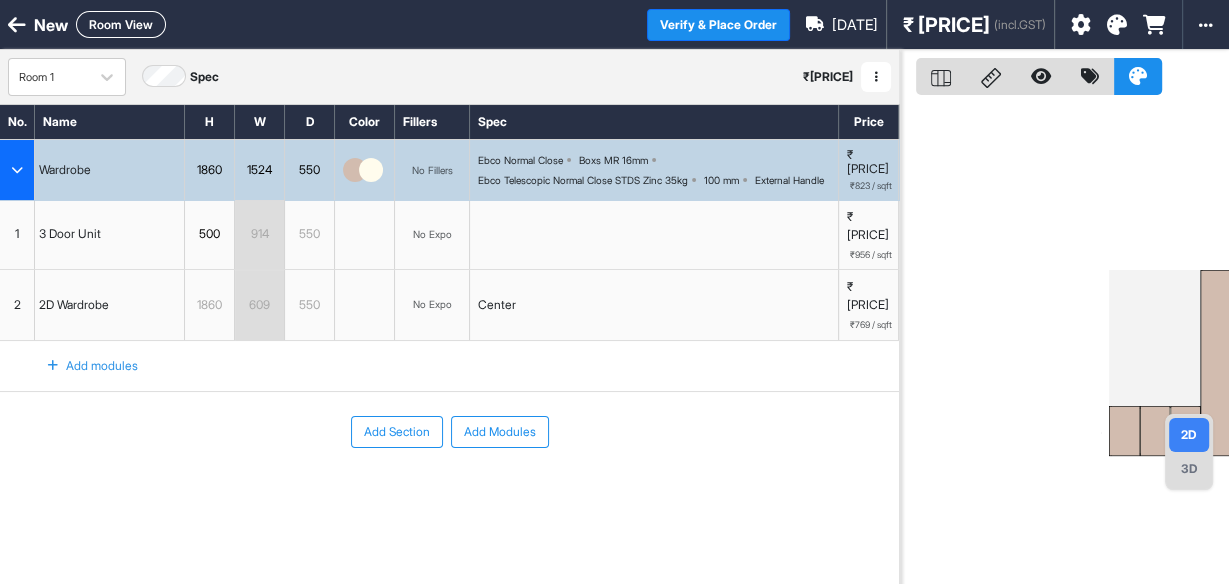 click on "Add Section Add Modules" at bounding box center (449, 492) 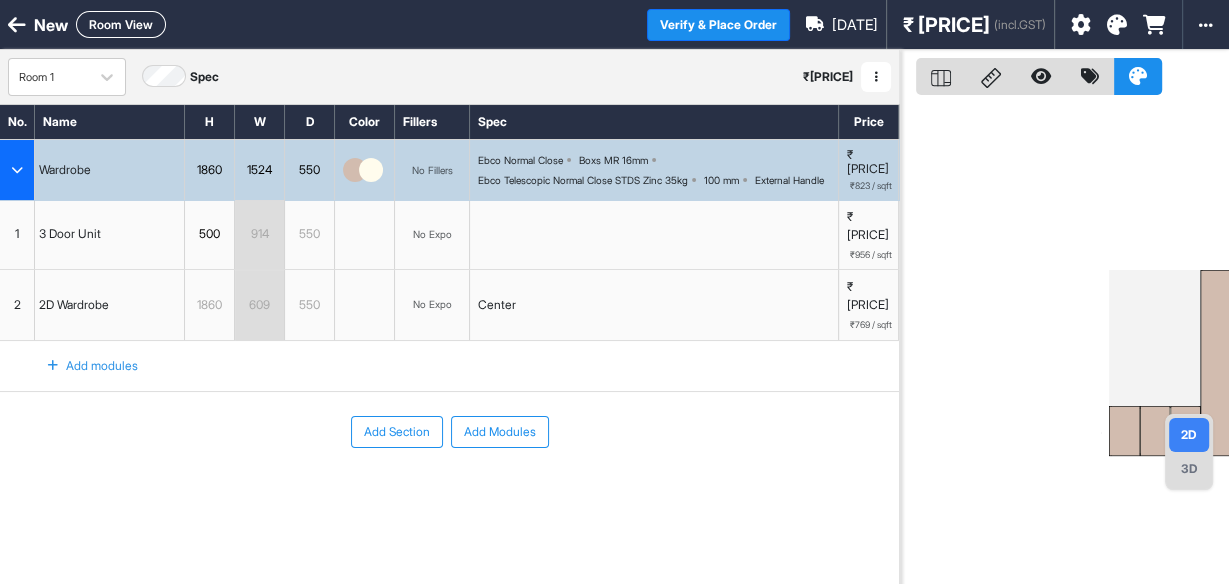 click at bounding box center (53, 366) 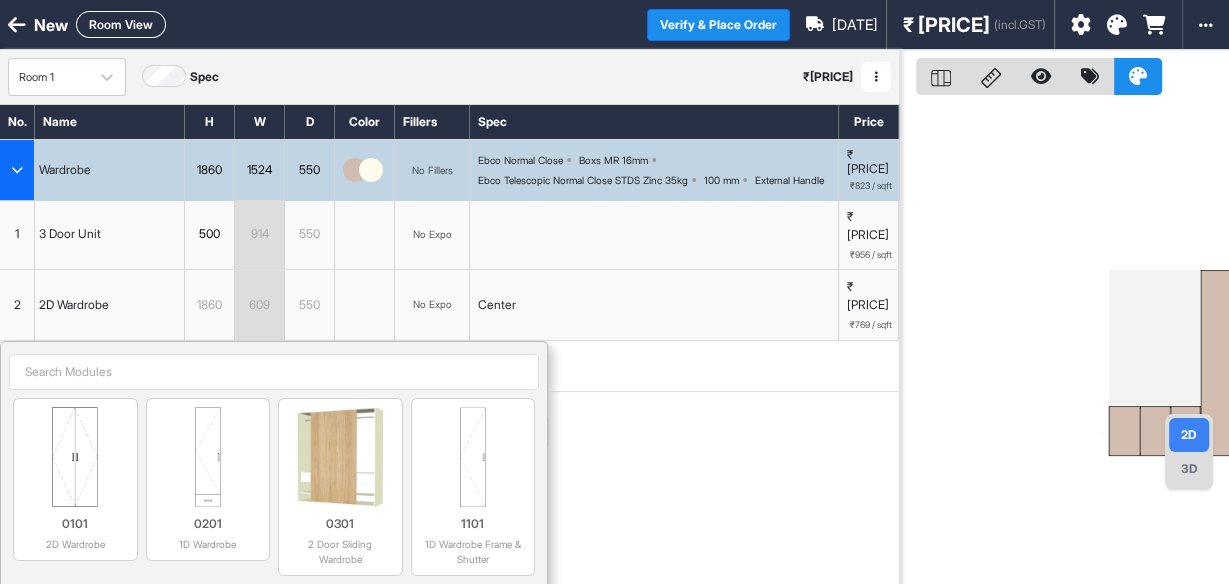click on "Add Section Add Modules" at bounding box center (449, 432) 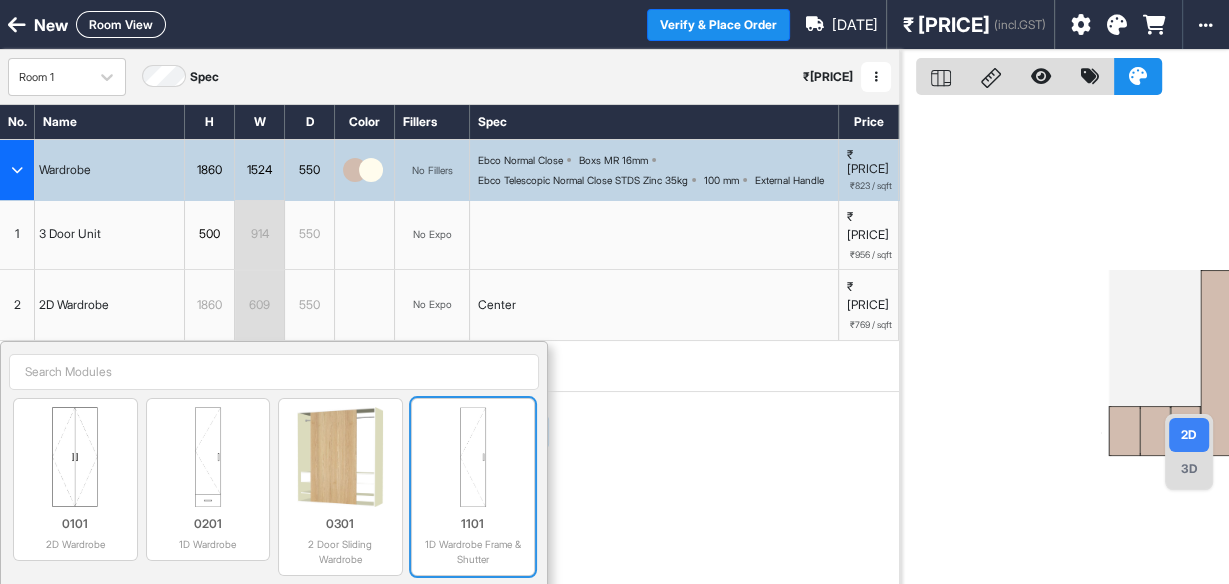 click at bounding box center (473, 457) 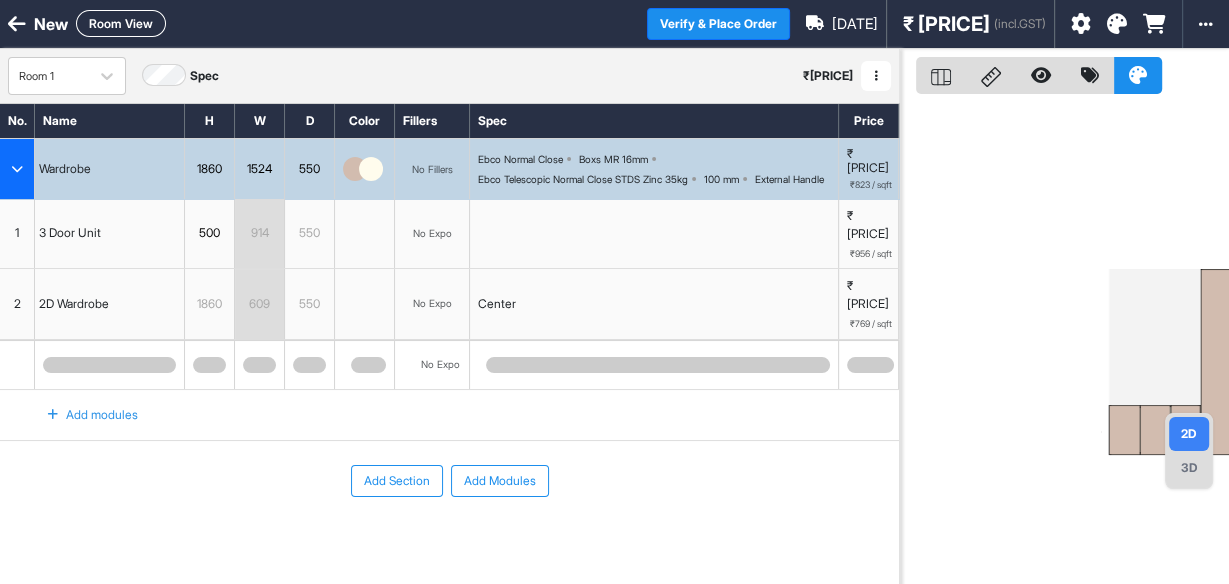scroll, scrollTop: 0, scrollLeft: 0, axis: both 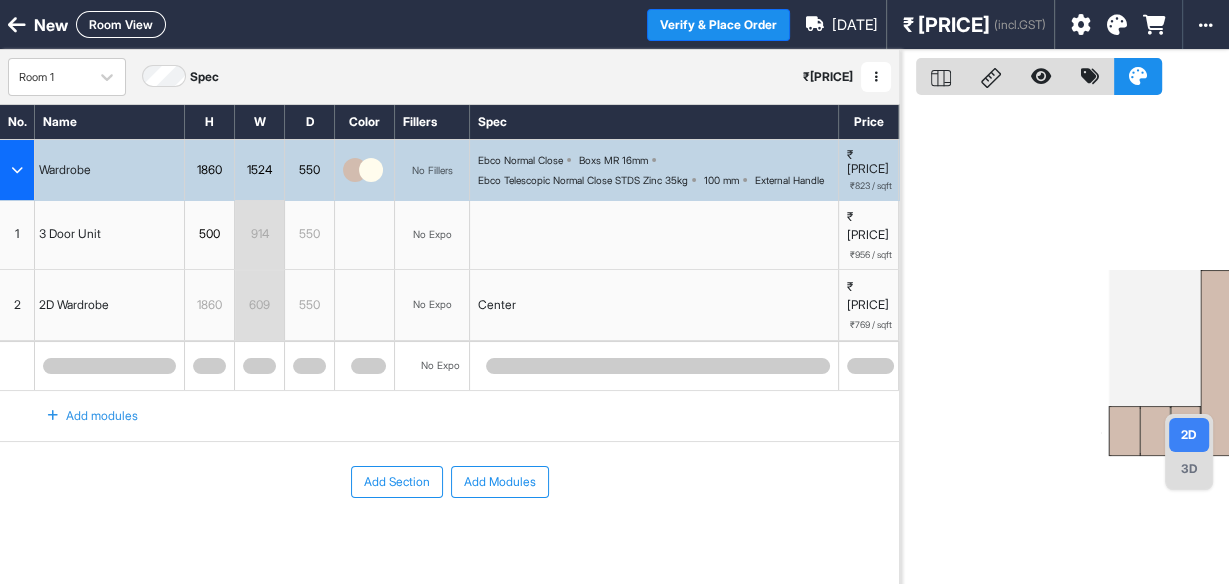 click on "Room View" at bounding box center (121, 24) 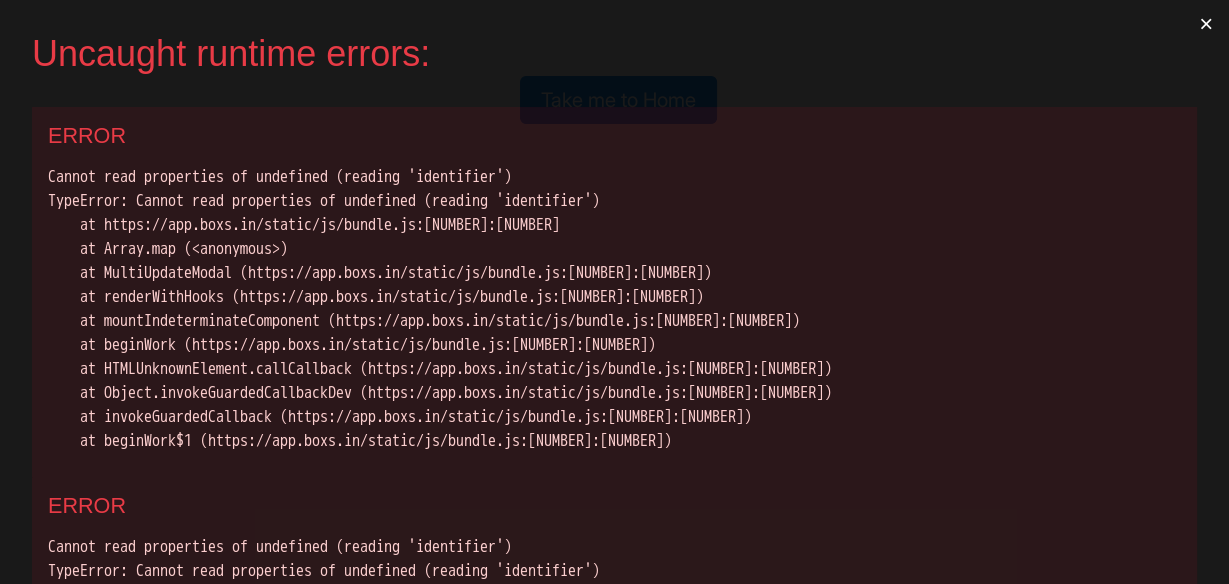 scroll, scrollTop: 0, scrollLeft: 0, axis: both 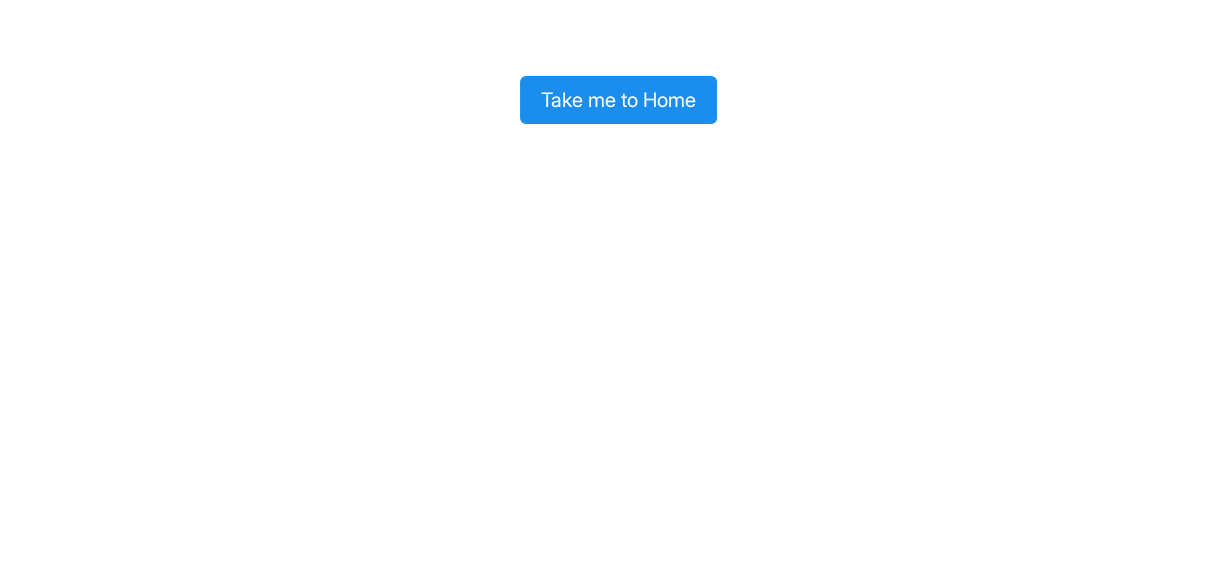 click on "Take me to Home" at bounding box center [618, 100] 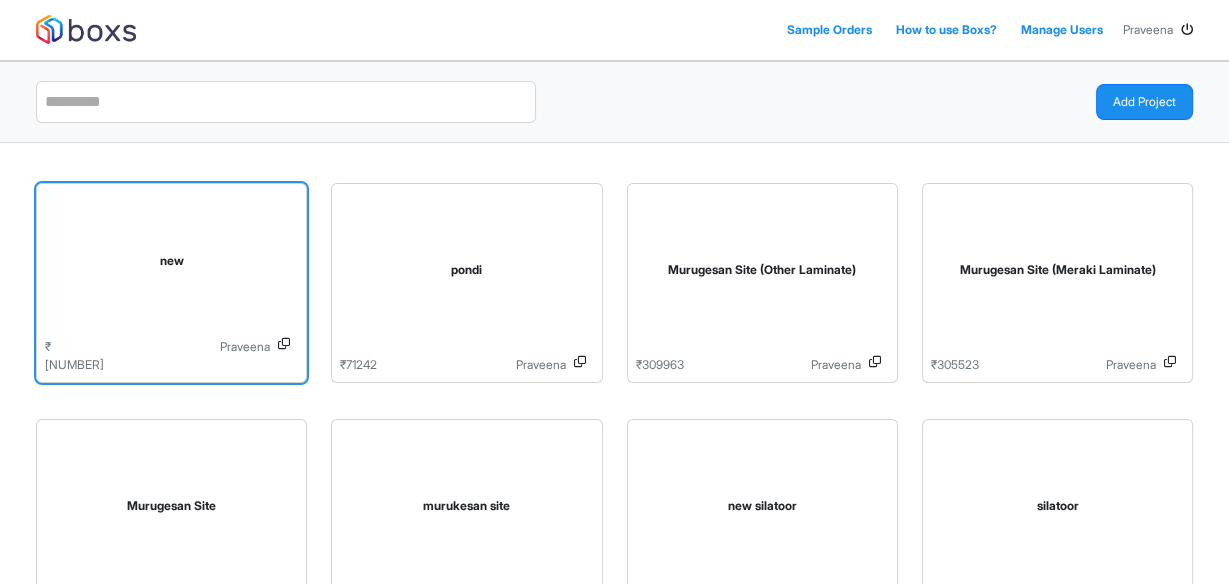 click on "new" at bounding box center (171, 261) 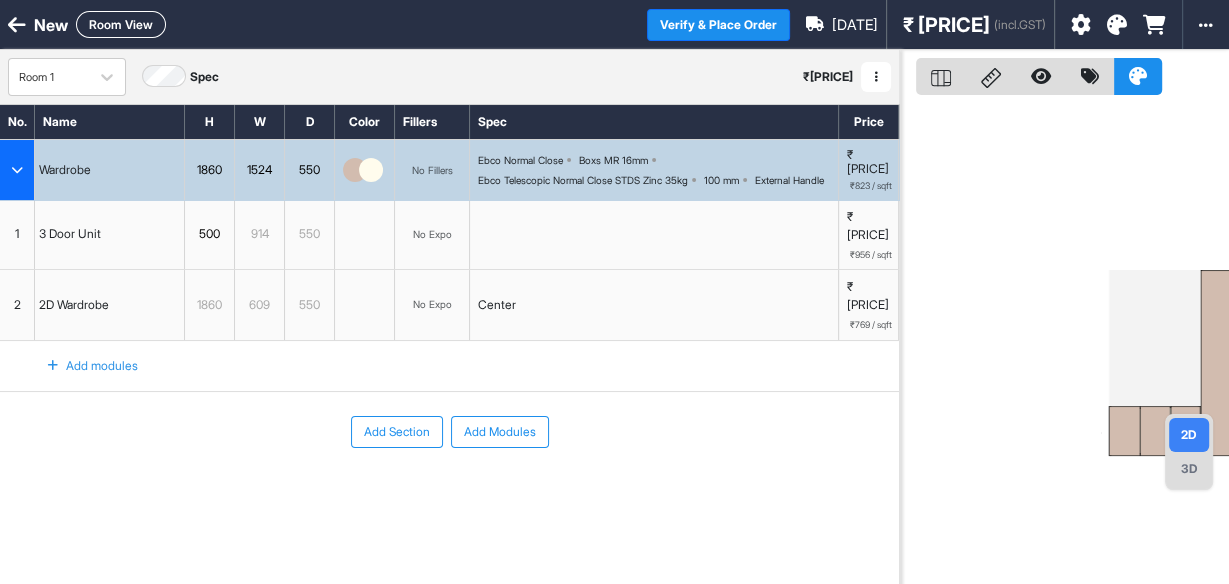 click on "Room View" at bounding box center (121, 24) 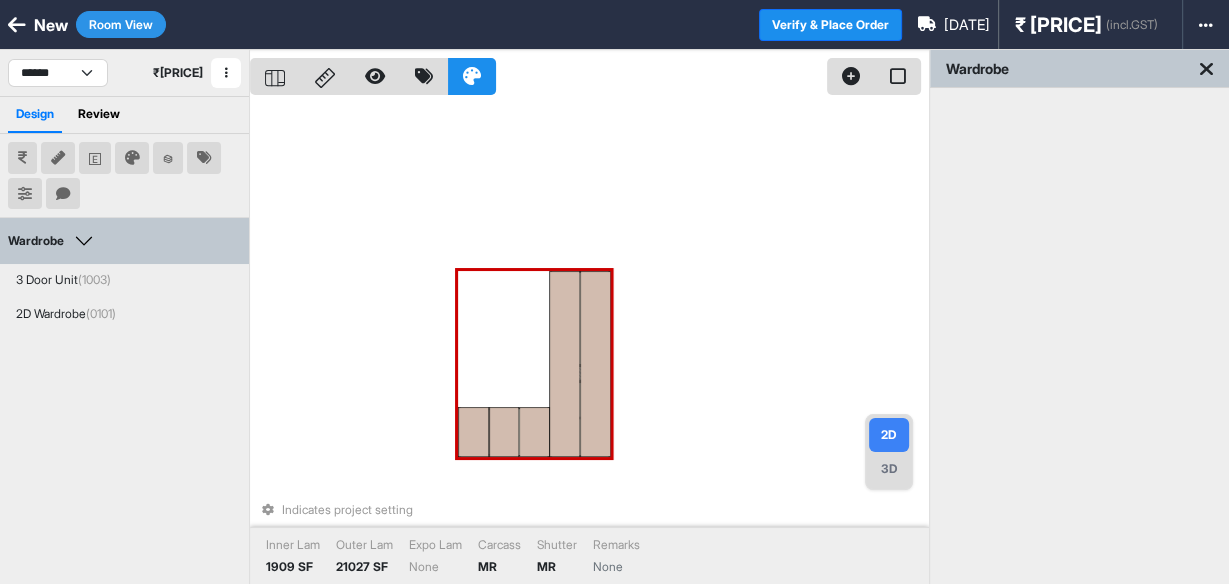 click at bounding box center (595, 364) 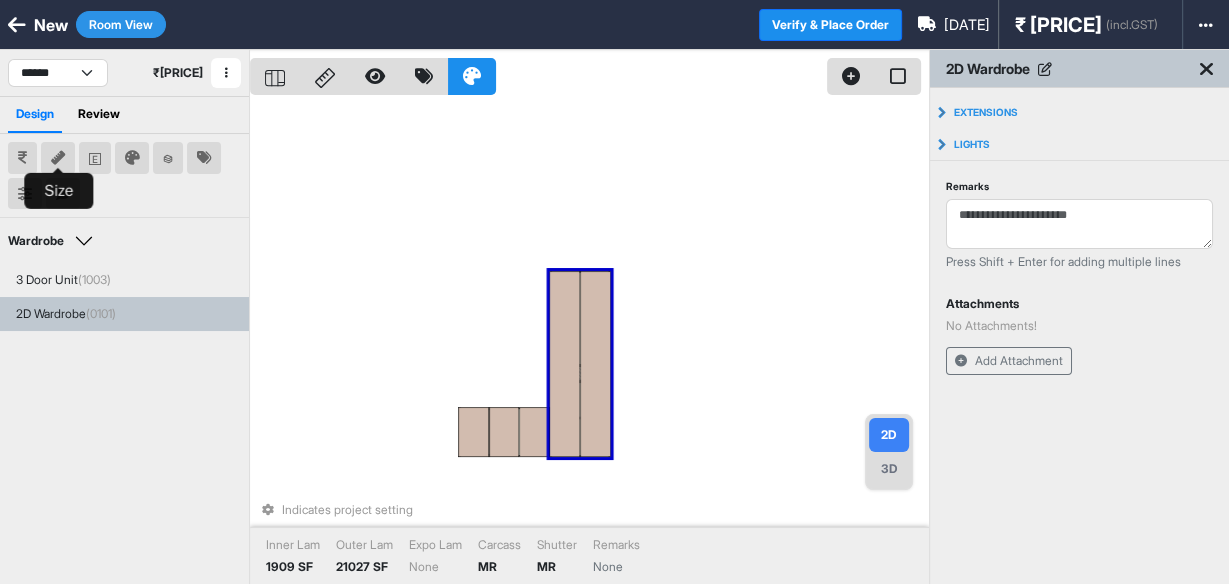 click at bounding box center [58, 158] 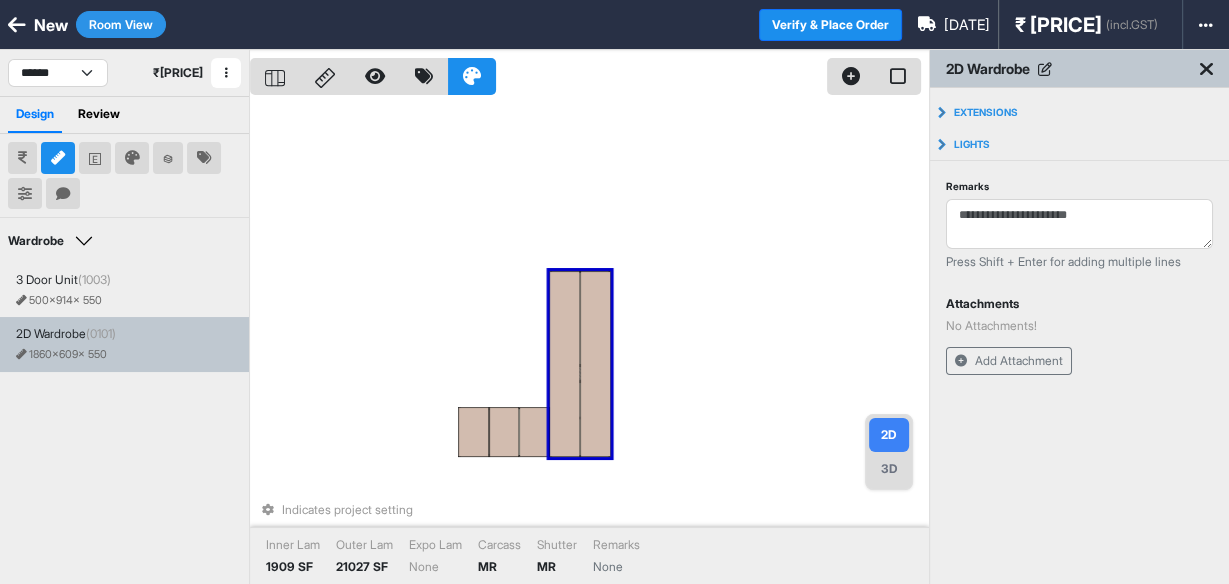 click on "1860  x  609  x   550" at bounding box center (61, 355) 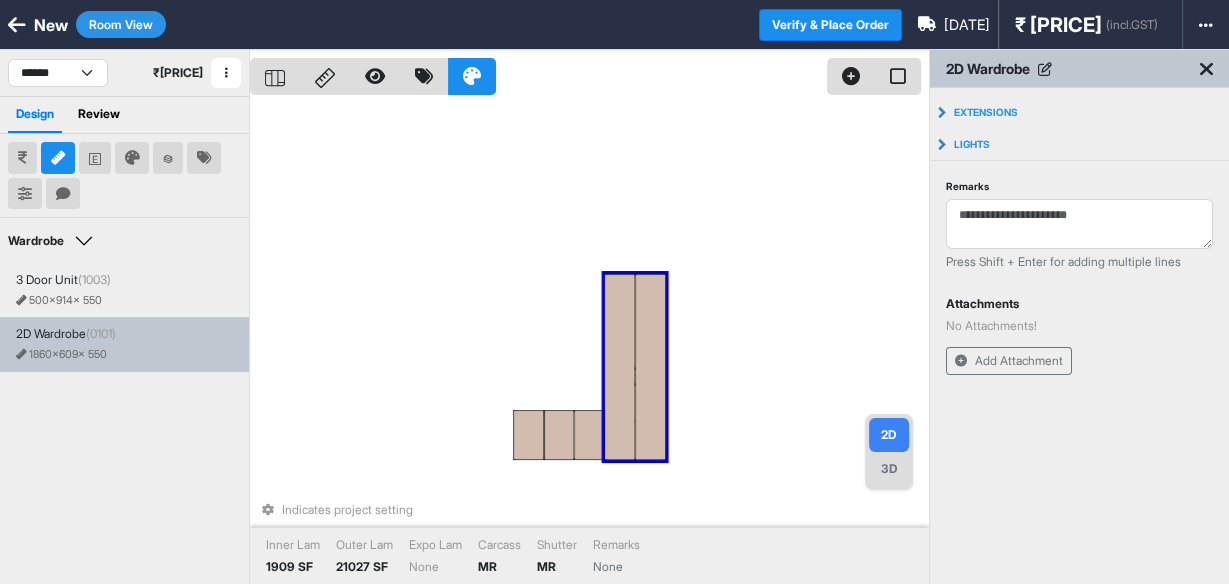 click on "1860  x  609  x   550" at bounding box center (61, 355) 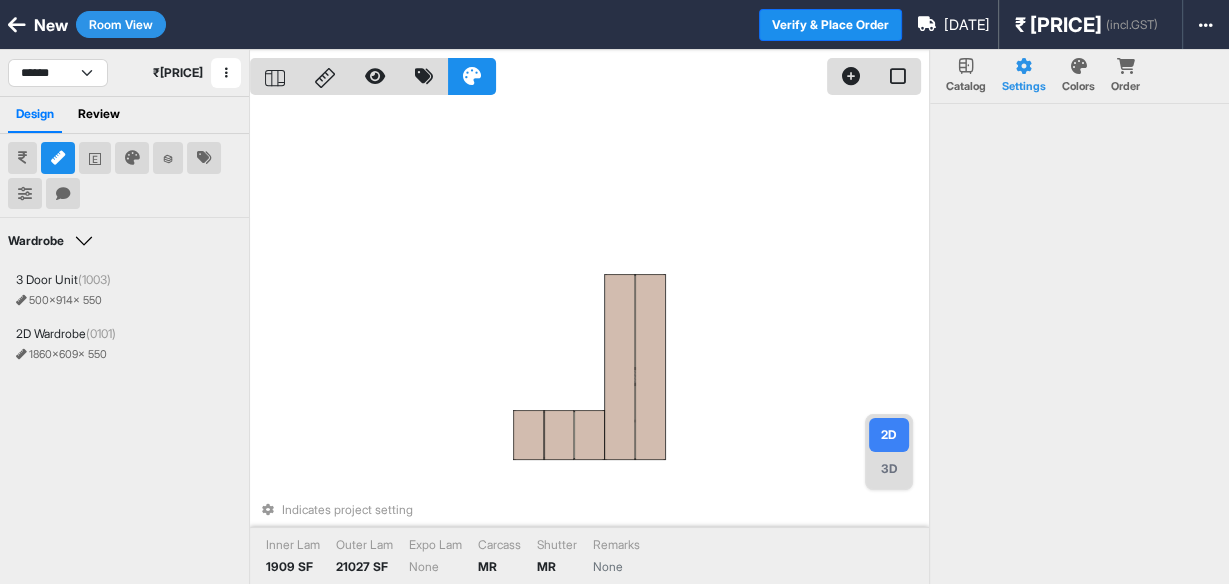 click on "1909 SF" at bounding box center [289, 567] 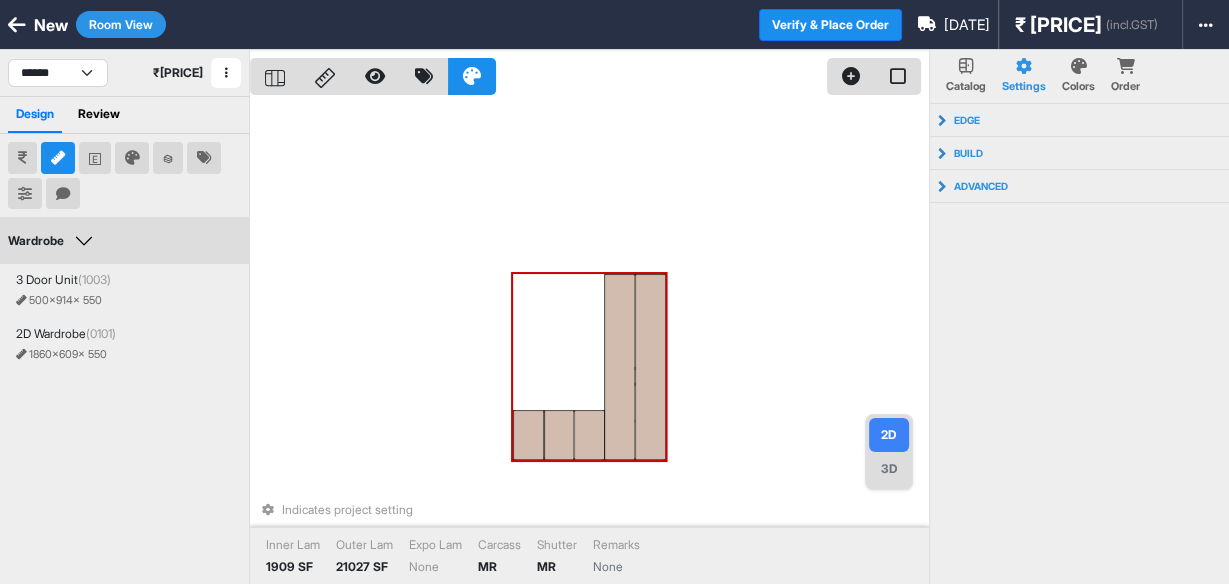 click at bounding box center (620, 367) 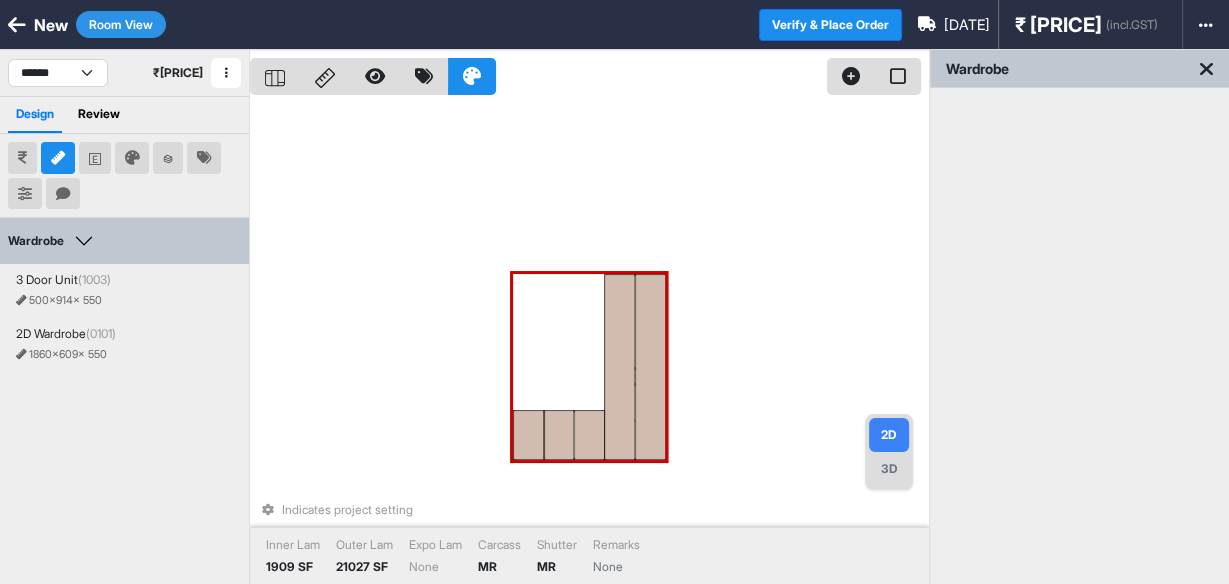 click at bounding box center (620, 367) 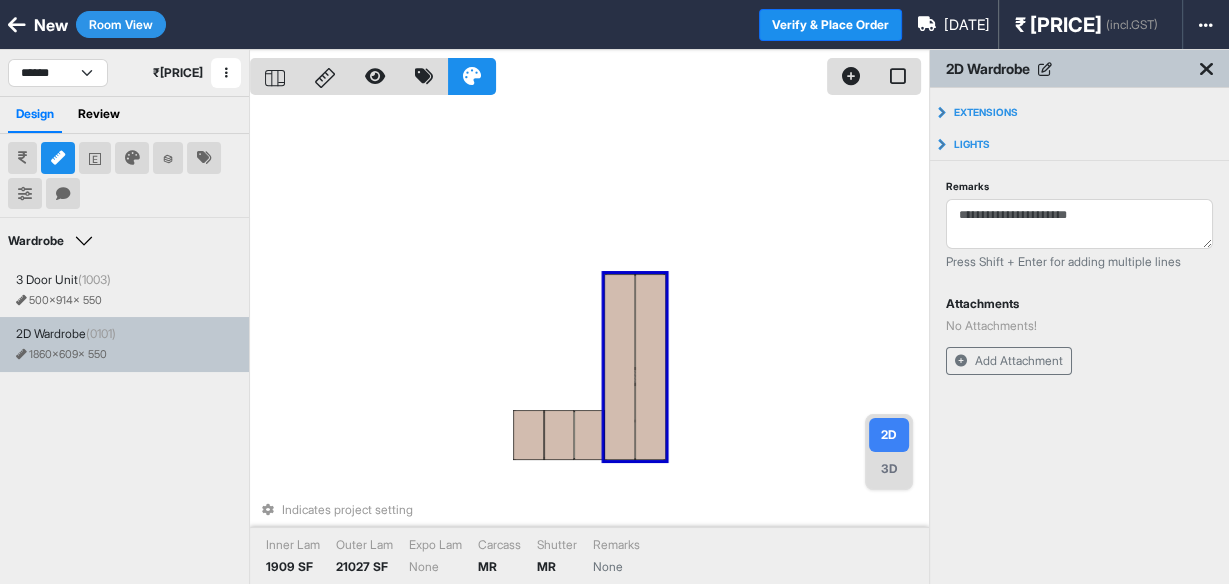 click at bounding box center [1045, 69] 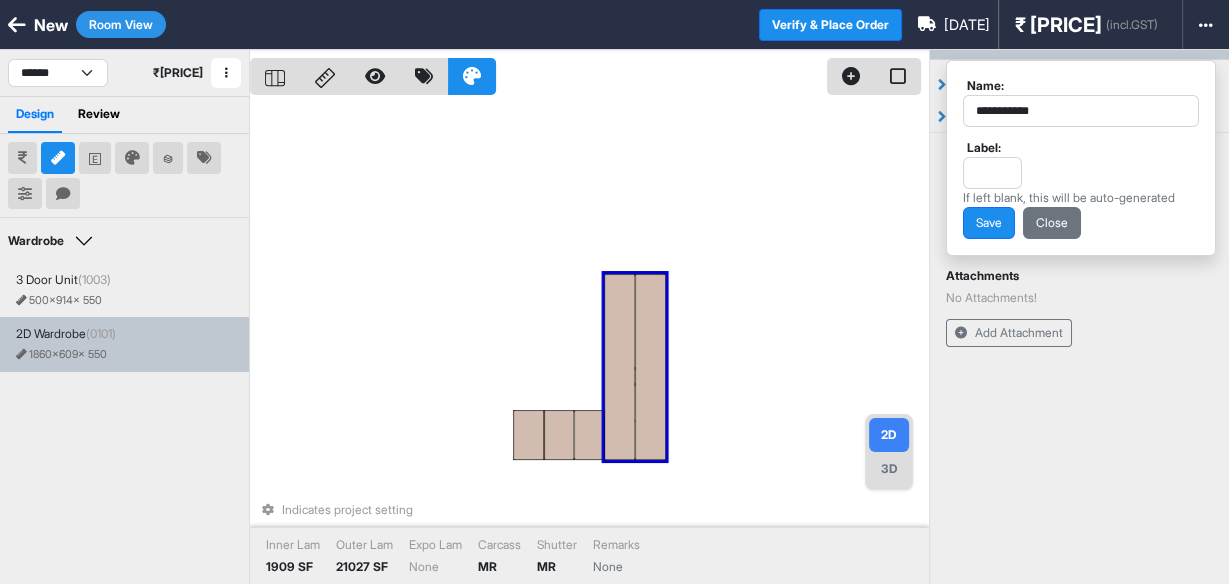 scroll, scrollTop: 0, scrollLeft: 0, axis: both 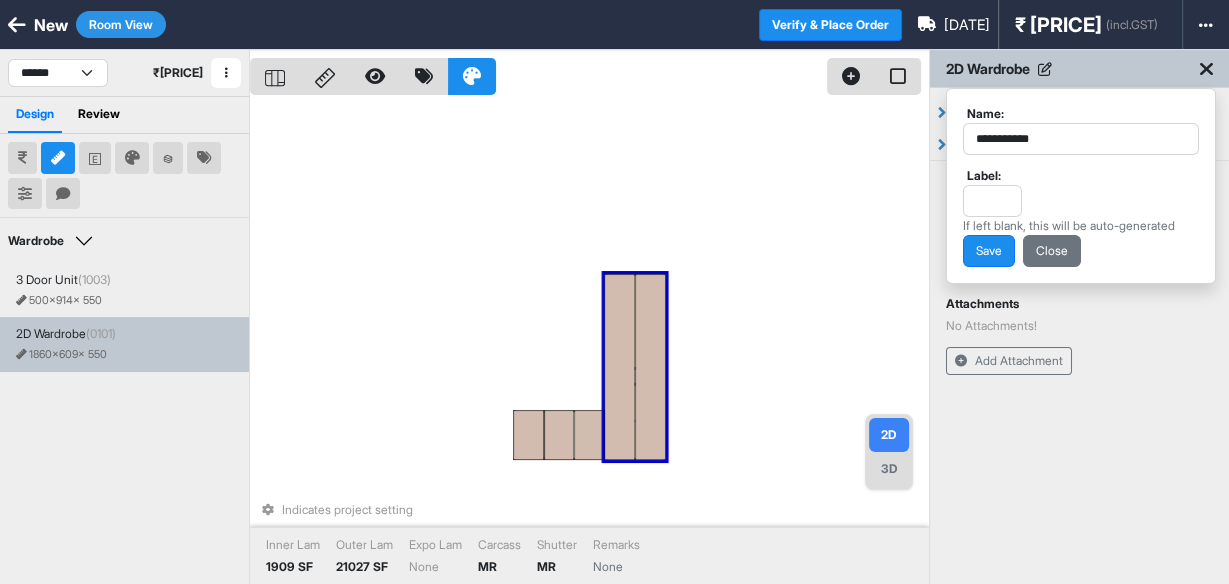 click at bounding box center [1206, 69] 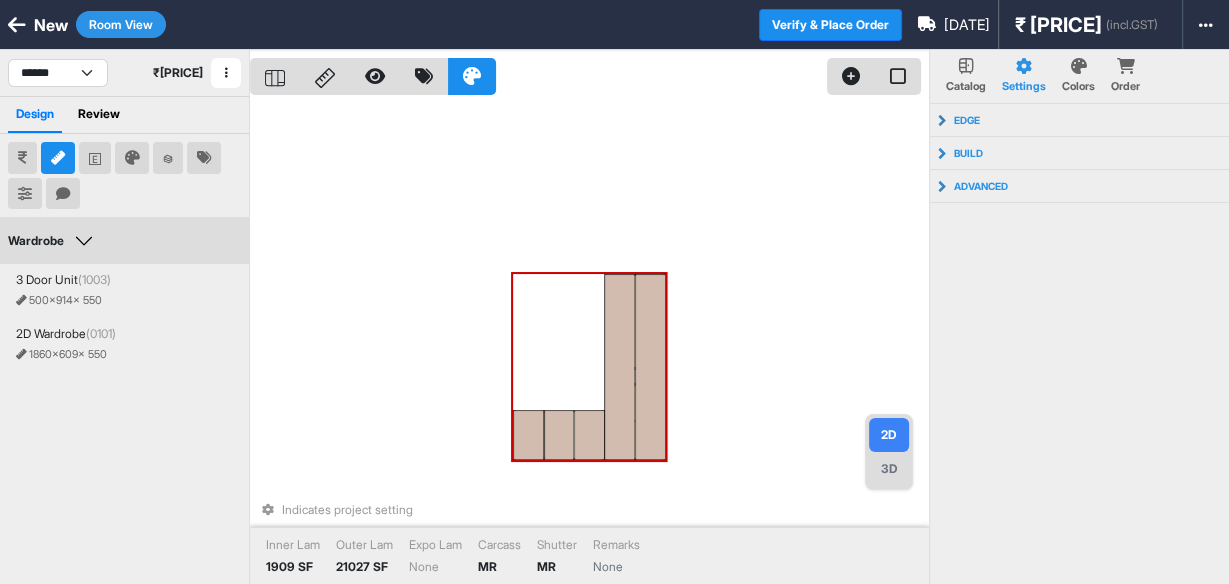 click at bounding box center [620, 367] 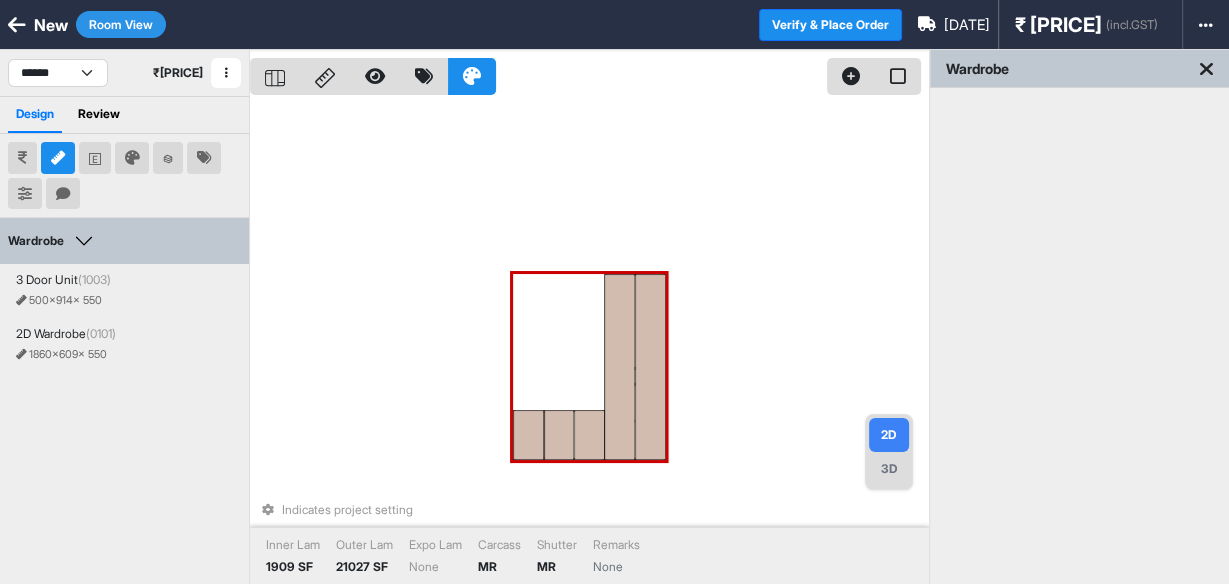 click at bounding box center [620, 367] 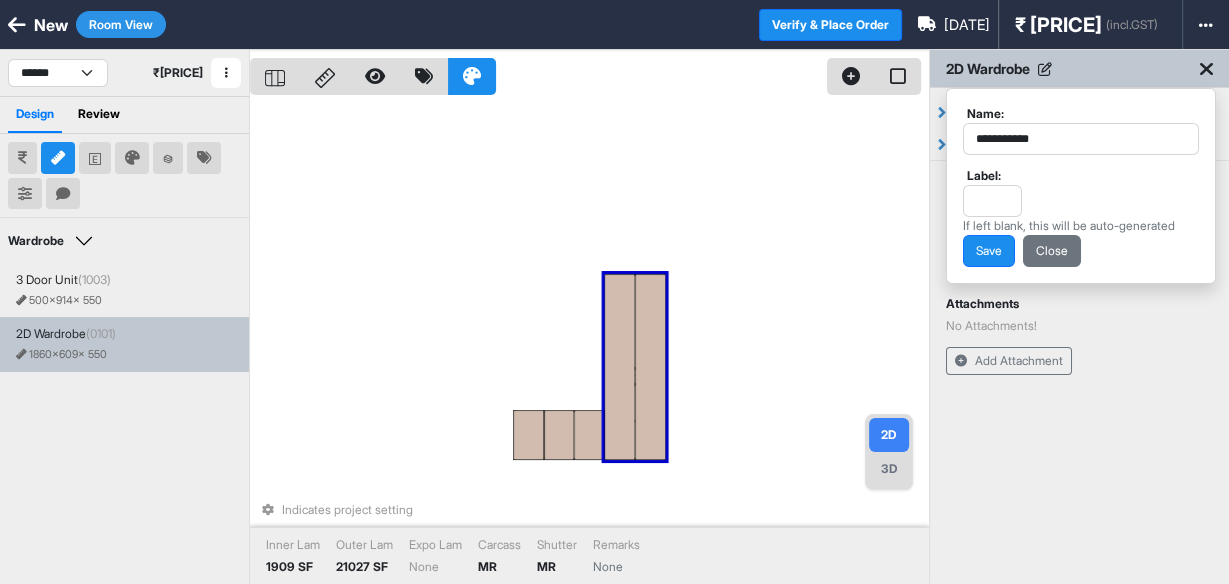 click at bounding box center [620, 367] 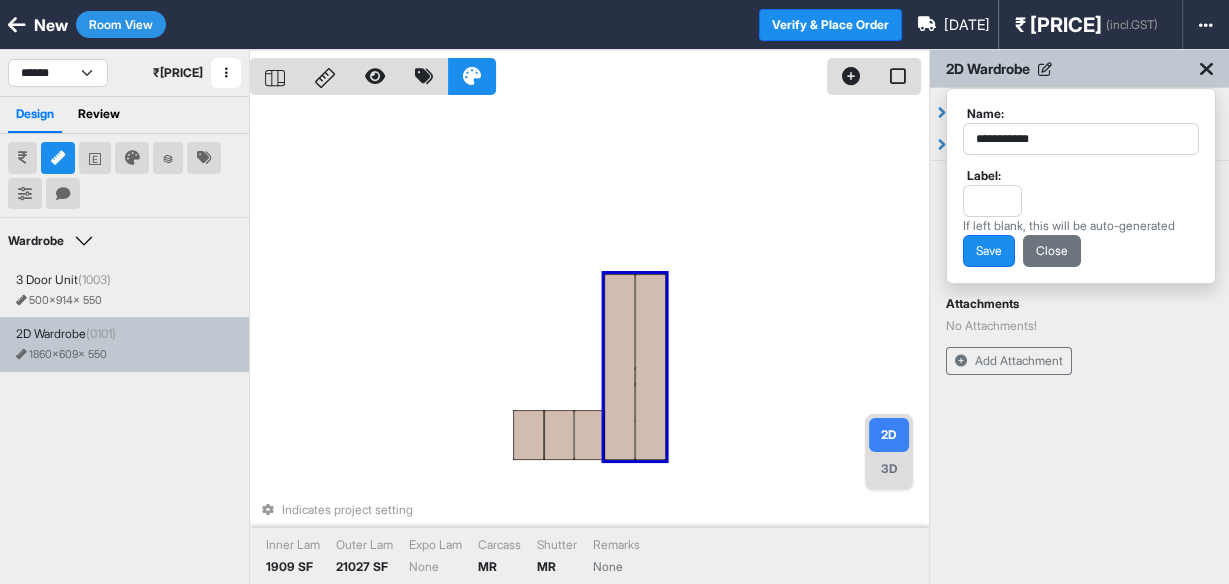 drag, startPoint x: 628, startPoint y: 412, endPoint x: 494, endPoint y: 335, distance: 154.54773 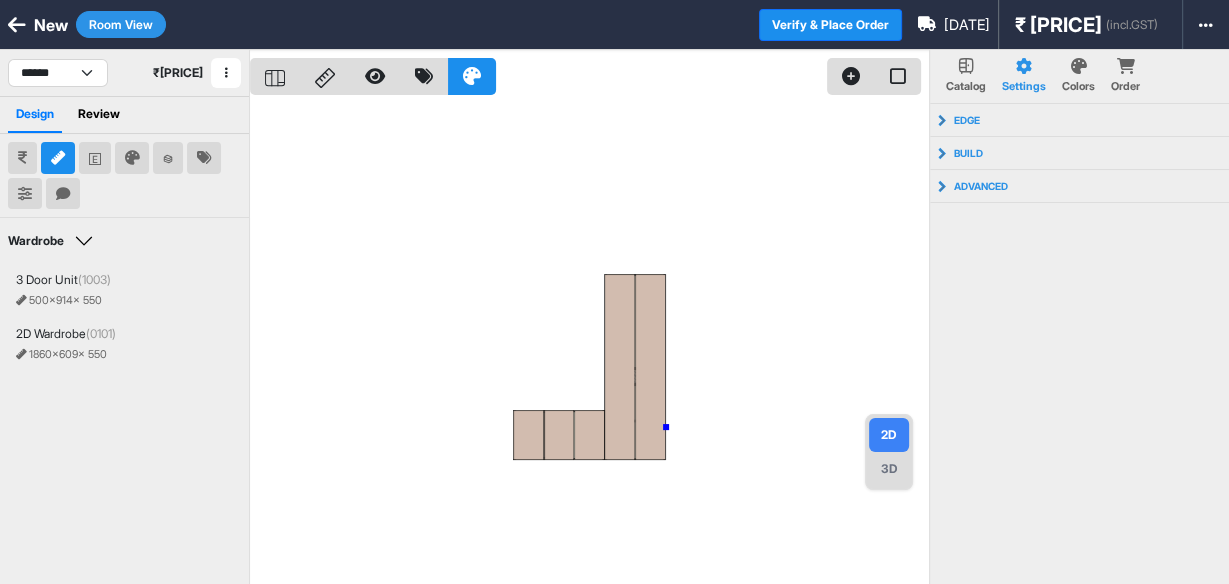 click at bounding box center (589, 342) 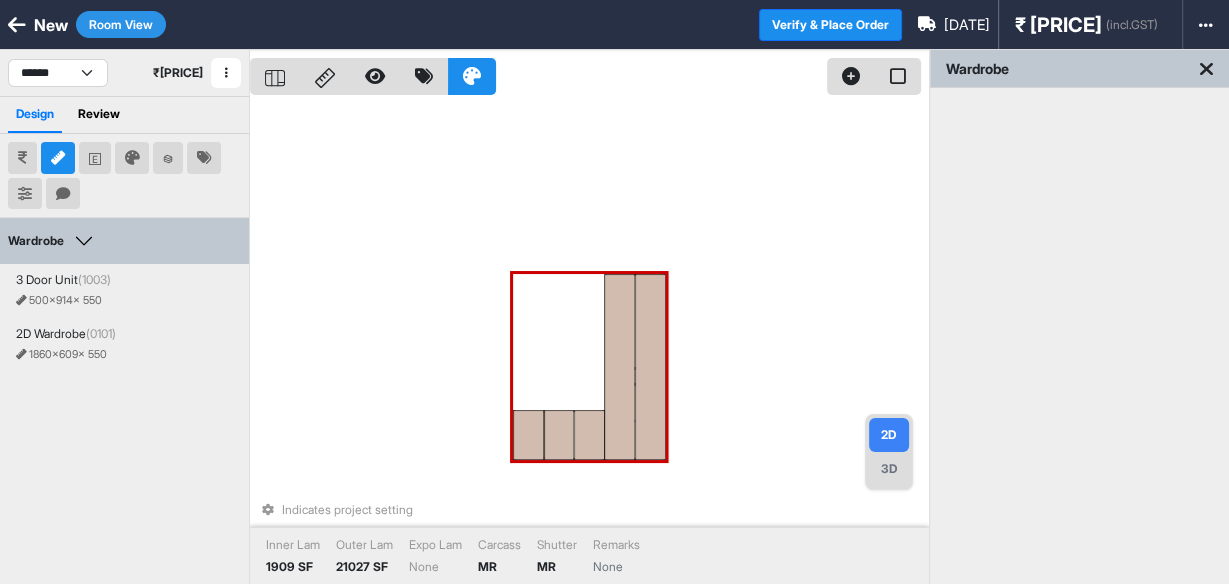 click at bounding box center [620, 367] 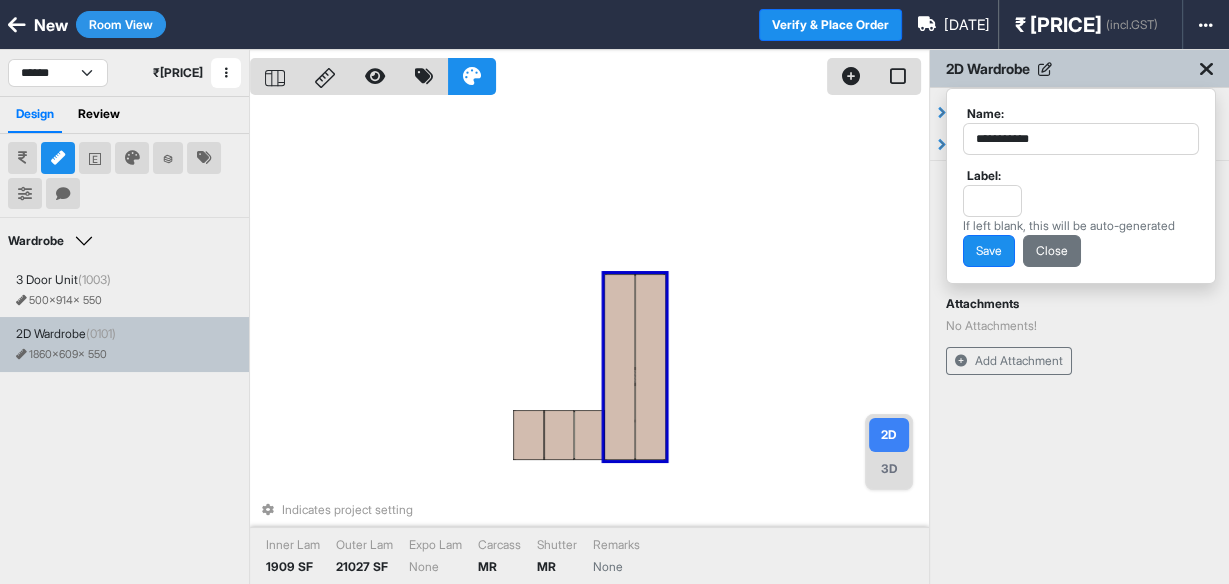 drag, startPoint x: 624, startPoint y: 414, endPoint x: 467, endPoint y: 335, distance: 175.75551 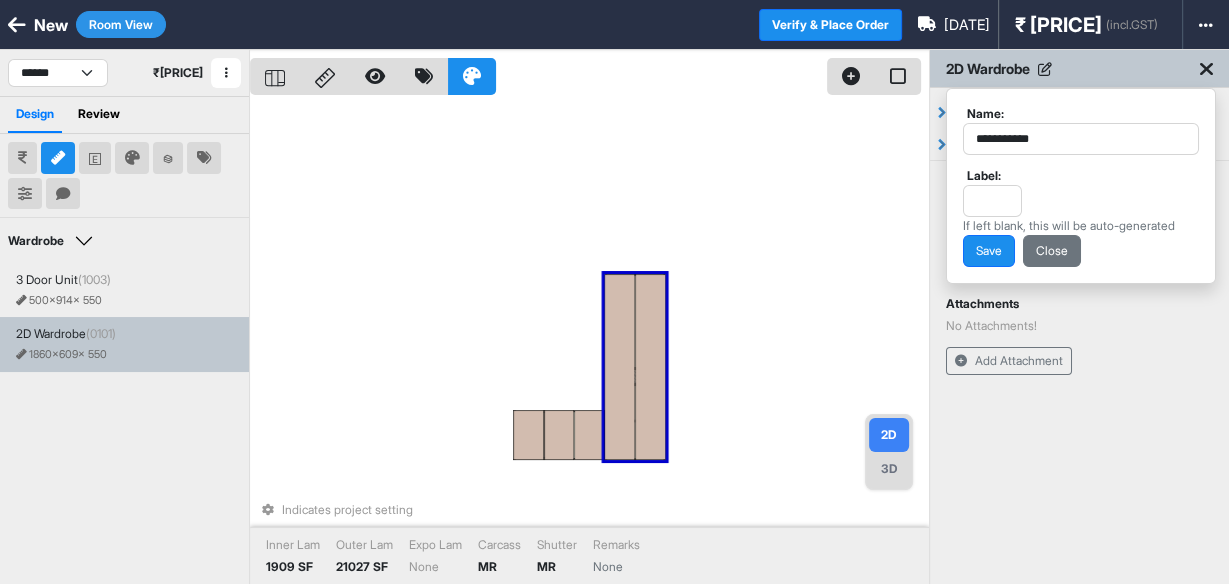 drag, startPoint x: 624, startPoint y: 441, endPoint x: 516, endPoint y: 354, distance: 138.68309 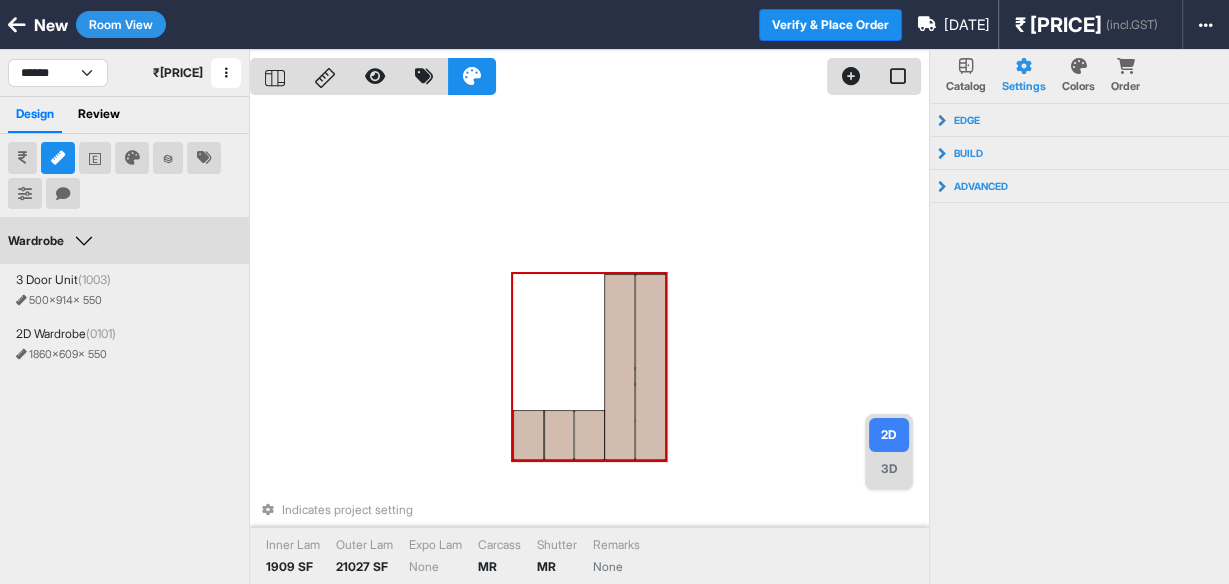click at bounding box center (17, 25) 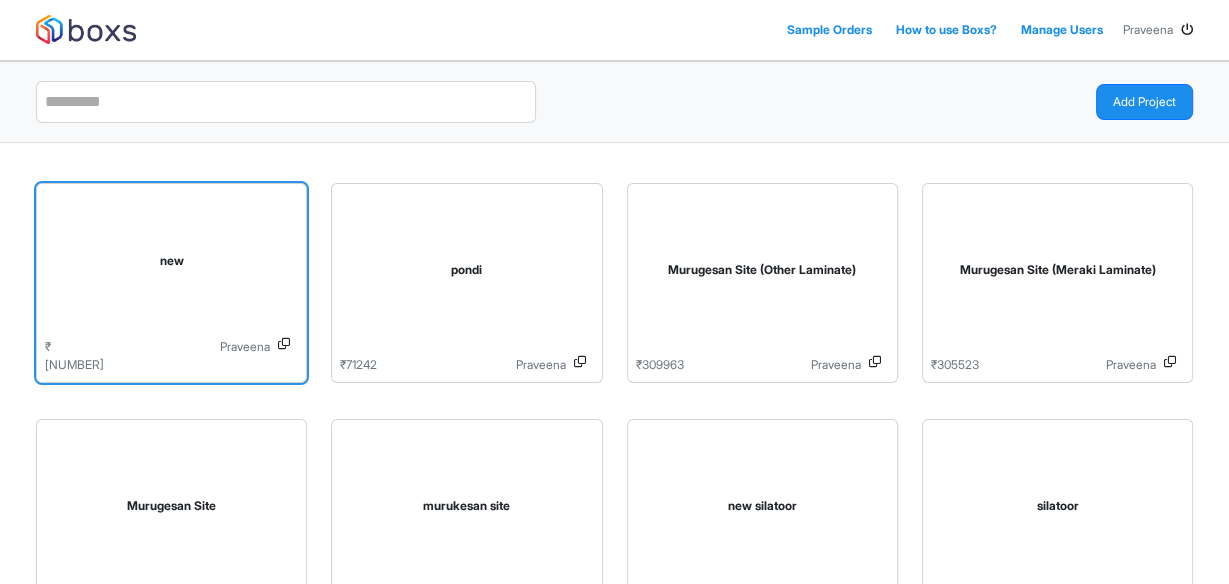 click on "new" at bounding box center (171, 265) 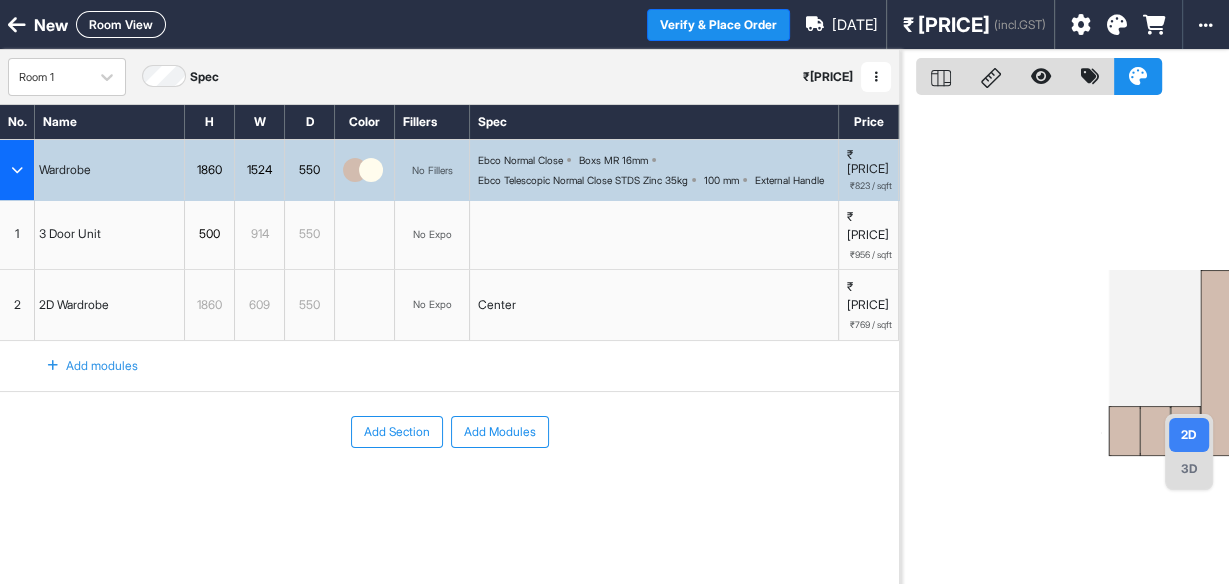 click on "Room View" at bounding box center [121, 24] 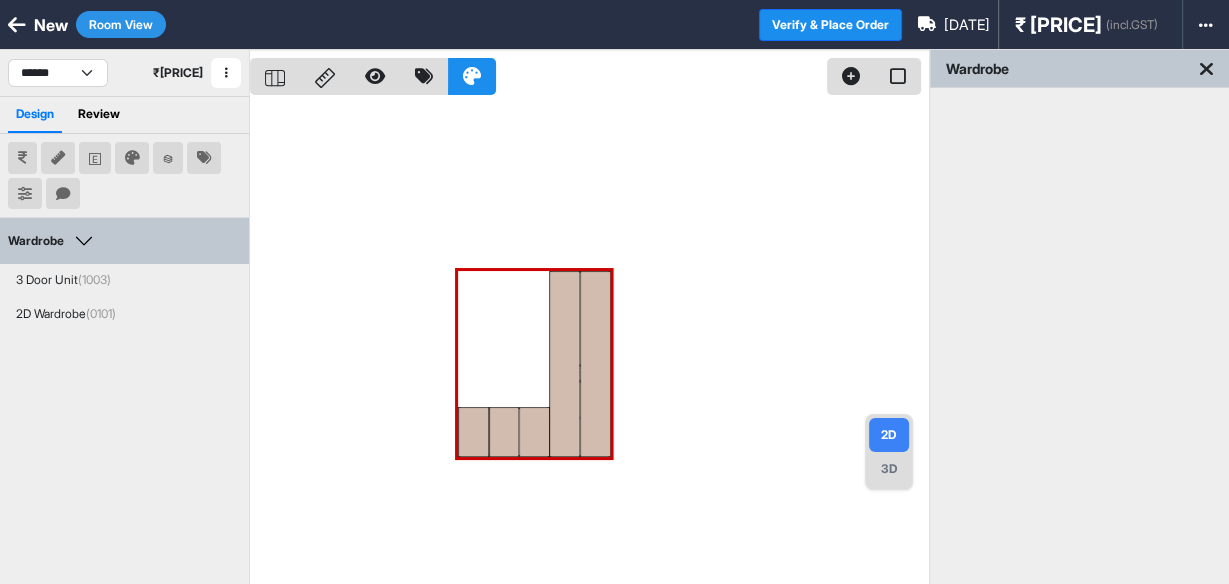 click on "Room View" at bounding box center (121, 24) 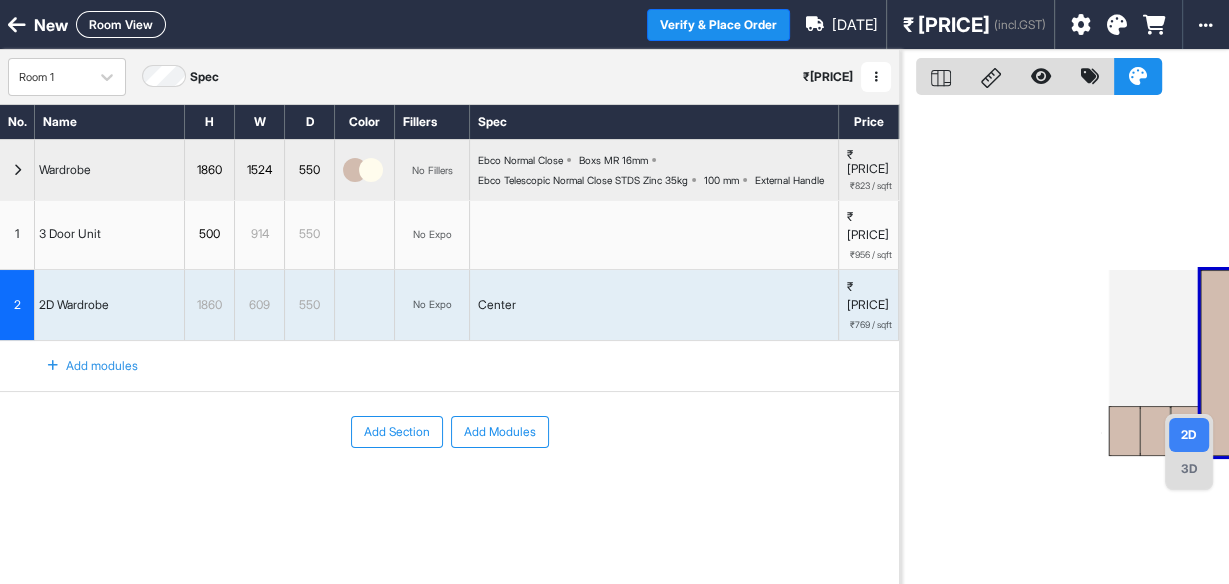 drag, startPoint x: 1214, startPoint y: 375, endPoint x: 1155, endPoint y: 341, distance: 68.09552 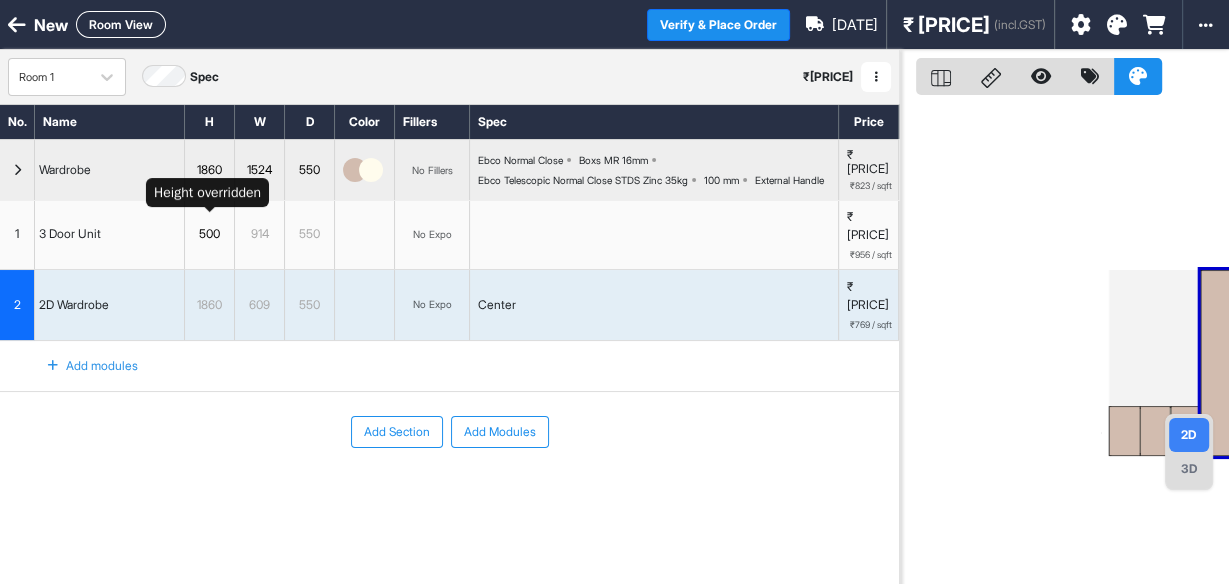 click on "500" at bounding box center (210, 235) 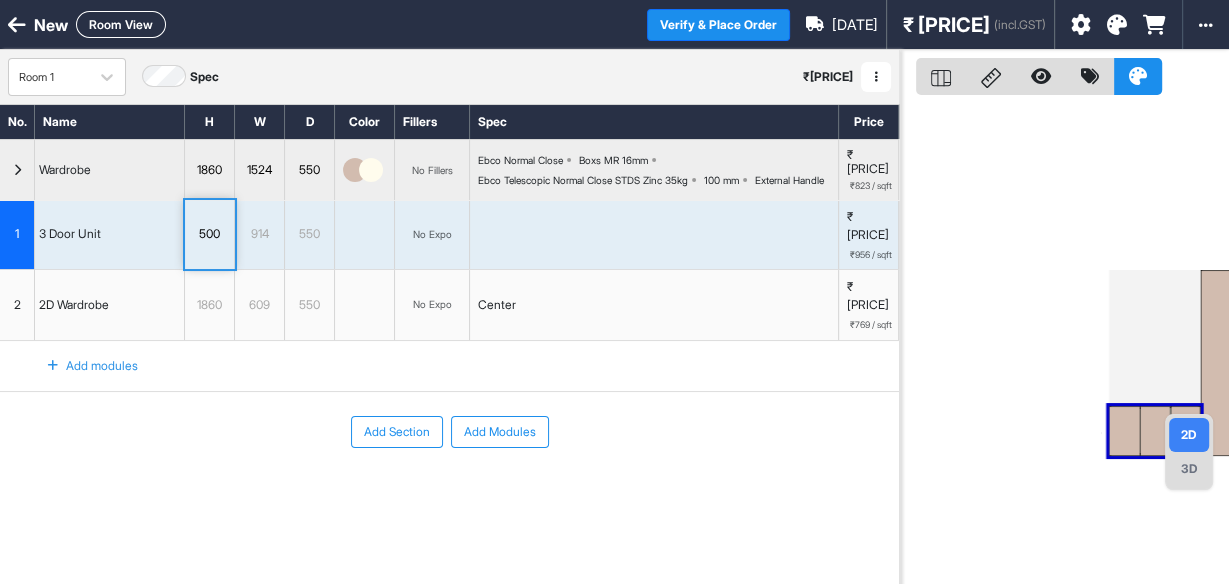 click on "914" at bounding box center [259, 234] 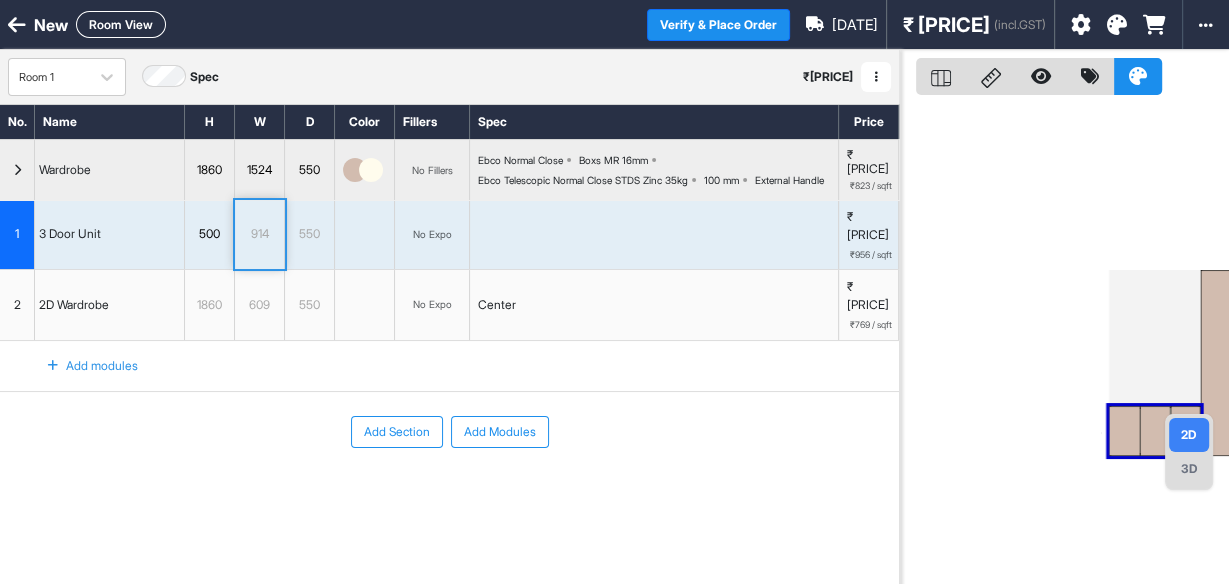 click on "1860" at bounding box center [209, 305] 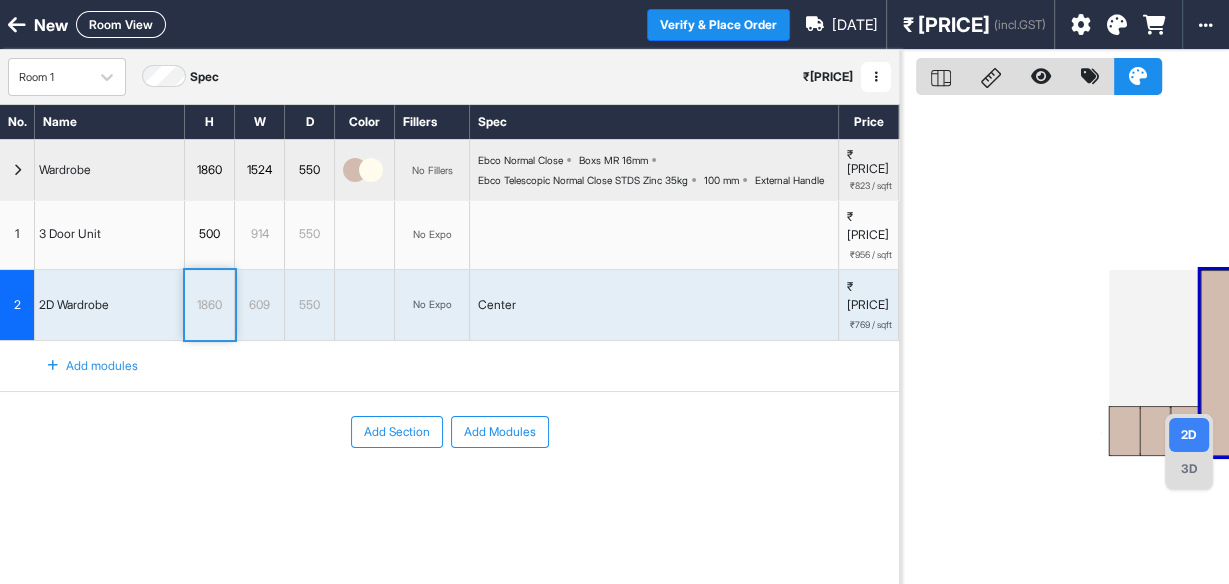 click on "1860" at bounding box center [209, 305] 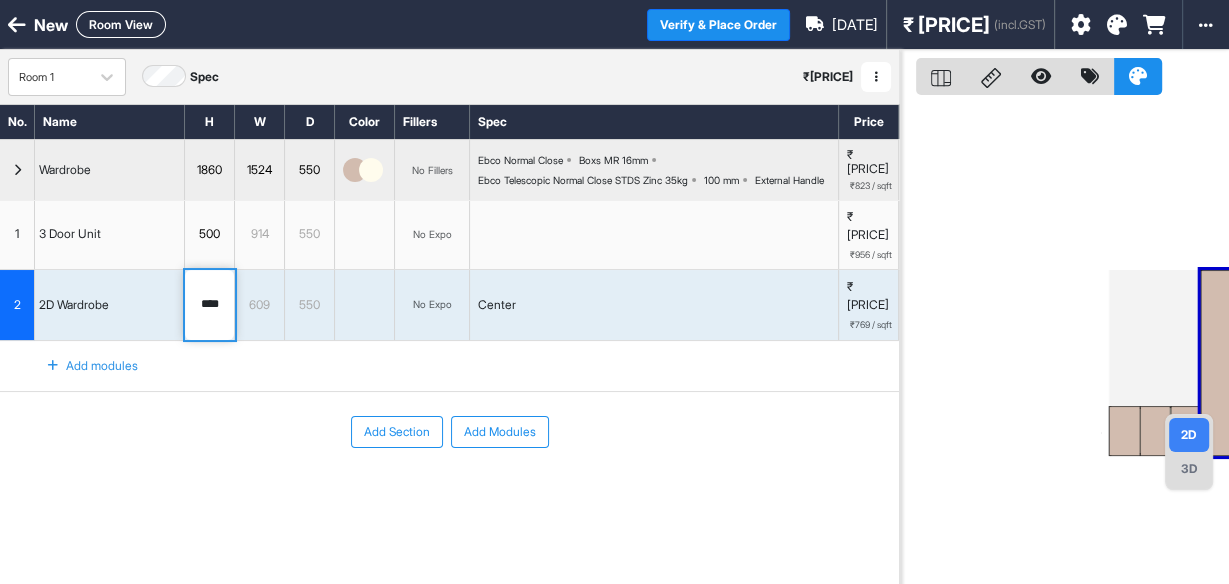 type on "****" 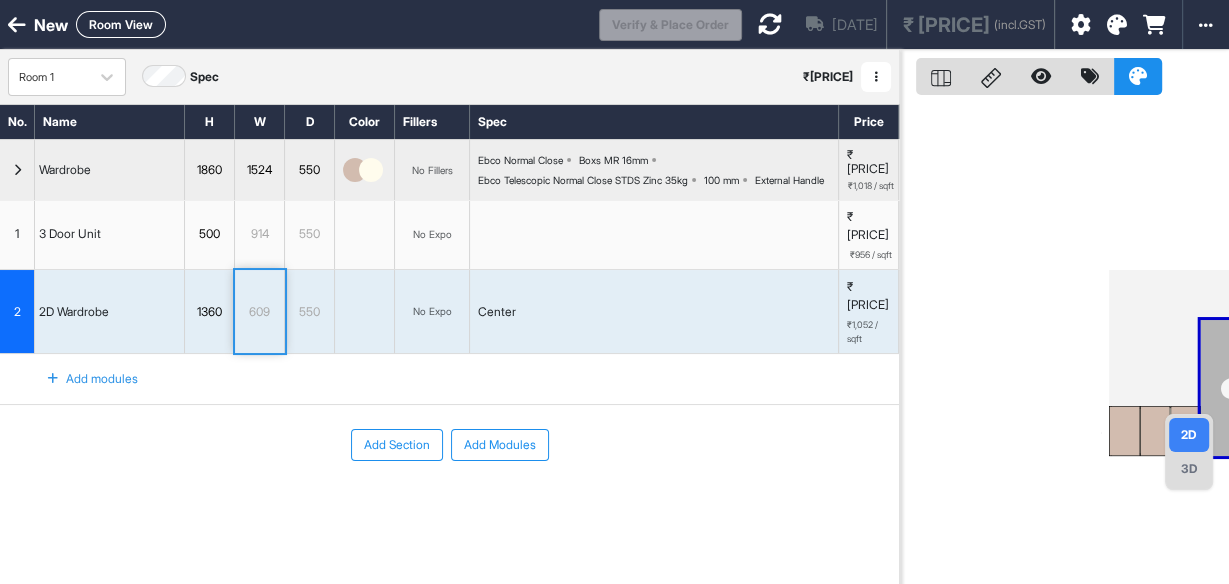 click on "609" at bounding box center [259, 312] 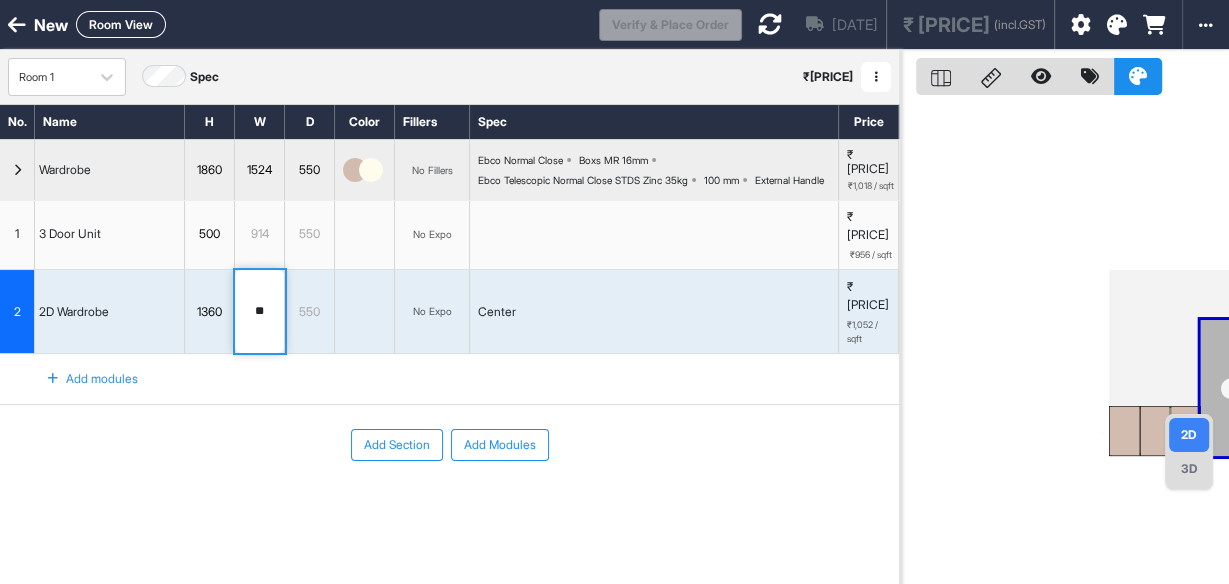 type on "*" 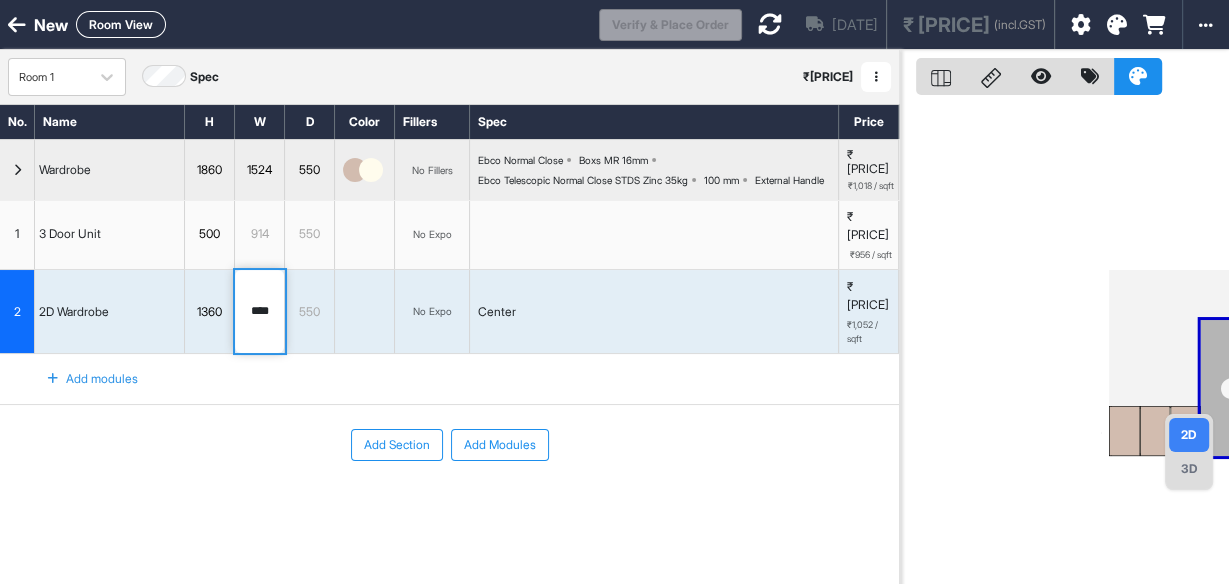 type on "****" 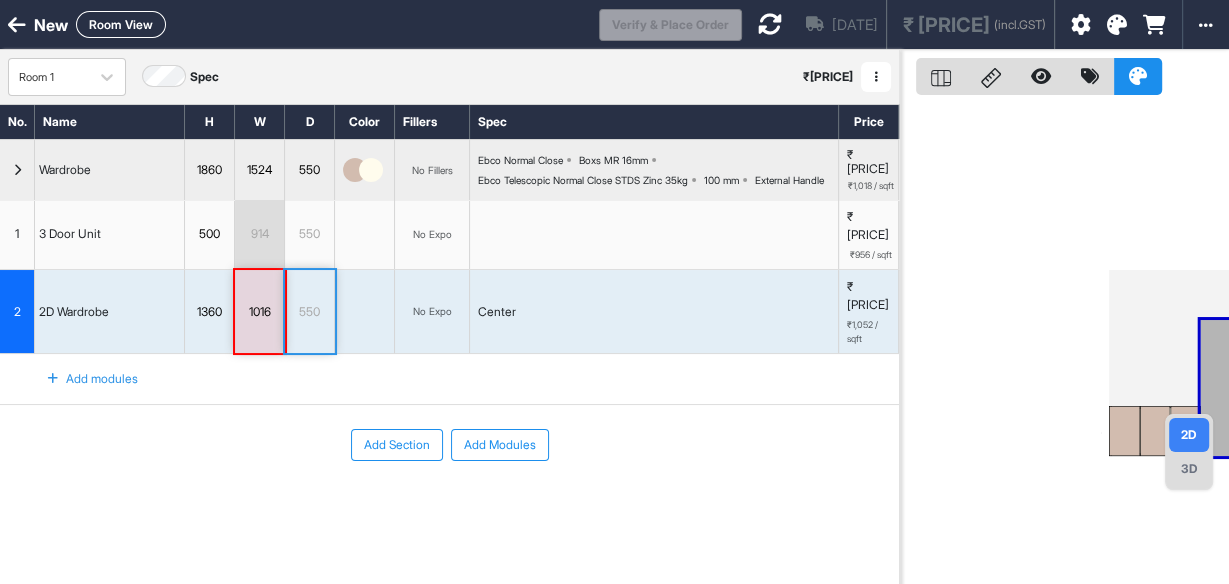 click on "Add modules" at bounding box center (81, 379) 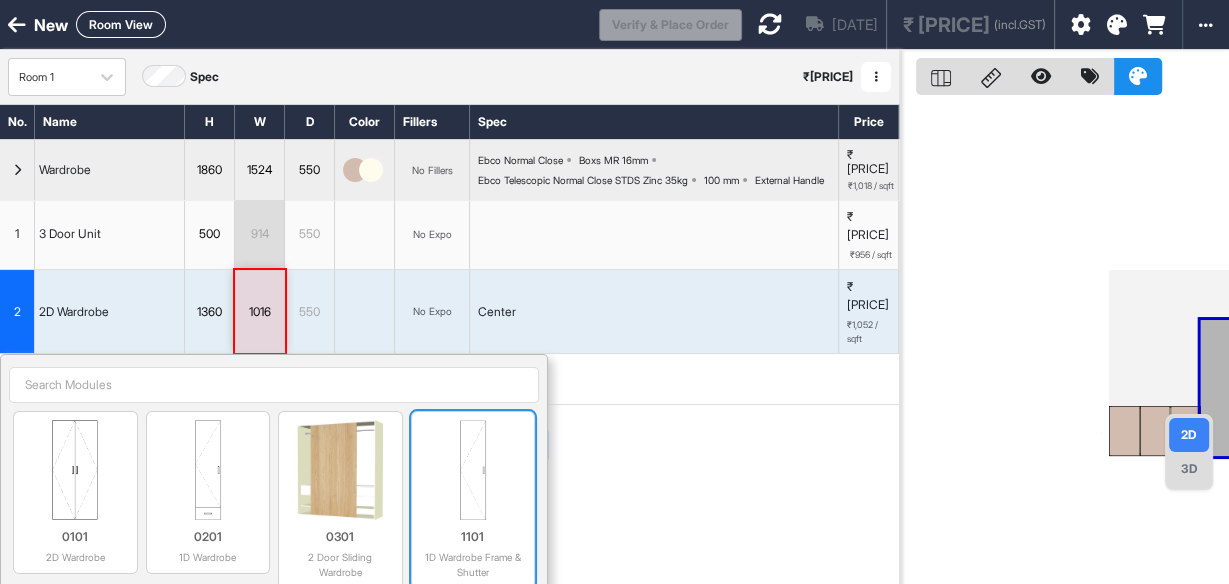 click at bounding box center (473, 470) 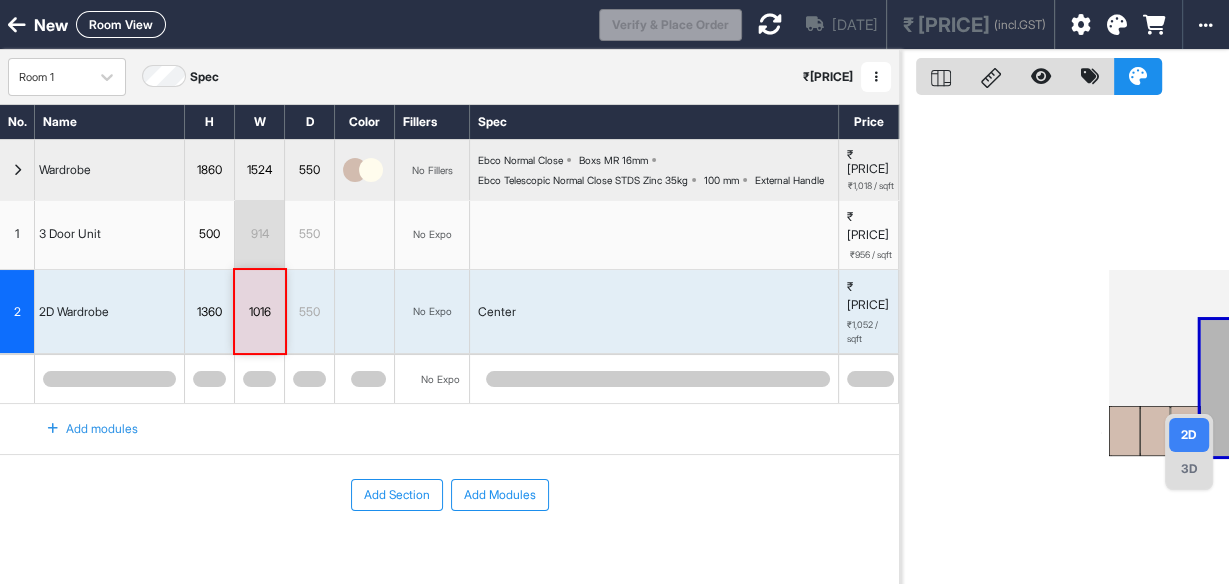 click on "1" at bounding box center (17, 234) 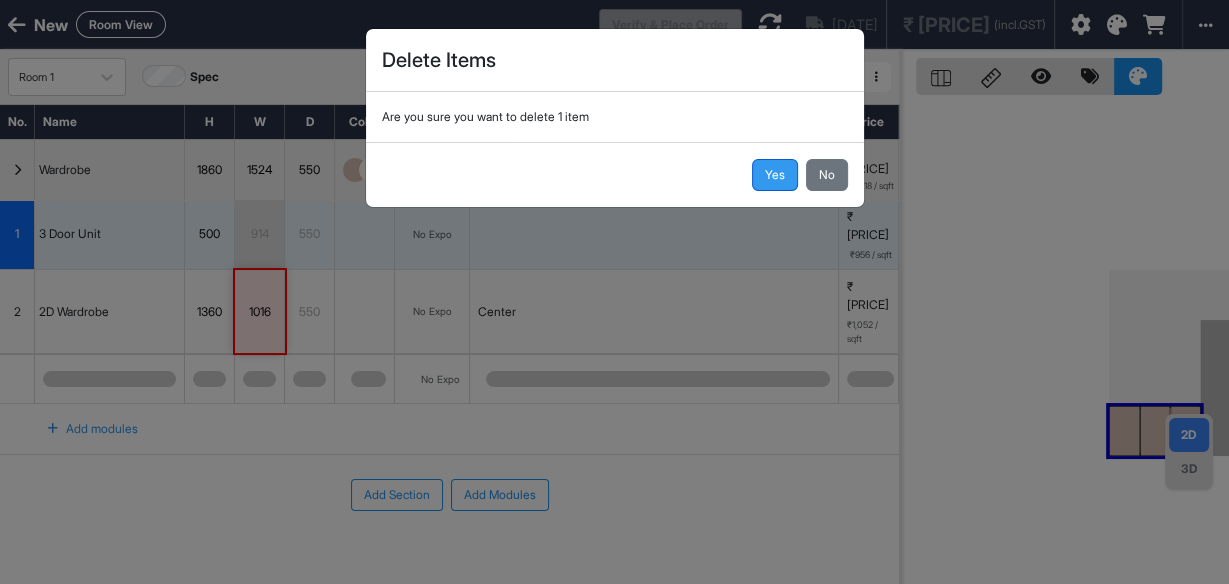 click on "Yes" at bounding box center [775, 175] 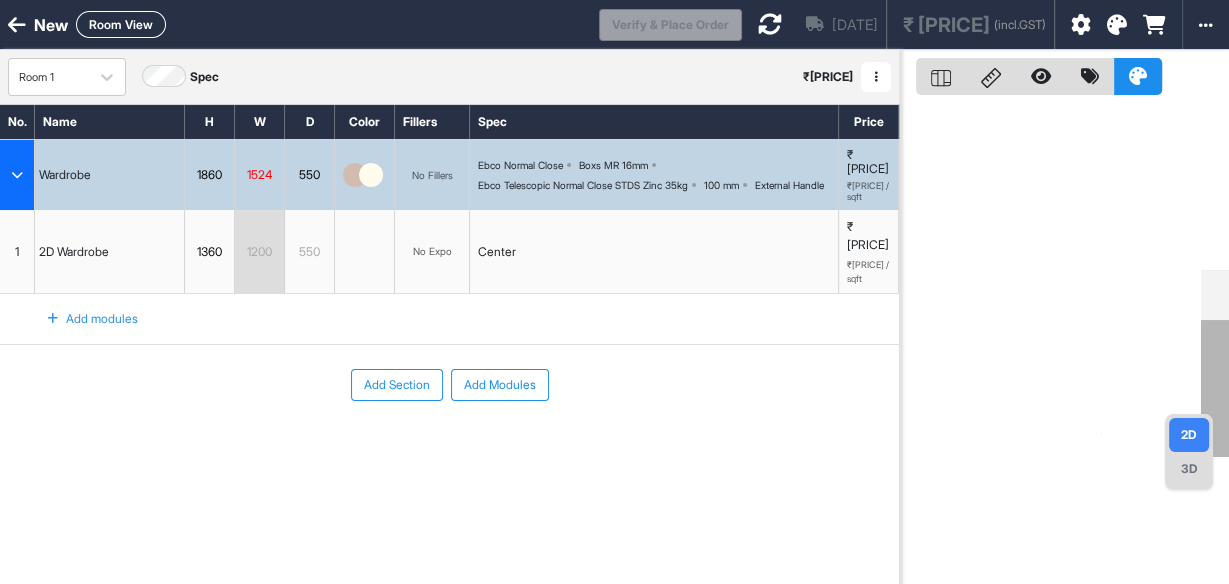 click on "1200" at bounding box center (259, 252) 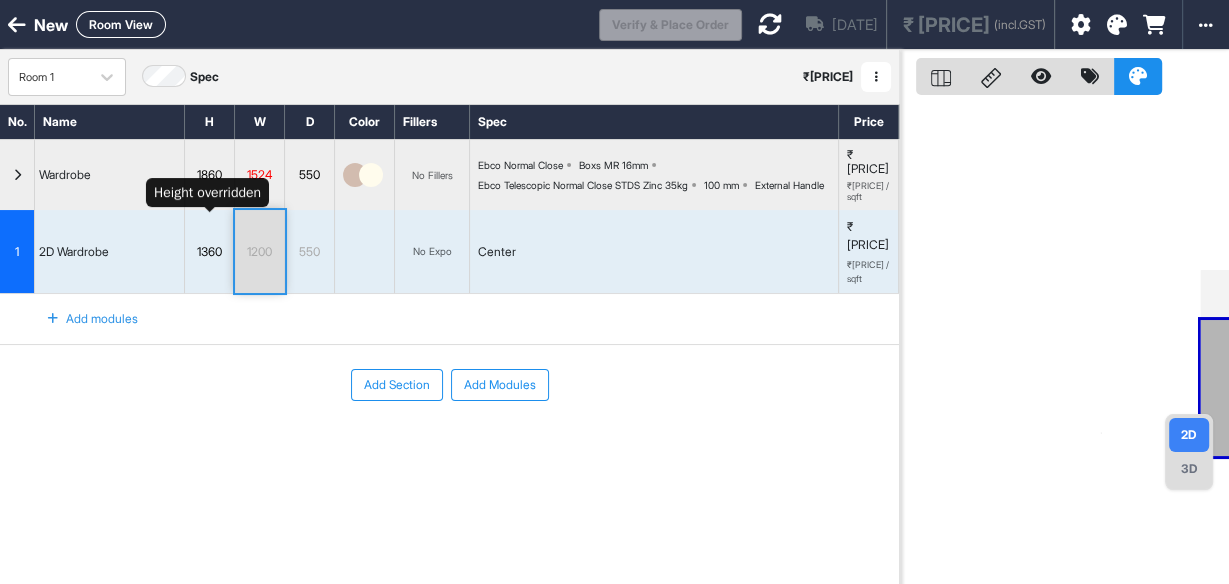 click on "1360" at bounding box center [209, 252] 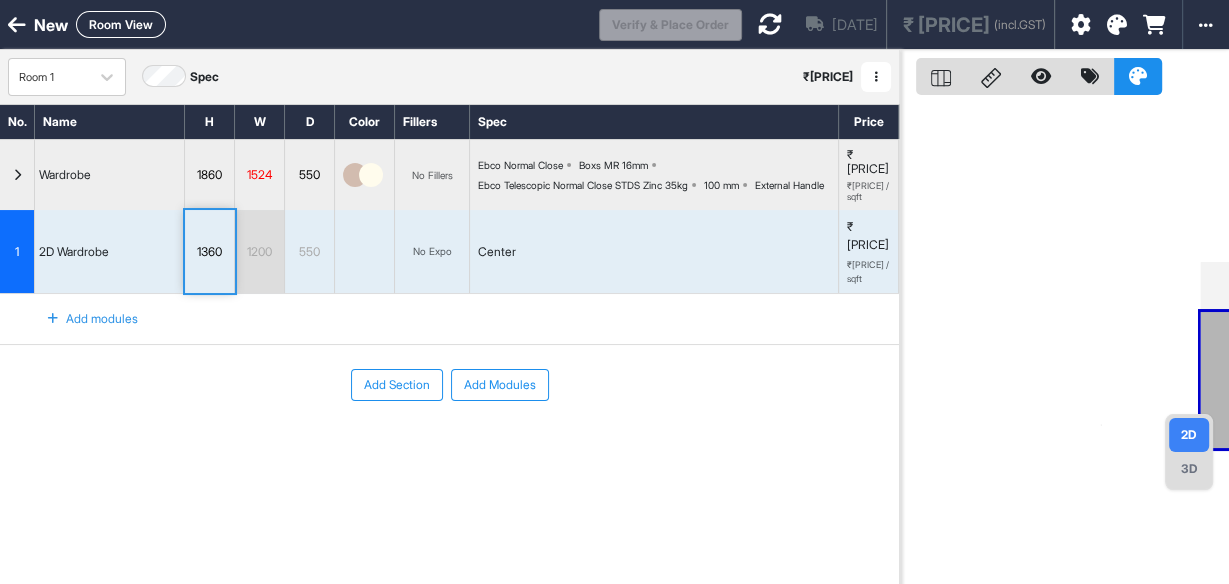 click on "3D" at bounding box center (1189, 469) 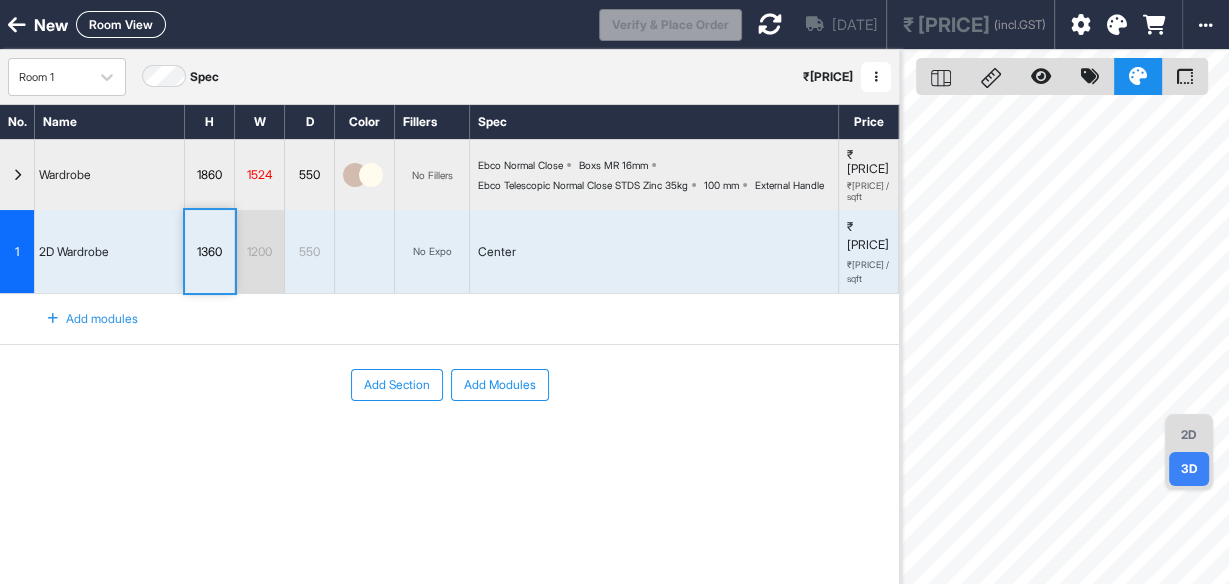 click at bounding box center (53, 319) 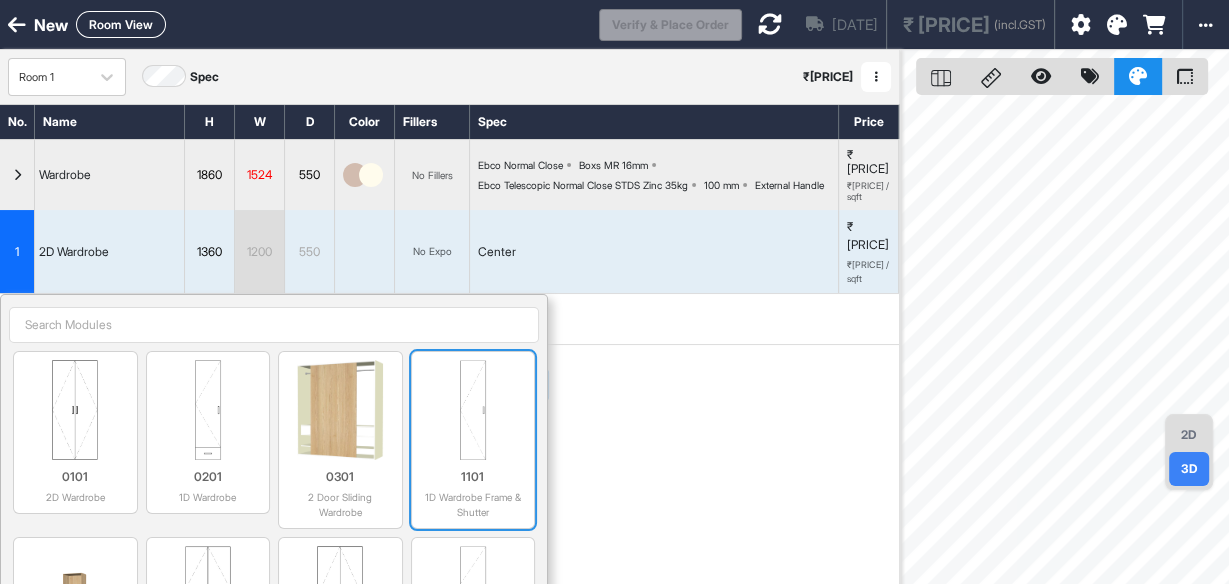 click at bounding box center [473, 410] 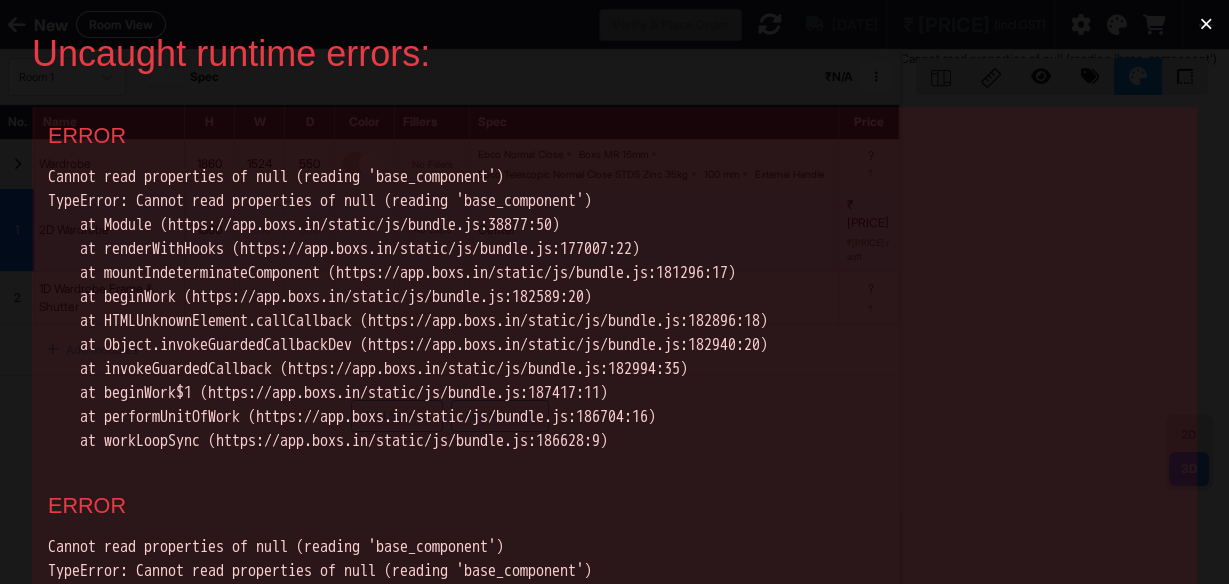 scroll, scrollTop: 0, scrollLeft: 0, axis: both 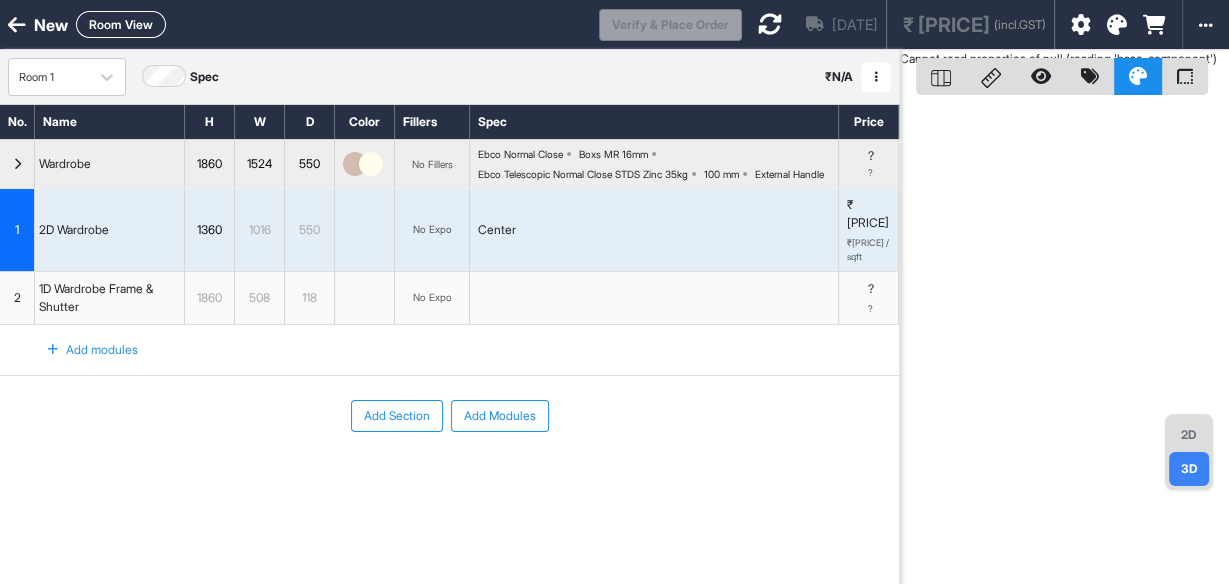 click on "508" at bounding box center (259, 298) 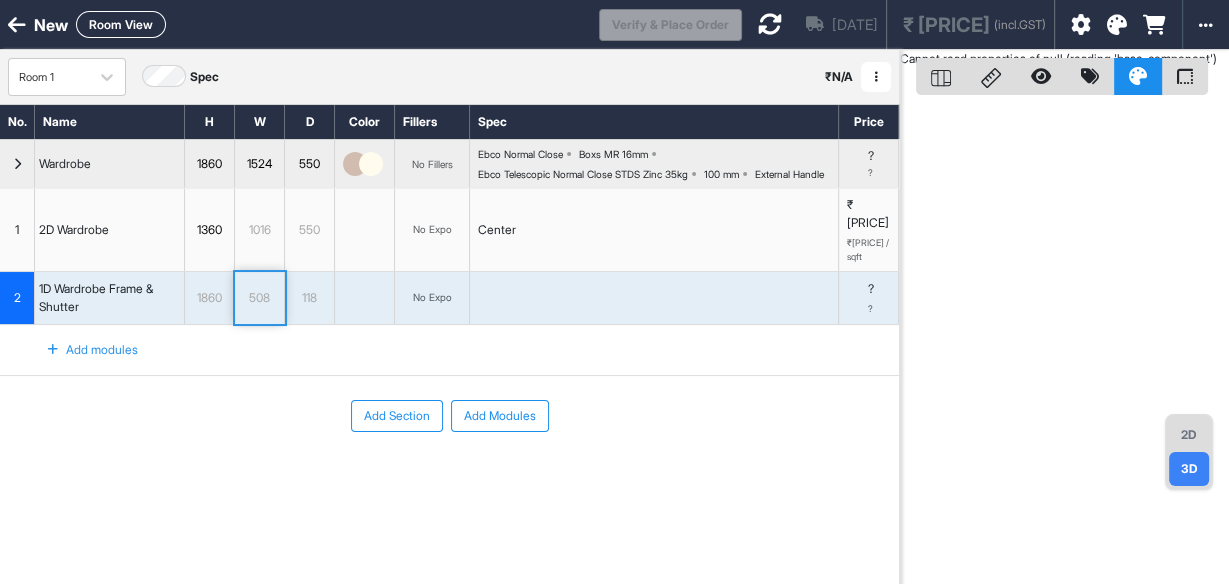 click on "Add Section Add Modules" at bounding box center [449, 476] 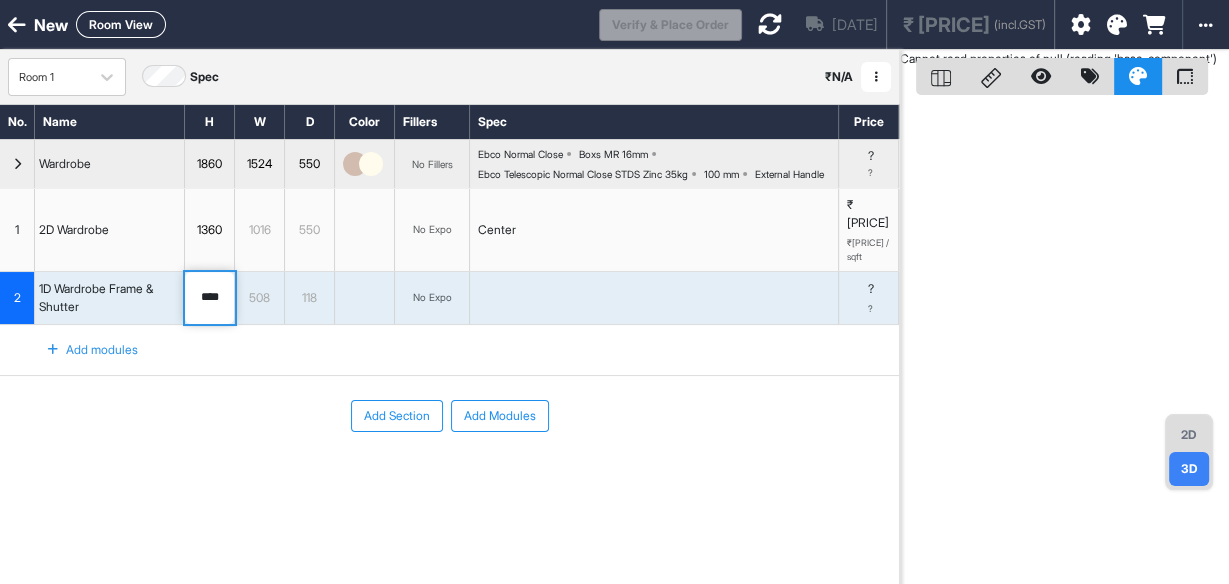 type on "****" 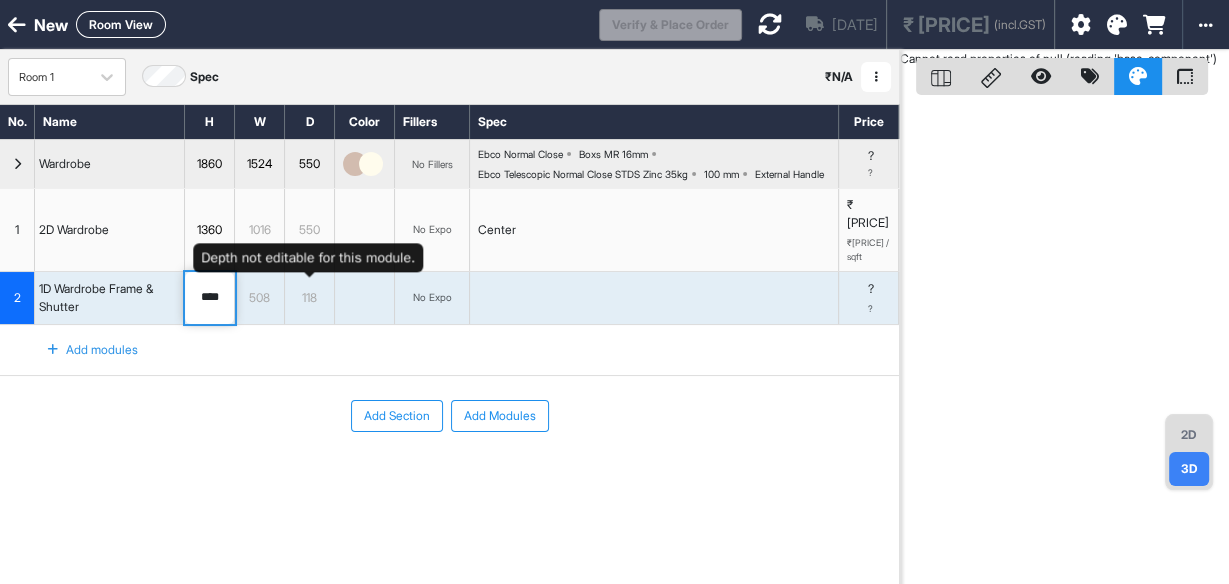 click on "118" at bounding box center (309, 298) 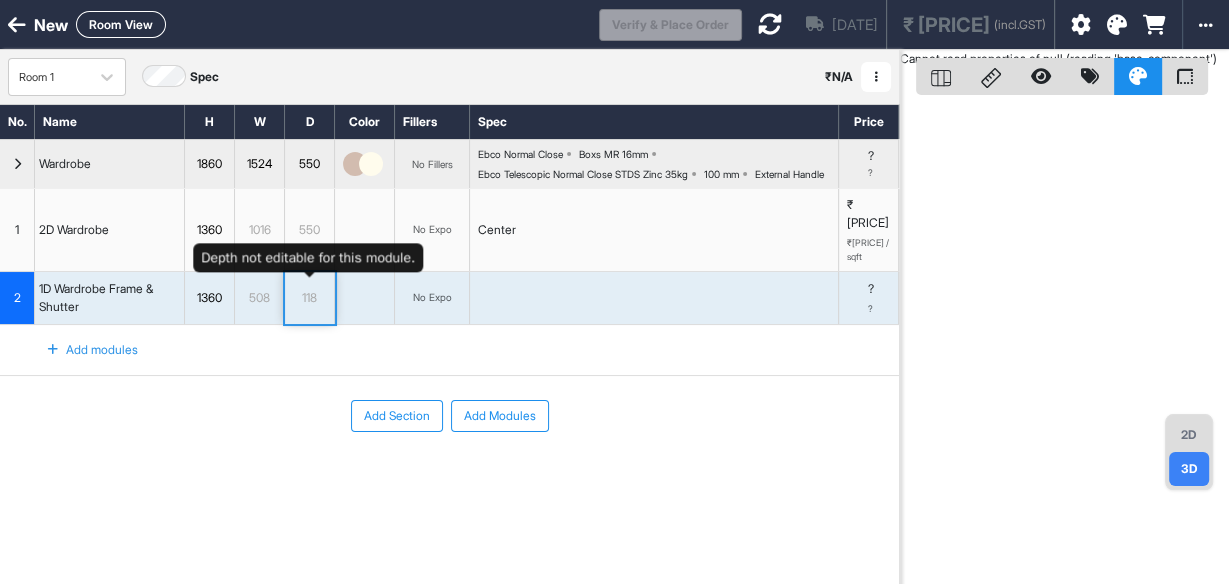click on "118" at bounding box center [309, 298] 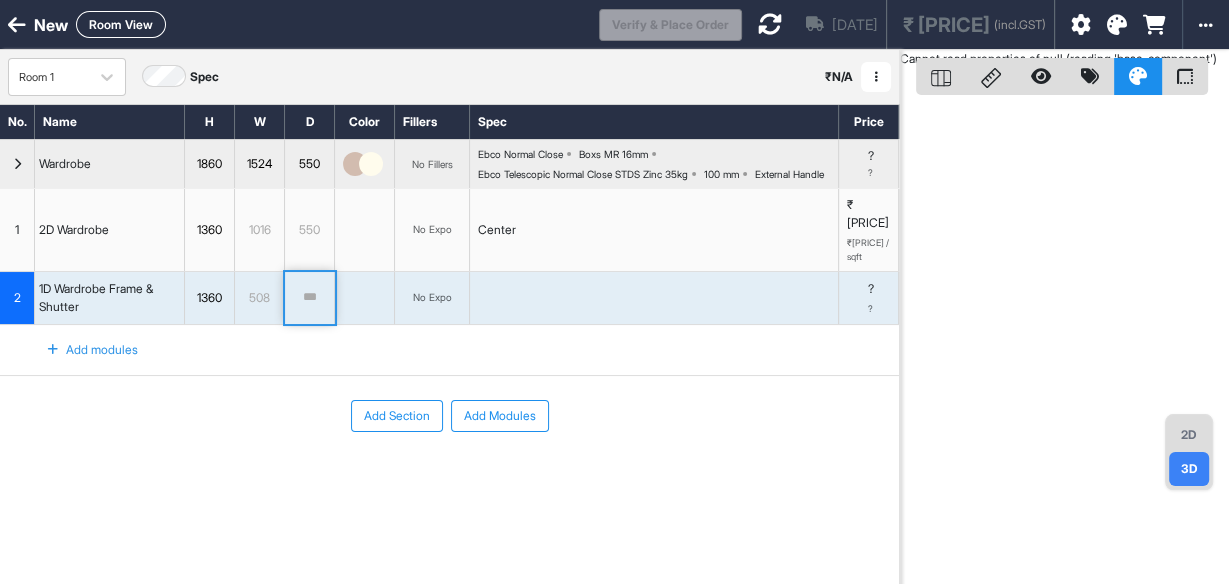 click on "2" at bounding box center [17, 298] 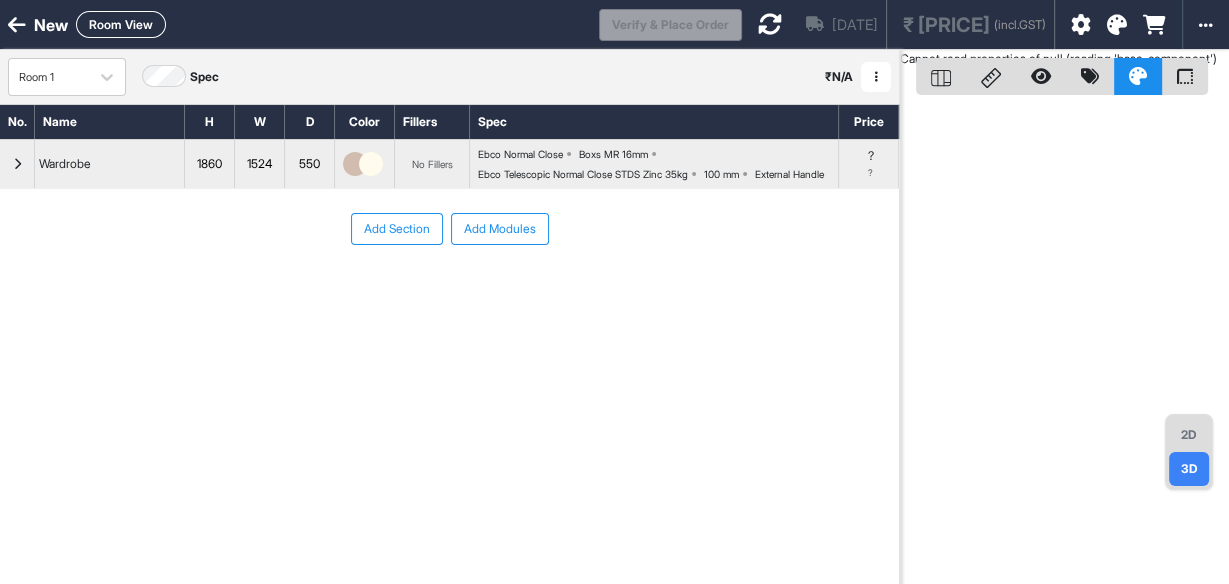 click at bounding box center (17, 164) 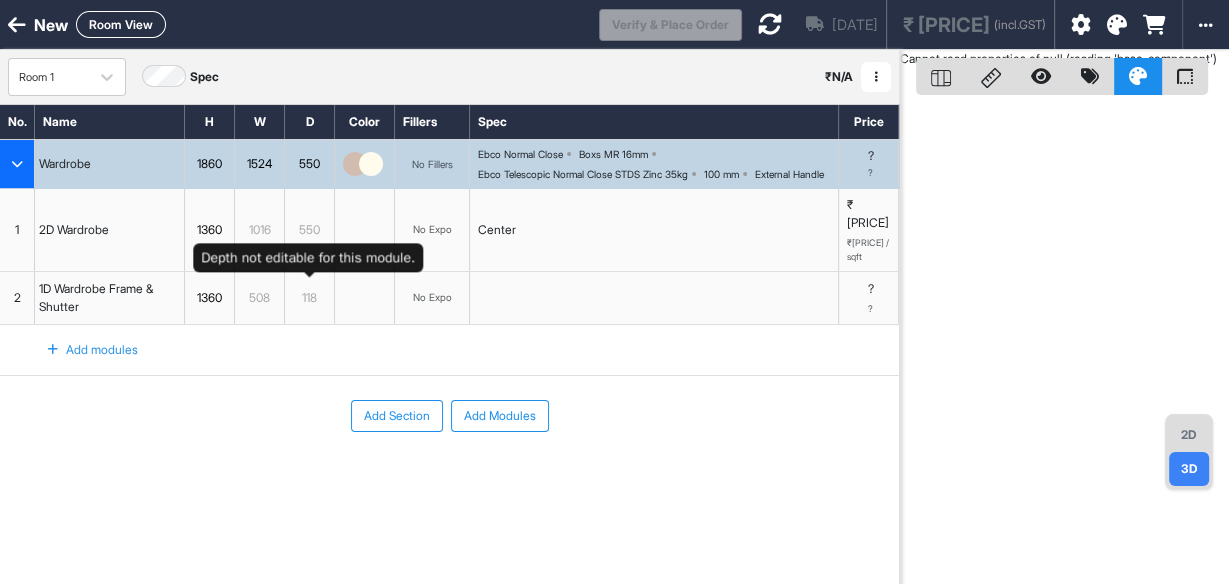 click on "118" at bounding box center (309, 298) 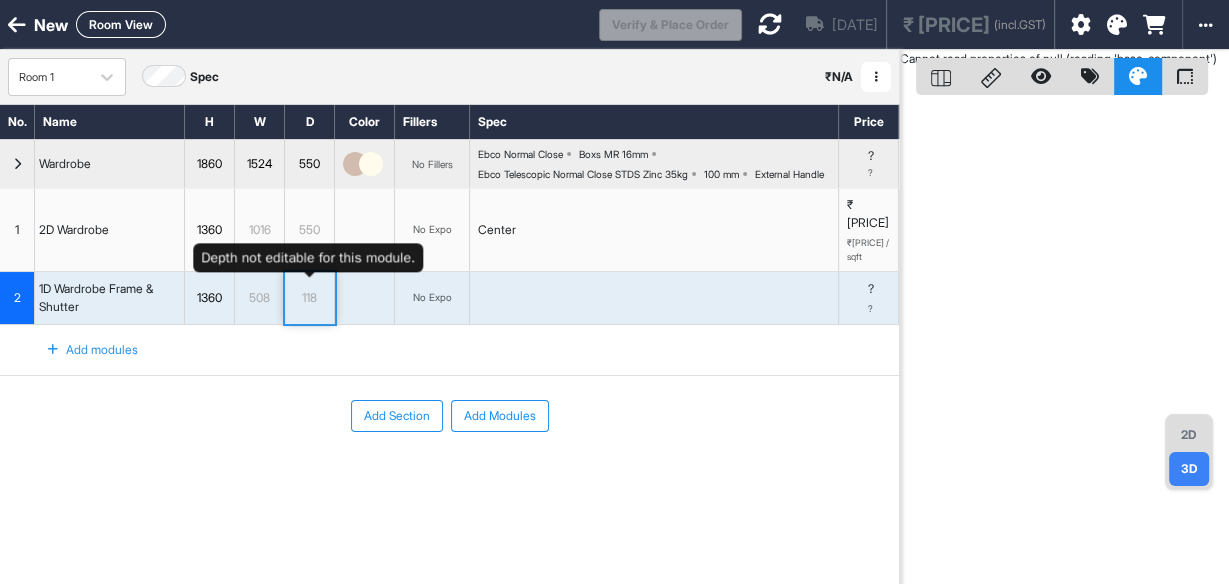 click on "118" at bounding box center [309, 298] 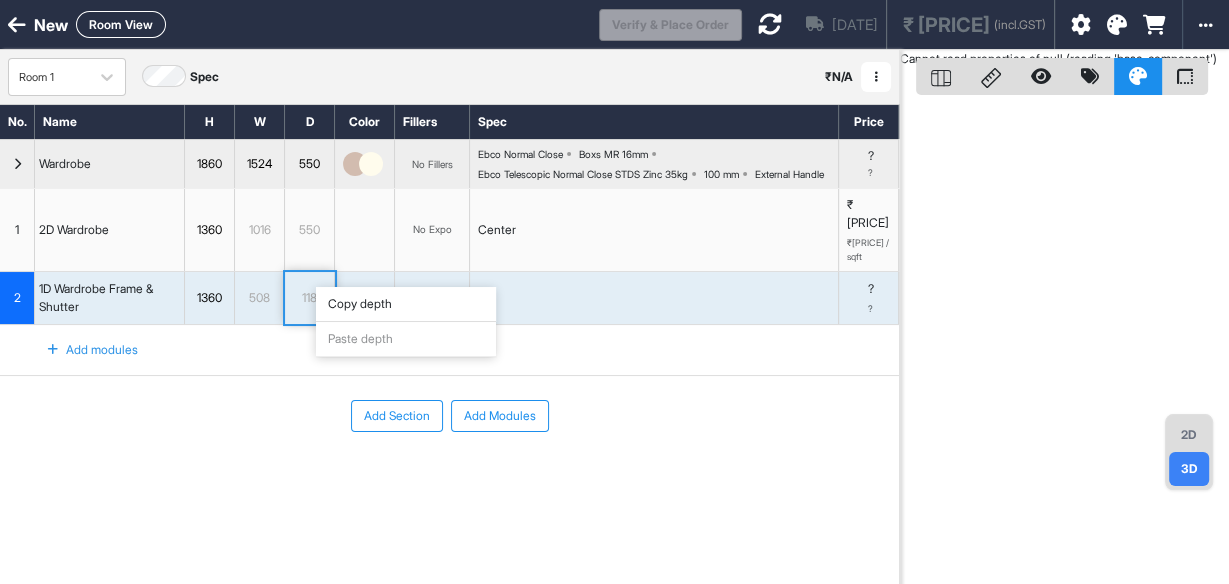 click on "Copy depth" at bounding box center (406, 304) 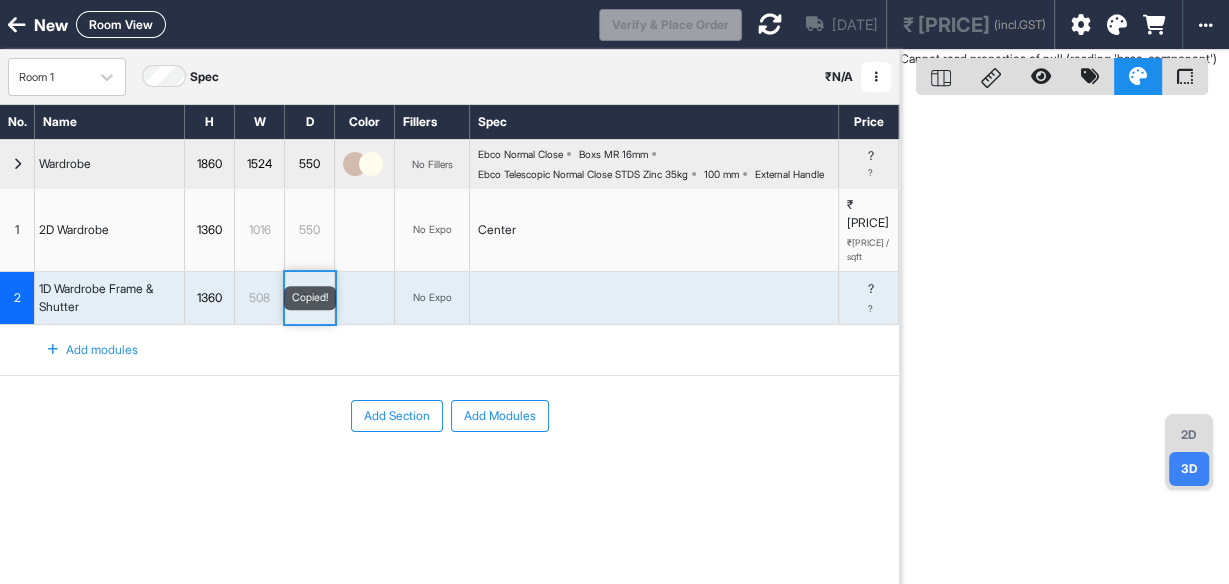 click on "Copied!" at bounding box center (310, 298) 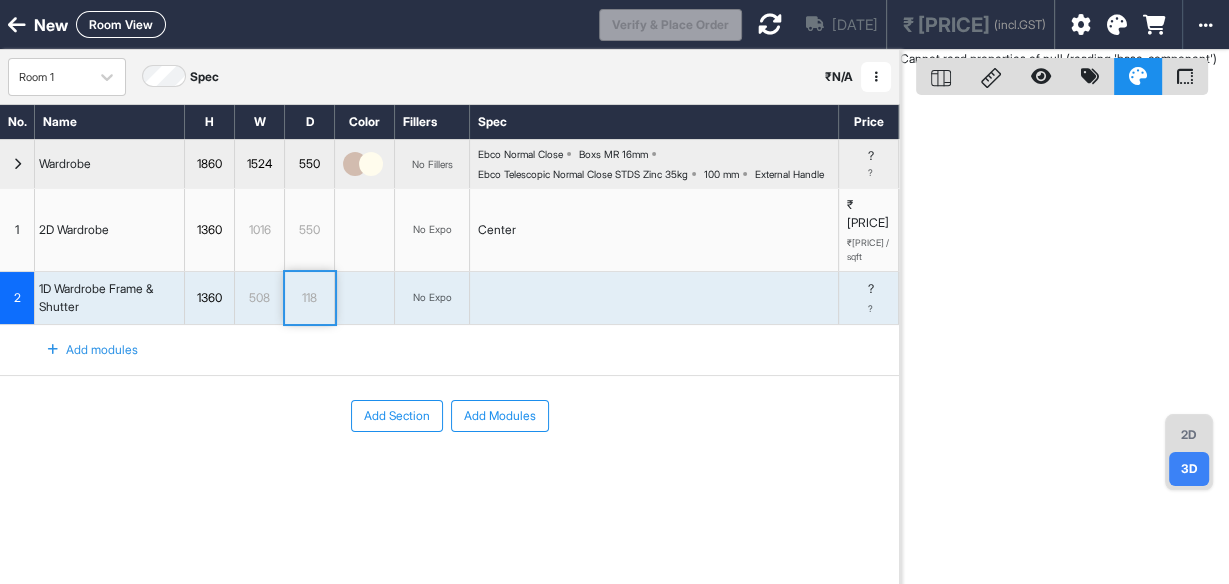 click on "118" at bounding box center [309, 298] 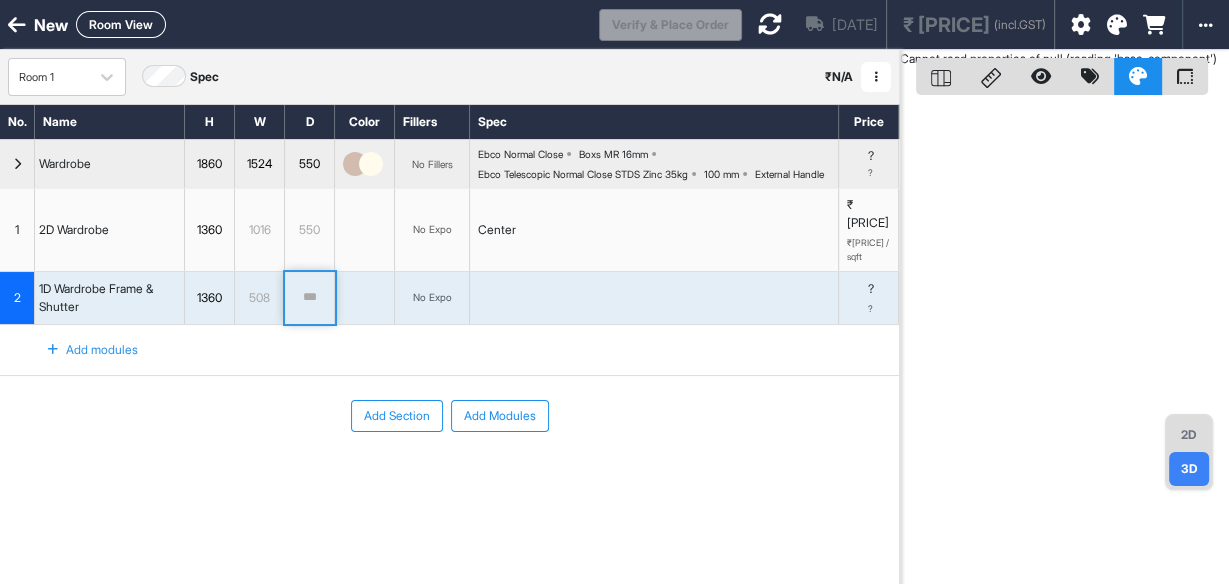 click on "Add Section Add Modules" at bounding box center [449, 416] 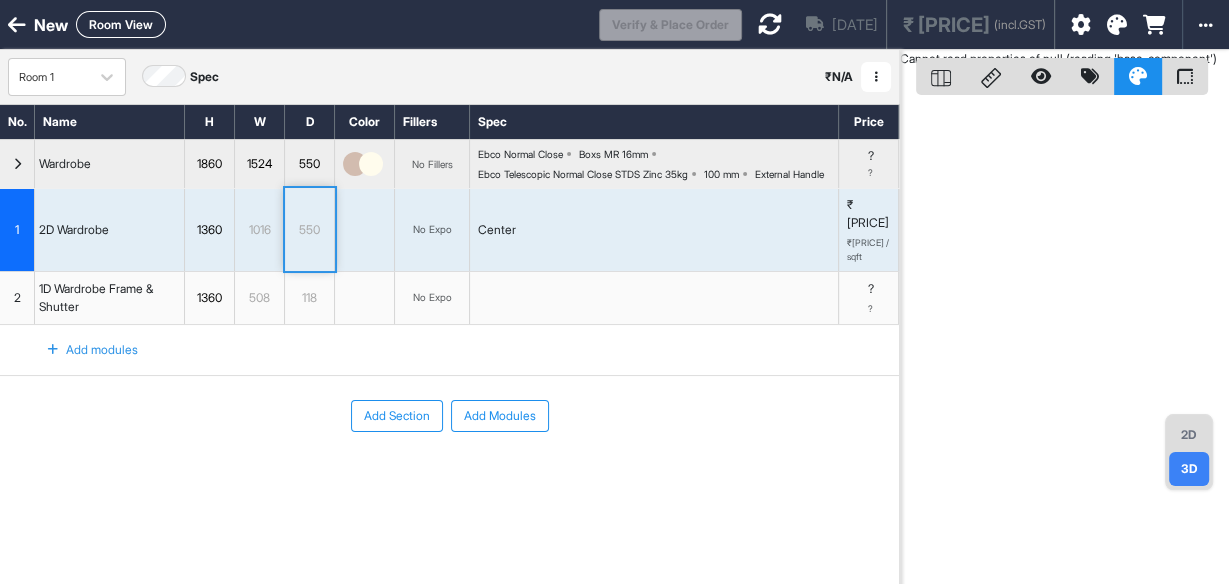 click on "118" at bounding box center [309, 298] 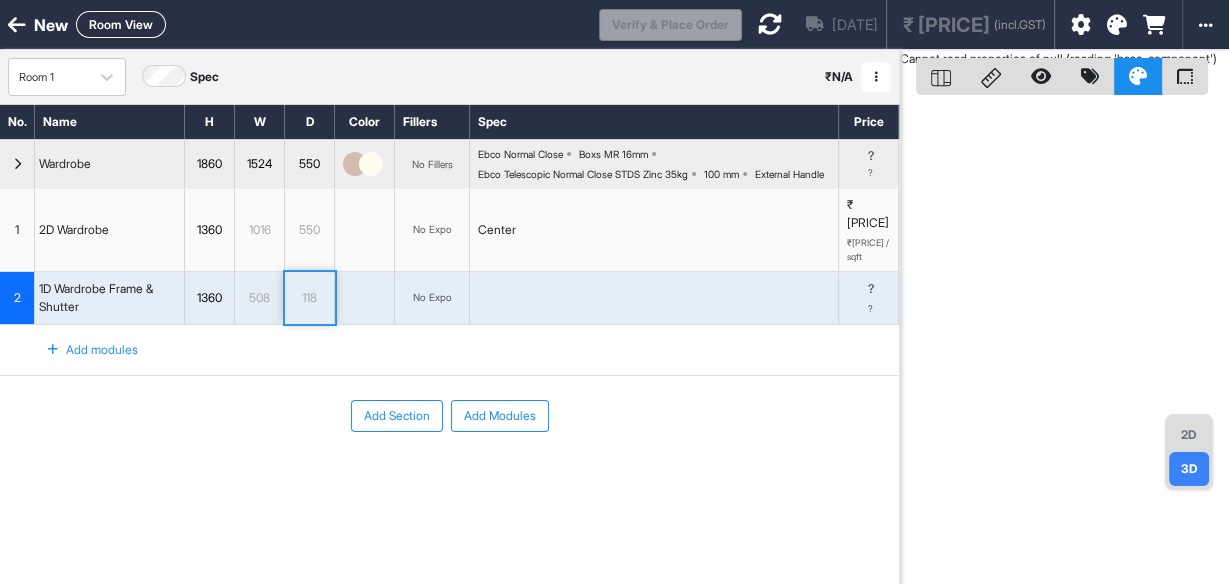 click on "1" at bounding box center [17, 229] 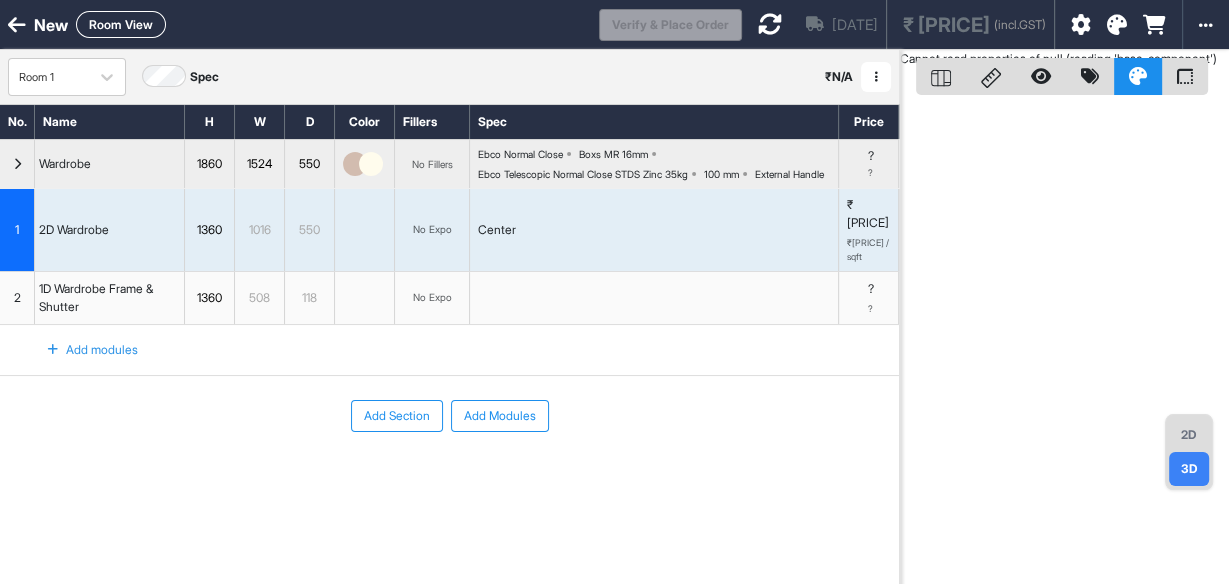 click on "2" at bounding box center (17, 298) 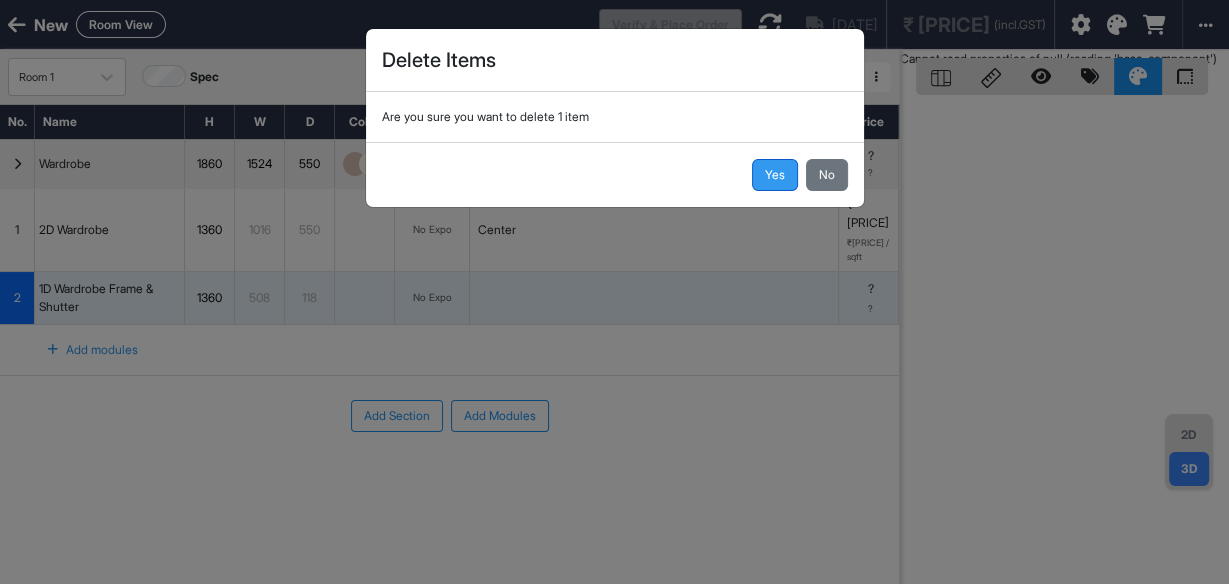 click on "Yes" at bounding box center [775, 175] 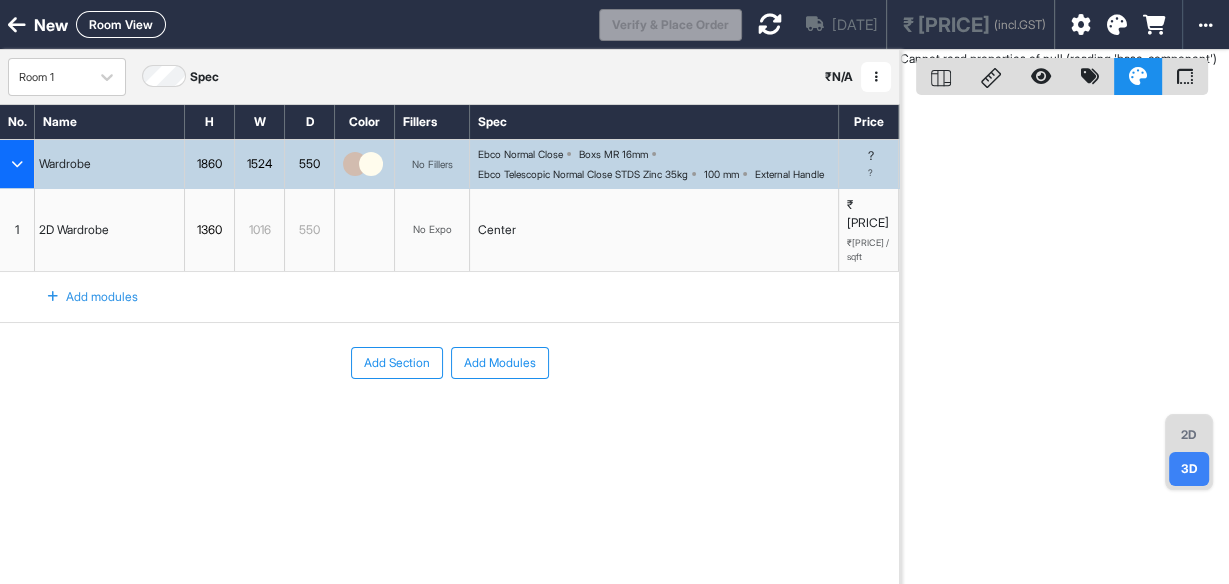 click at bounding box center [53, 297] 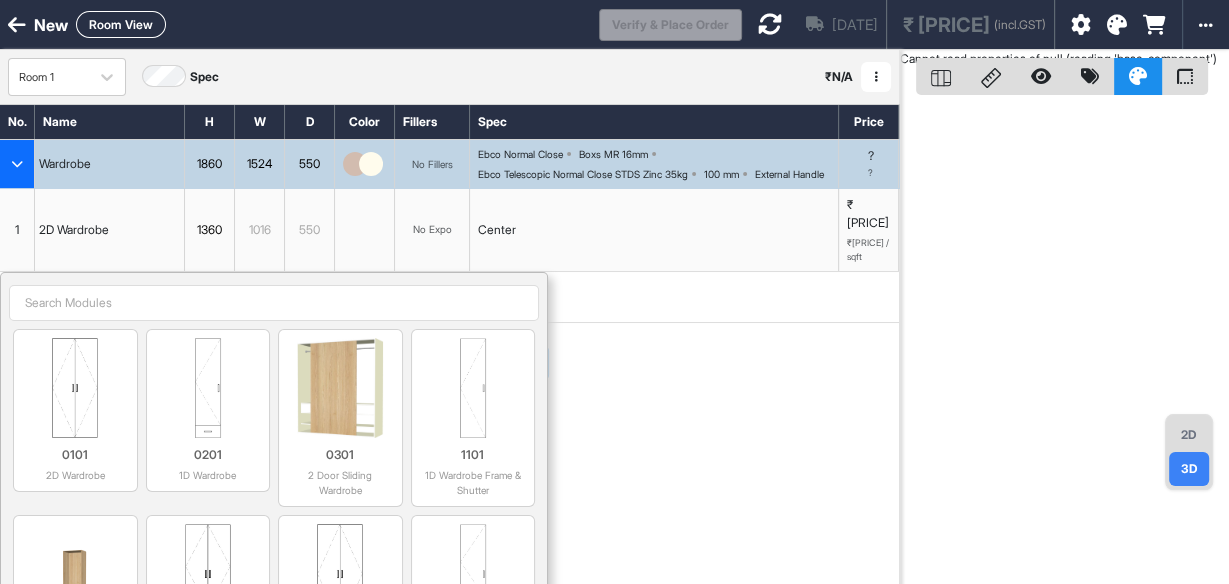 click at bounding box center [274, 303] 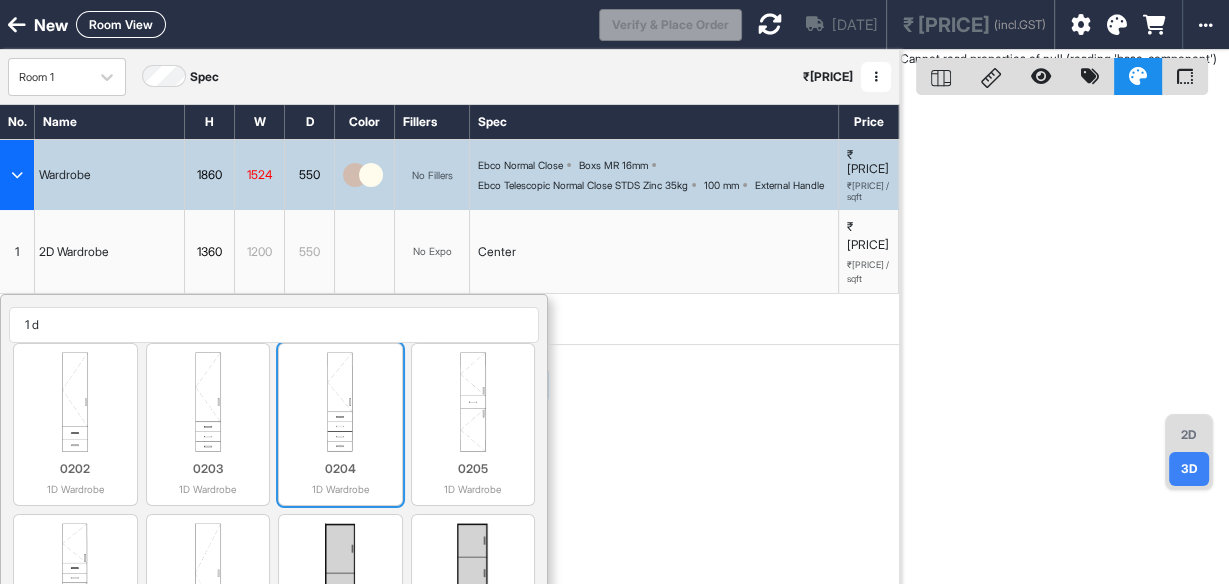 scroll, scrollTop: 320, scrollLeft: 0, axis: vertical 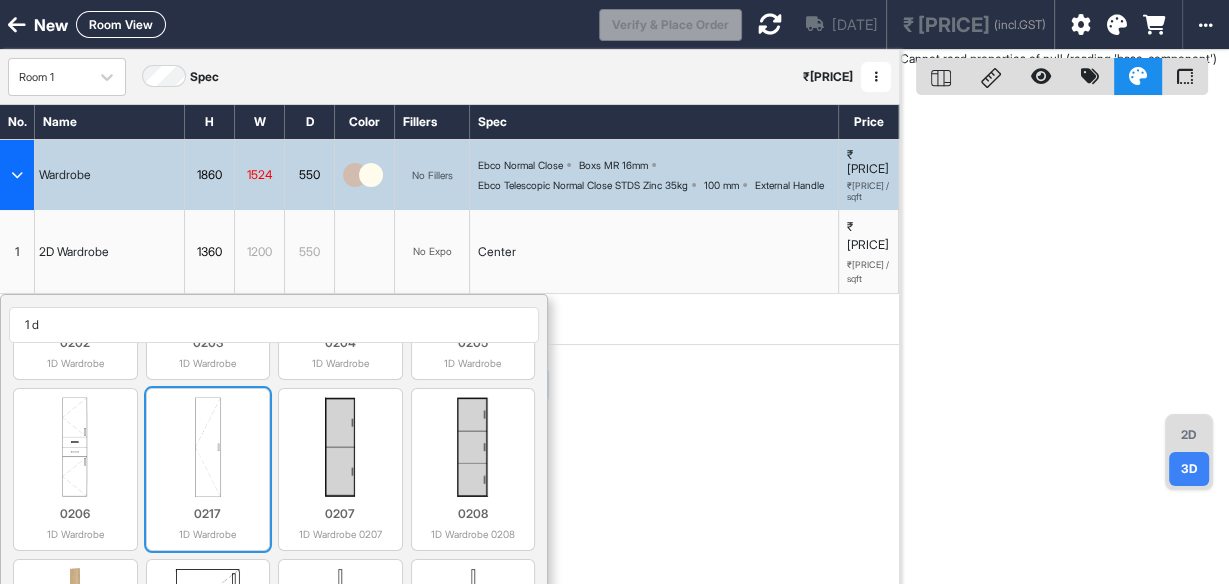 type on "1 d" 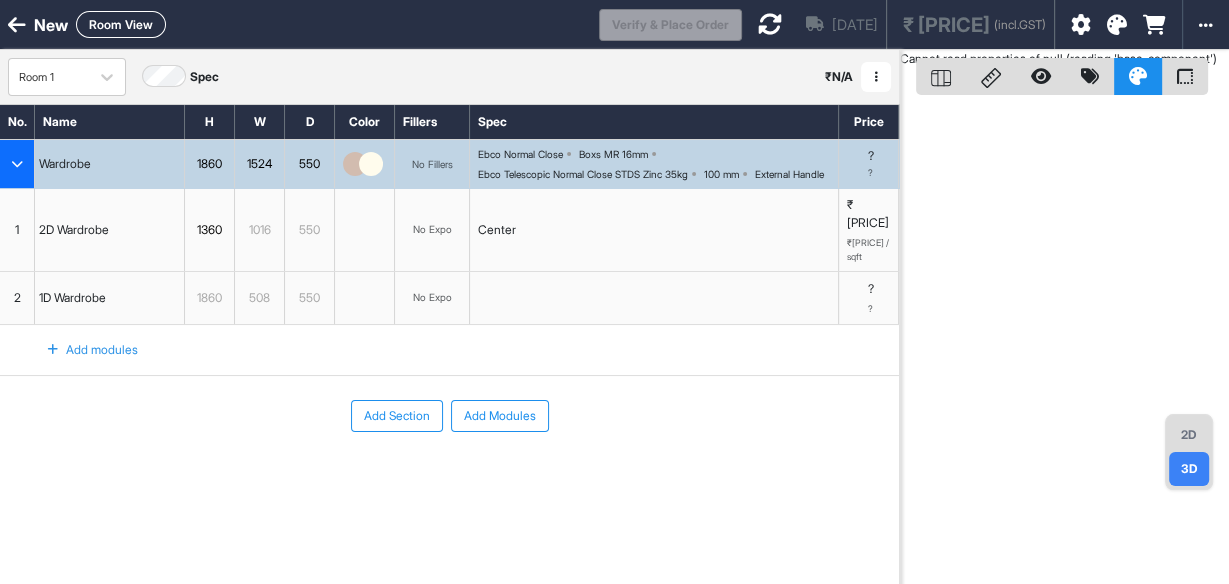 click on "1860" at bounding box center (209, 298) 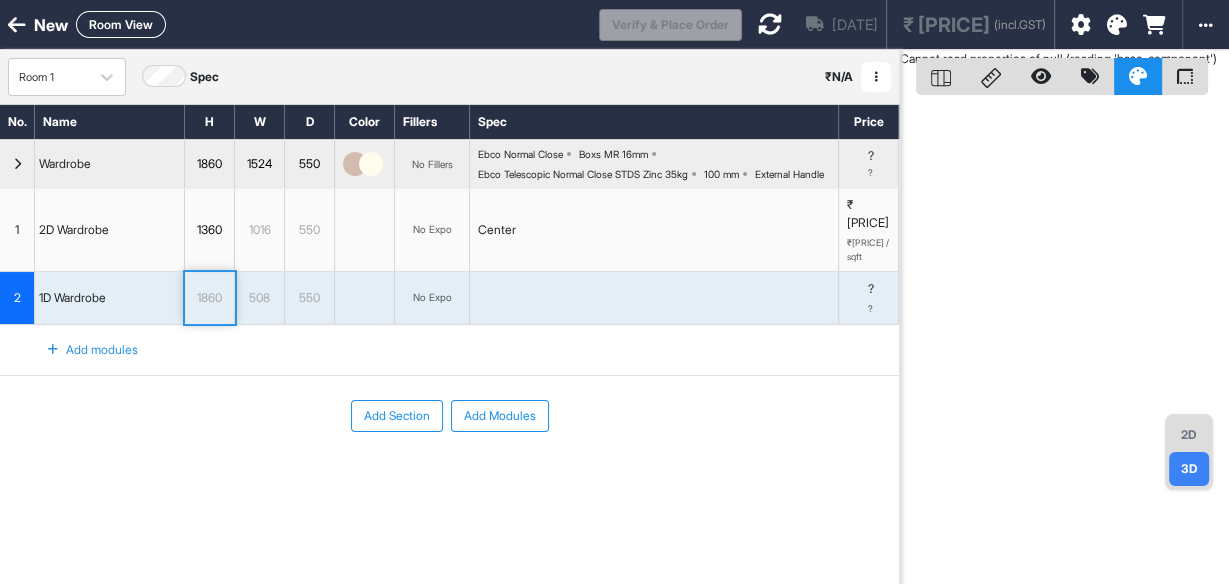 click on "1860" at bounding box center [209, 298] 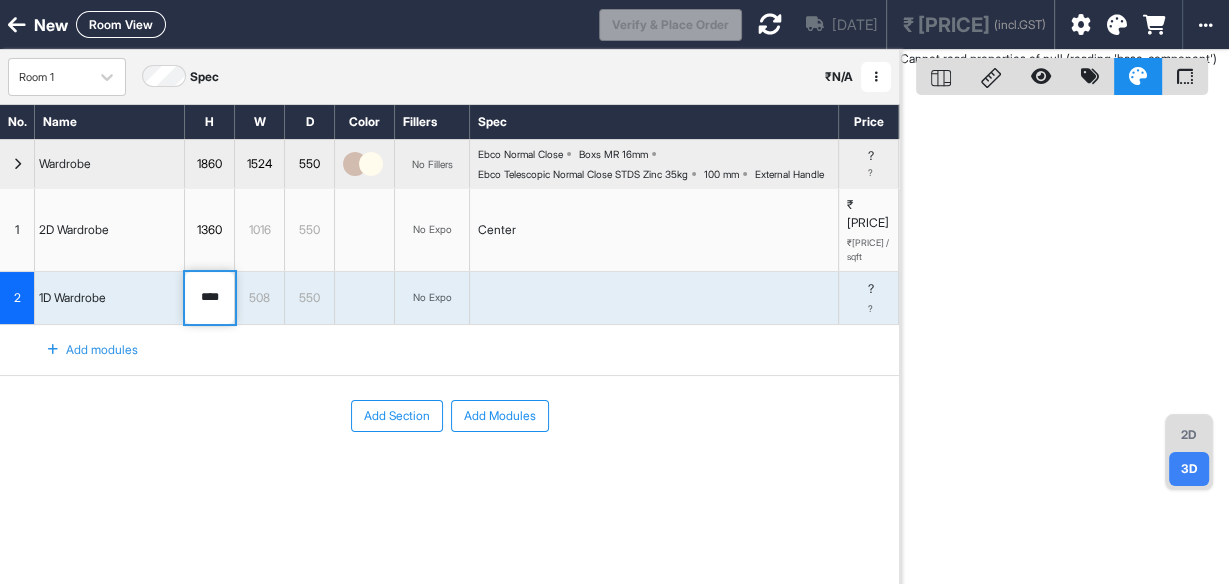 type on "****" 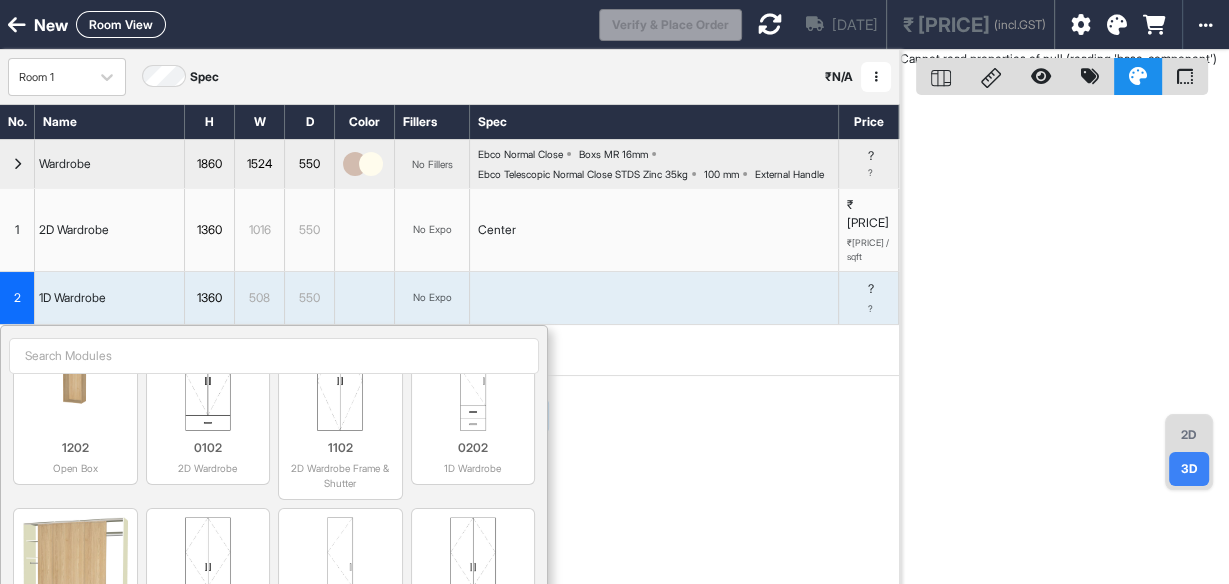 scroll, scrollTop: 0, scrollLeft: 0, axis: both 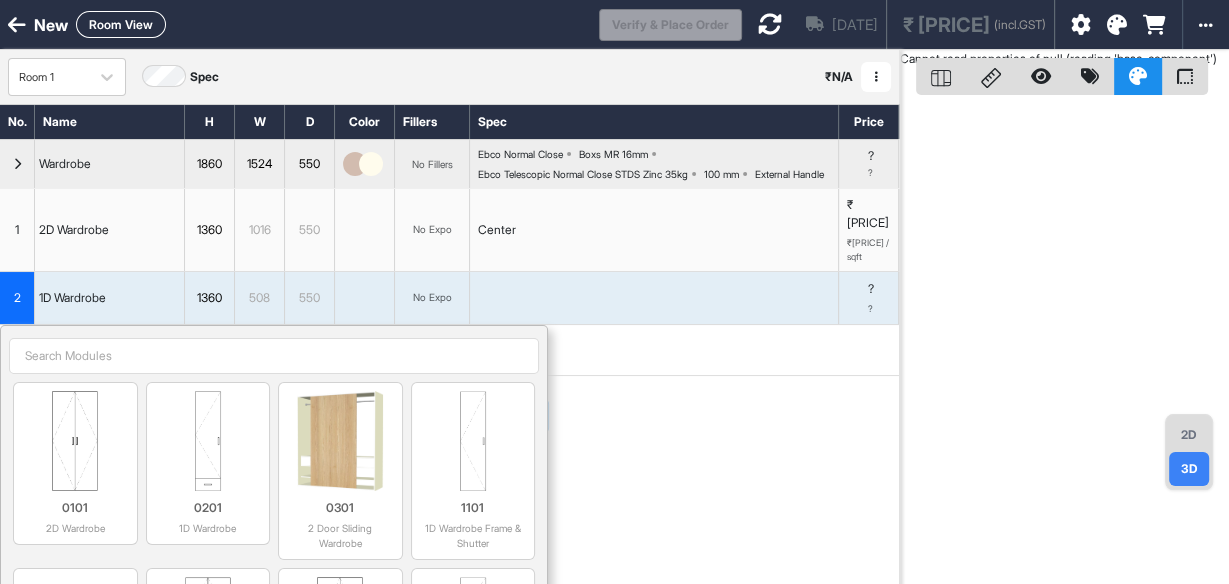 click at bounding box center [274, 356] 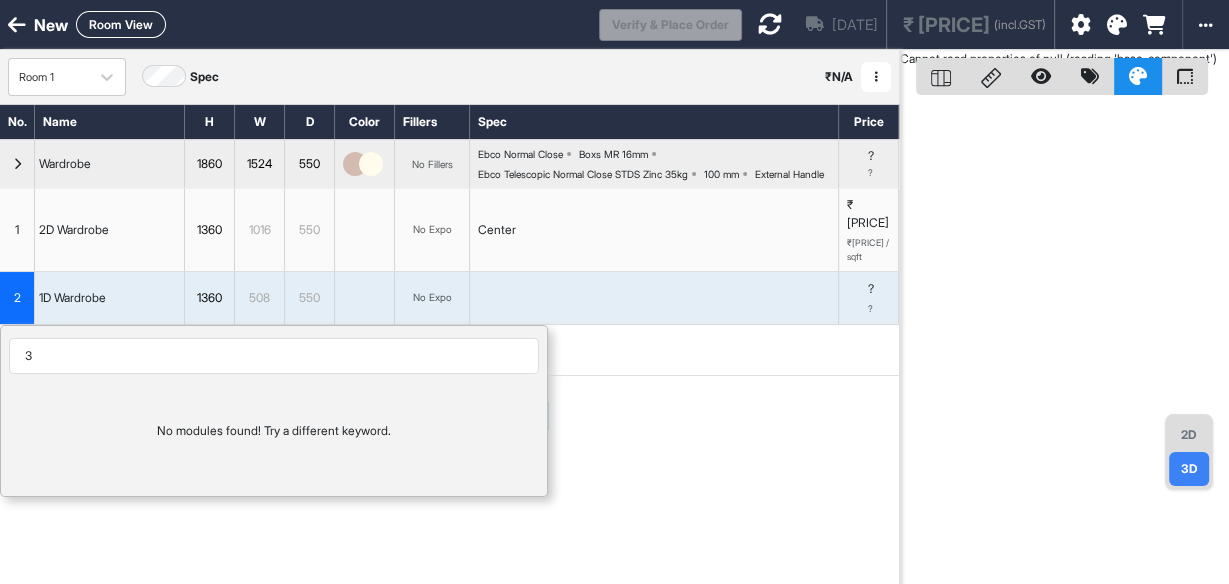 type on "3" 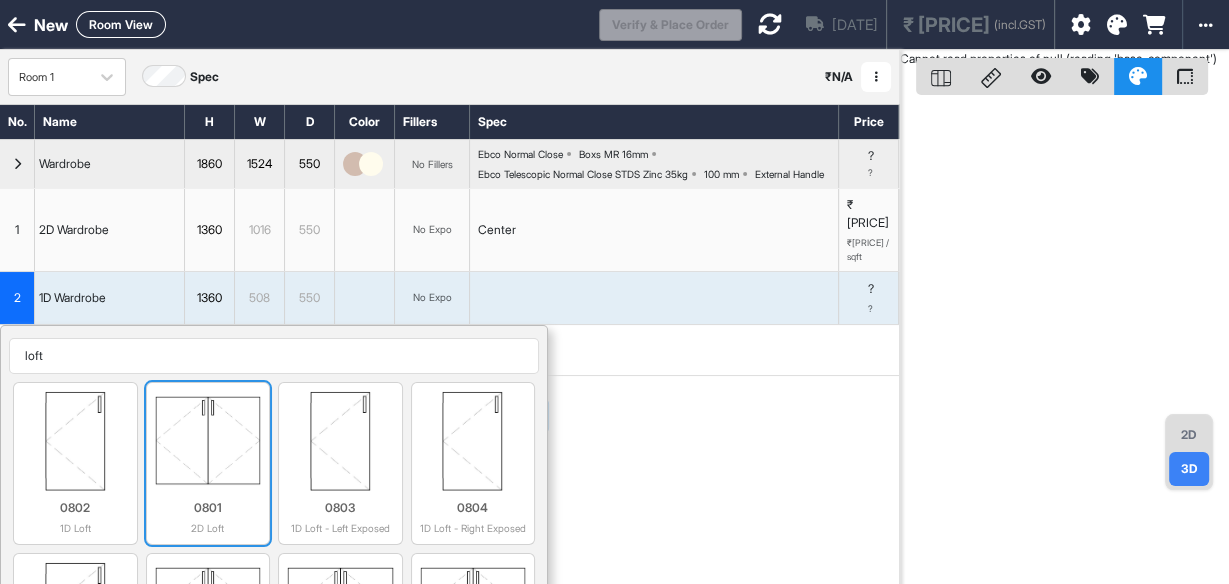 type on "loft" 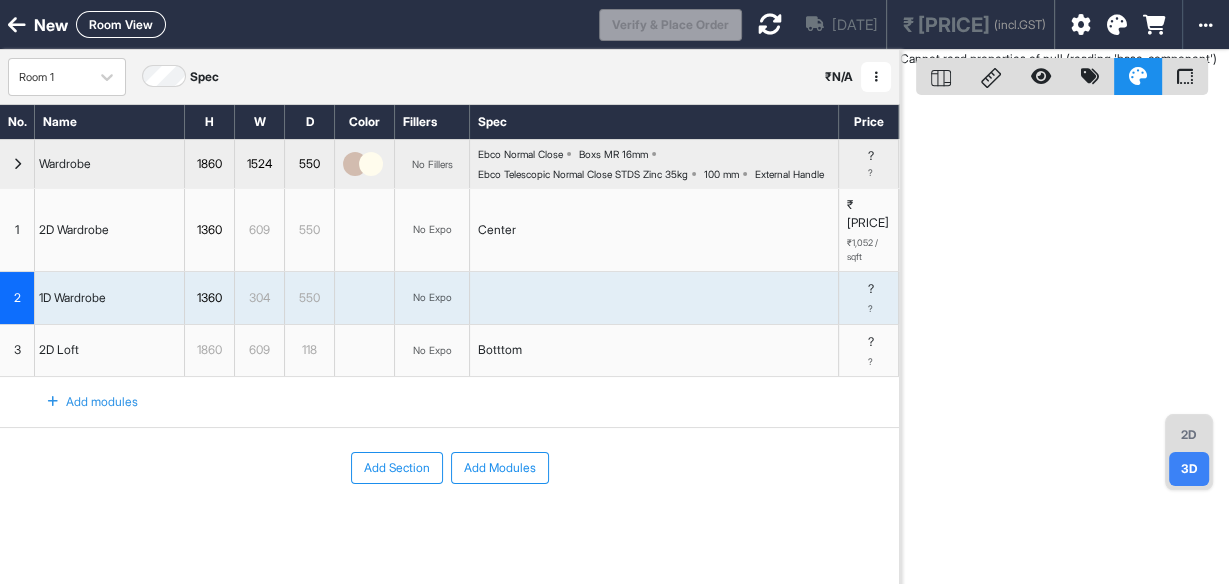 click on "1860" at bounding box center (209, 350) 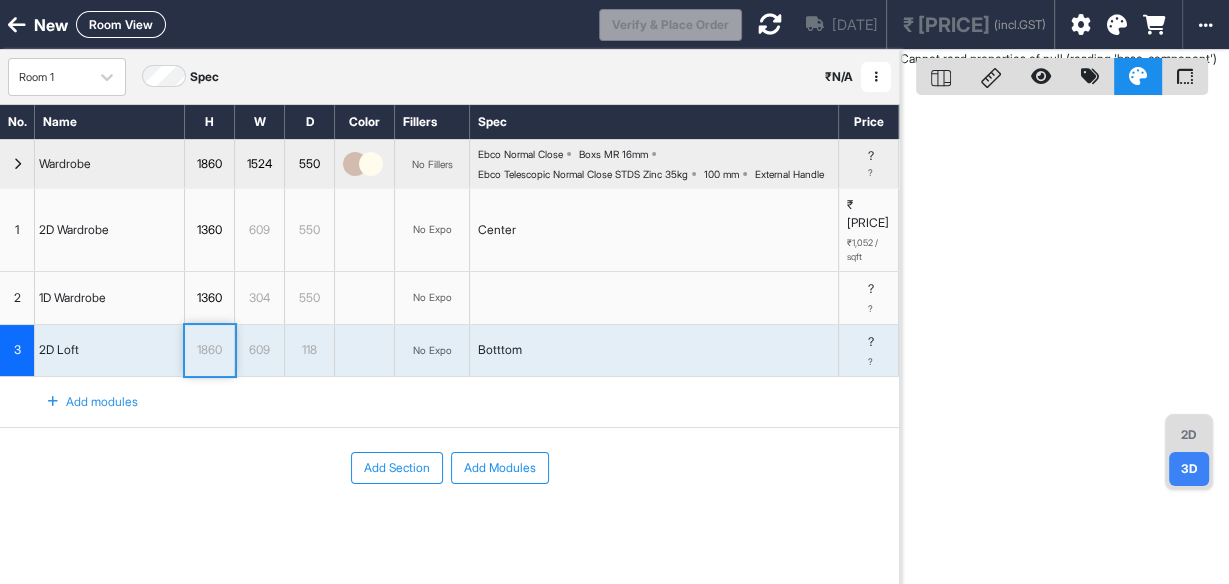 click on "1860" at bounding box center (209, 350) 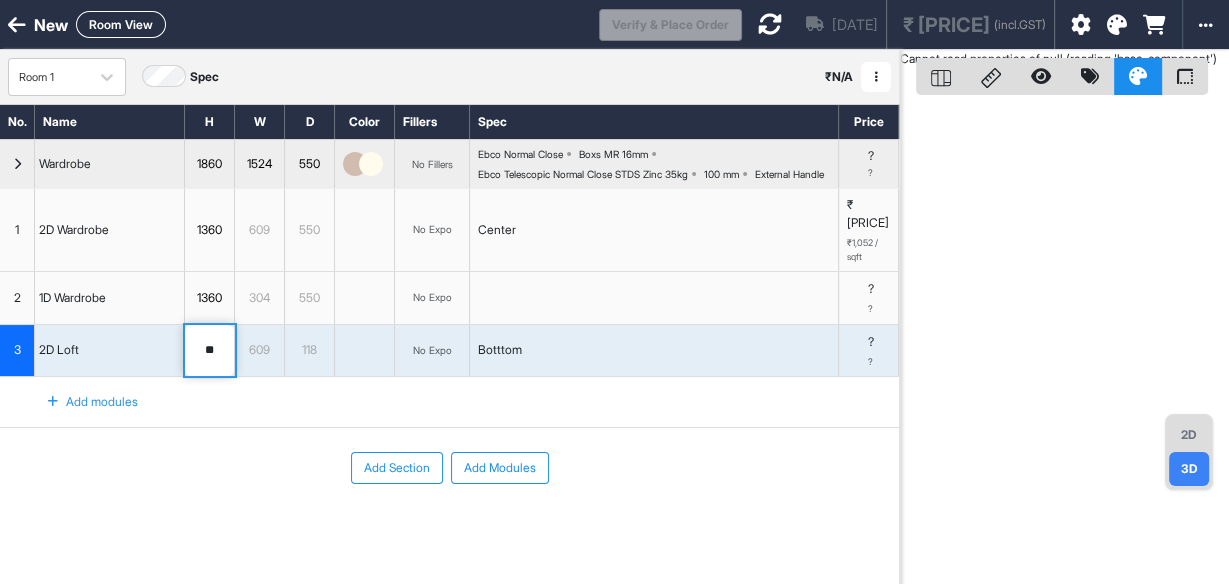 type on "*" 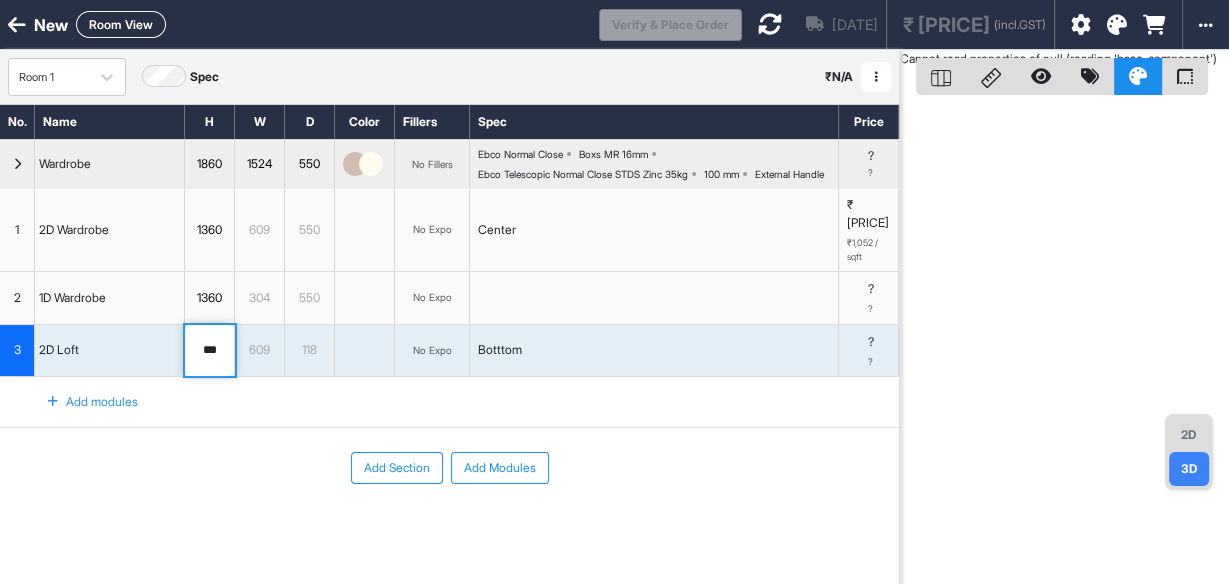type on "***" 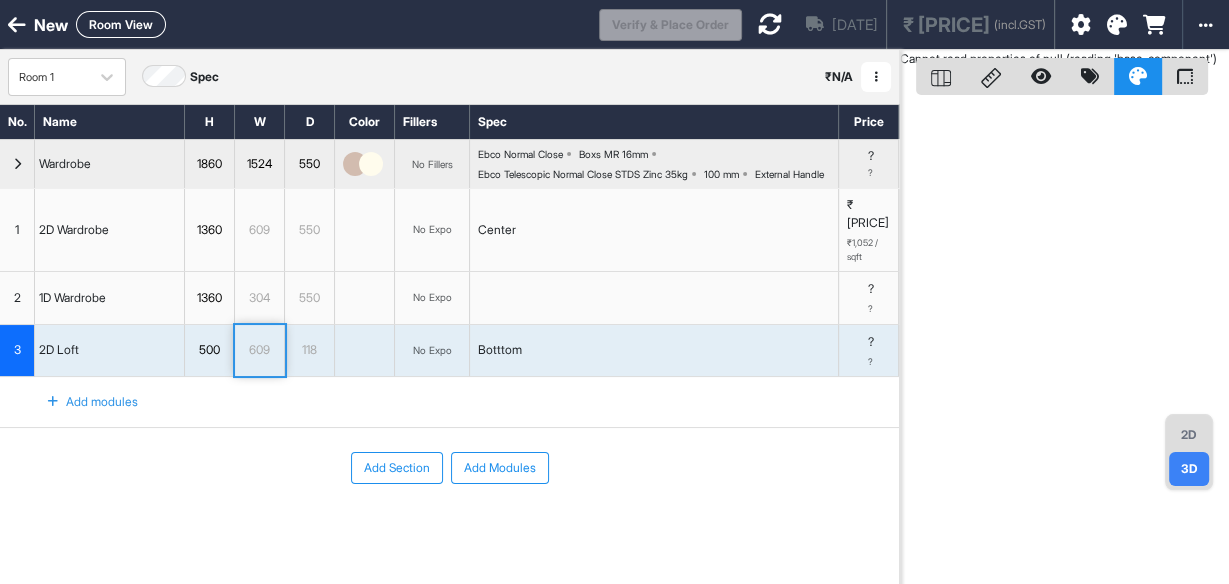 click on "609" at bounding box center (259, 350) 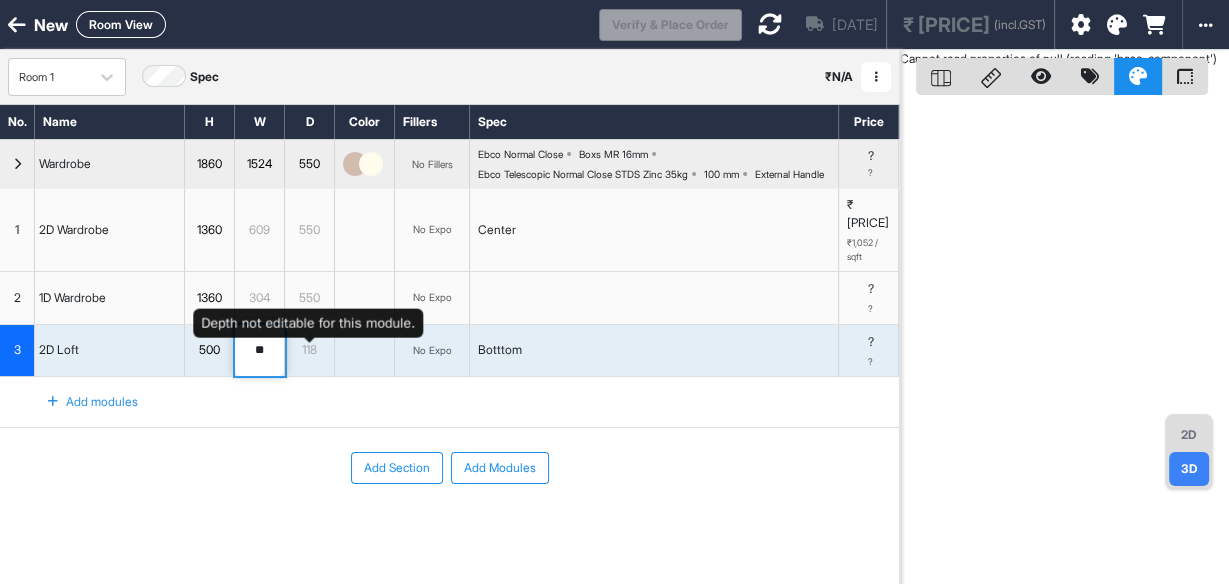 type on "*" 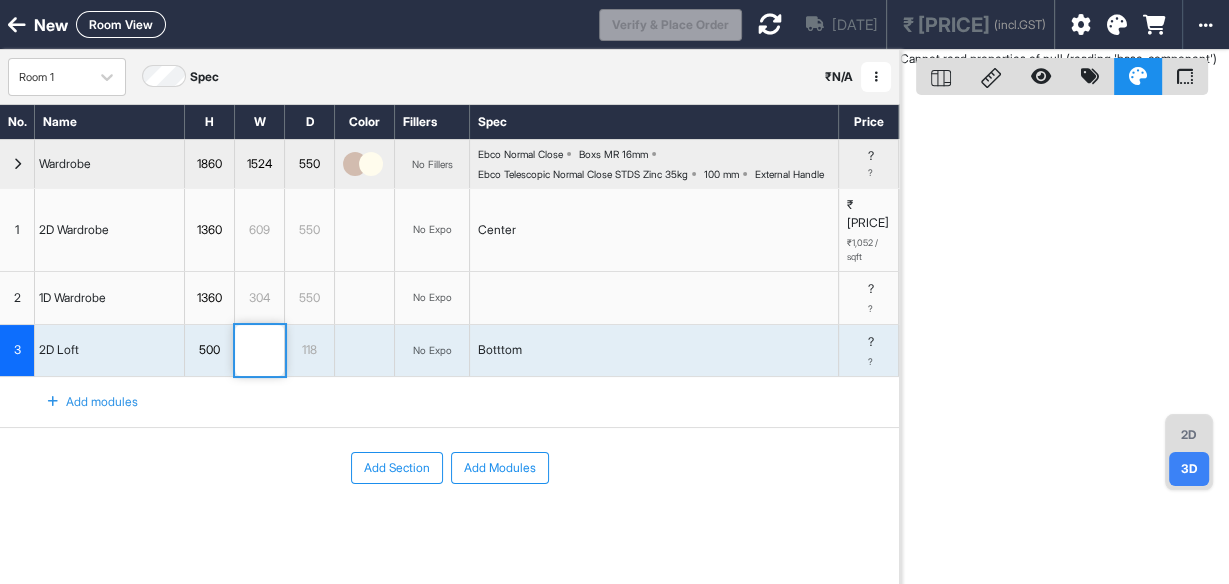 type 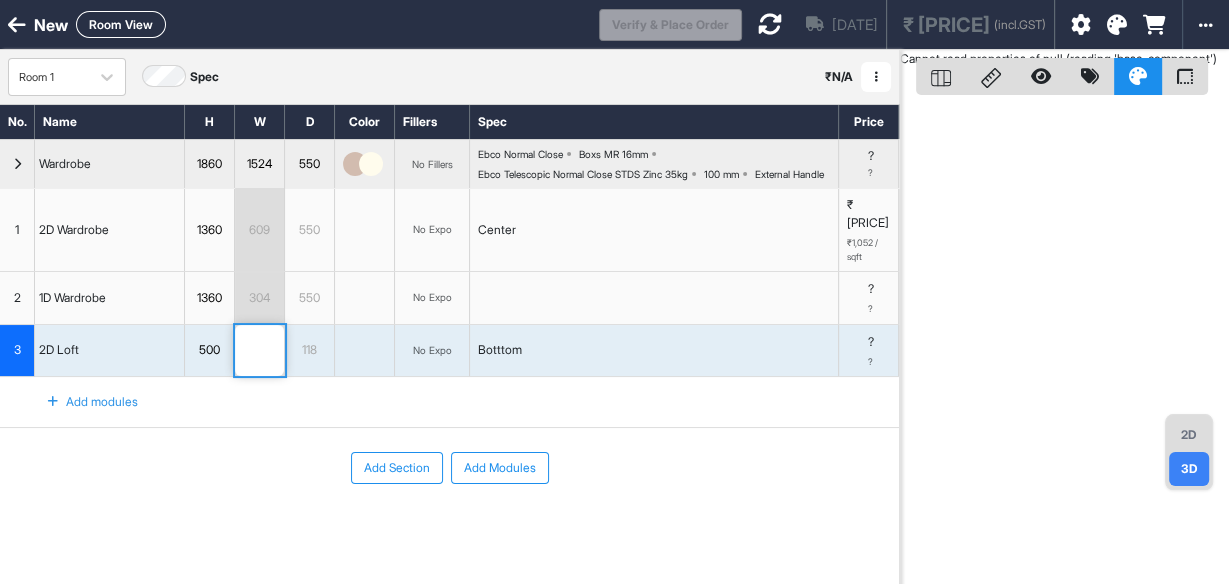 click on "3" at bounding box center (17, 350) 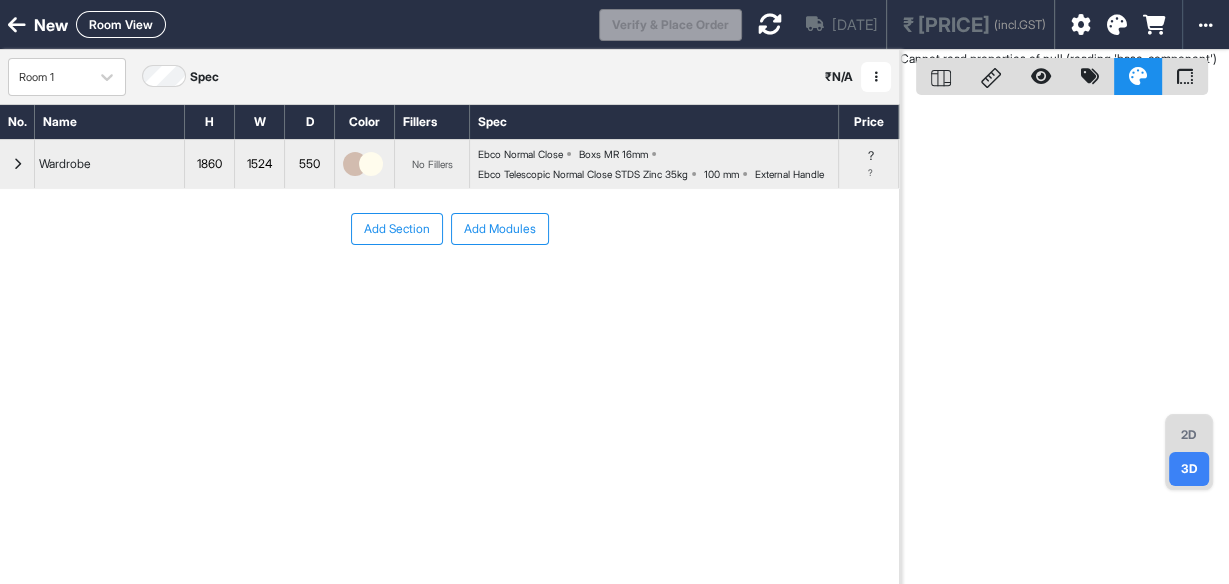 click at bounding box center (17, 164) 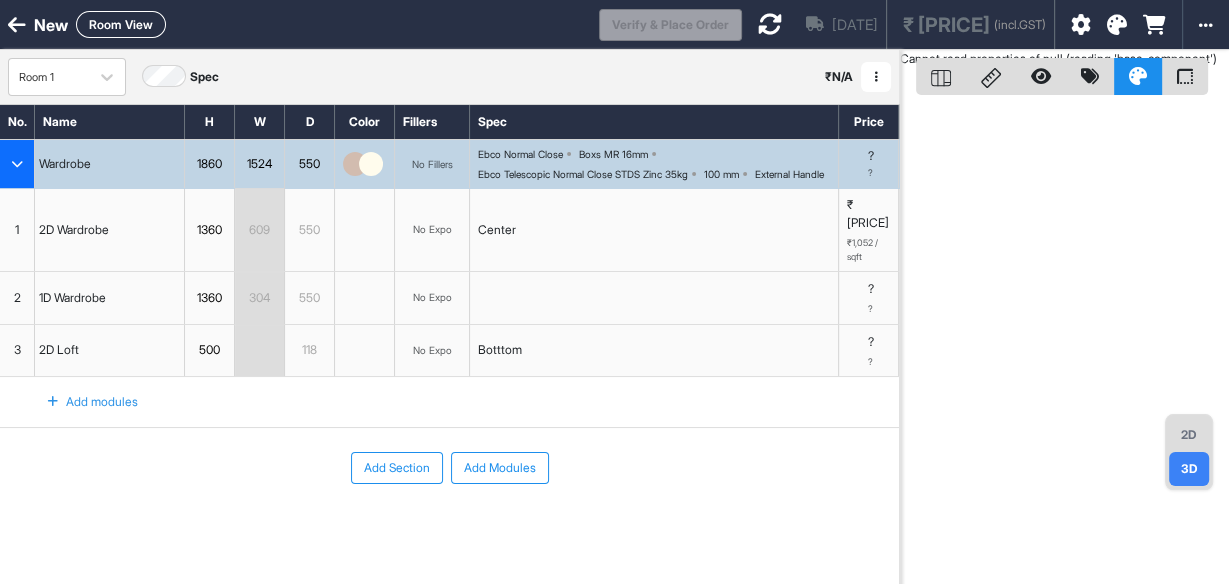 click on "3" at bounding box center (17, 351) 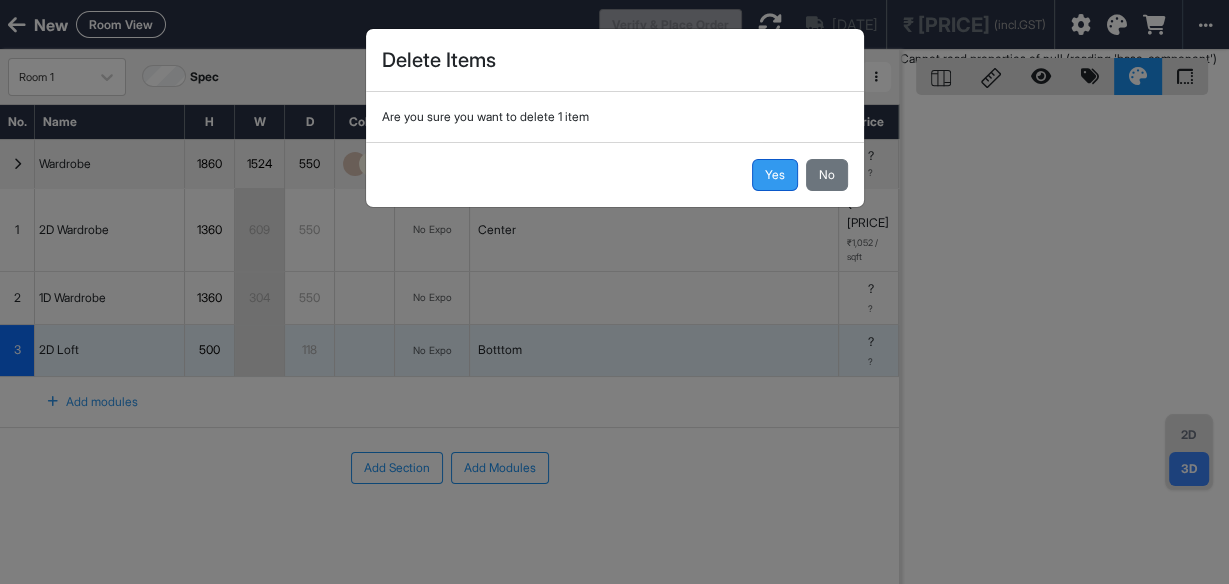 click on "Yes" at bounding box center [775, 175] 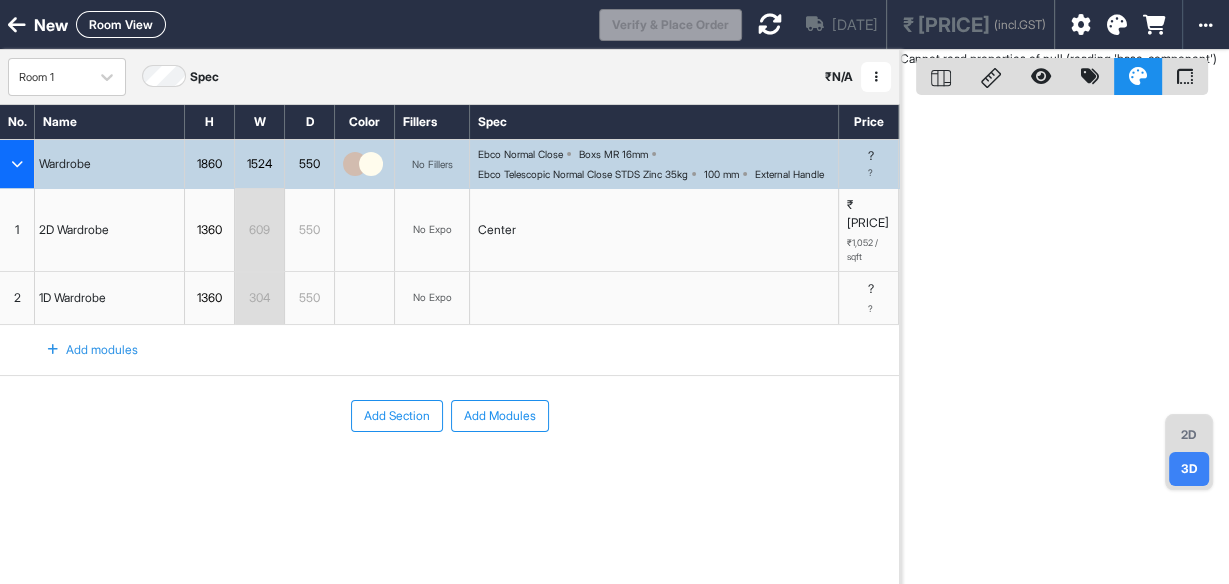 click on "Add modules" at bounding box center (449, 350) 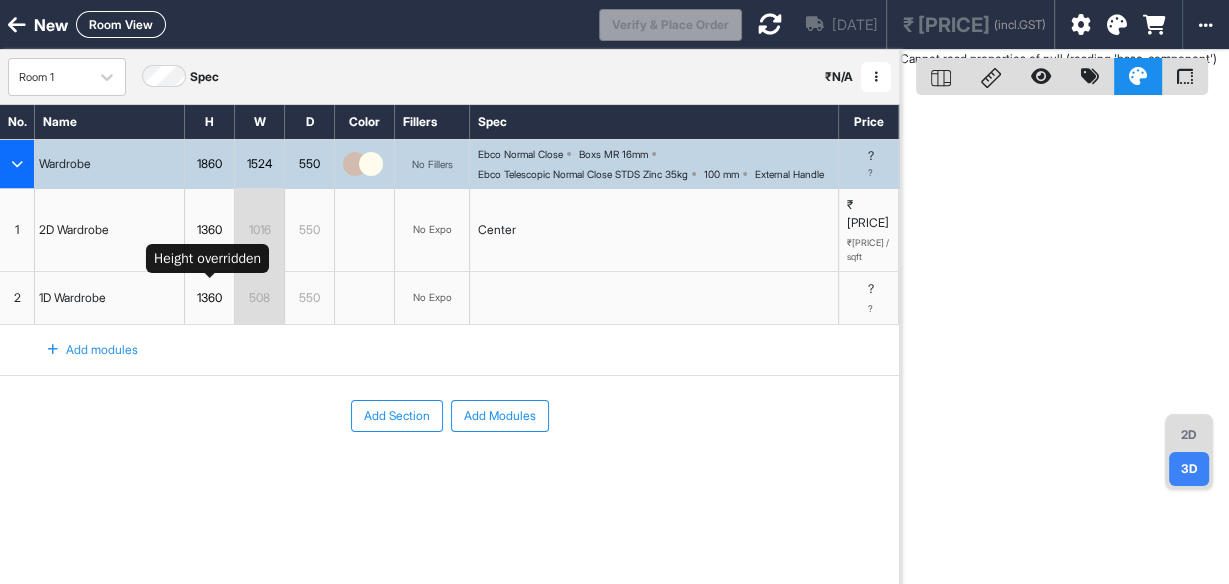click on "1360" at bounding box center (210, 298) 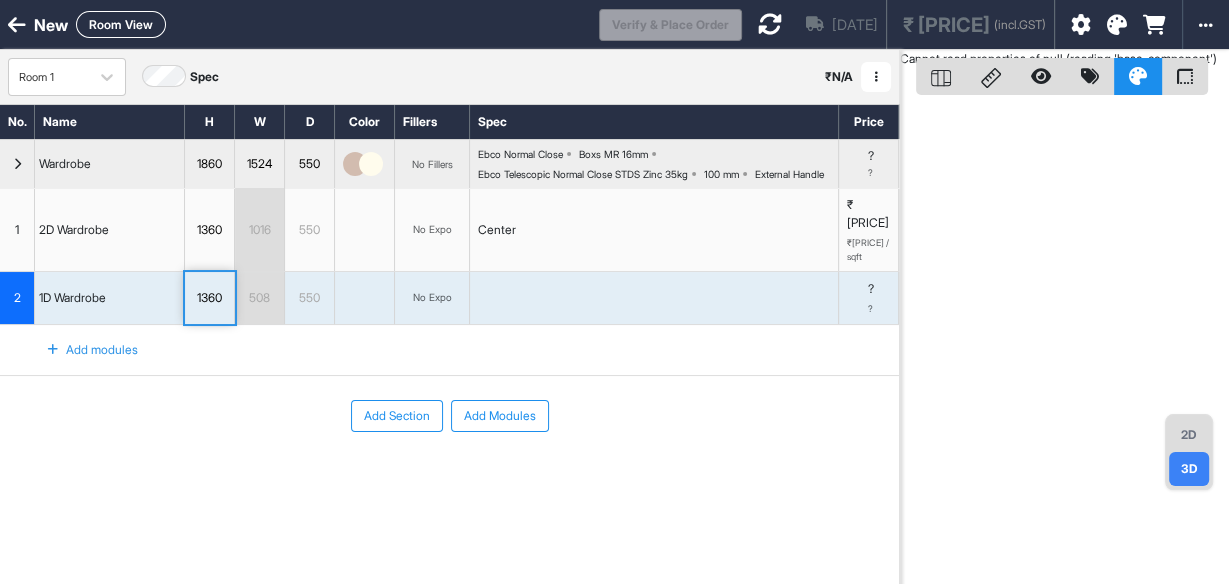 click on "508" at bounding box center (260, 298) 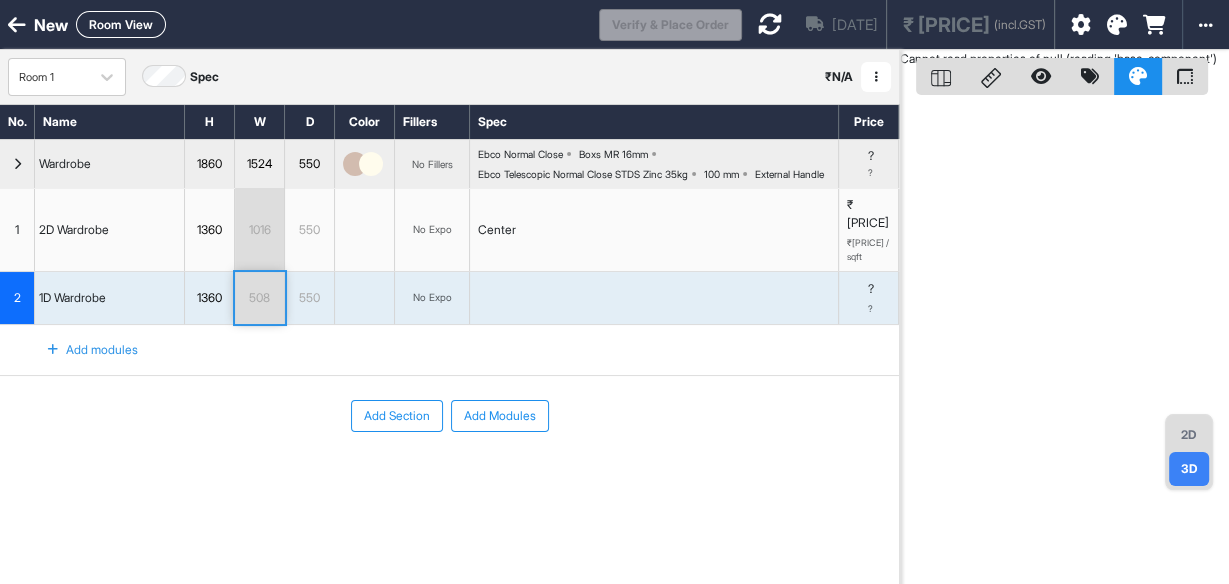 click on "1016" at bounding box center (259, 230) 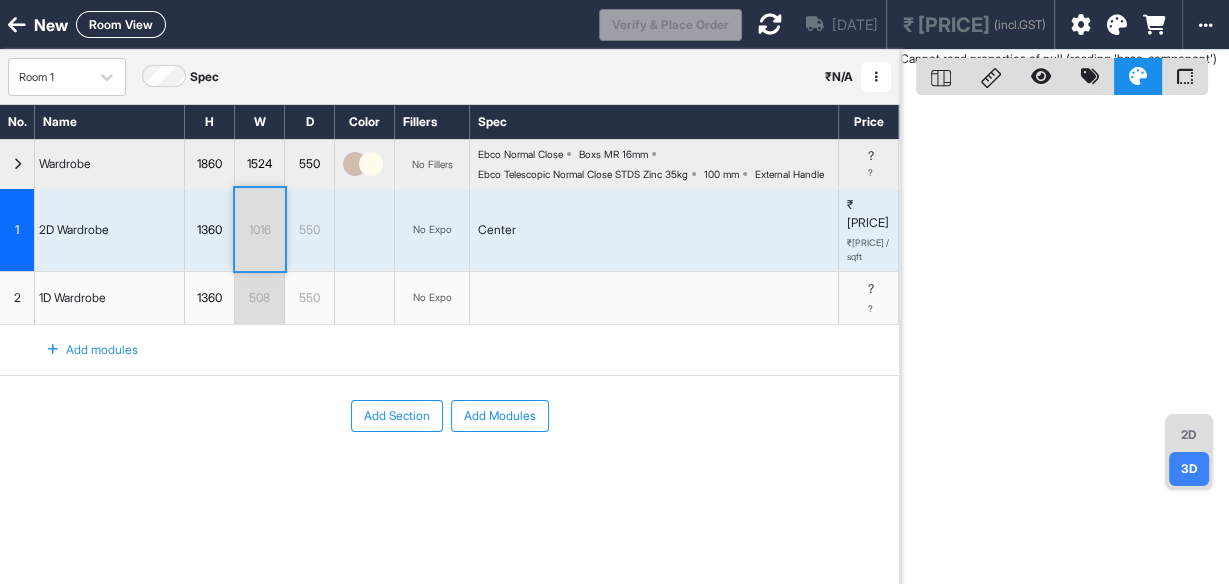 click on "508" at bounding box center [259, 298] 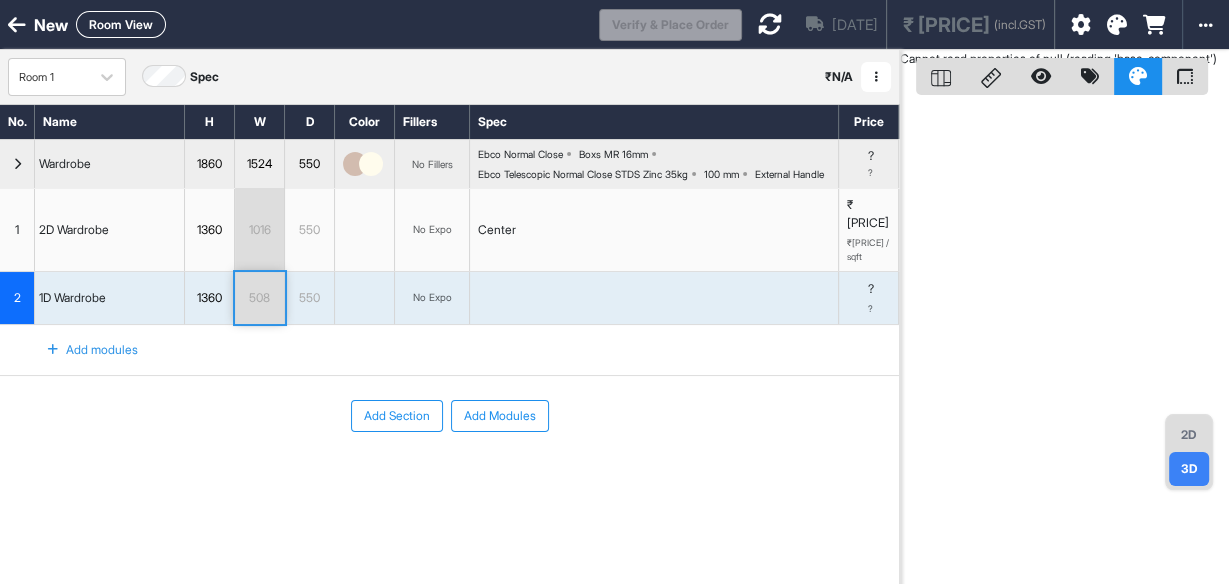 click on "Add modules" at bounding box center (81, 350) 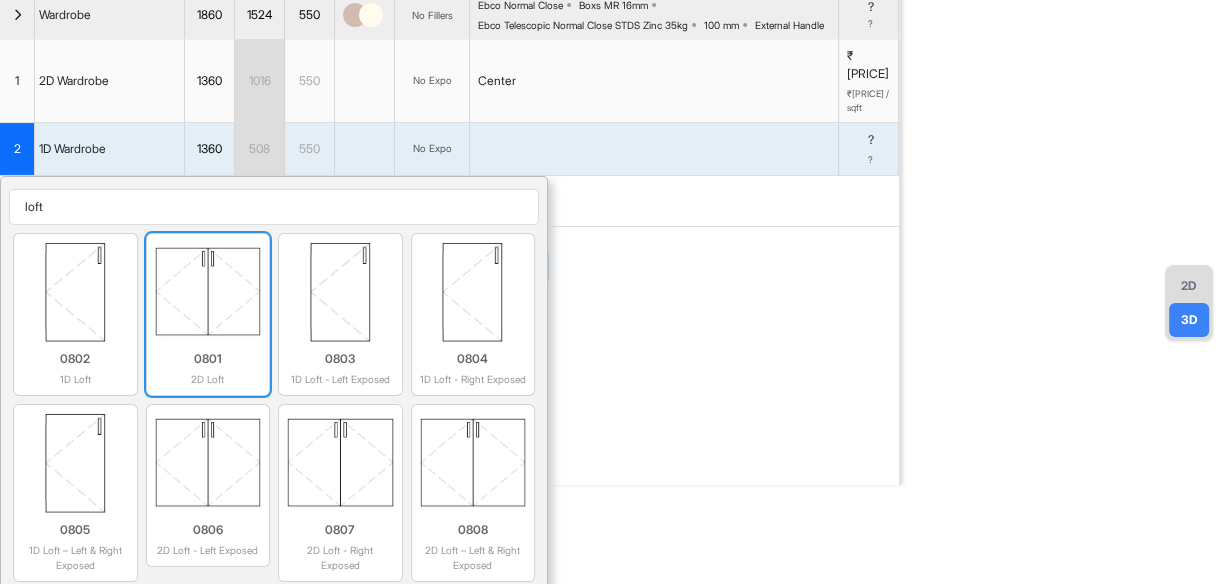 scroll, scrollTop: 154, scrollLeft: 0, axis: vertical 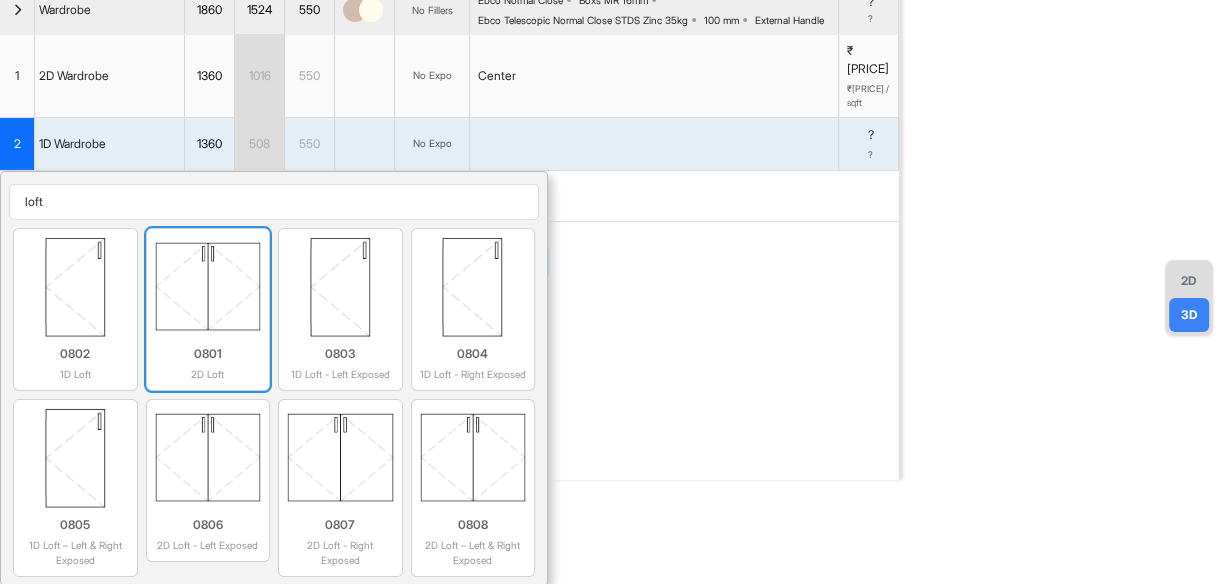 type on "loft" 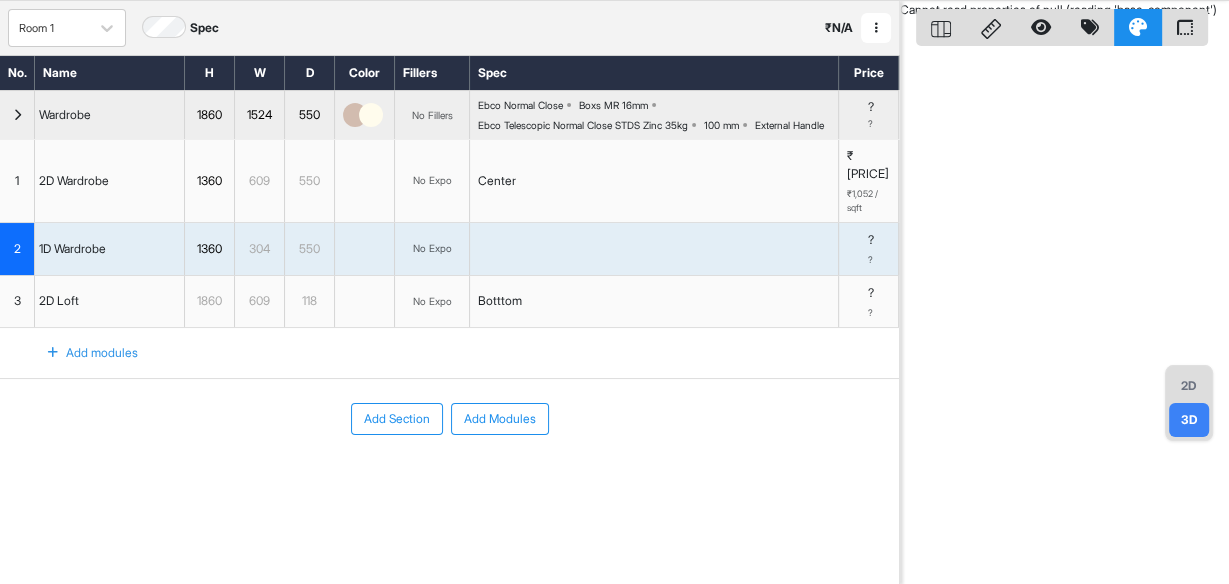click on "609" at bounding box center (259, 301) 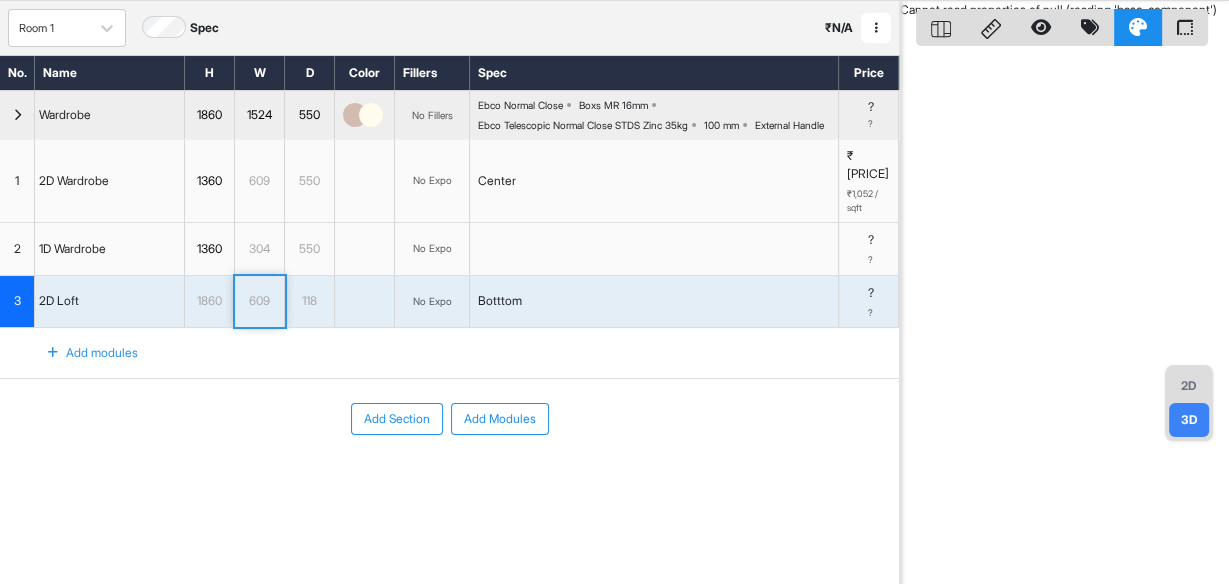 click on "609" at bounding box center (259, 301) 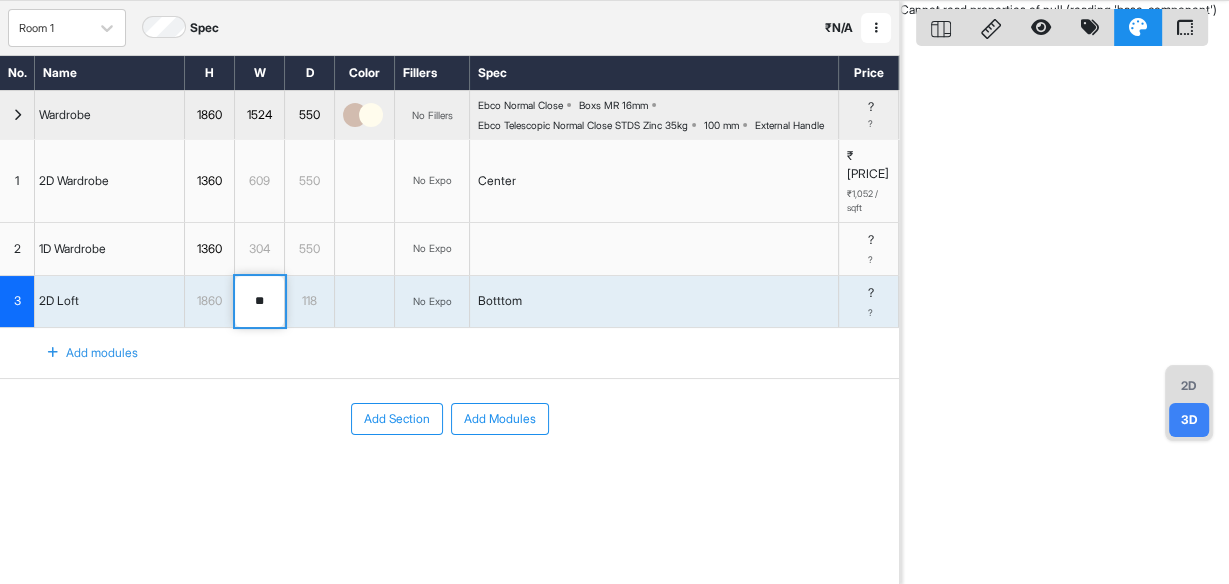 type on "*" 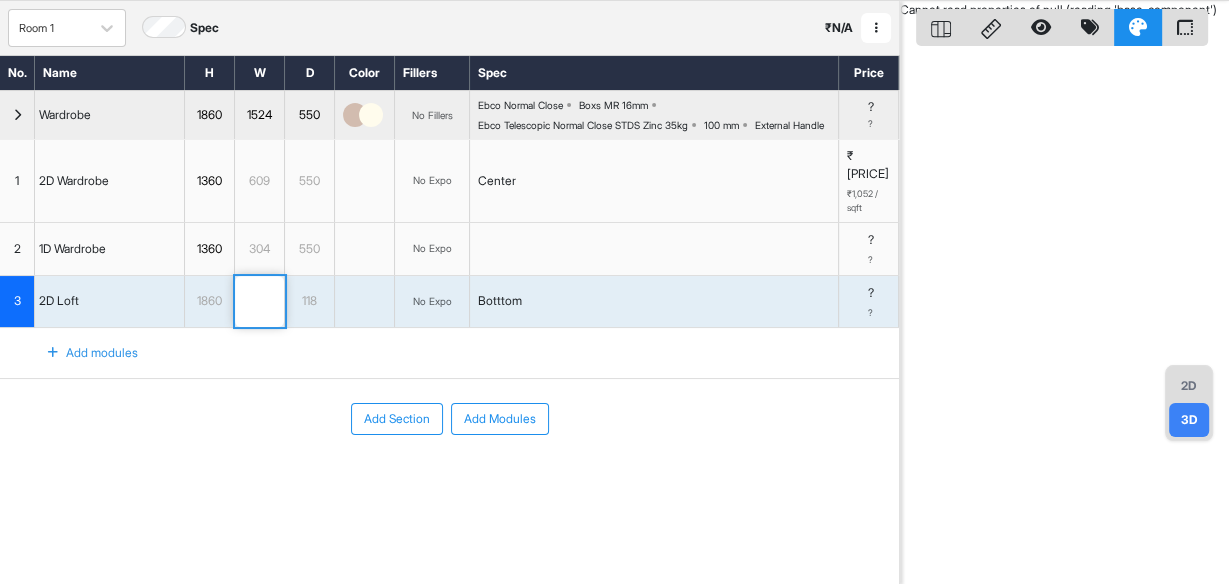 type 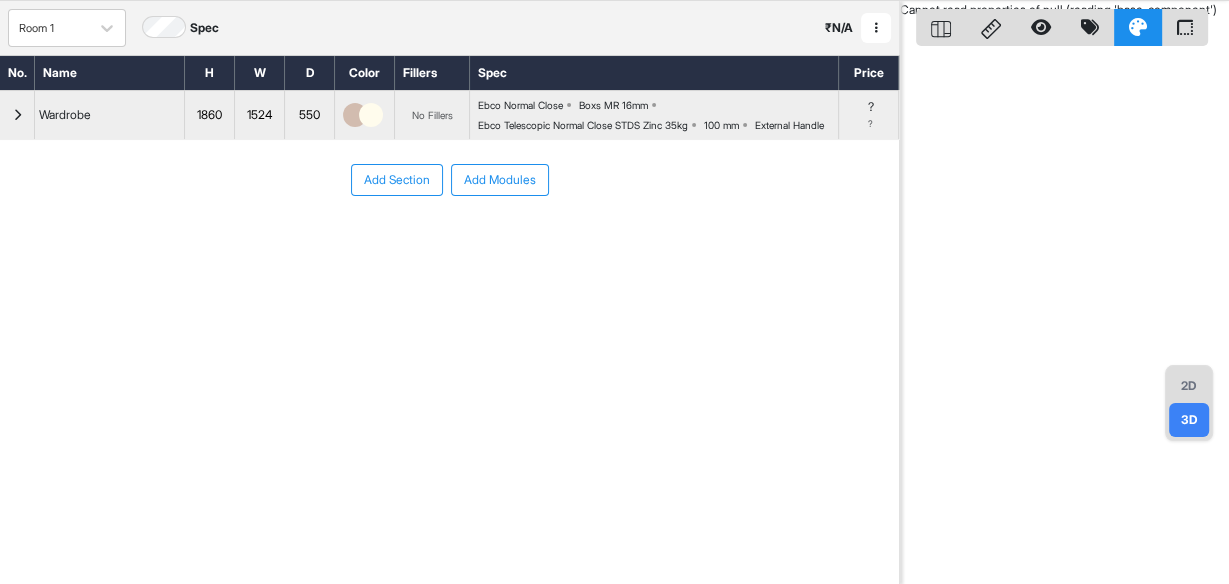 click at bounding box center (17, 115) 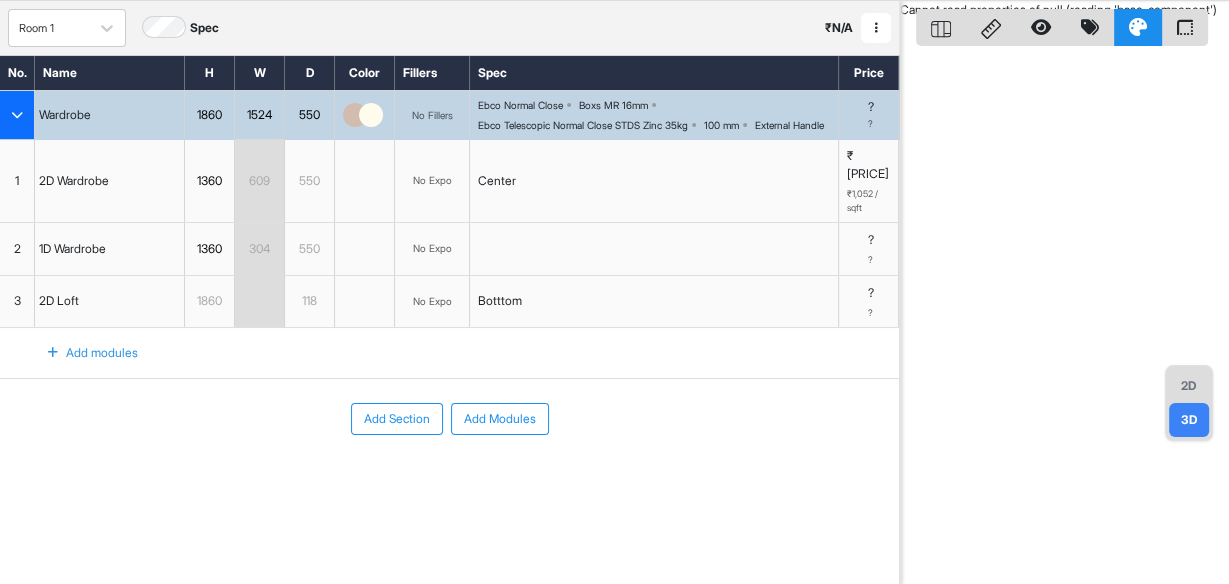 click on "3" at bounding box center (17, 302) 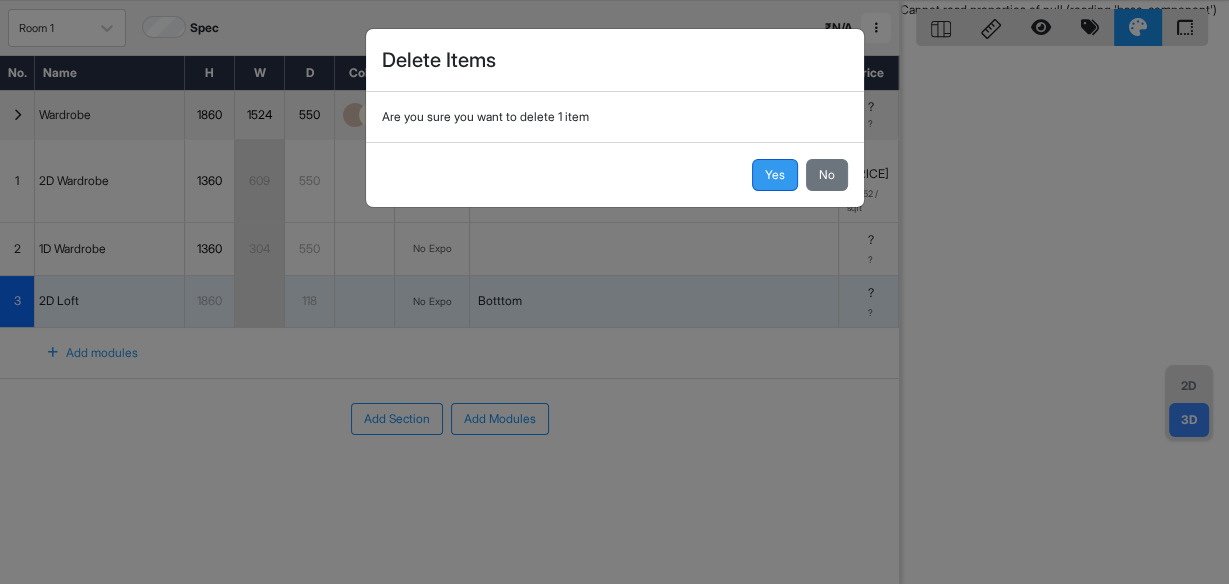 click on "Yes" at bounding box center [775, 175] 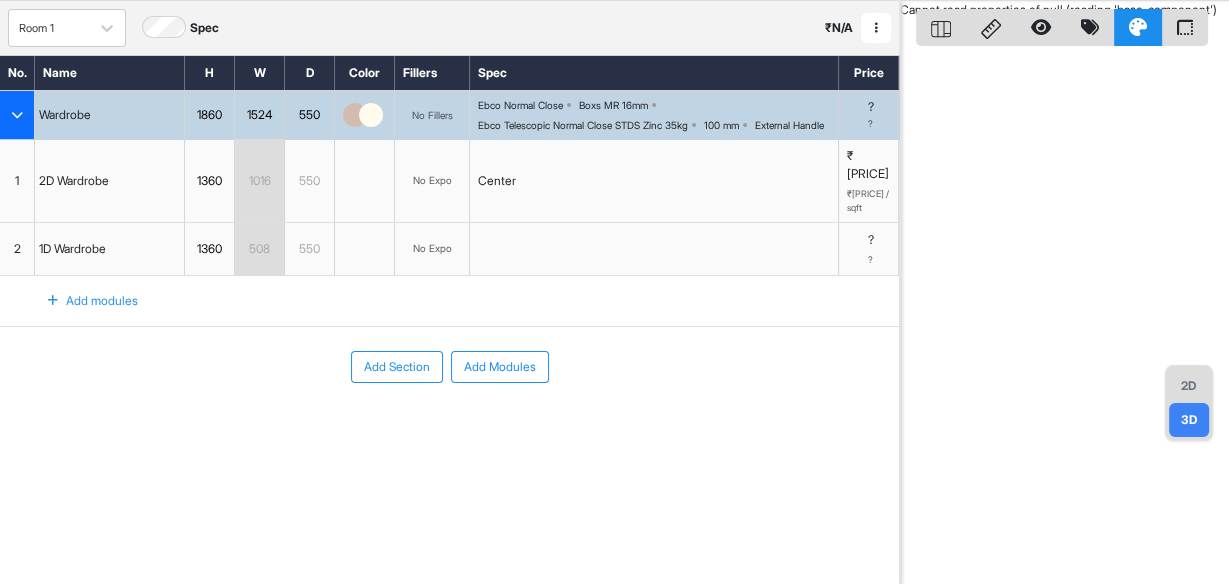 click on "Add modules" at bounding box center (81, 301) 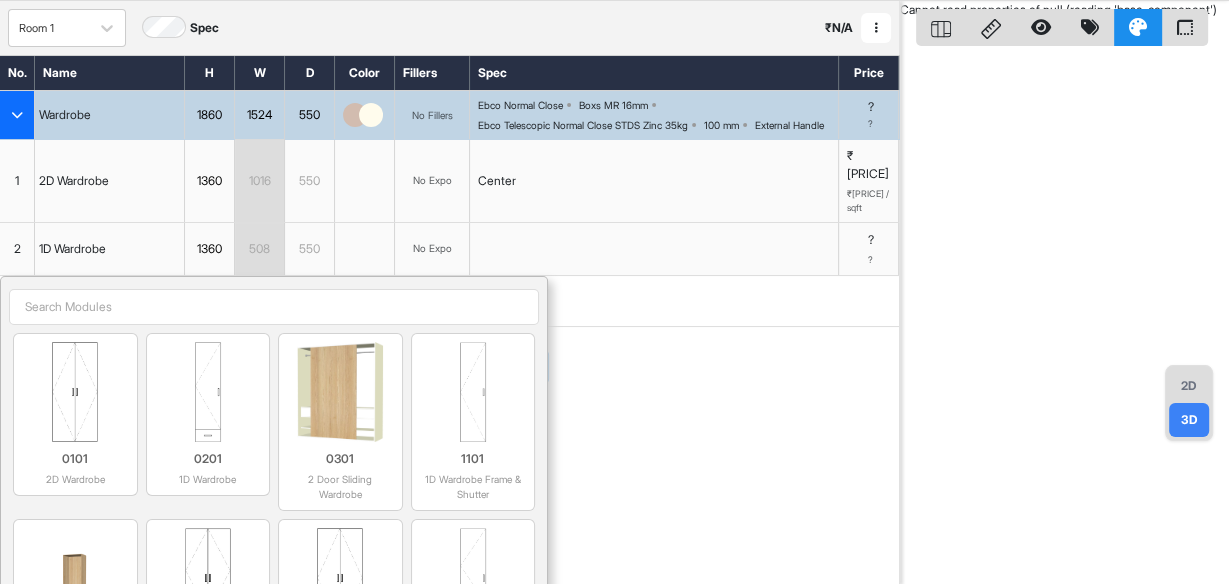 click at bounding box center [274, 307] 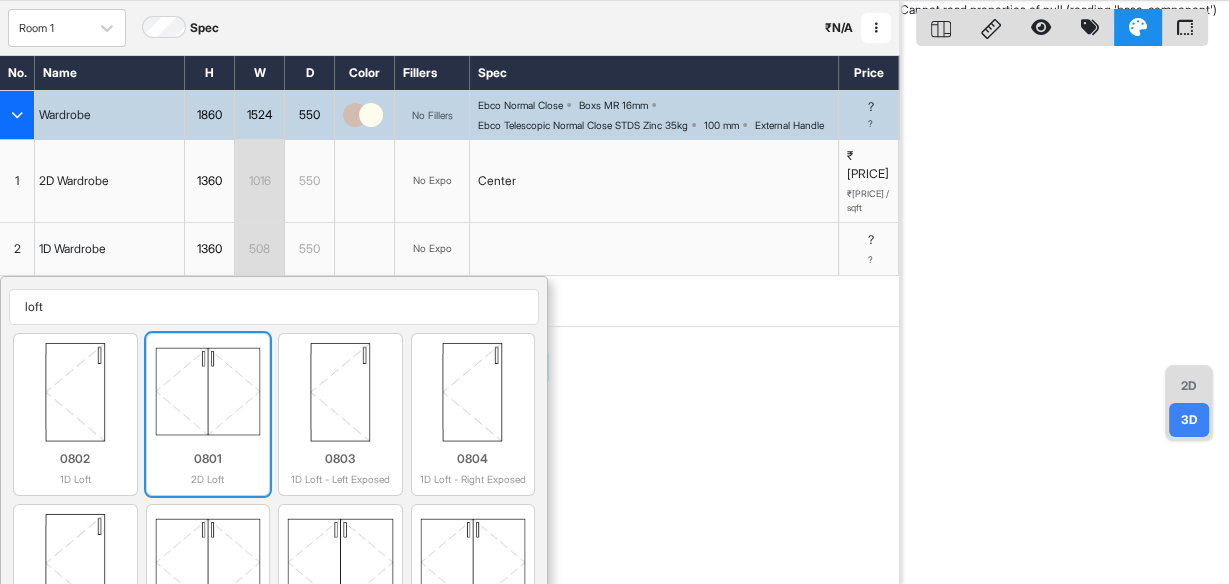 type on "loft" 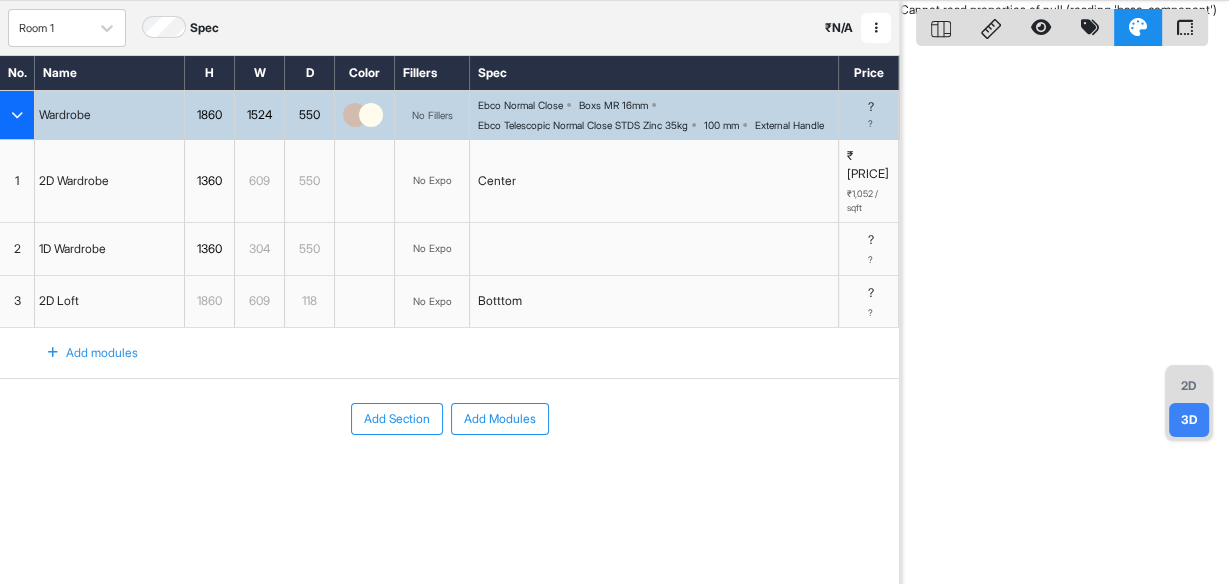 click on "609" at bounding box center (259, 301) 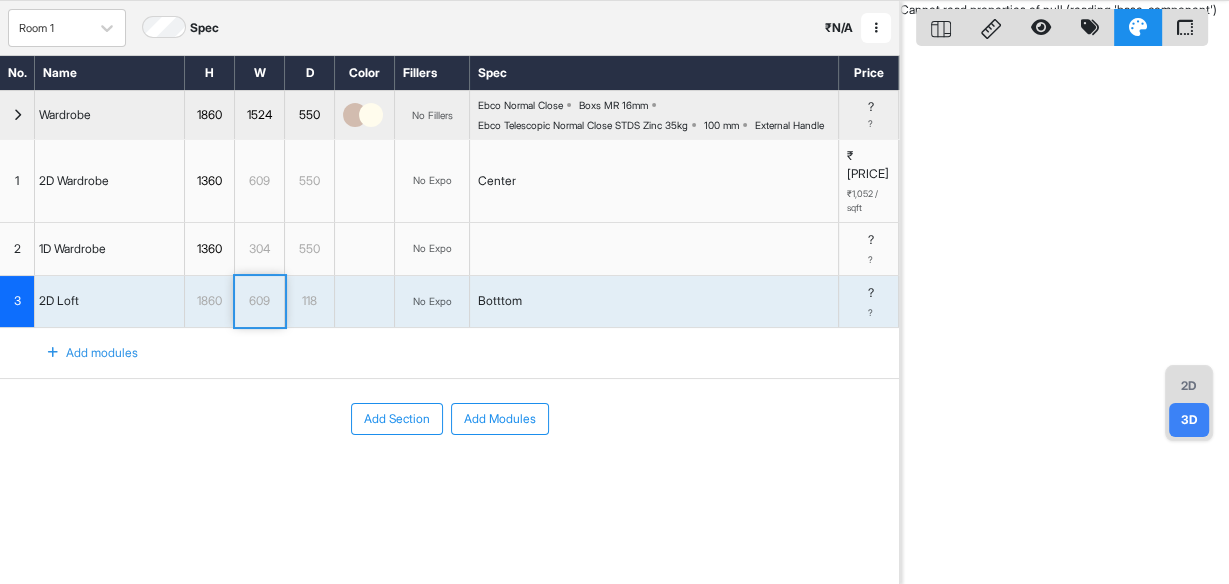click on "609" at bounding box center (259, 301) 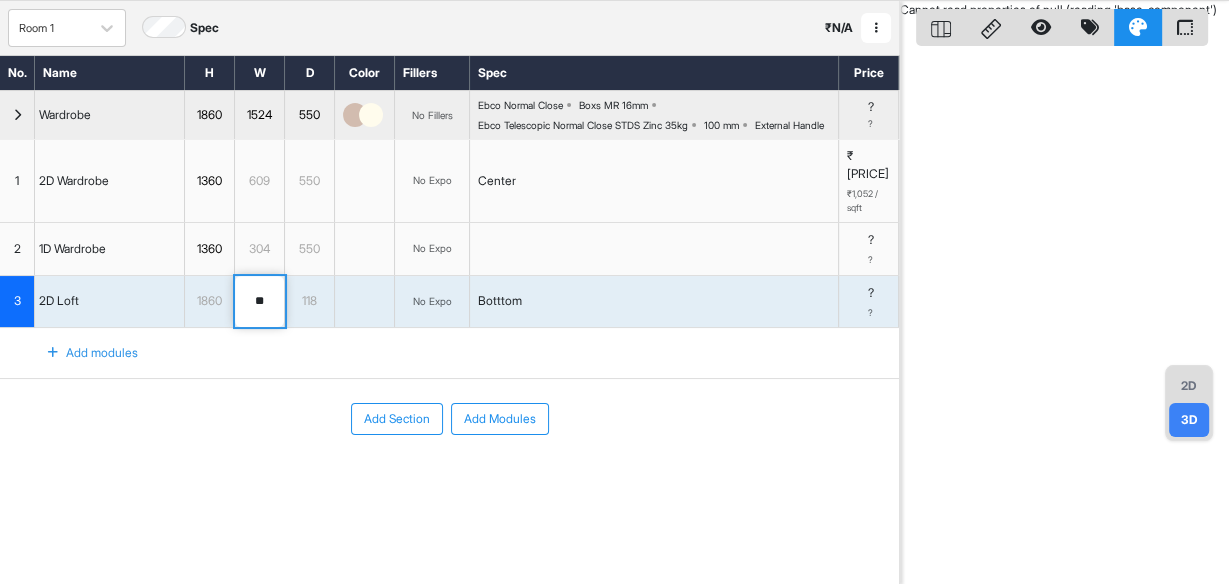 type on "*" 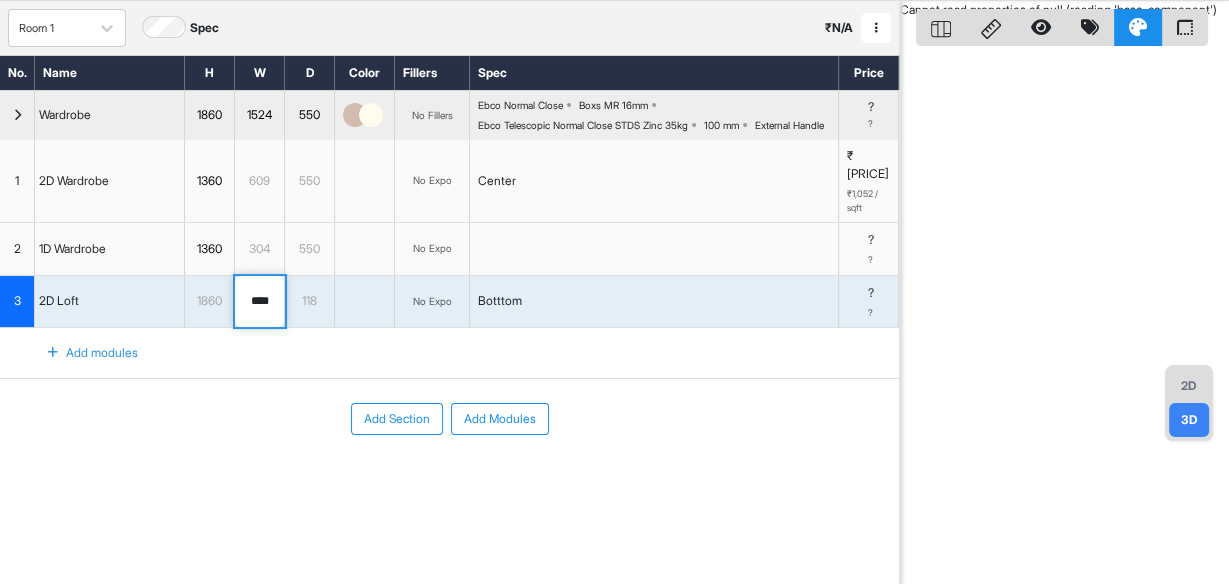 type on "****" 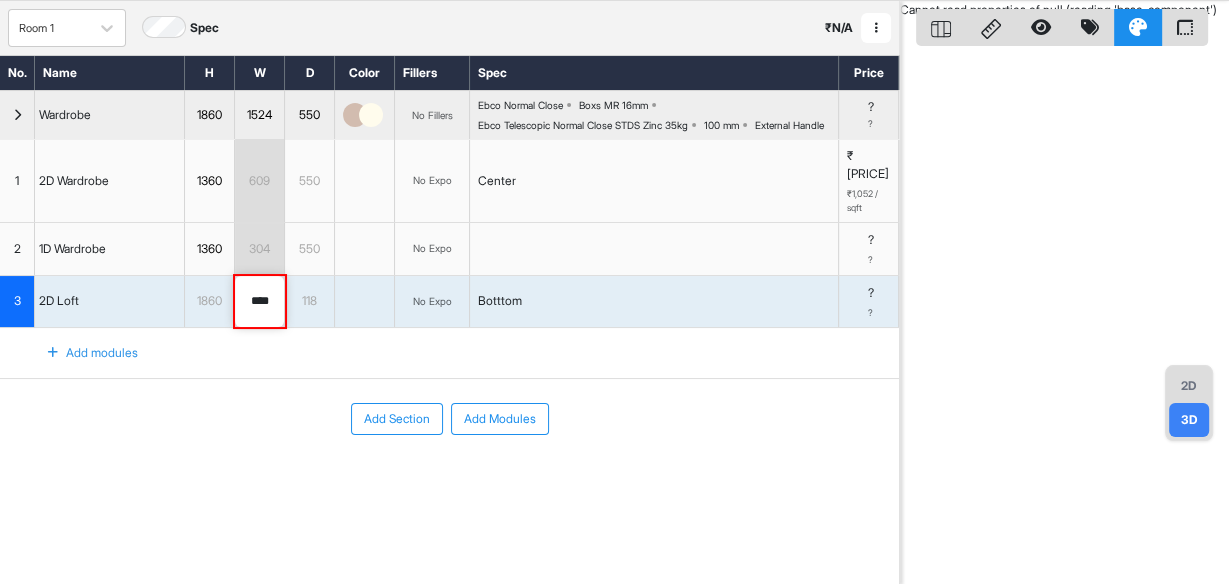 click on "Add Section Add Modules" at bounding box center (449, 479) 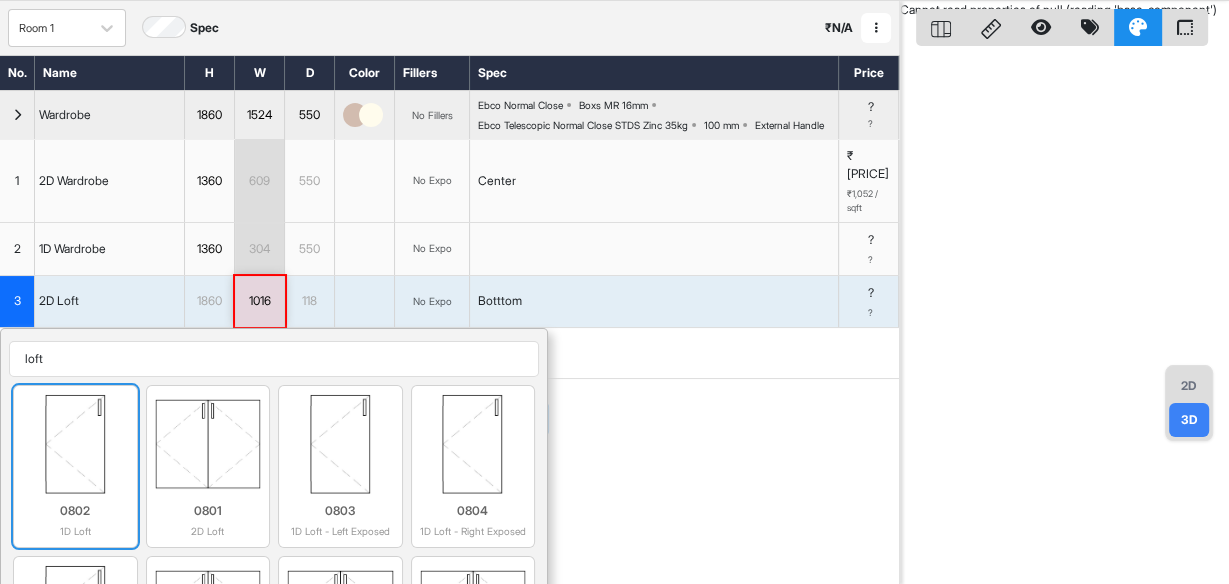 type on "loft" 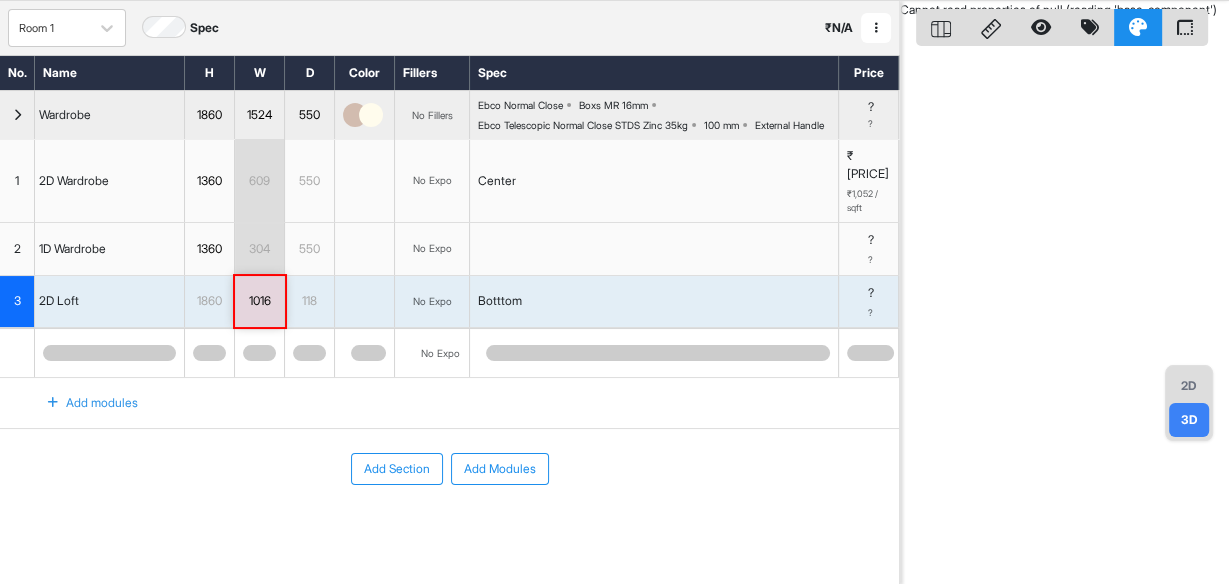 click at bounding box center (259, 353) 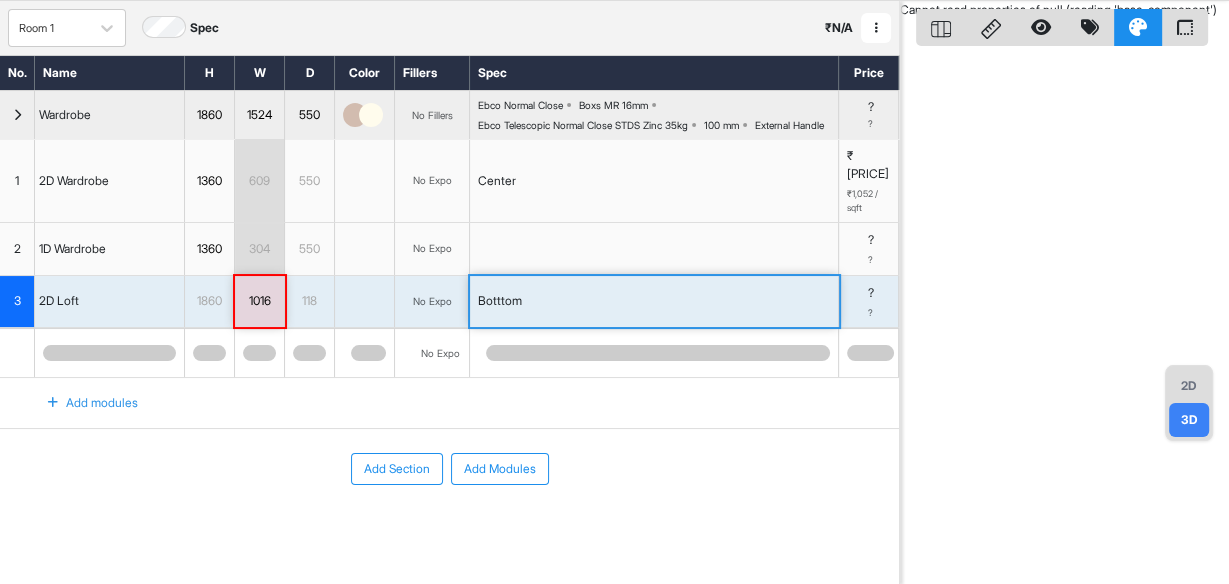 click on "Botttom" at bounding box center (654, 302) 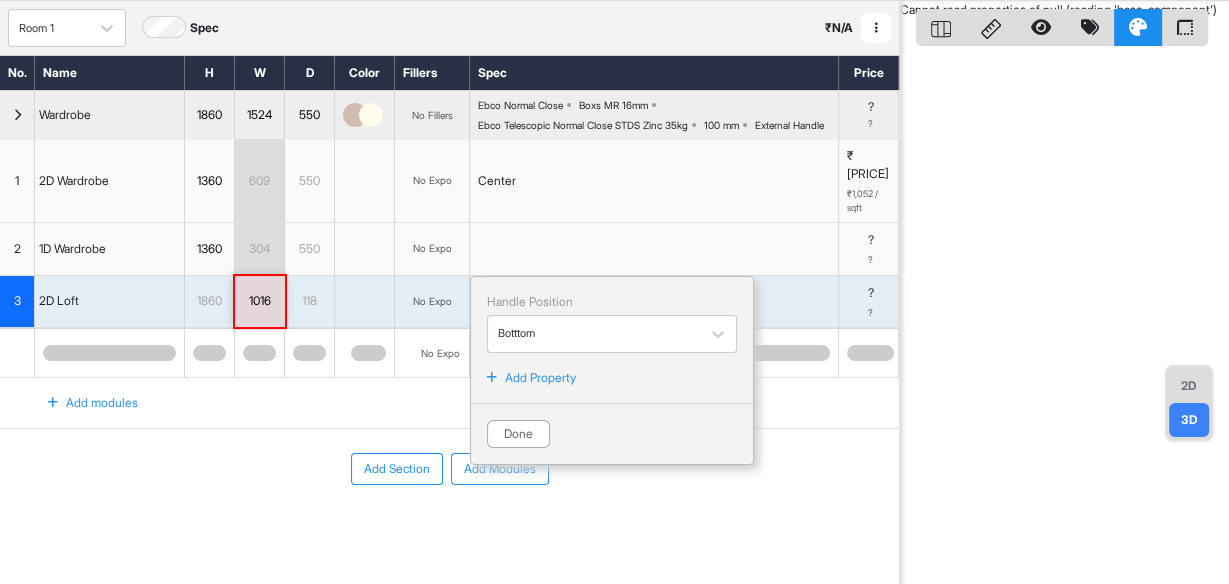 click on "Add Section Add Modules" at bounding box center [449, 529] 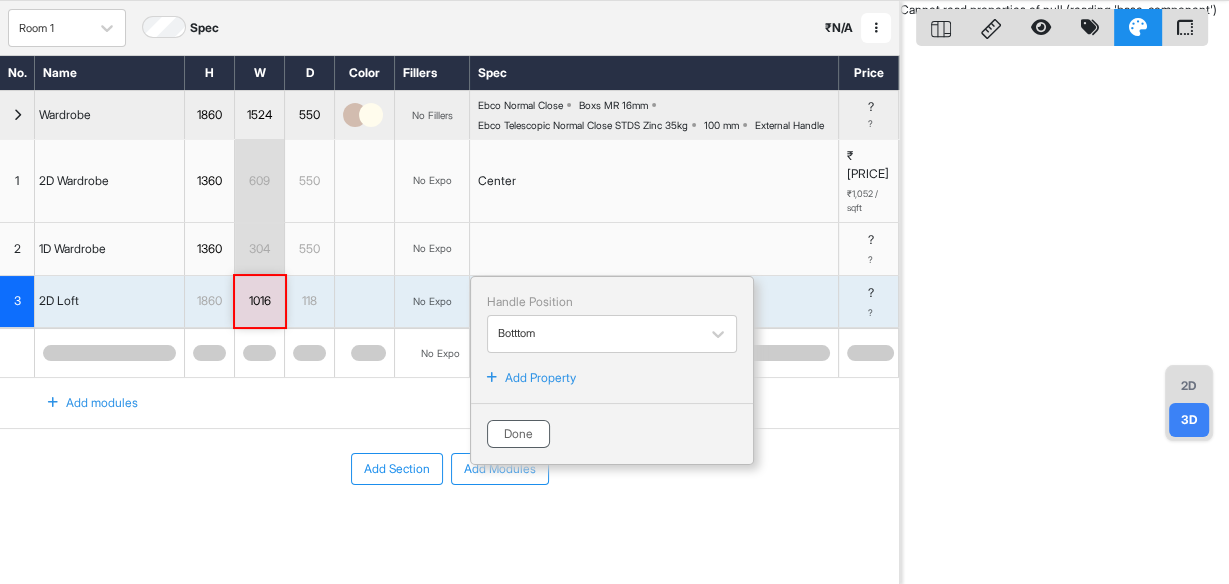 click on "Done" at bounding box center [518, 434] 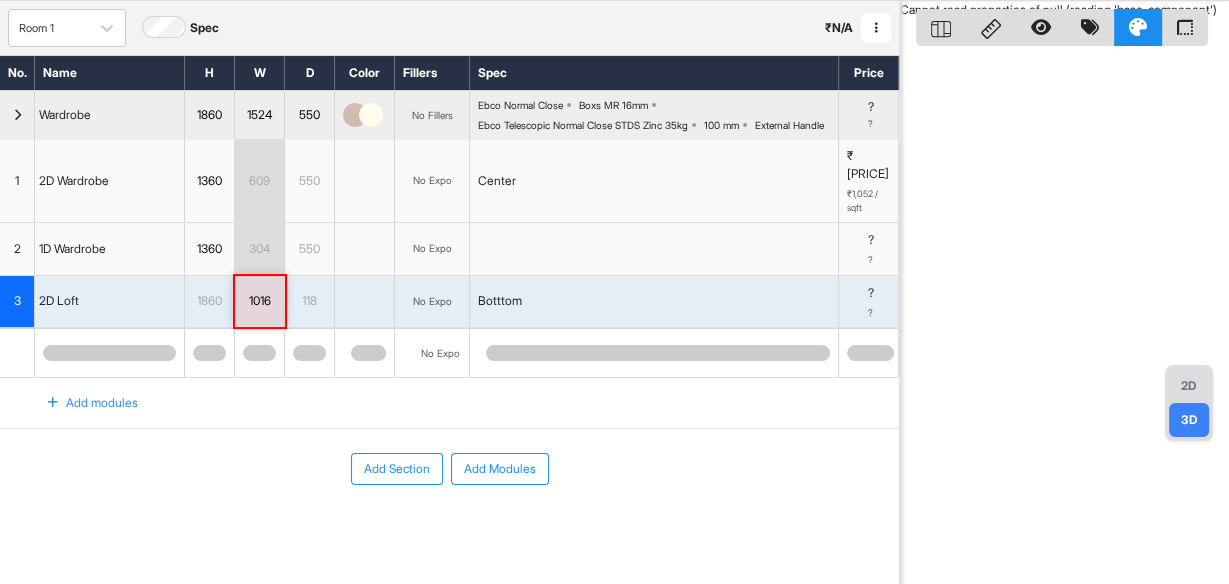click at bounding box center (259, 353) 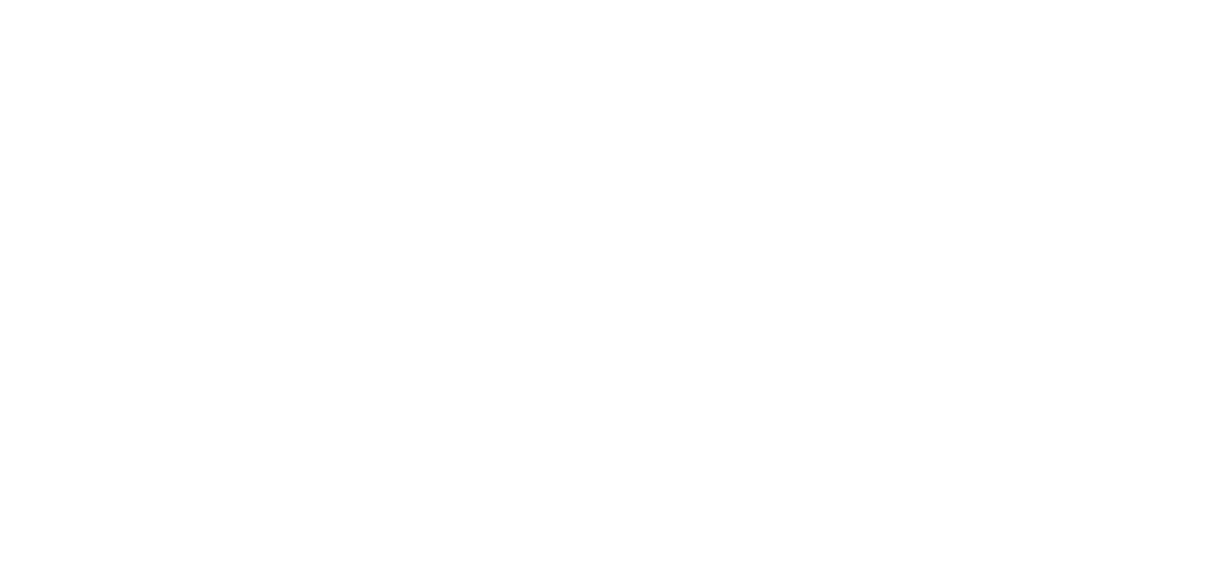 scroll, scrollTop: 0, scrollLeft: 0, axis: both 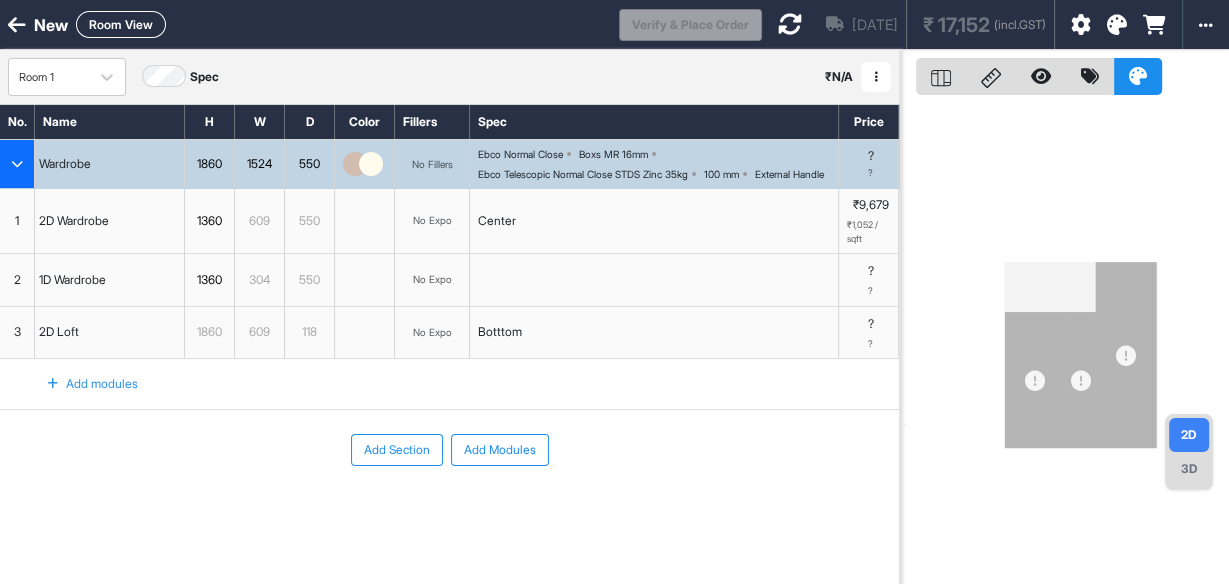 drag, startPoint x: 1099, startPoint y: 441, endPoint x: 841, endPoint y: 430, distance: 258.23438 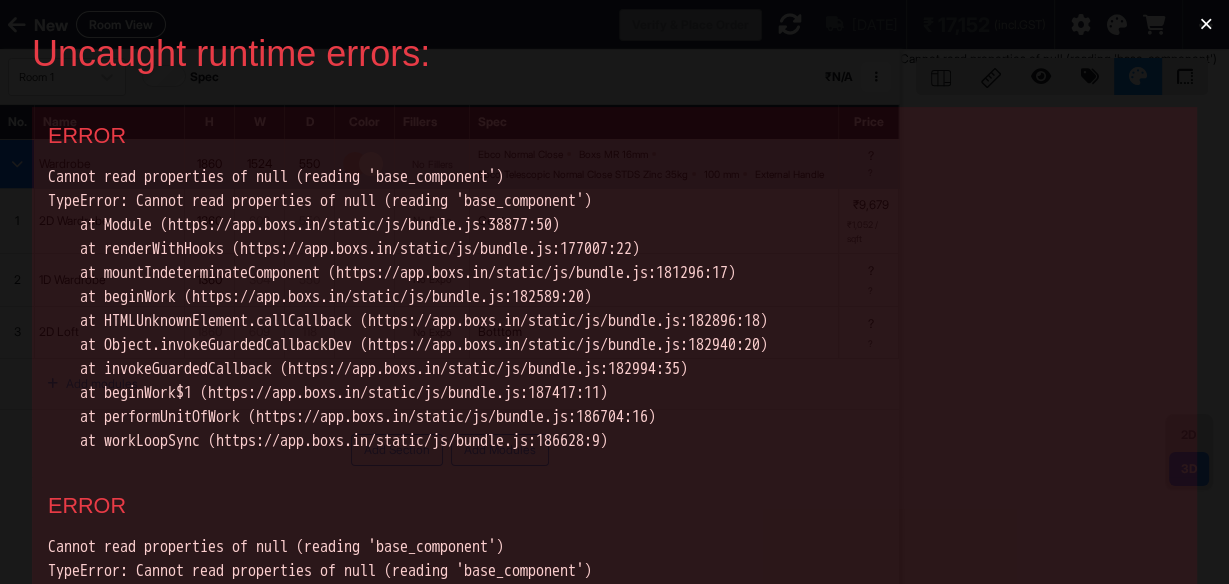 scroll, scrollTop: 0, scrollLeft: 0, axis: both 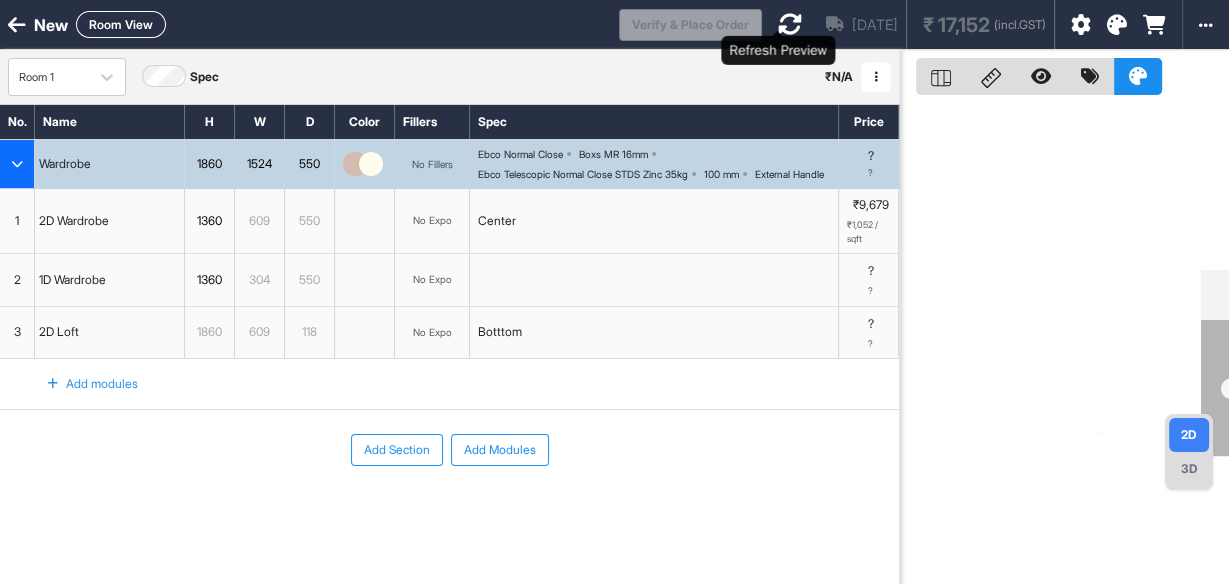 click at bounding box center [790, 24] 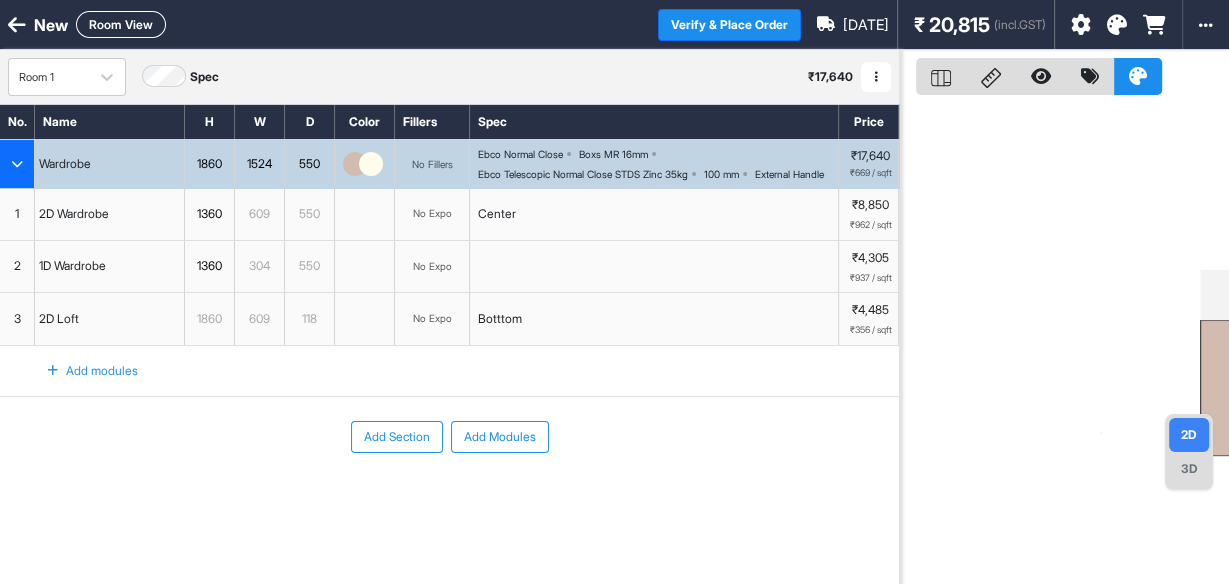 click on "3D" at bounding box center (1189, 469) 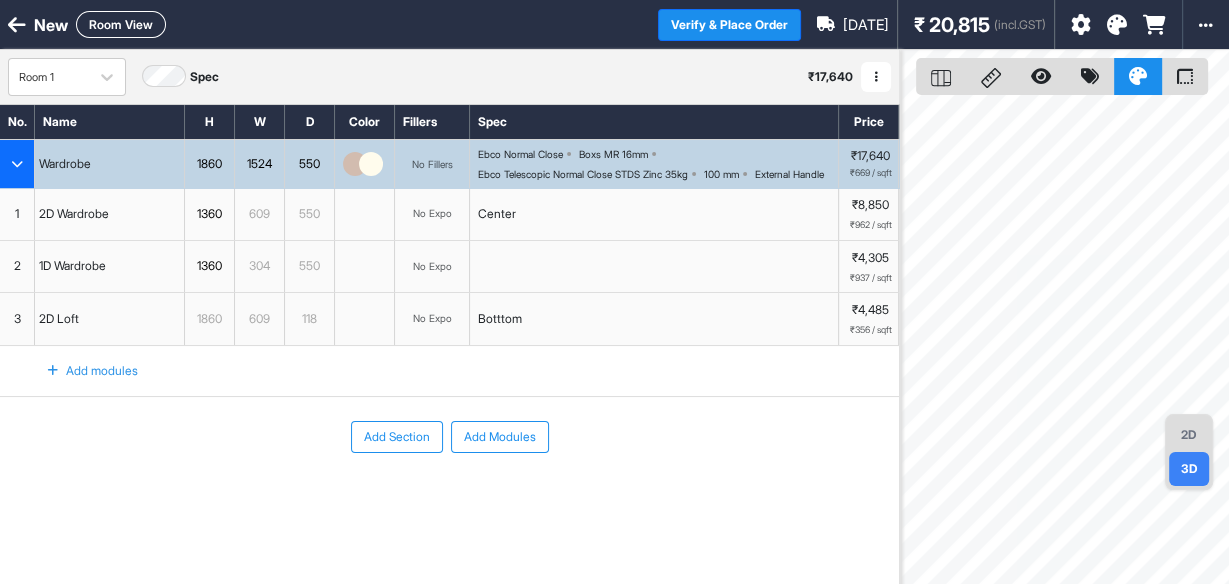 click on "1860" at bounding box center (209, 319) 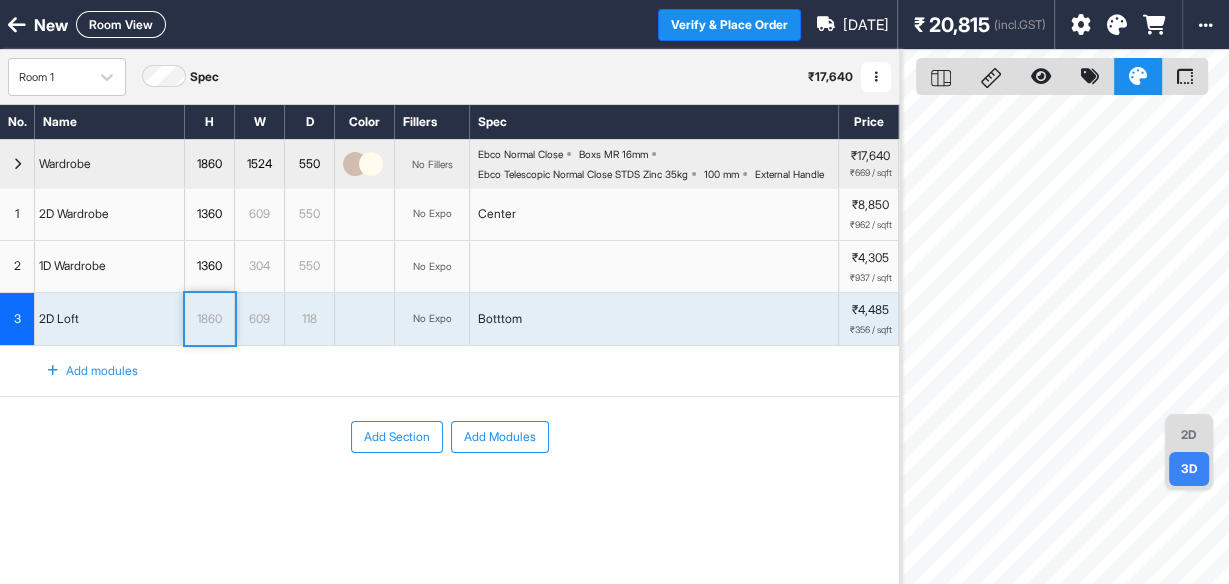 click on "1860" at bounding box center [209, 319] 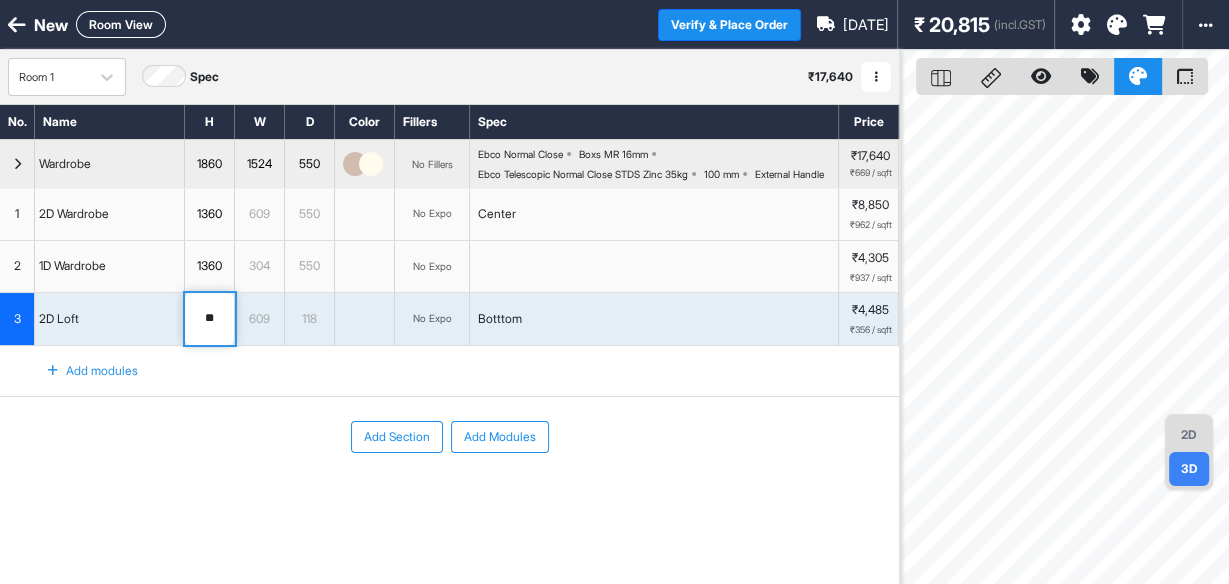 type on "*" 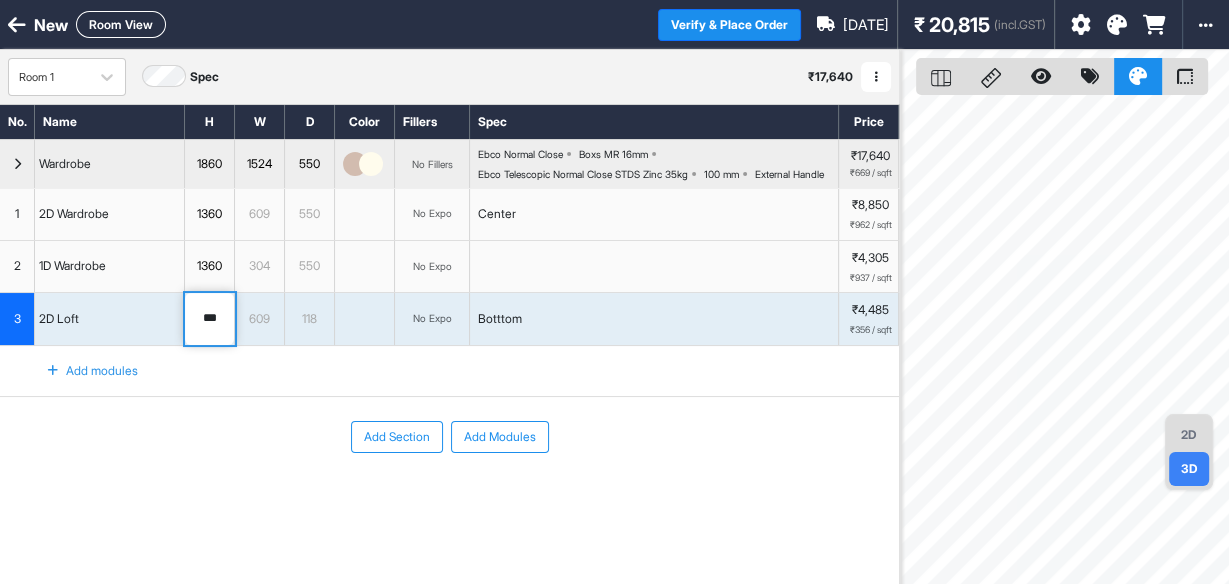 type on "***" 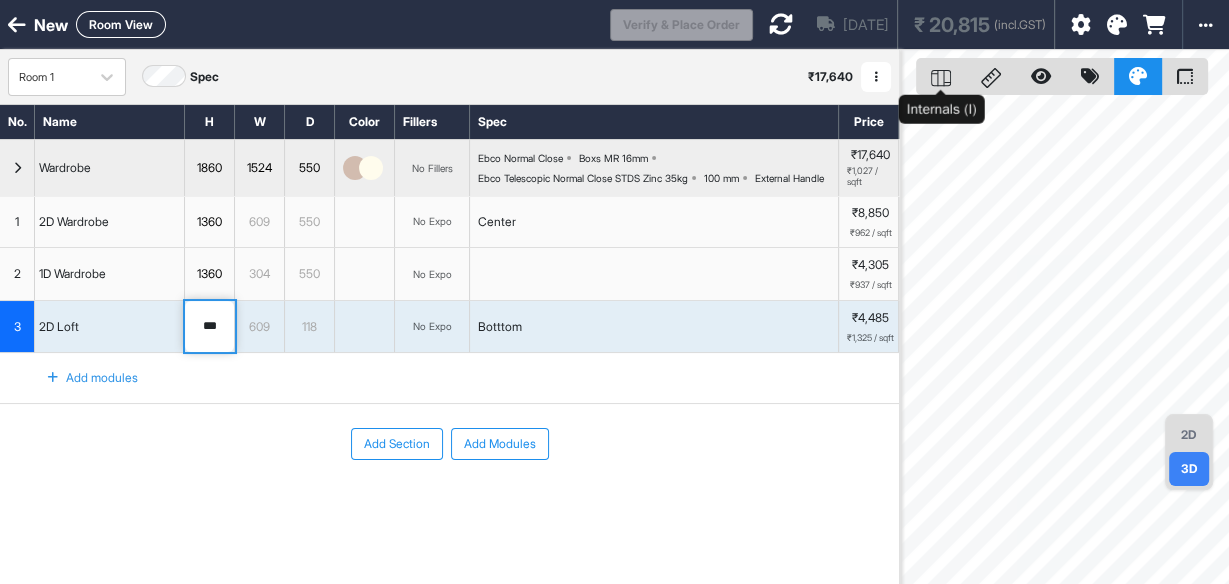 click 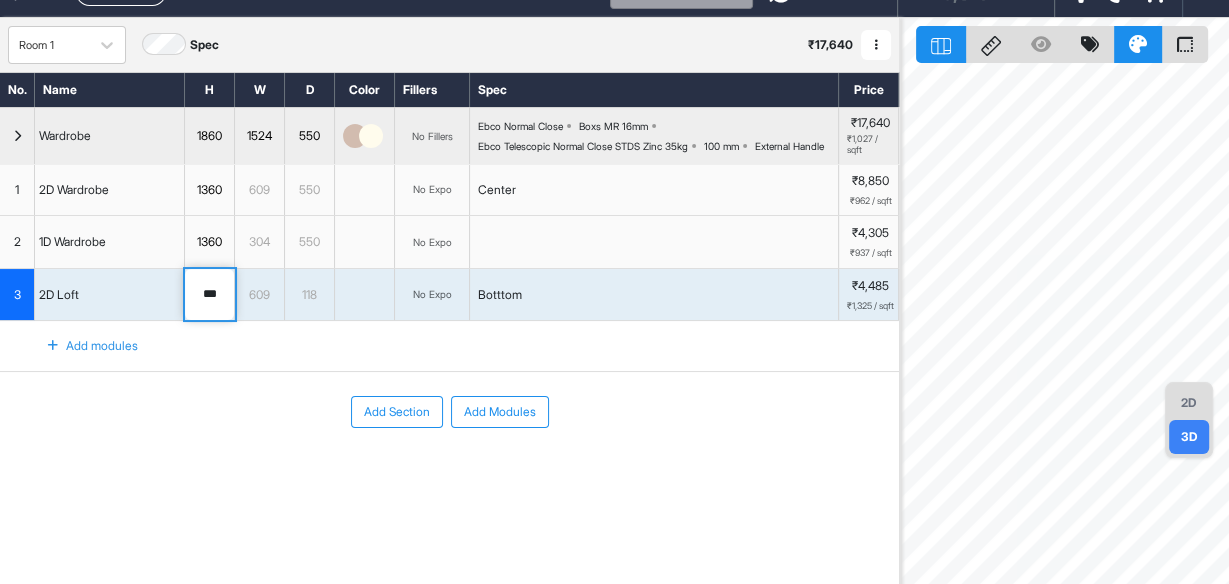 scroll, scrollTop: 40, scrollLeft: 0, axis: vertical 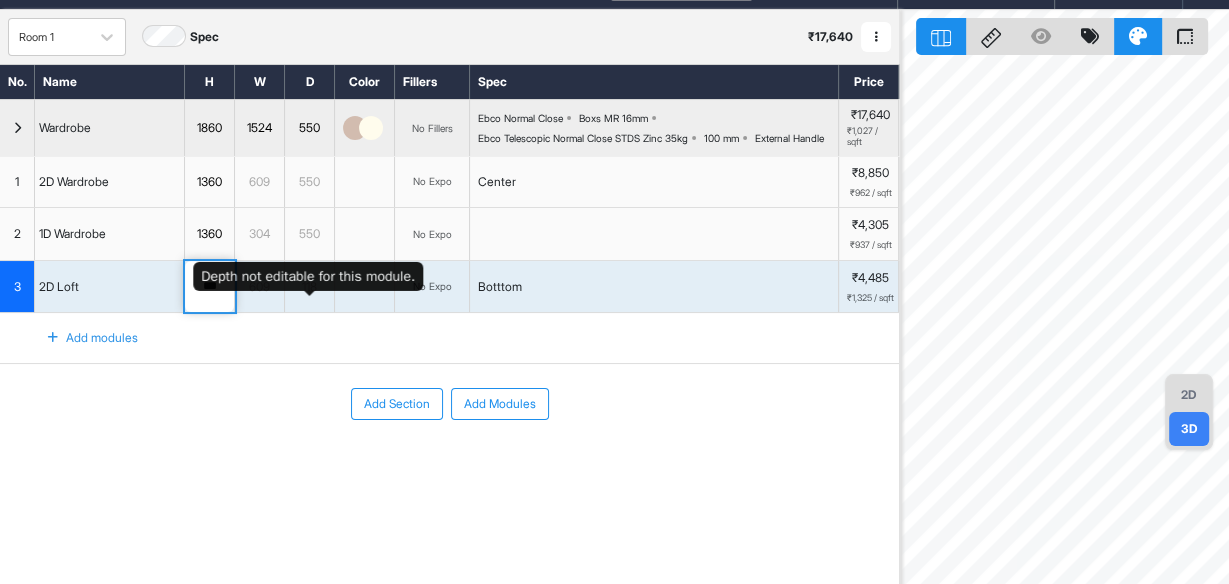 click on "118" at bounding box center [309, 287] 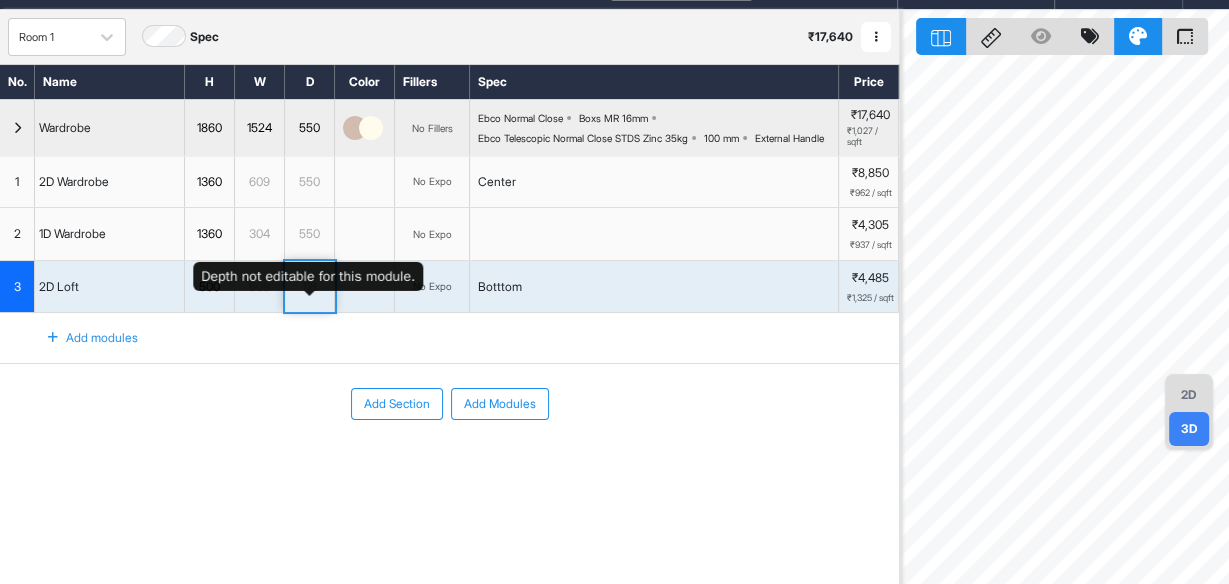 click on "118" at bounding box center [309, 287] 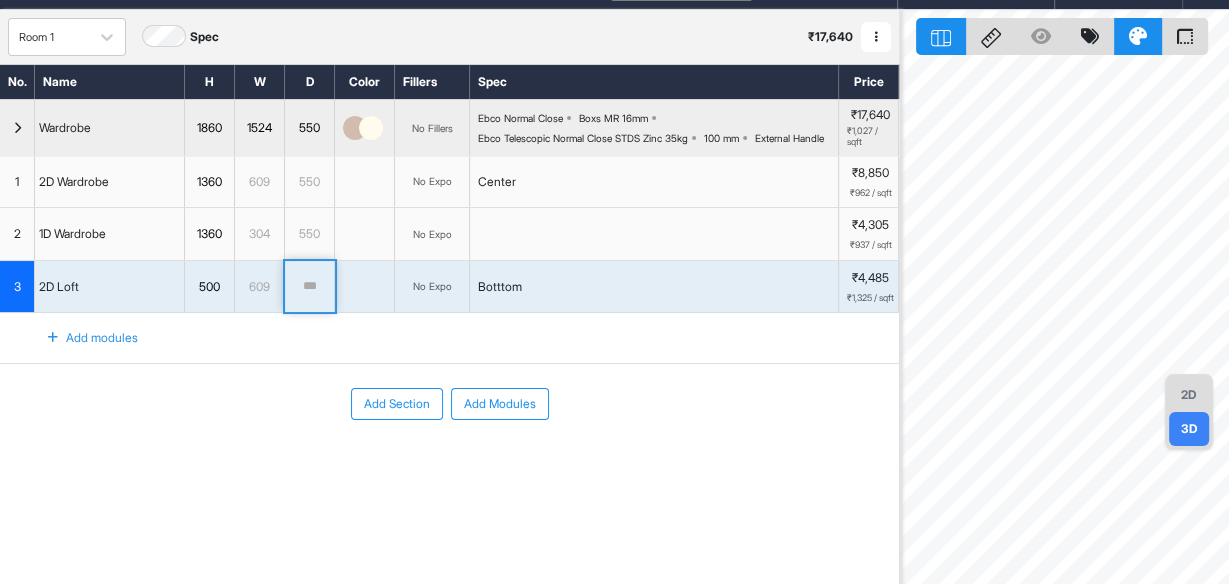 click on "609" at bounding box center (259, 287) 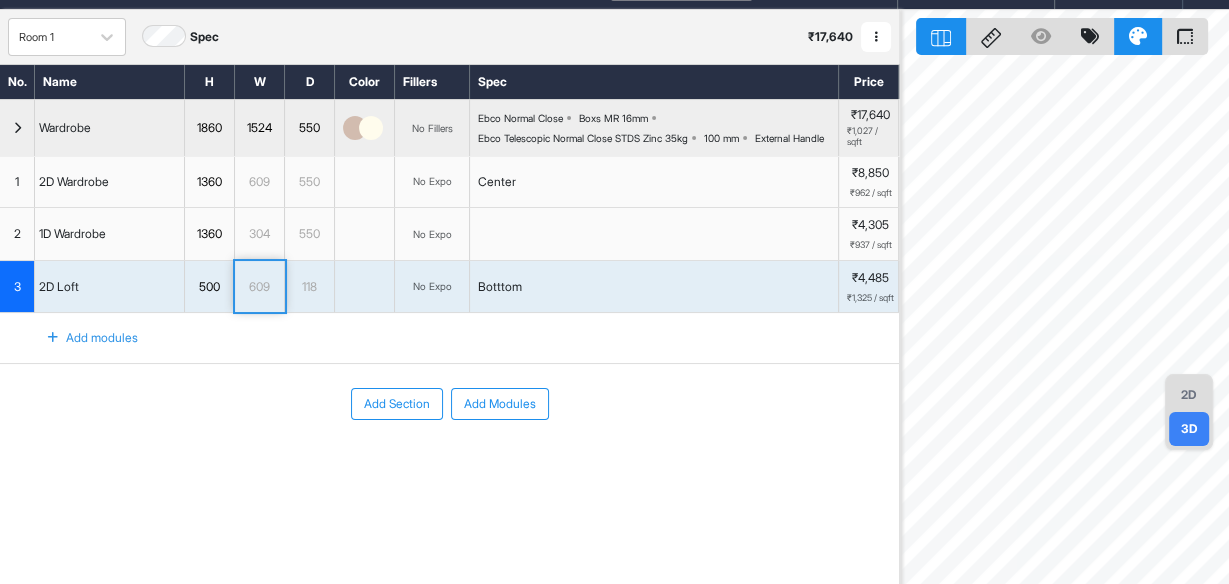 click on "609" at bounding box center (259, 287) 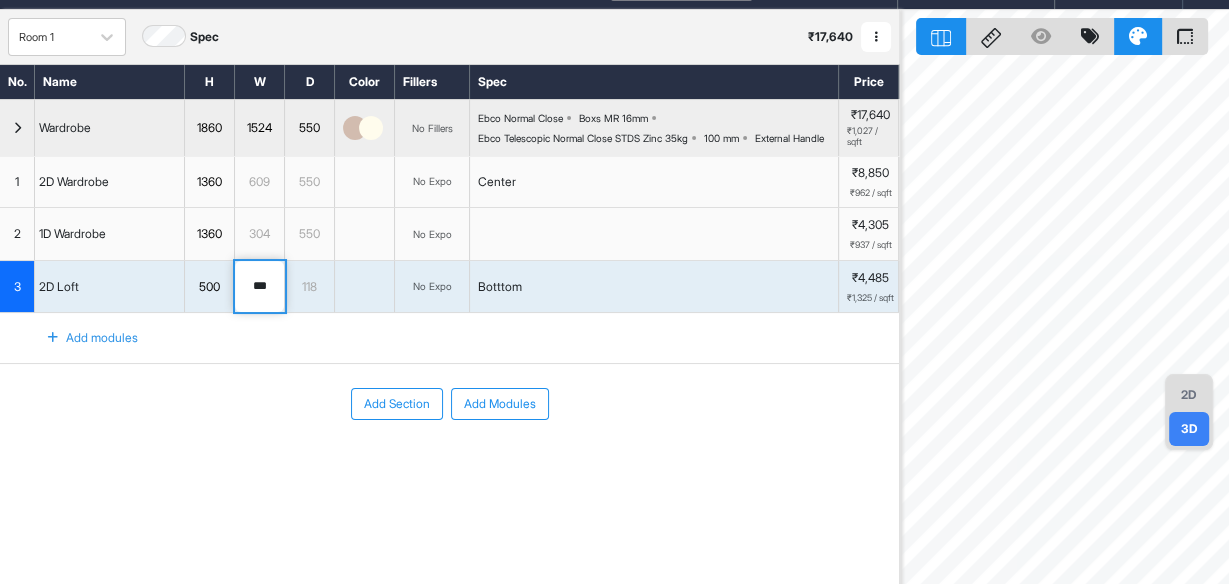 click on "***" at bounding box center [259, 287] 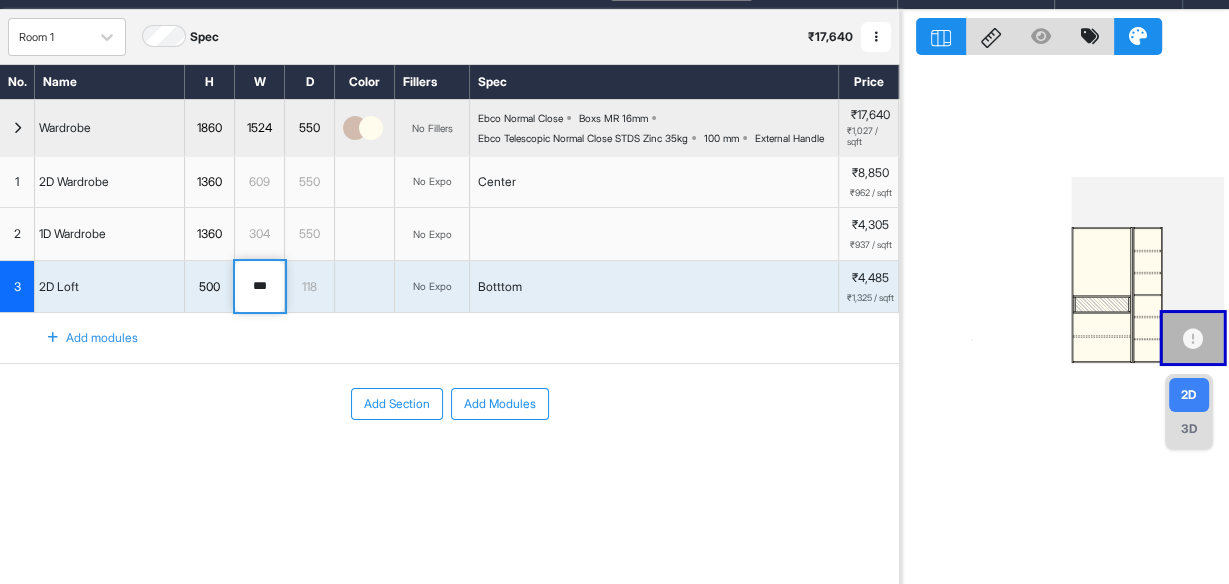 drag, startPoint x: 1066, startPoint y: 304, endPoint x: 887, endPoint y: 307, distance: 179.02513 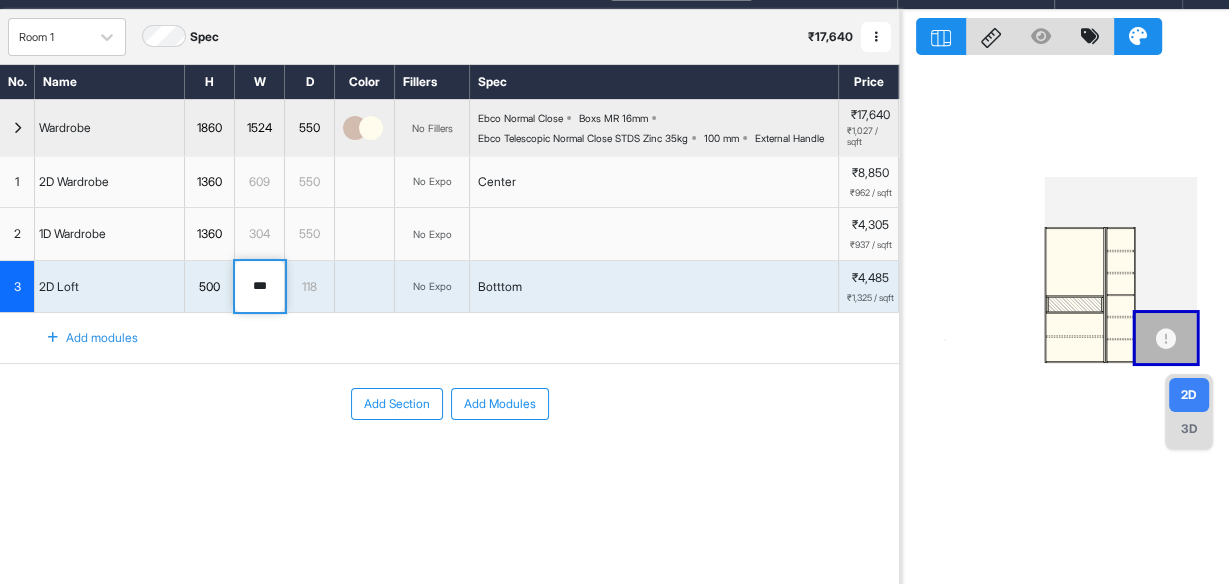 click at bounding box center (1120, 328) 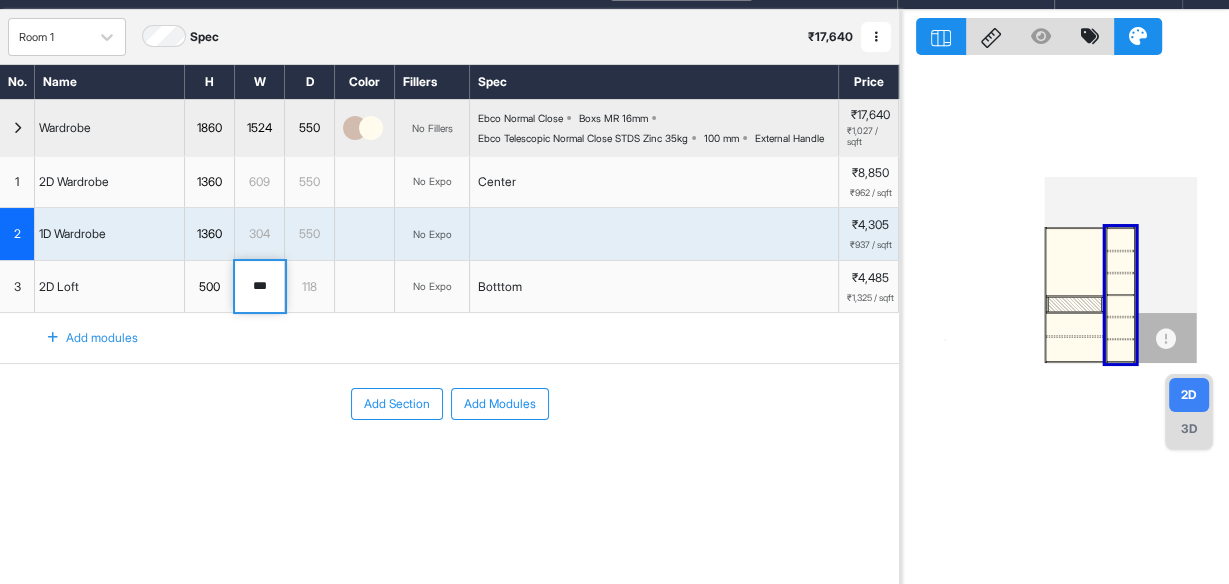 click at bounding box center [1120, 328] 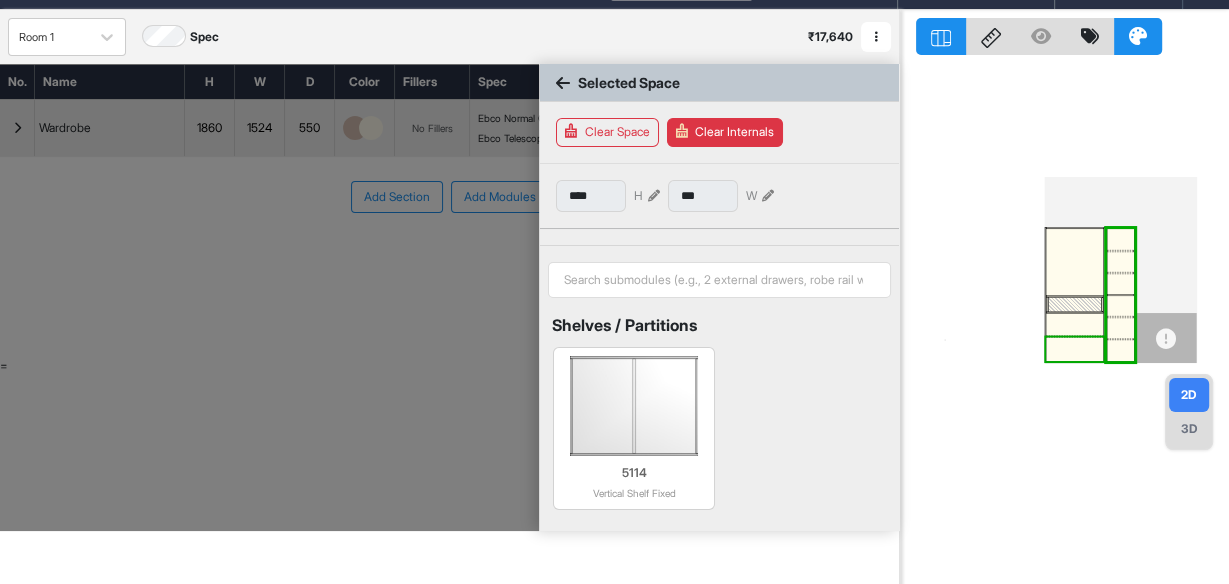 click at bounding box center [1074, 349] 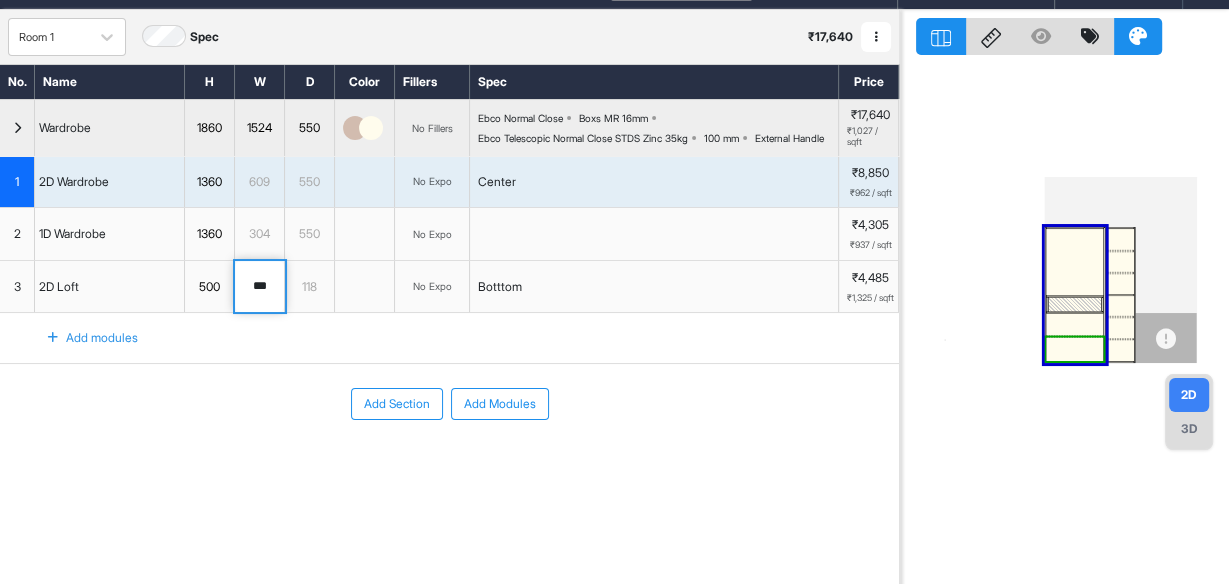 click at bounding box center [1064, 302] 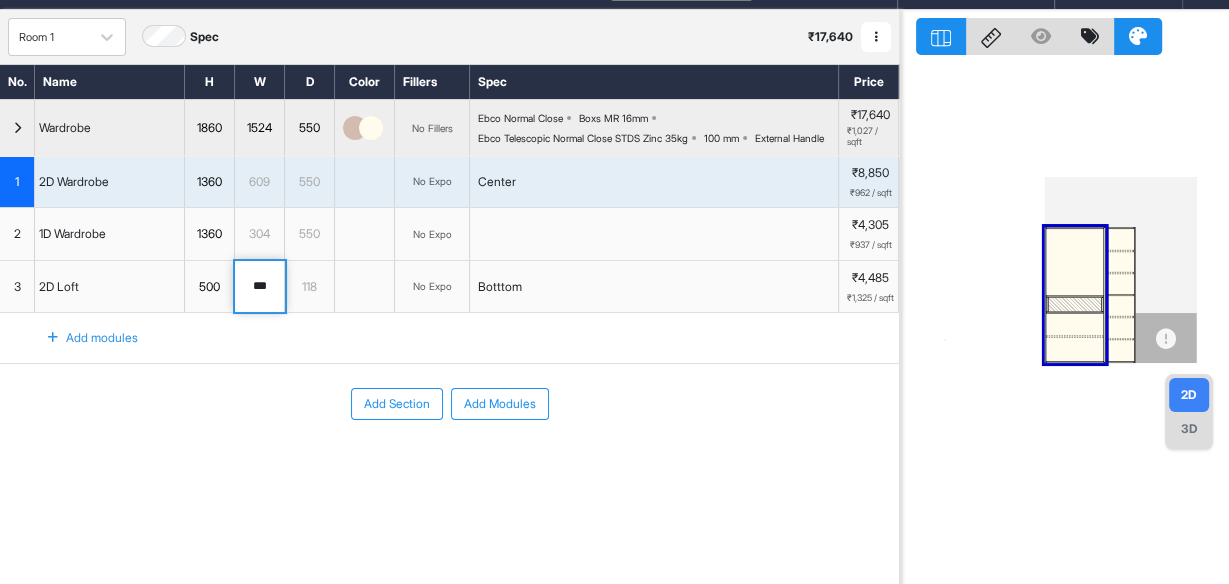 click at bounding box center [1074, 349] 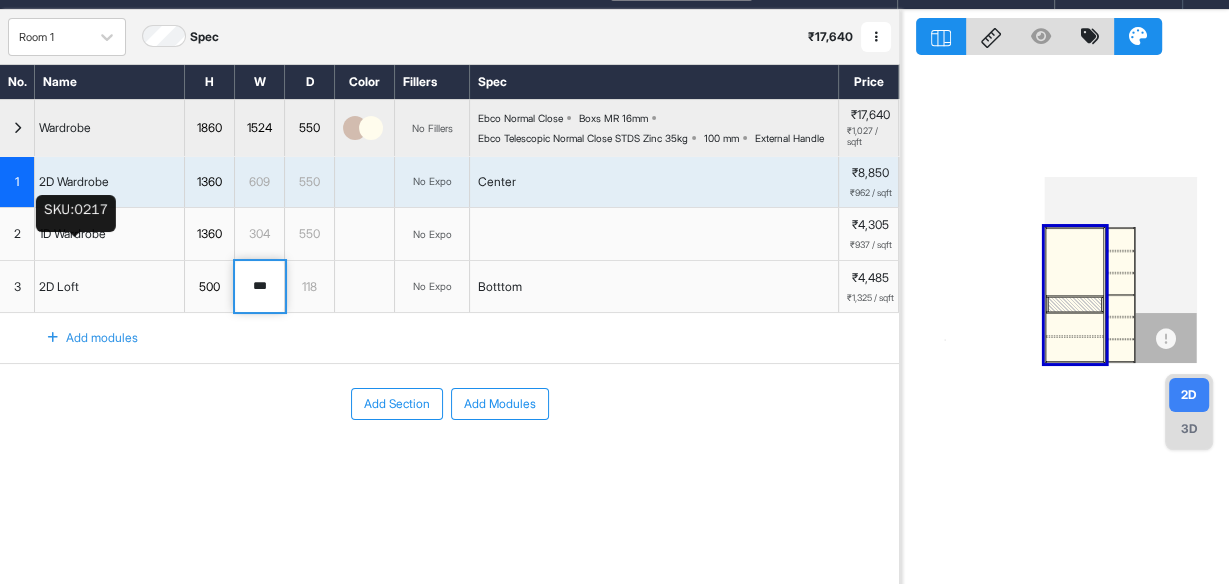 click on "1D Wardrobe" at bounding box center (72, 234) 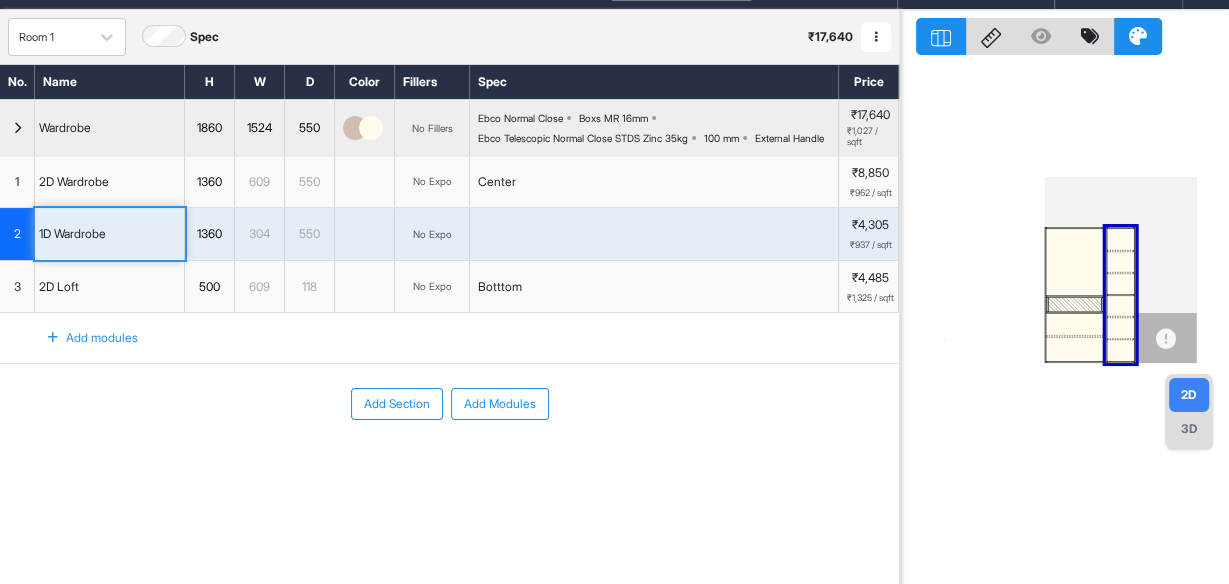 click on "1" at bounding box center (17, 182) 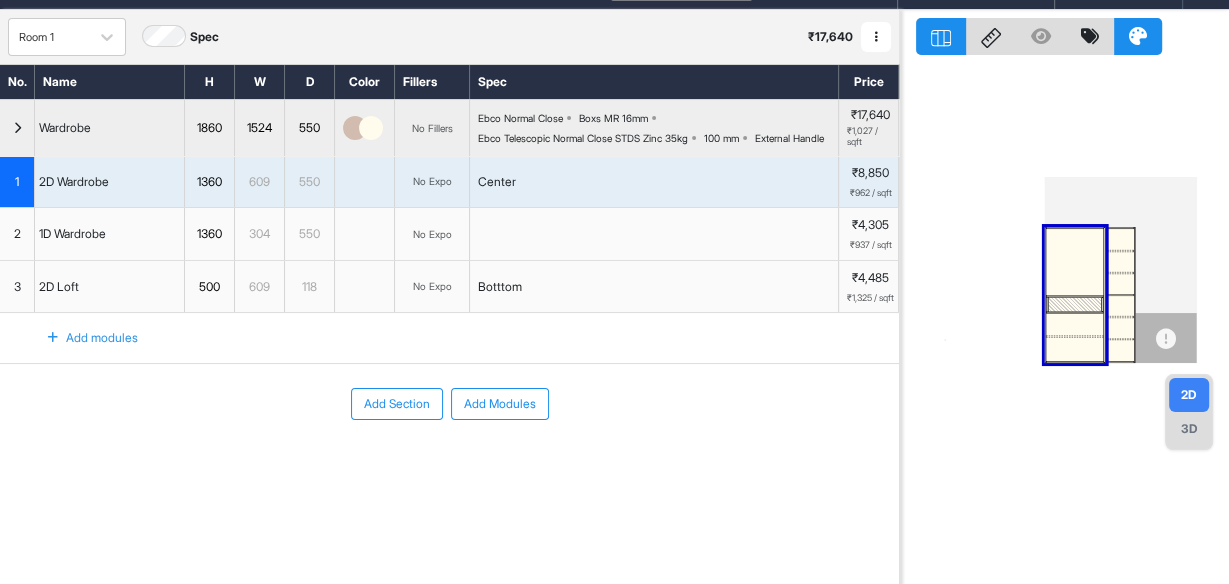 click on "2" at bounding box center [17, 234] 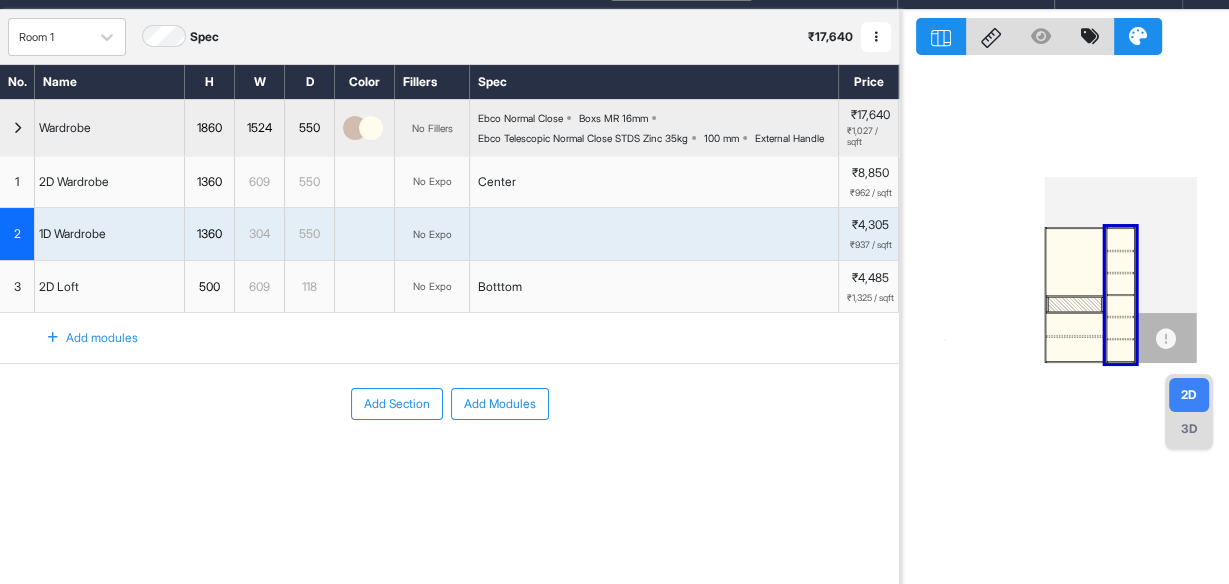 click on "3" at bounding box center [17, 287] 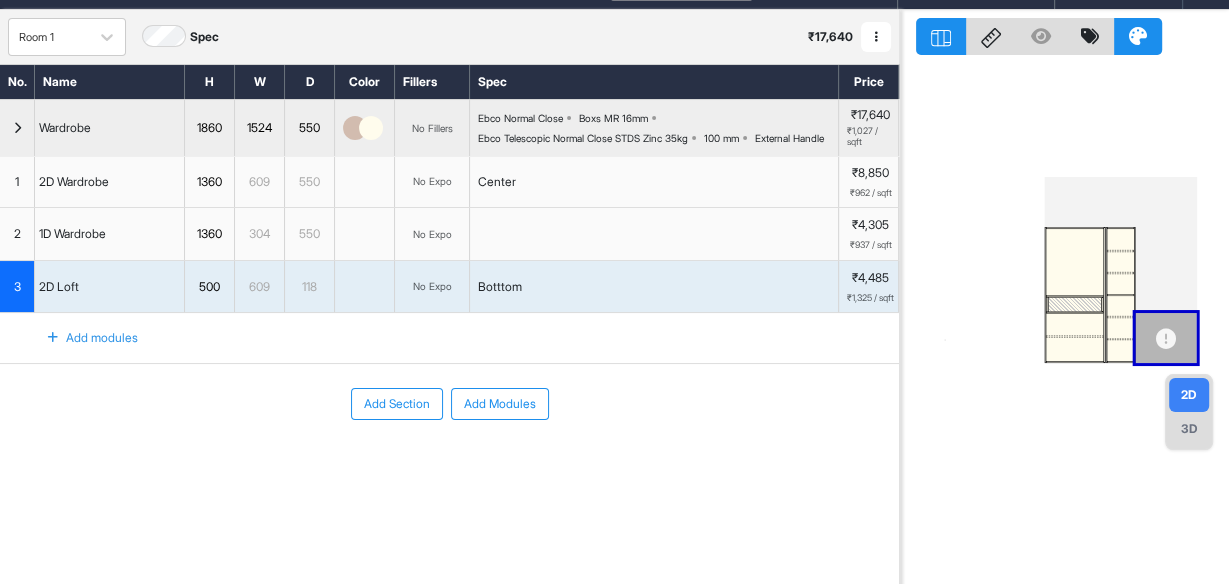 click on "3D" at bounding box center [1189, 429] 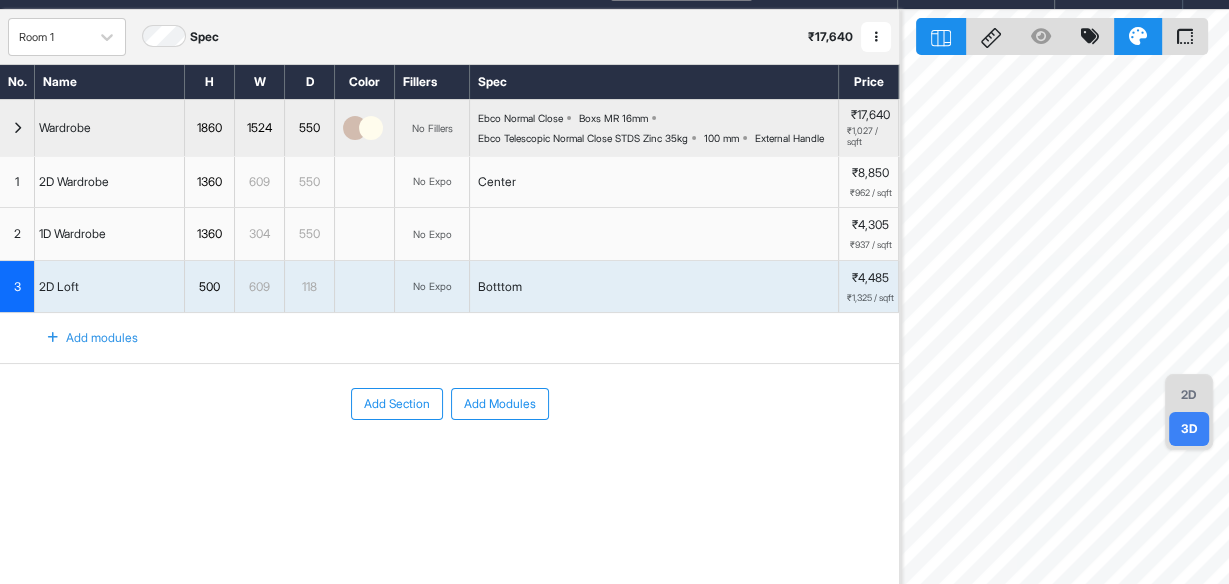click on "2D" at bounding box center (1189, 395) 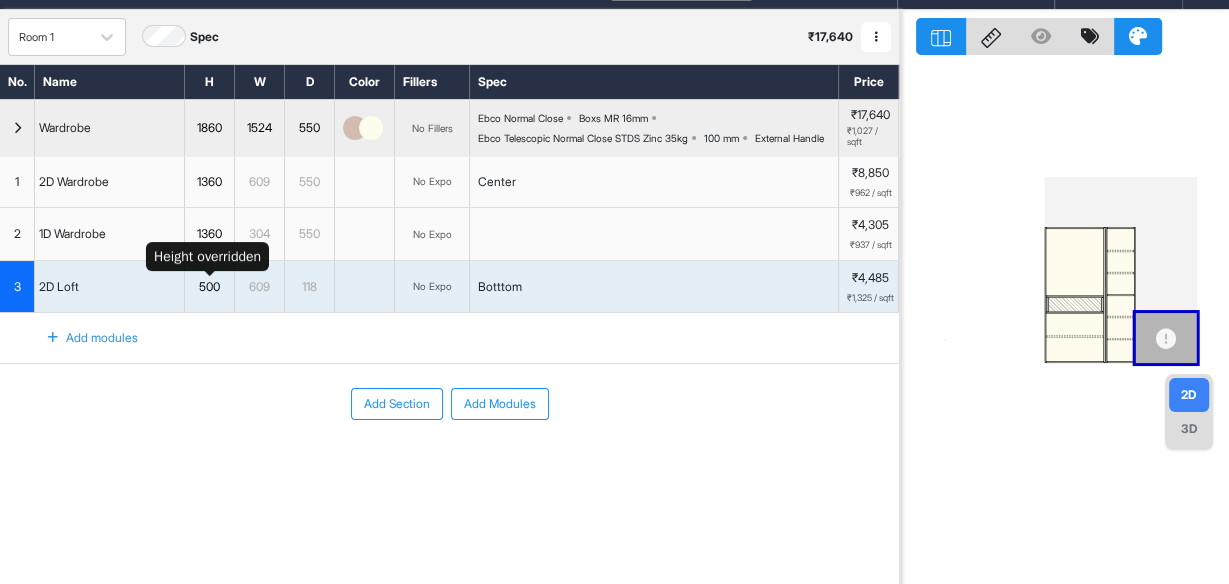 click on "500" at bounding box center [209, 287] 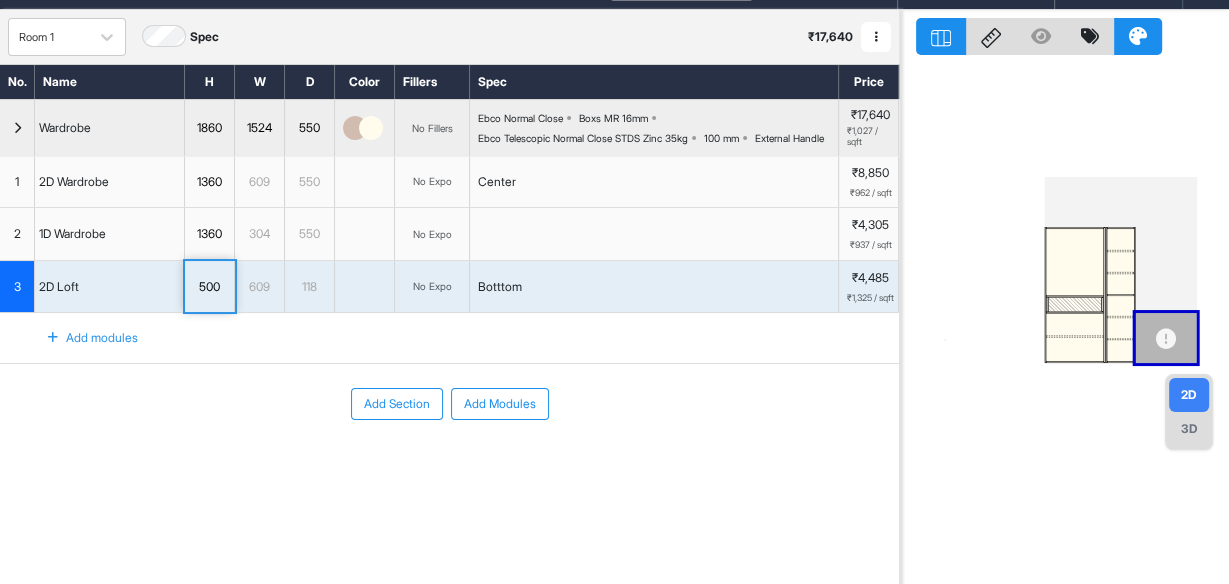 click on "609" at bounding box center (259, 287) 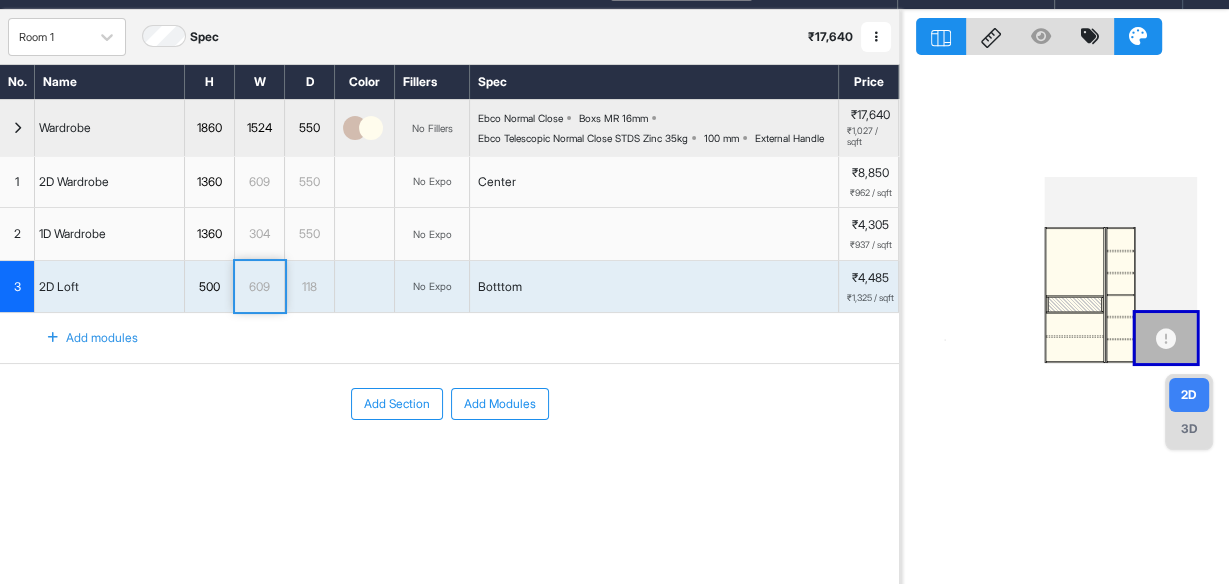 click on "609" at bounding box center (259, 287) 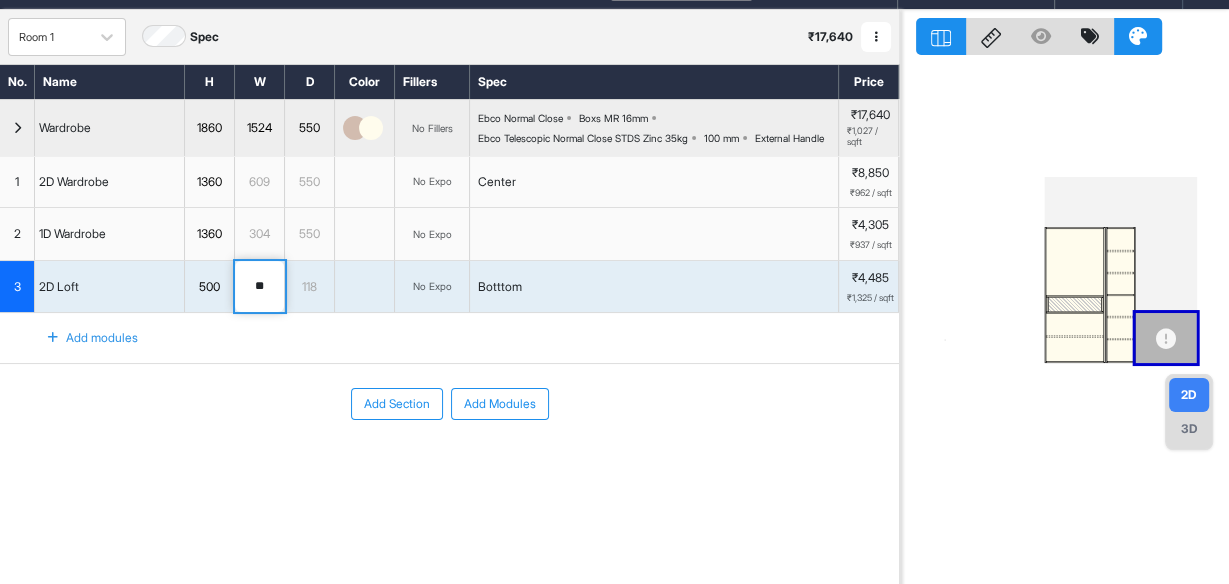 type on "*" 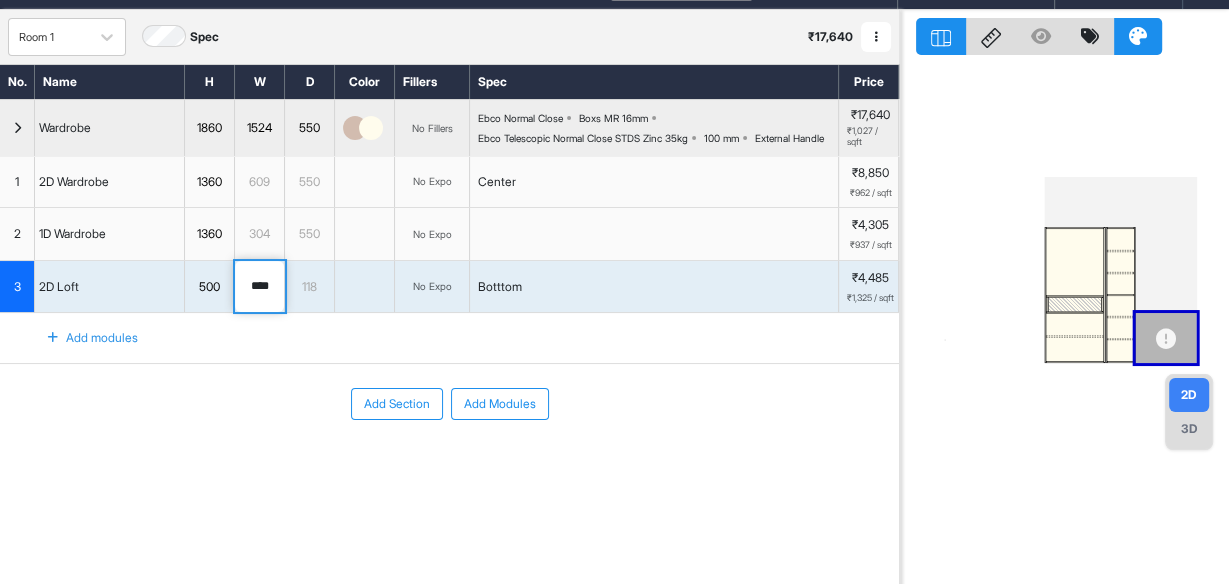 type on "****" 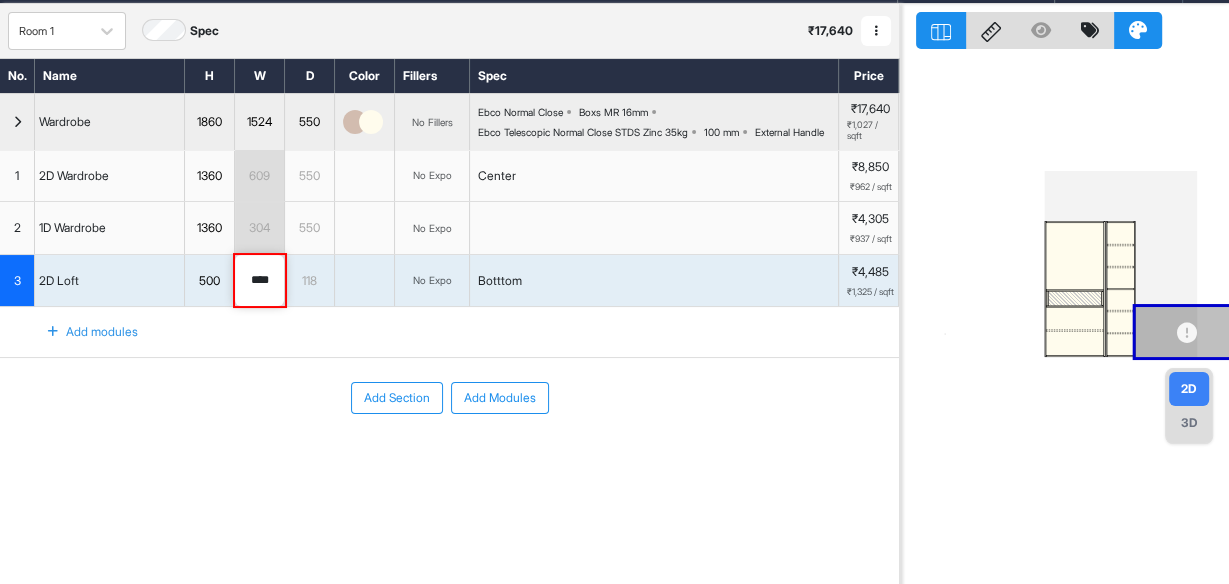 scroll, scrollTop: 49, scrollLeft: 0, axis: vertical 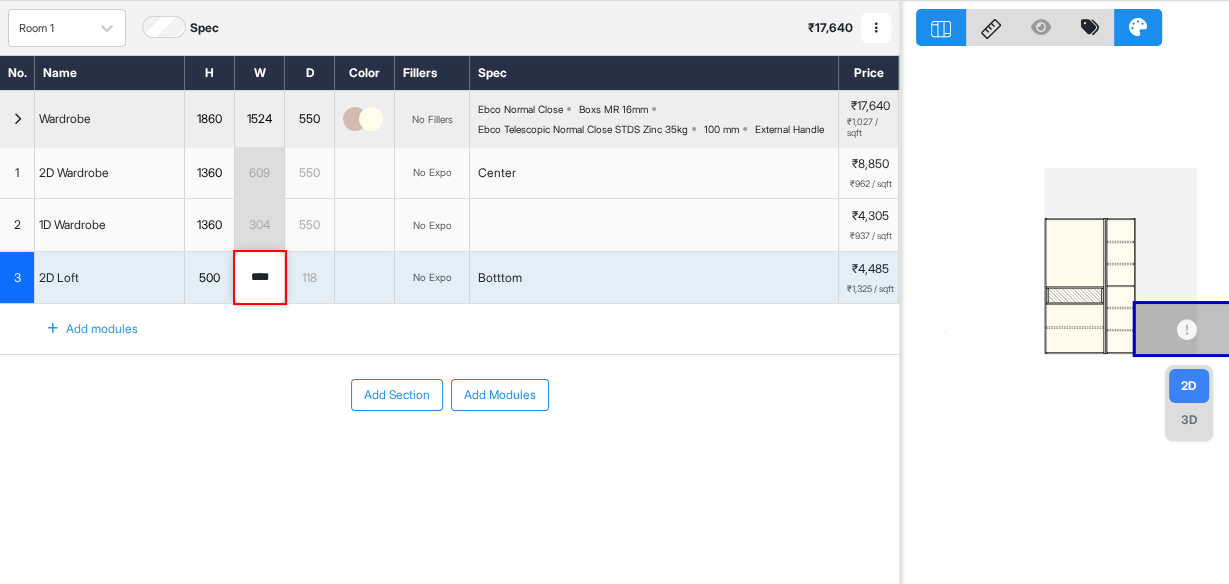 click at bounding box center [53, 329] 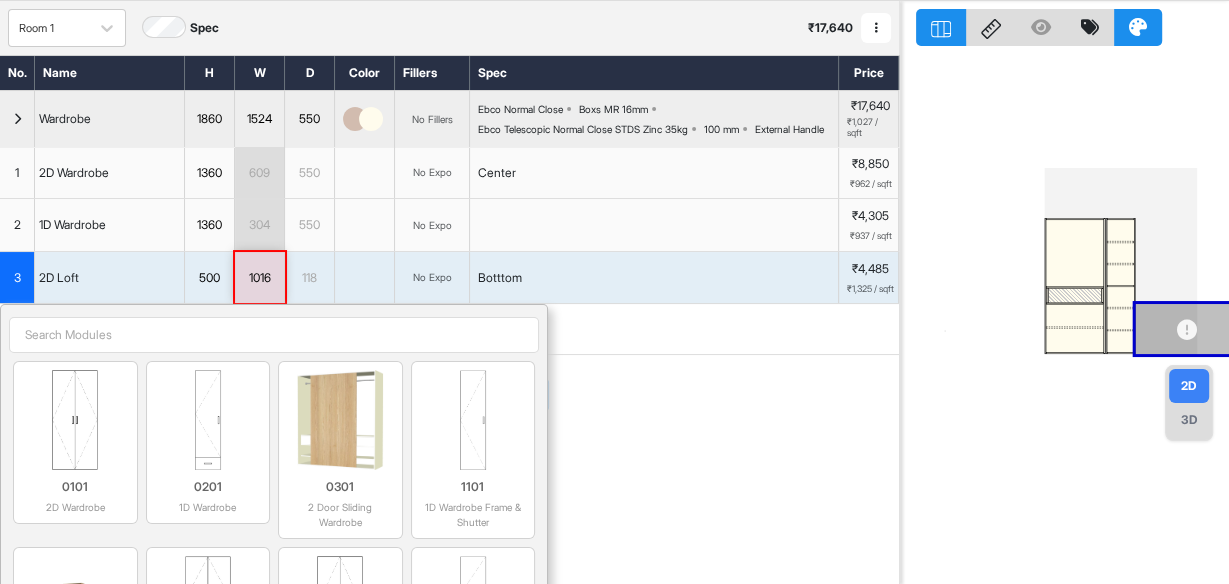 click at bounding box center [274, 335] 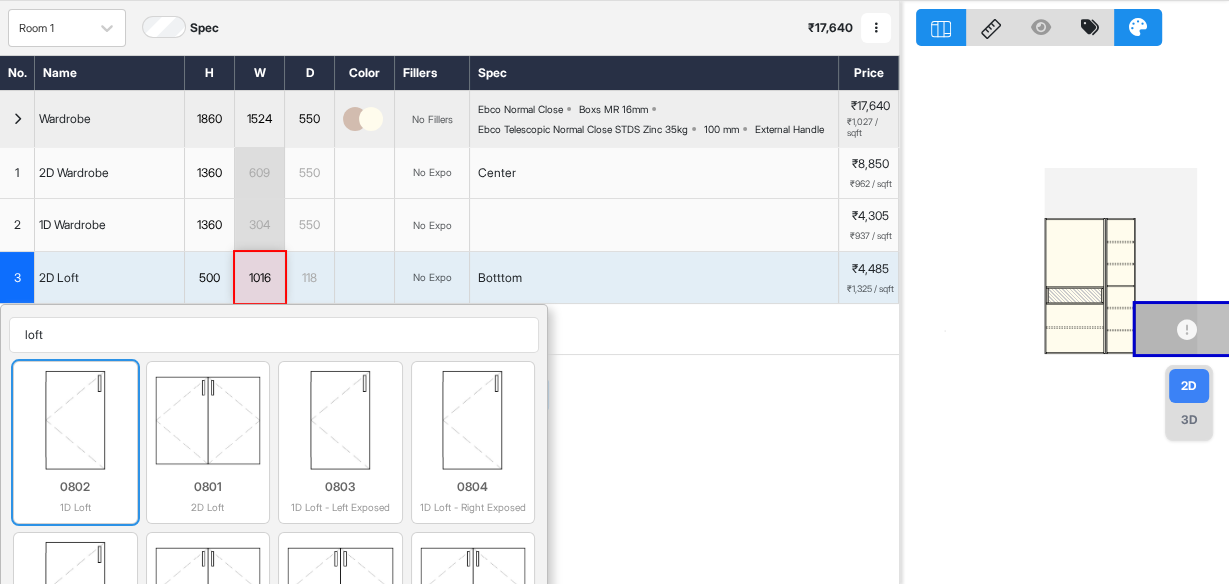 type on "loft" 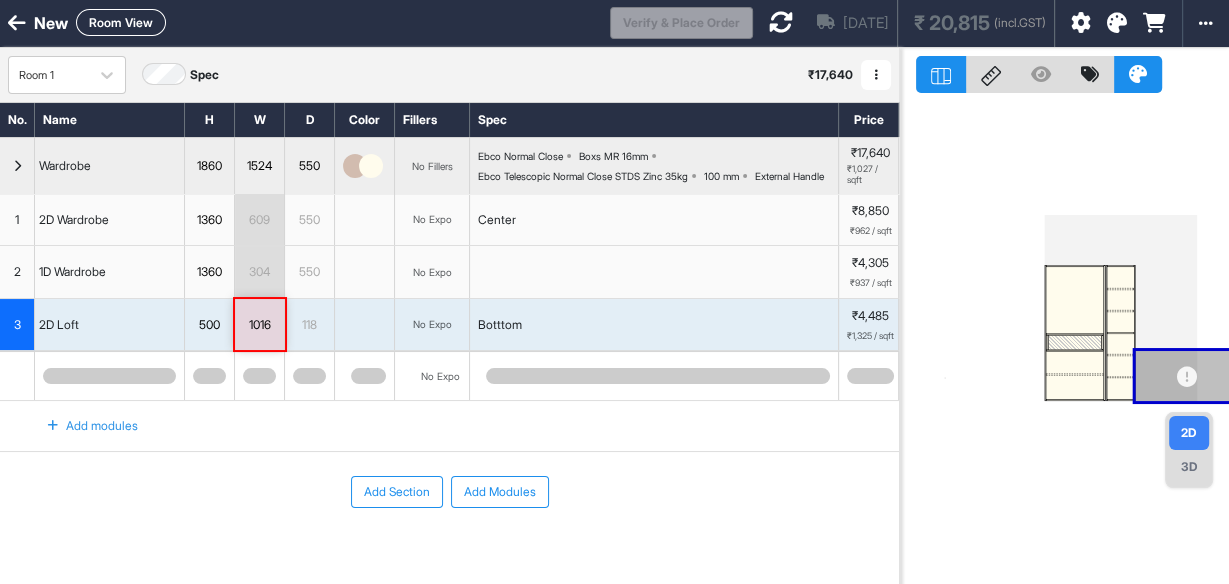 scroll, scrollTop: 0, scrollLeft: 0, axis: both 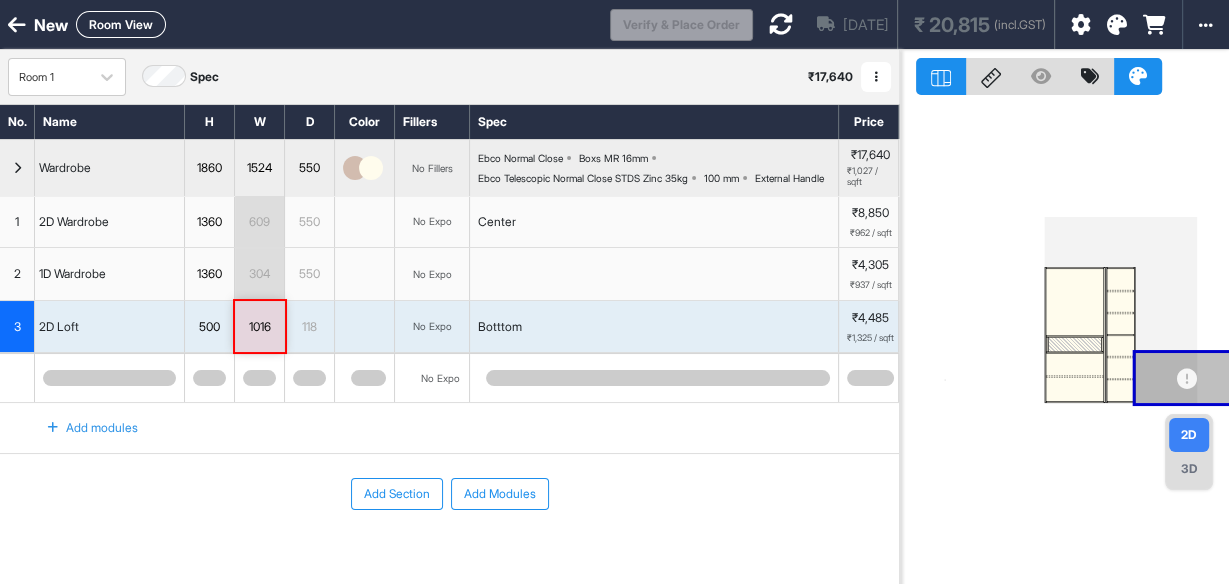 click on "Room View" at bounding box center [121, 24] 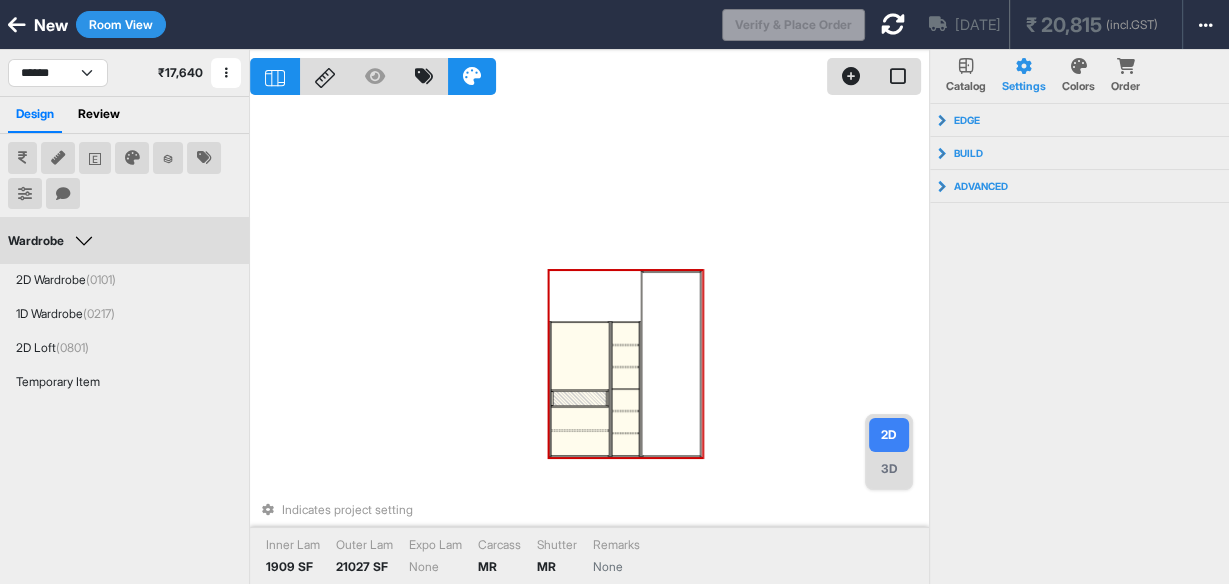 click at bounding box center (670, 364) 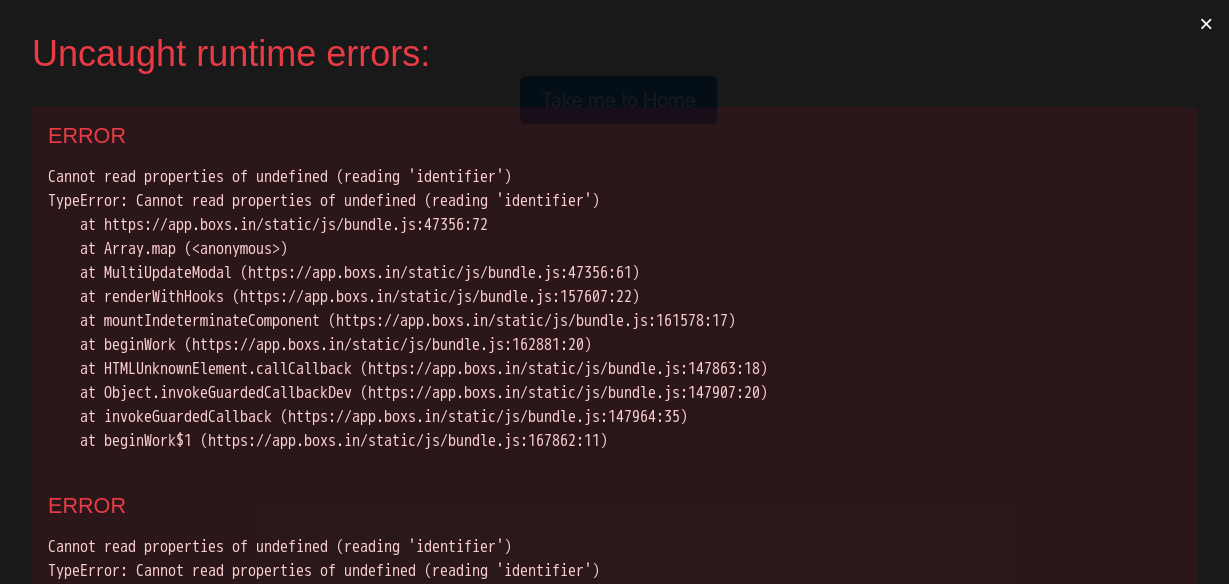 scroll, scrollTop: 0, scrollLeft: 0, axis: both 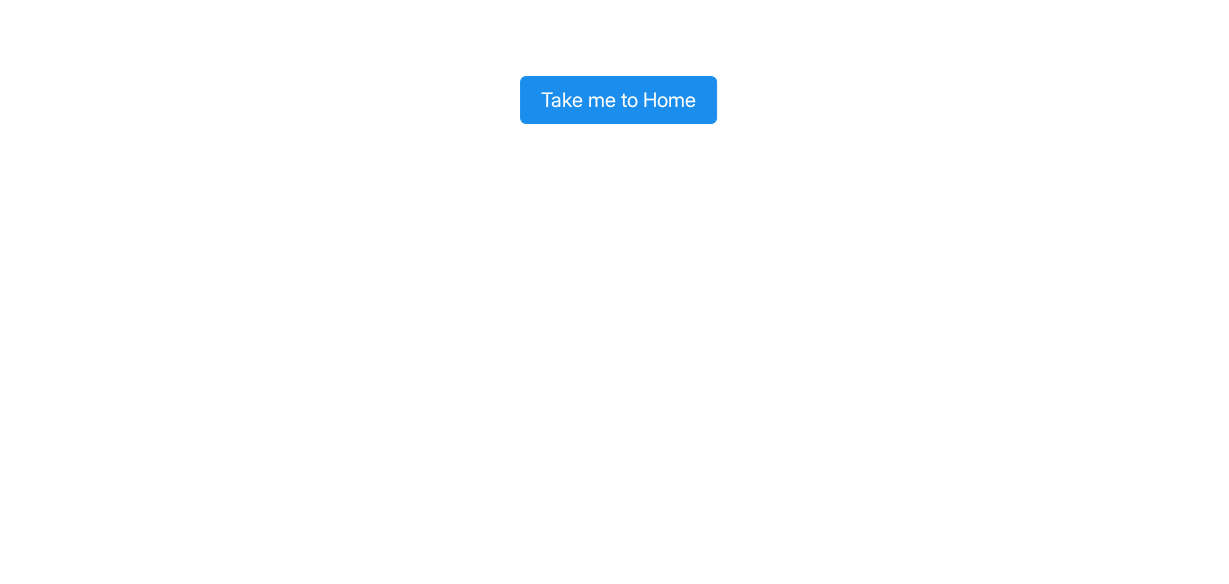 click on "Take me to Home" at bounding box center (618, 100) 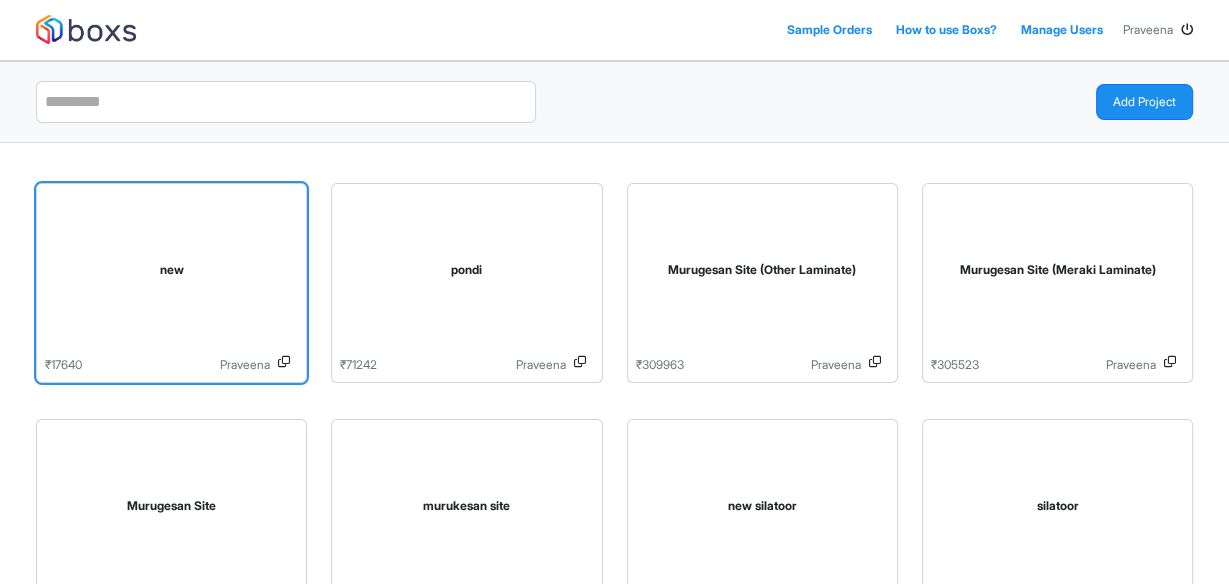 click on "new" at bounding box center [171, 274] 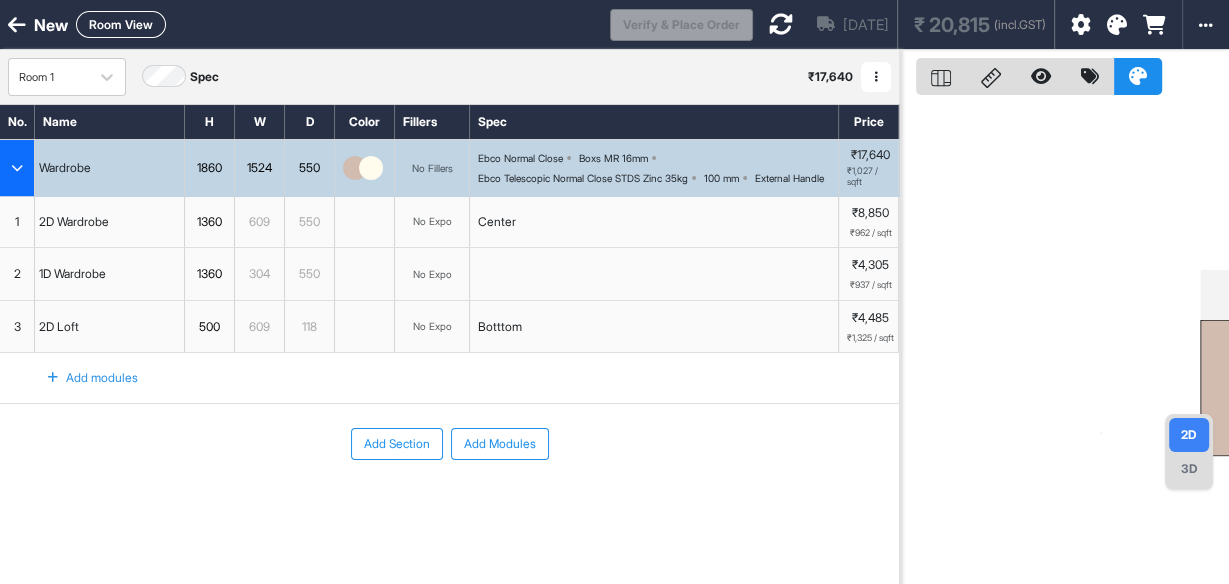 click on "Room View" at bounding box center (121, 24) 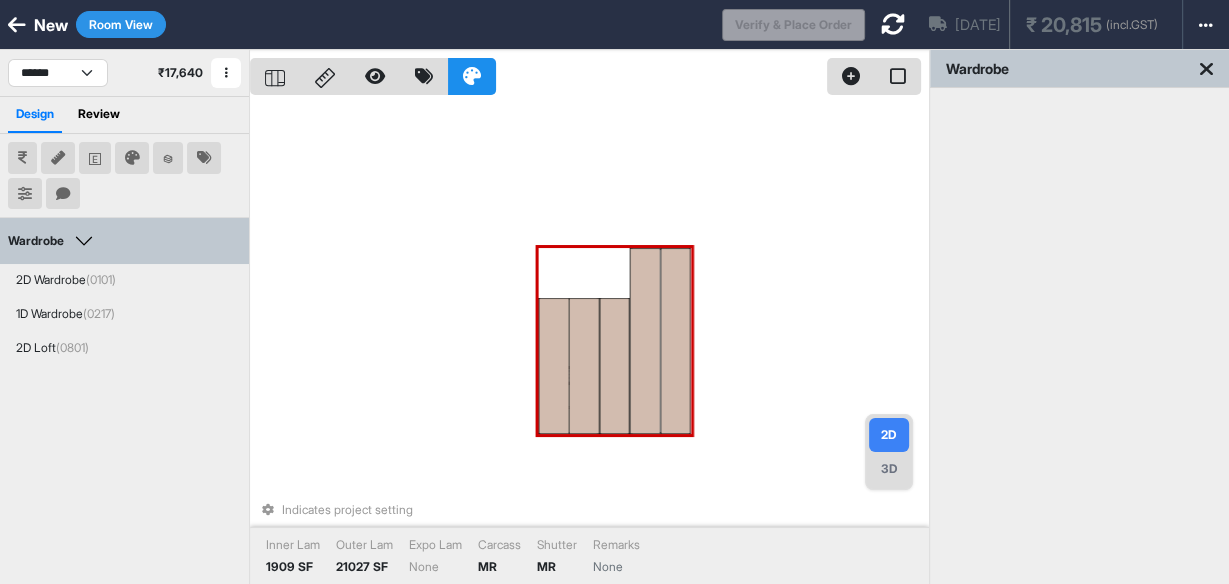 click at bounding box center [675, 341] 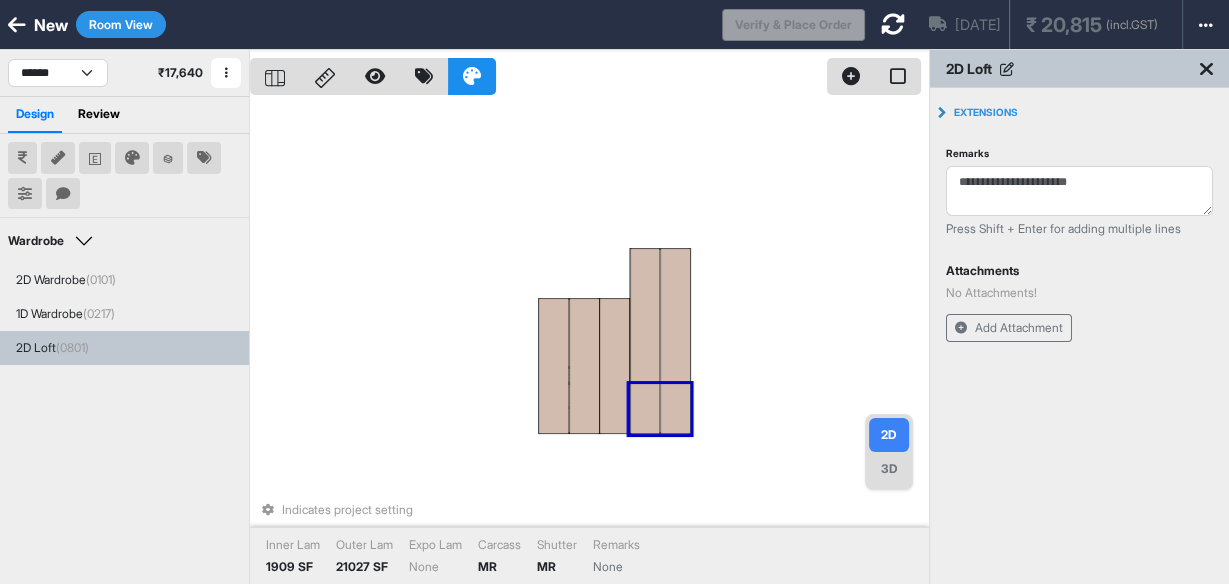 click at bounding box center (645, 341) 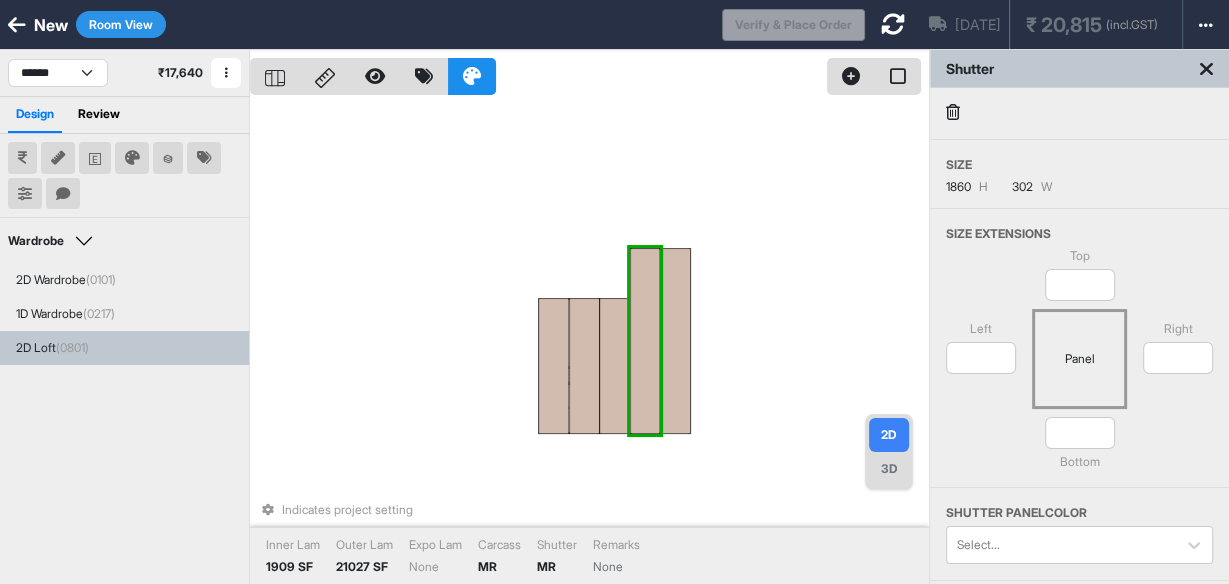 click at bounding box center (645, 341) 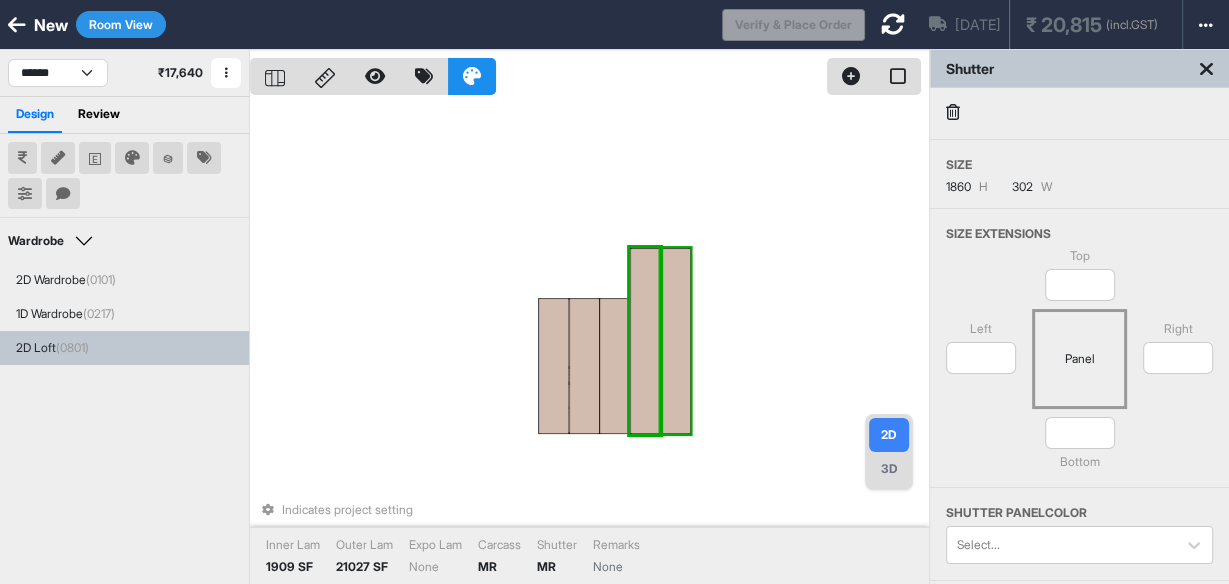 click at bounding box center [675, 341] 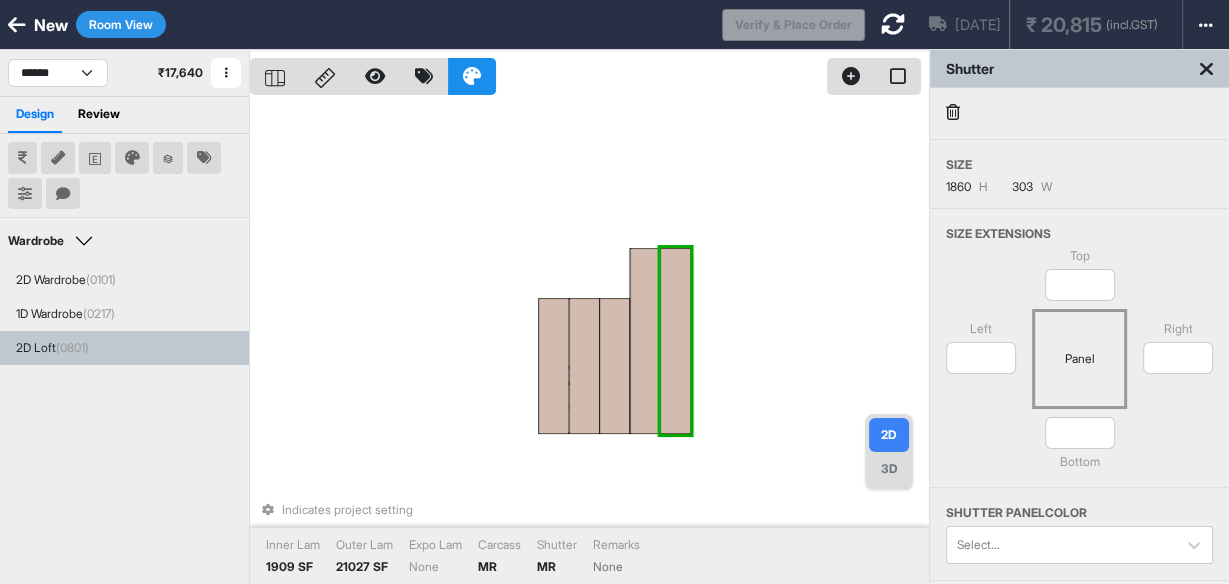 click at bounding box center [675, 341] 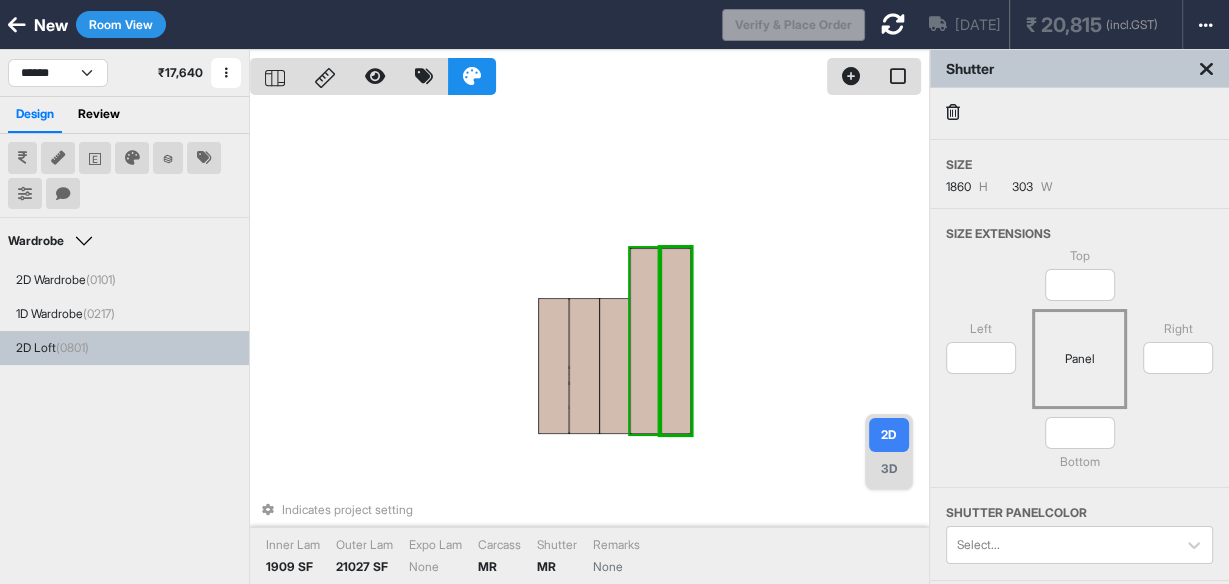 click at bounding box center [645, 341] 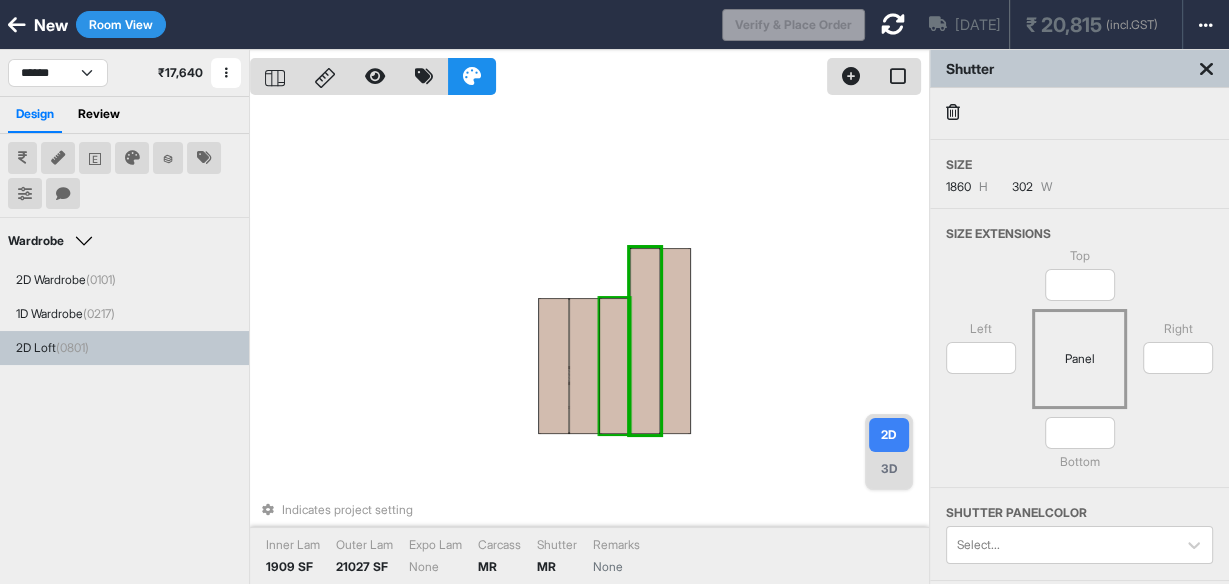 click at bounding box center (614, 366) 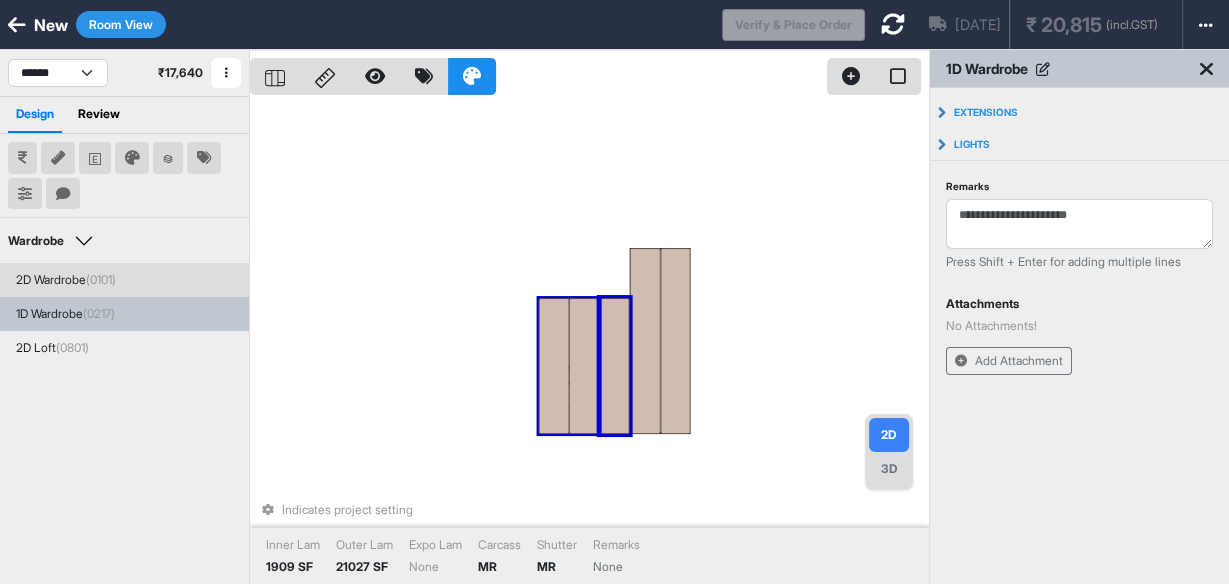 click at bounding box center (584, 366) 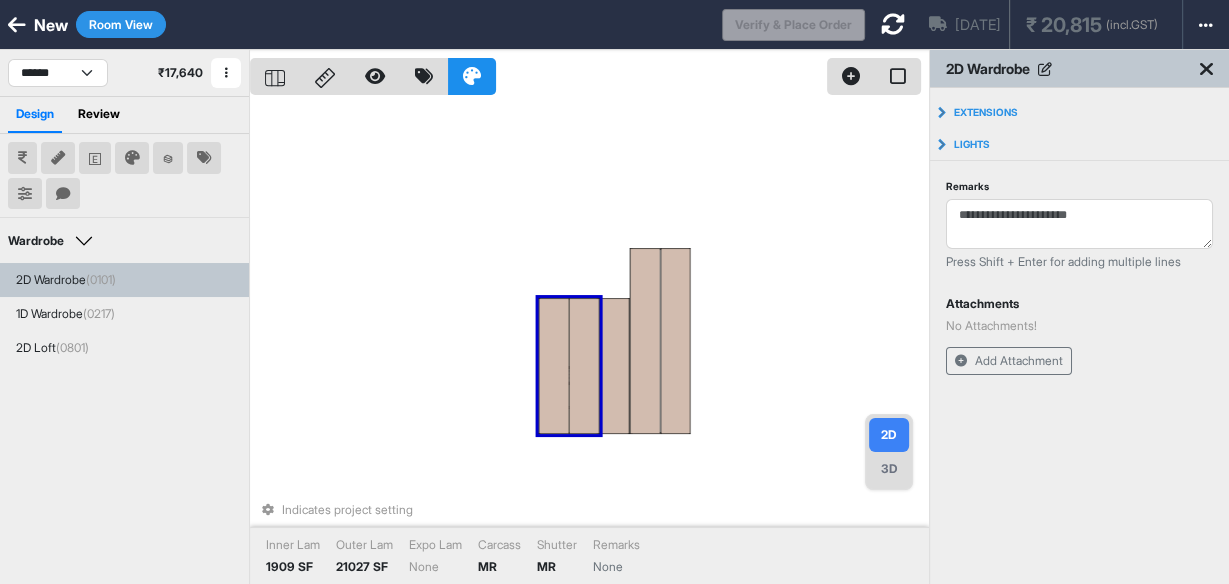 click at bounding box center [554, 366] 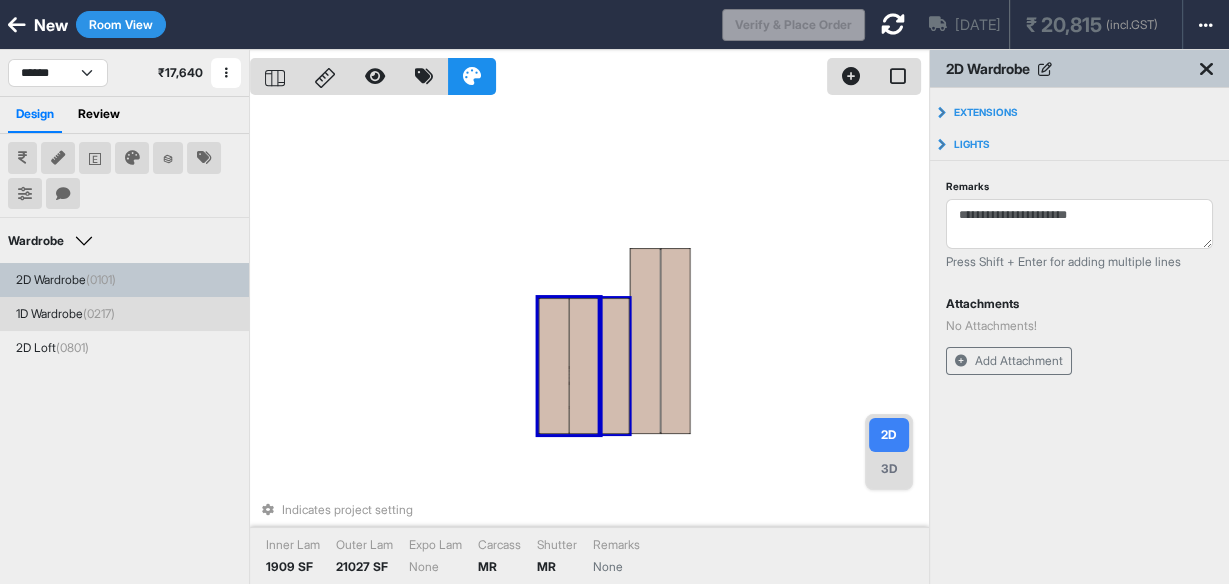 click at bounding box center [614, 366] 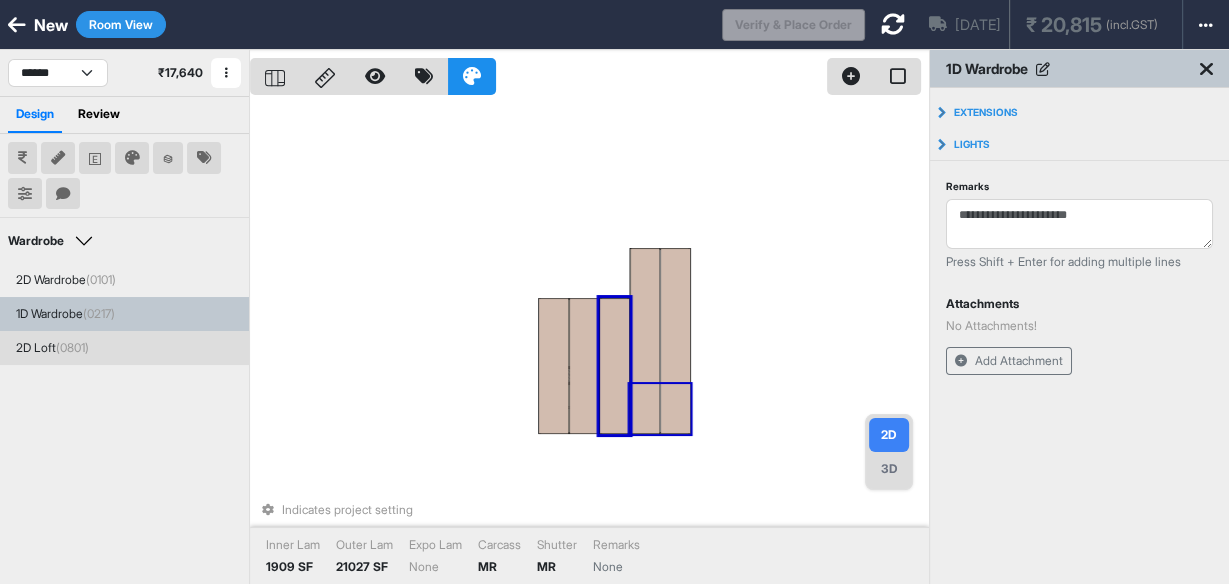 drag, startPoint x: 629, startPoint y: 340, endPoint x: 648, endPoint y: 331, distance: 21.023796 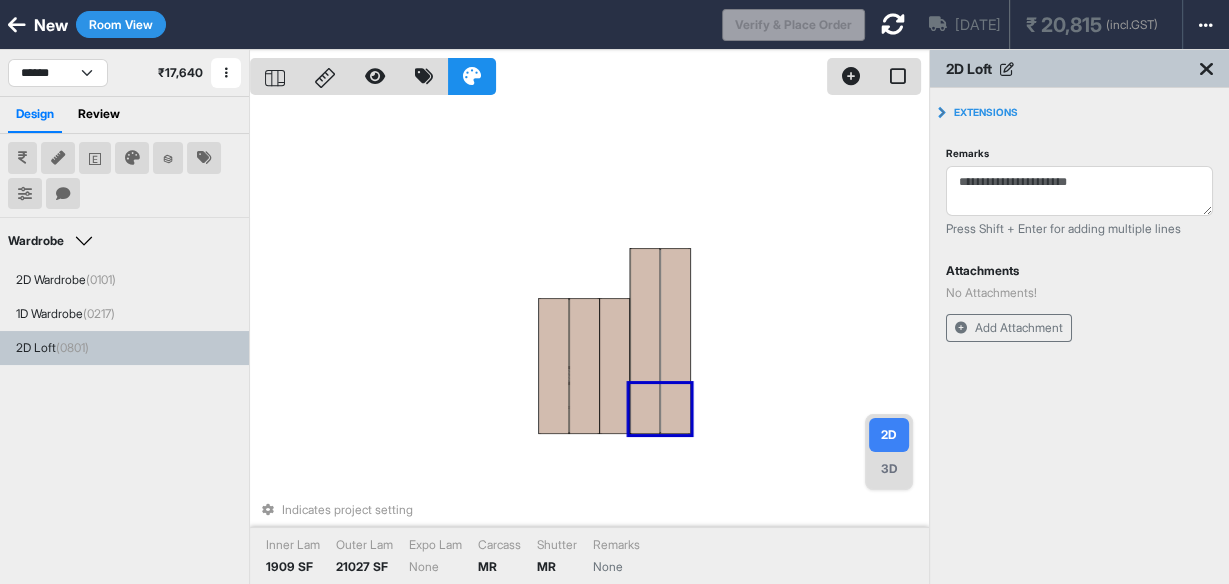 click at bounding box center [645, 341] 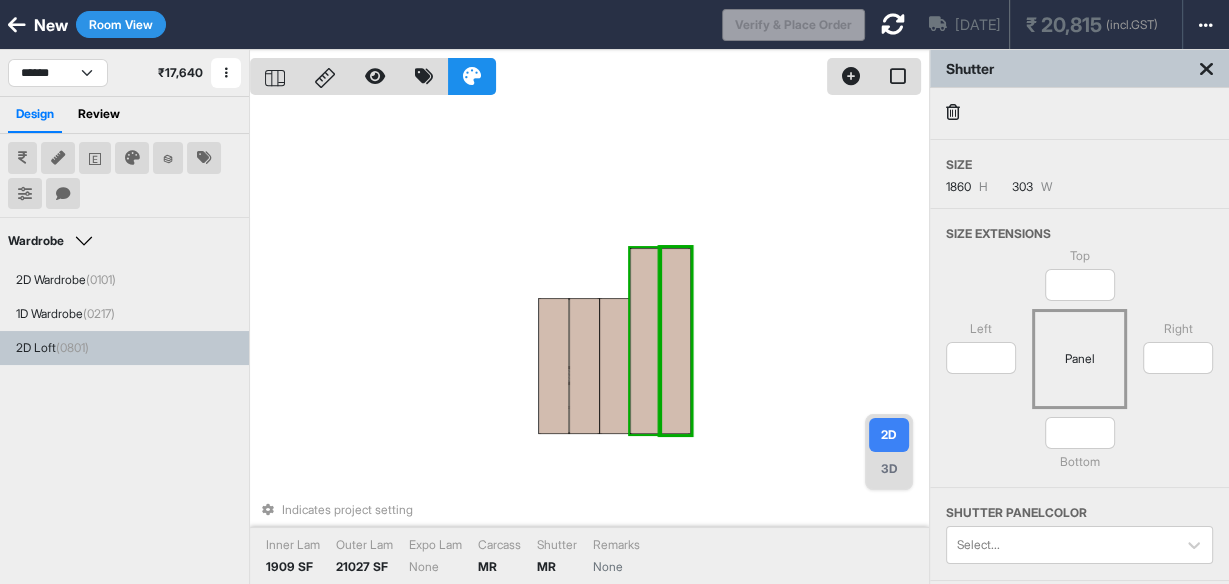 click at bounding box center (645, 341) 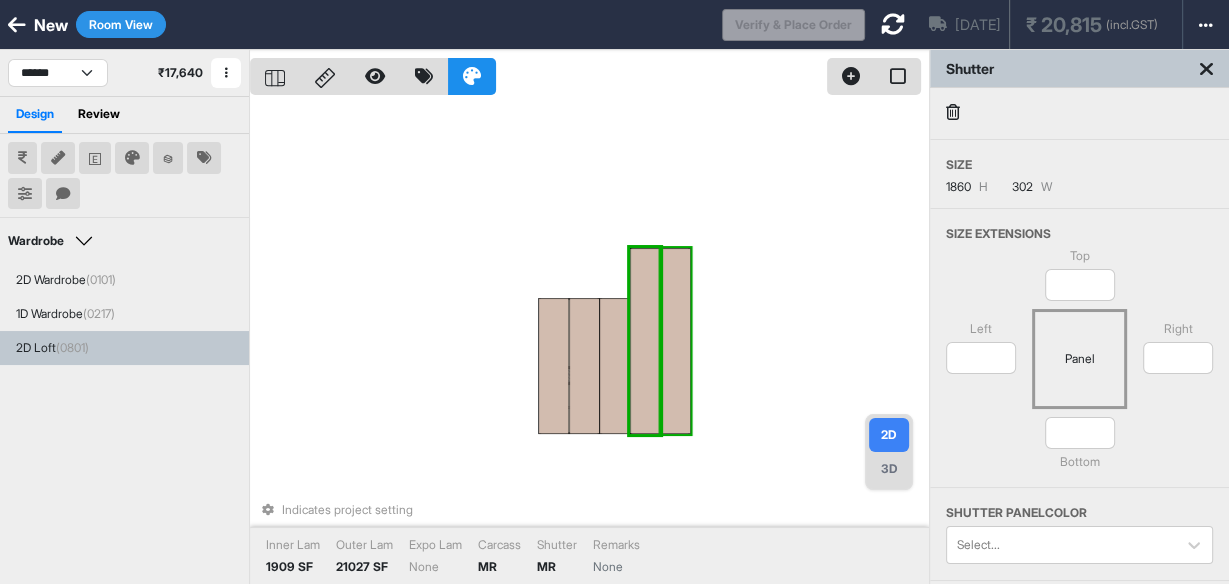 click at bounding box center [675, 341] 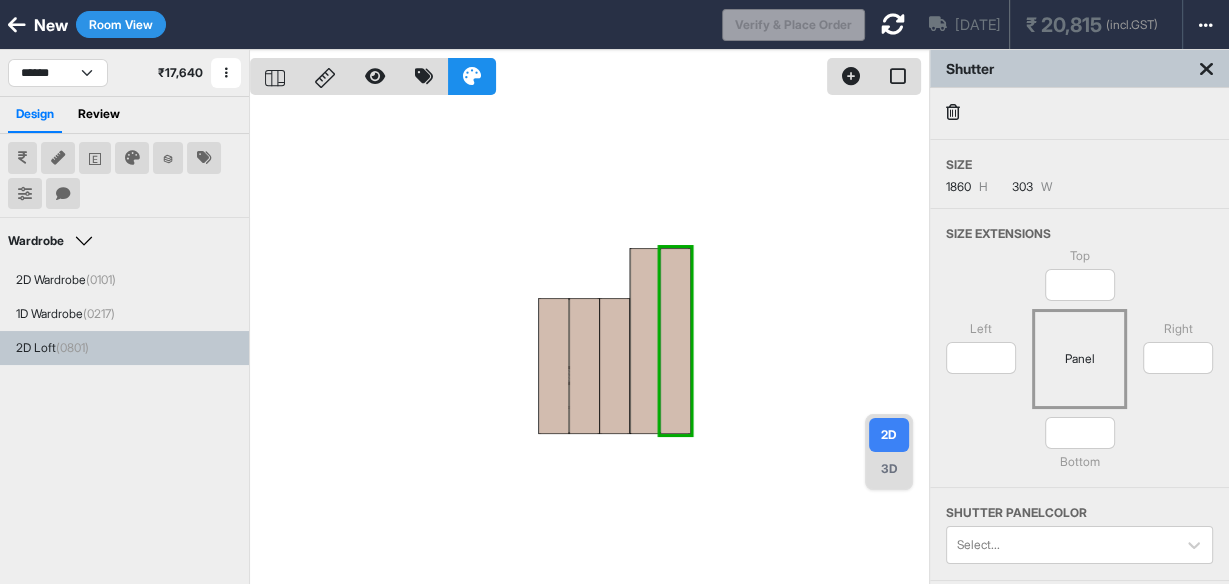 click at bounding box center [1206, 69] 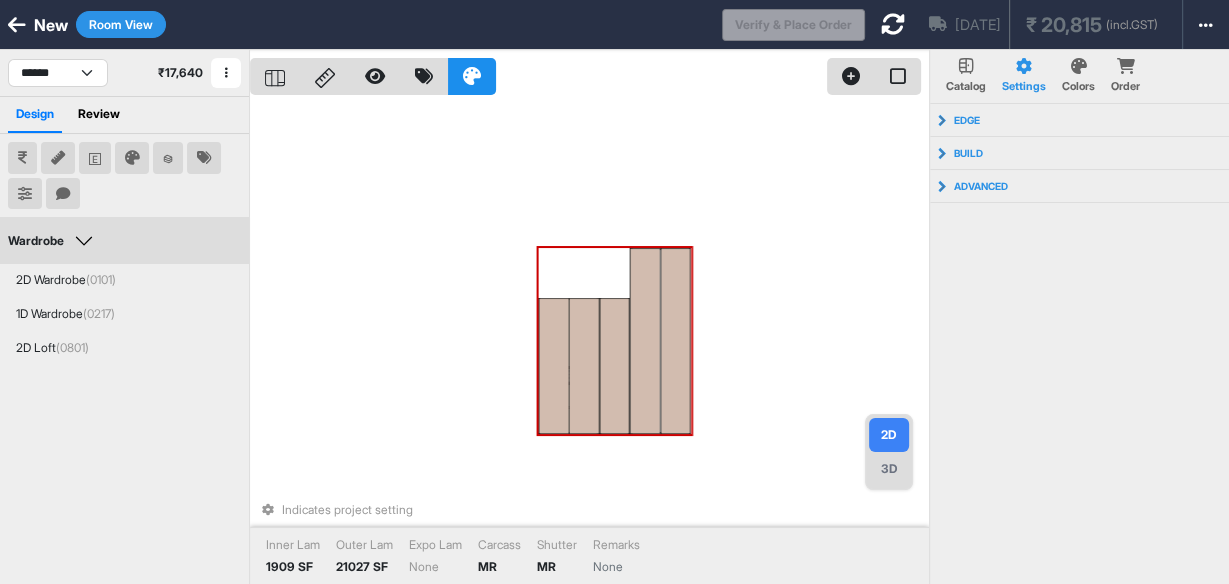 click at bounding box center [675, 341] 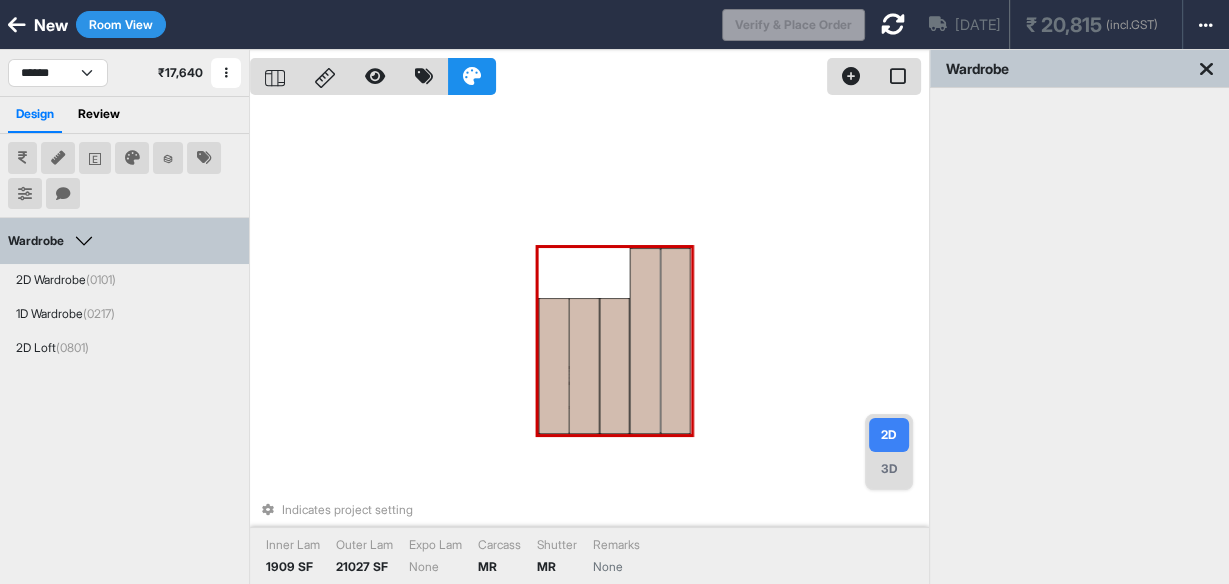 click at bounding box center [675, 341] 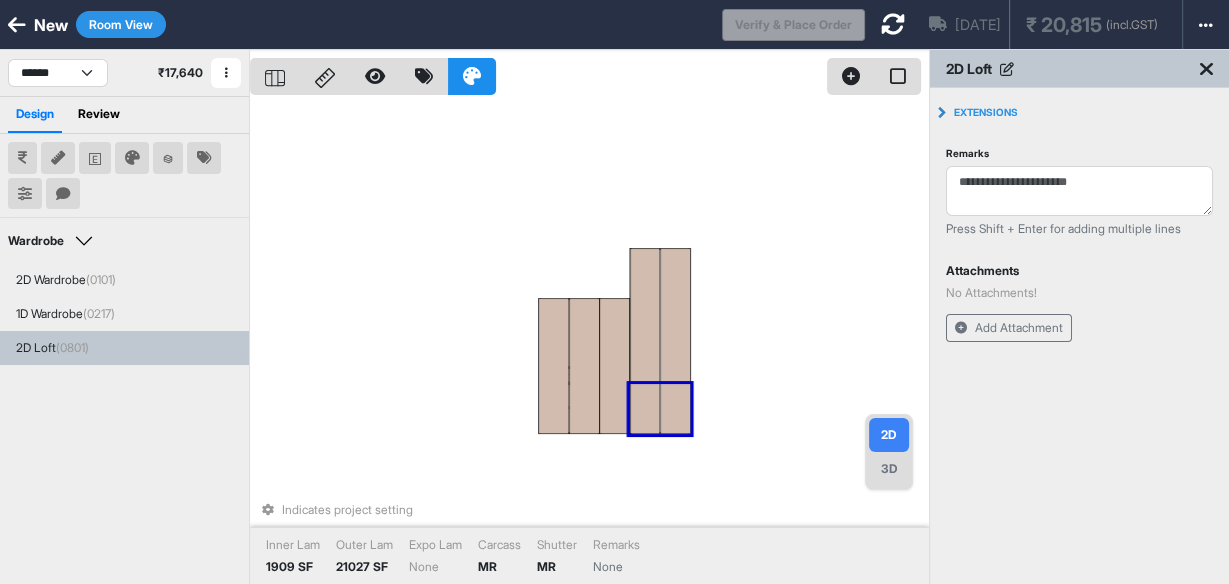 click at bounding box center (645, 341) 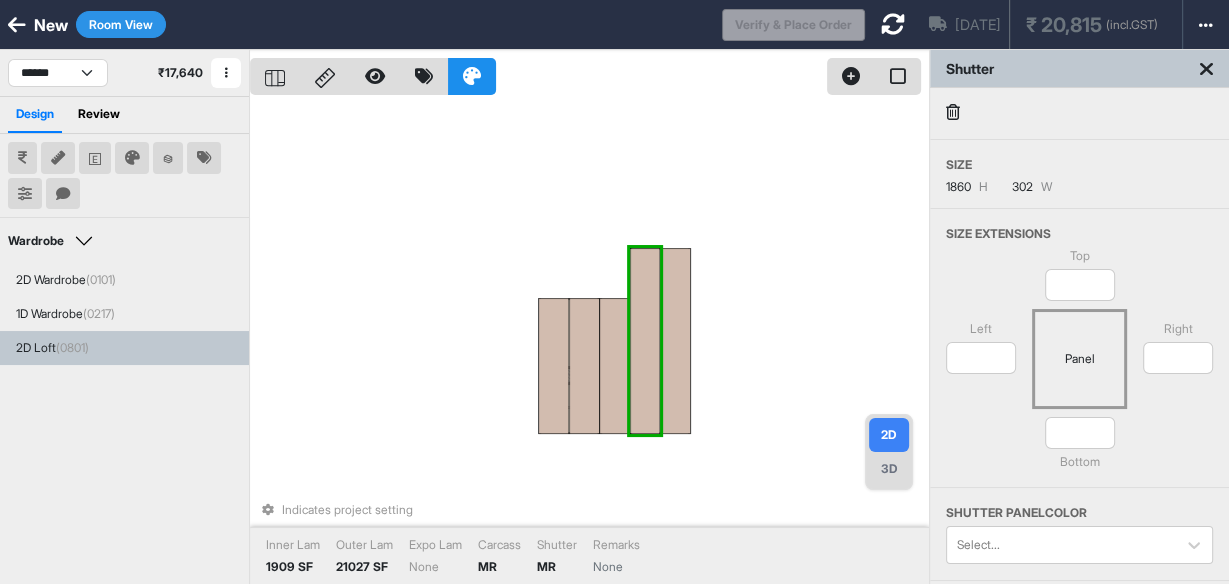 click at bounding box center [645, 341] 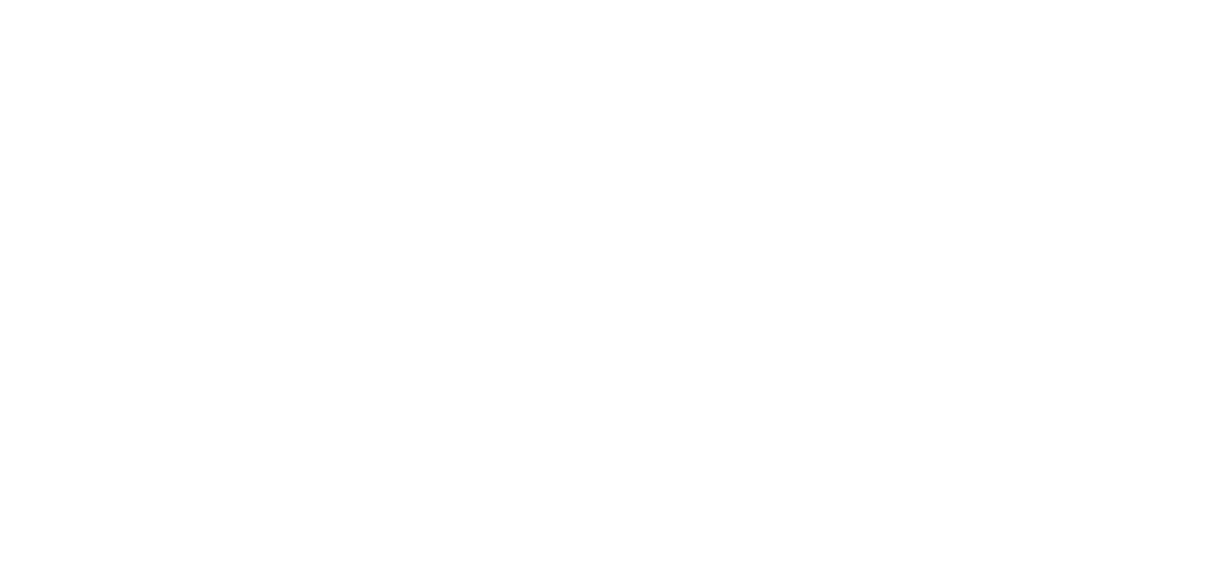scroll, scrollTop: 0, scrollLeft: 0, axis: both 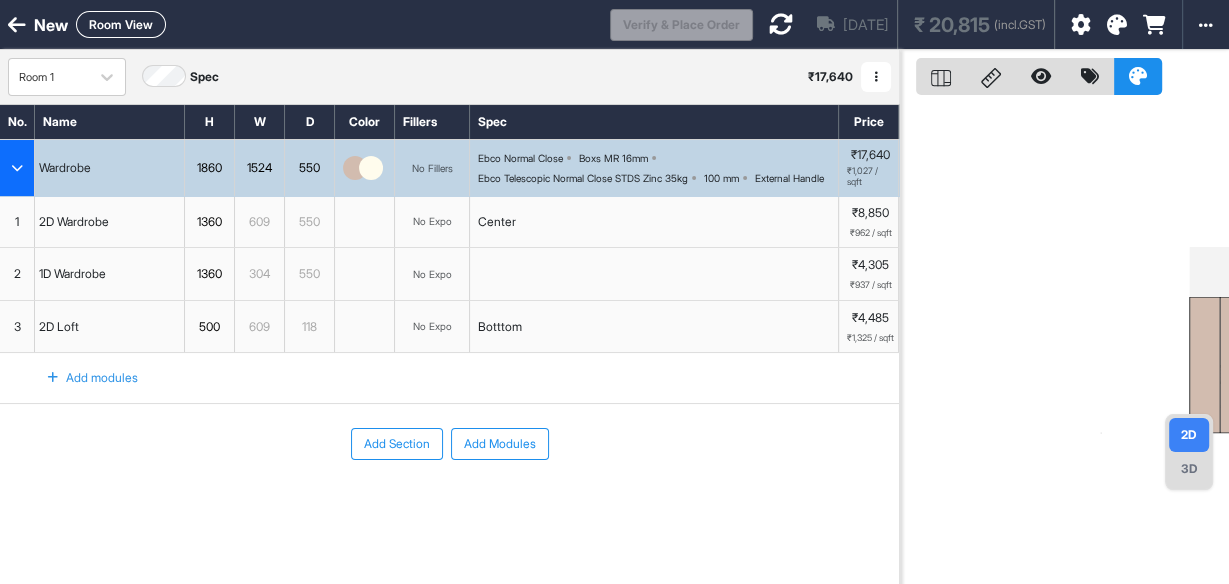 click on "Room View" at bounding box center [121, 24] 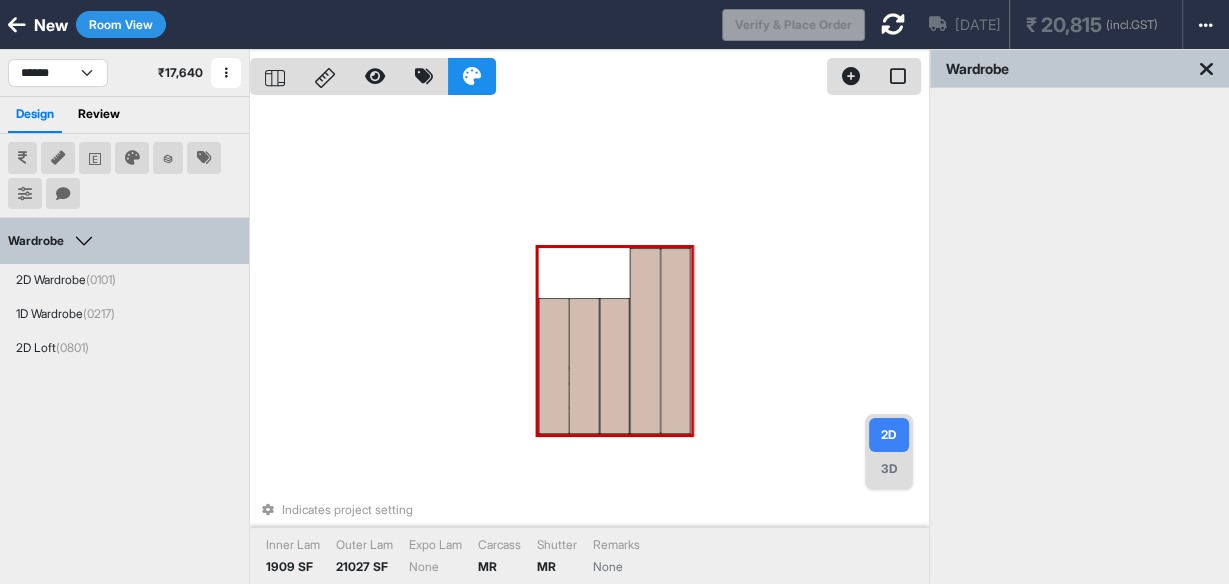 click at bounding box center (645, 341) 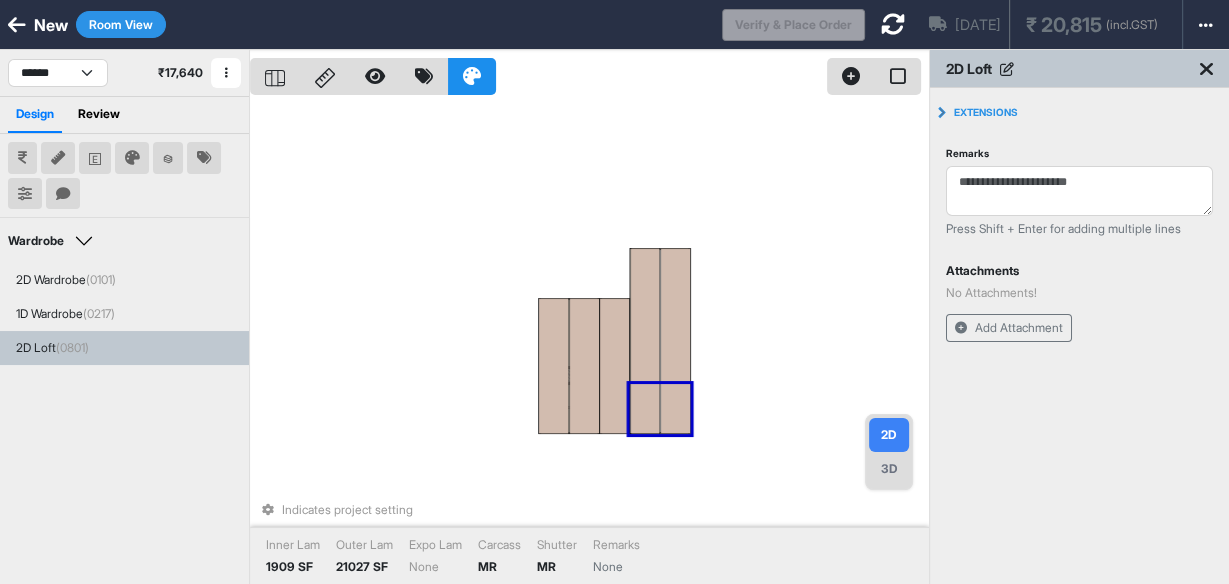 click at bounding box center [675, 341] 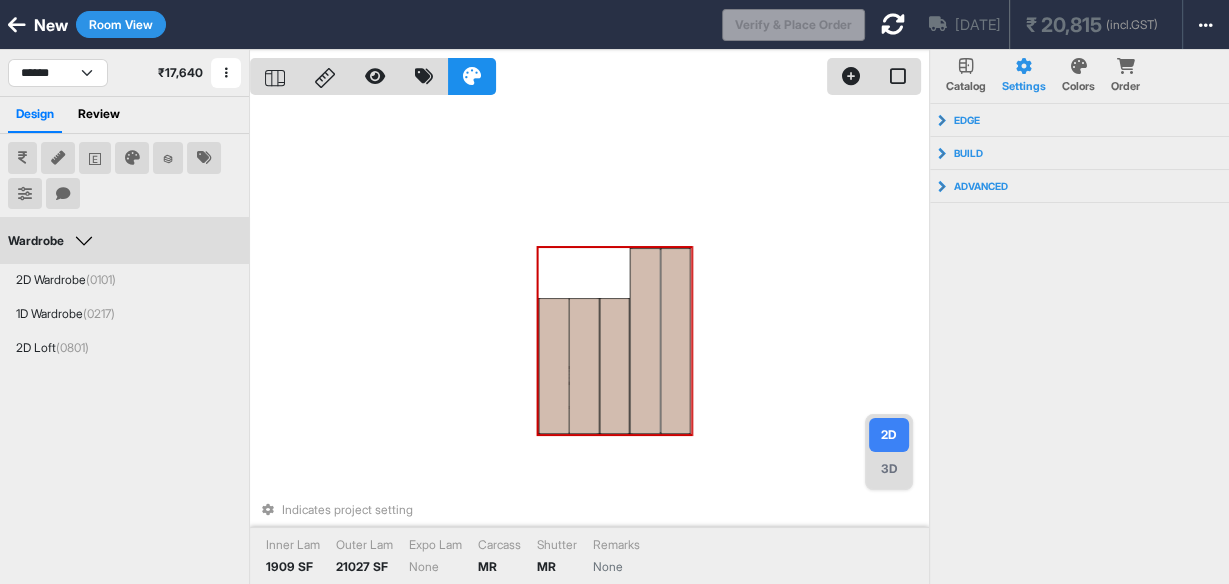 click at bounding box center (645, 341) 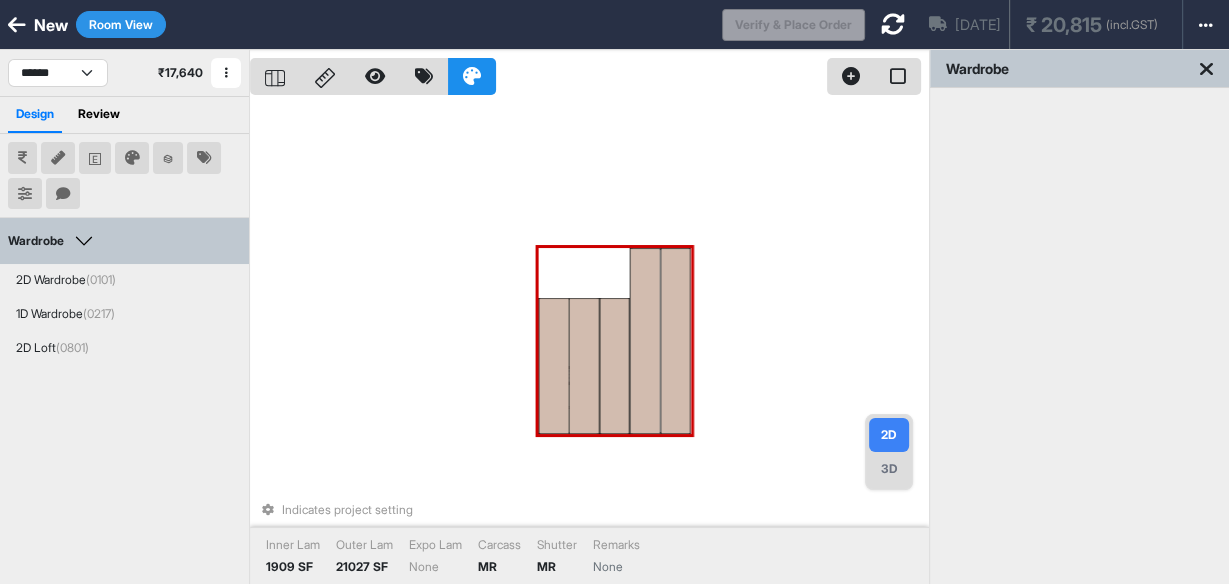 click at bounding box center (645, 341) 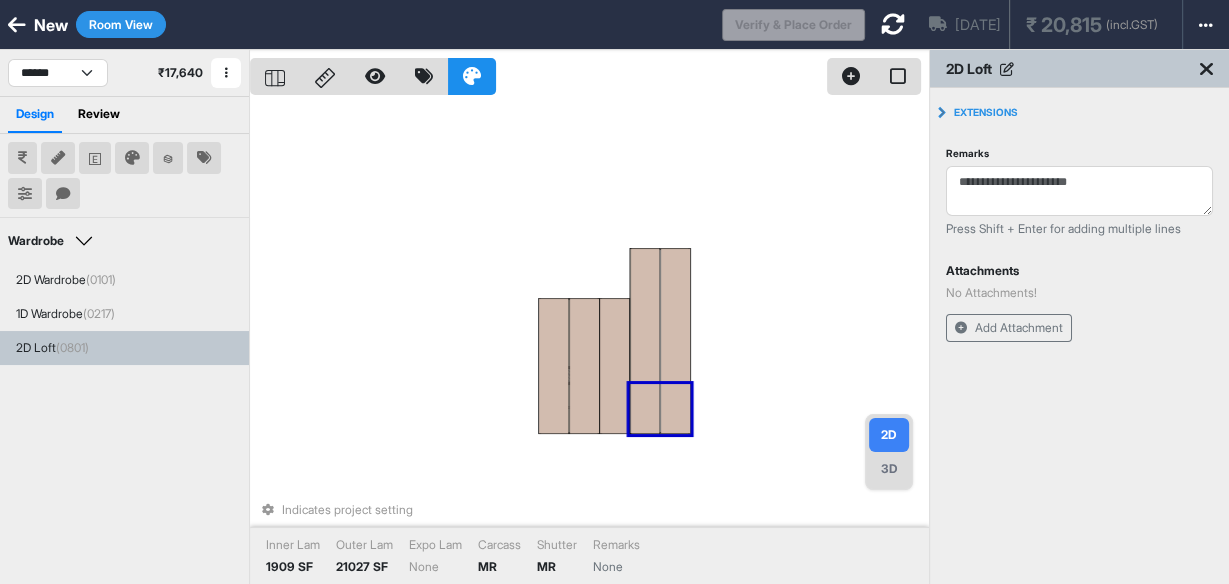 click at bounding box center [645, 341] 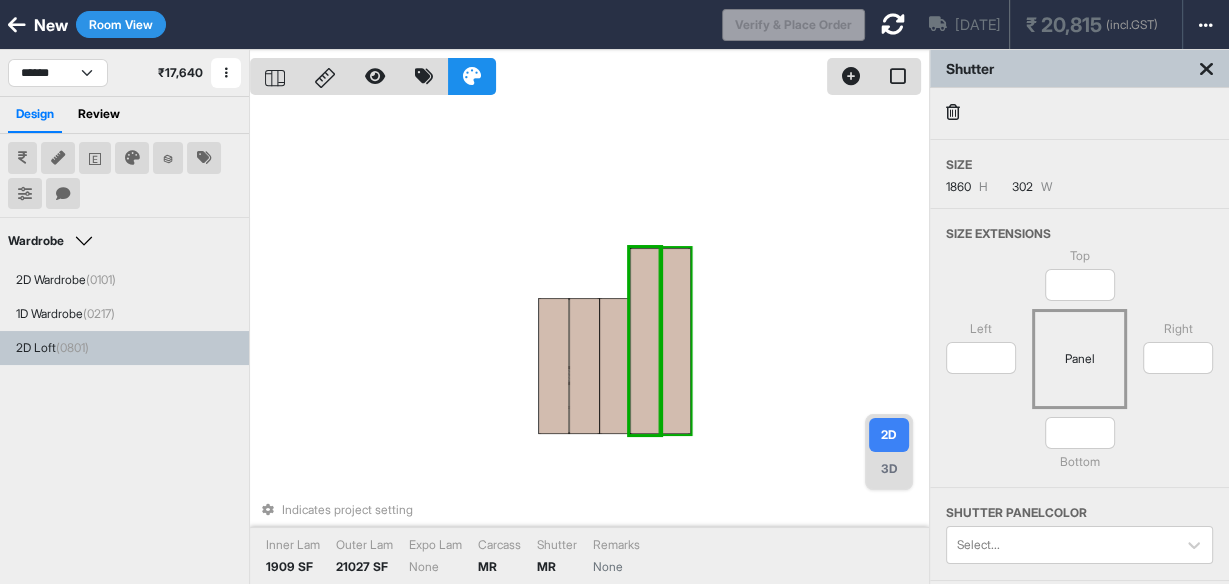 click on "1860" at bounding box center (958, 187) 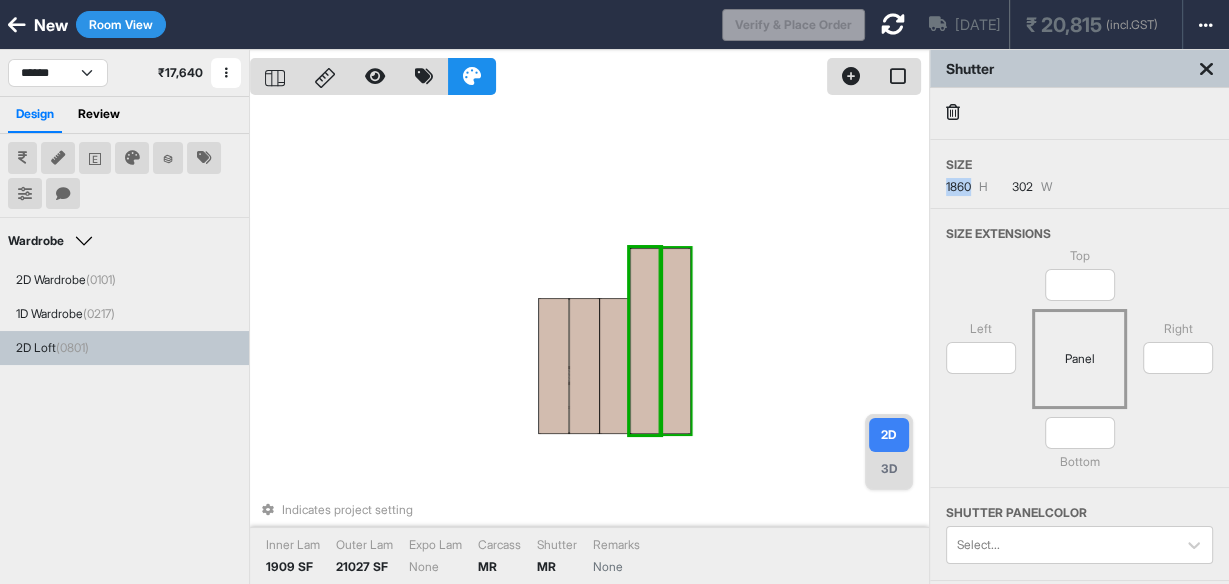 click on "1860" at bounding box center [958, 187] 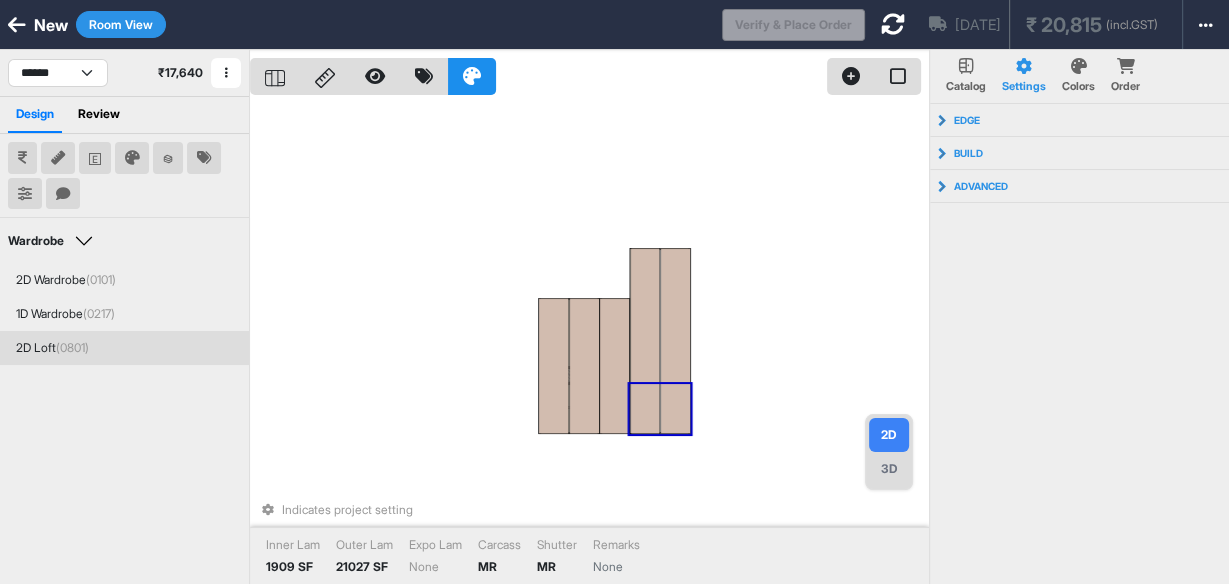 click on "2D Loft  (0801)" at bounding box center [128, 348] 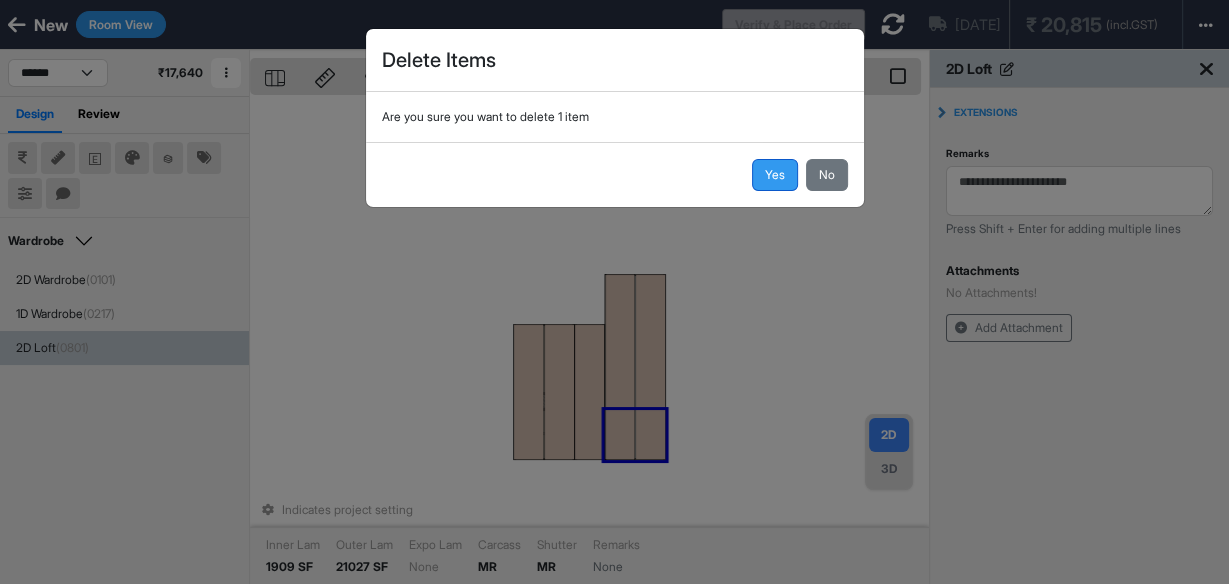 click on "Yes" at bounding box center [775, 175] 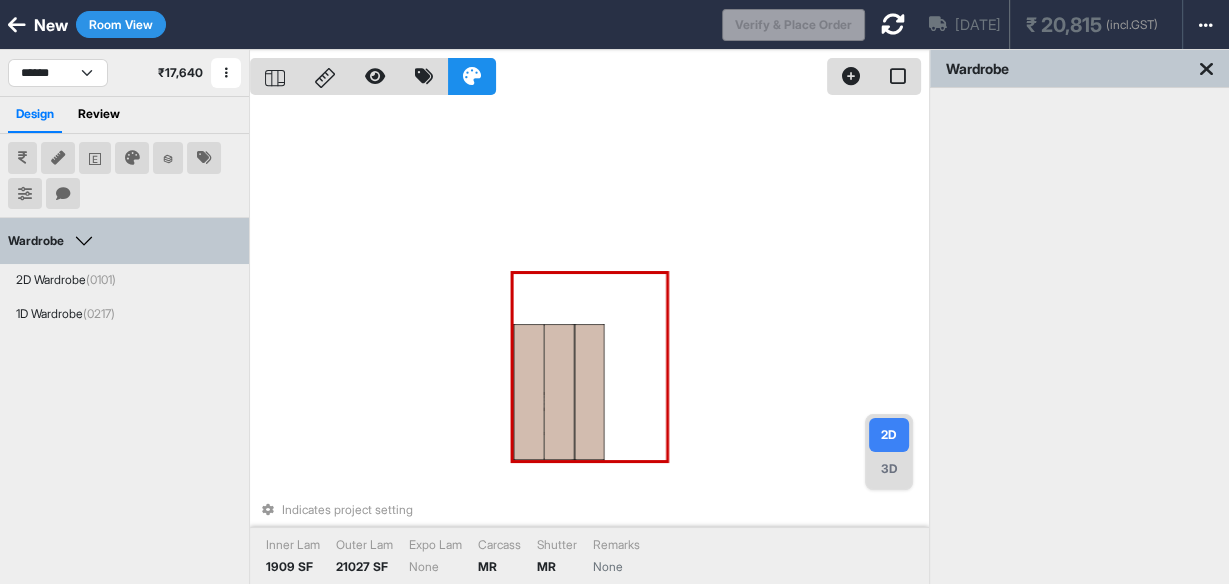 click at bounding box center (559, 392) 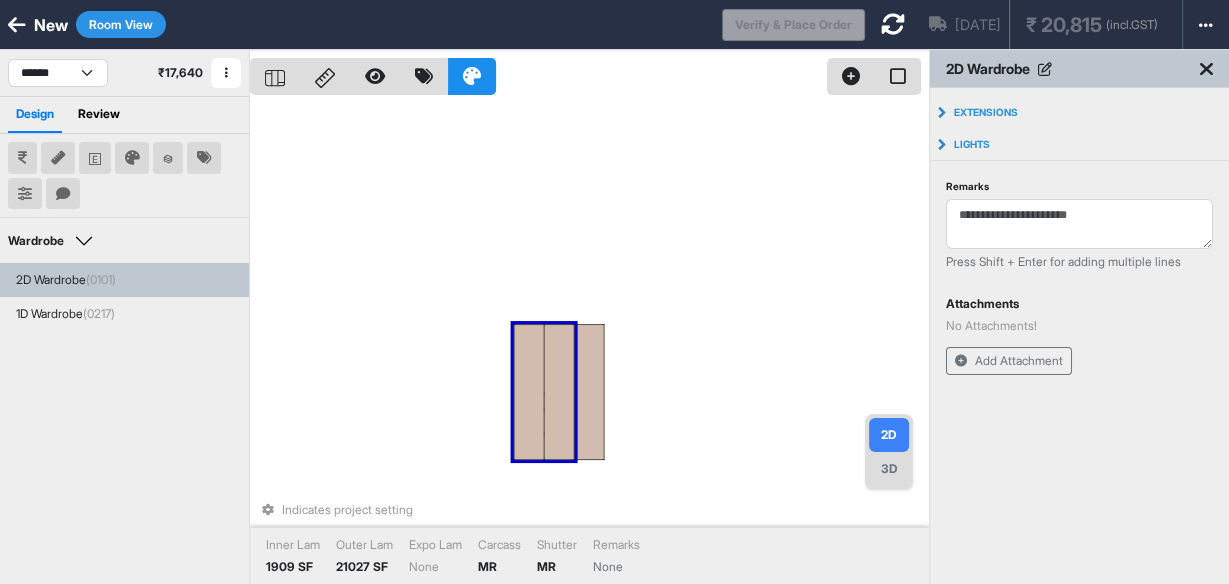 click at bounding box center (559, 392) 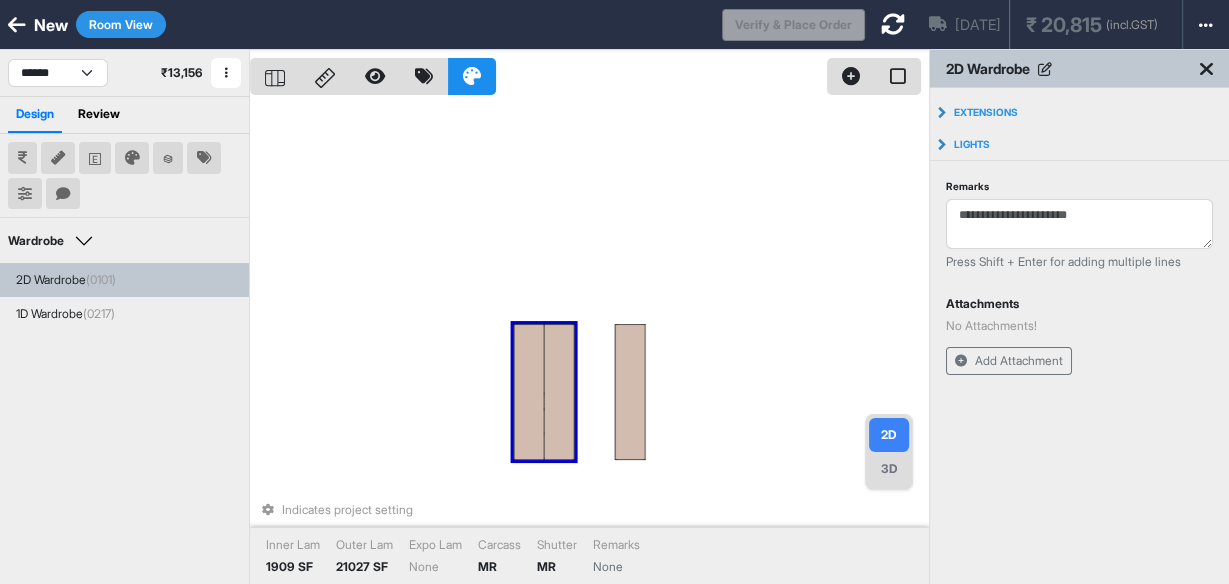click on "Indicates project setting Inner Lam 1909 SF Outer Lam 21027 SF Expo Lam None Carcass MR Shutter MR Remarks None" at bounding box center (589, 342) 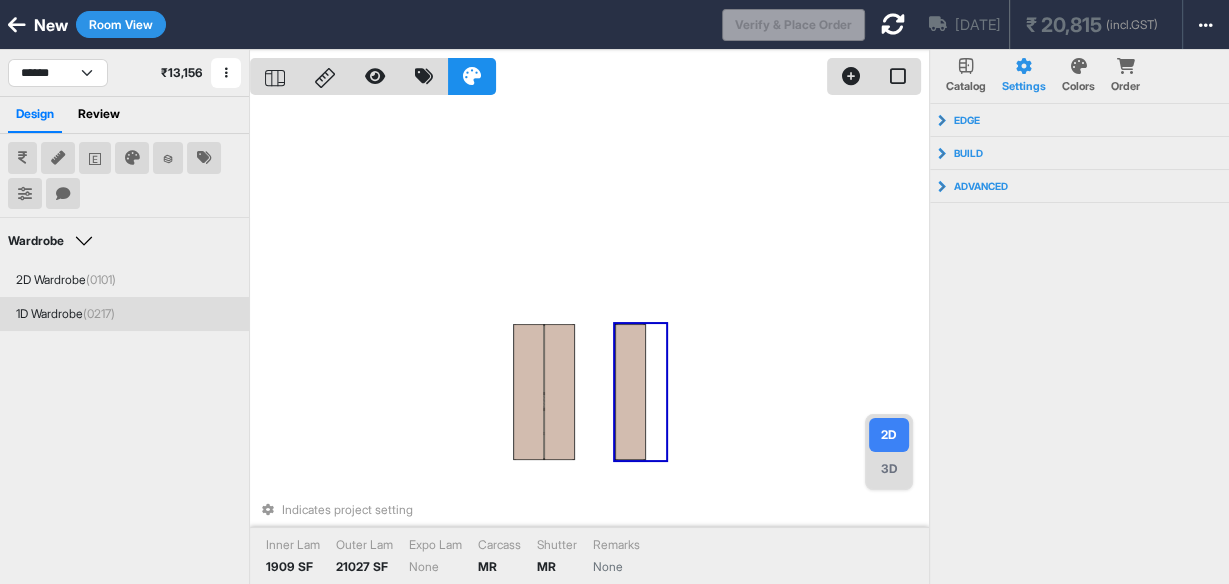 click on "1D Wardrobe  (0217)" at bounding box center (124, 314) 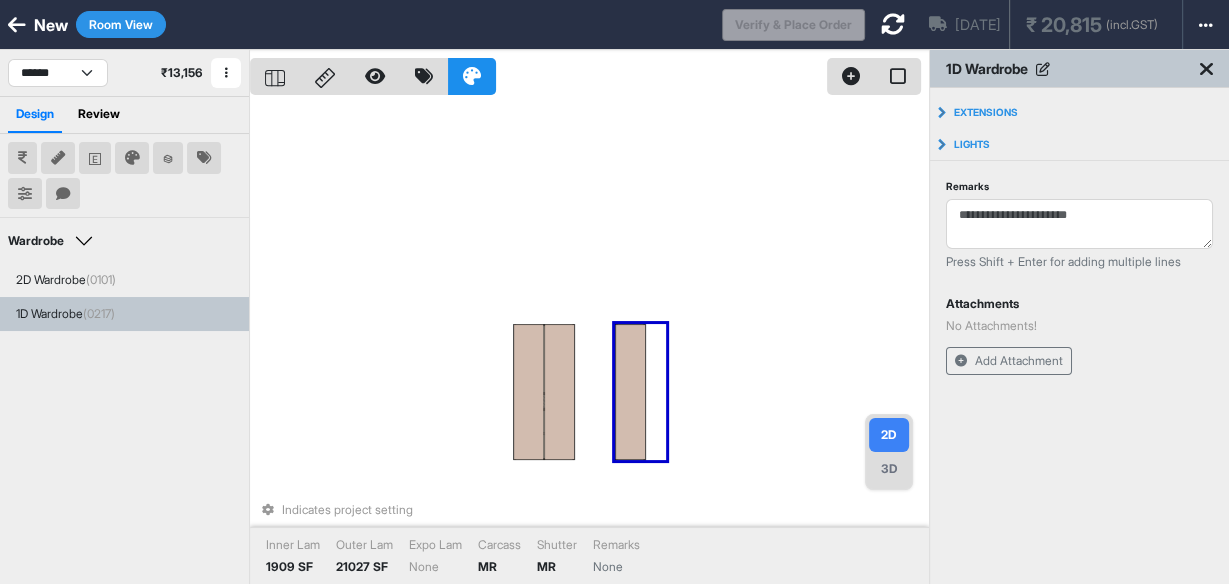 click on "Room View" at bounding box center [121, 24] 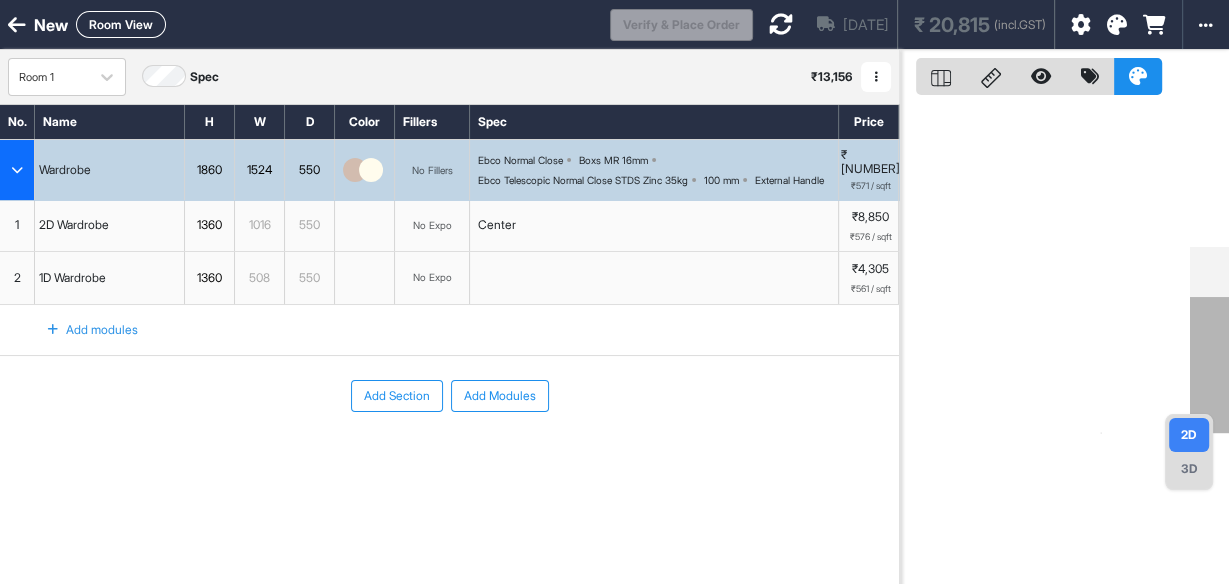 click on "1016" at bounding box center [259, 225] 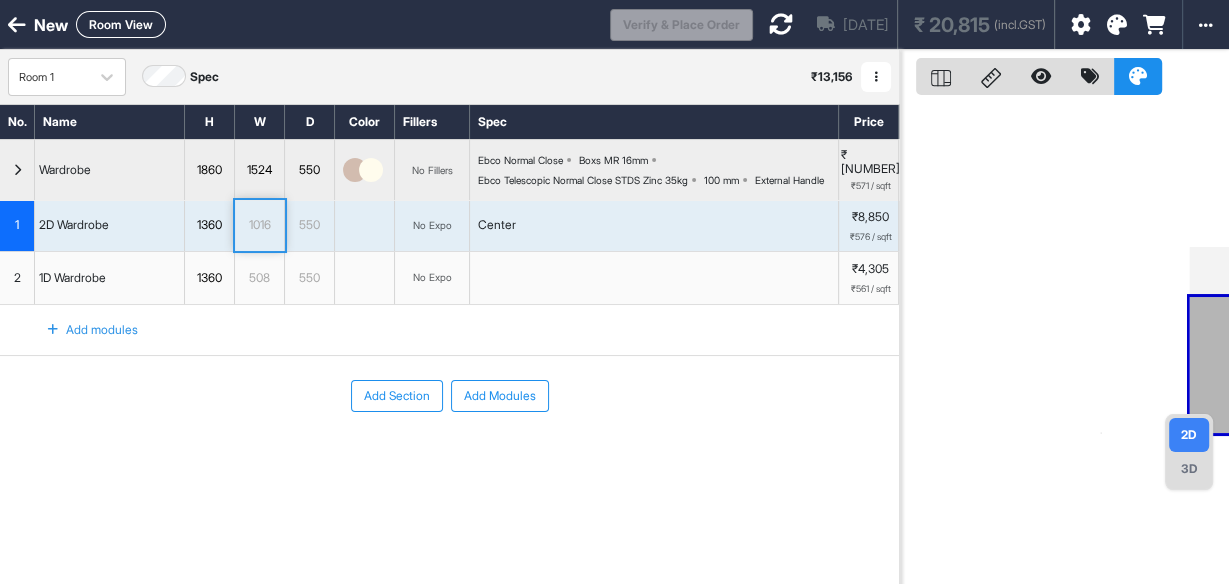 click on "508" at bounding box center (259, 278) 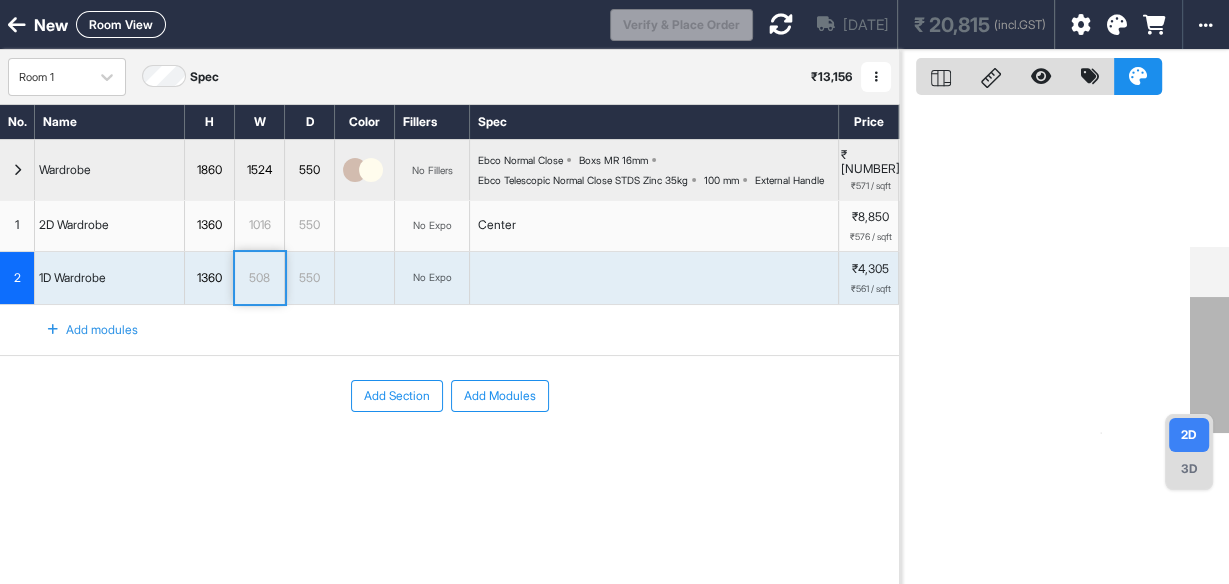 click on "3D" at bounding box center (1189, 469) 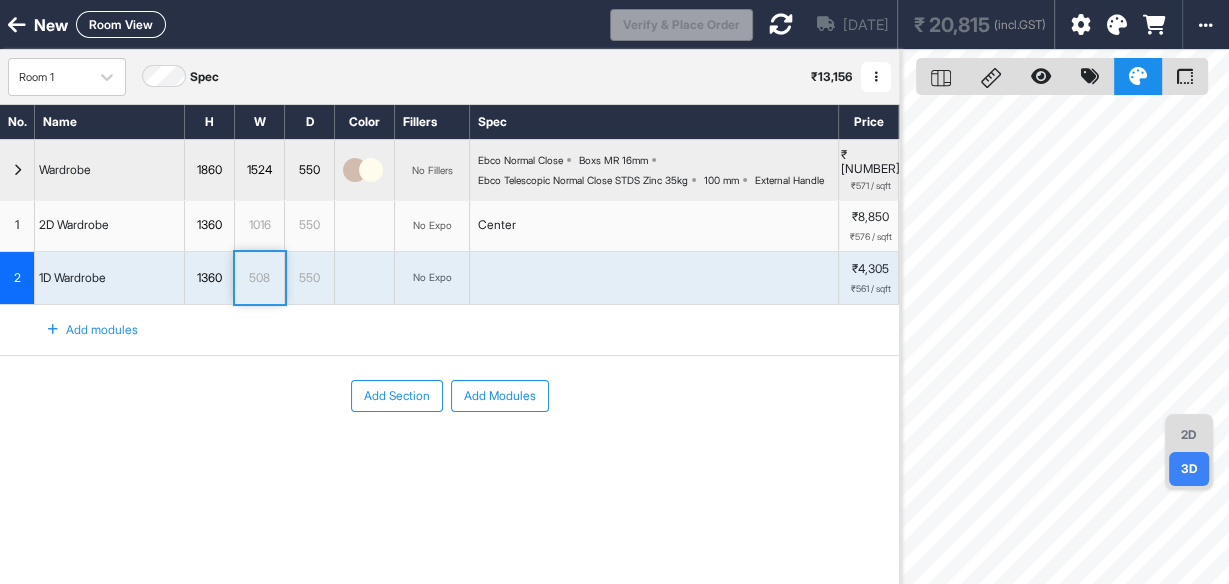 click on "1016" at bounding box center (259, 225) 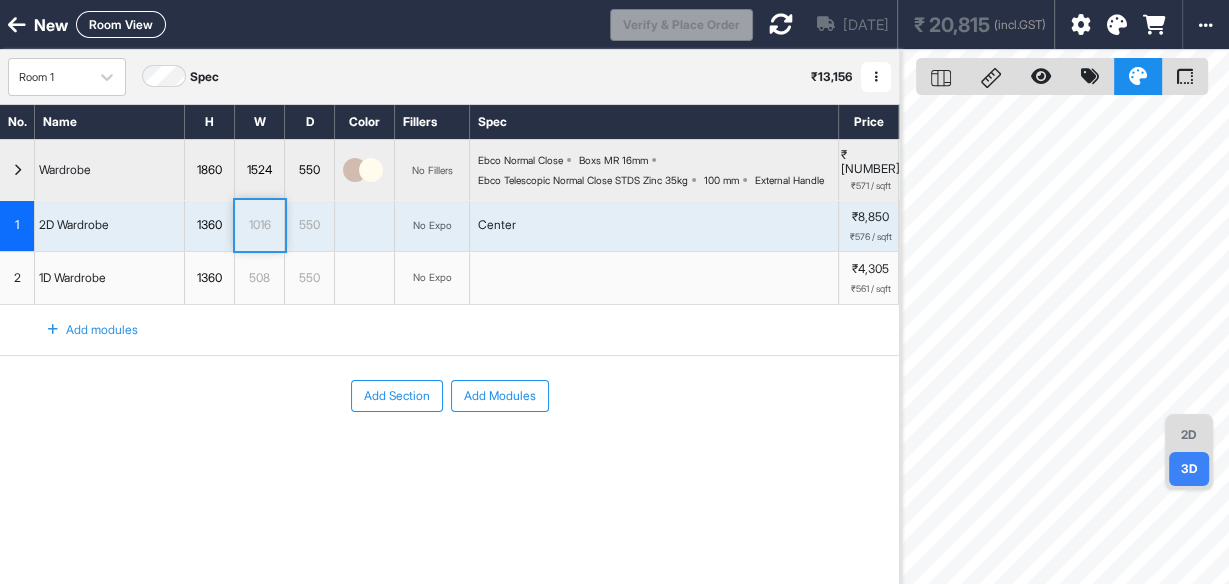 click on "508" at bounding box center [259, 278] 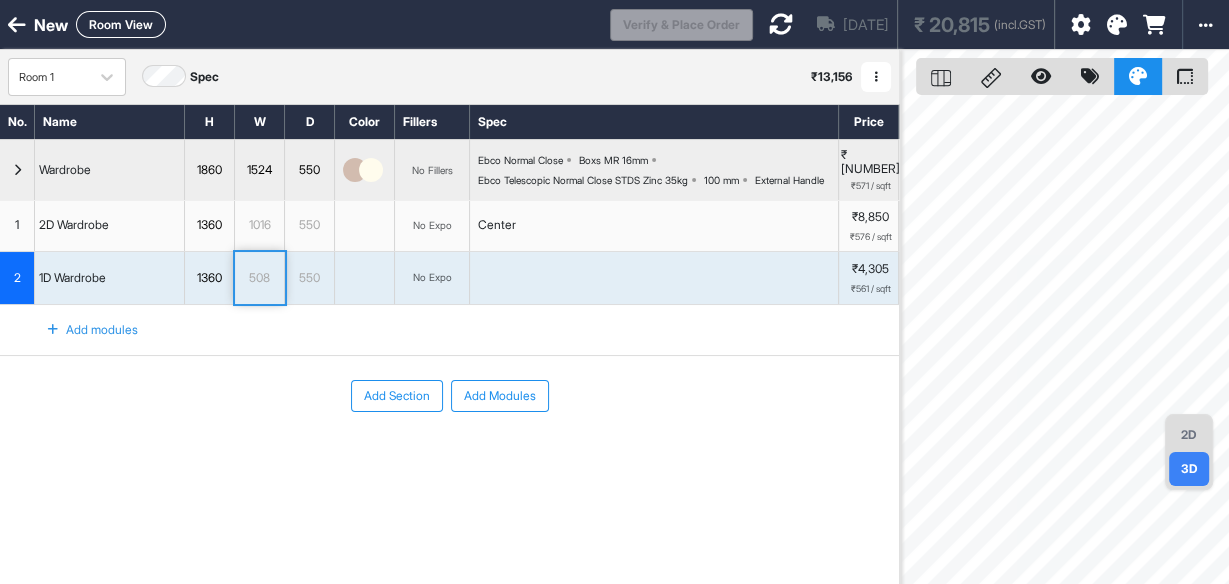 click on "1524" at bounding box center (259, 170) 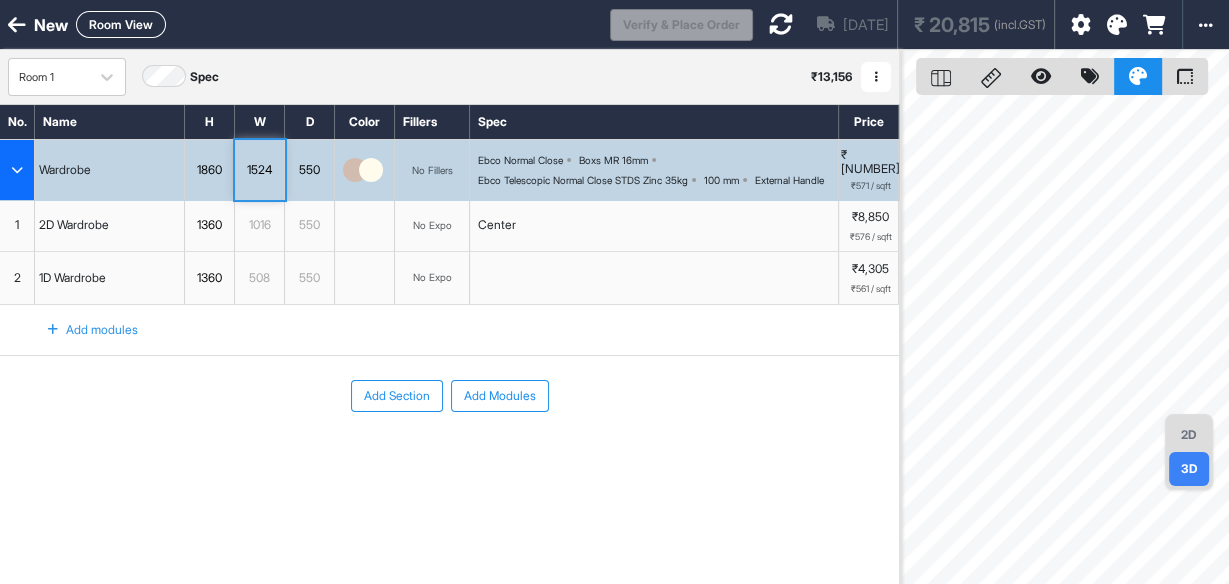 click on "508" at bounding box center (259, 278) 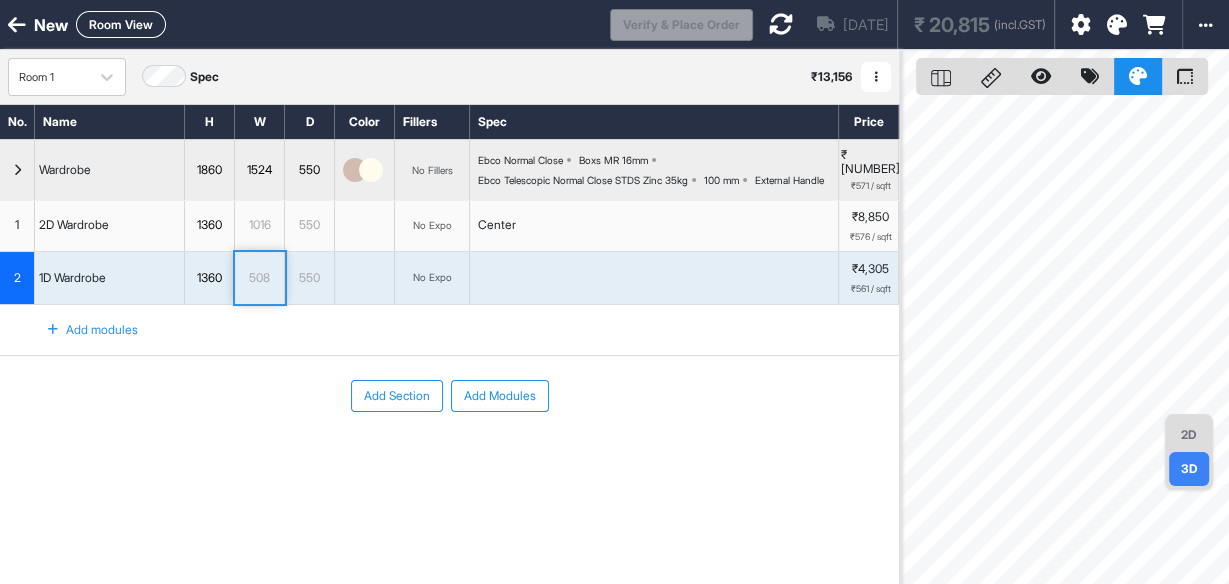 click on "1860" at bounding box center [209, 170] 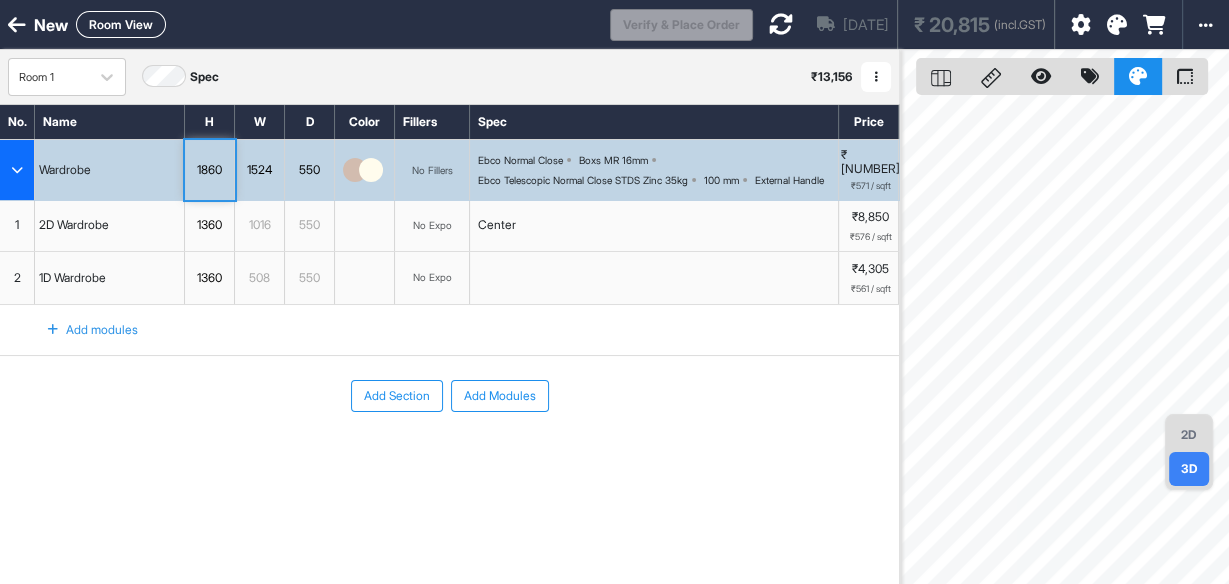 click on "1860" at bounding box center [209, 170] 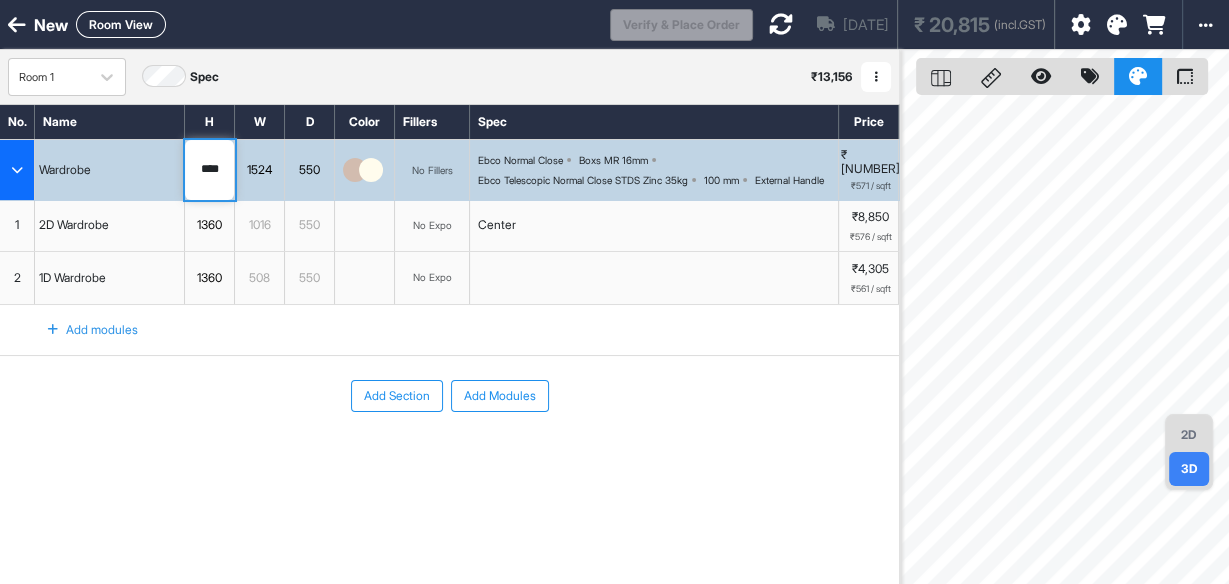type on "****" 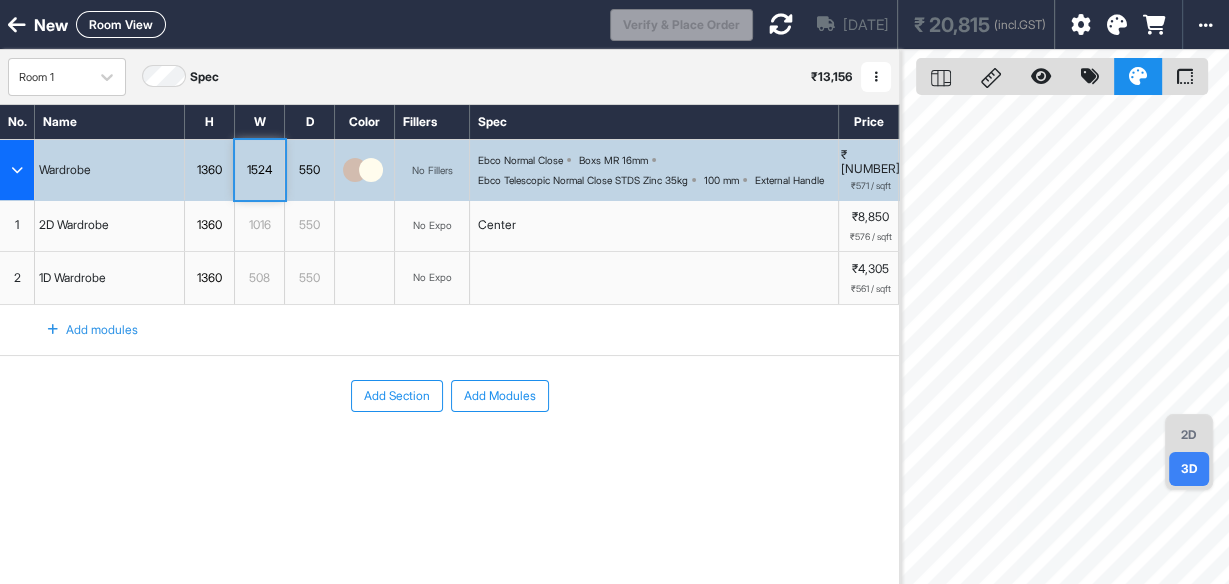 click on "1016" at bounding box center (259, 225) 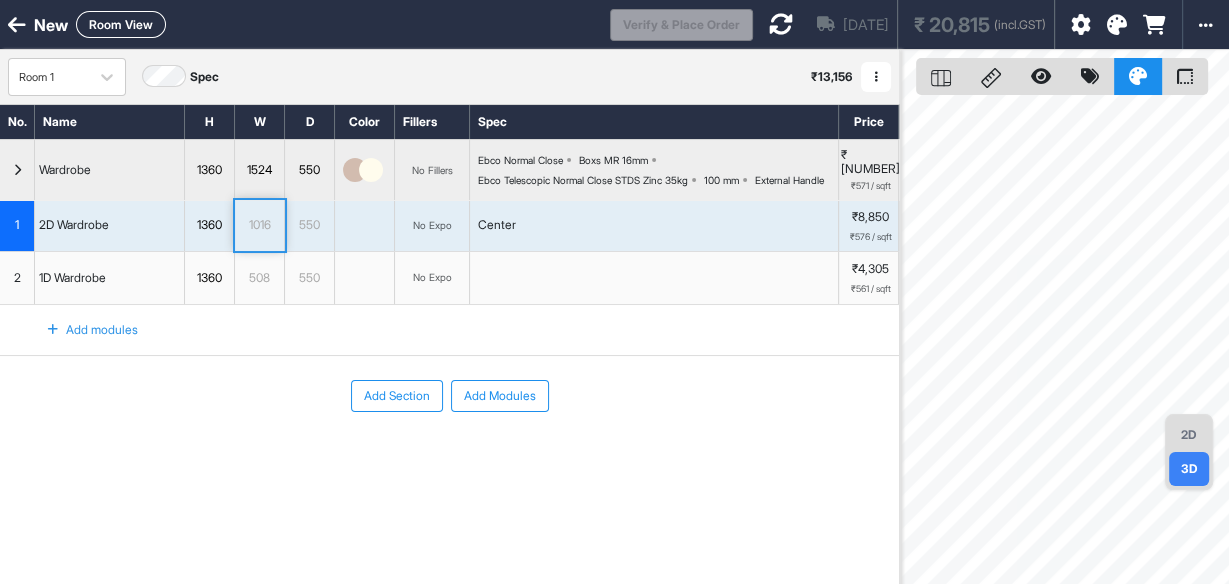 click on "508" at bounding box center [259, 278] 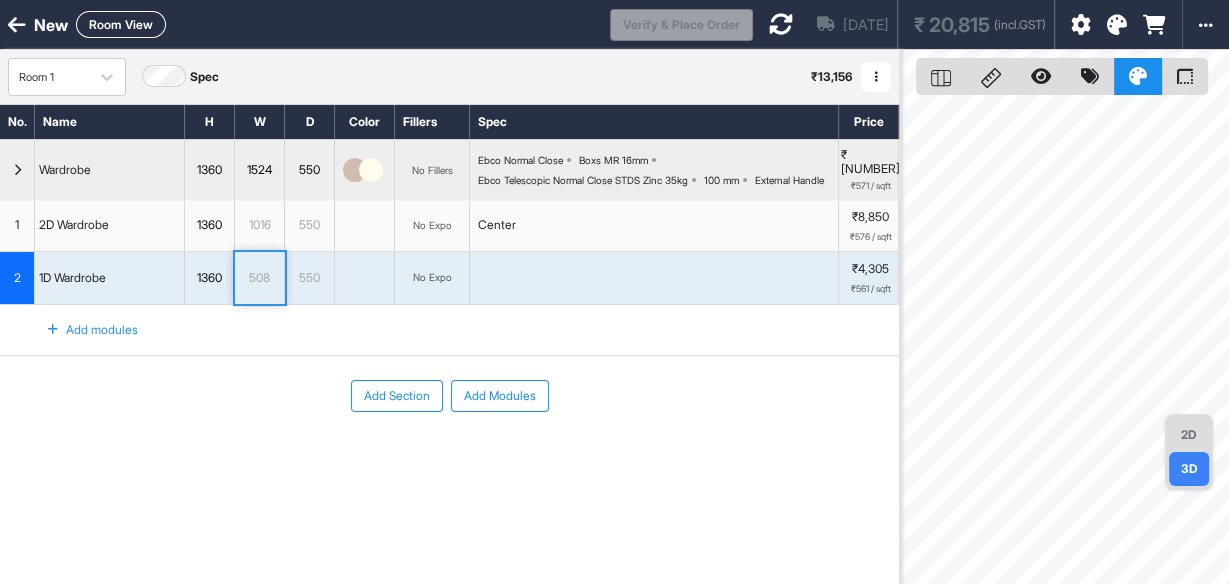 click on "1016" at bounding box center [260, 226] 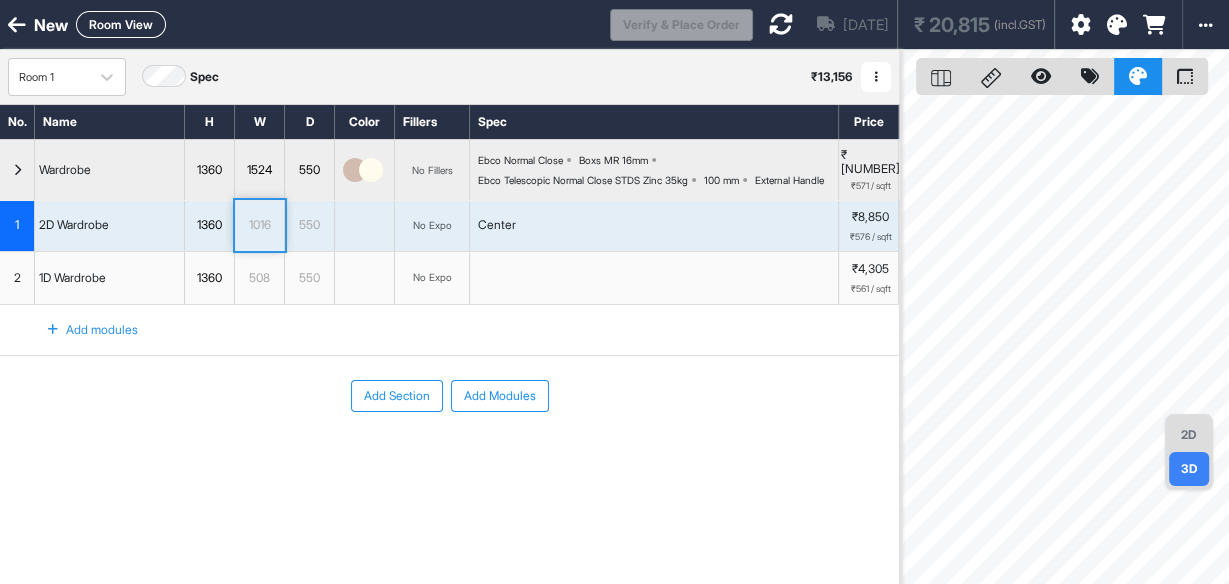 click on "Add Modules" at bounding box center [500, 396] 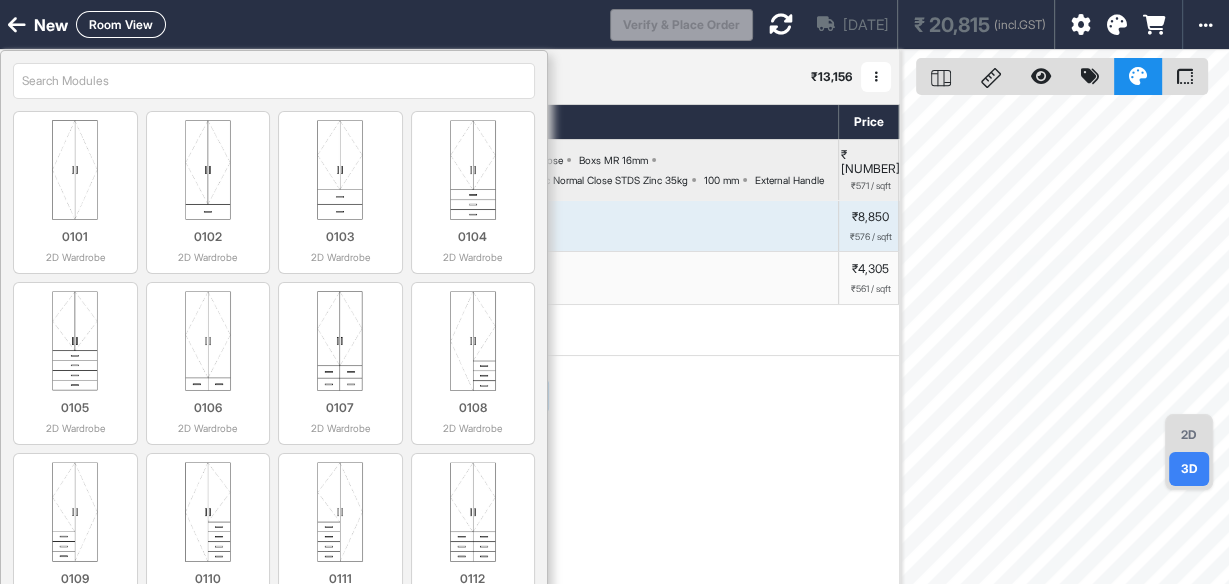 click at bounding box center (17, 25) 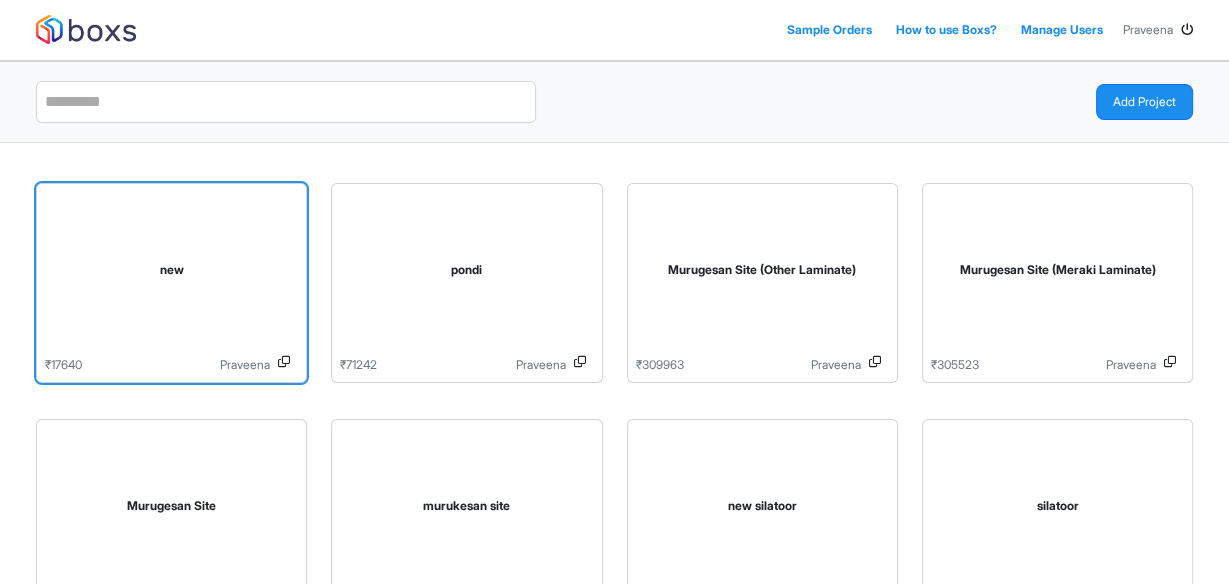 click on "new" at bounding box center (171, 274) 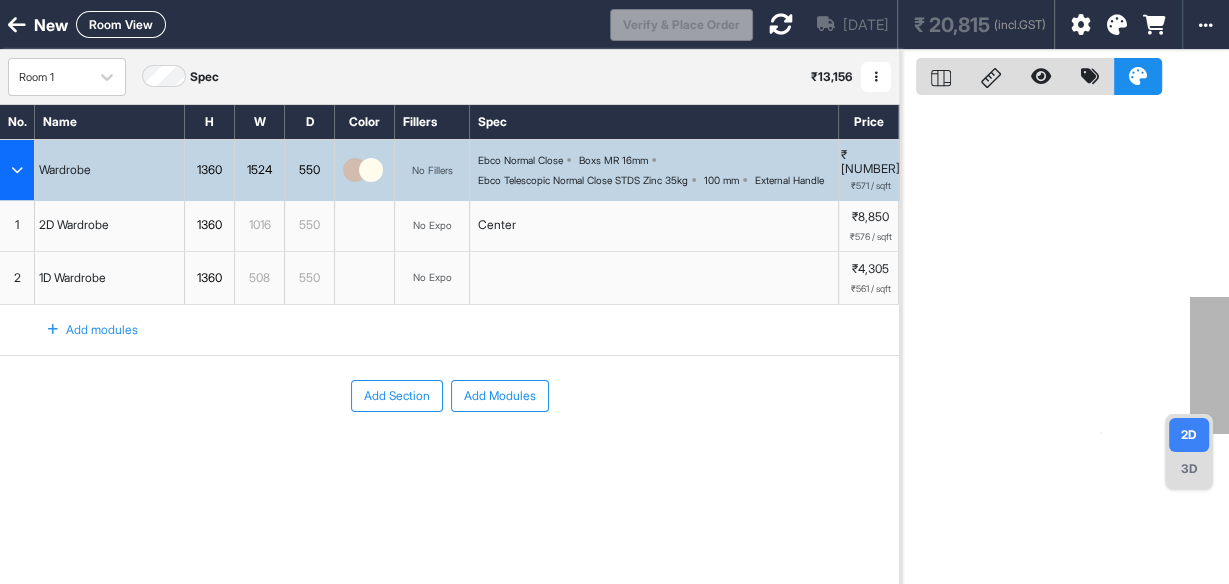 click at bounding box center [17, 170] 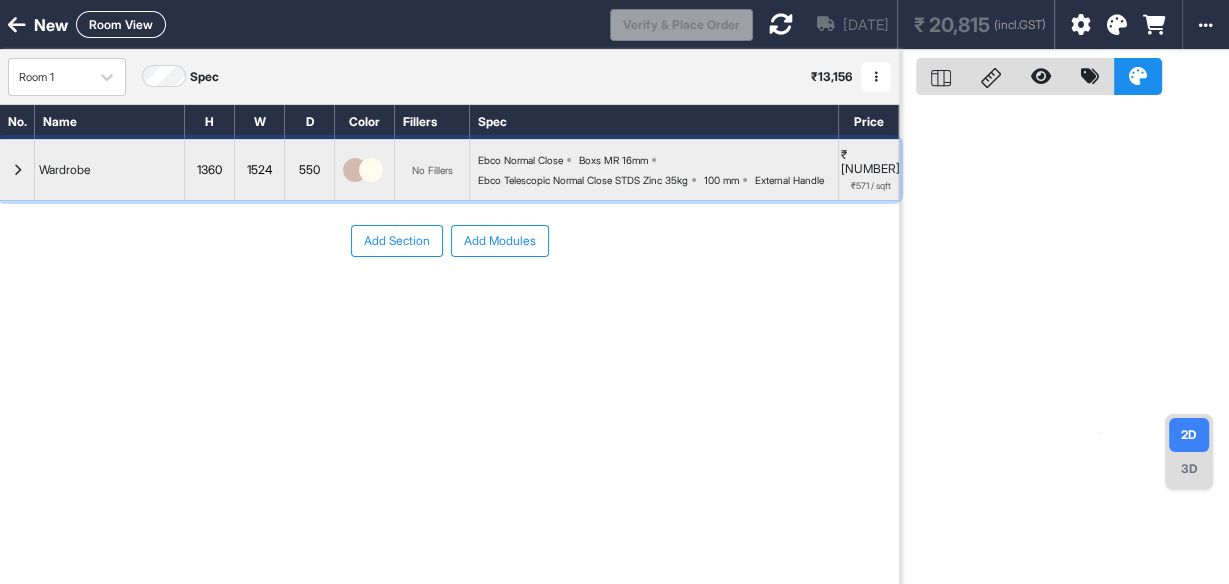 type 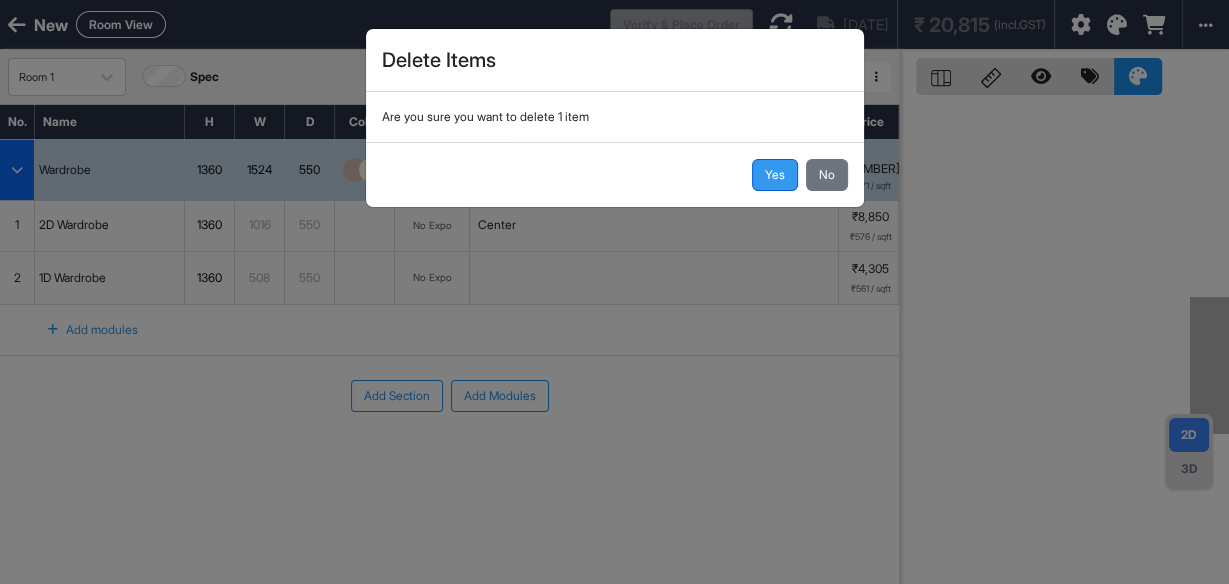 click on "Yes" at bounding box center [775, 175] 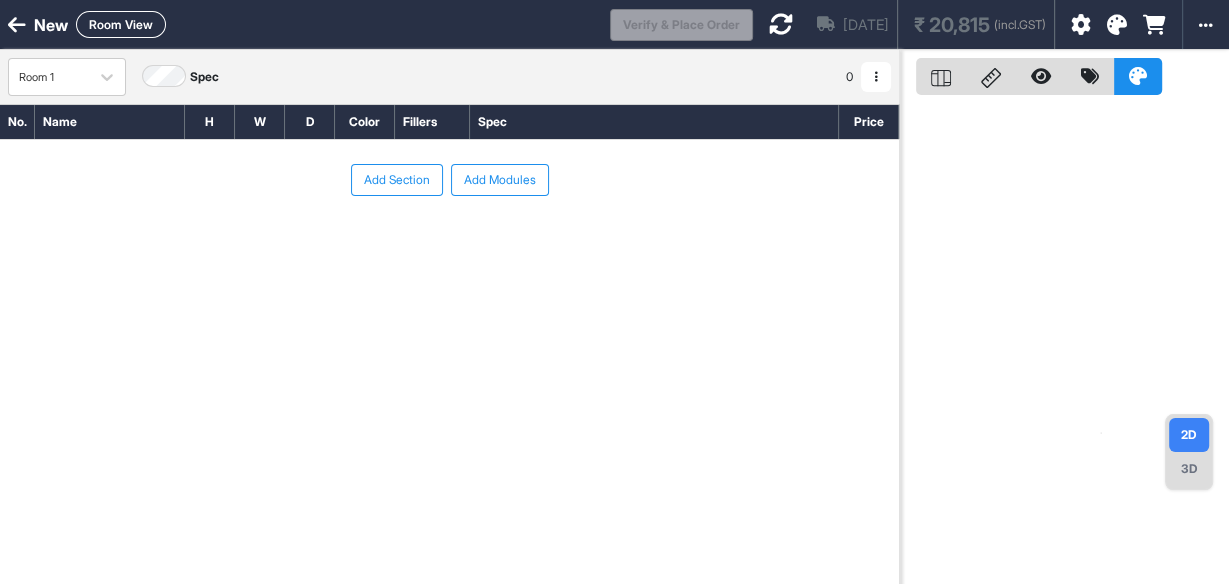 click on "Add Section" at bounding box center [397, 180] 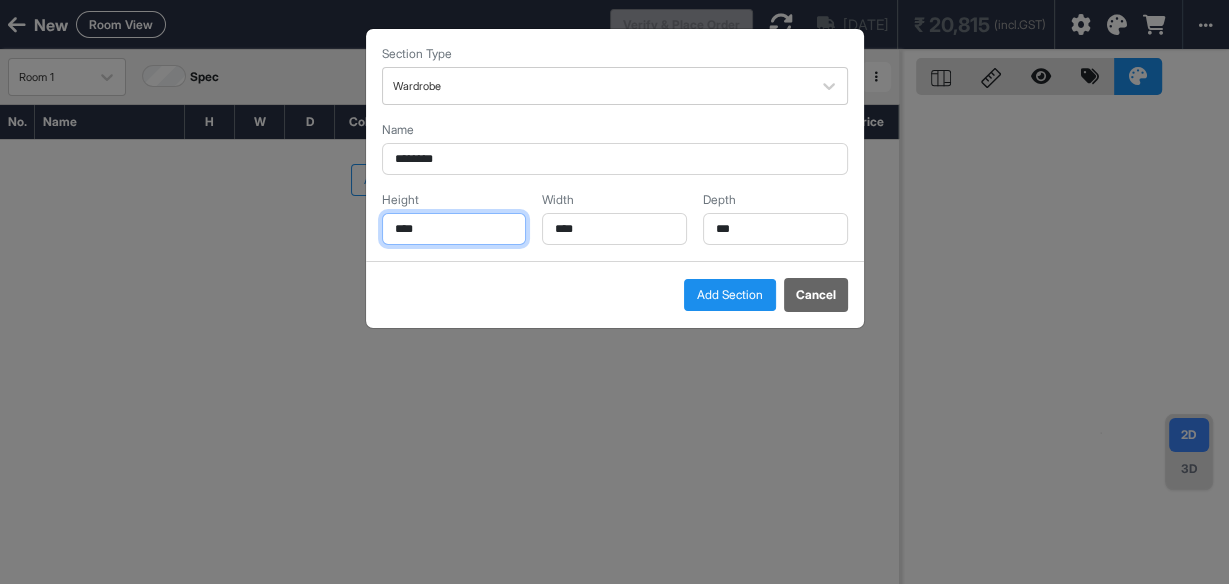 click on "****" at bounding box center (454, 229) 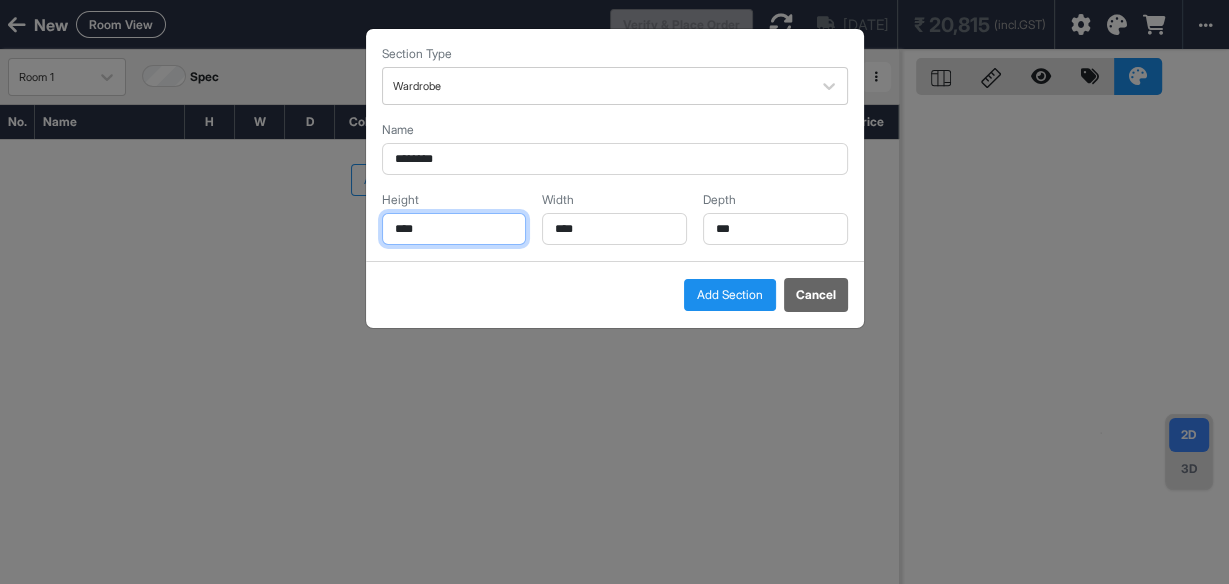 type on "****" 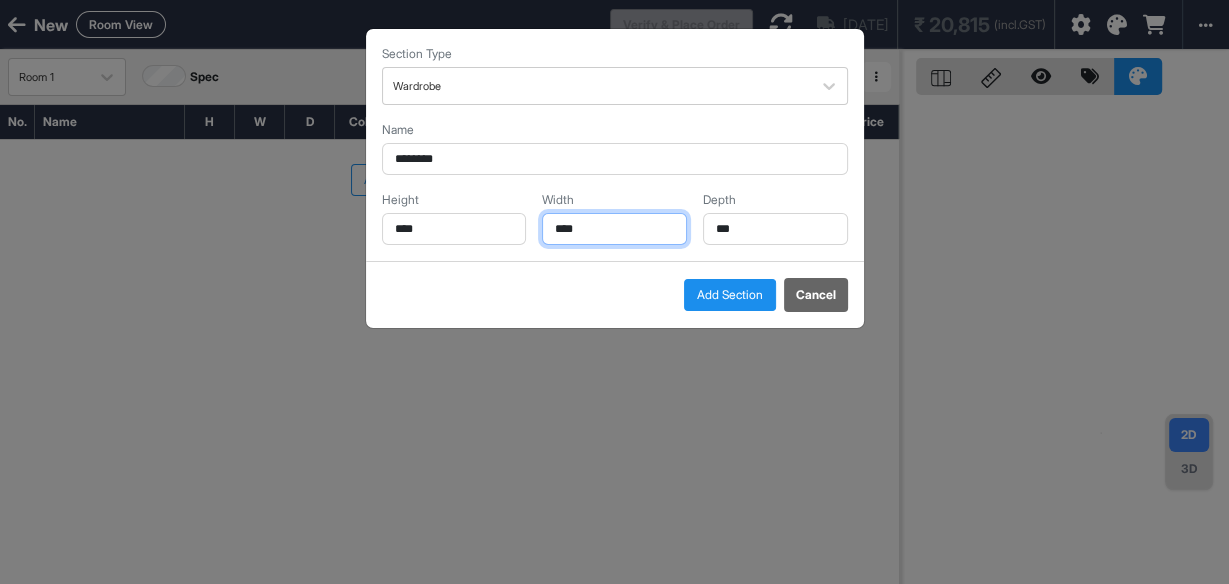 click on "****" at bounding box center [614, 229] 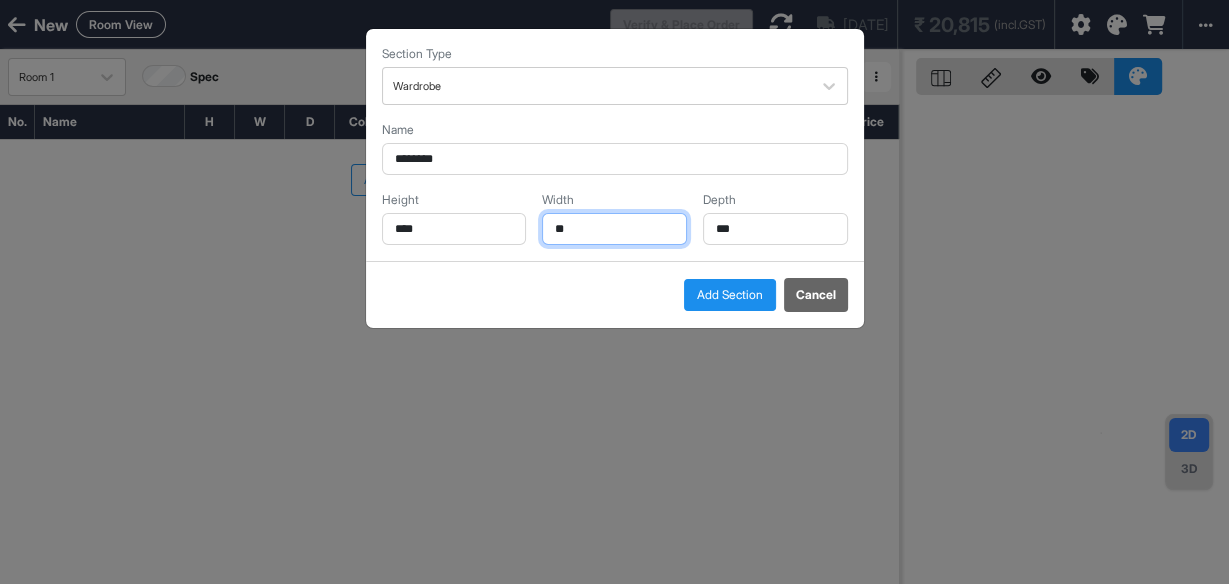 type on "*" 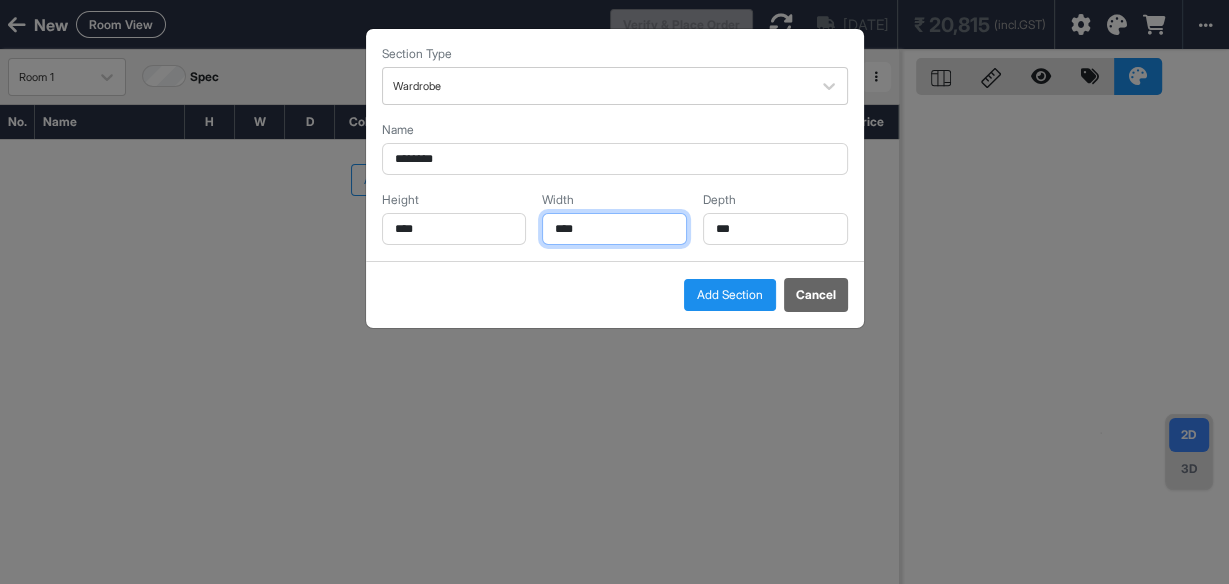 type on "****" 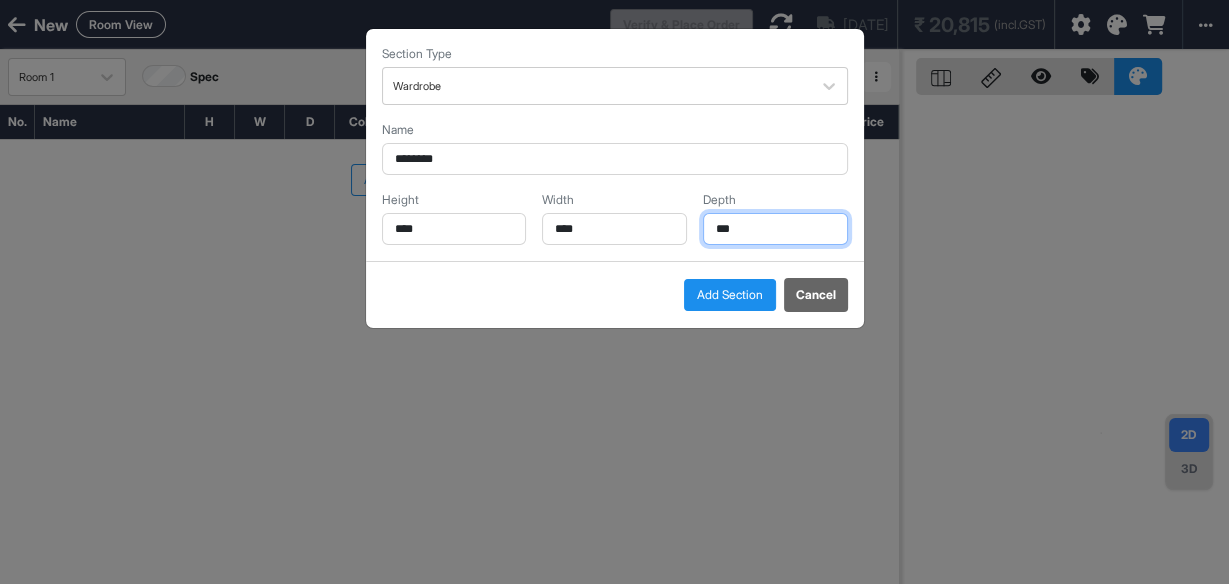 click on "***" at bounding box center (775, 229) 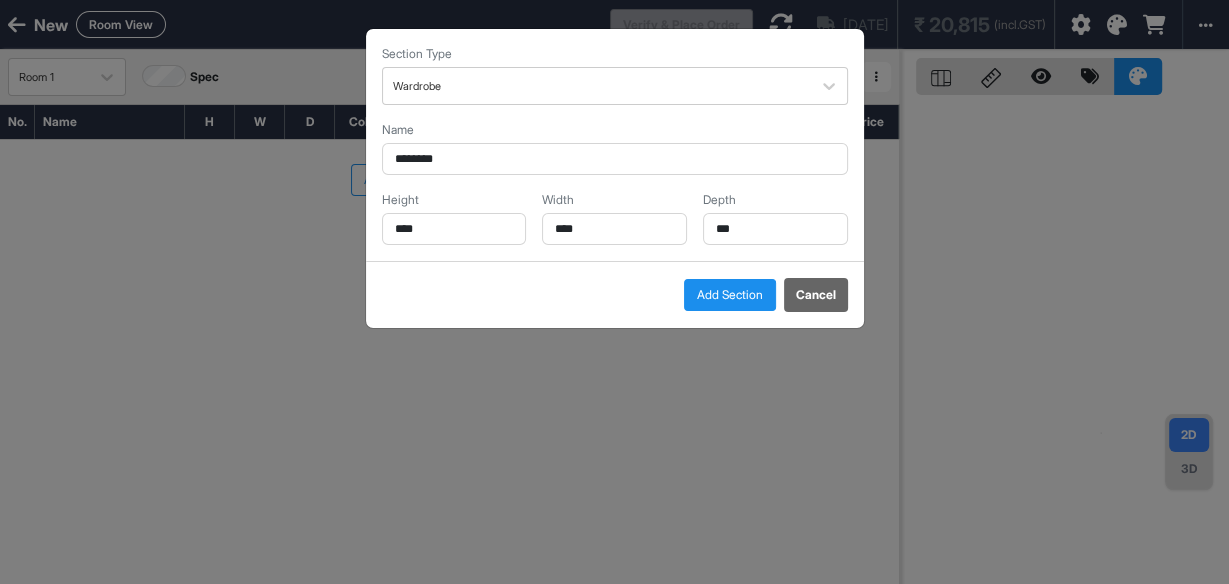 click on "Add Section" at bounding box center (730, 295) 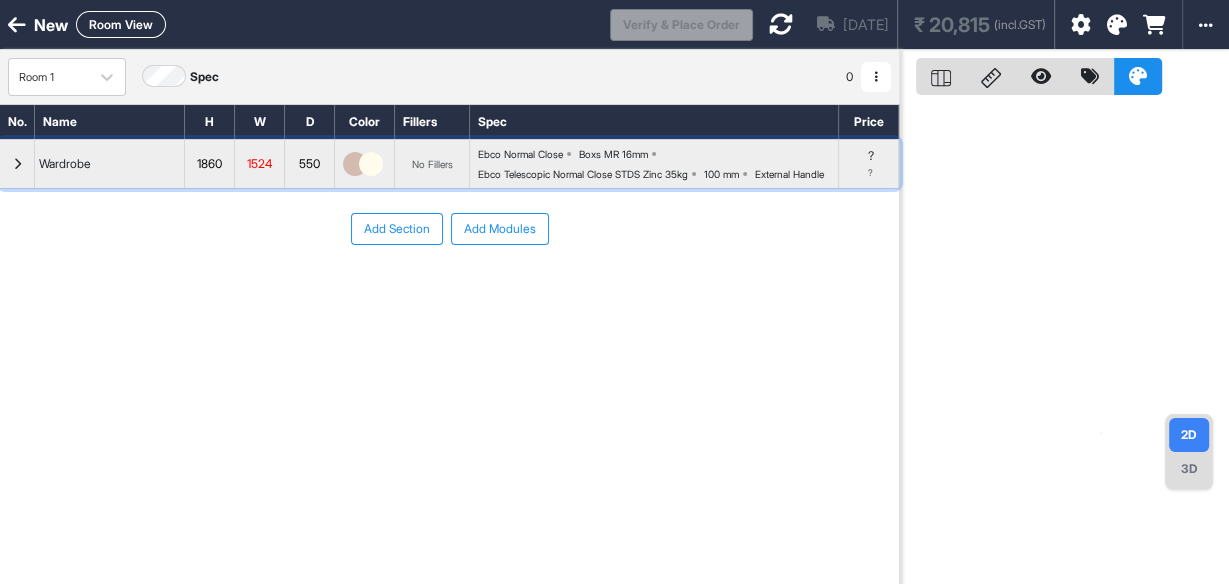 click on "1524" at bounding box center (260, 164) 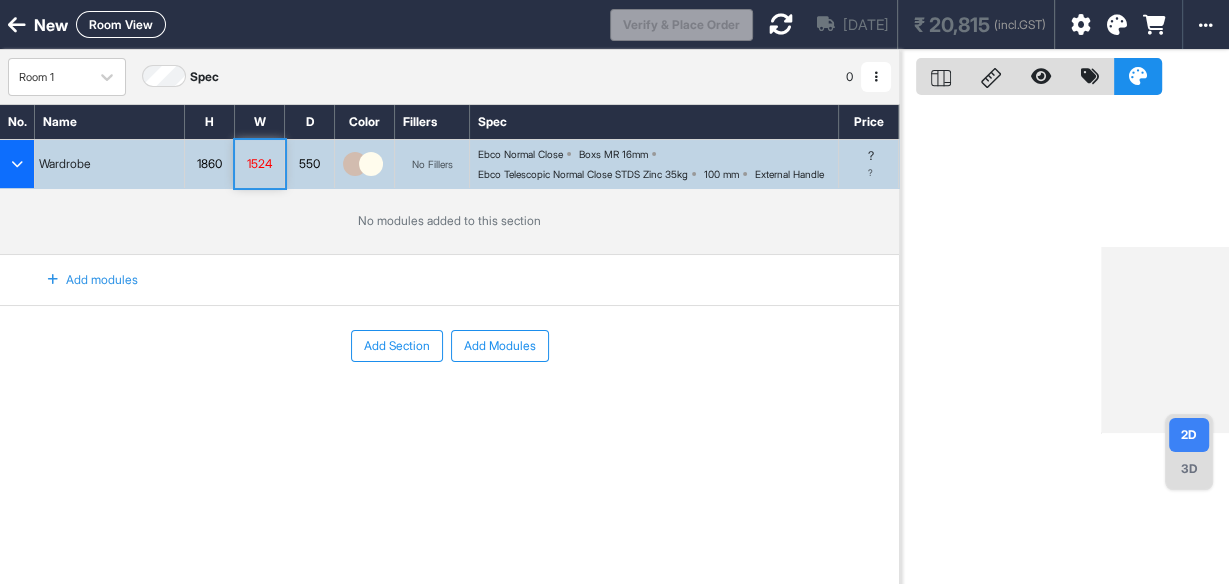 click on "Add Section Add Modules" at bounding box center (449, 406) 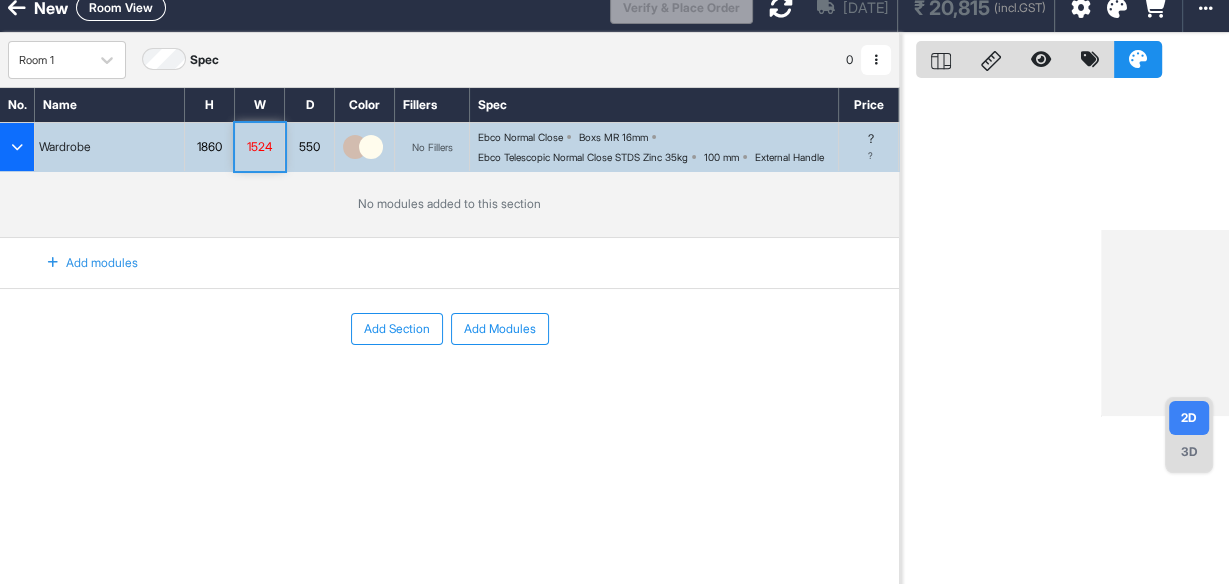 scroll, scrollTop: 49, scrollLeft: 0, axis: vertical 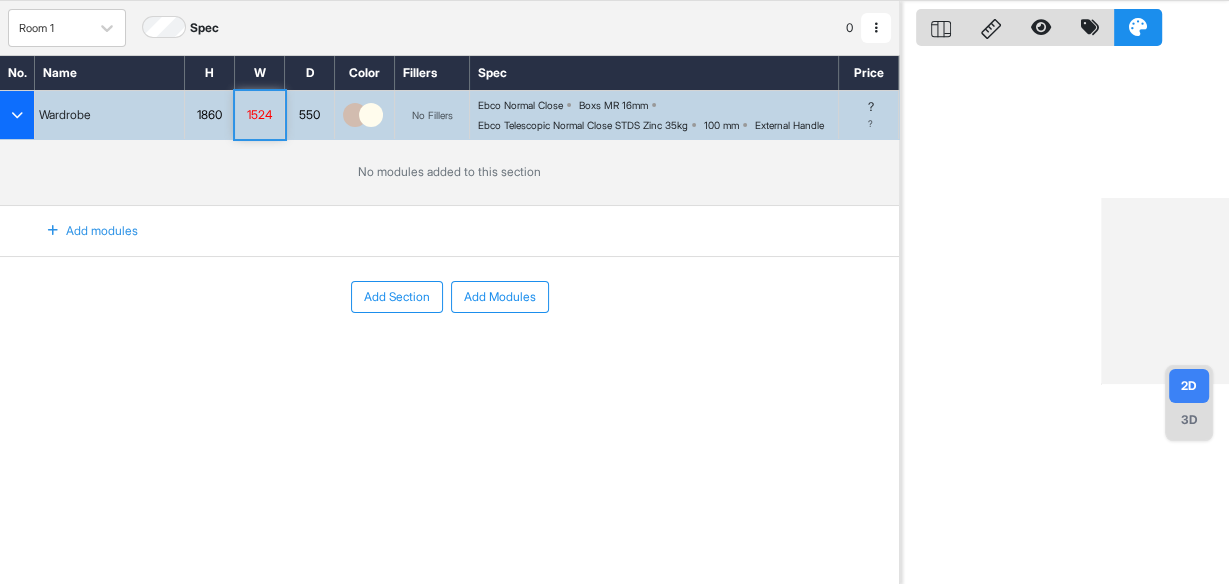 click at bounding box center [53, 231] 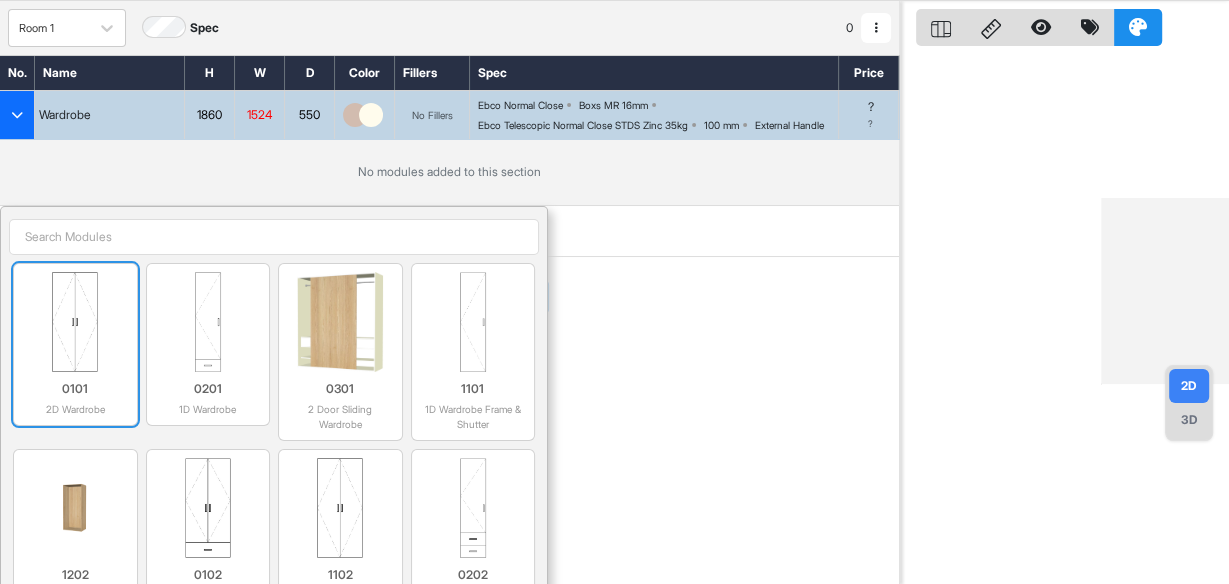 click at bounding box center (75, 322) 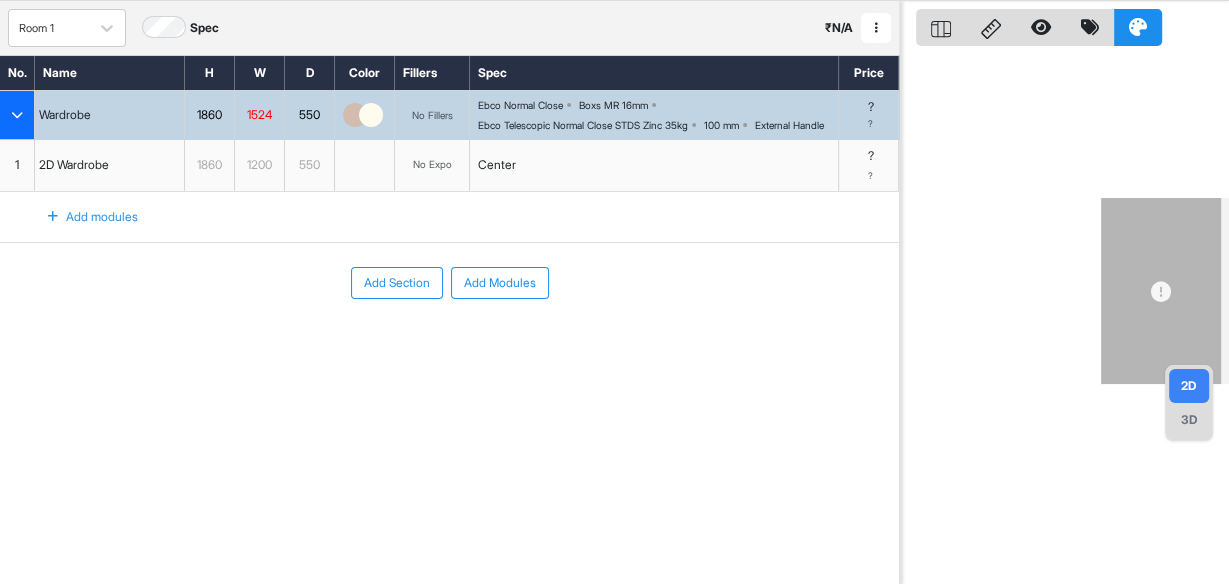 click at bounding box center [53, 217] 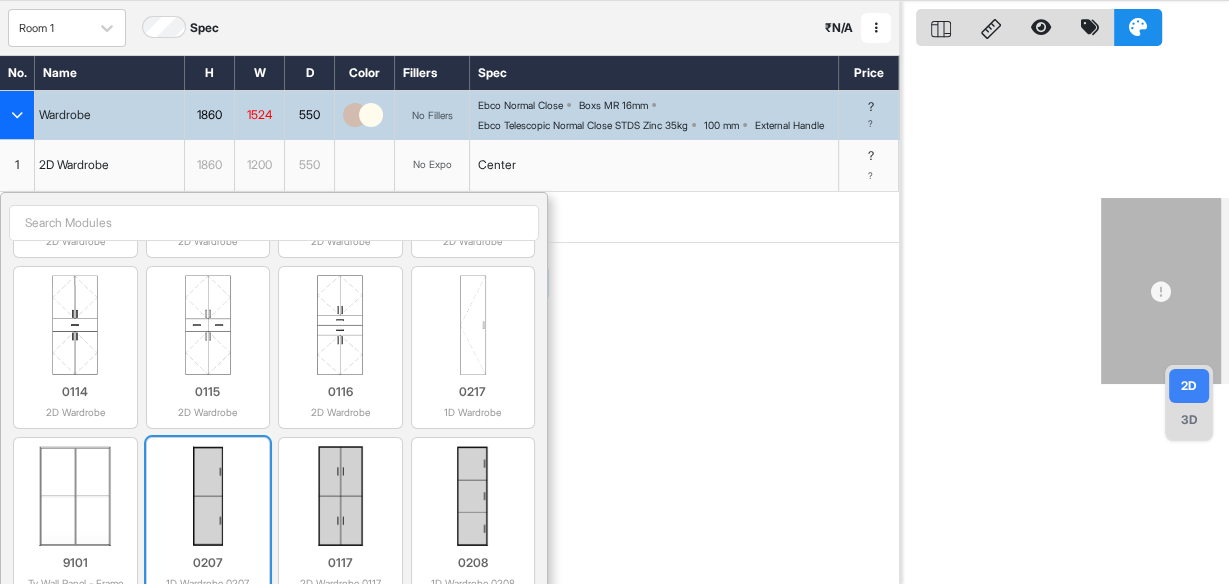 scroll, scrollTop: 1040, scrollLeft: 0, axis: vertical 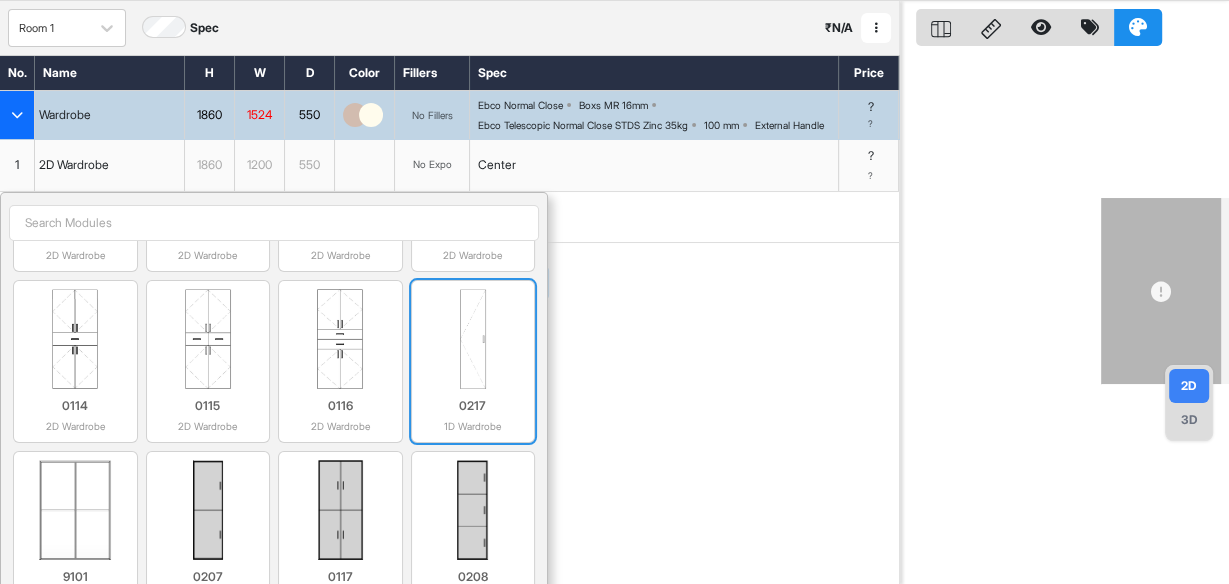 click at bounding box center [473, 339] 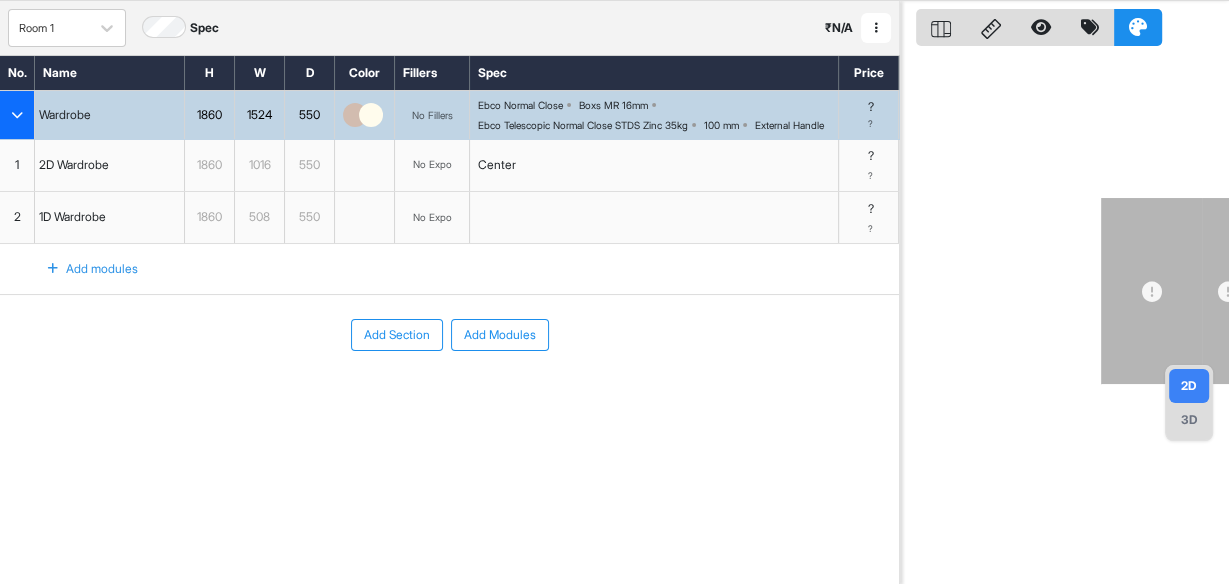 click on "3D" at bounding box center (1189, 420) 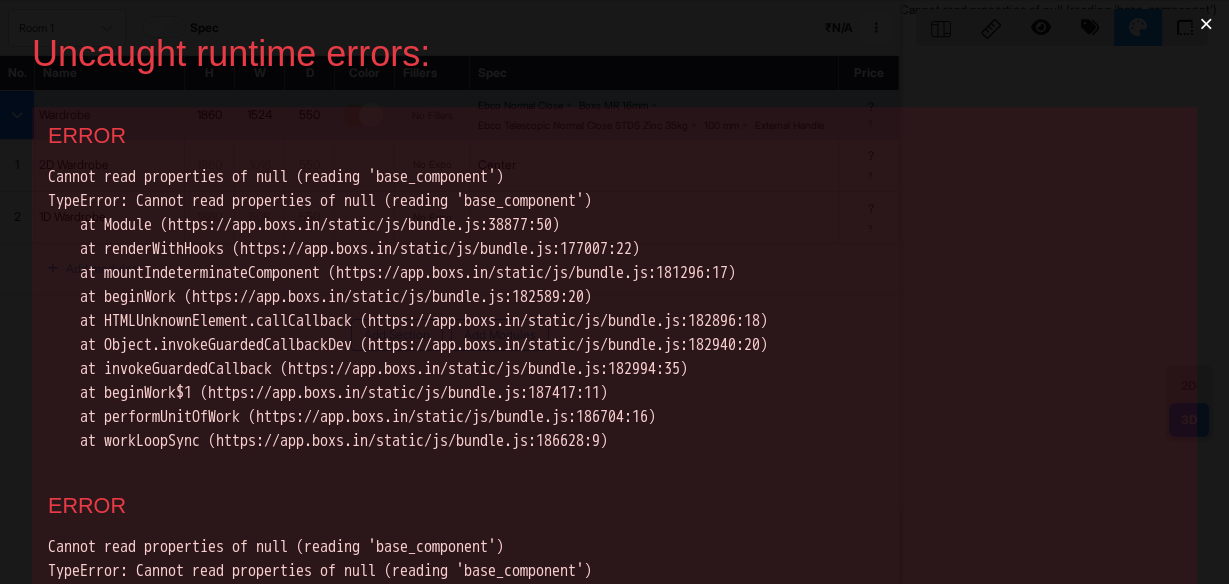 scroll, scrollTop: 0, scrollLeft: 0, axis: both 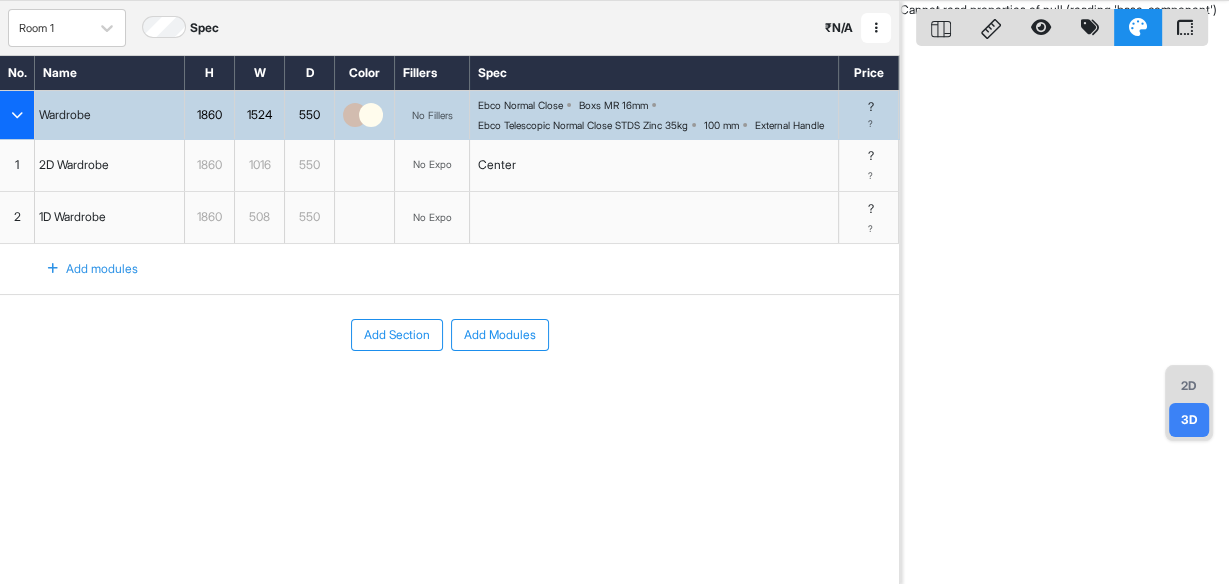 click on "3D" at bounding box center [1189, 420] 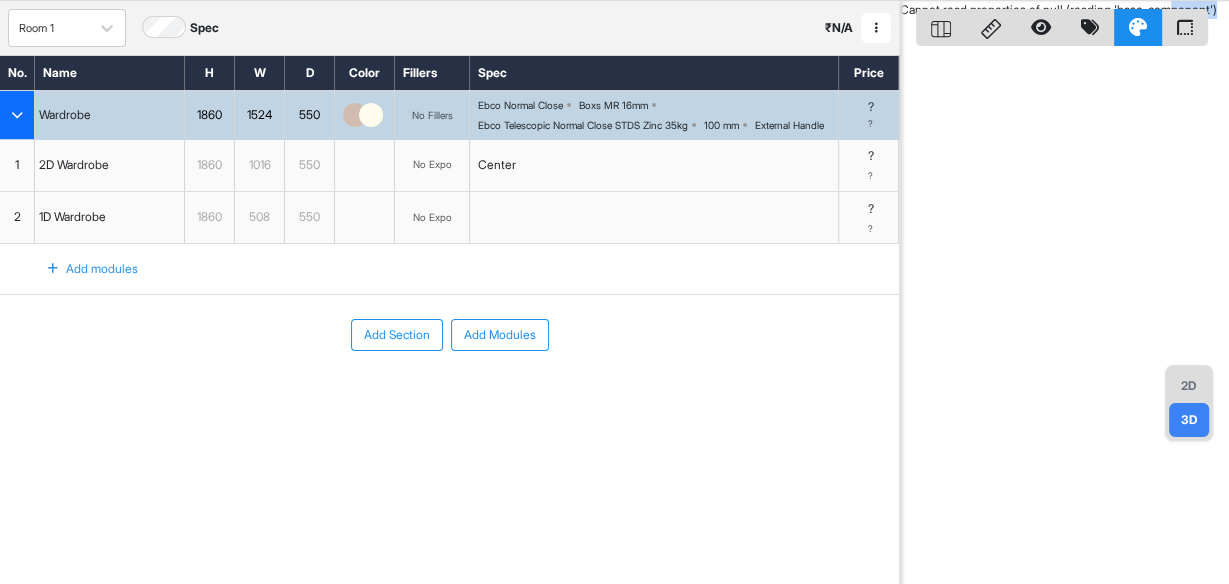 drag, startPoint x: 1108, startPoint y: 322, endPoint x: 958, endPoint y: 356, distance: 153.80507 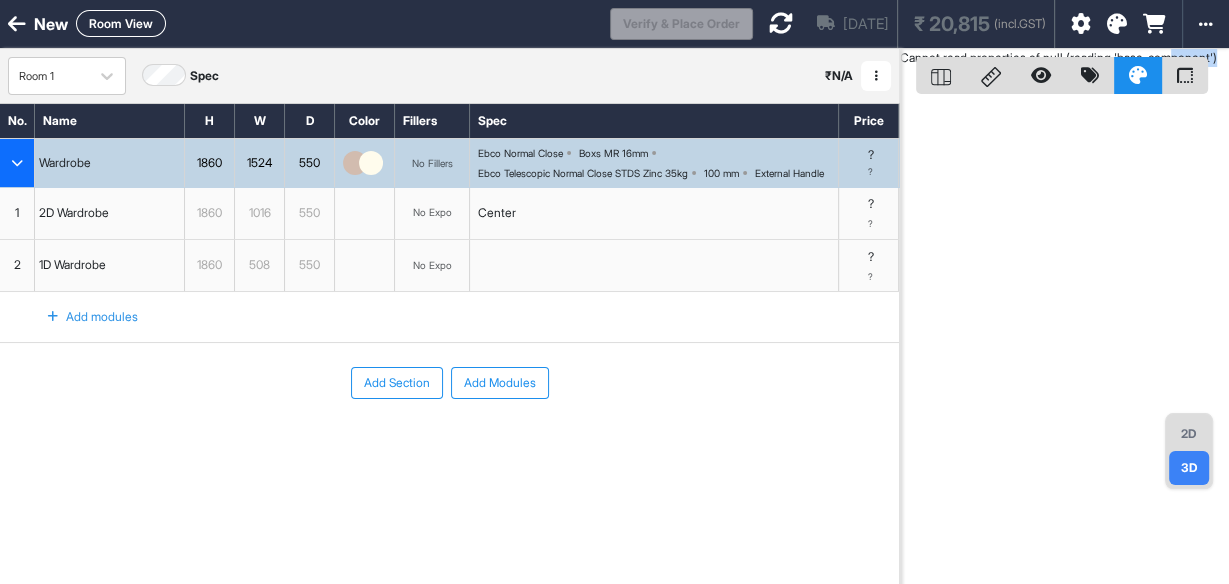 scroll, scrollTop: 0, scrollLeft: 0, axis: both 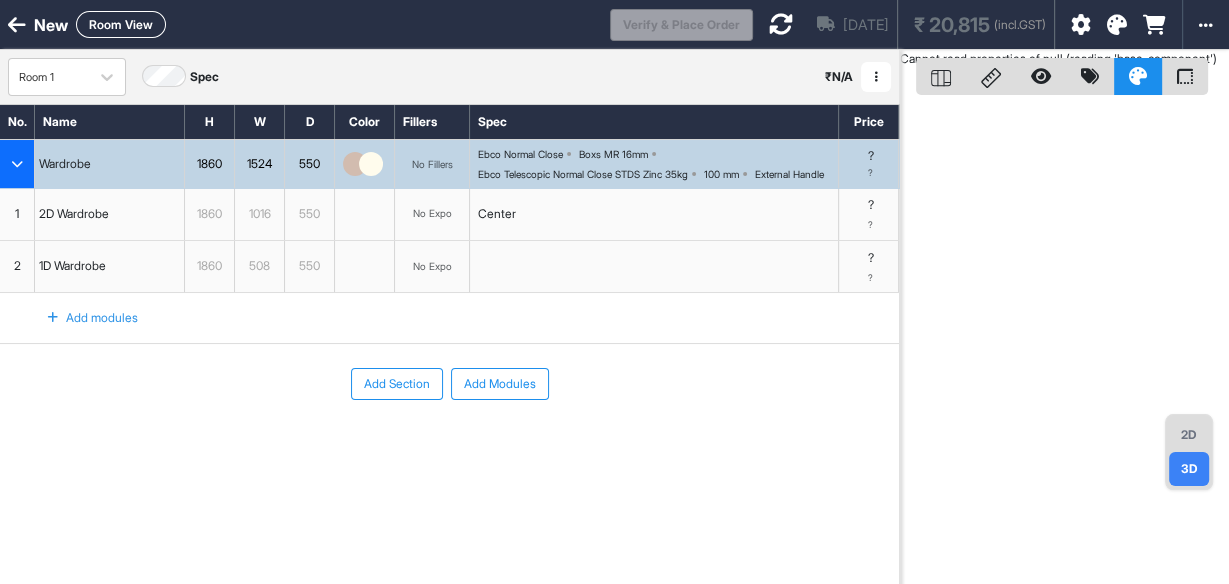 click on "Jul 18th ₹   20,815 (incl.GST)" at bounding box center (903, 24) 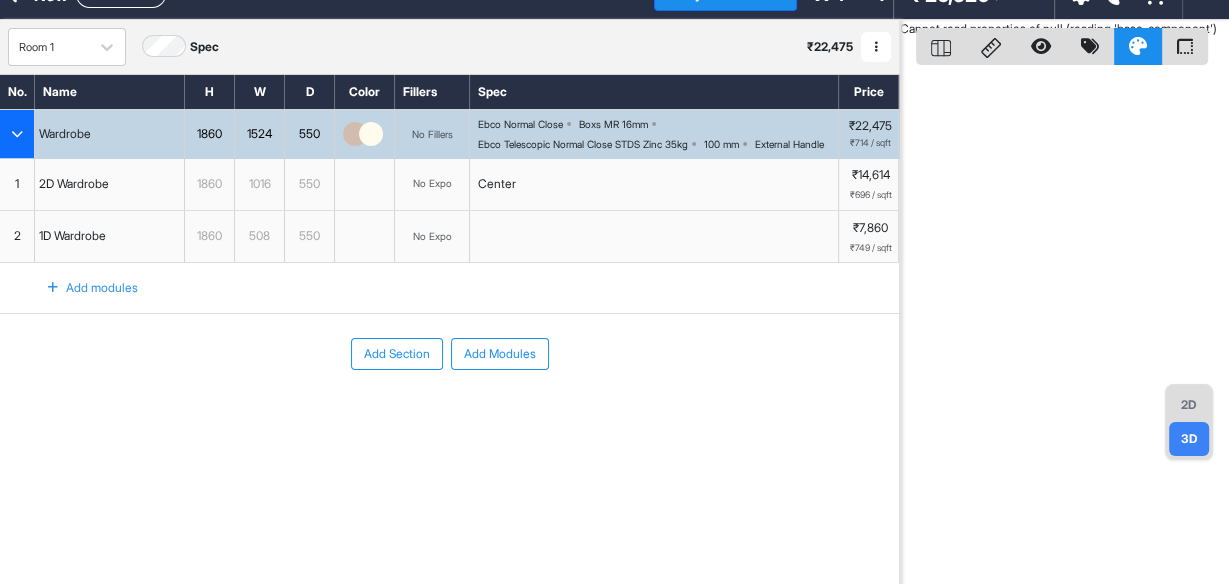 scroll, scrollTop: 0, scrollLeft: 0, axis: both 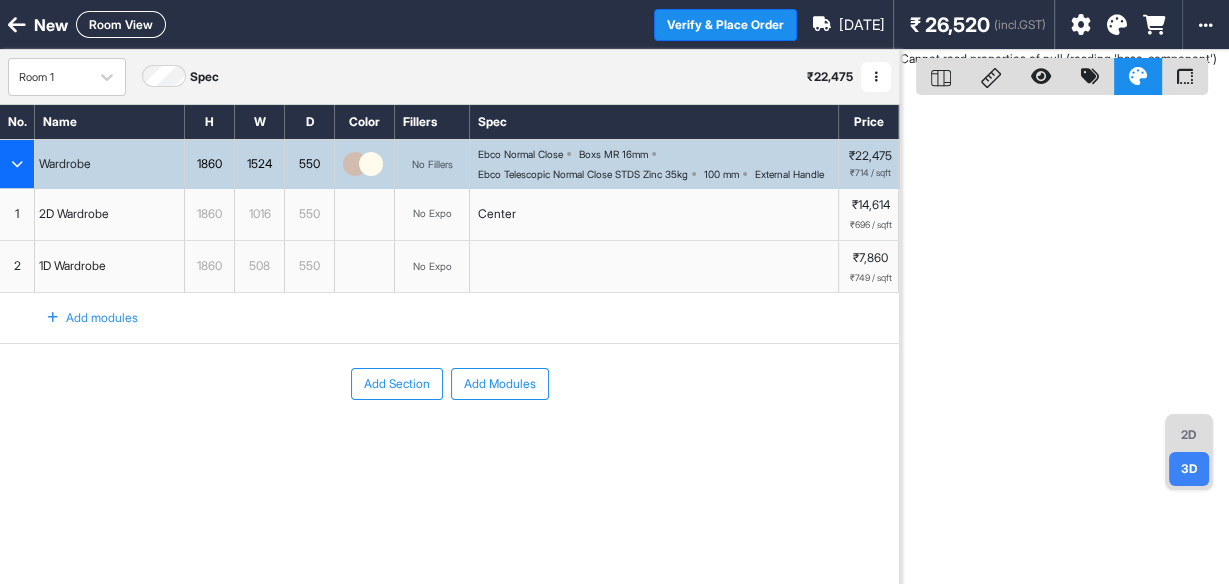 click on "Room View" at bounding box center (121, 24) 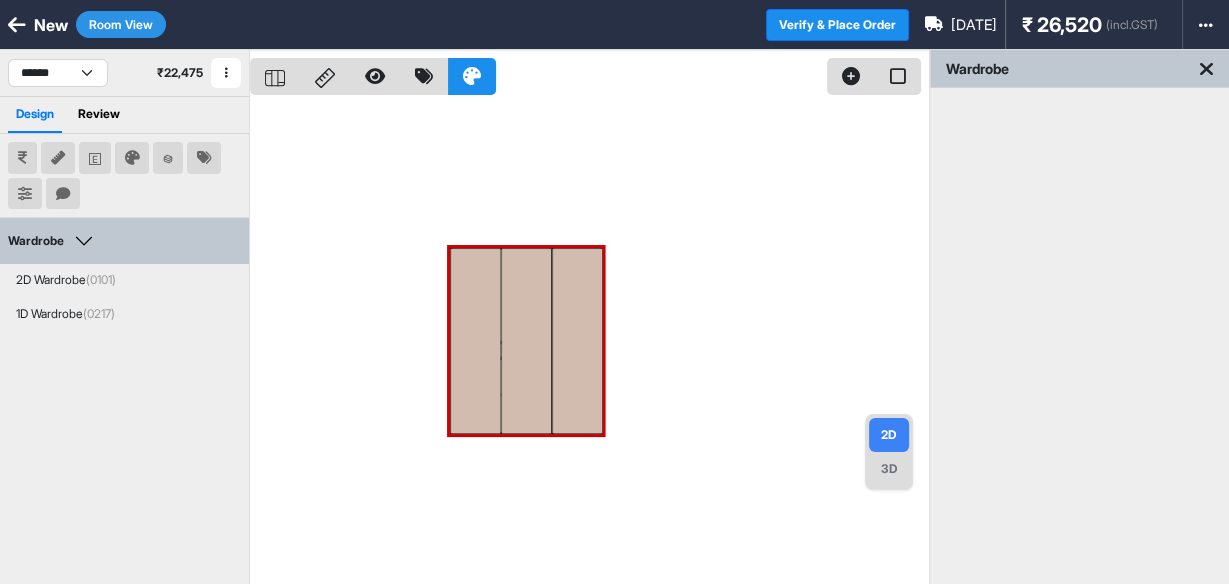 click on "3D" at bounding box center [889, 469] 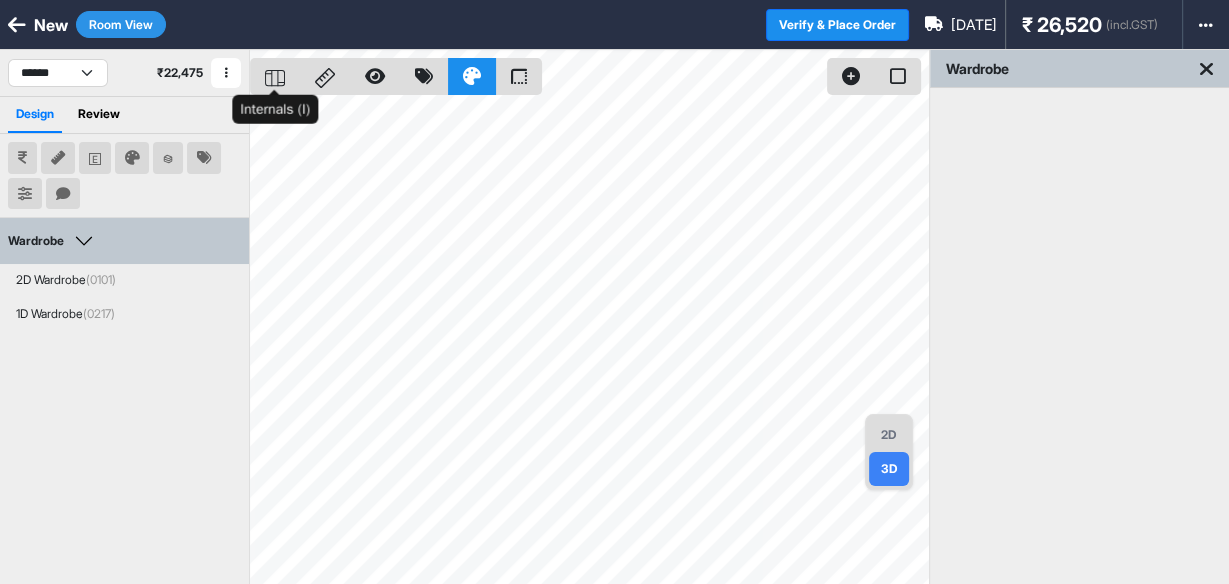 click 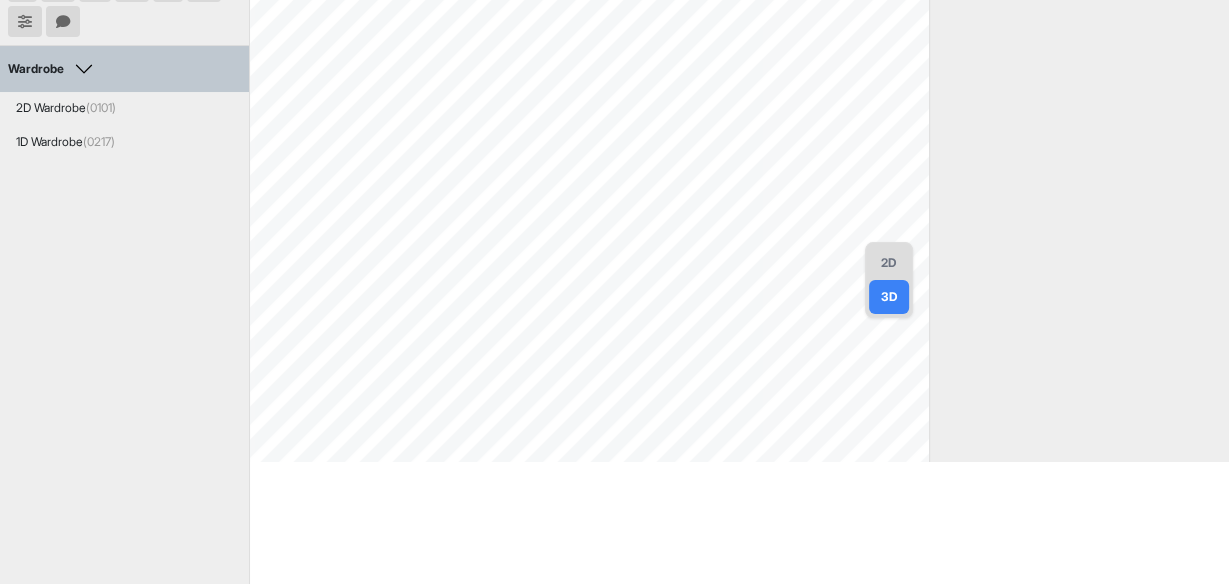scroll, scrollTop: 0, scrollLeft: 0, axis: both 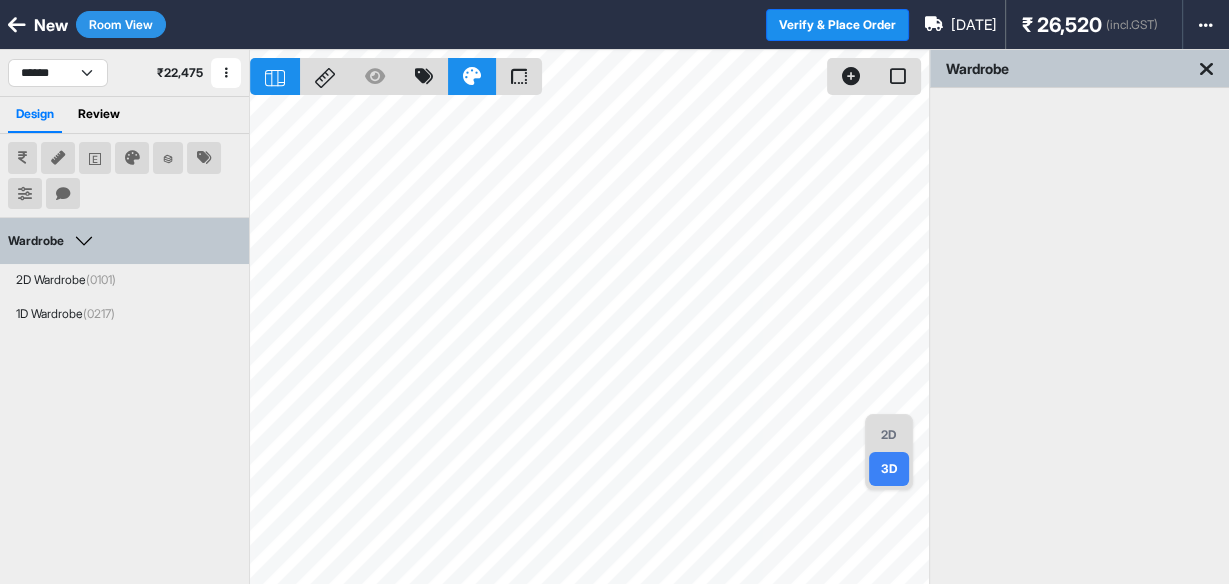 click on "2D" at bounding box center (889, 435) 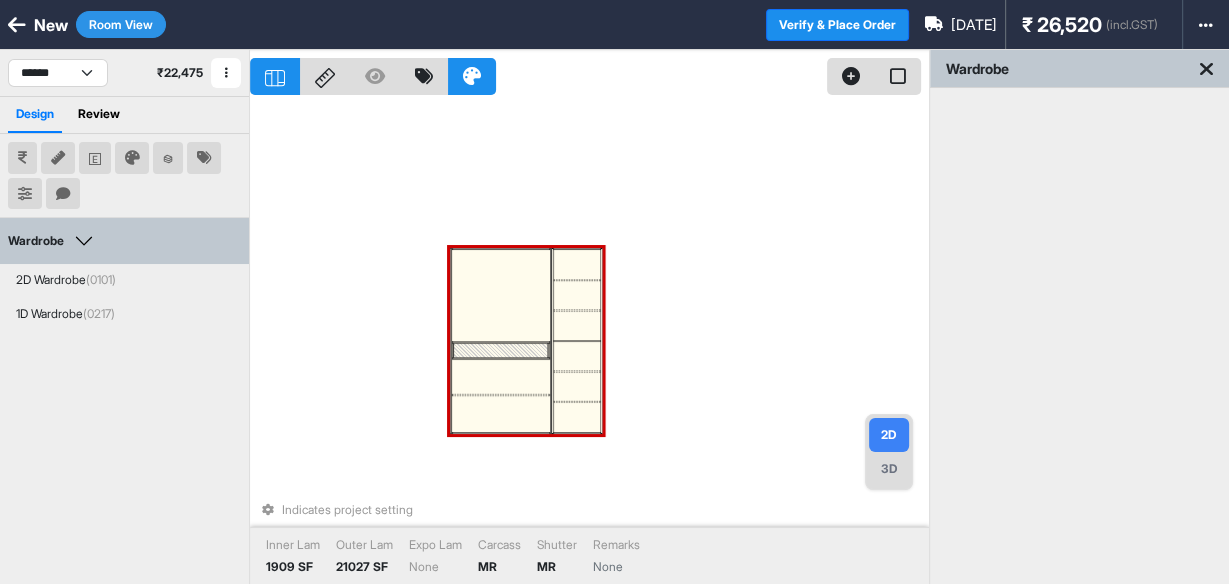 click at bounding box center (501, 296) 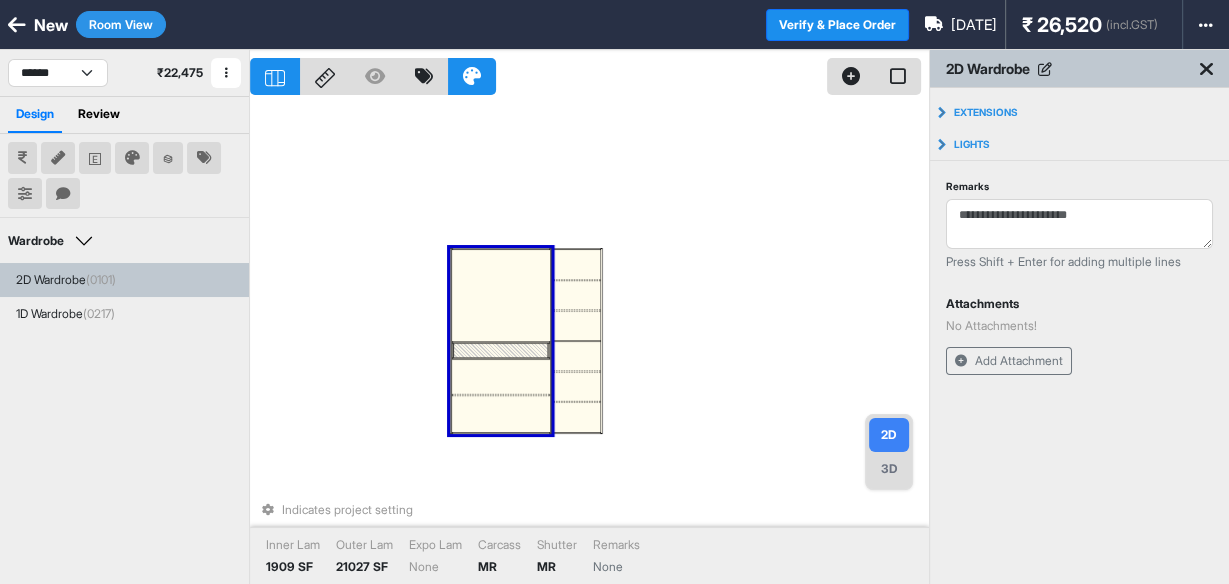 click at bounding box center [501, 296] 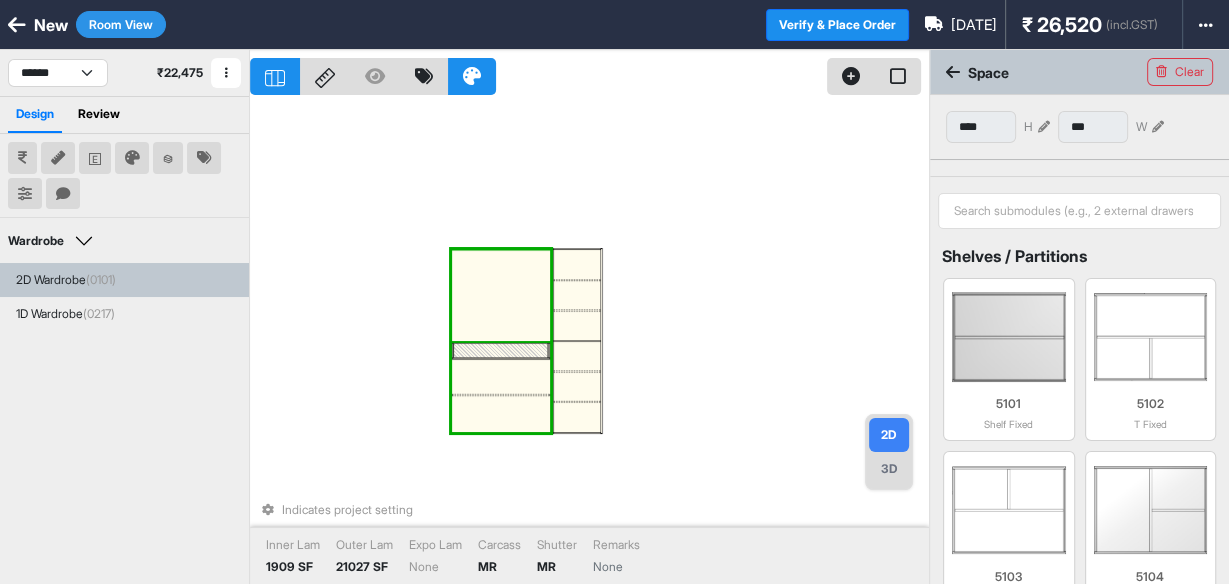 click at bounding box center (501, 296) 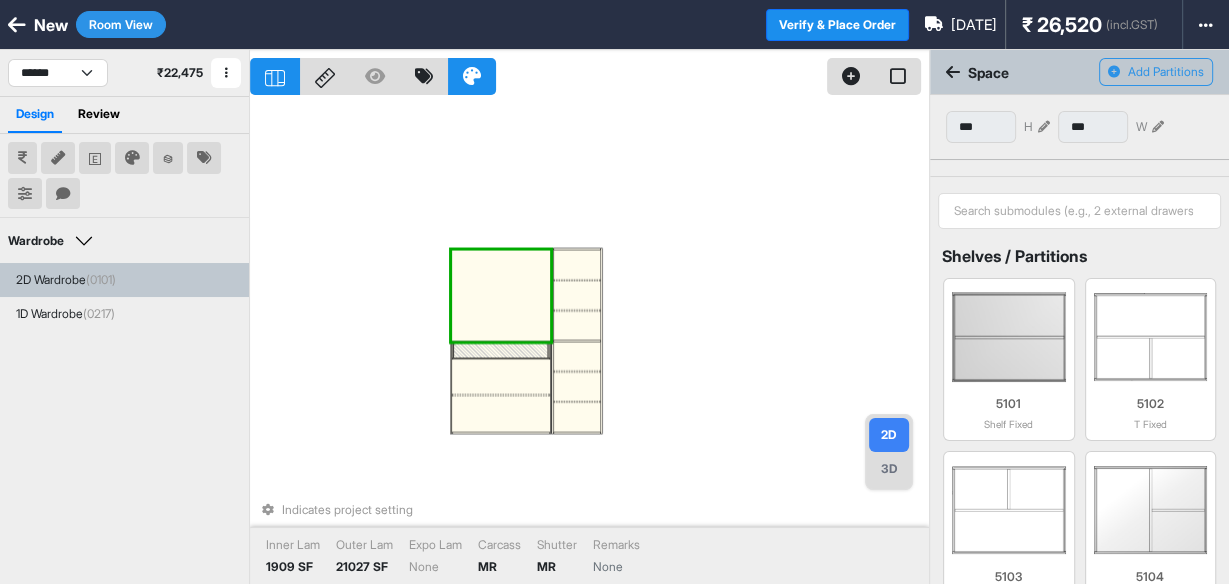 click at bounding box center [501, 377] 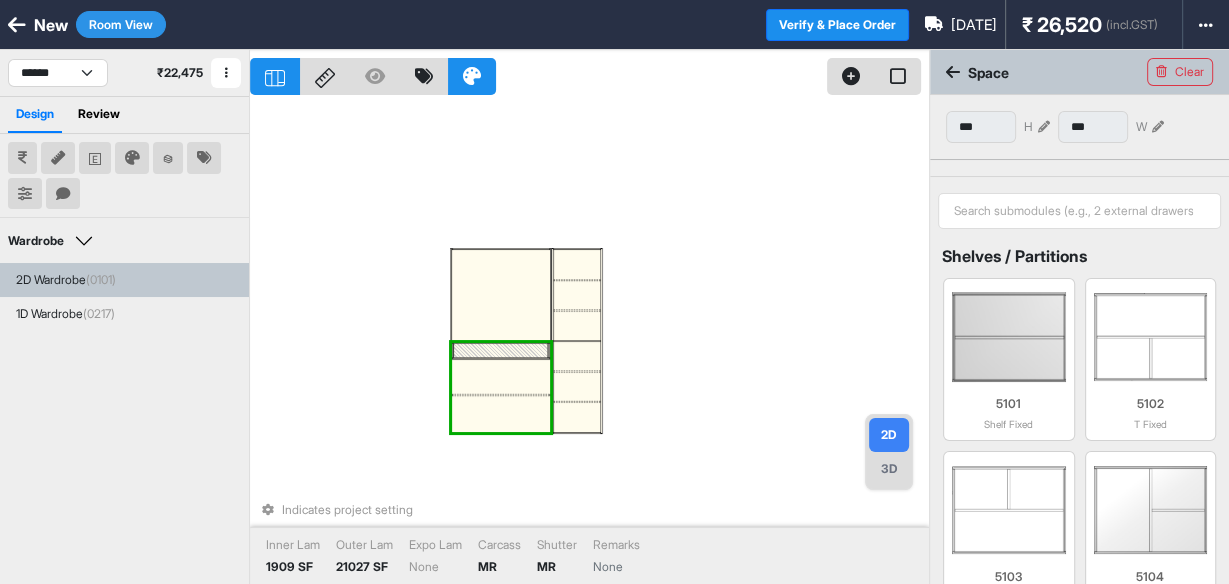 click at bounding box center (501, 377) 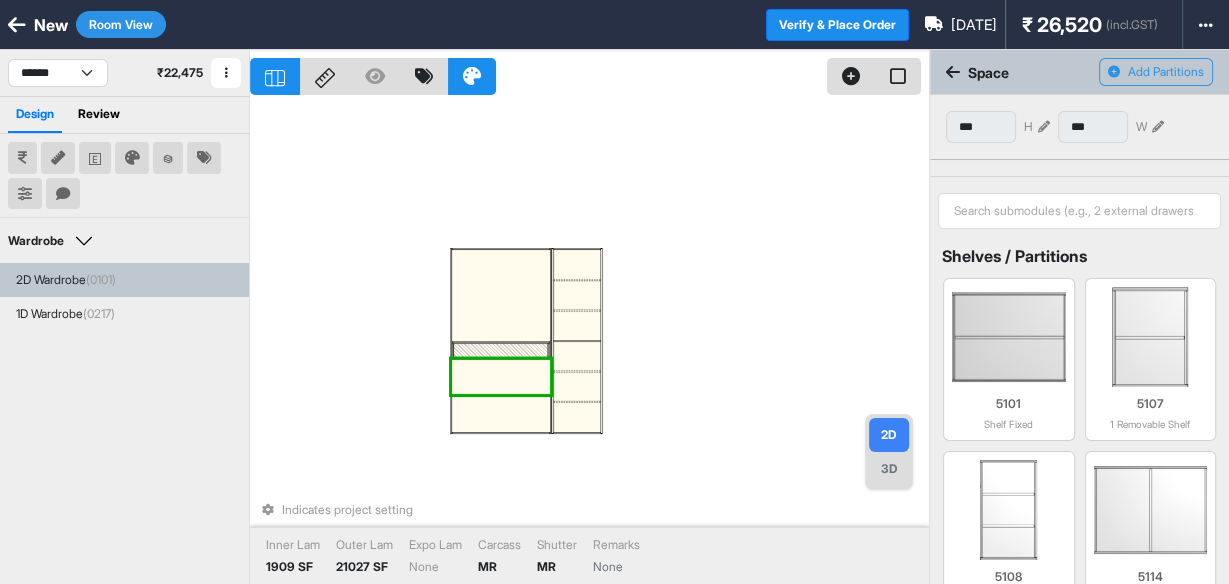 click at bounding box center (501, 414) 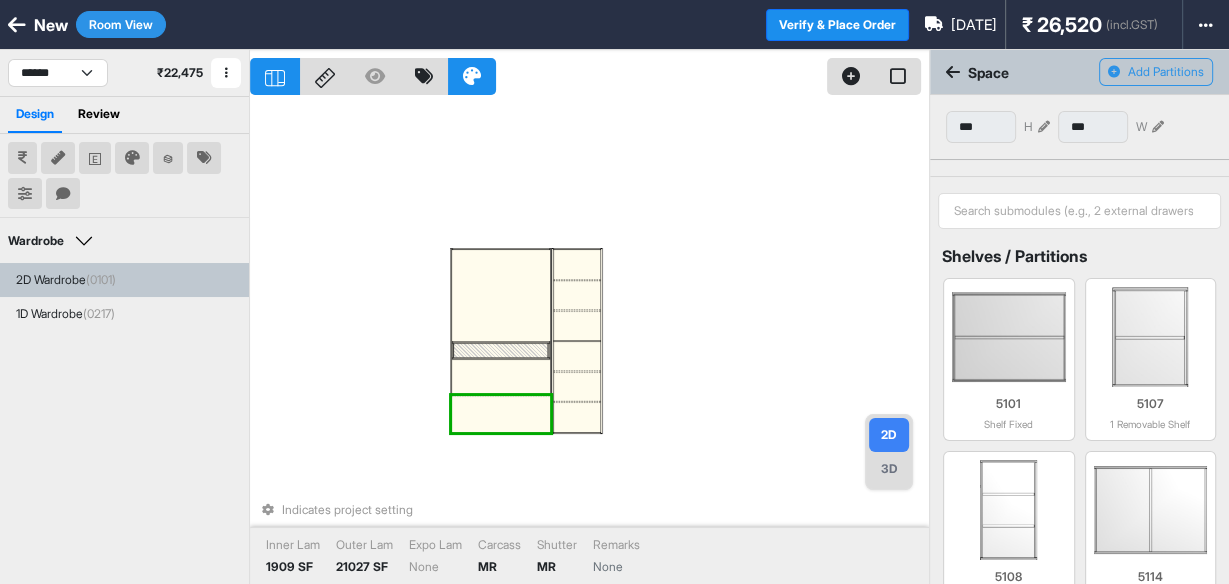 click at bounding box center [501, 377] 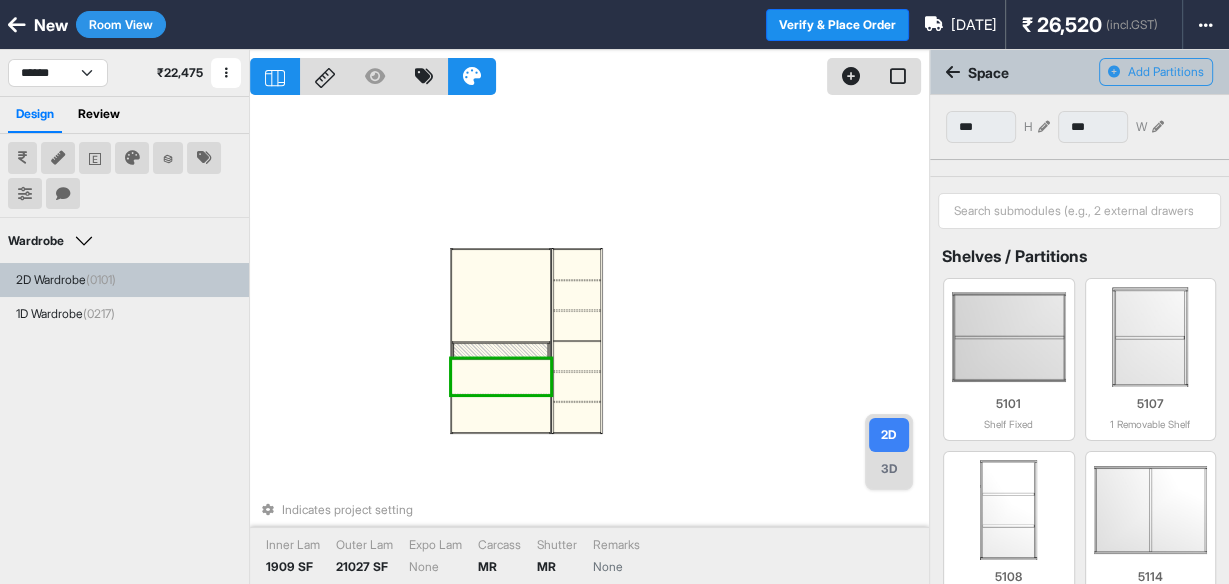 click at bounding box center (501, 296) 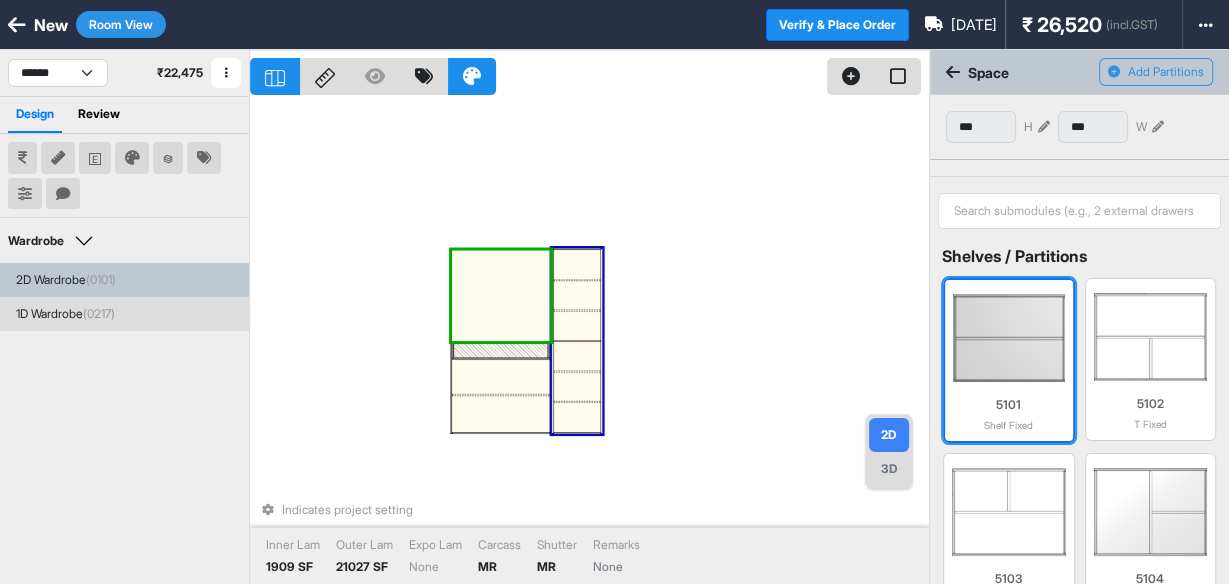 click at bounding box center [1009, 338] 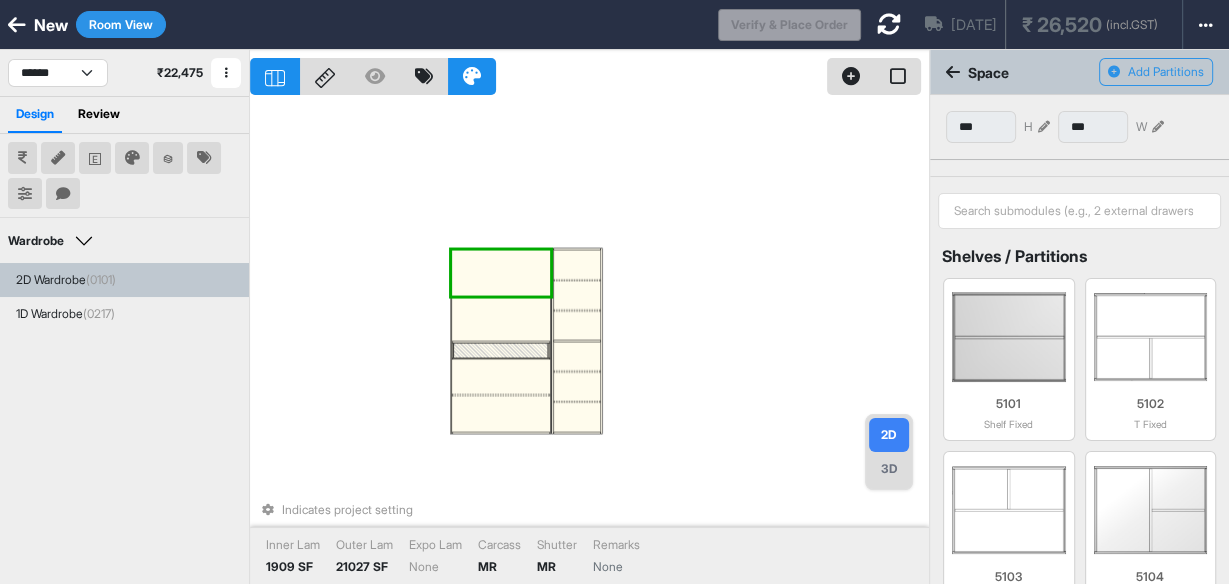 click at bounding box center [501, 319] 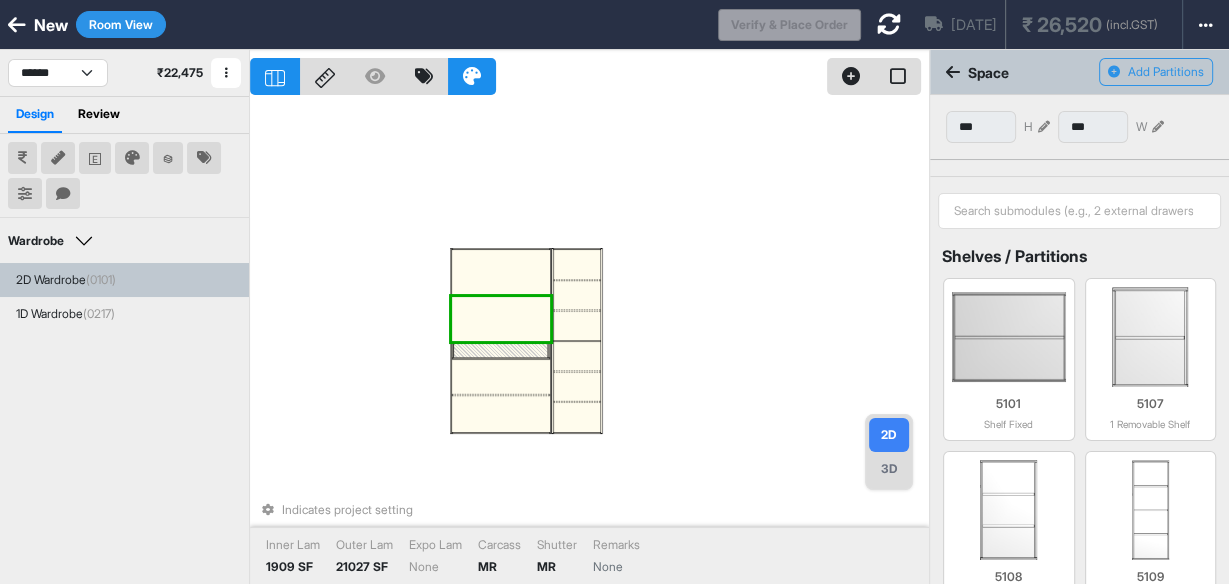 click at bounding box center [501, 377] 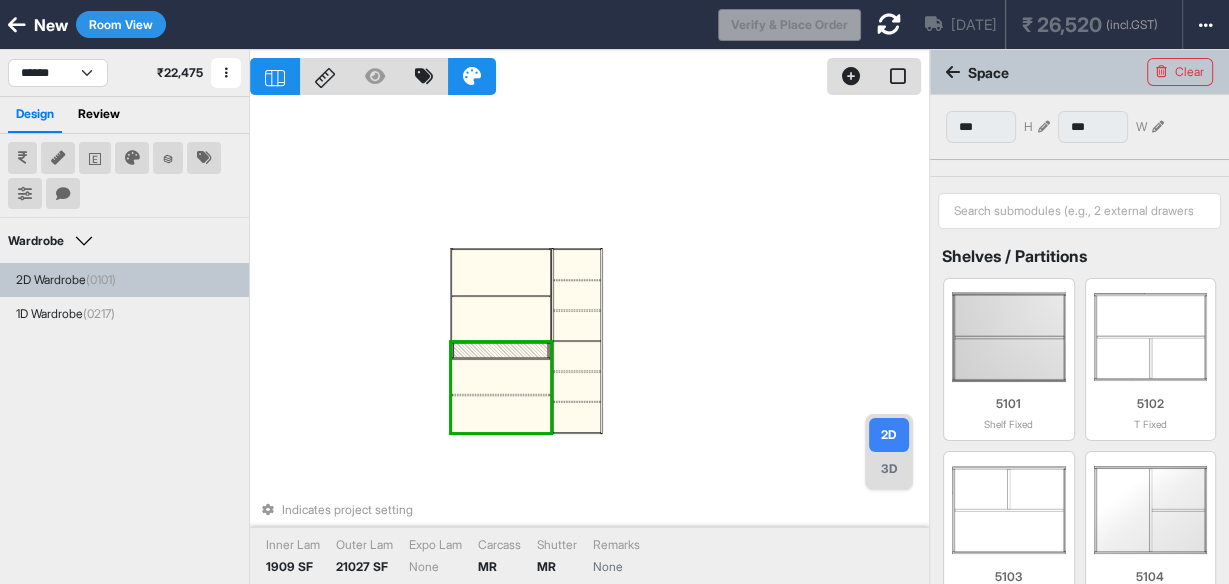 click at bounding box center [501, 377] 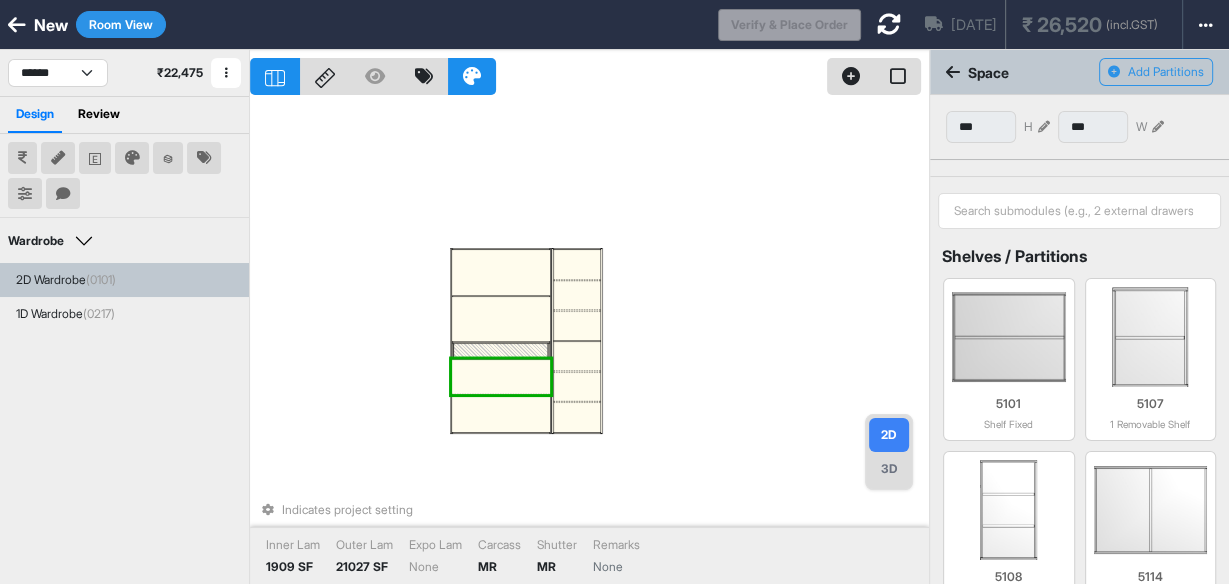 click at bounding box center (501, 350) 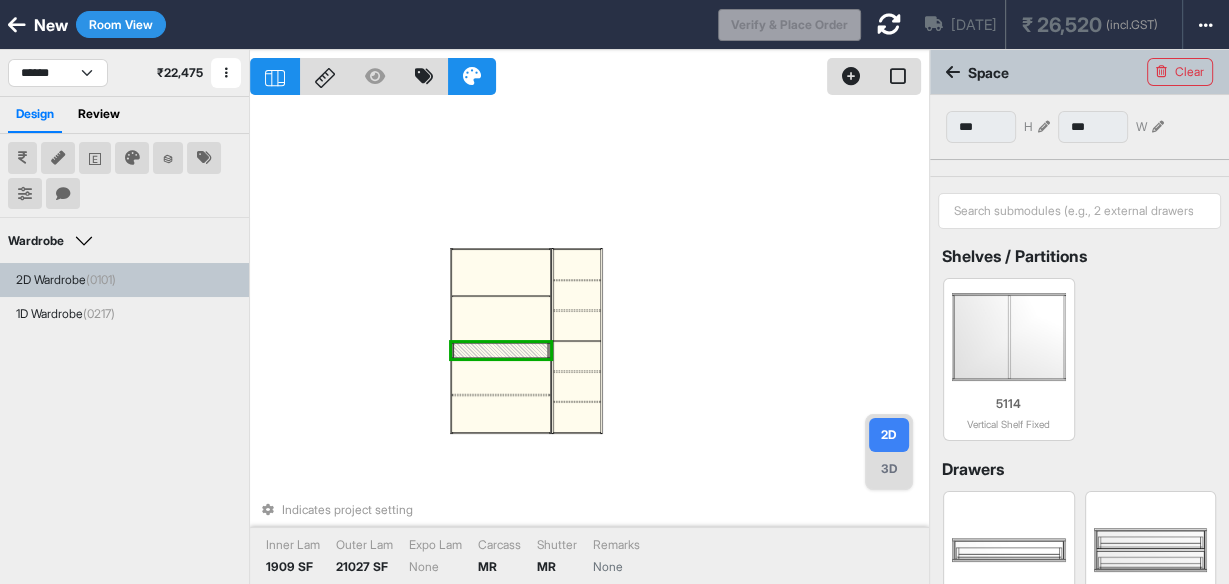 click at bounding box center [501, 319] 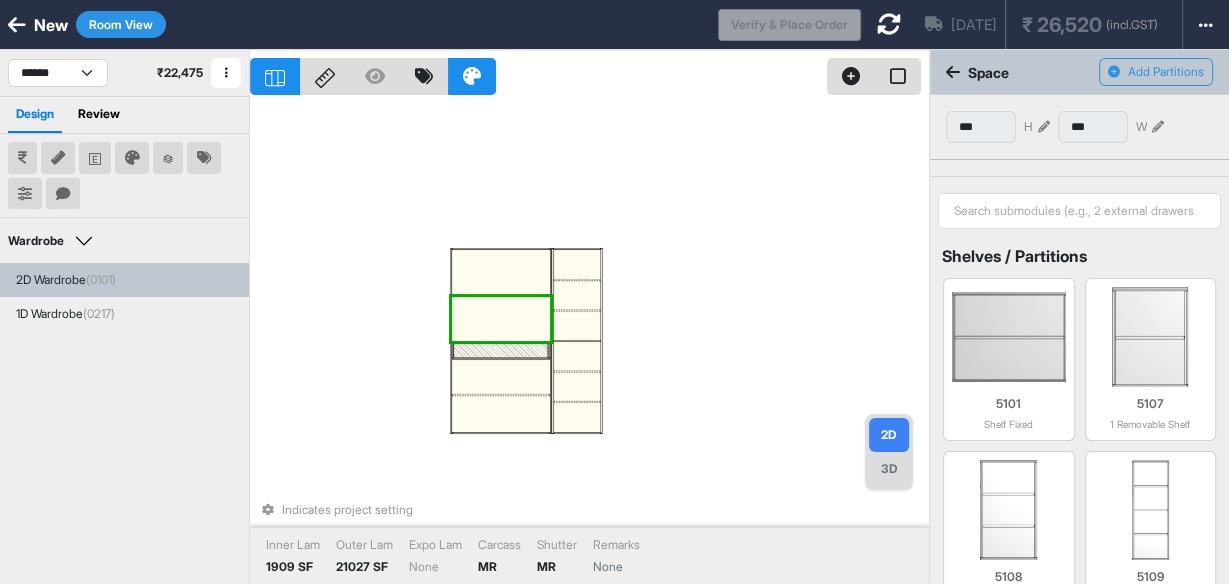 click at bounding box center [501, 319] 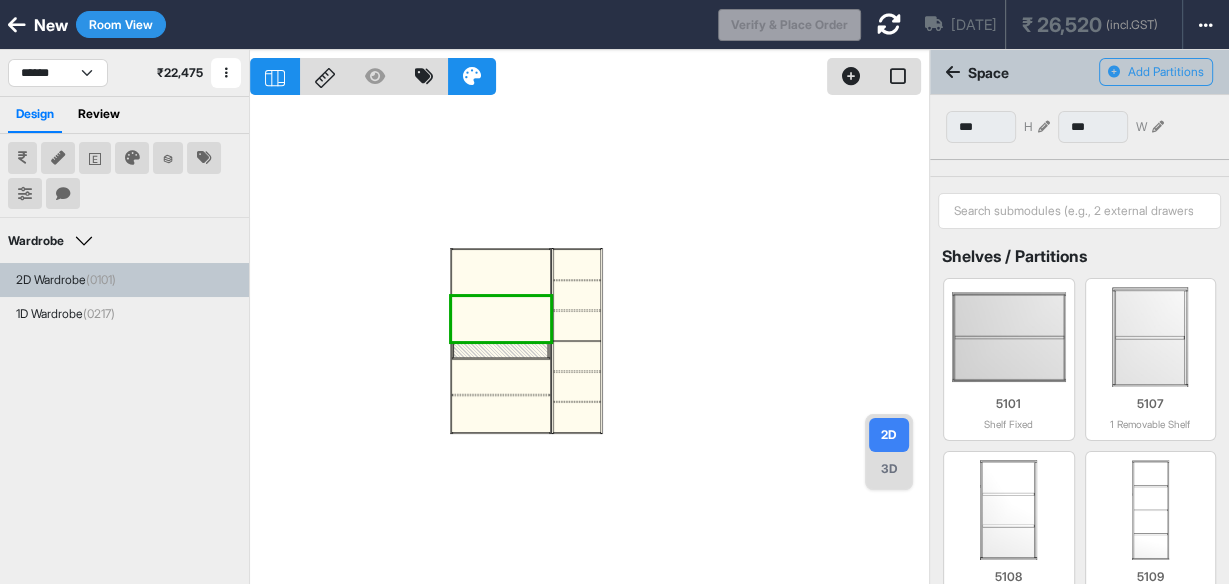 click on "*** H" at bounding box center (998, 127) 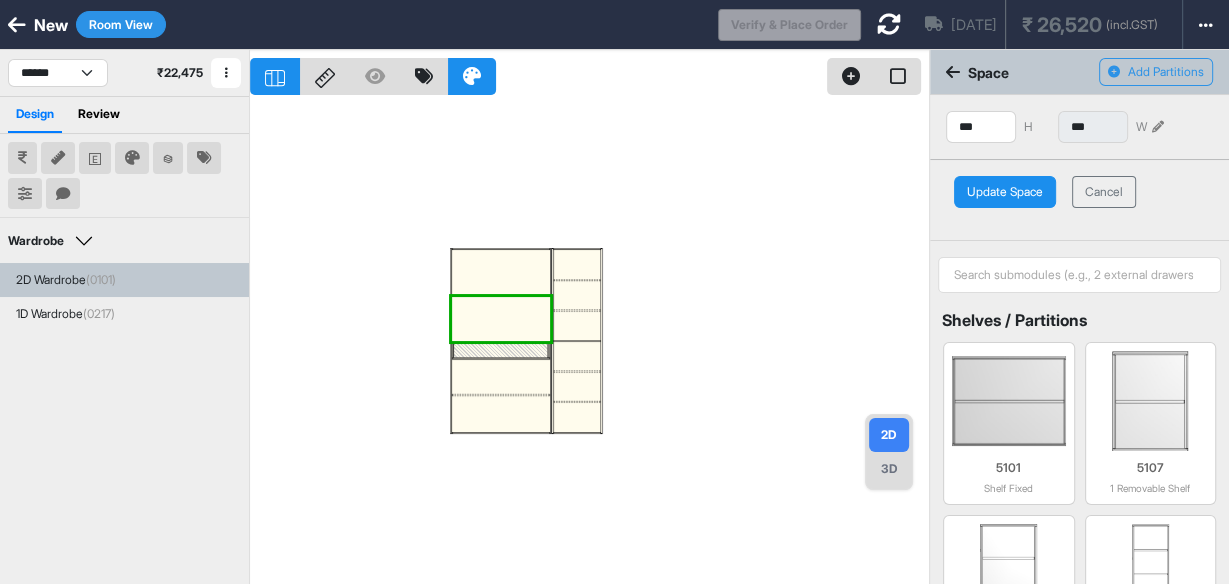 click on "*** H" at bounding box center [998, 127] 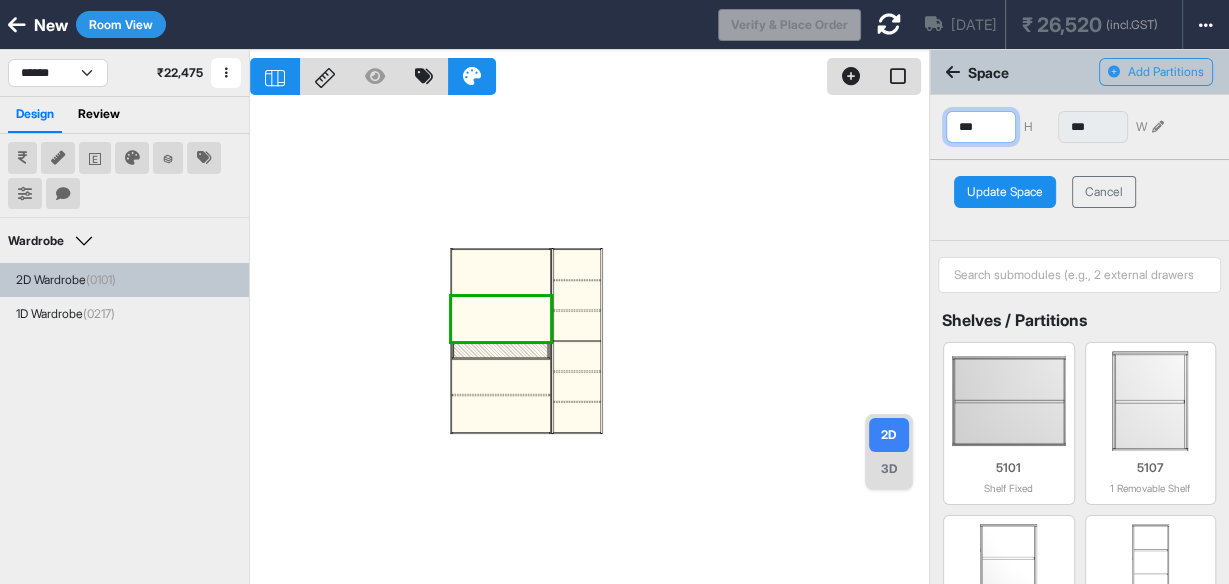 click on "***" at bounding box center [981, 127] 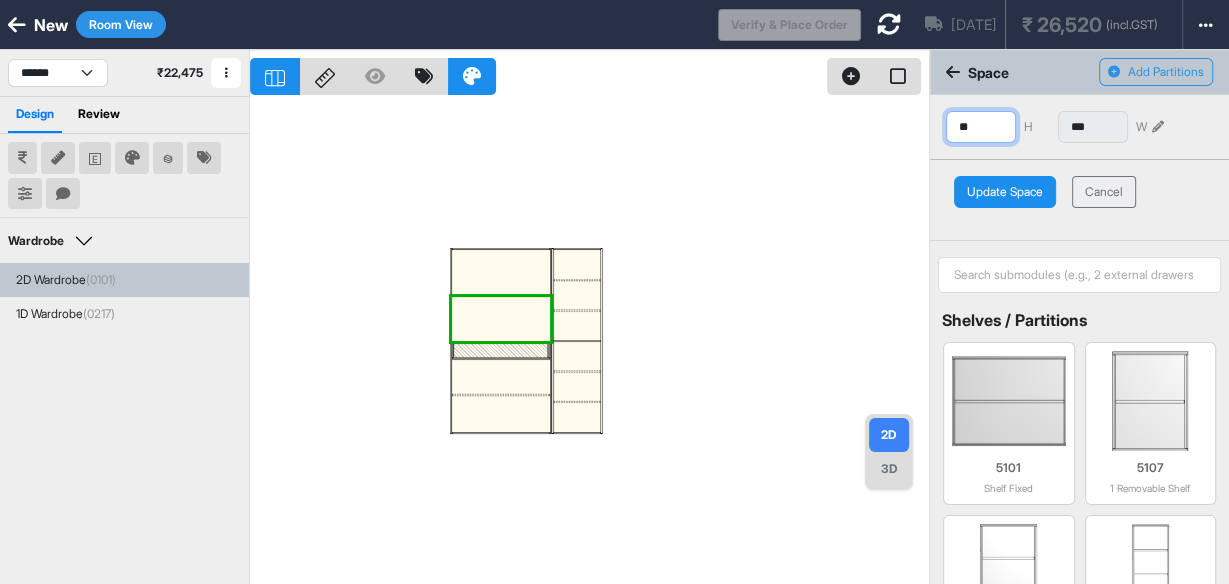 type on "*" 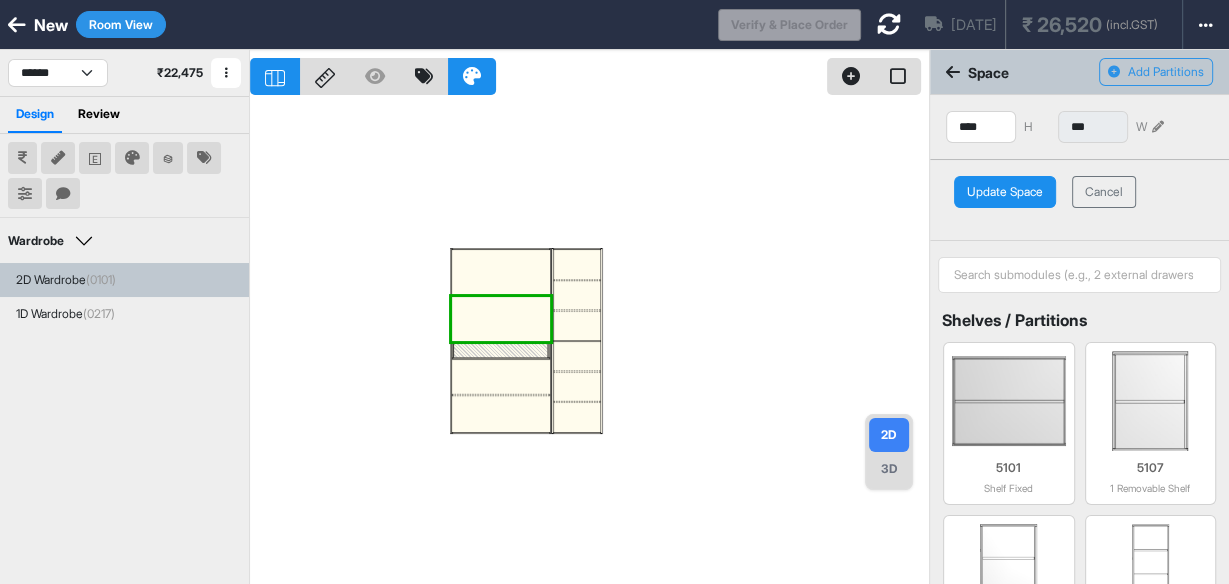 click on "Update Space" at bounding box center (1005, 192) 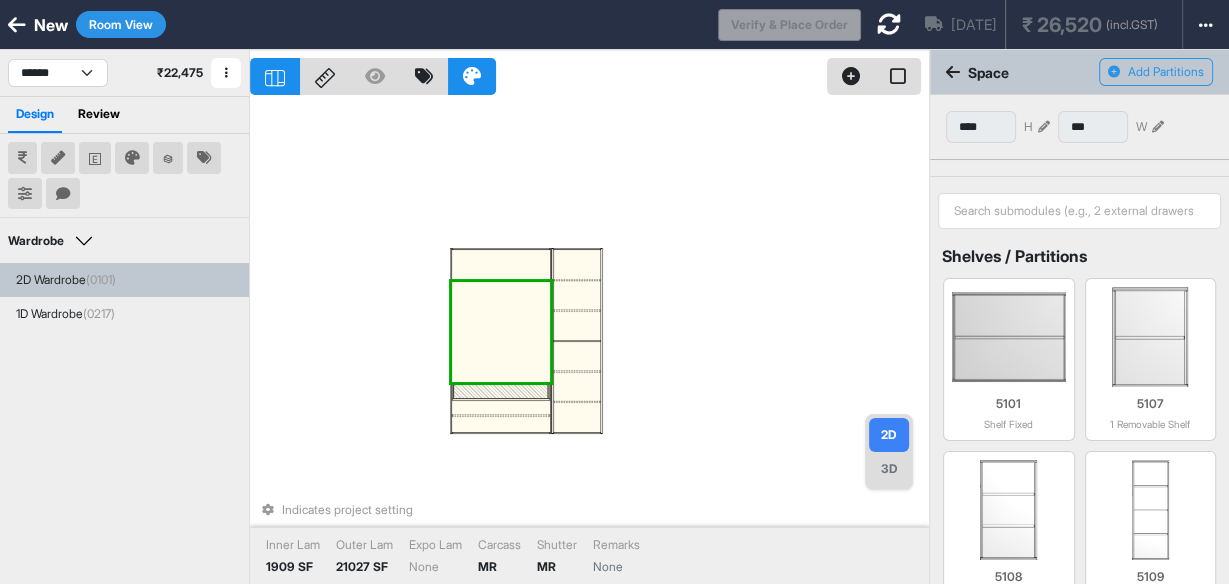 click at bounding box center (501, 332) 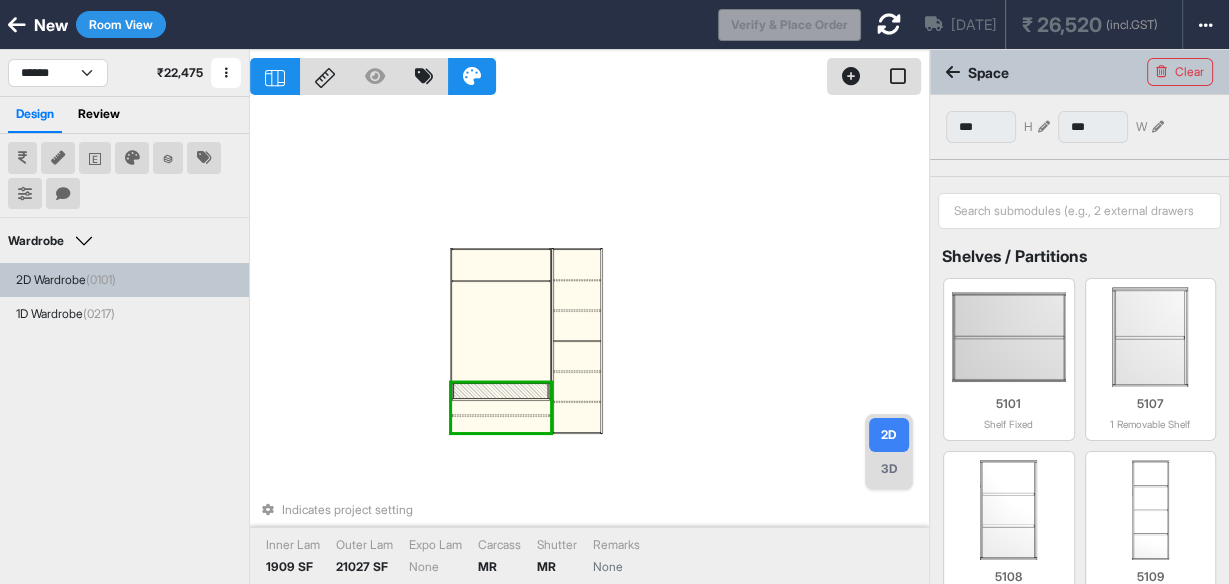 click at bounding box center [501, 265] 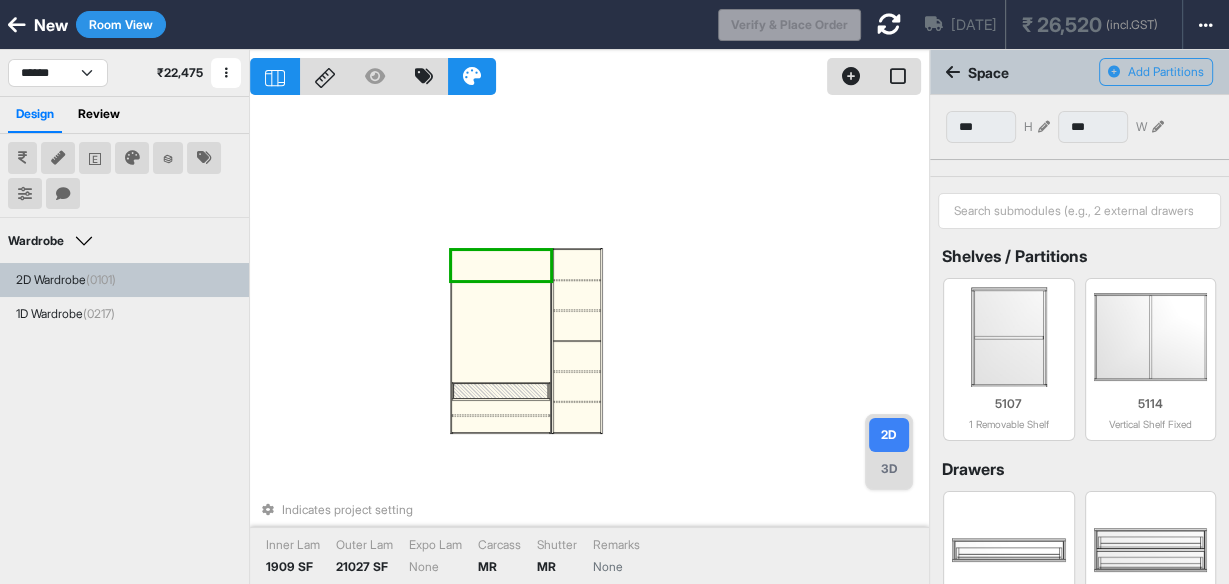 click at bounding box center (1044, 127) 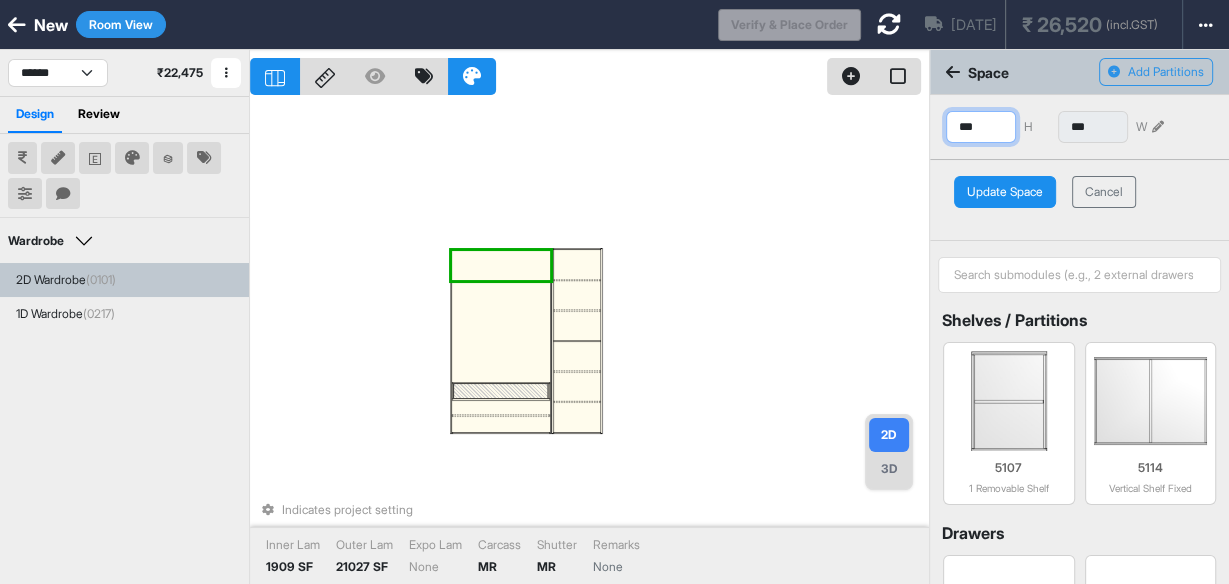 click on "***" at bounding box center (981, 127) 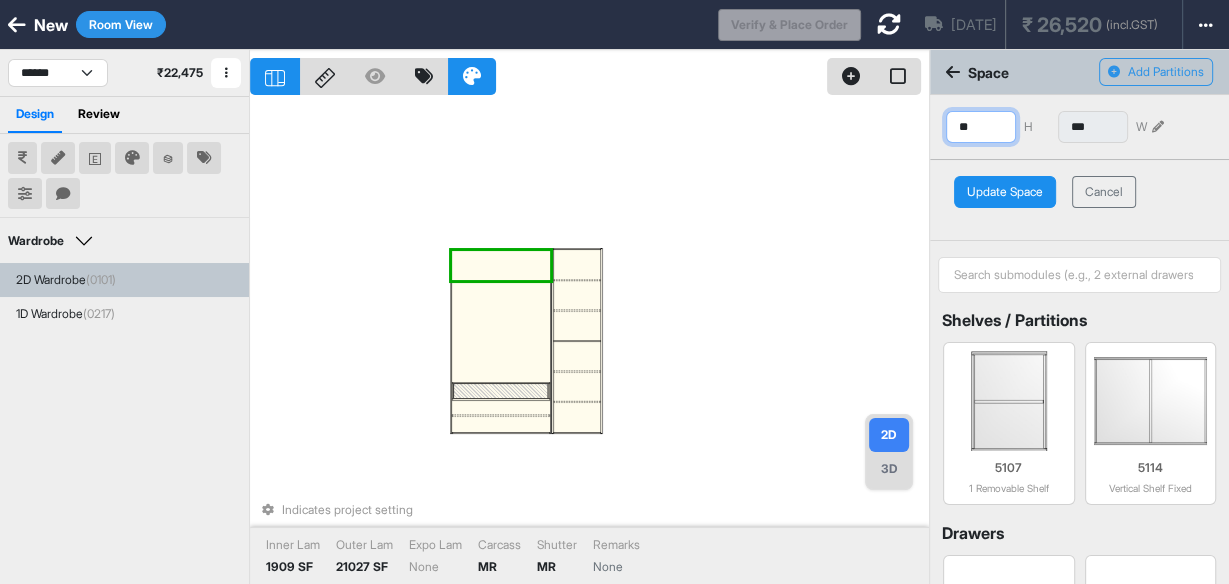 type on "*" 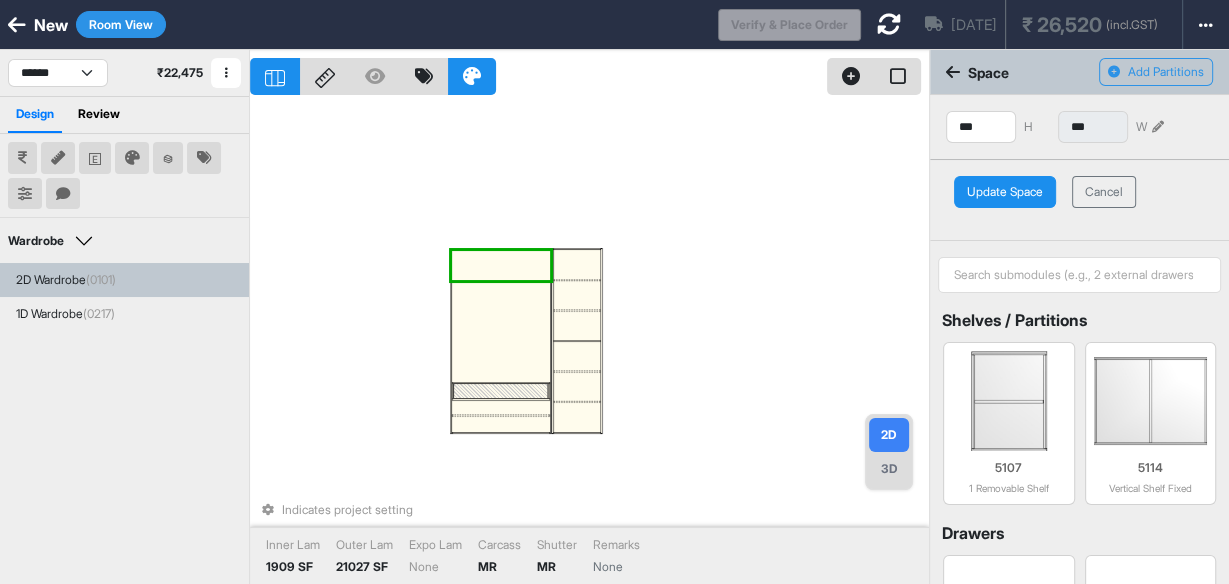 click on "Update Space" at bounding box center (1005, 192) 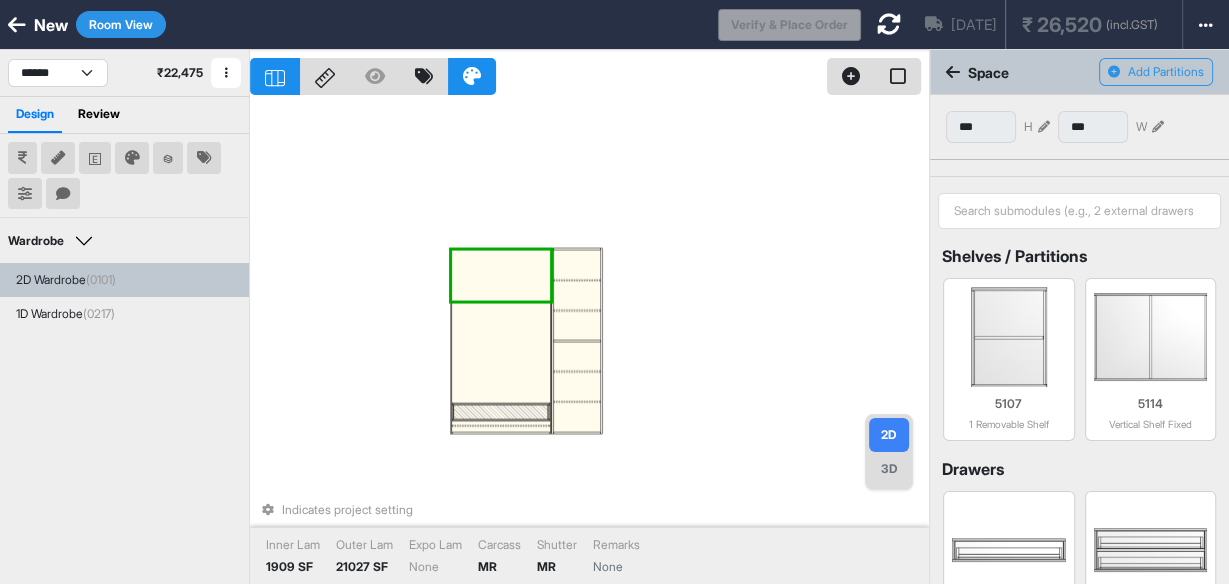 click at bounding box center (501, 353) 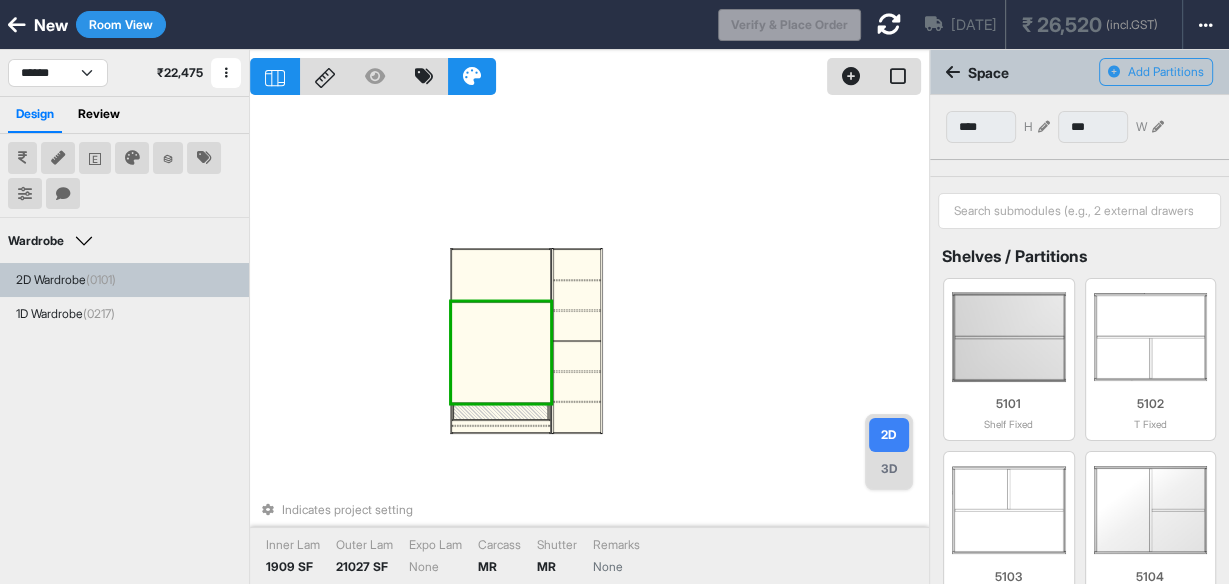 click at bounding box center (501, 411) 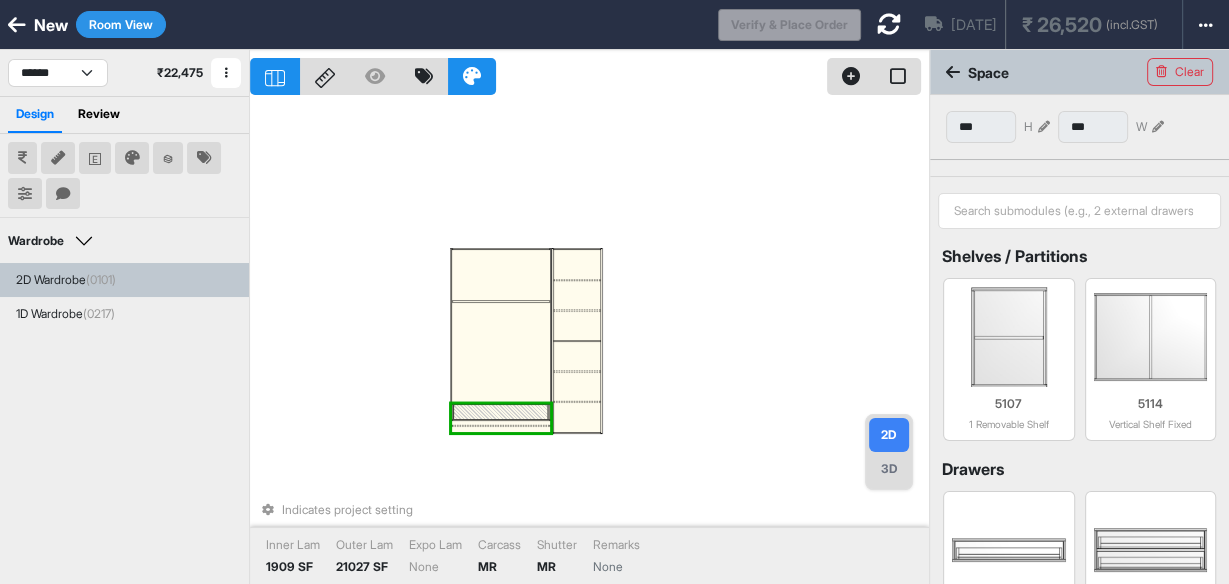 click at bounding box center [501, 411] 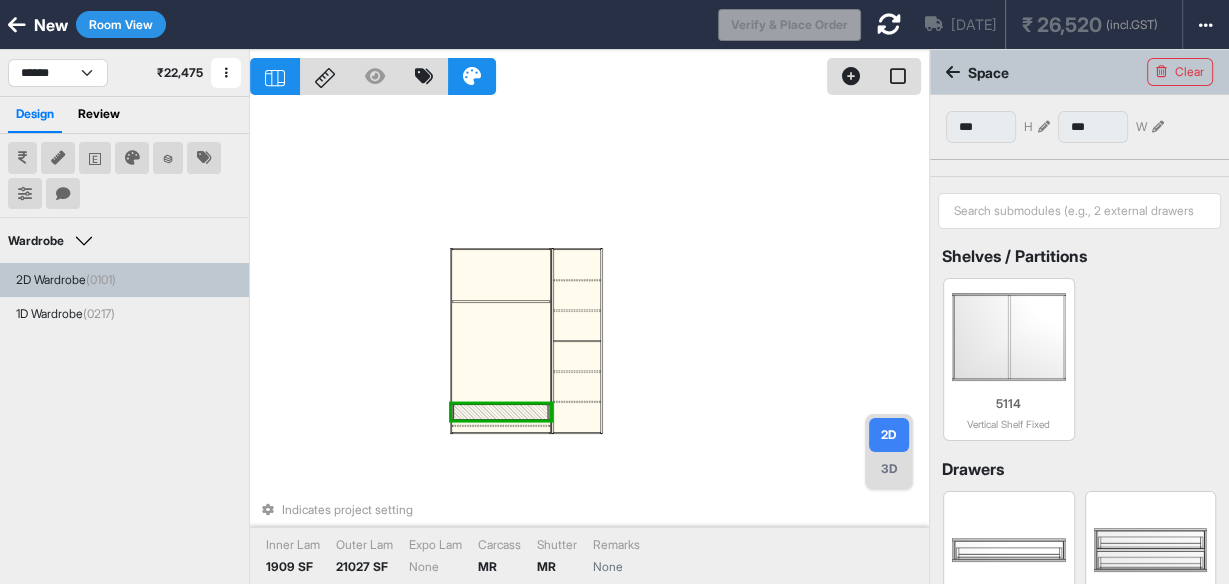click at bounding box center [501, 411] 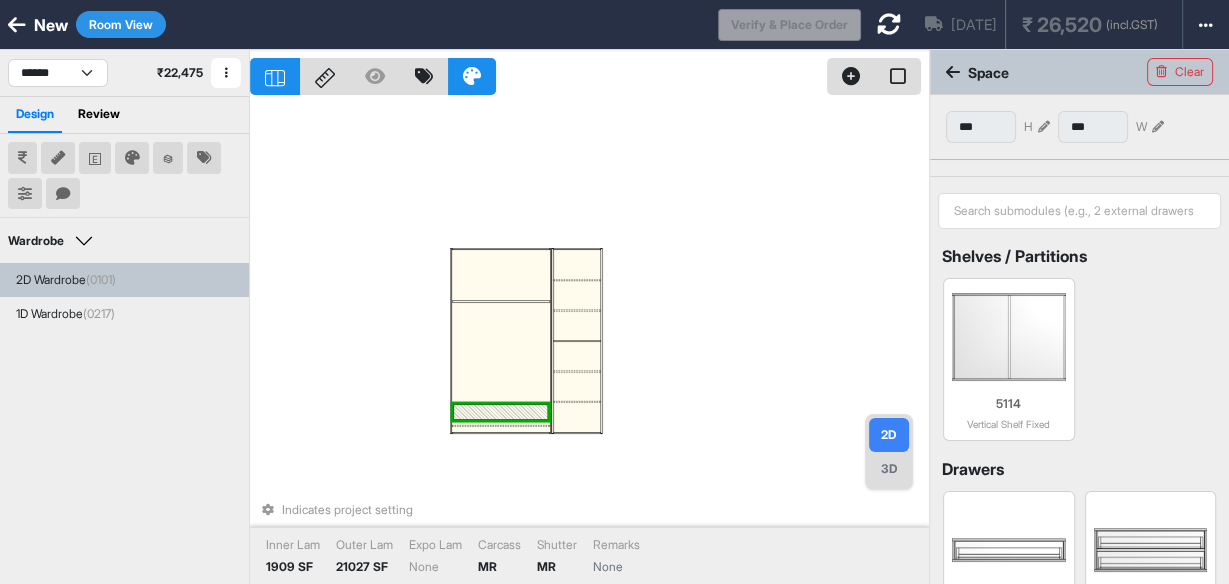 click at bounding box center [501, 411] 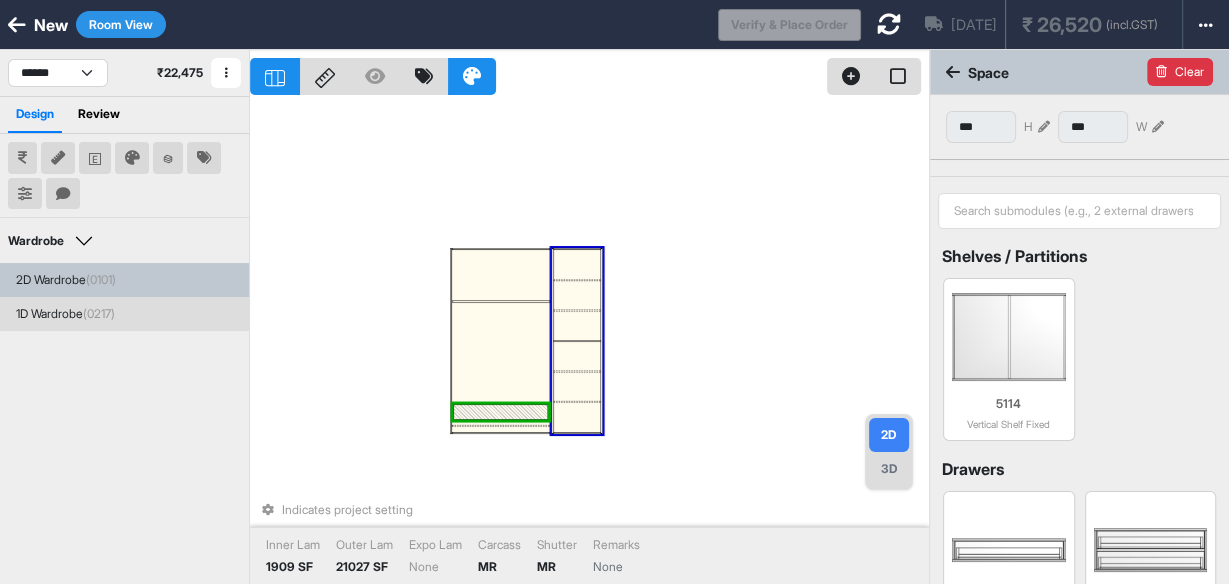 click on "Clear" at bounding box center (1180, 72) 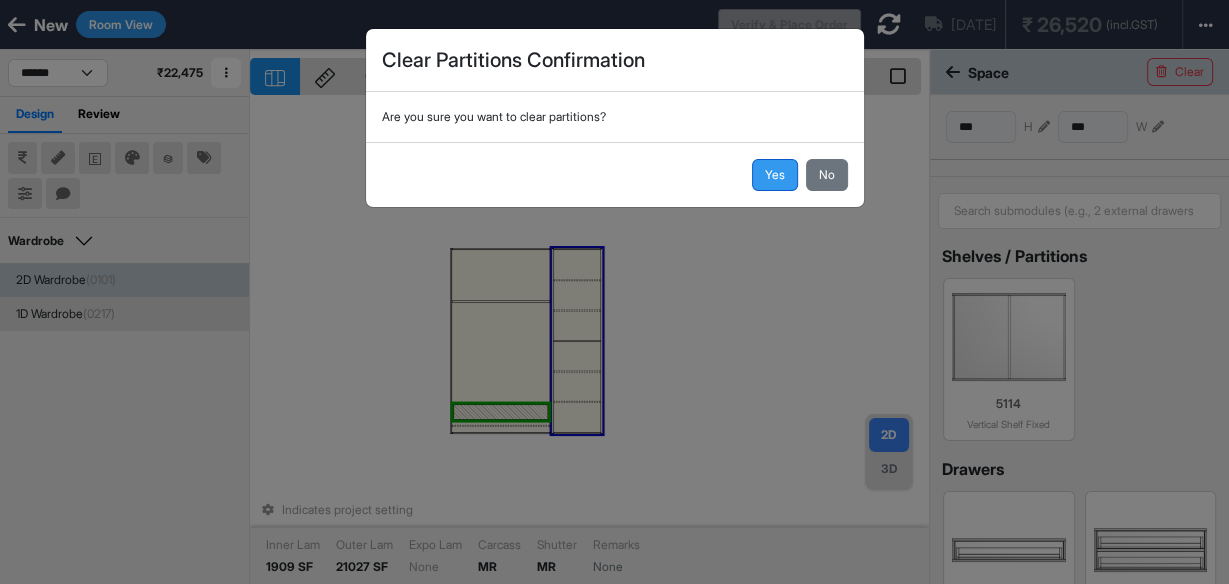 click on "Yes" at bounding box center [775, 175] 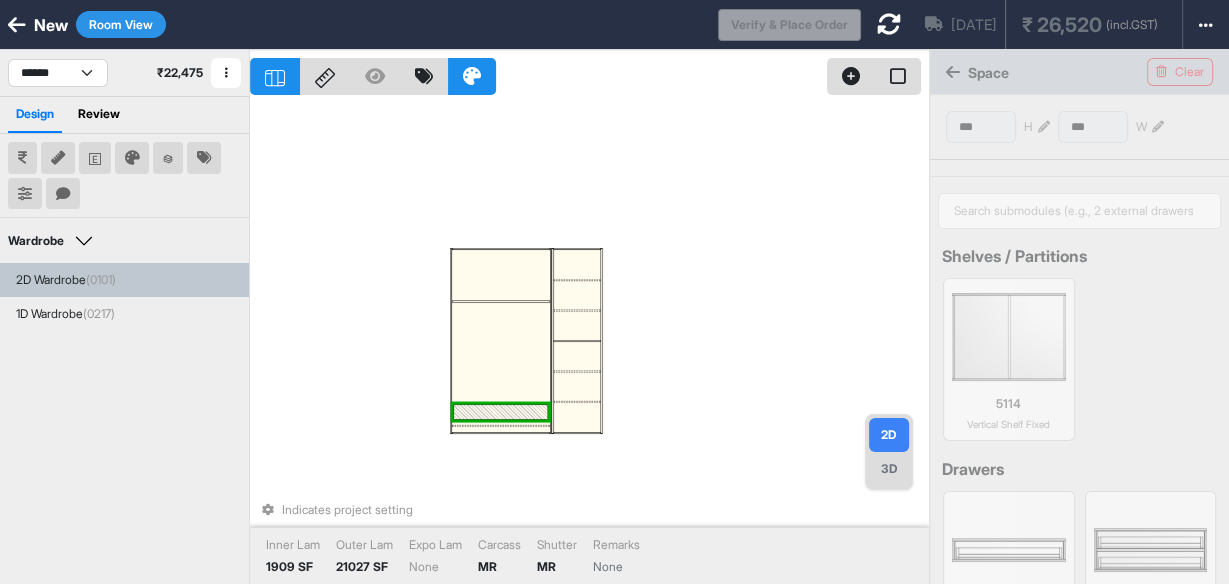 click at bounding box center (501, 423) 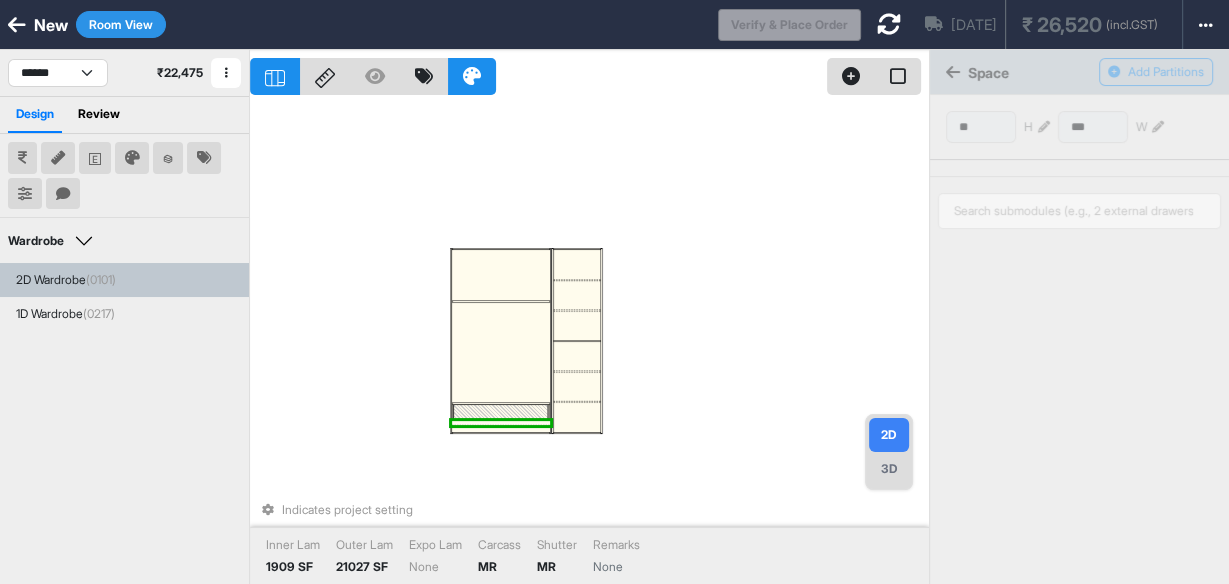 click at bounding box center [501, 411] 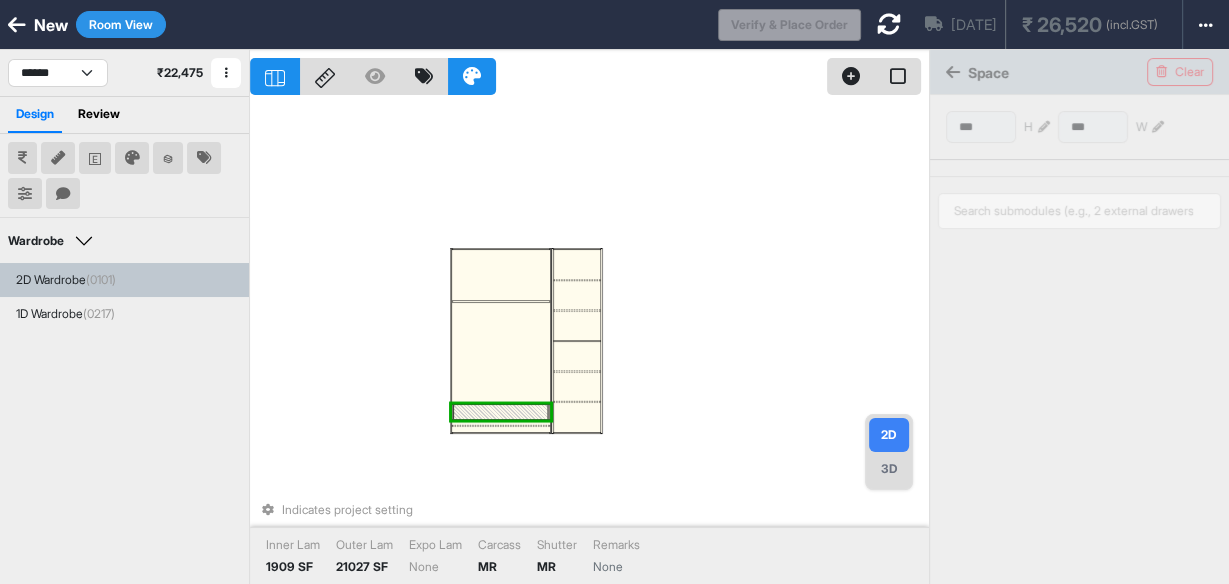 click at bounding box center (501, 411) 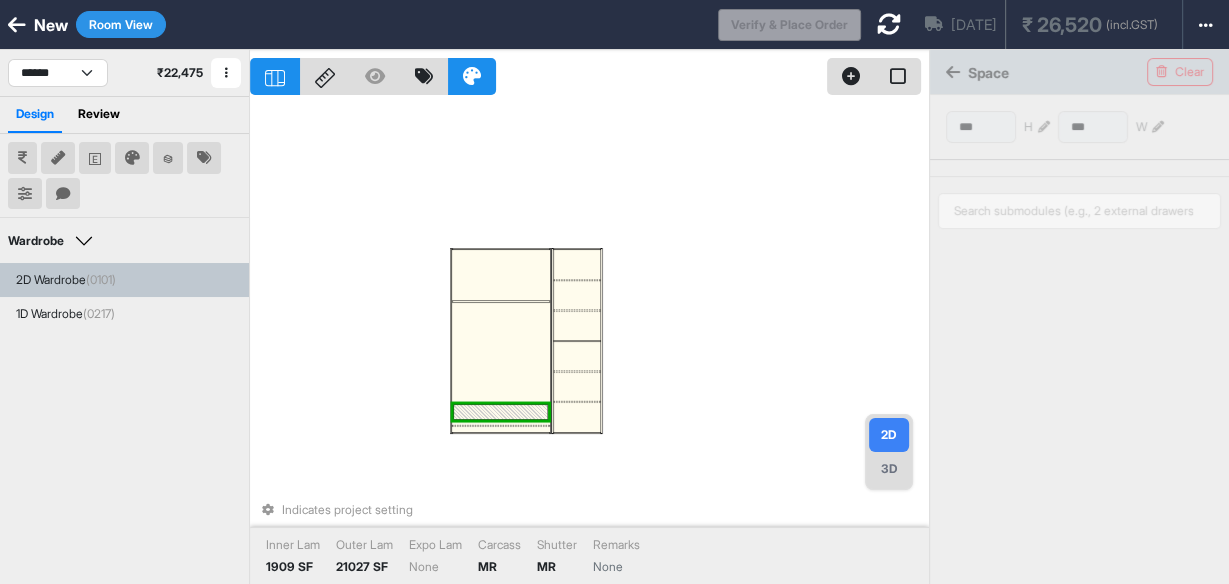 click at bounding box center (501, 411) 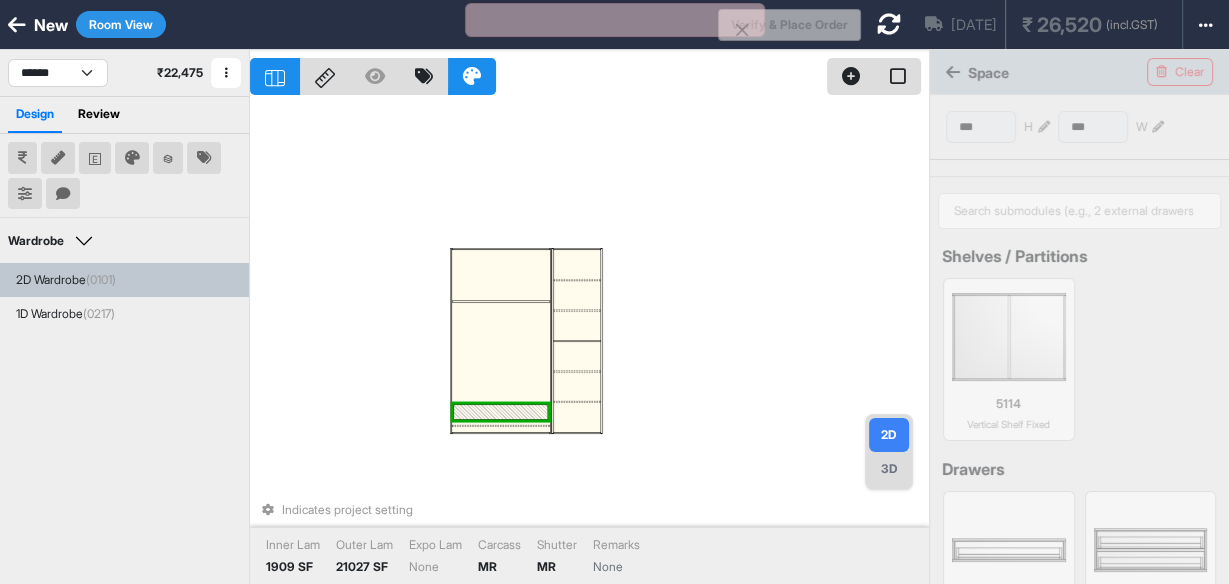 click at bounding box center (501, 411) 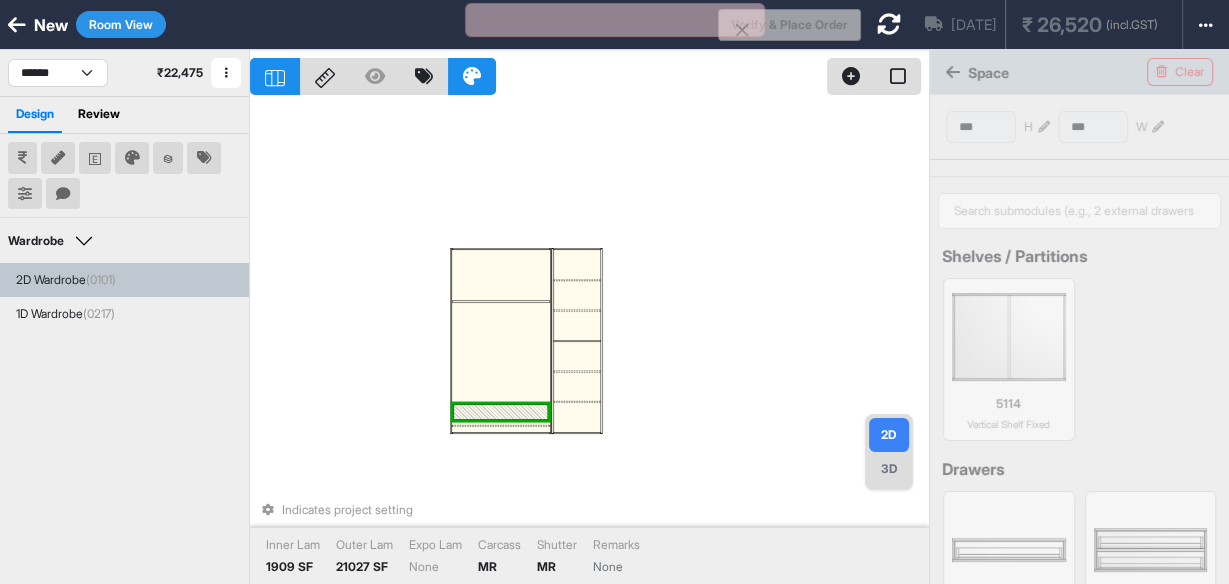 click at bounding box center (501, 411) 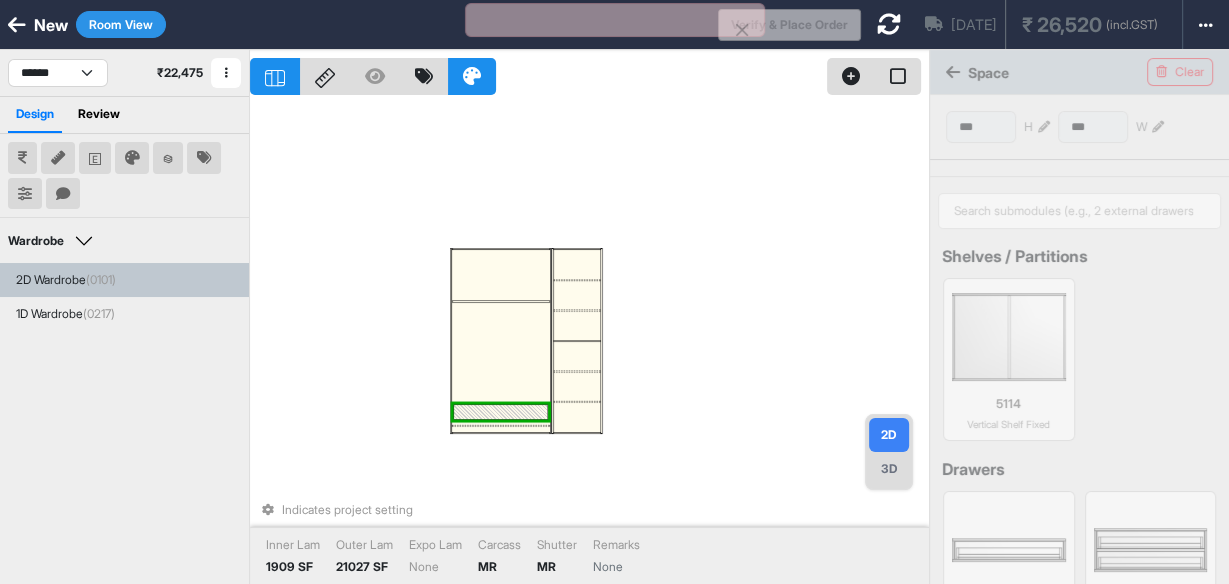 click on "Indicates project setting Inner Lam 1909 SF Outer Lam 21027 SF Expo Lam None Carcass MR Shutter MR Remarks None" at bounding box center (589, 342) 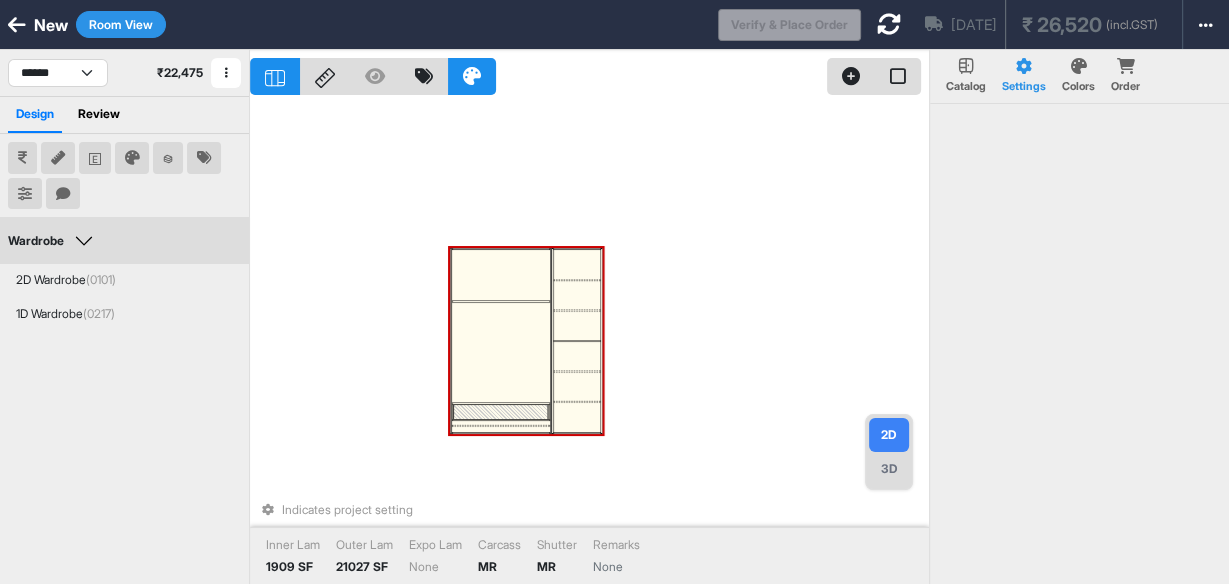 click at bounding box center [501, 353] 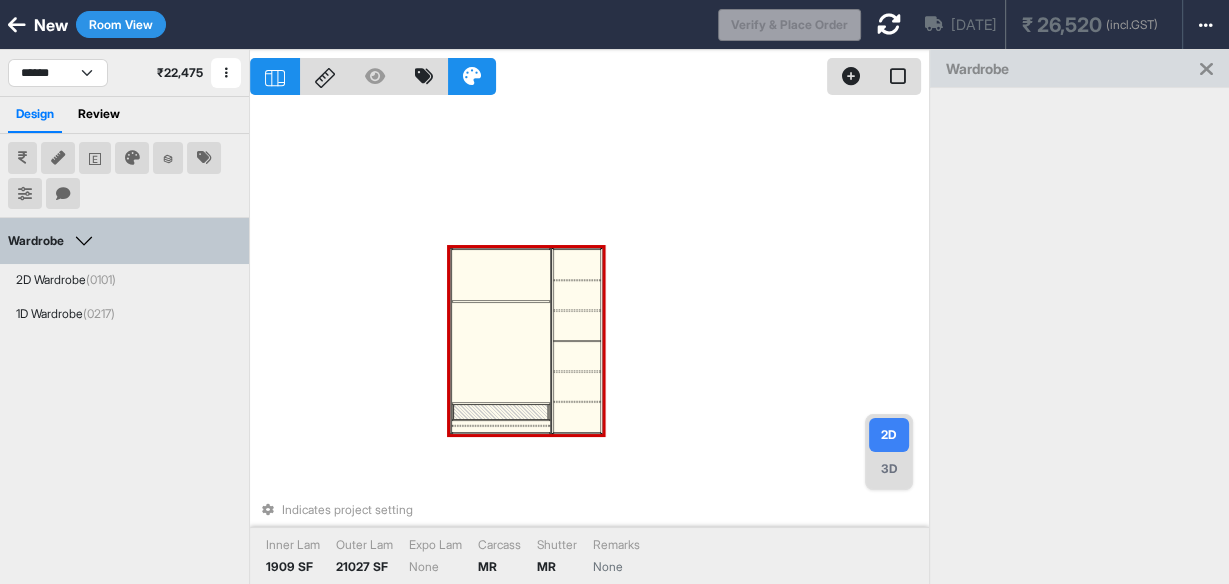 click at bounding box center [501, 353] 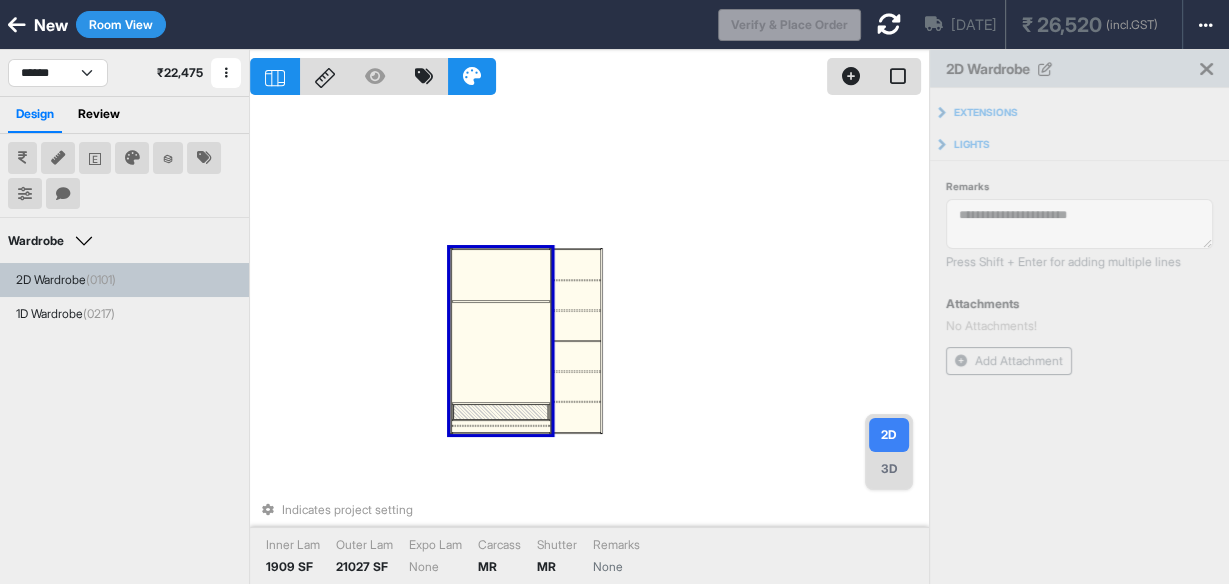 click at bounding box center (501, 353) 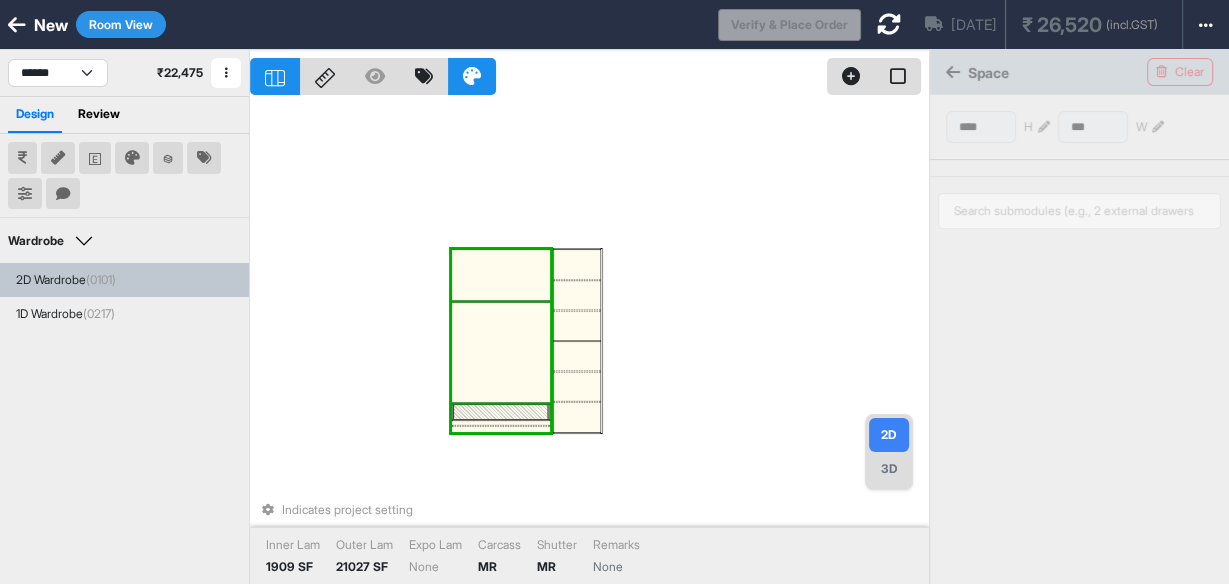 click at bounding box center [501, 353] 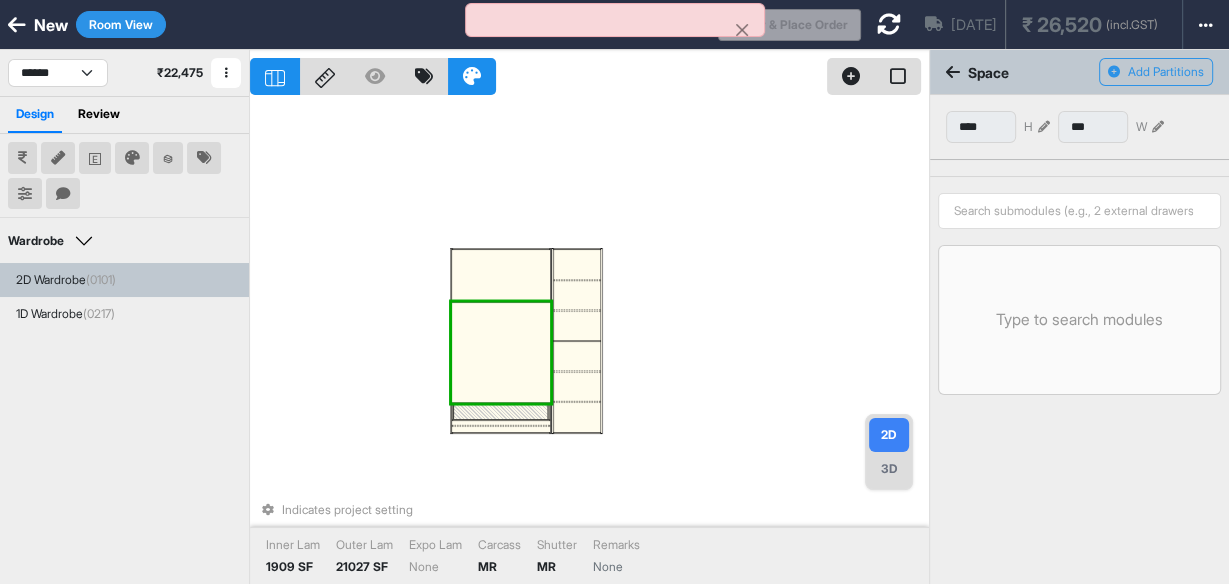 click at bounding box center [501, 411] 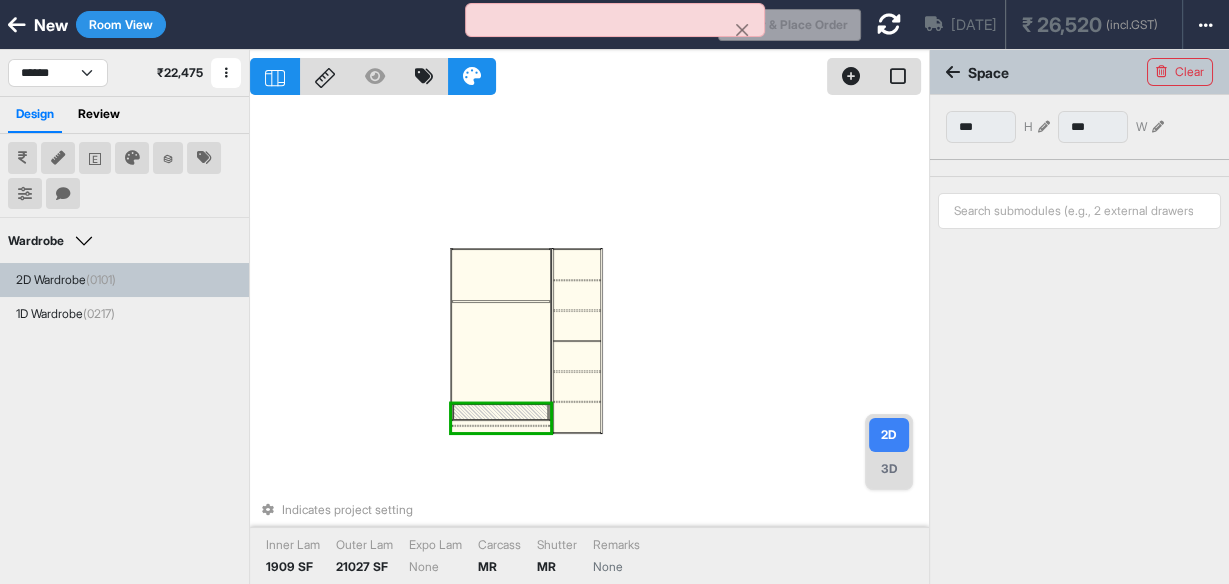 click at bounding box center [501, 411] 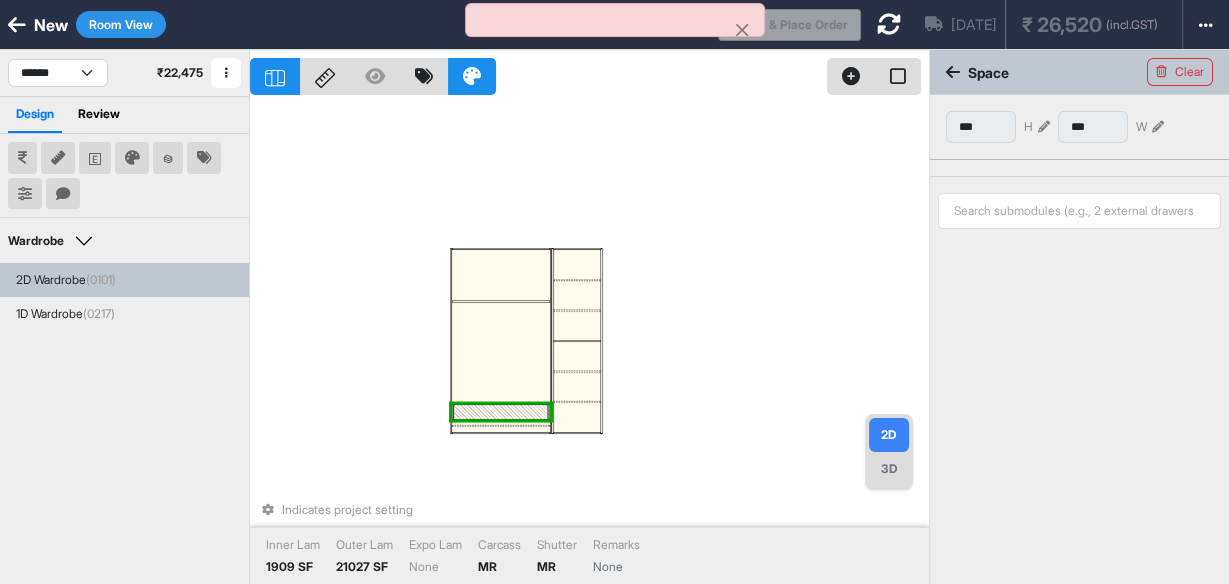 click at bounding box center (501, 411) 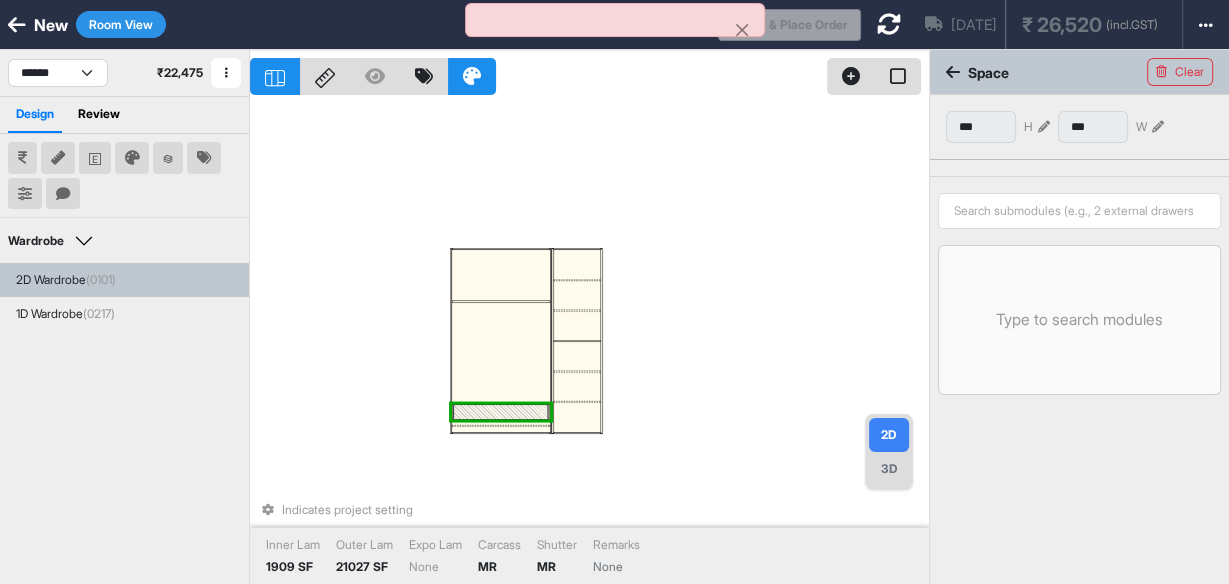 click at bounding box center (501, 430) 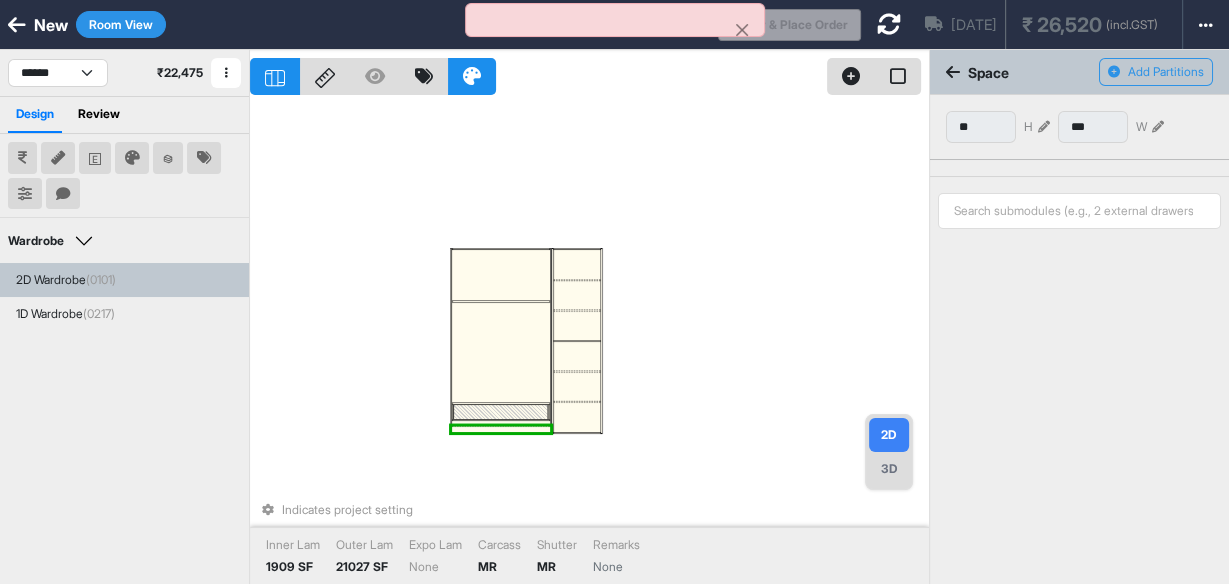 click at bounding box center [501, 430] 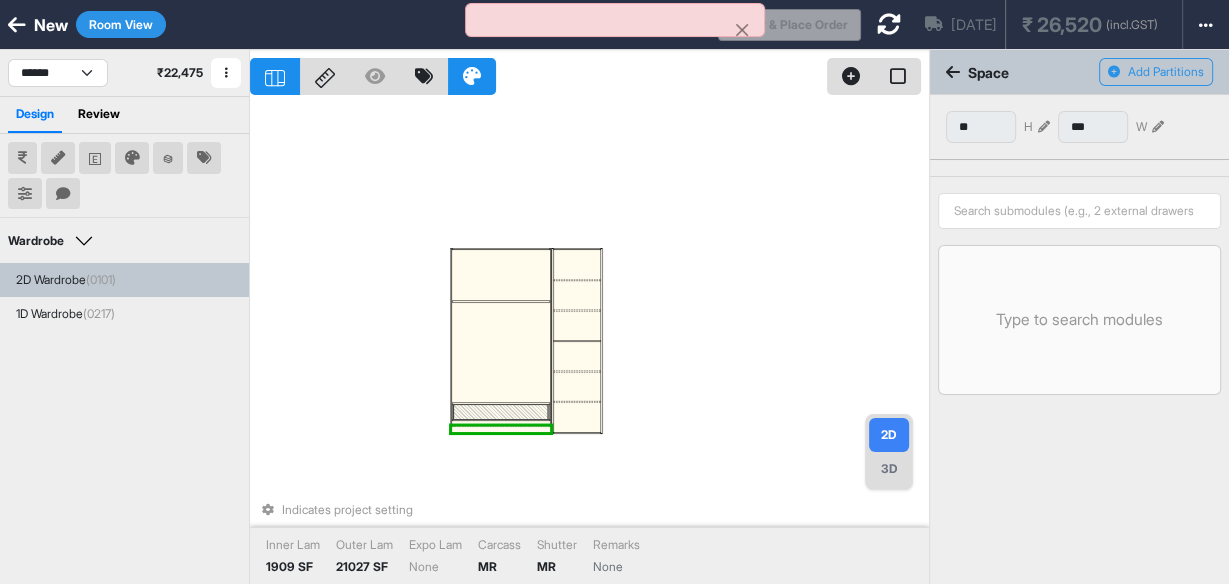 click at bounding box center (501, 411) 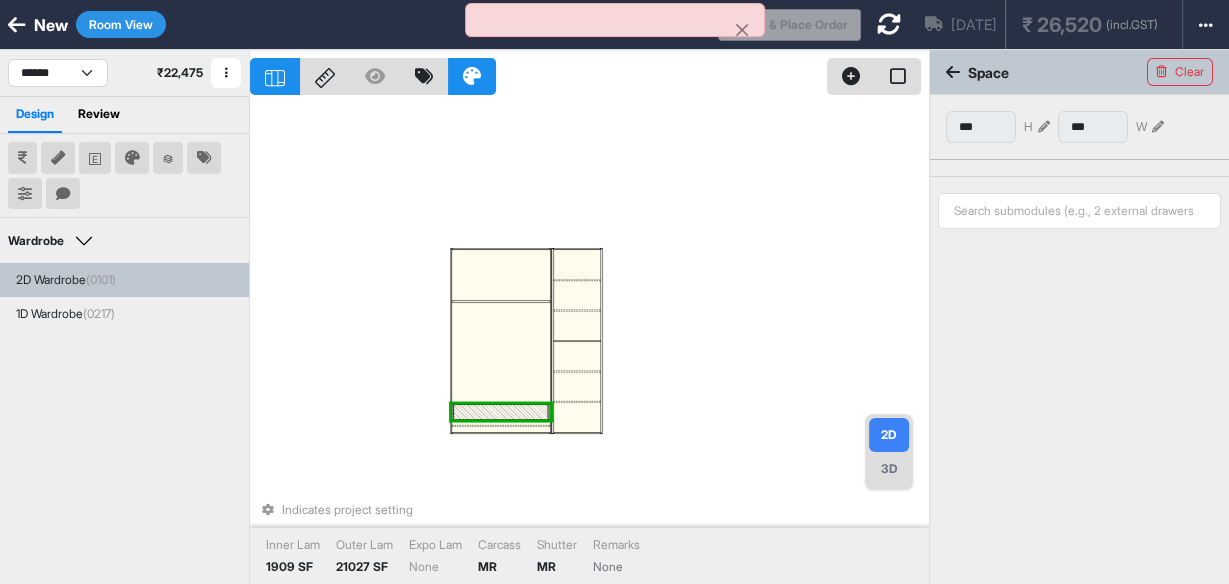 click at bounding box center (501, 411) 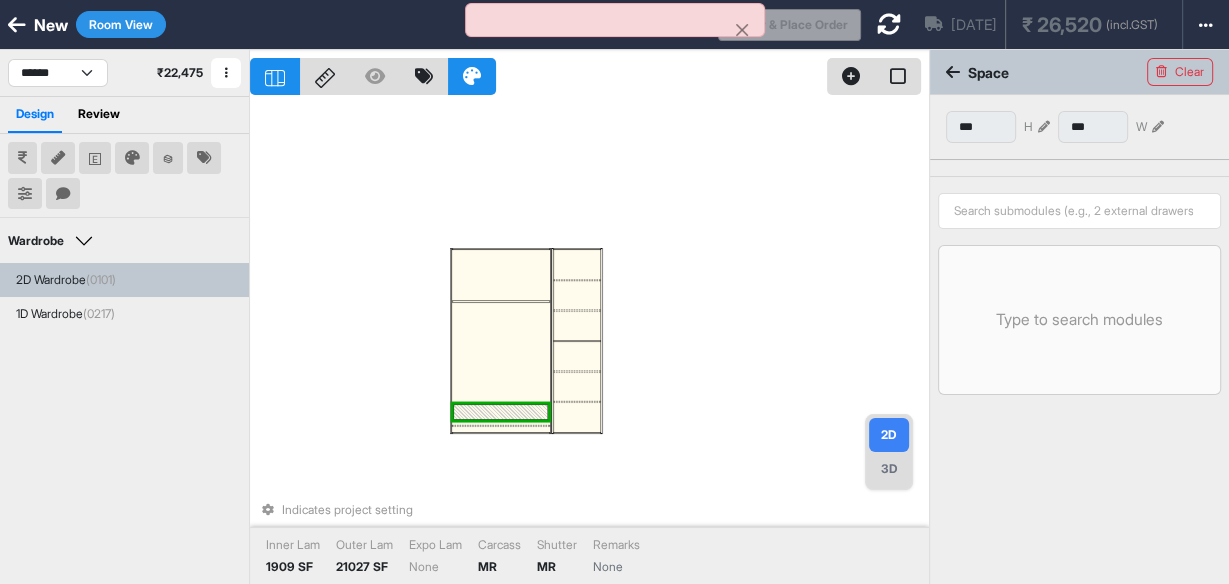 click at bounding box center [501, 411] 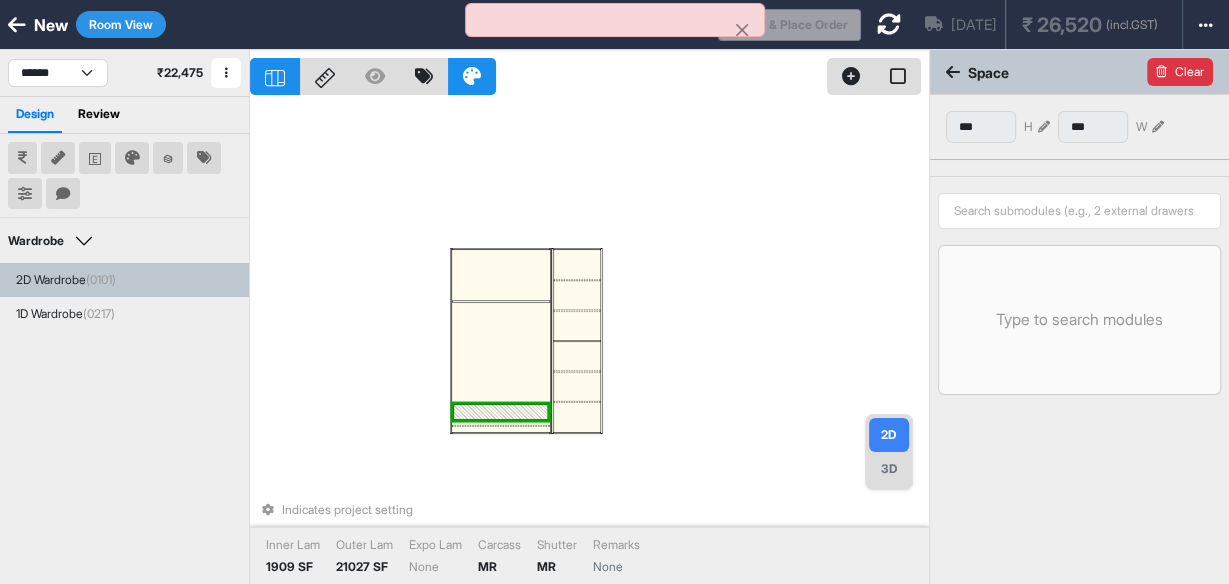 click on "Clear" at bounding box center (1180, 72) 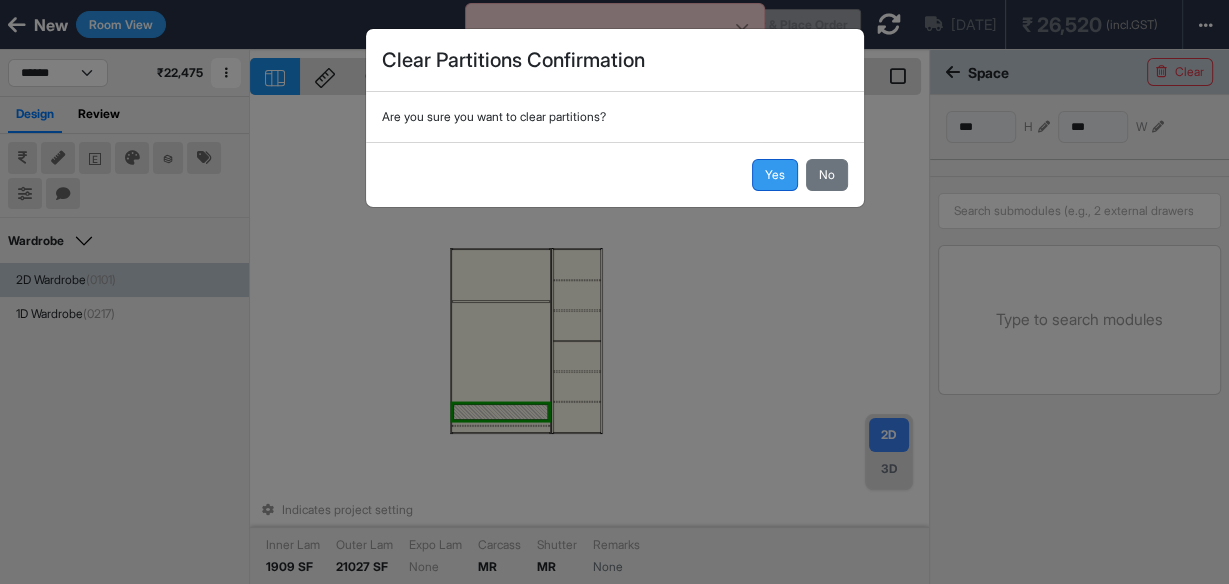 click on "Yes" at bounding box center (775, 175) 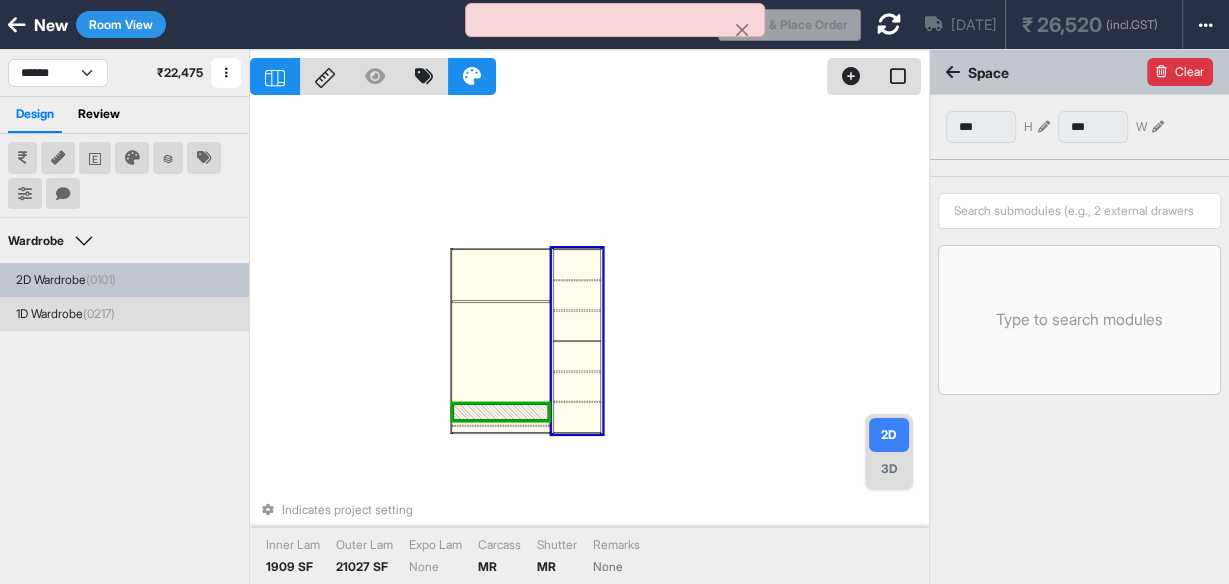 click on "Clear" at bounding box center [1180, 72] 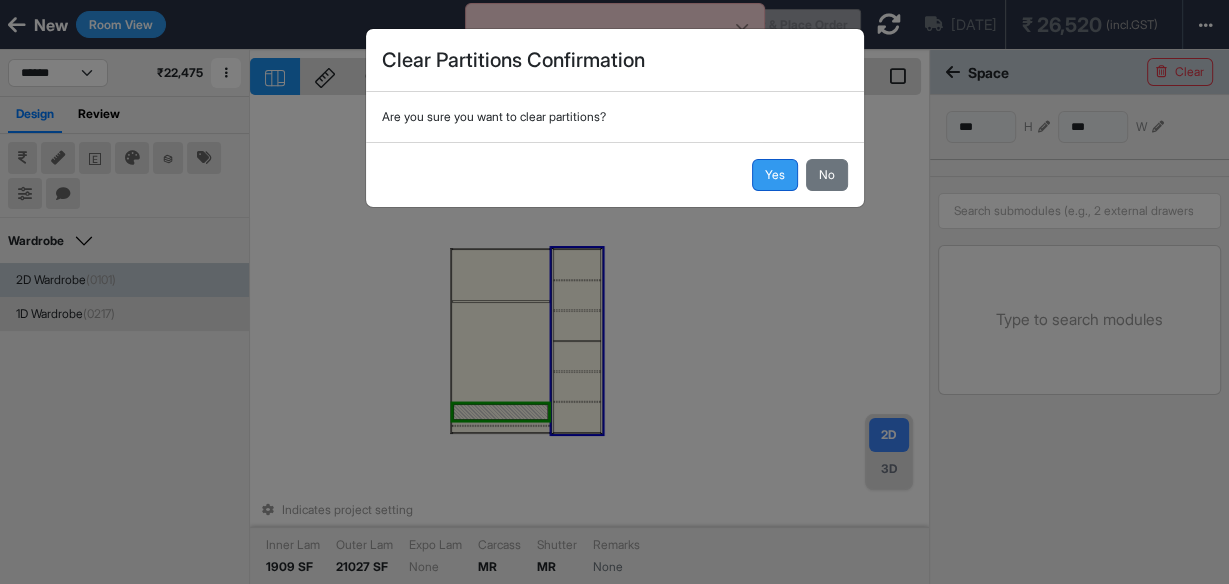 click on "Yes" at bounding box center (775, 175) 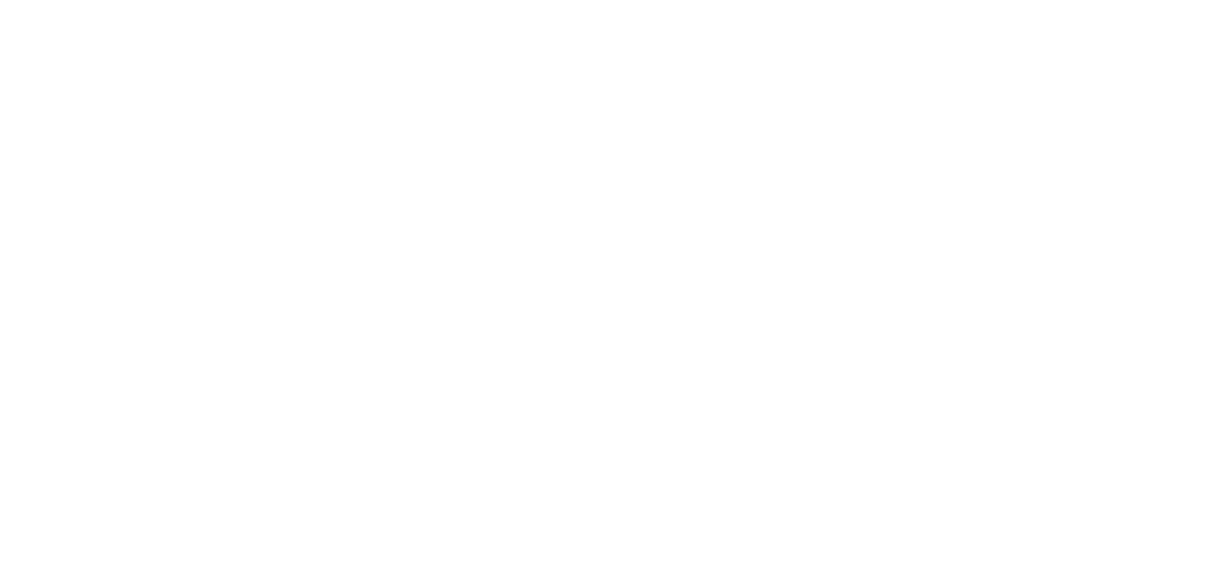 scroll, scrollTop: 0, scrollLeft: 0, axis: both 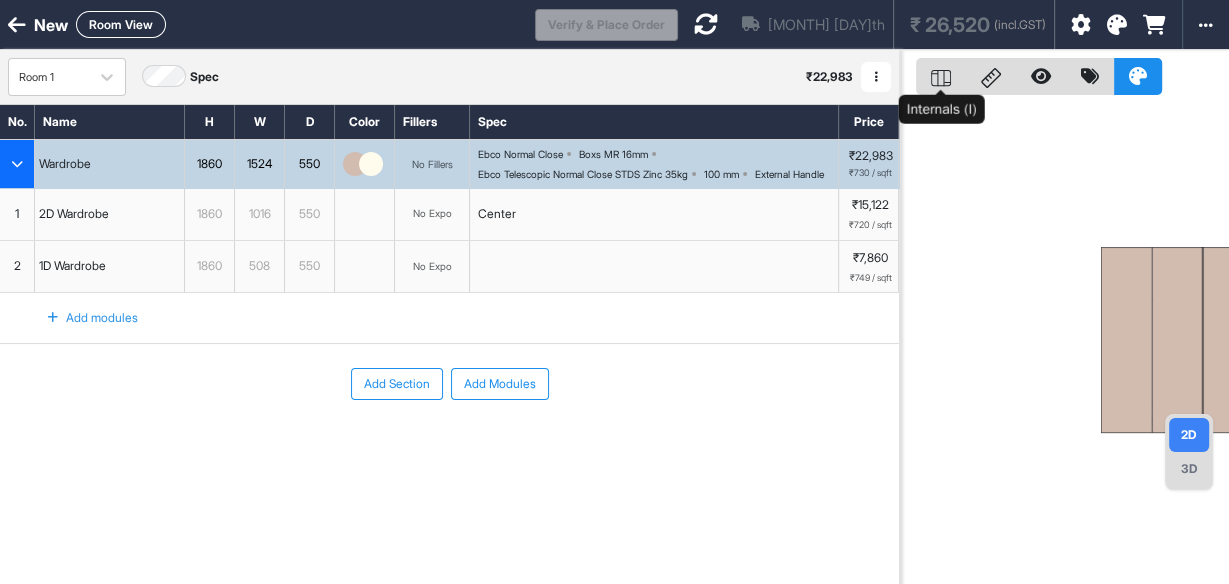 click 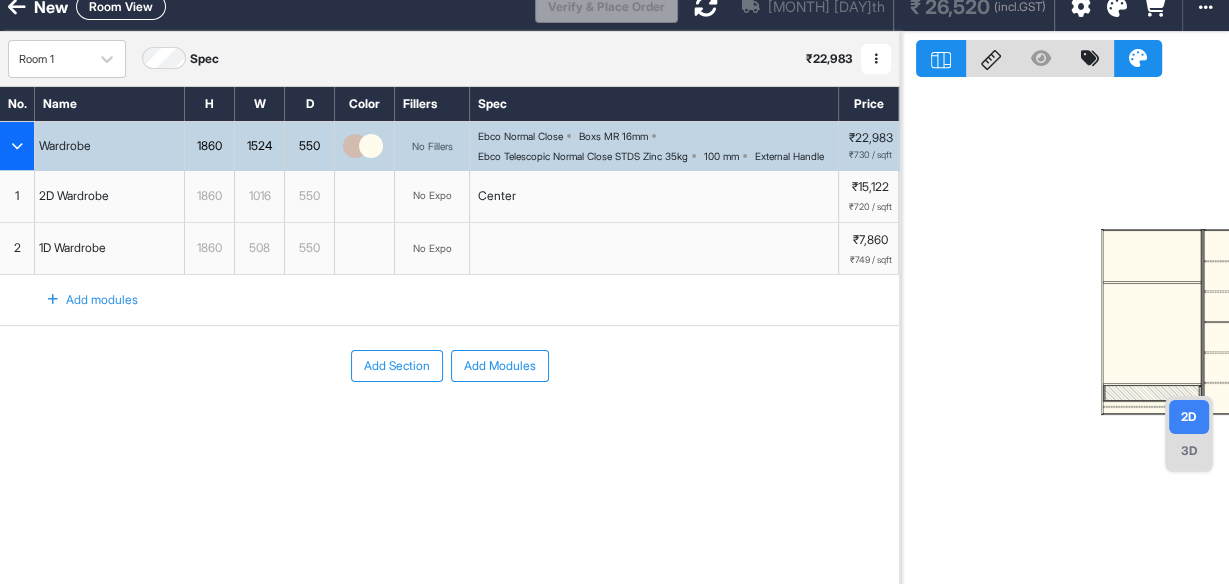 scroll, scrollTop: 49, scrollLeft: 0, axis: vertical 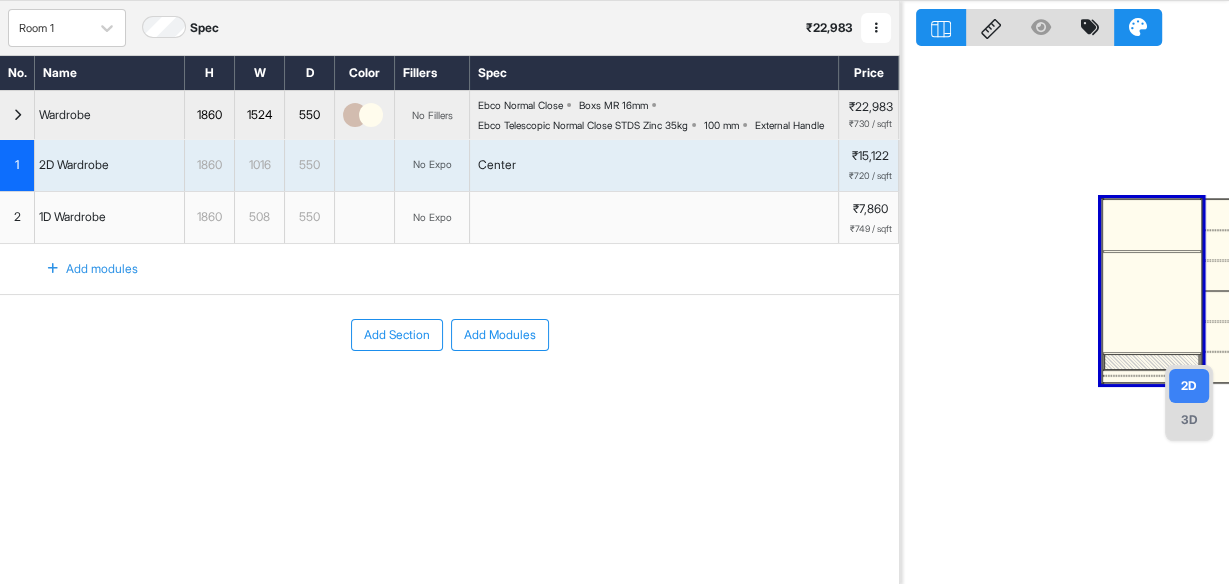 drag, startPoint x: 1160, startPoint y: 272, endPoint x: 970, endPoint y: 277, distance: 190.06578 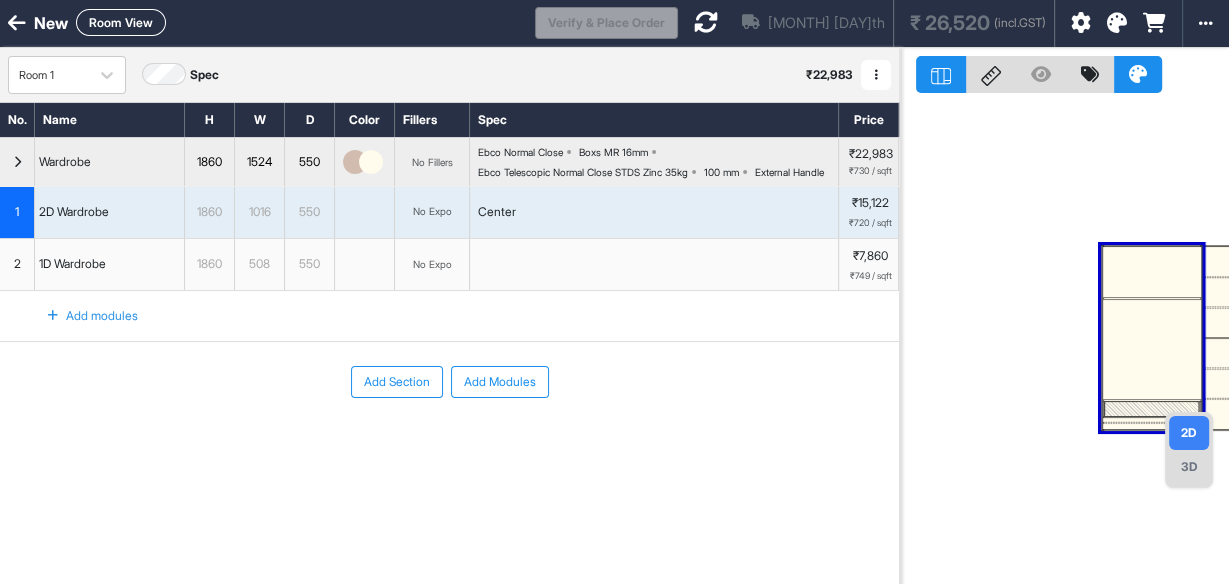 scroll, scrollTop: 0, scrollLeft: 0, axis: both 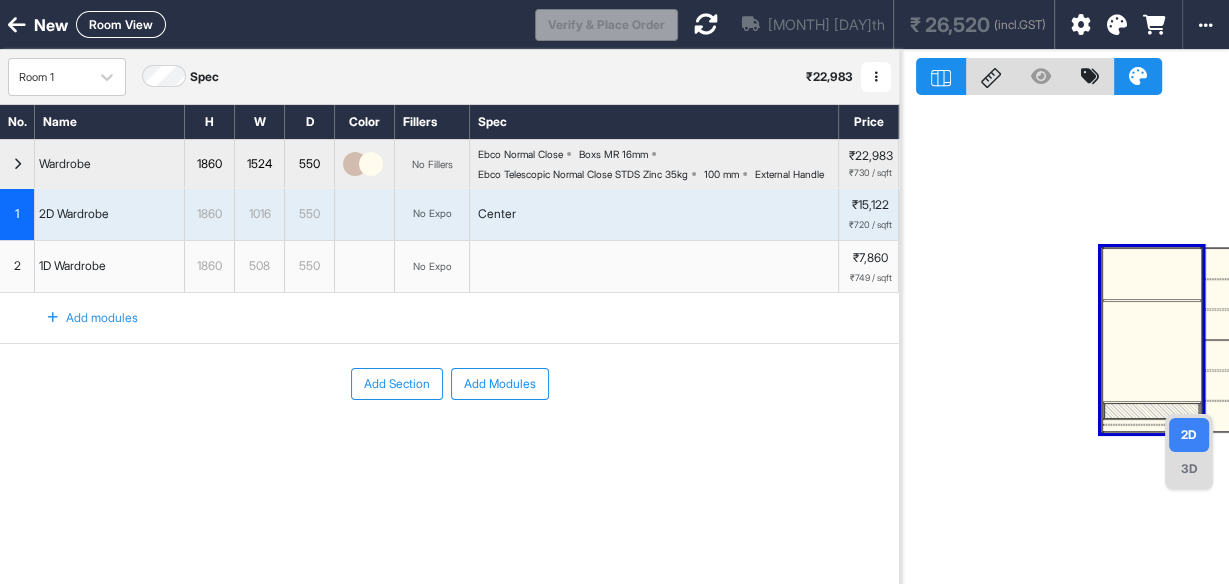click on "Room View" at bounding box center [121, 24] 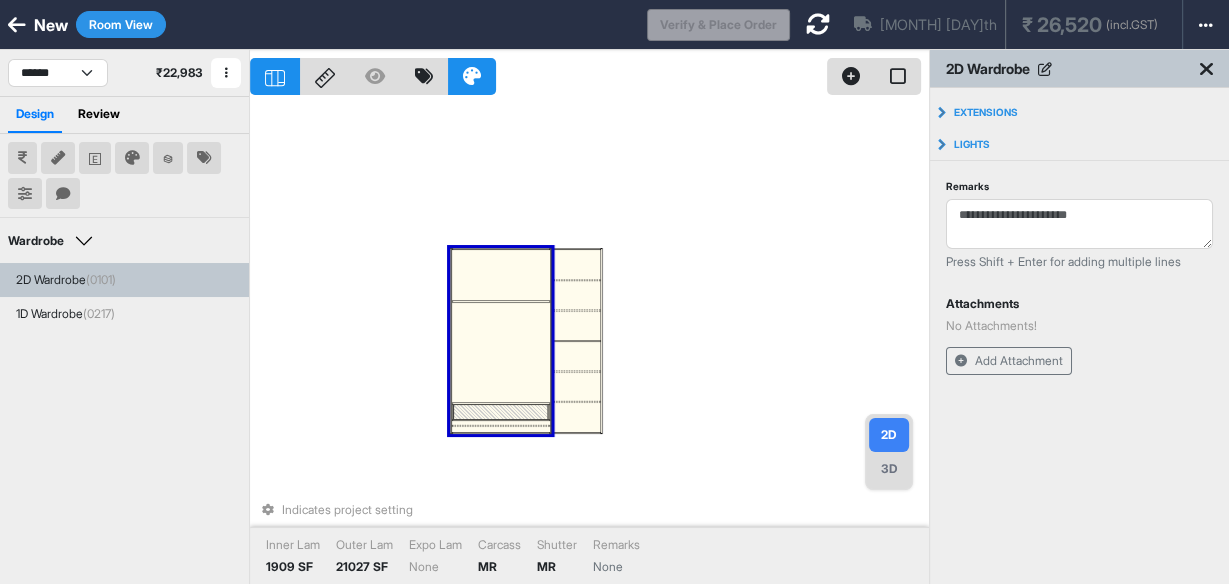 click at bounding box center (501, 353) 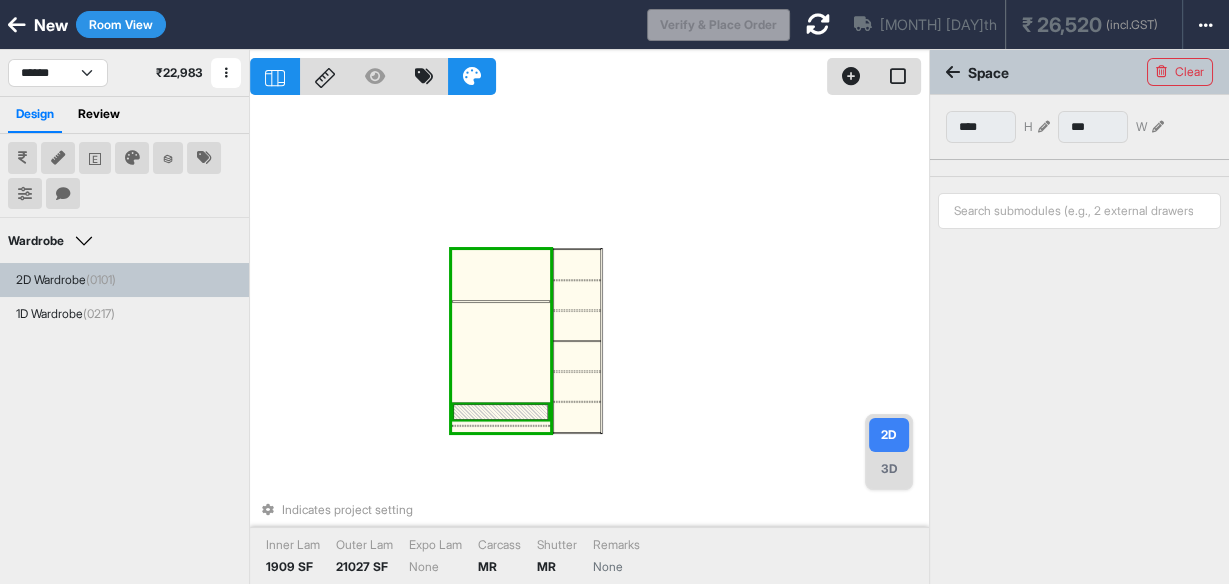 click at bounding box center [501, 411] 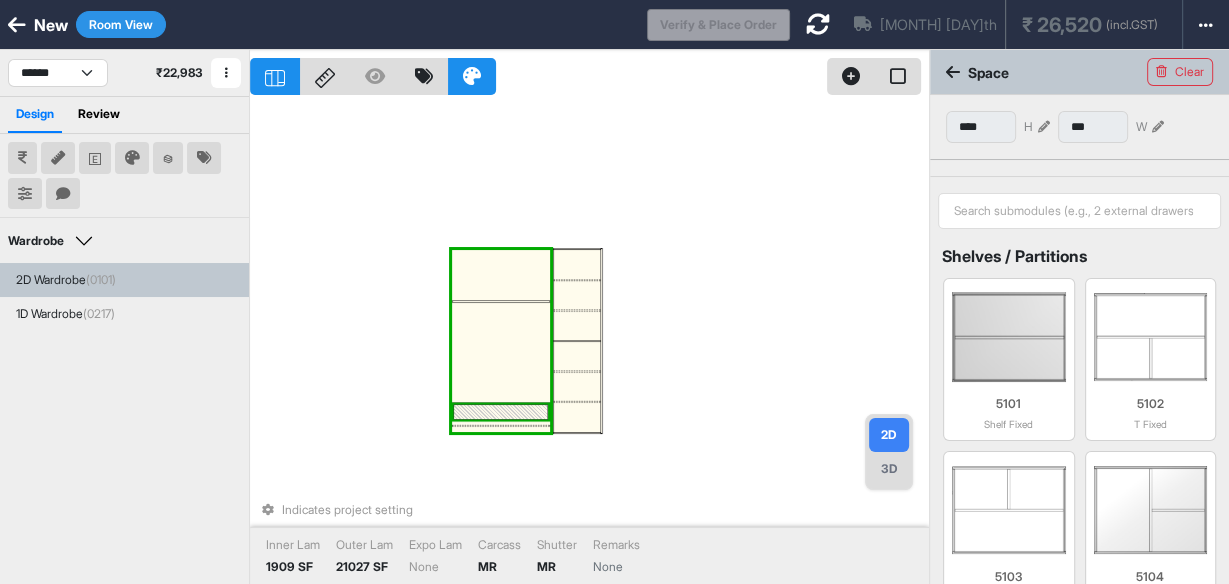 click at bounding box center (501, 411) 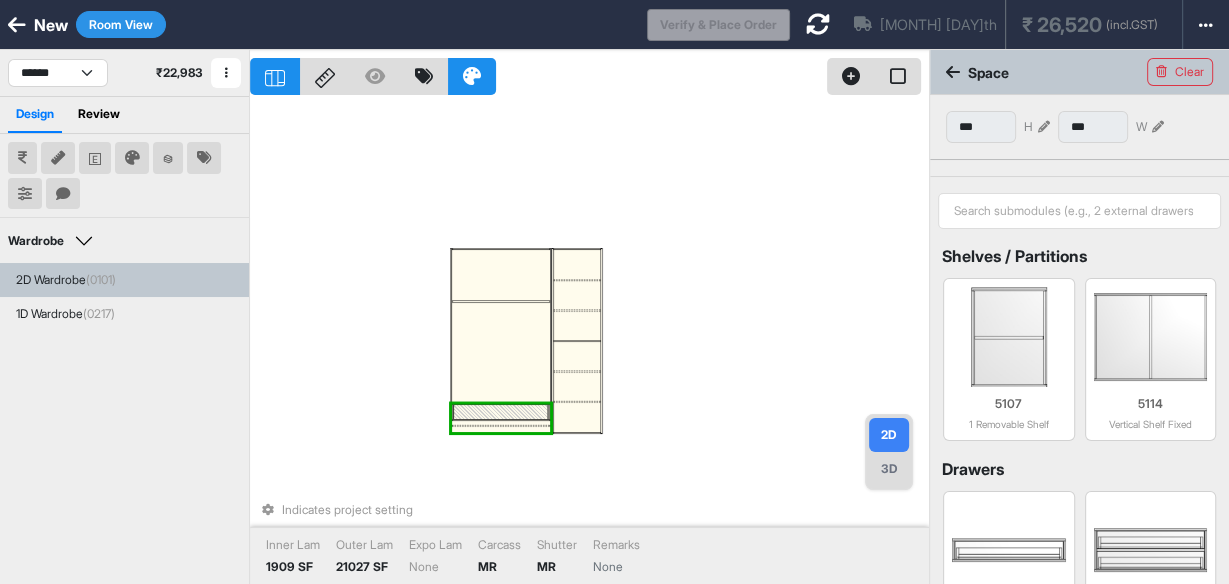 click at bounding box center (501, 411) 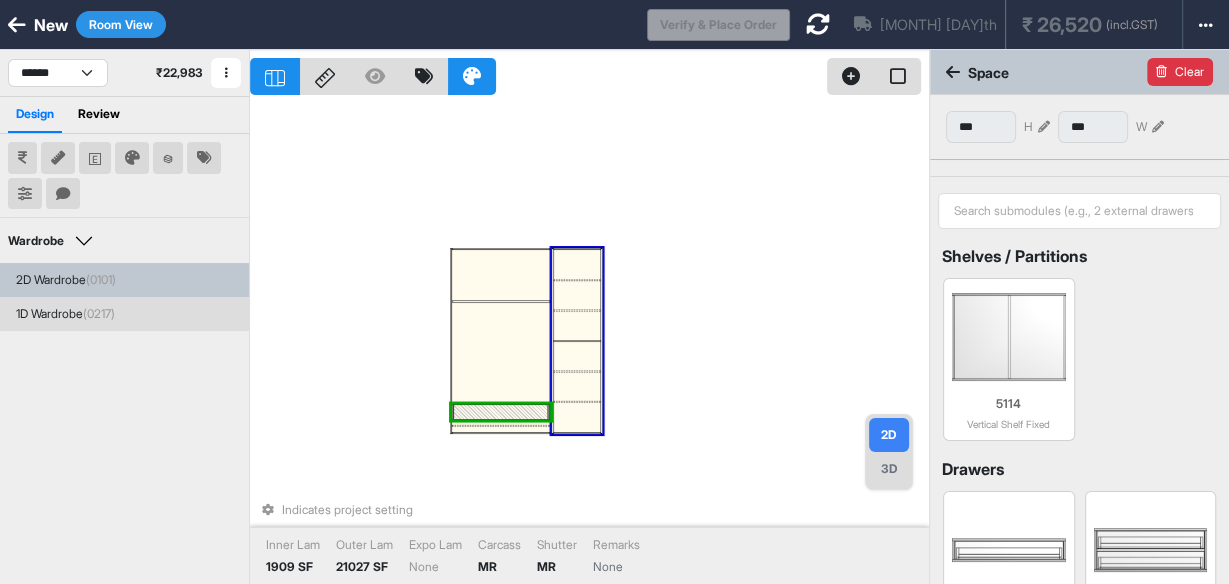 click on "Clear" at bounding box center (1180, 72) 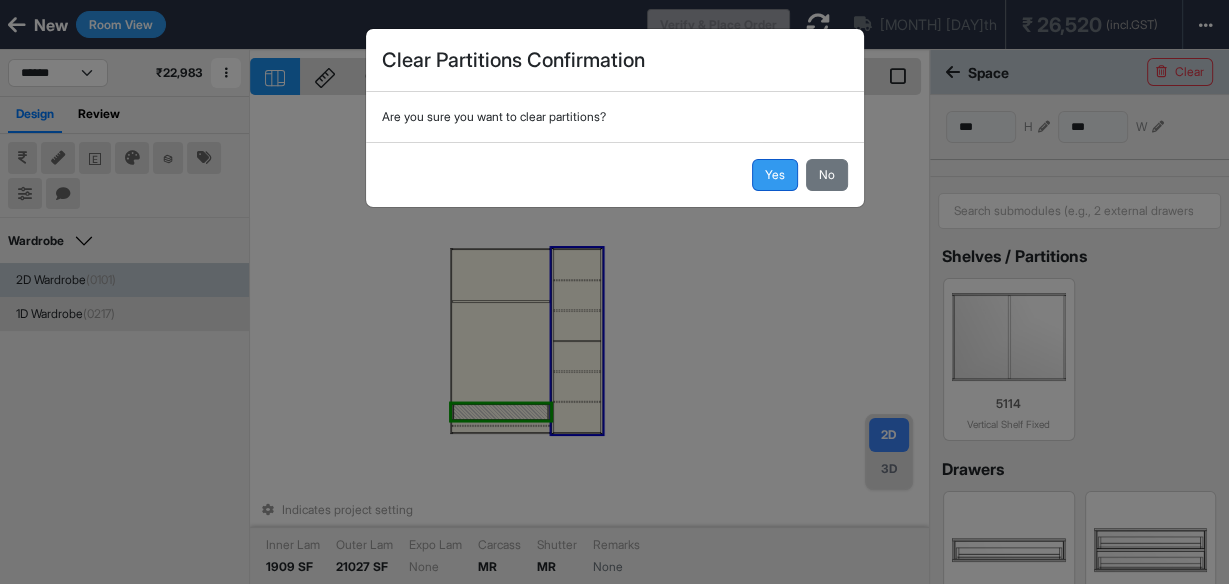 click on "Yes" at bounding box center [775, 175] 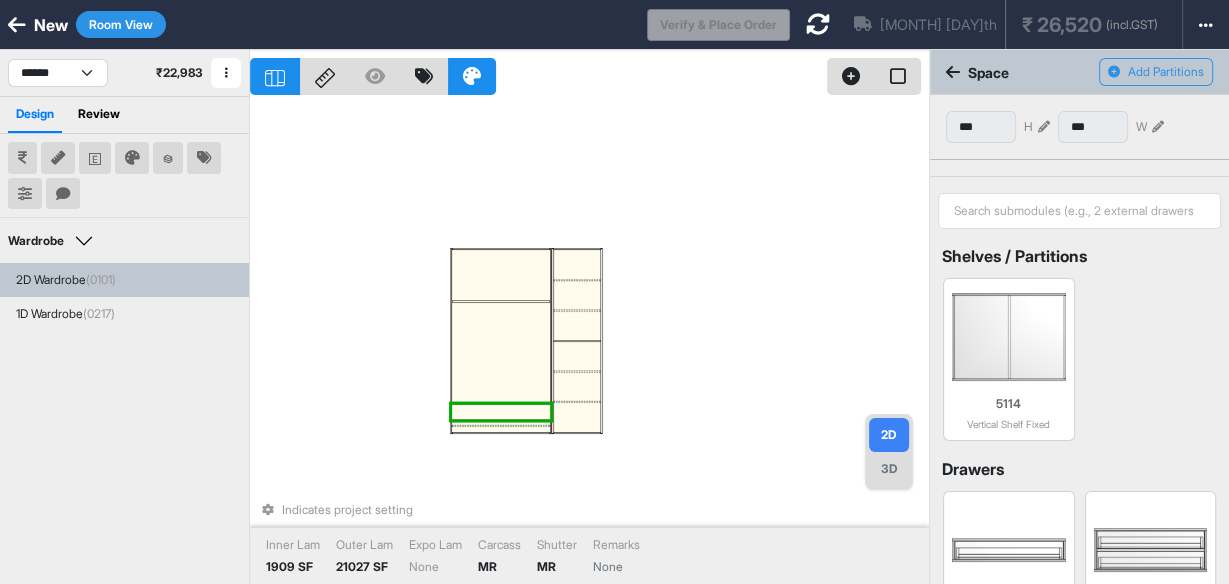 click at bounding box center [501, 426] 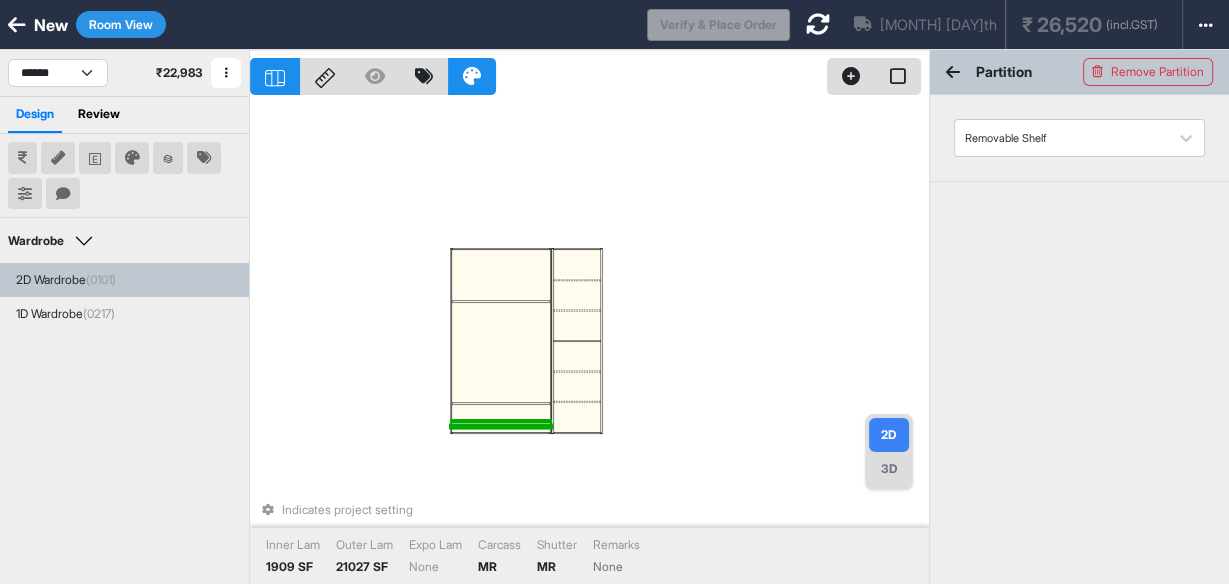 click at bounding box center [501, 420] 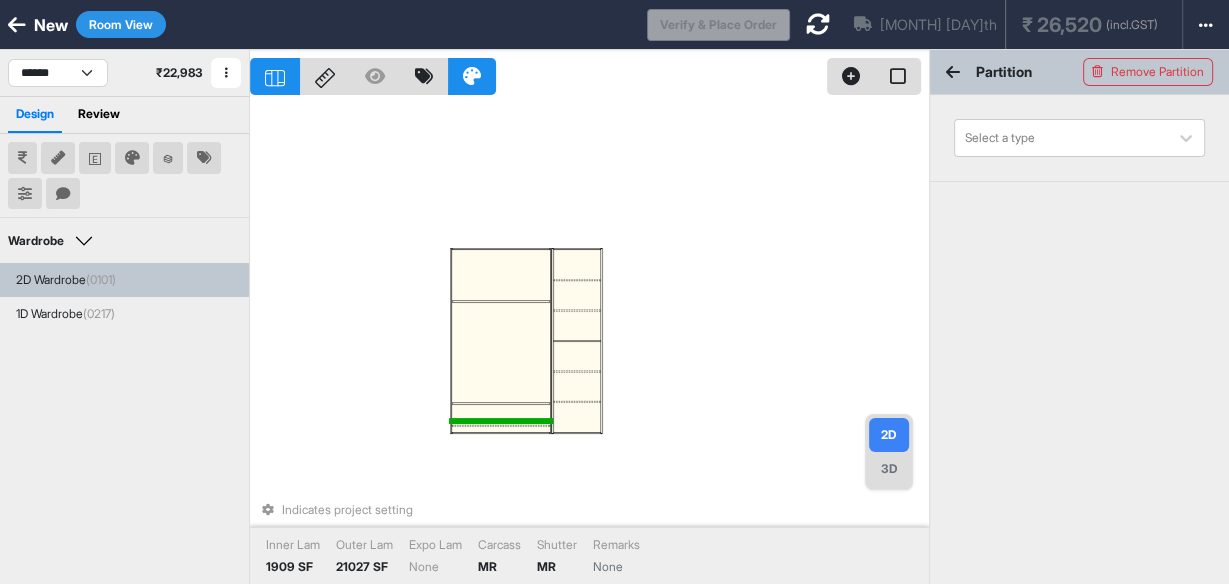click at bounding box center [501, 420] 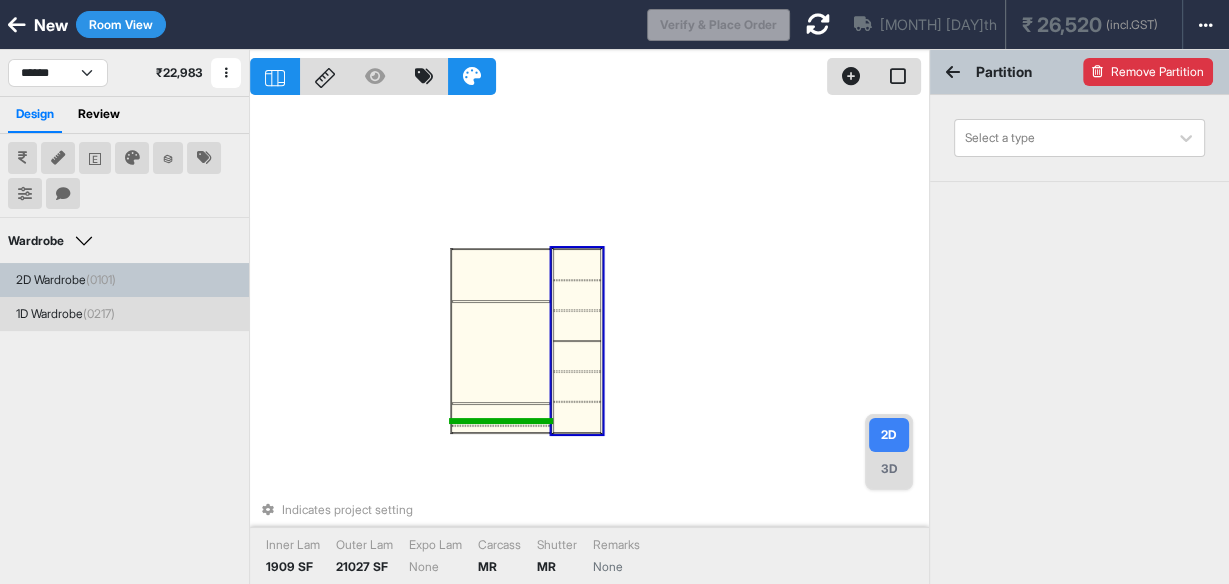 click on "Remove Partition" at bounding box center [1148, 72] 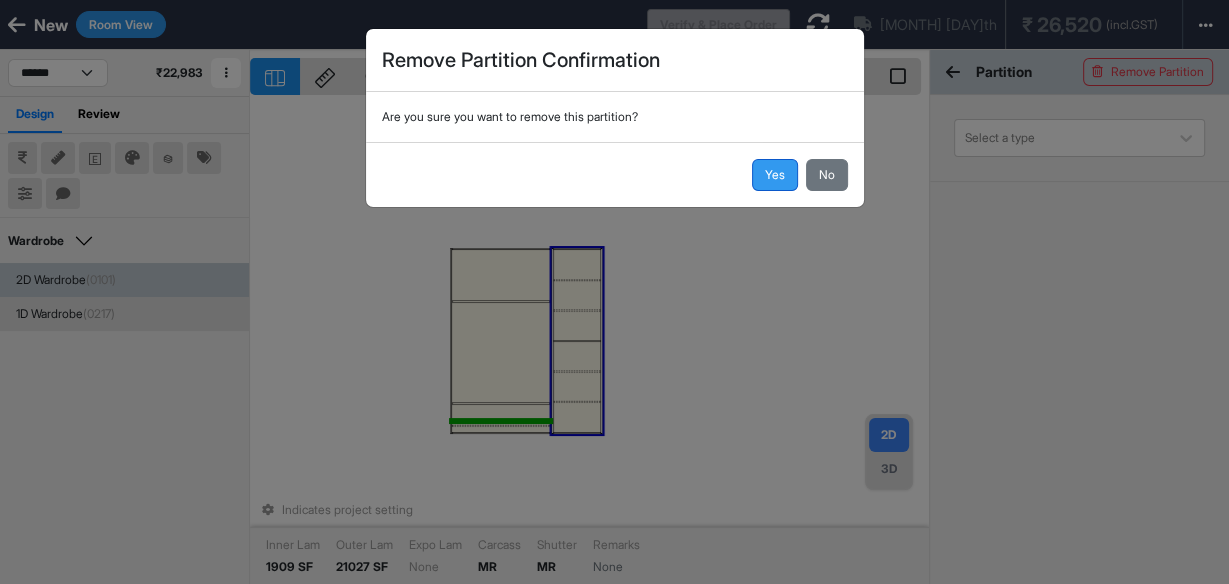 click on "Yes" at bounding box center [775, 175] 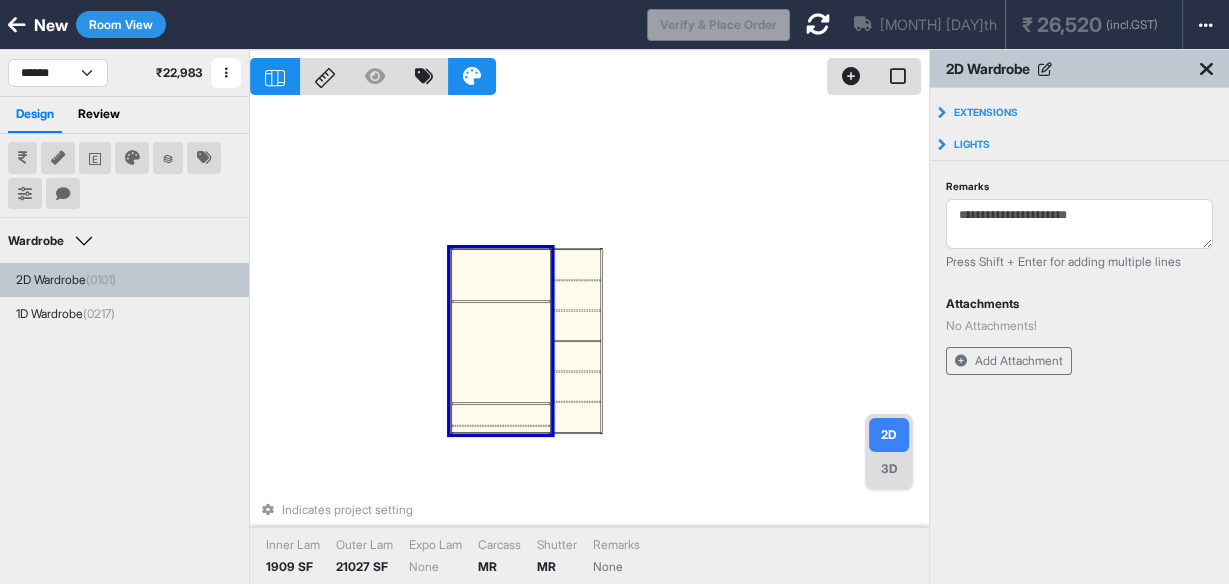 click at bounding box center [501, 426] 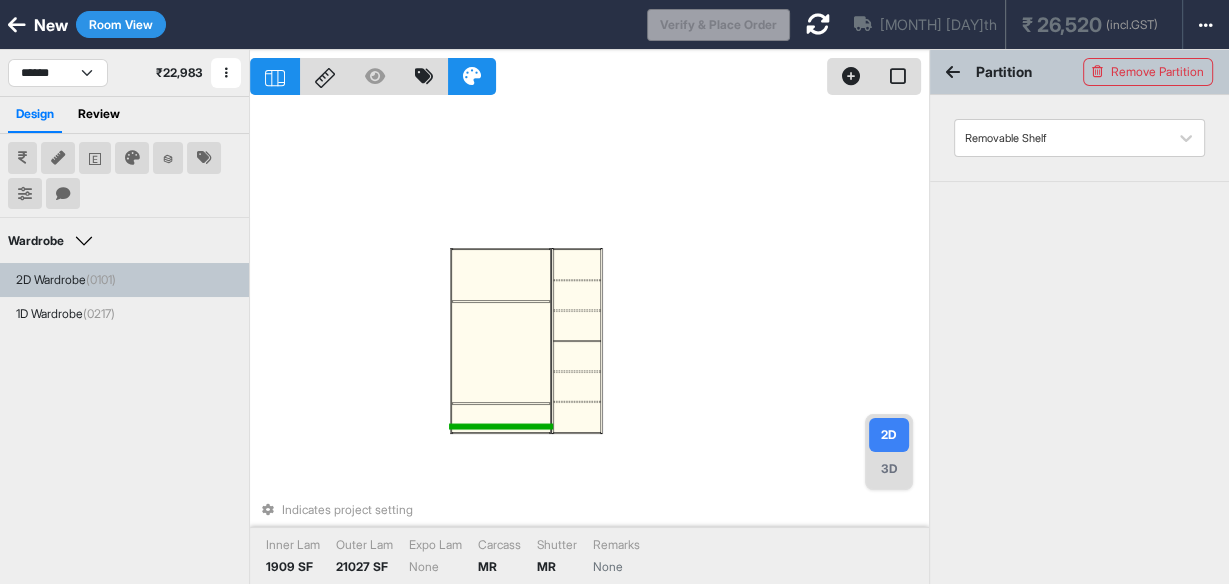 click at bounding box center [501, 426] 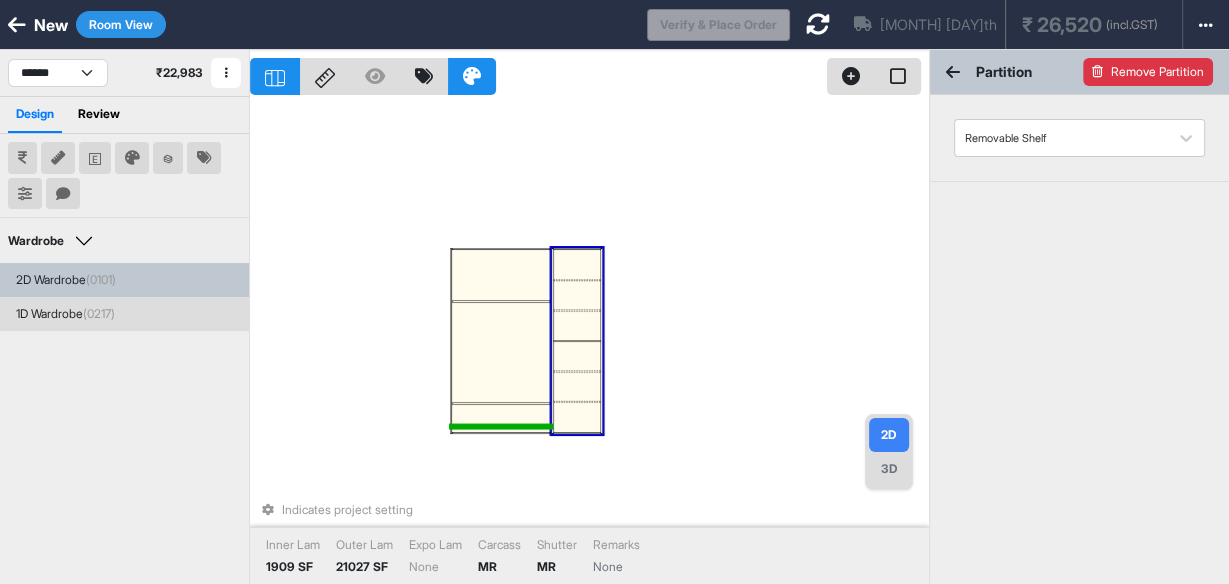 click on "Remove Partition" at bounding box center [1148, 72] 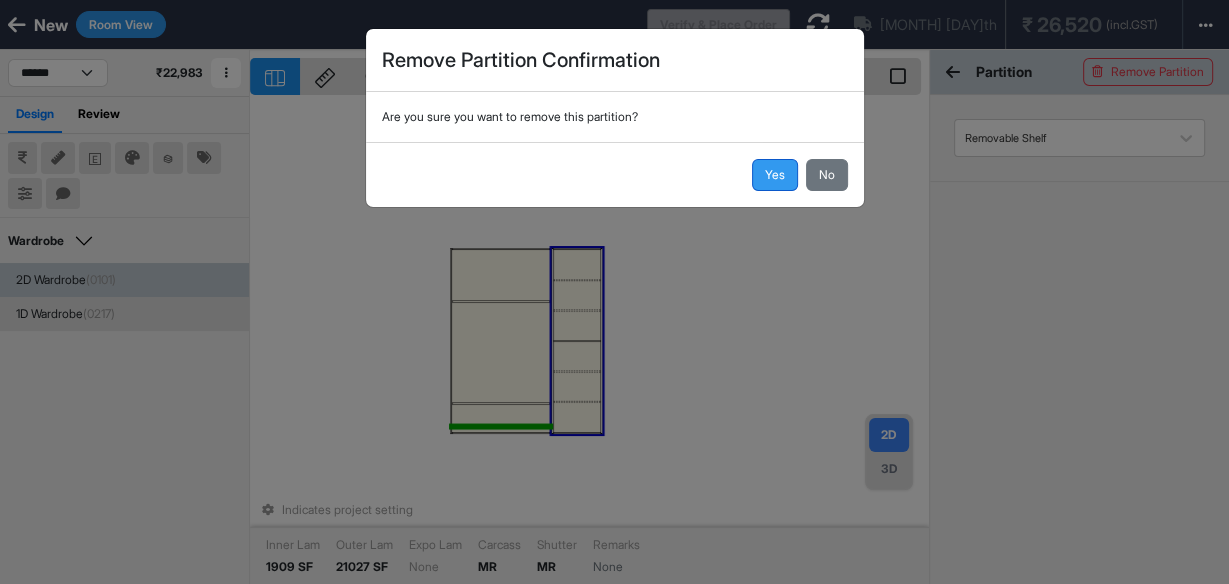 click on "Yes" at bounding box center (775, 175) 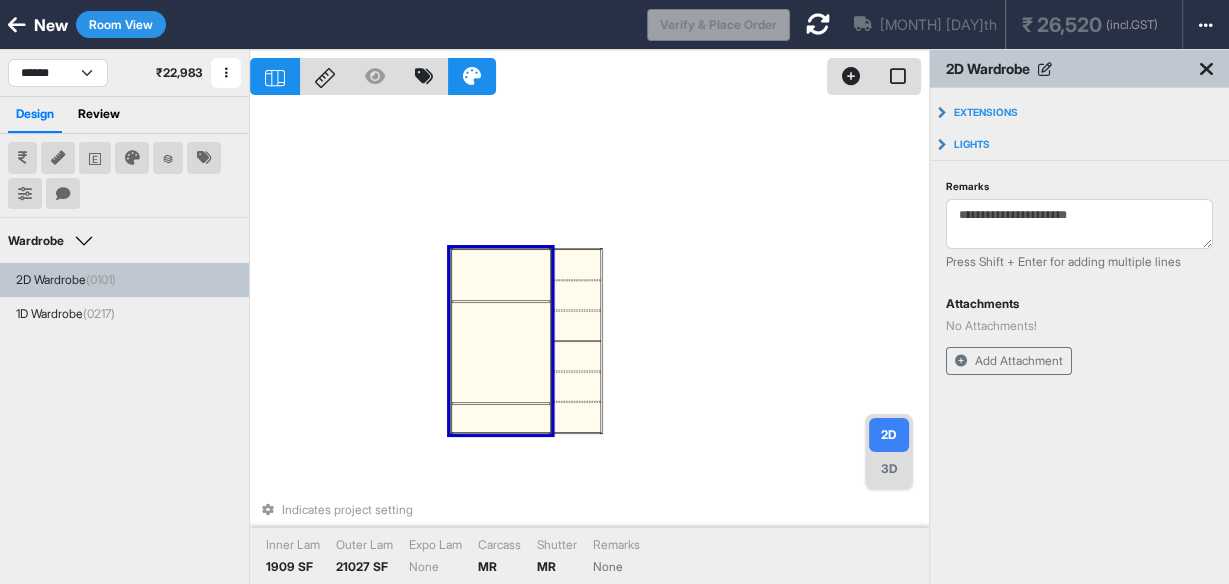 click at bounding box center (501, 353) 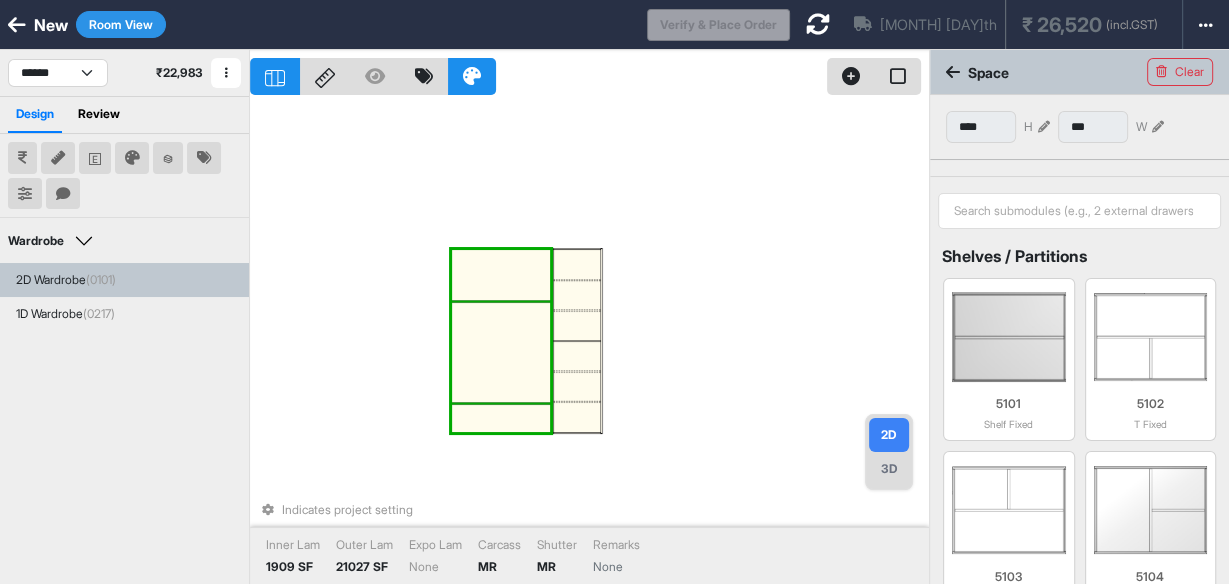 click at bounding box center [501, 353] 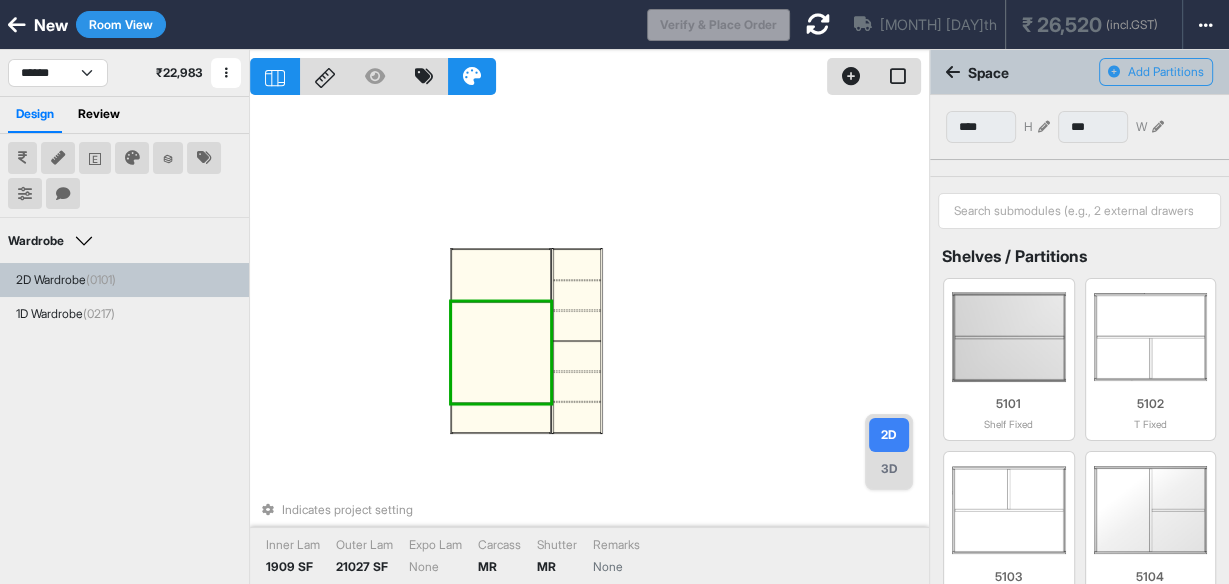 click at bounding box center (501, 353) 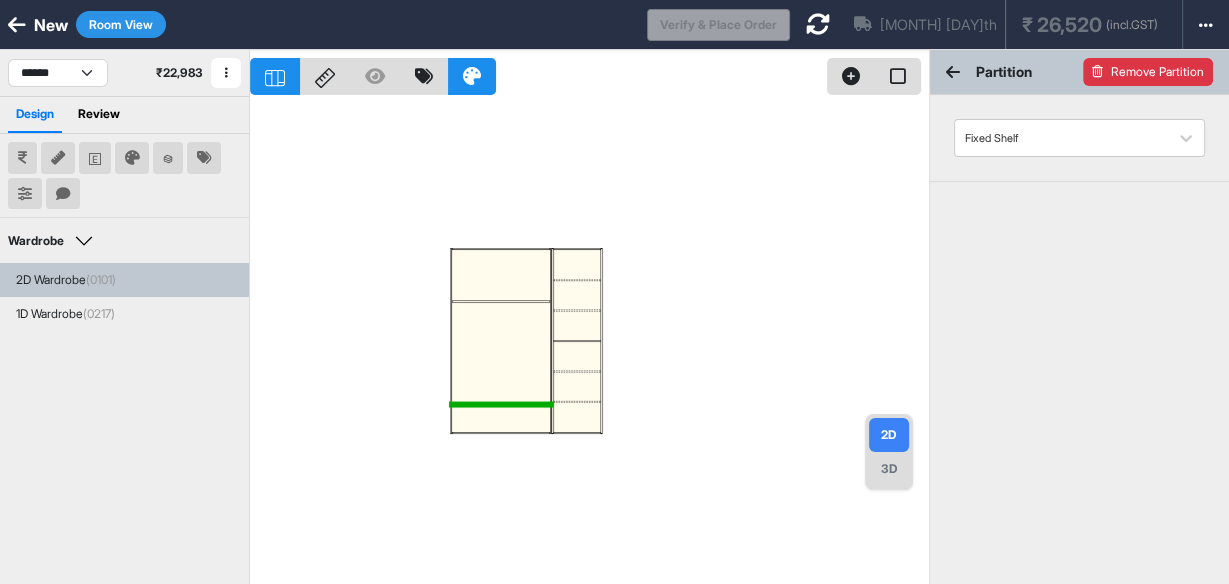 click on "Remove Partition" at bounding box center (1148, 72) 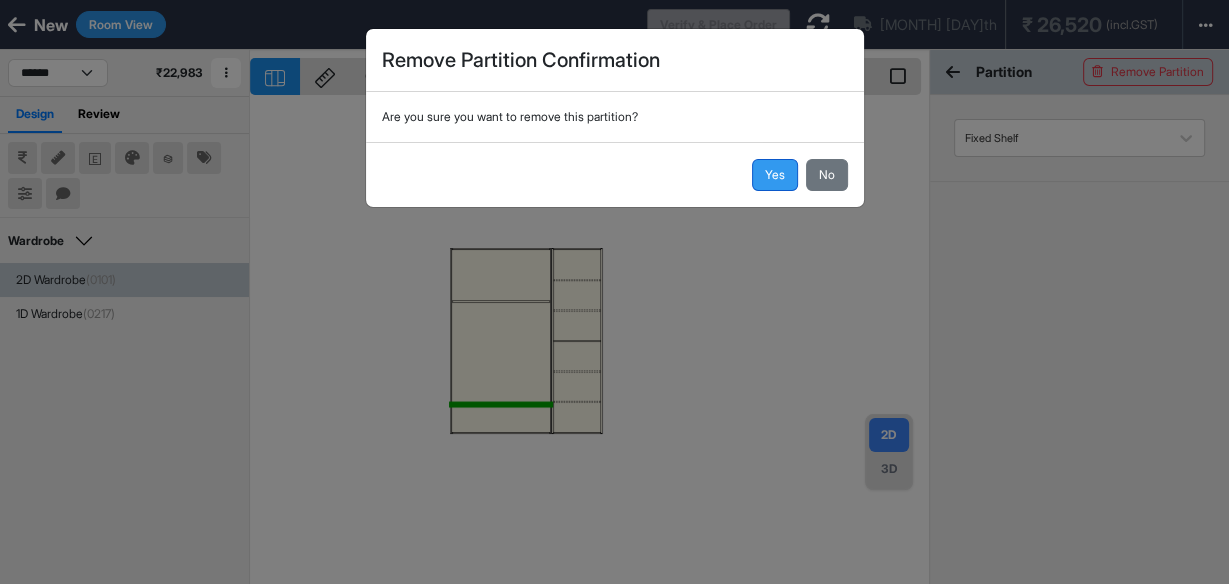 click on "Yes" at bounding box center [775, 175] 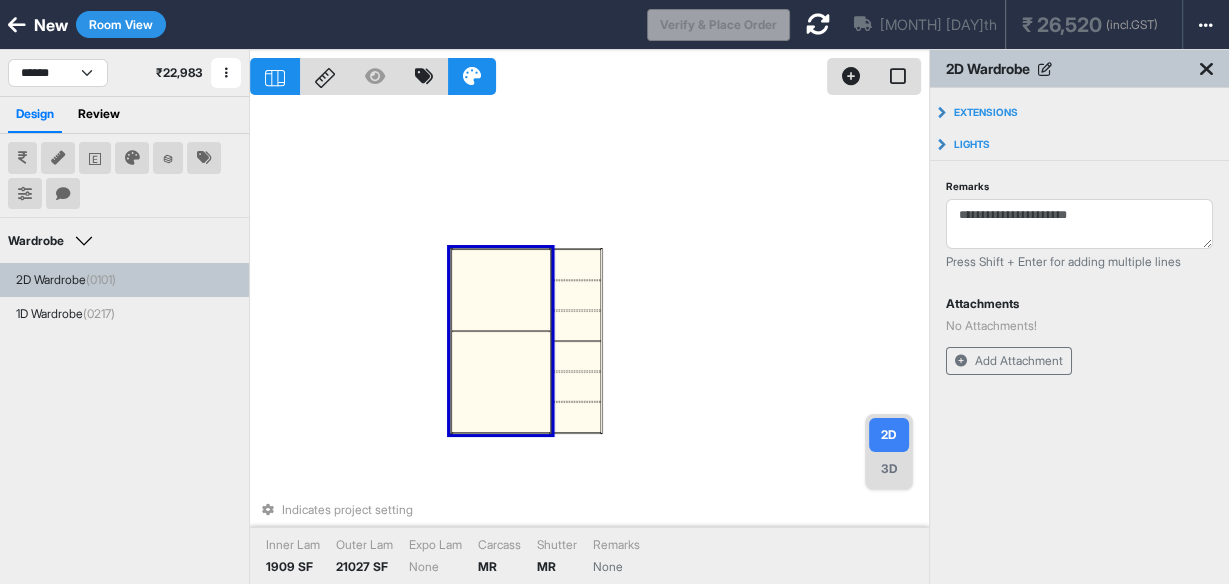 click at bounding box center (501, 382) 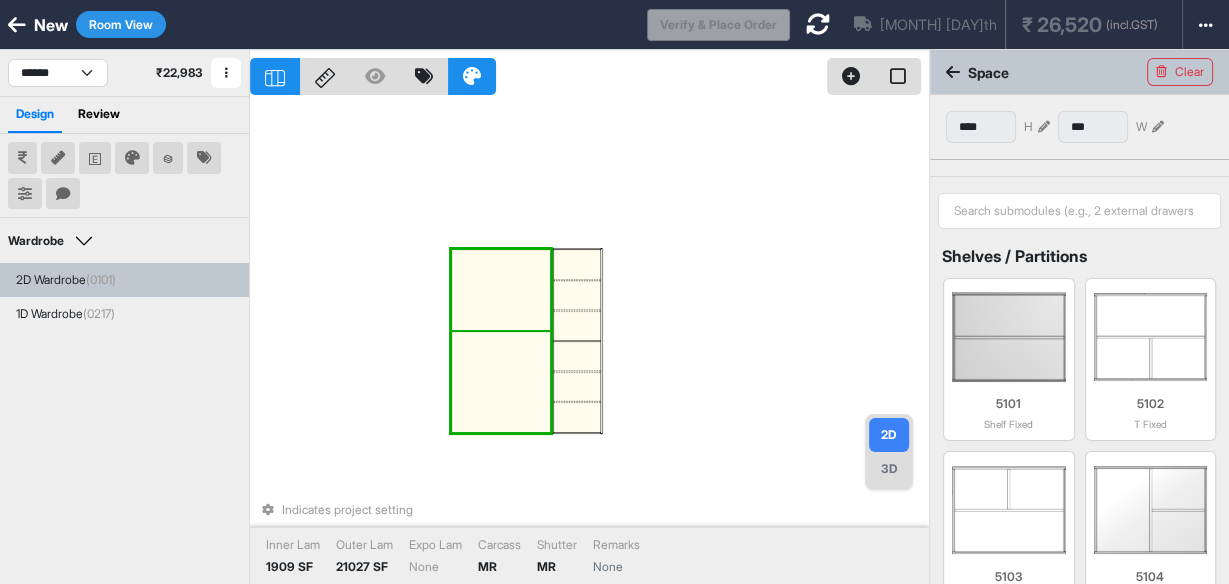 click at bounding box center [501, 382] 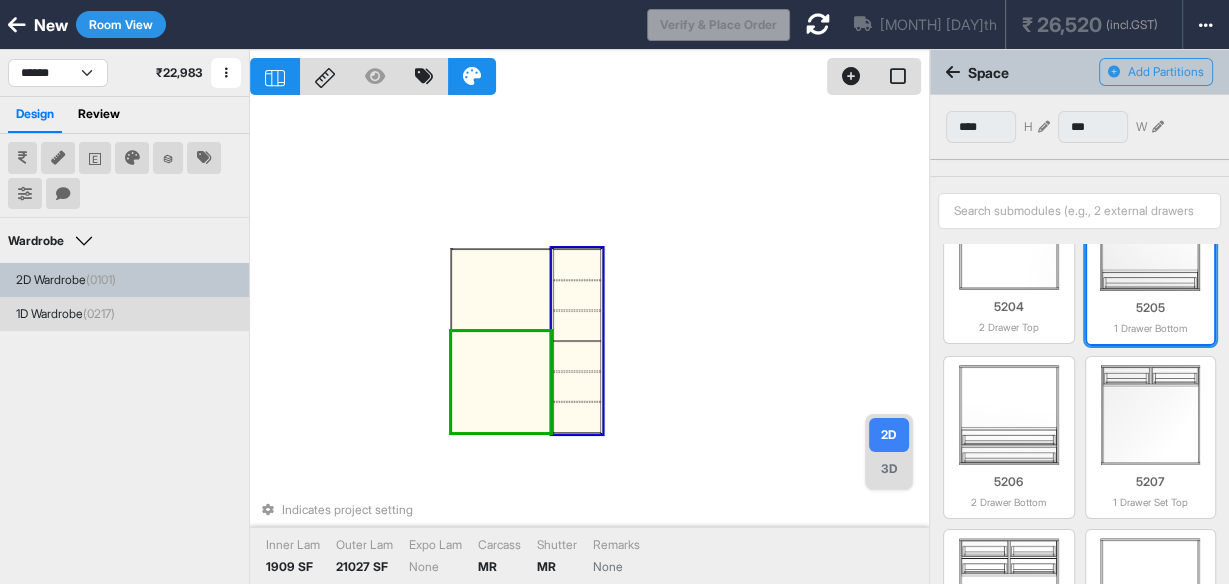 scroll, scrollTop: 1757, scrollLeft: 0, axis: vertical 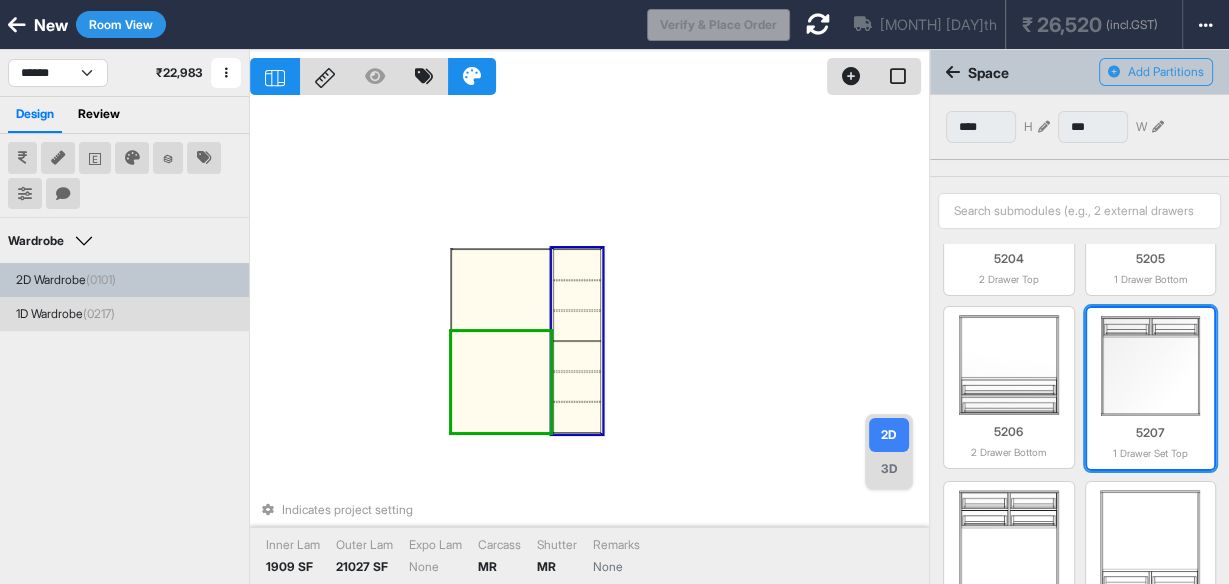 click at bounding box center [1151, 366] 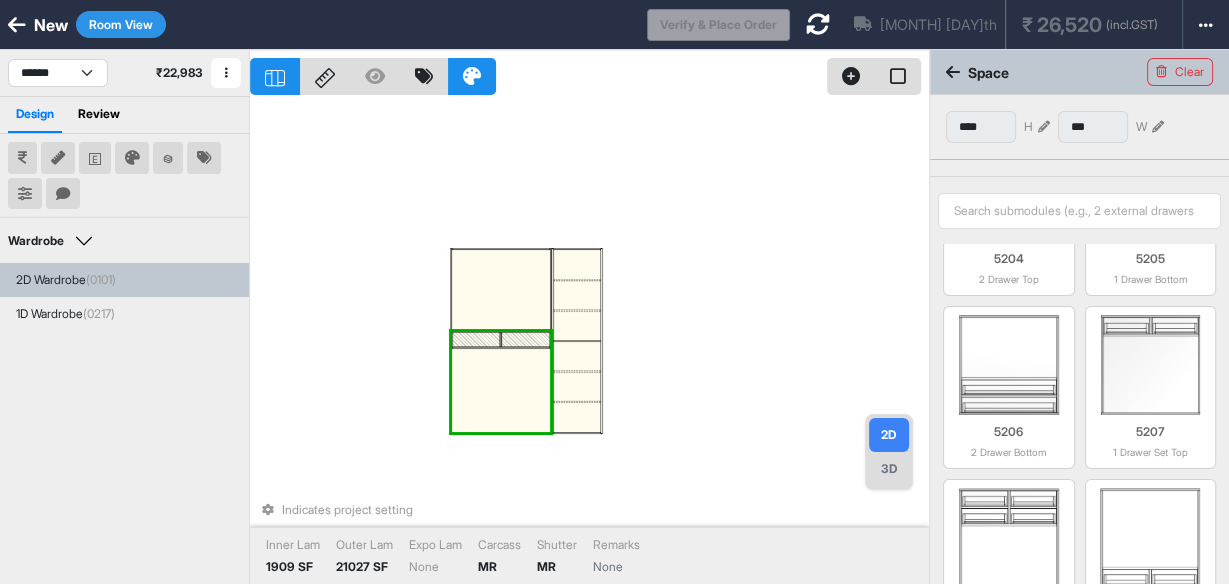 click at bounding box center [501, 390] 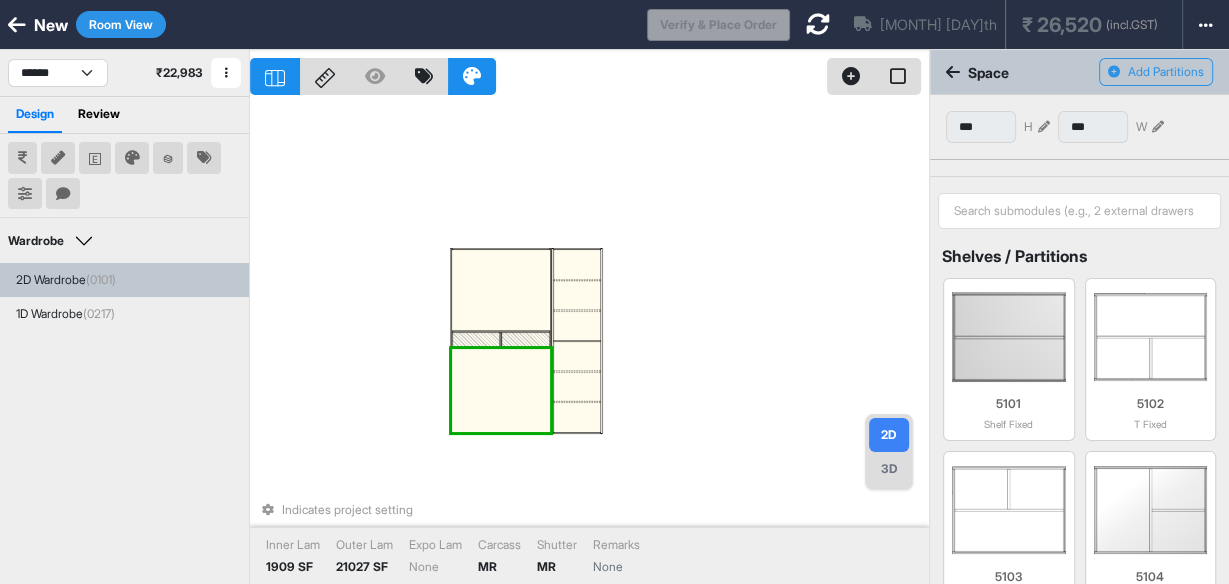 click at bounding box center (501, 390) 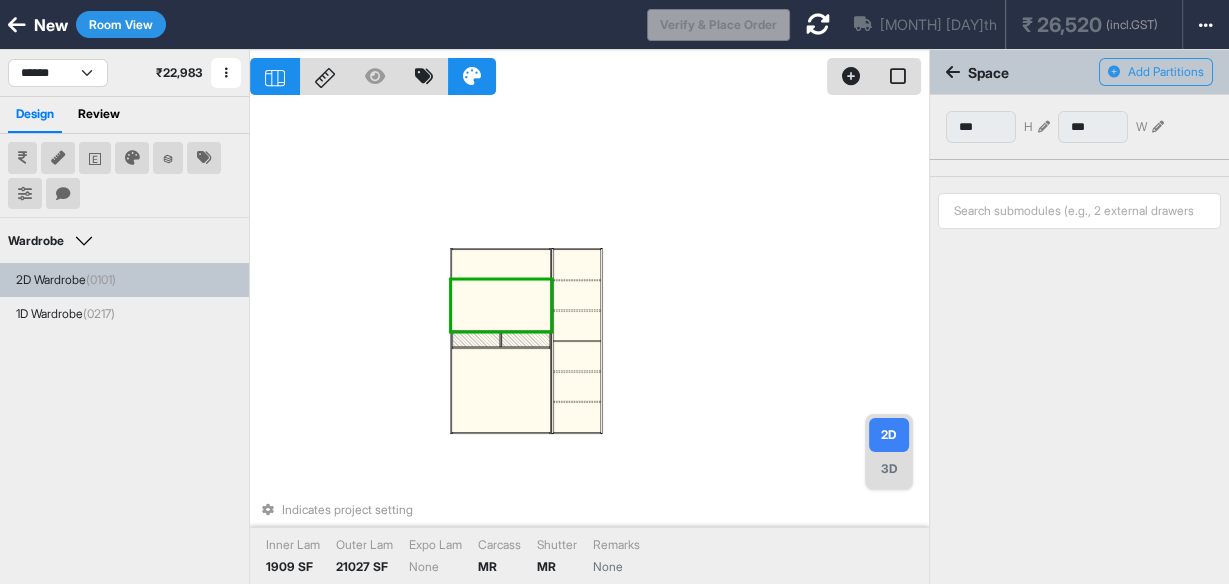 click at bounding box center [501, 305] 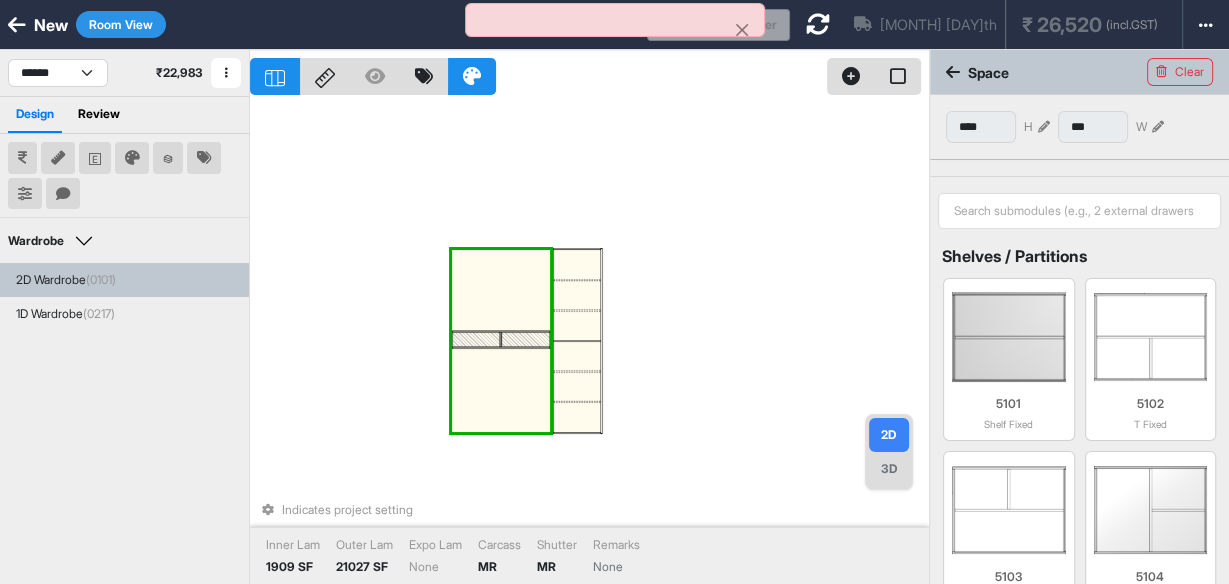 click at bounding box center [501, 341] 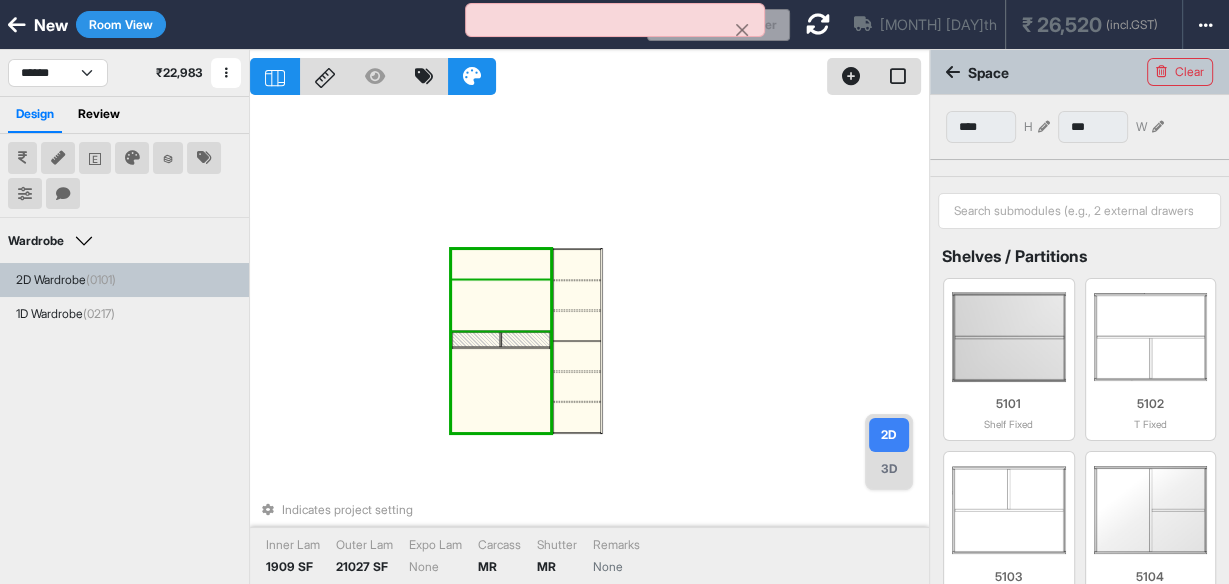 click at bounding box center (501, 305) 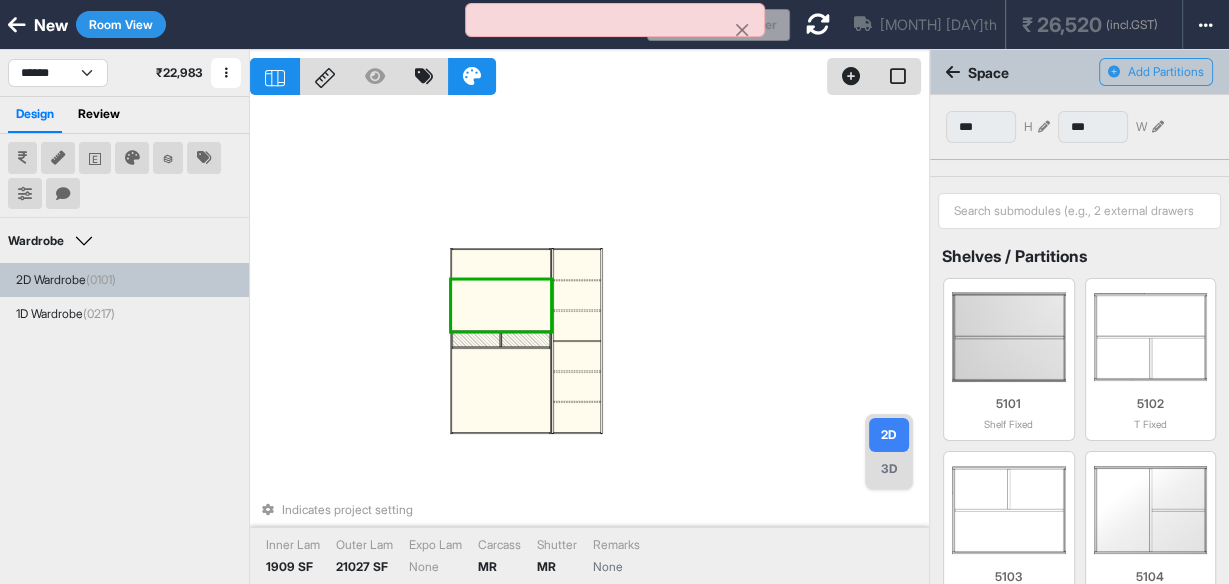 click at bounding box center [501, 341] 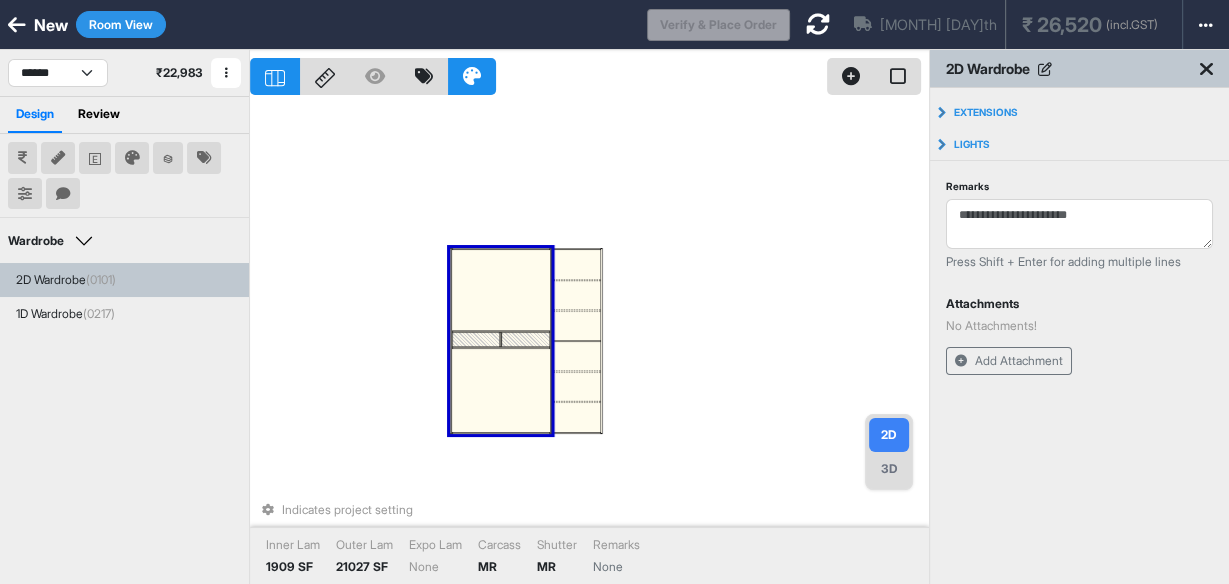 click at bounding box center (501, 341) 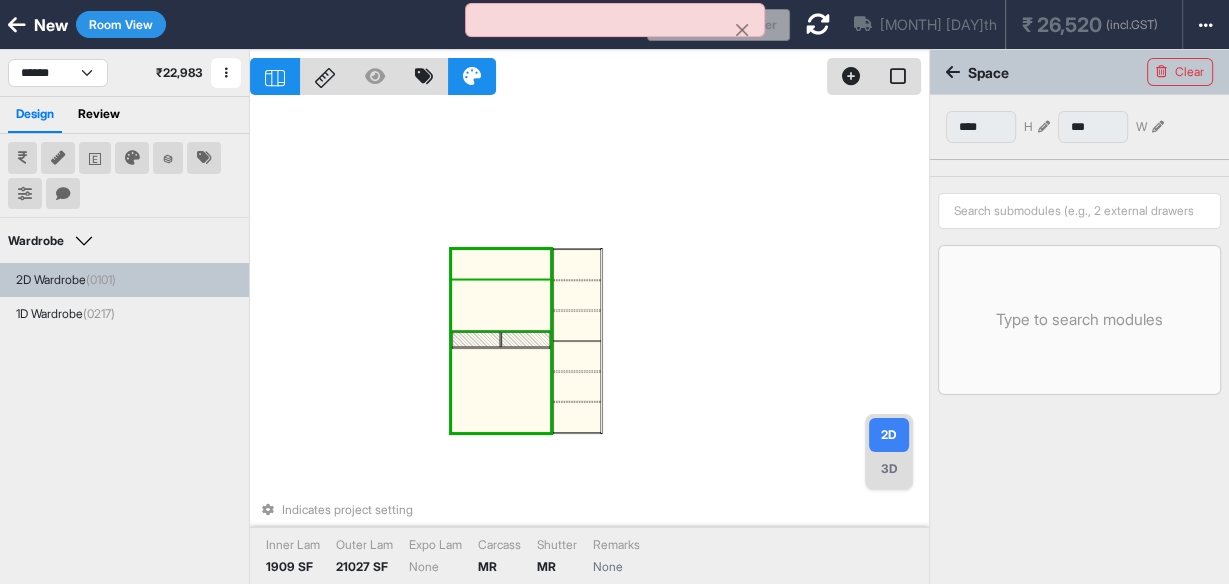 click at bounding box center (501, 305) 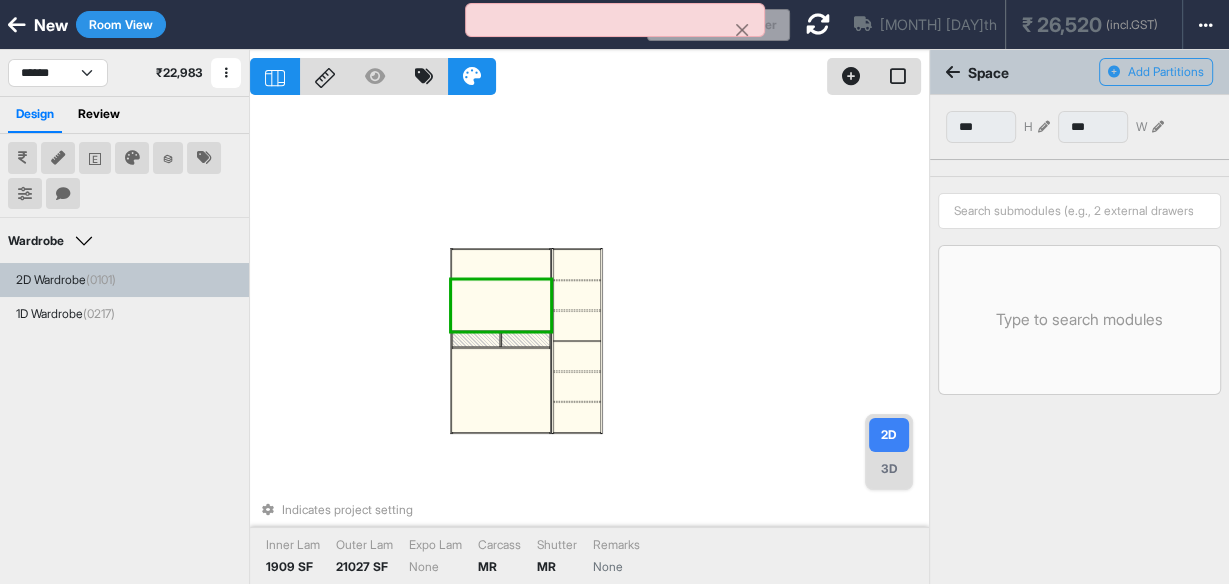 click at bounding box center (501, 305) 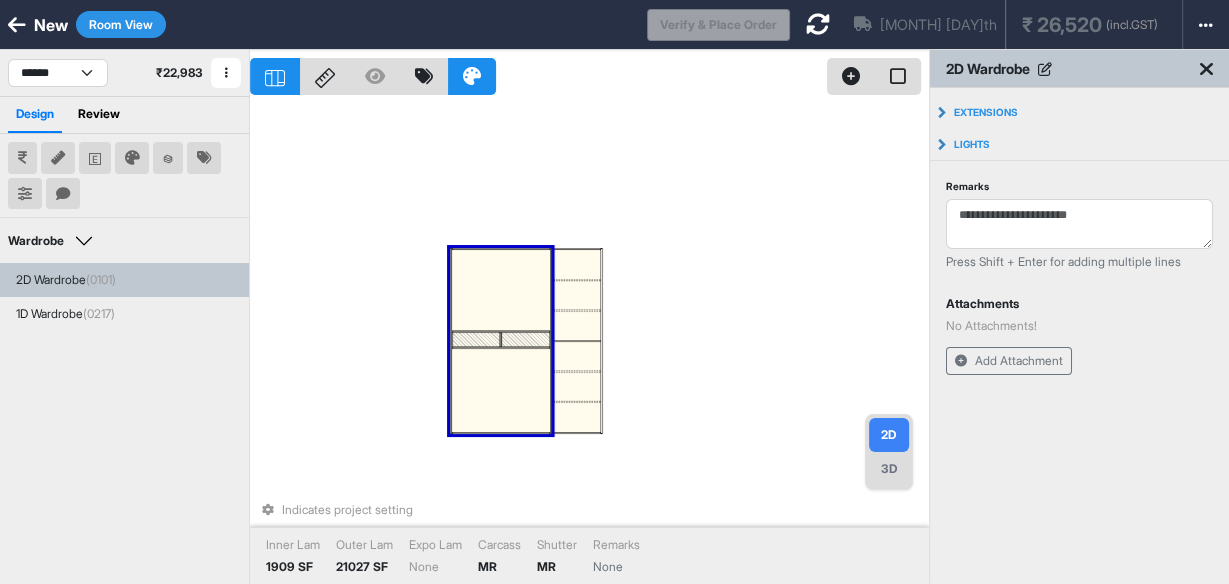 click at bounding box center (501, 305) 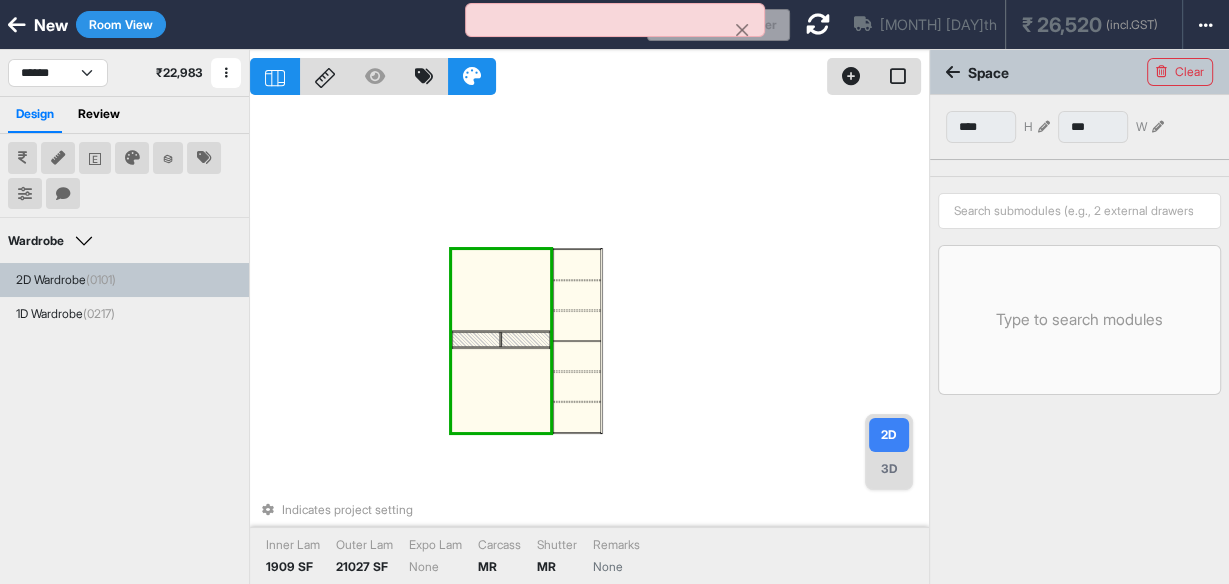 click at bounding box center (501, 341) 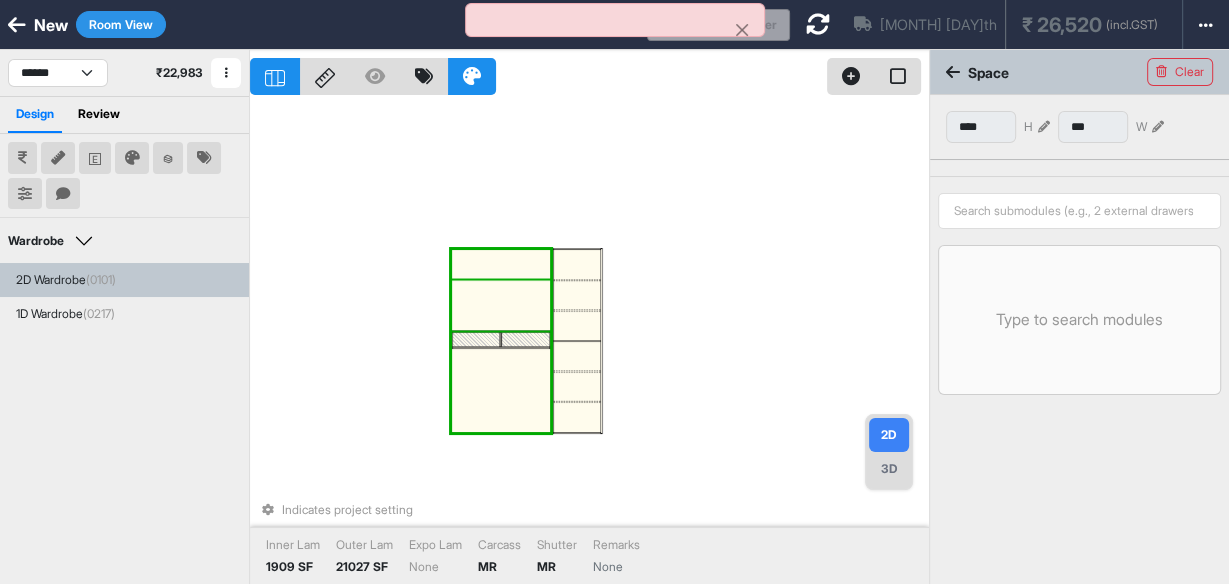 click at bounding box center (501, 305) 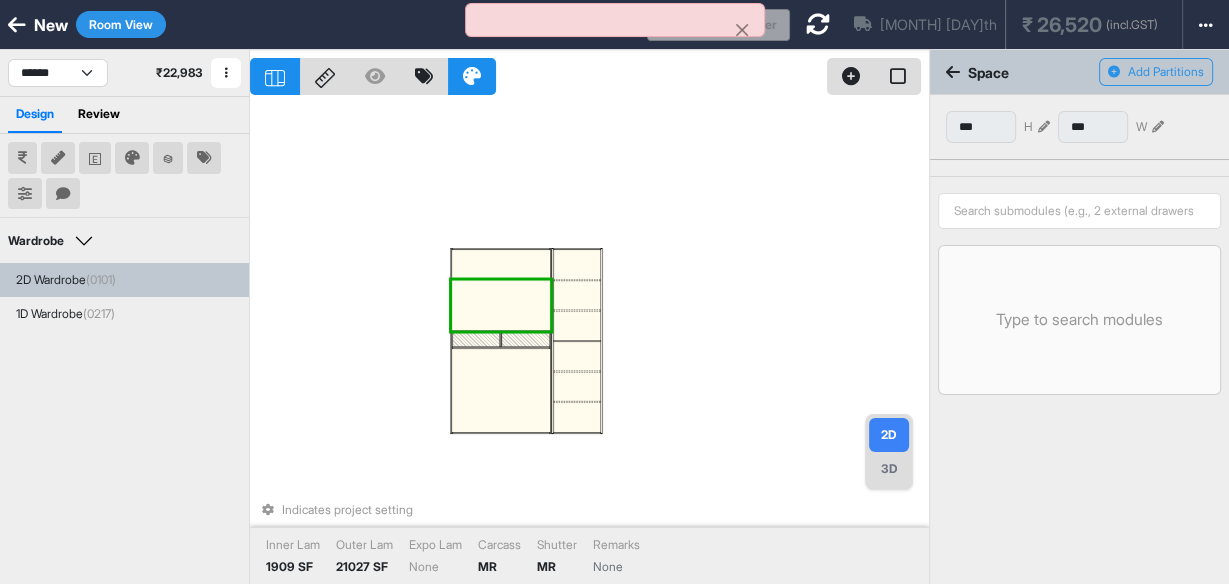 click at bounding box center (501, 390) 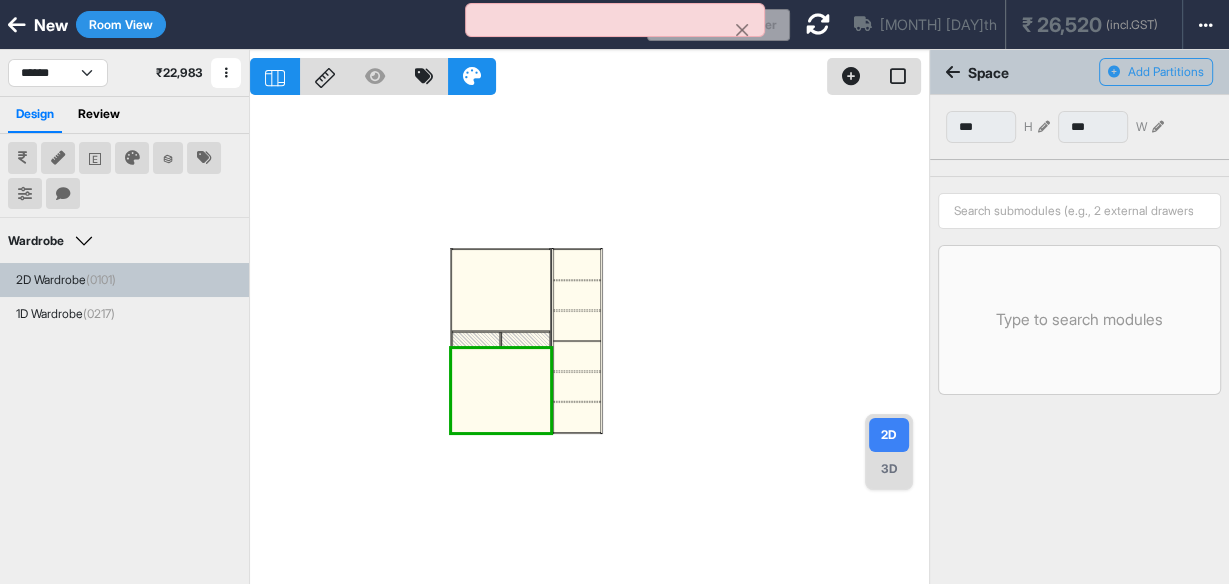 click on "*** H" at bounding box center [998, 127] 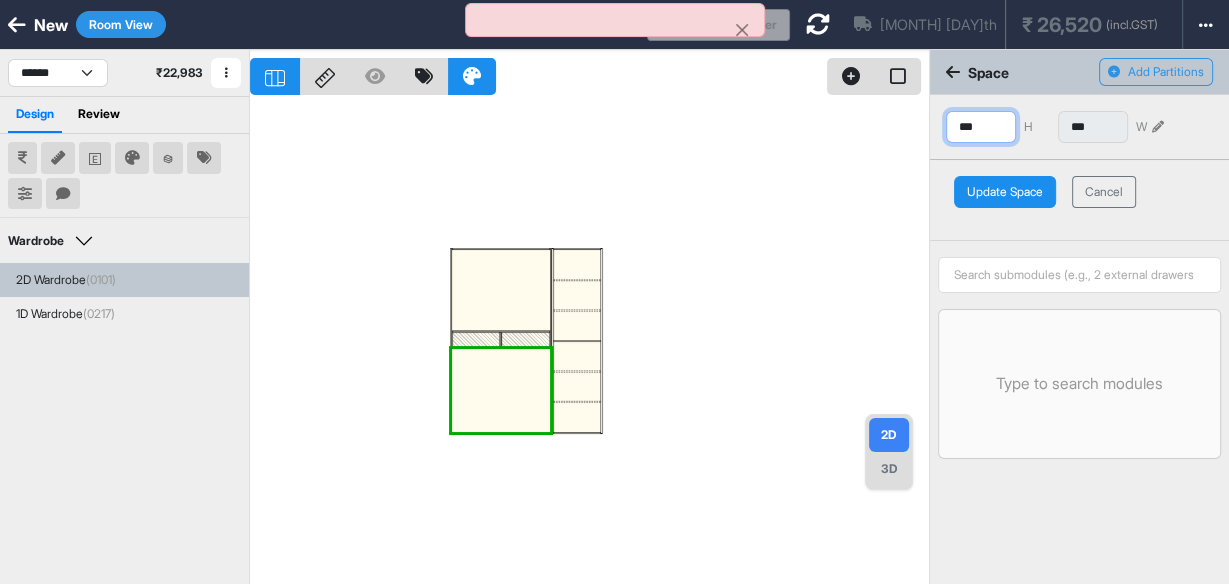 click on "***" at bounding box center [981, 127] 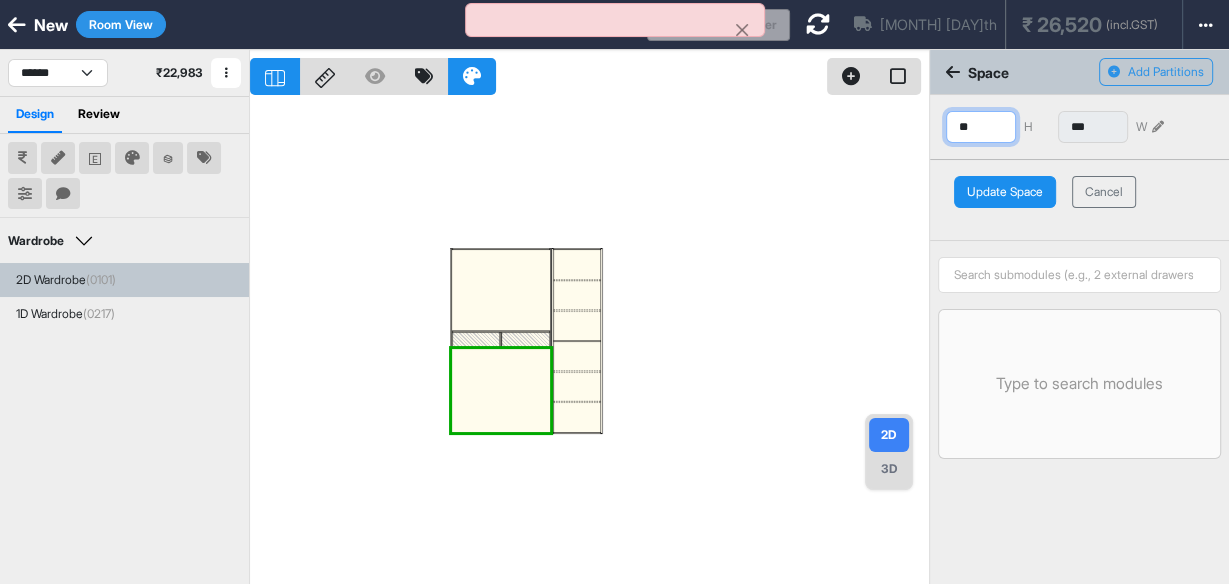 type on "*" 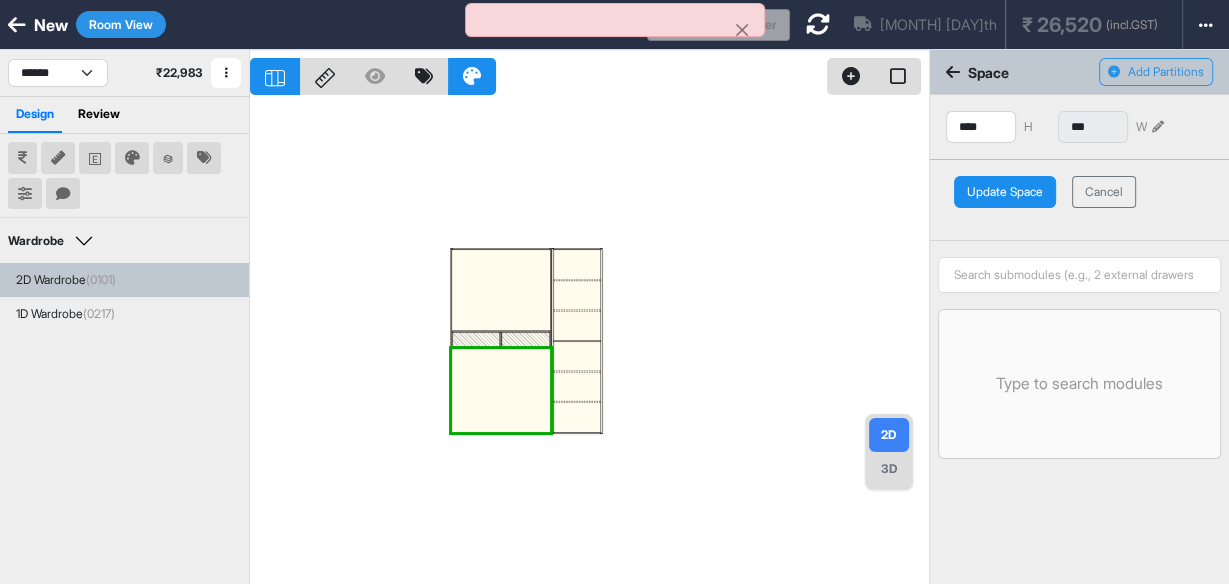 click on "Update Space" at bounding box center (1005, 192) 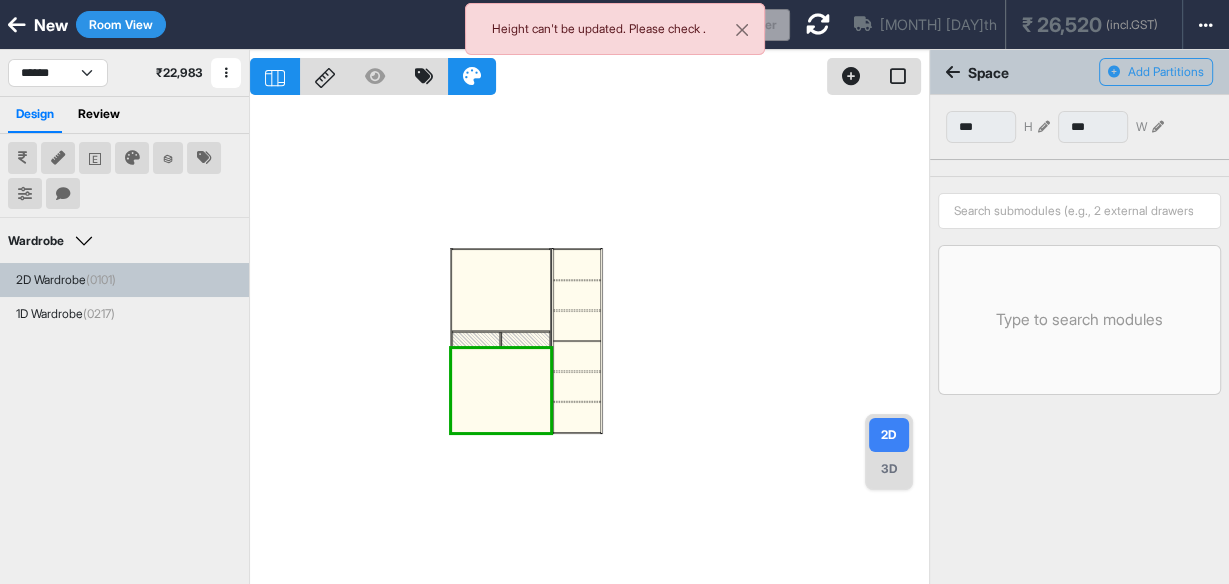 click at bounding box center [1044, 127] 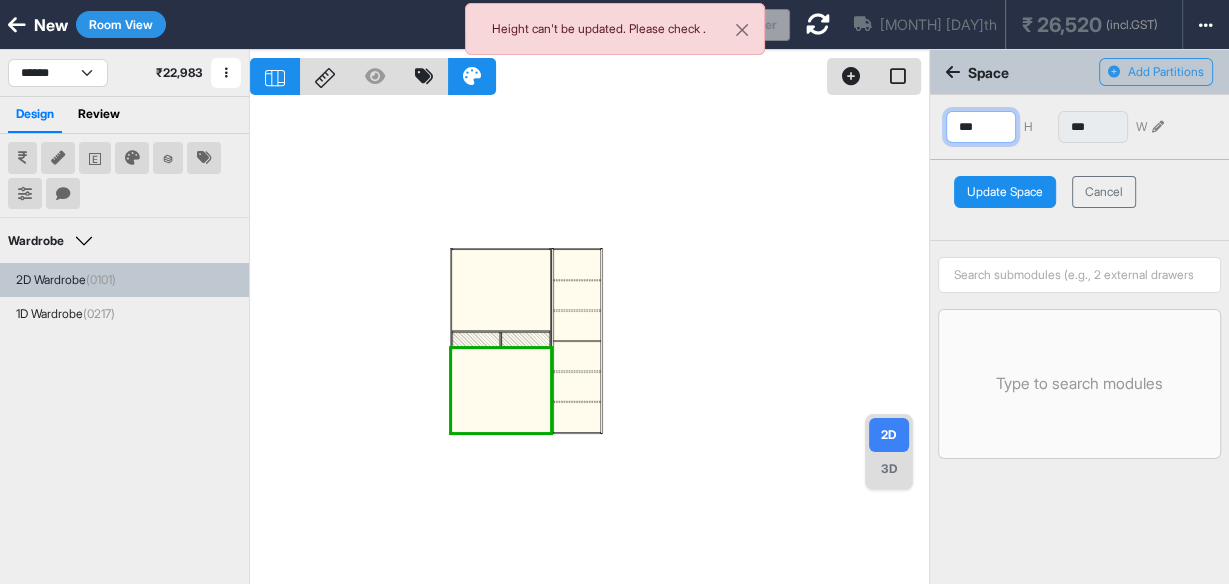click on "***" at bounding box center [981, 127] 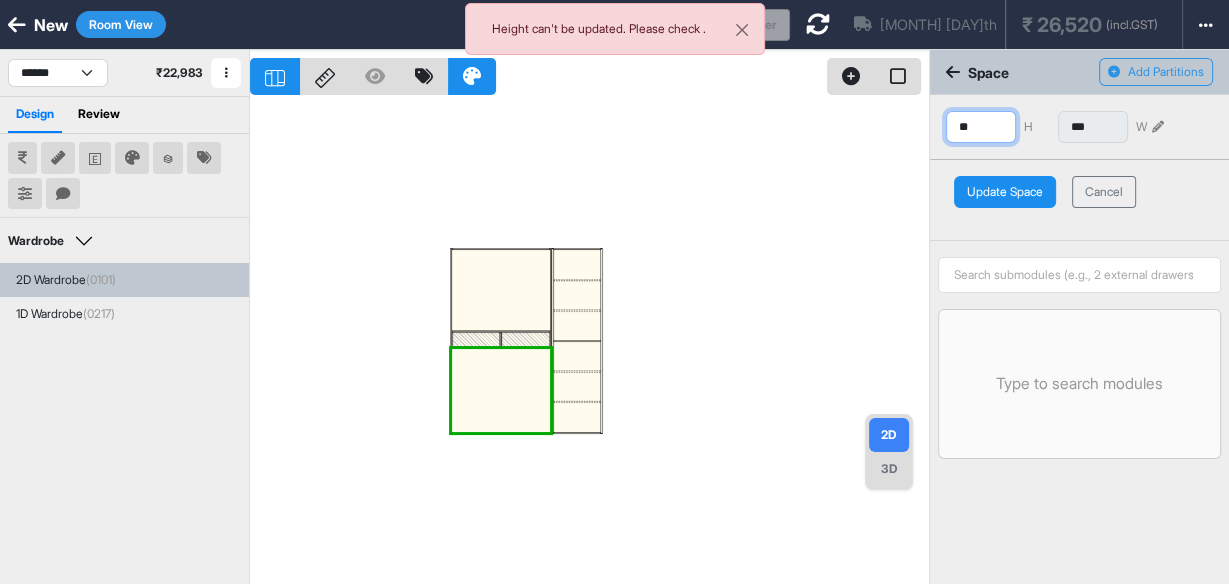 type on "*" 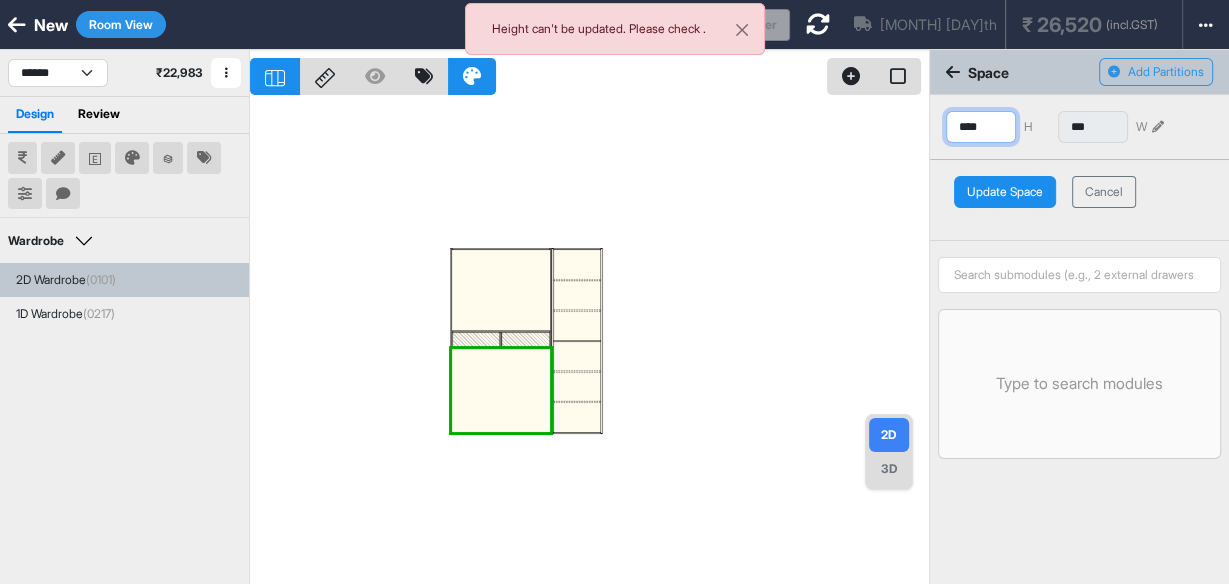 type on "****" 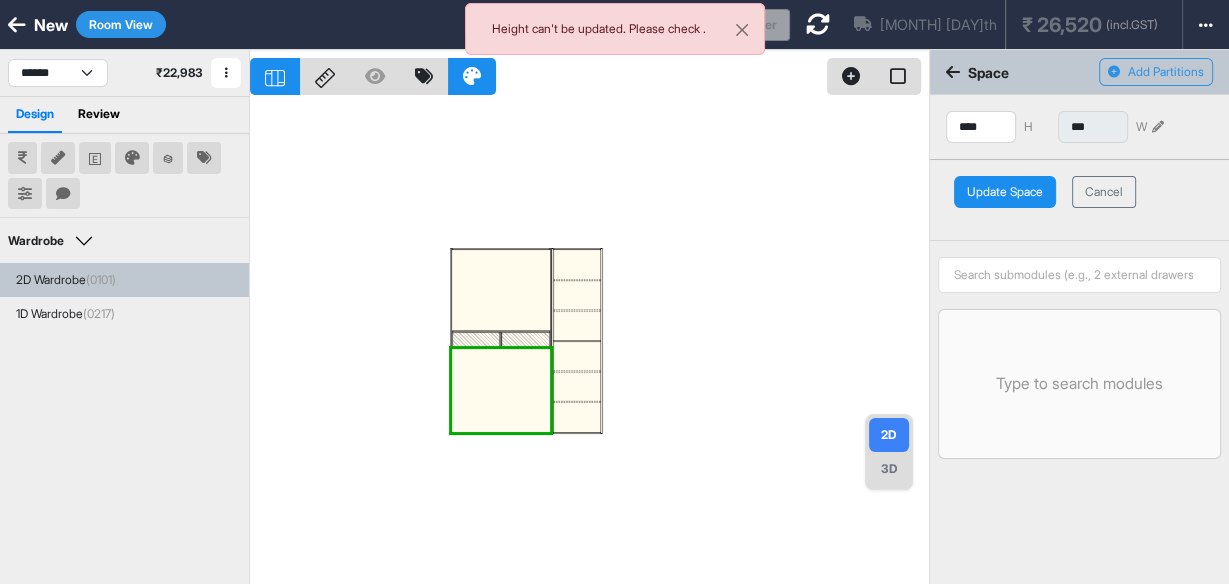 click on "Space Add Partitions **** H *** W Update Space Cancel Type to search modules" at bounding box center [1079, 342] 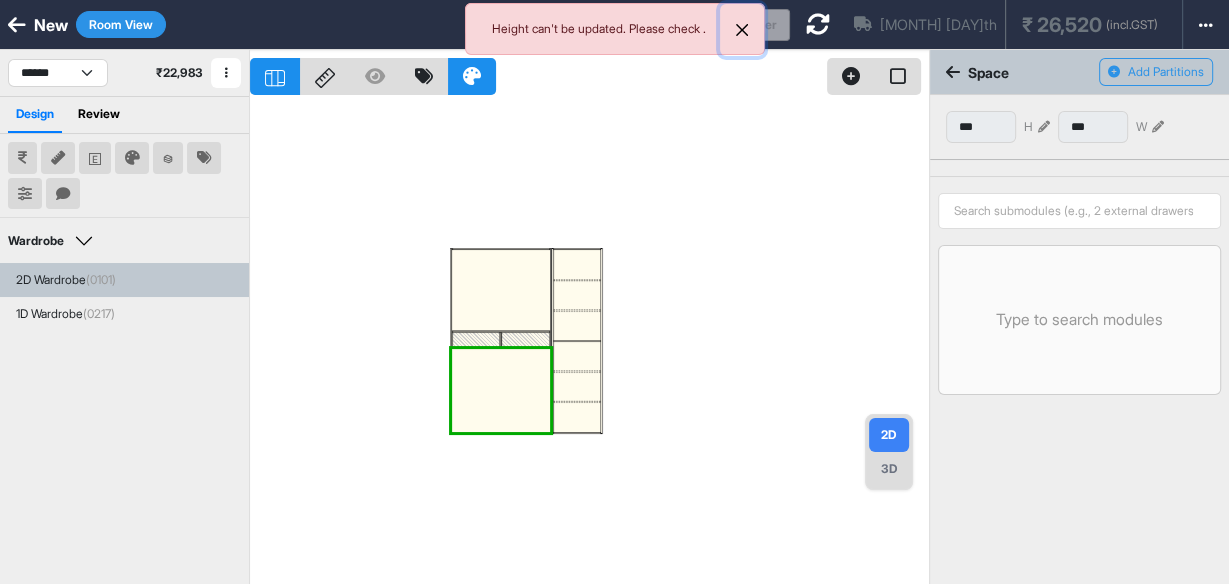 click at bounding box center (742, 30) 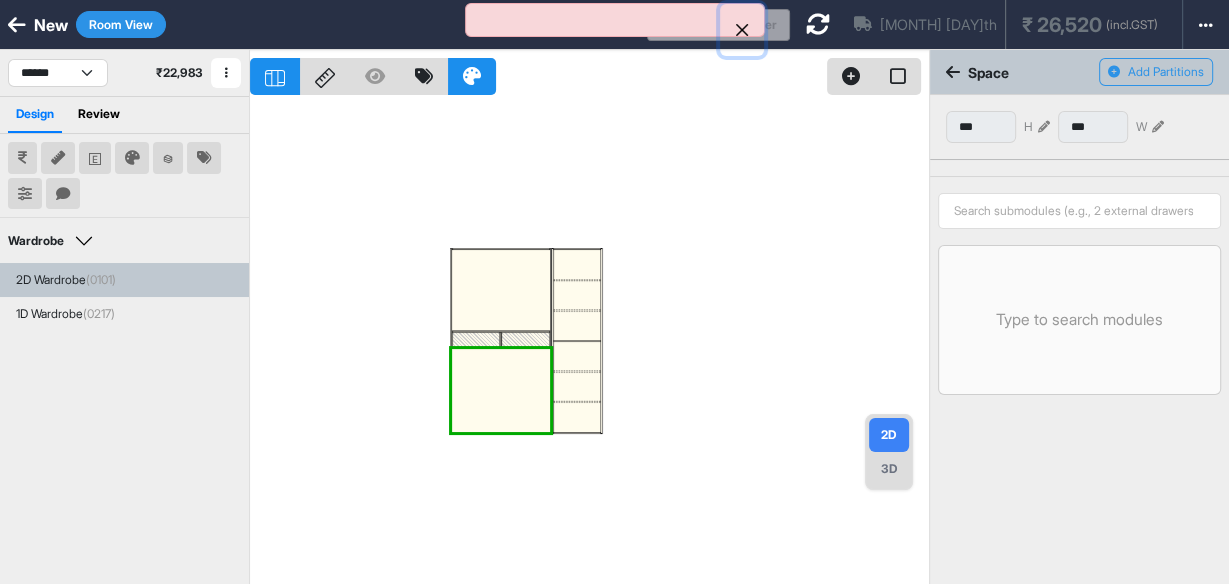 click at bounding box center (742, 30) 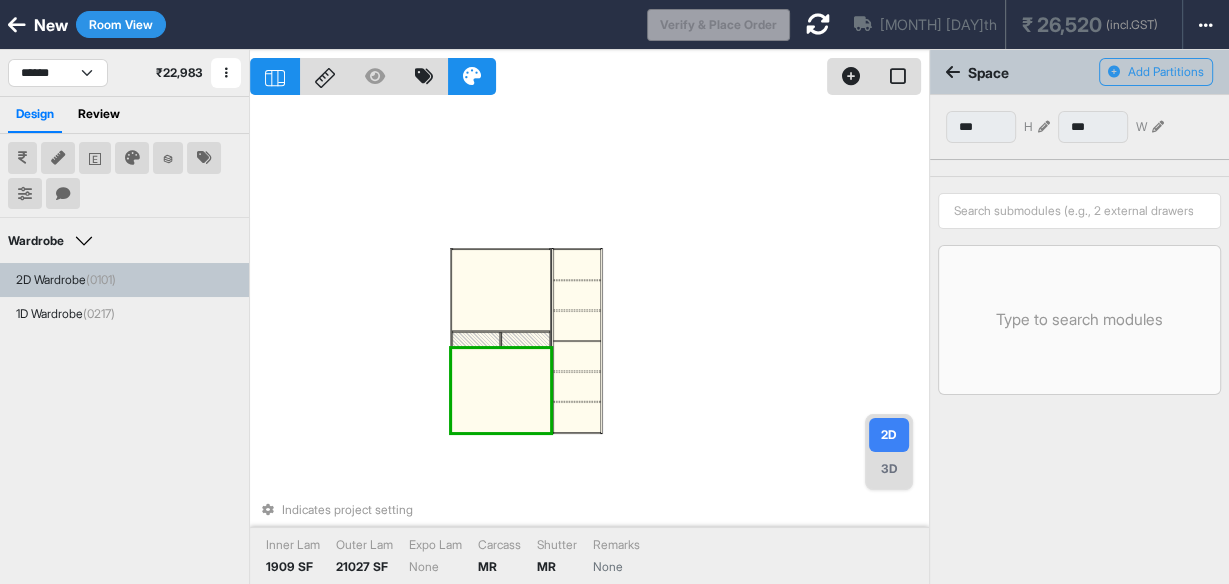 click at bounding box center (501, 305) 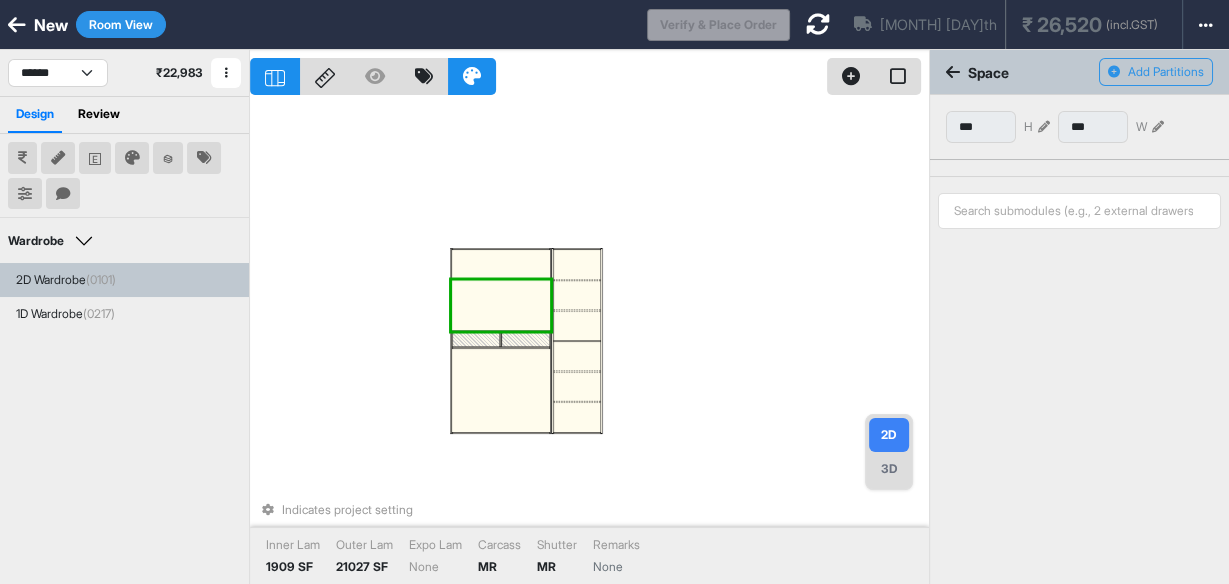 type on "***" 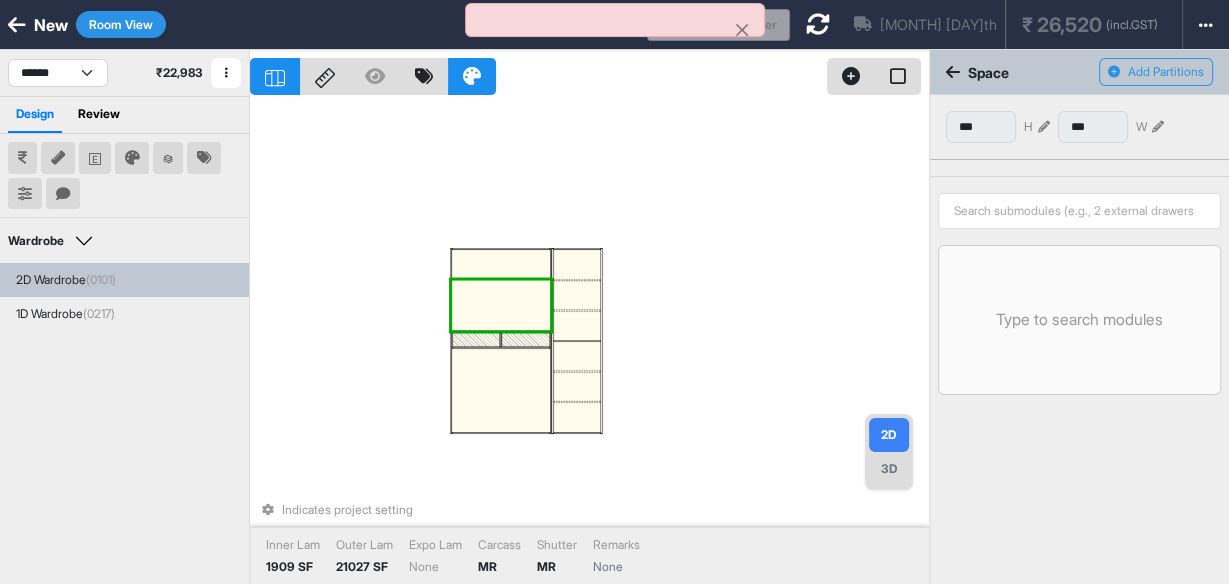 click at bounding box center [501, 341] 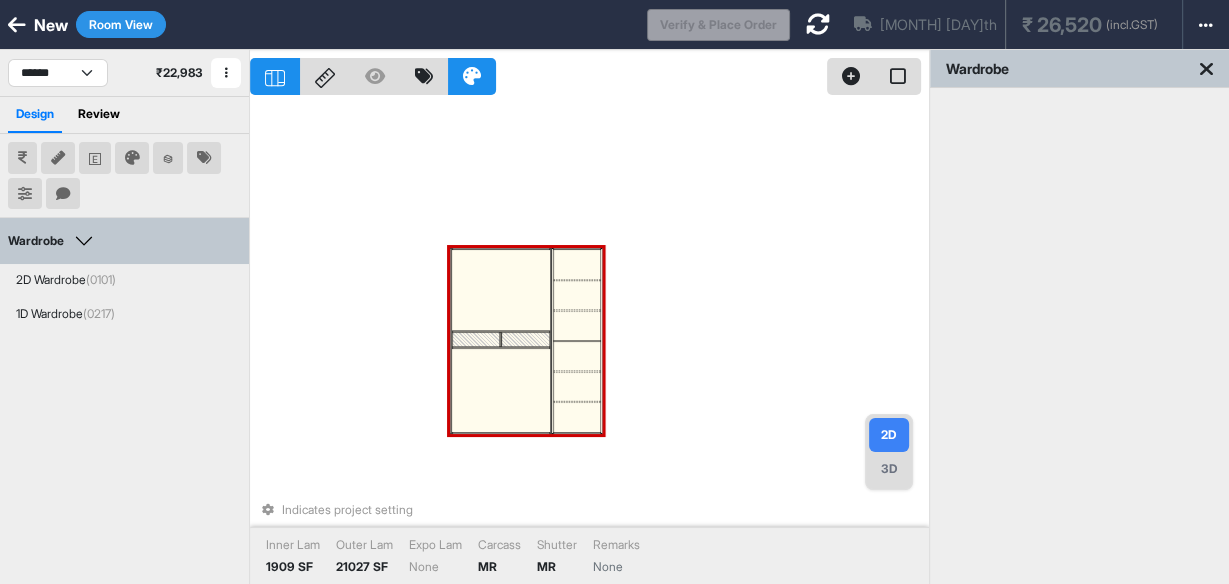 click at bounding box center [501, 341] 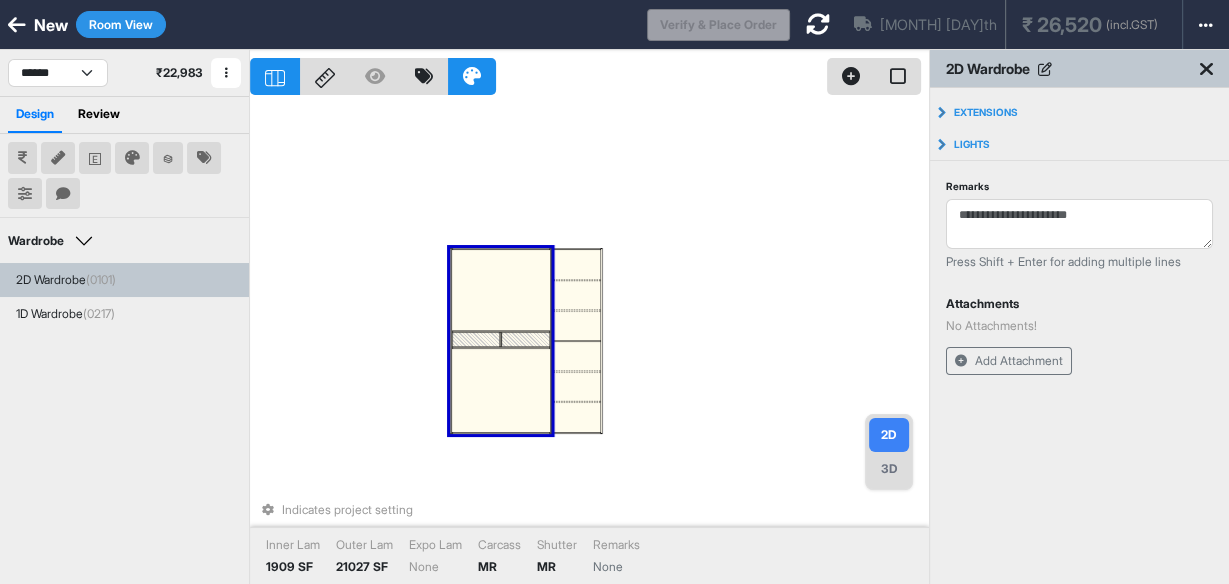 click at bounding box center (501, 341) 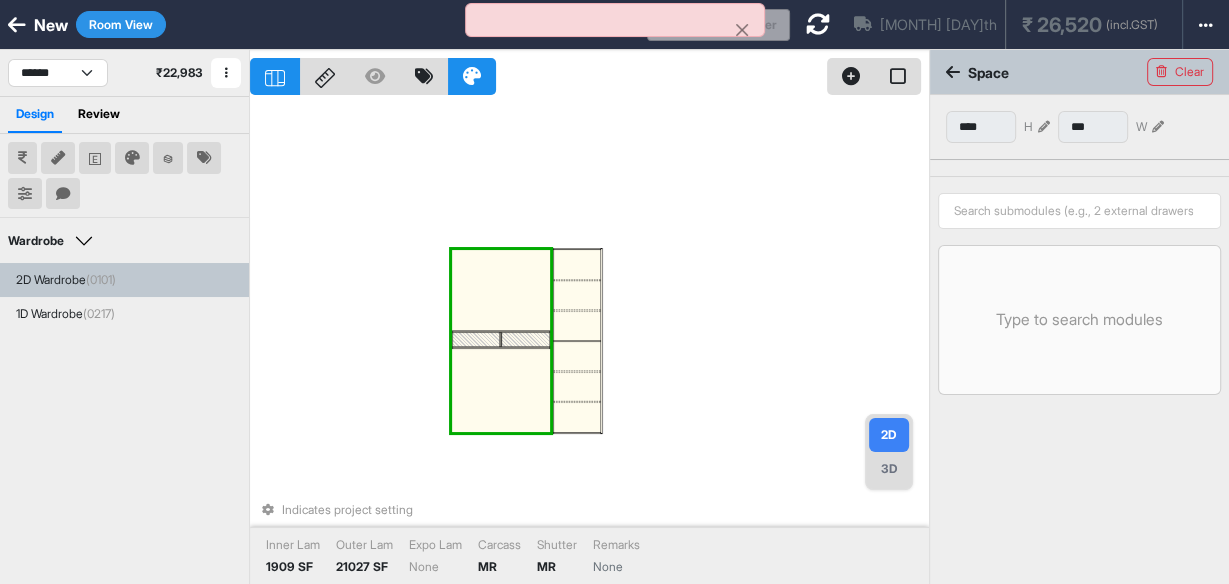 click at bounding box center (501, 341) 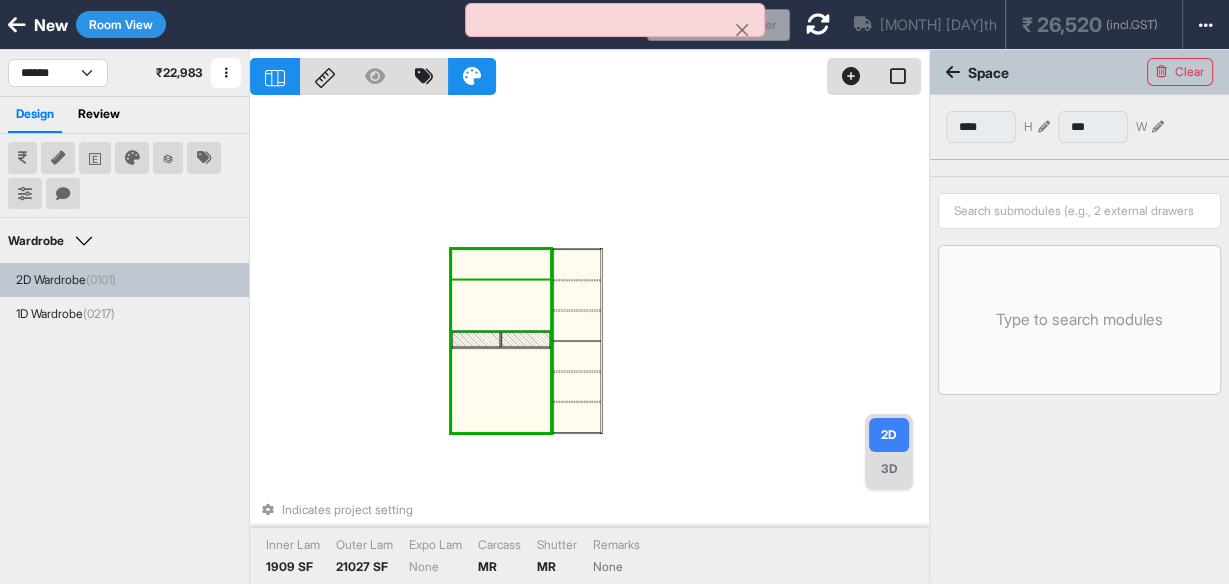 click at bounding box center (501, 305) 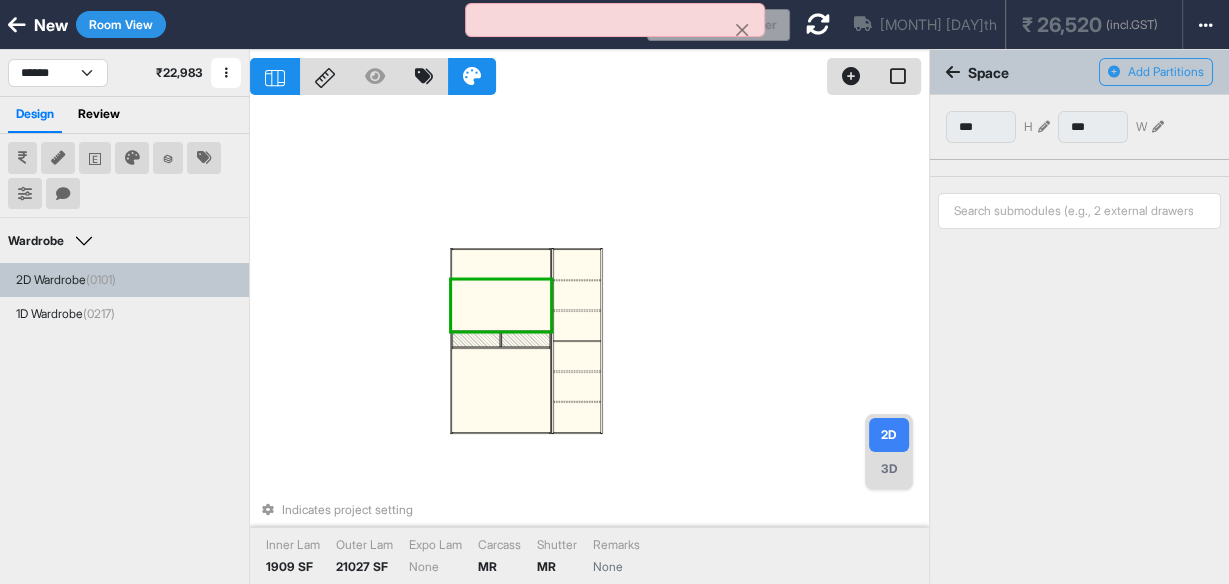 click at bounding box center [501, 341] 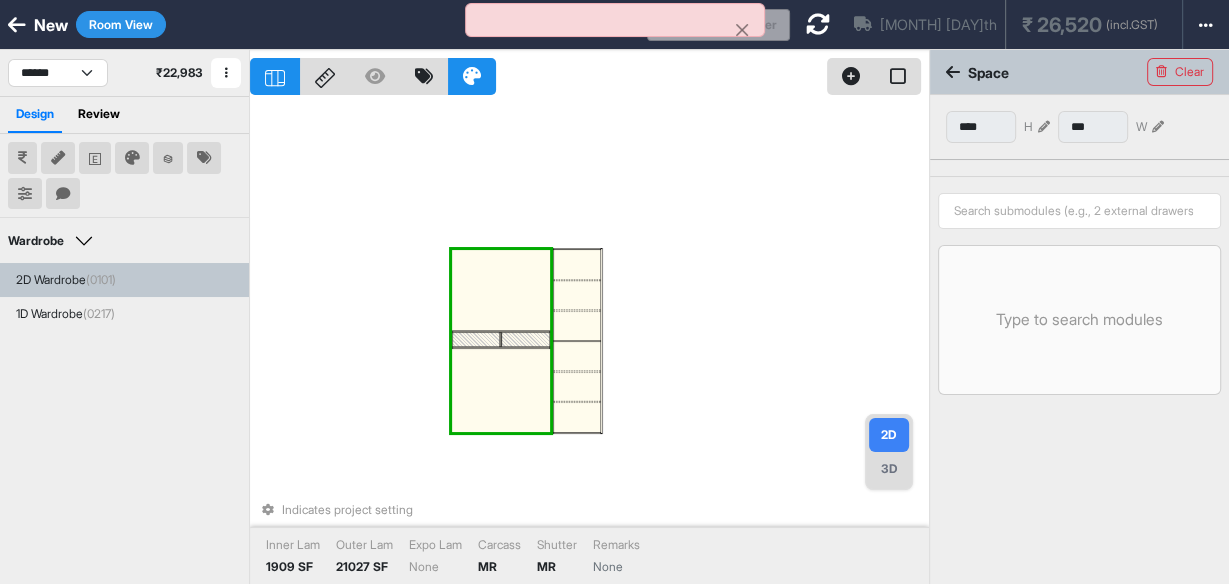 click at bounding box center [501, 341] 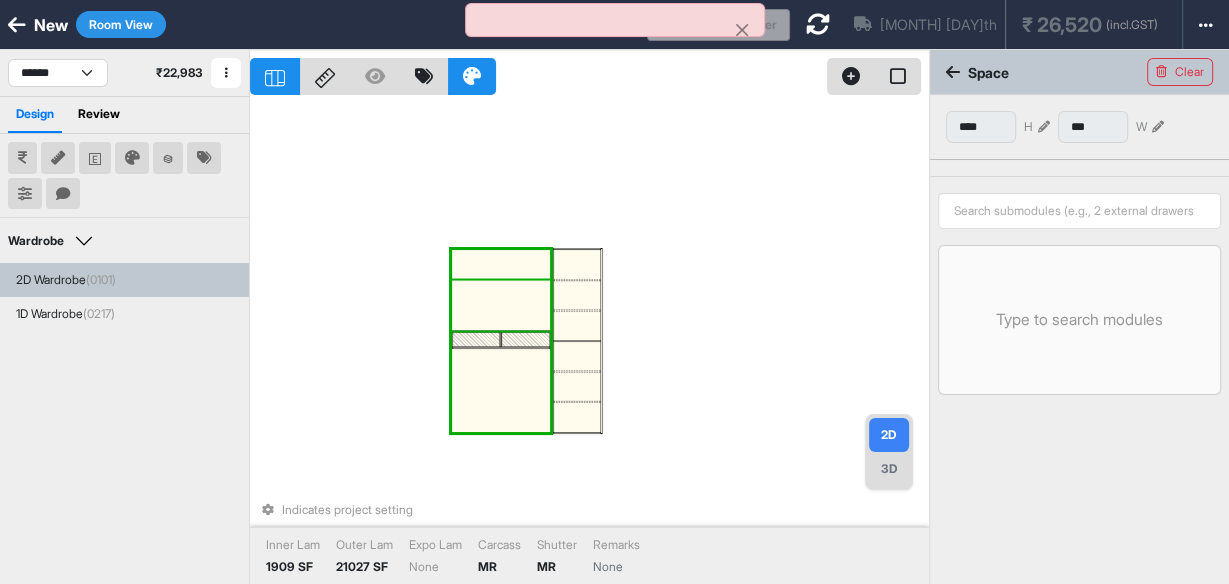 click at bounding box center [501, 305] 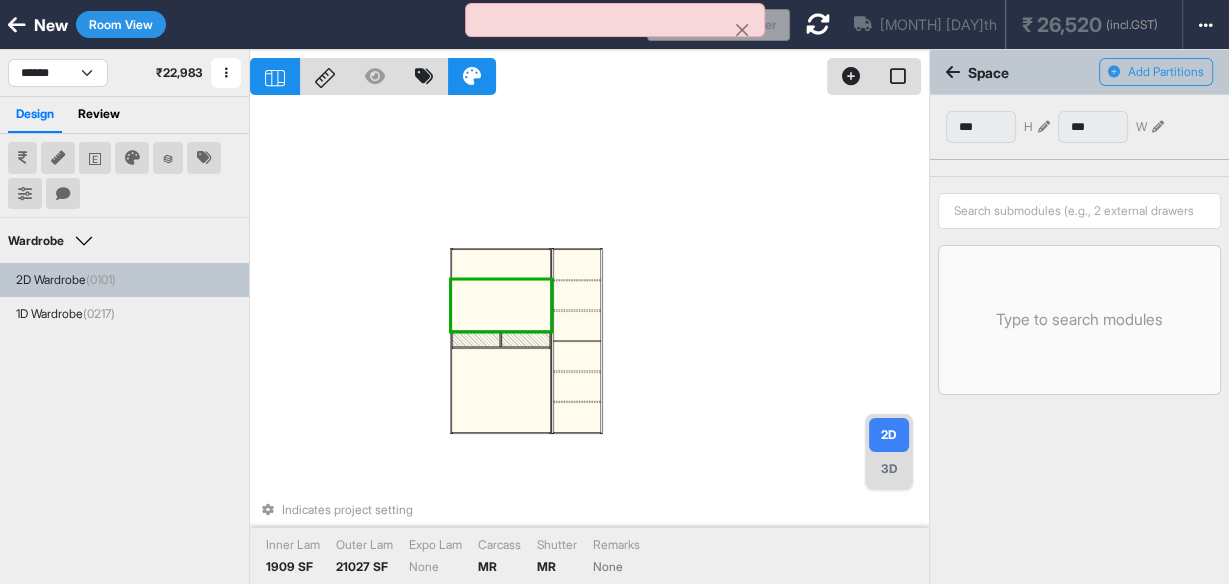 click at bounding box center [501, 305] 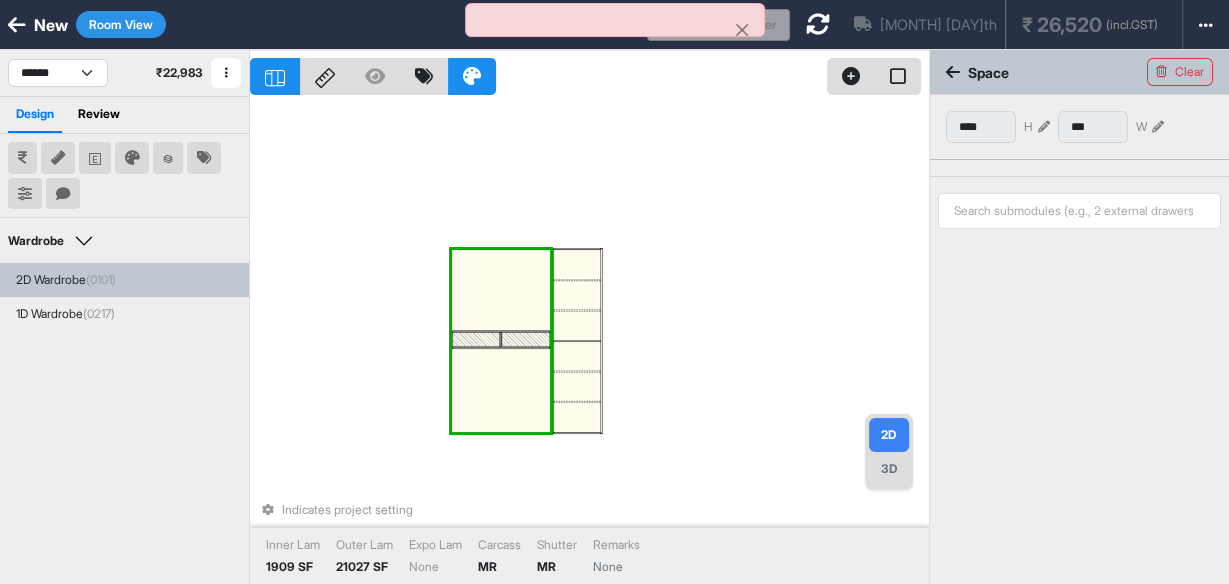 click at bounding box center (501, 341) 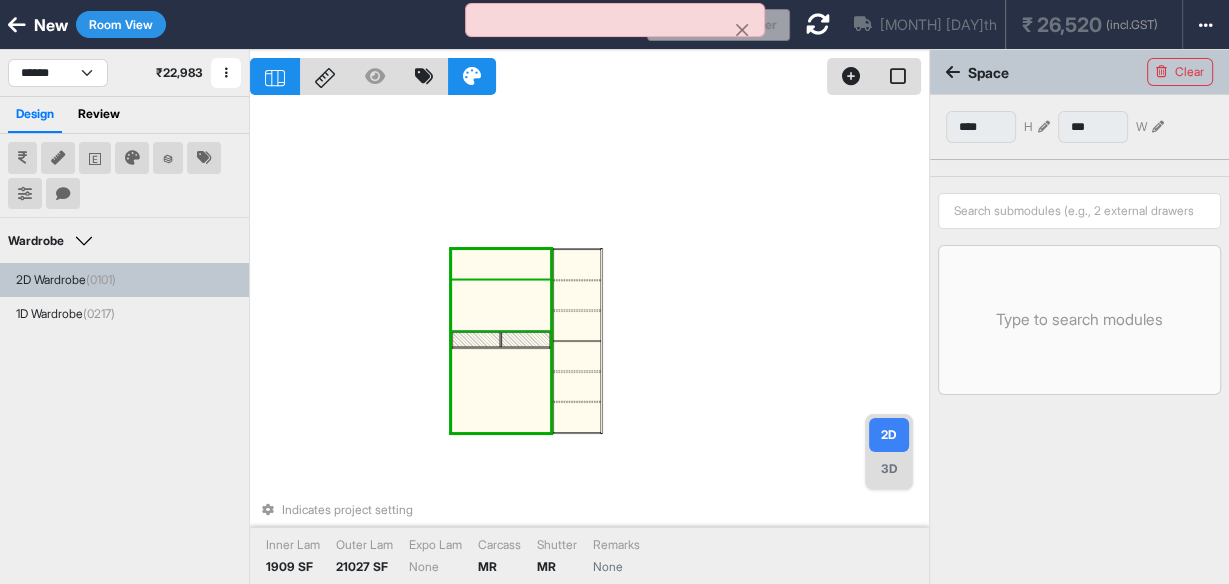 click at bounding box center (501, 305) 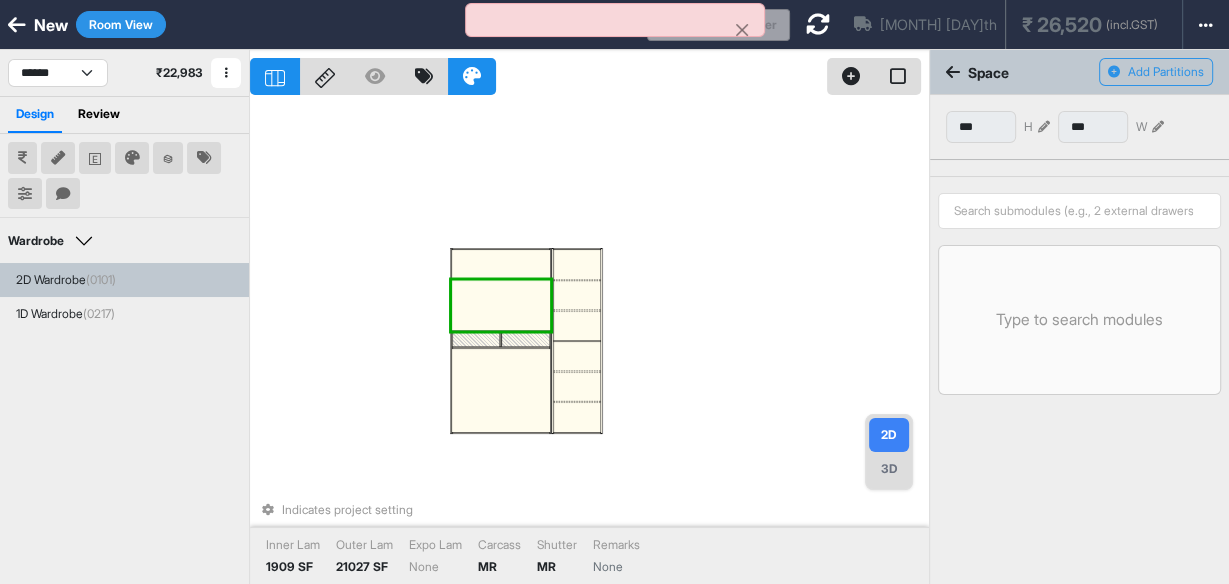 click at bounding box center (501, 341) 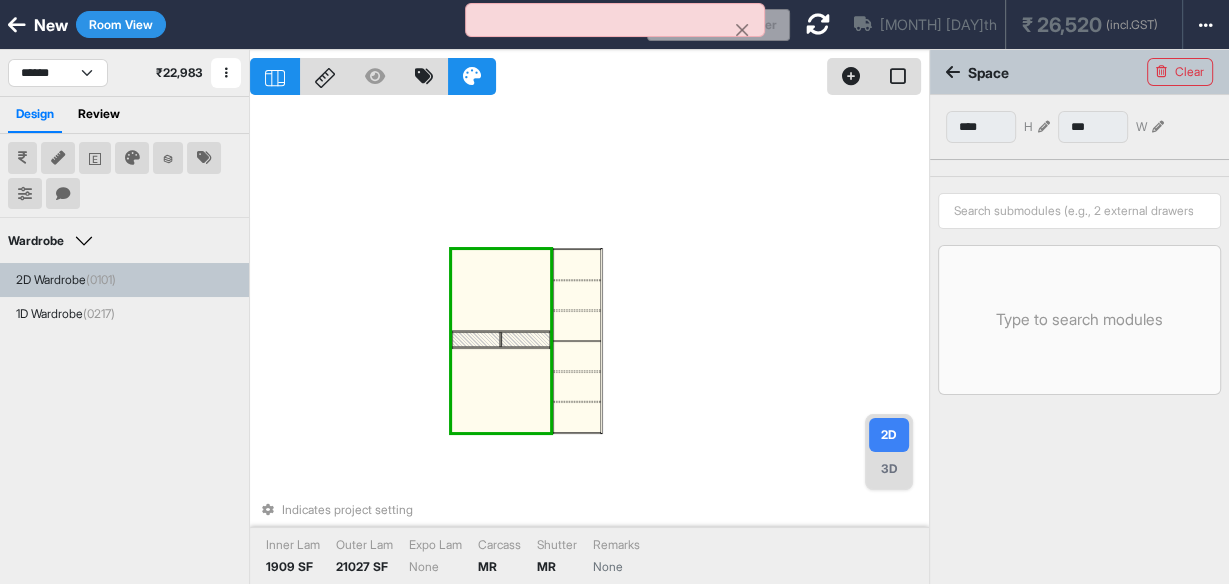 click at bounding box center (501, 341) 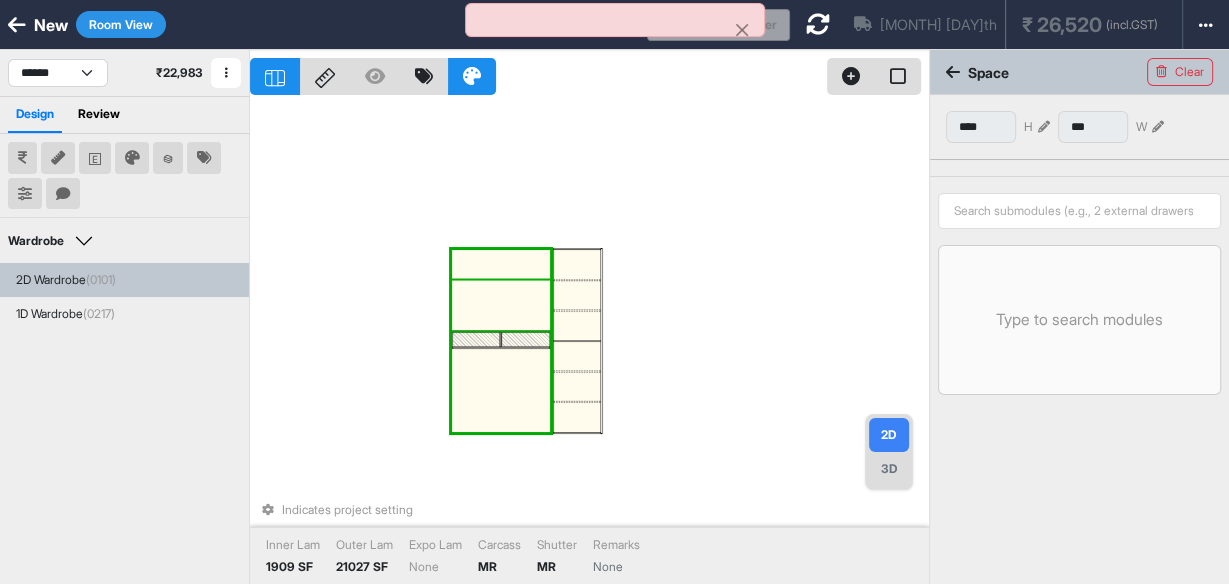 click at bounding box center [501, 305] 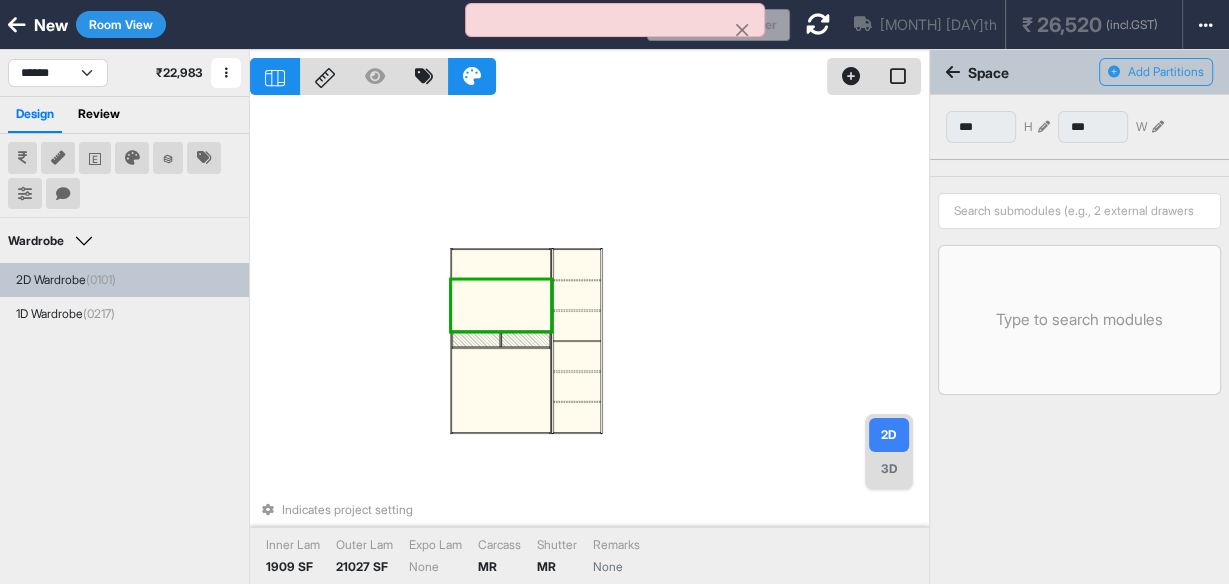 drag, startPoint x: 515, startPoint y: 278, endPoint x: 519, endPoint y: 267, distance: 11.7046995 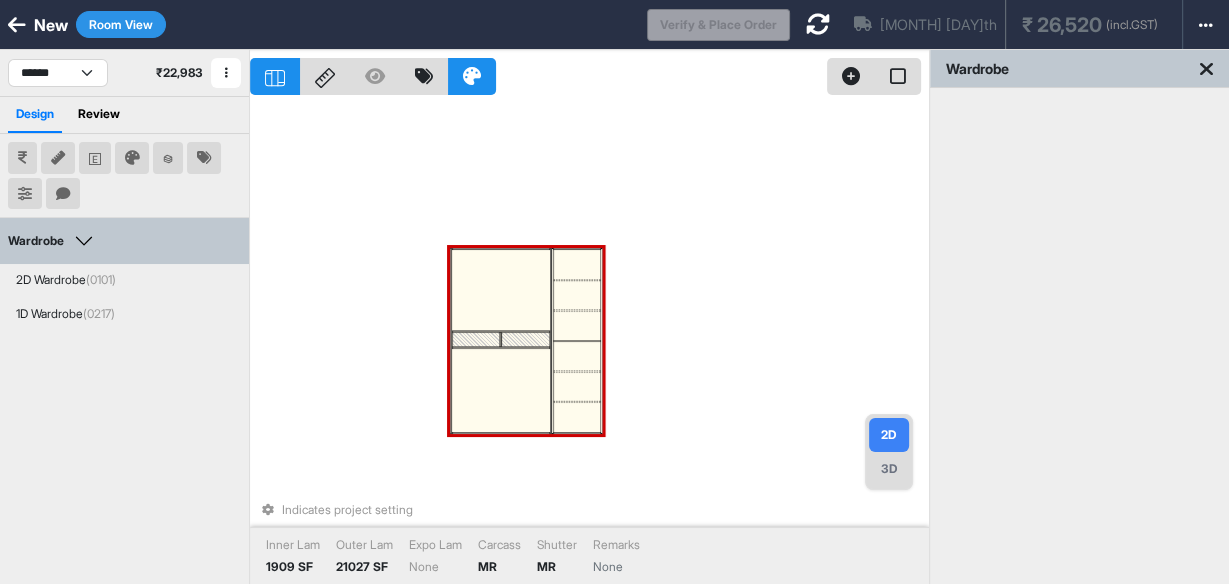 click at bounding box center [501, 341] 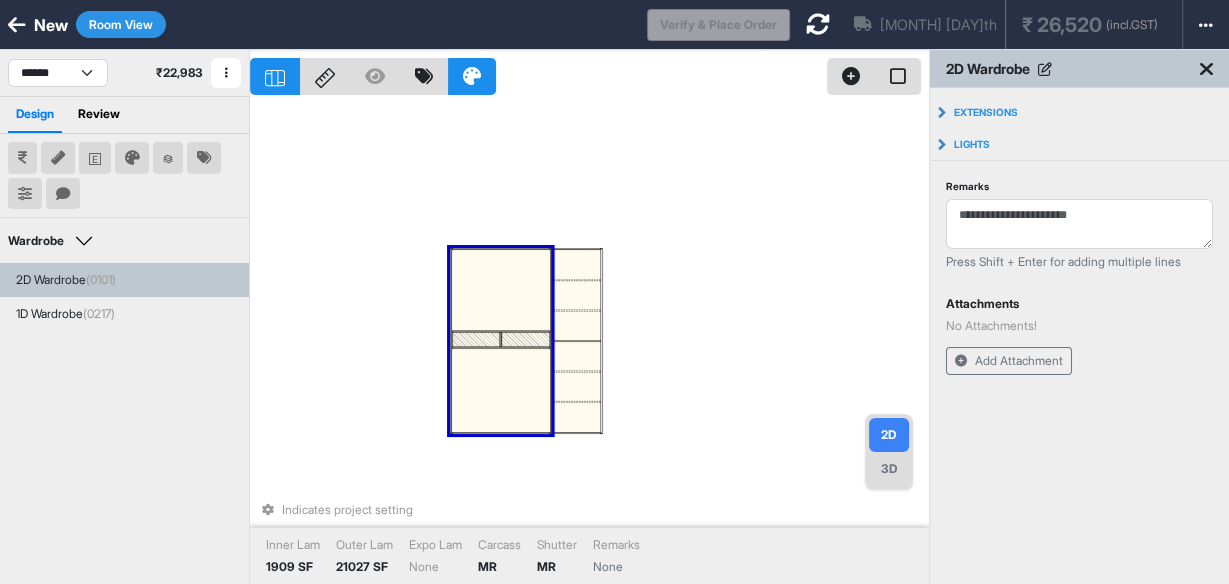 click at bounding box center [501, 341] 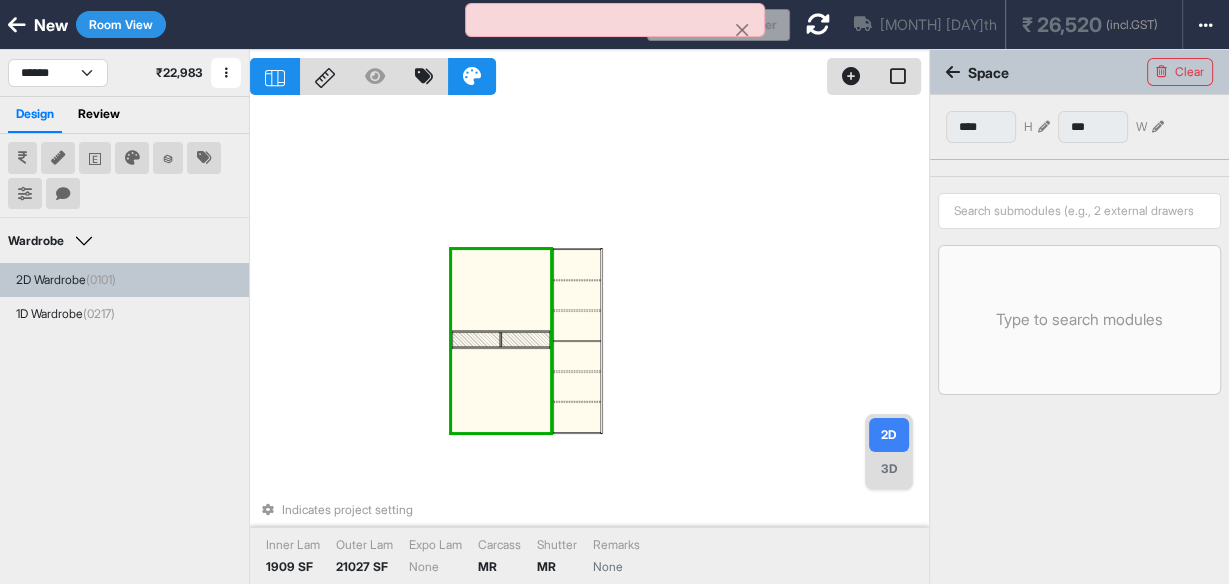 click at bounding box center (501, 341) 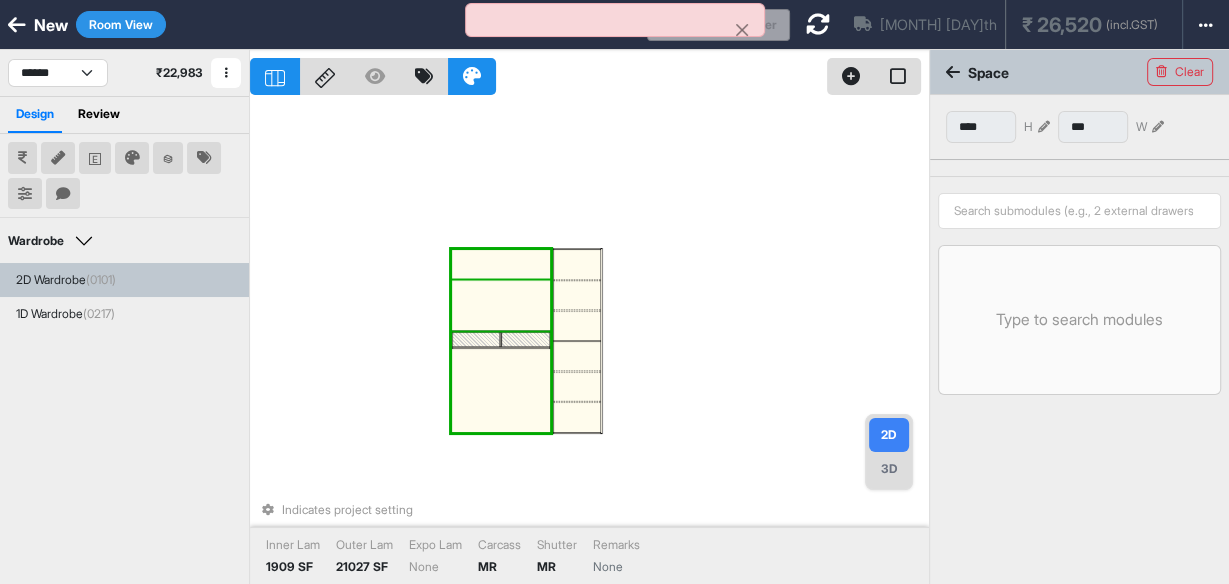 drag, startPoint x: 504, startPoint y: 281, endPoint x: 501, endPoint y: 298, distance: 17.262676 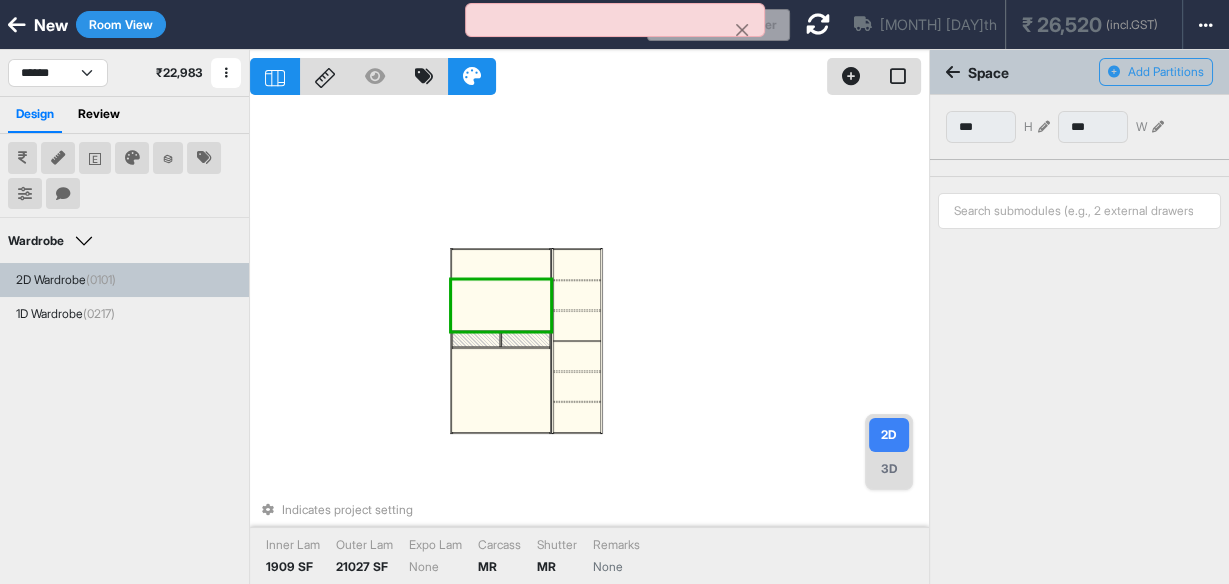 type on "***" 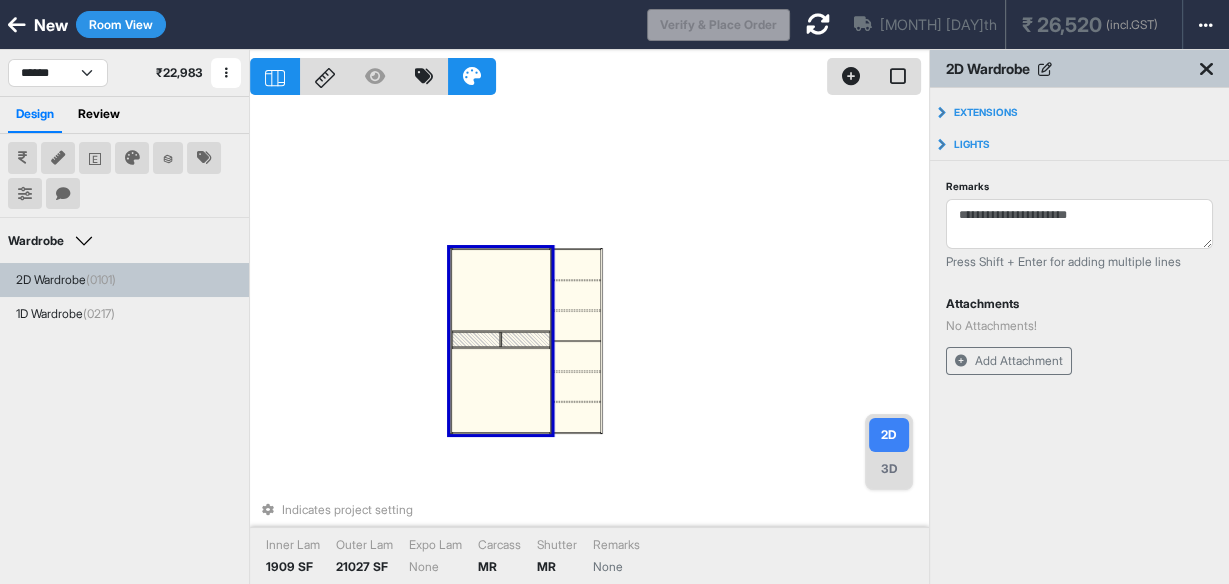 click at bounding box center (501, 341) 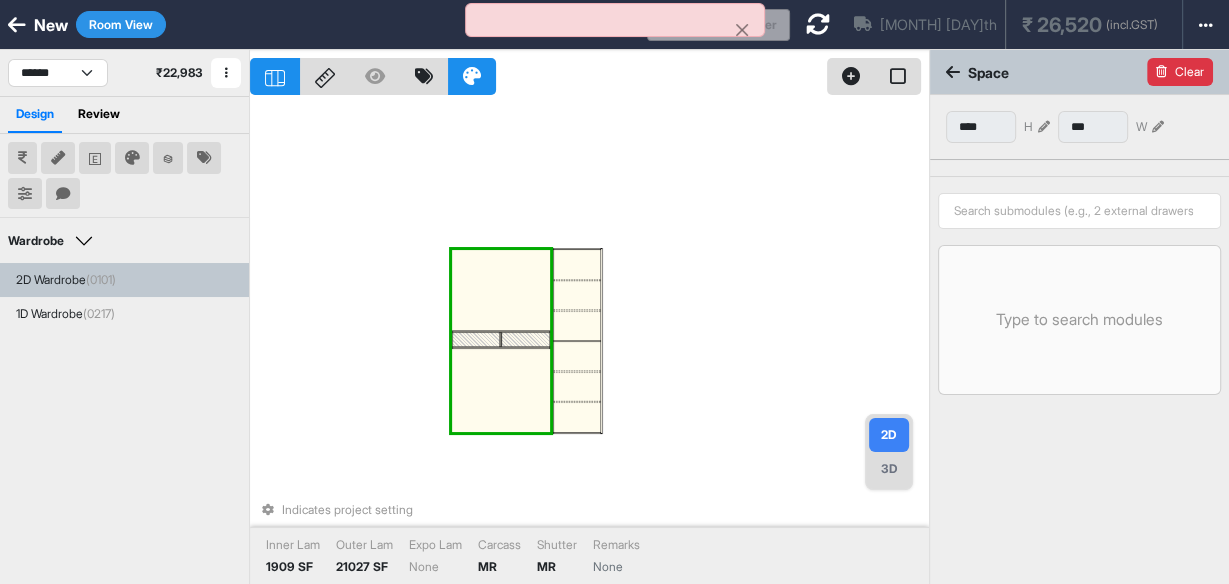click on "Clear" at bounding box center (1180, 72) 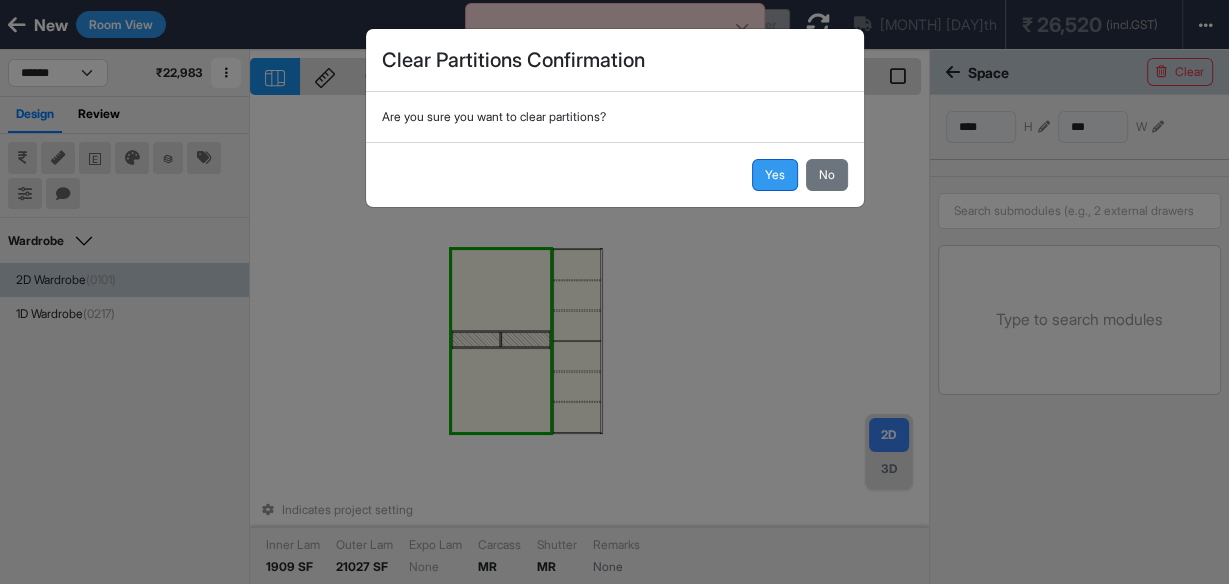 click on "Yes" at bounding box center [775, 175] 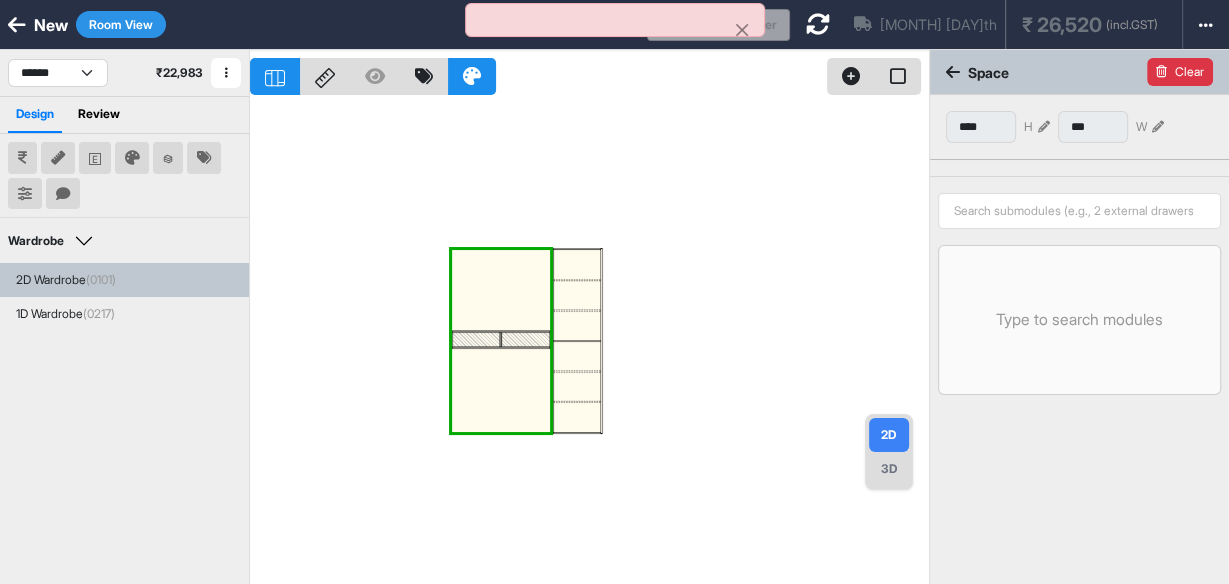 click on "Clear" at bounding box center [1180, 72] 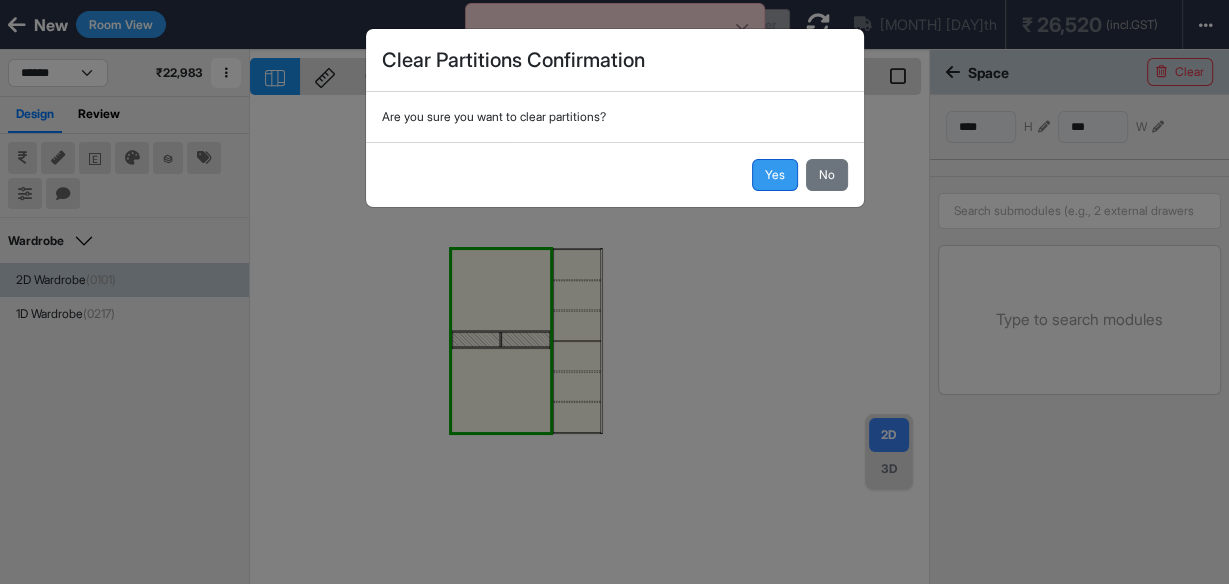 click on "Yes" at bounding box center (775, 175) 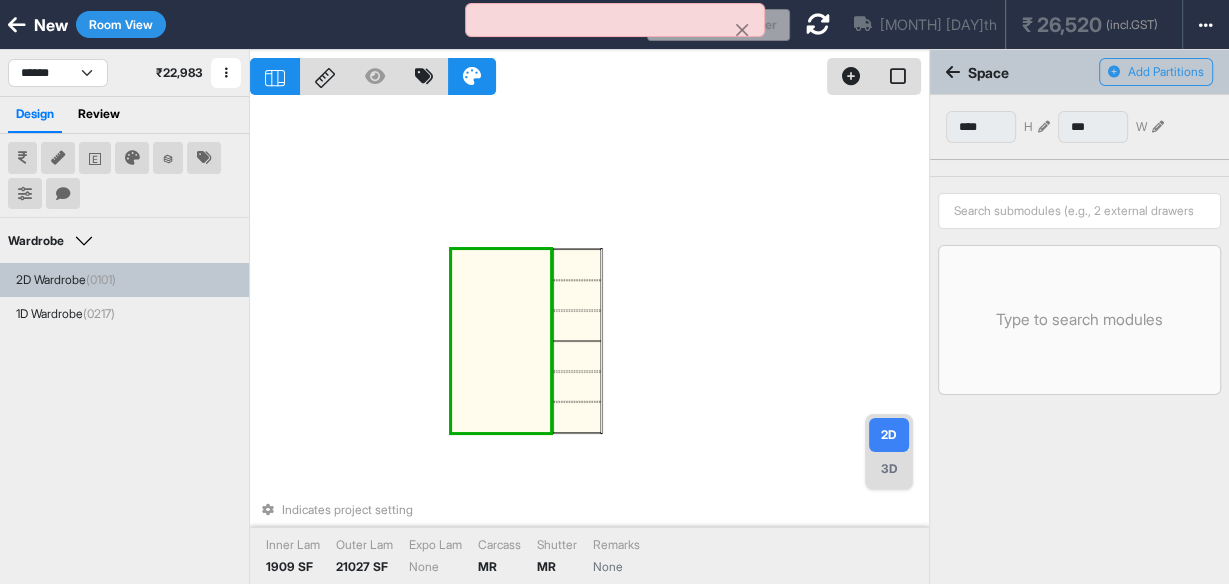 click at bounding box center (501, 341) 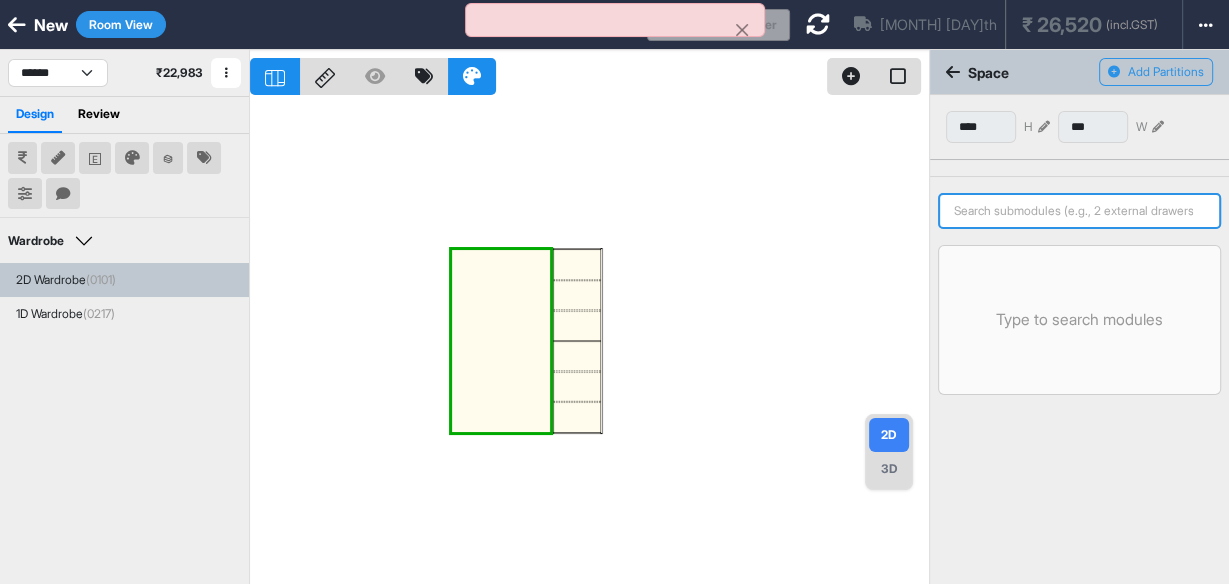 click at bounding box center (1079, 211) 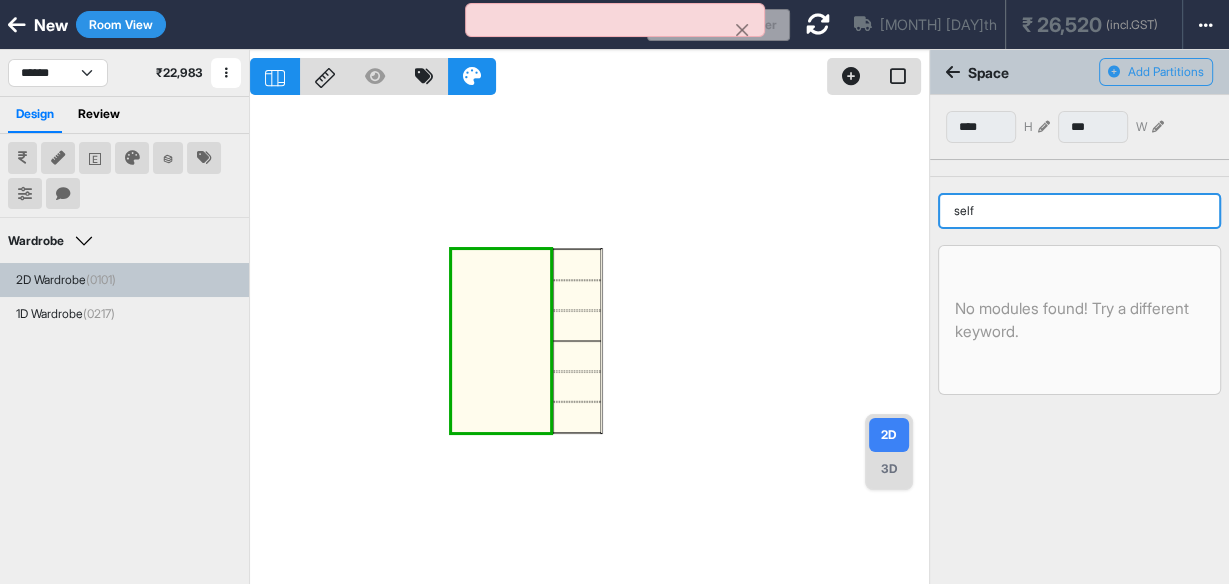 click on "self" at bounding box center [1079, 211] 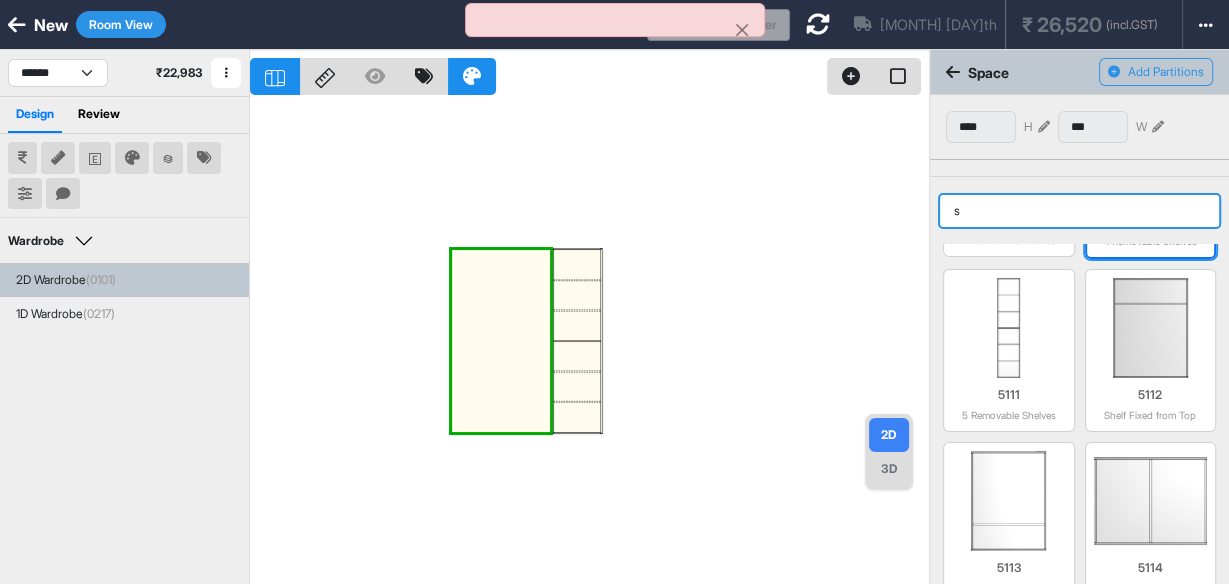 scroll, scrollTop: 877, scrollLeft: 0, axis: vertical 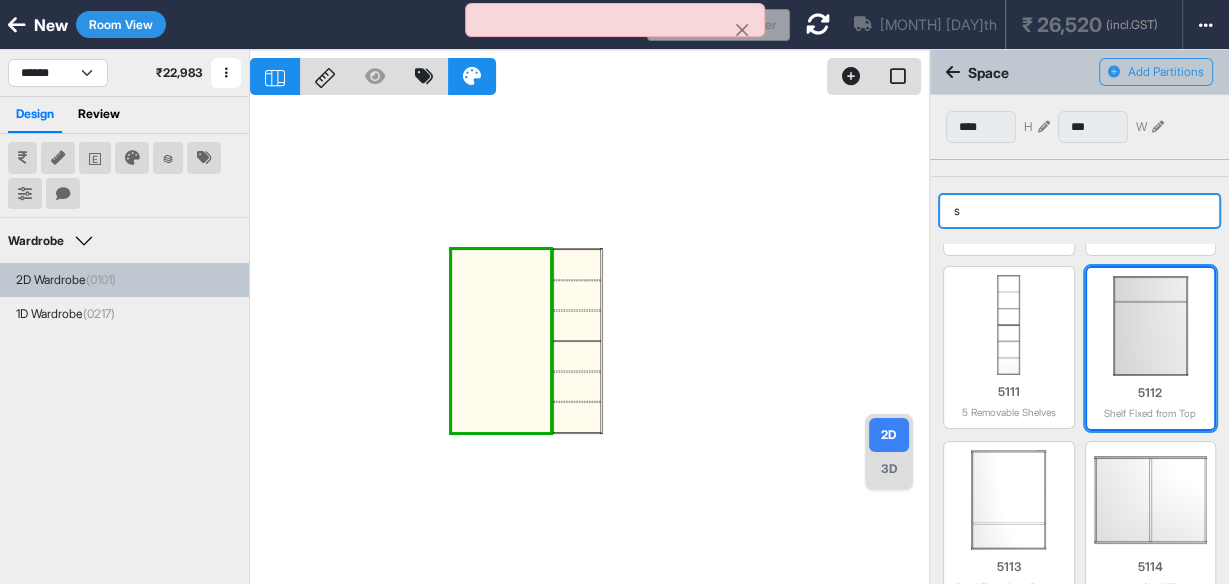 type on "s" 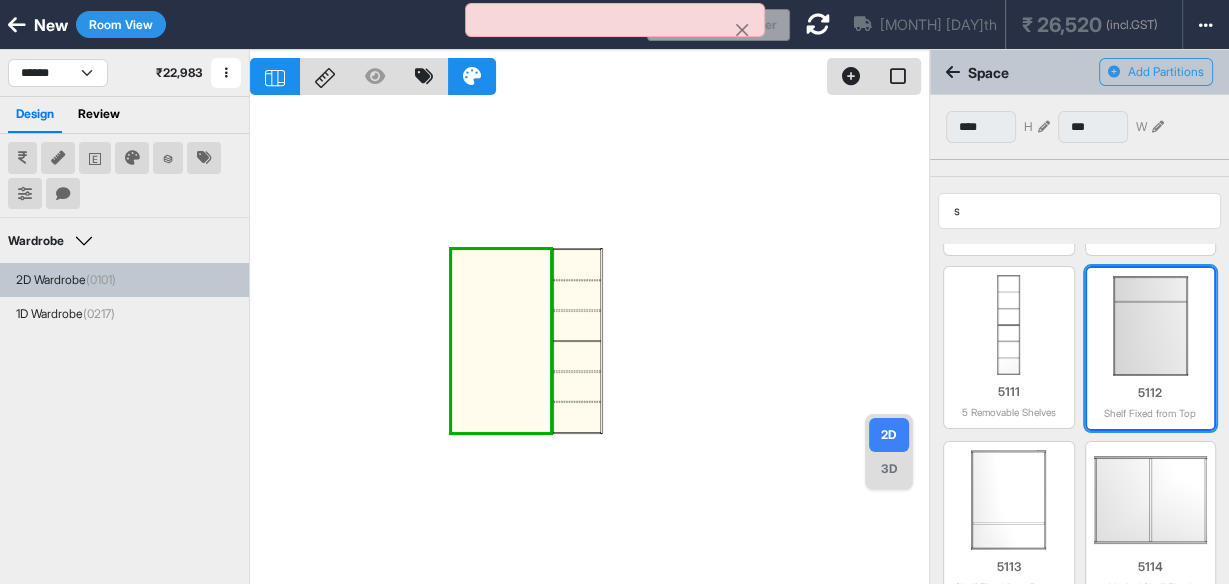 click at bounding box center (1151, 326) 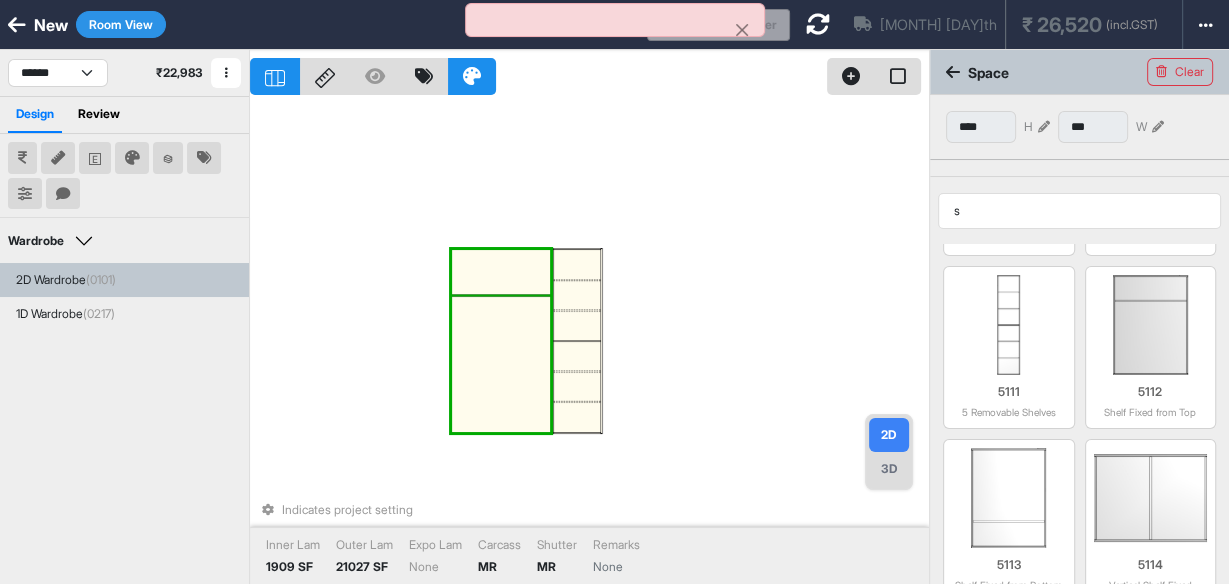 click at bounding box center (501, 272) 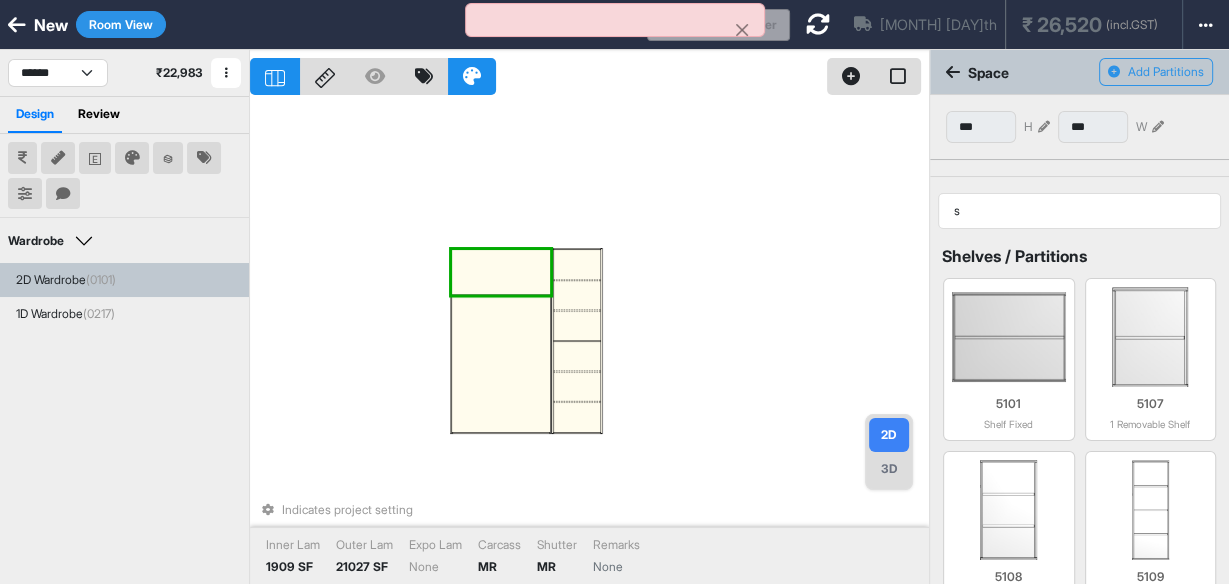 click at bounding box center (501, 364) 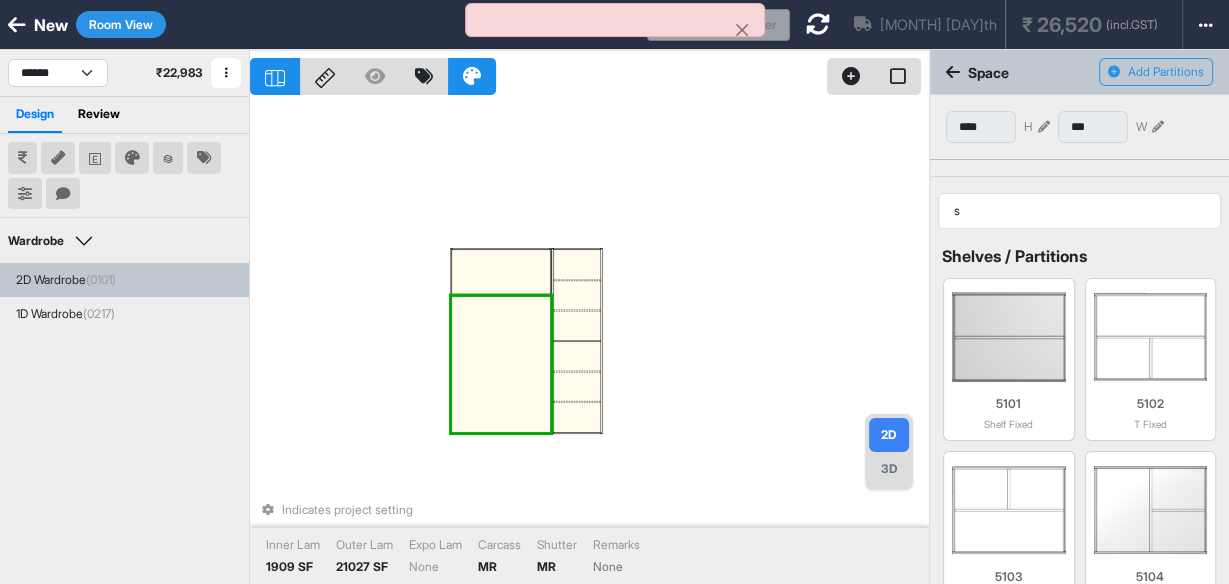 click at bounding box center [501, 364] 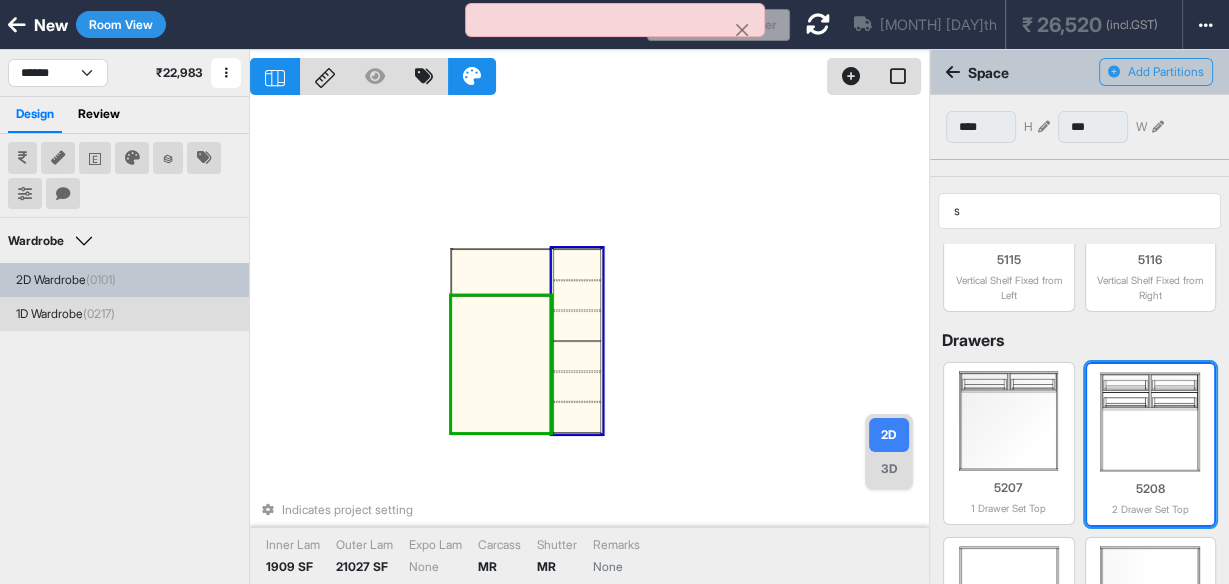 scroll, scrollTop: 1357, scrollLeft: 0, axis: vertical 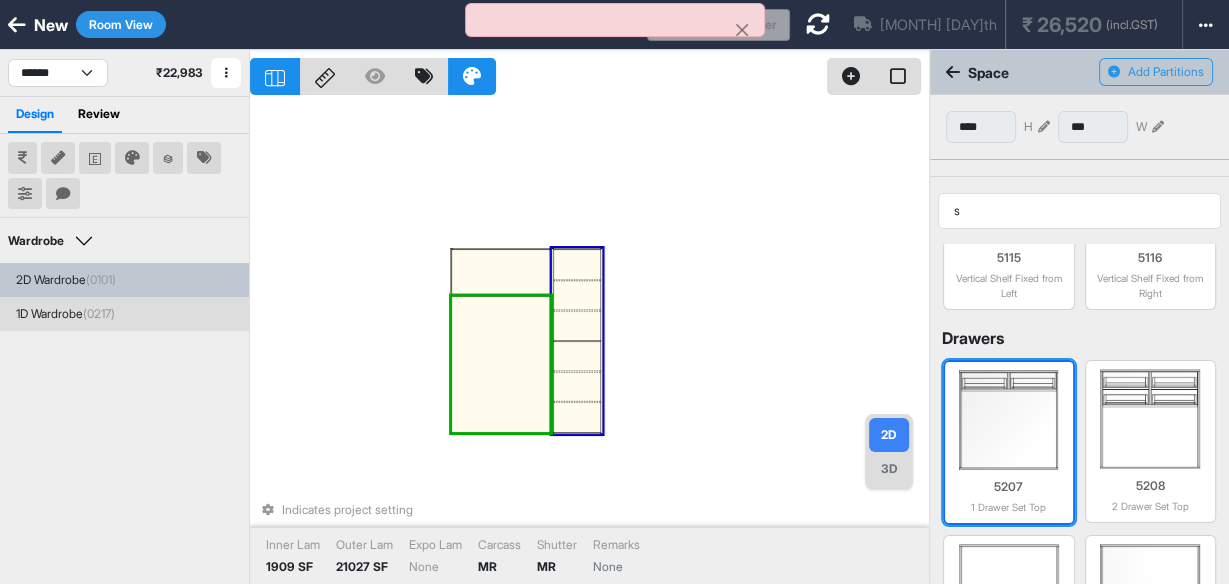 click at bounding box center [1009, 420] 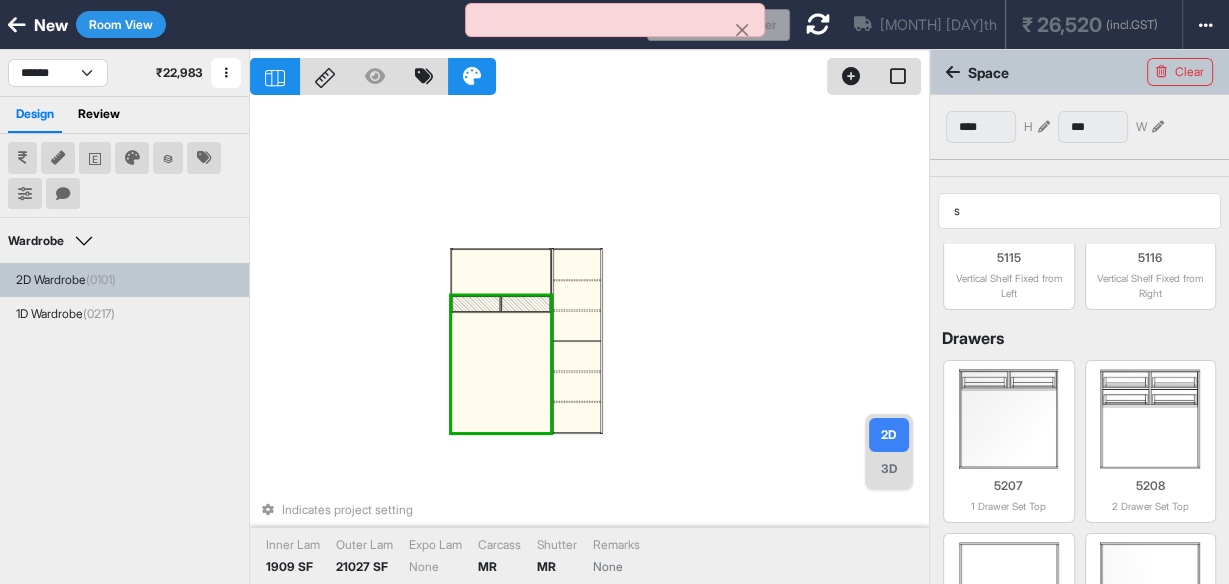 click at bounding box center [501, 372] 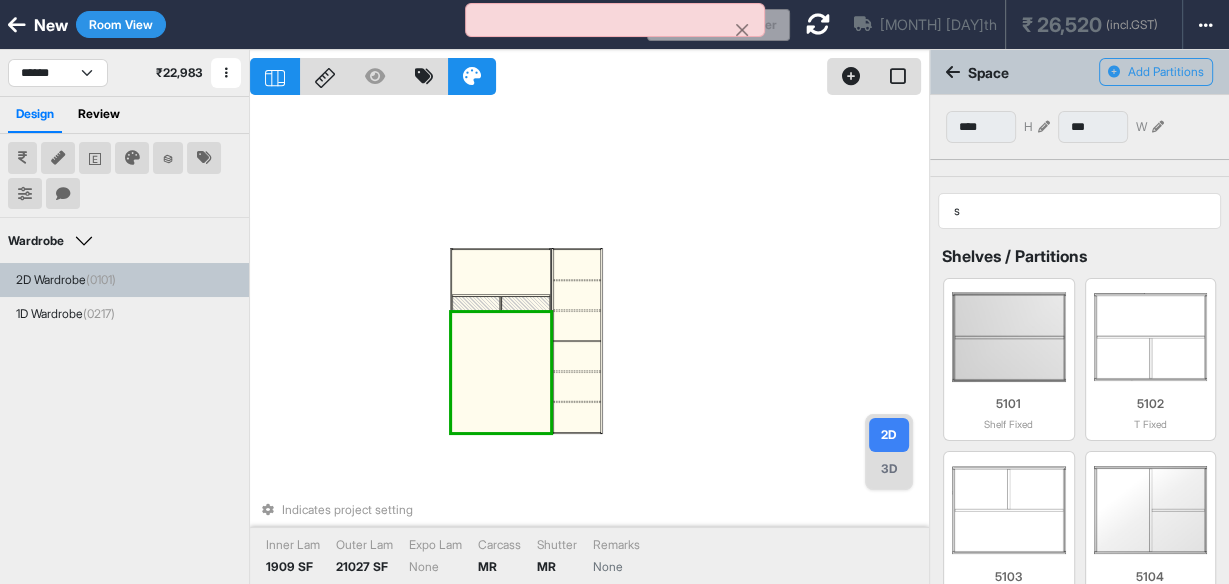 click at bounding box center (501, 372) 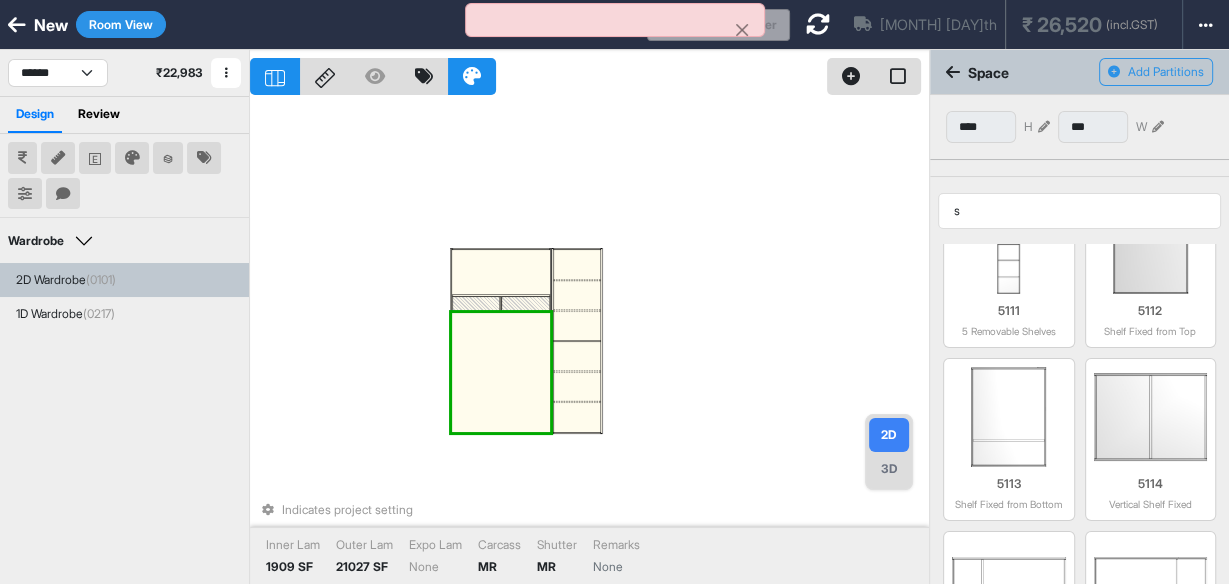 scroll, scrollTop: 957, scrollLeft: 0, axis: vertical 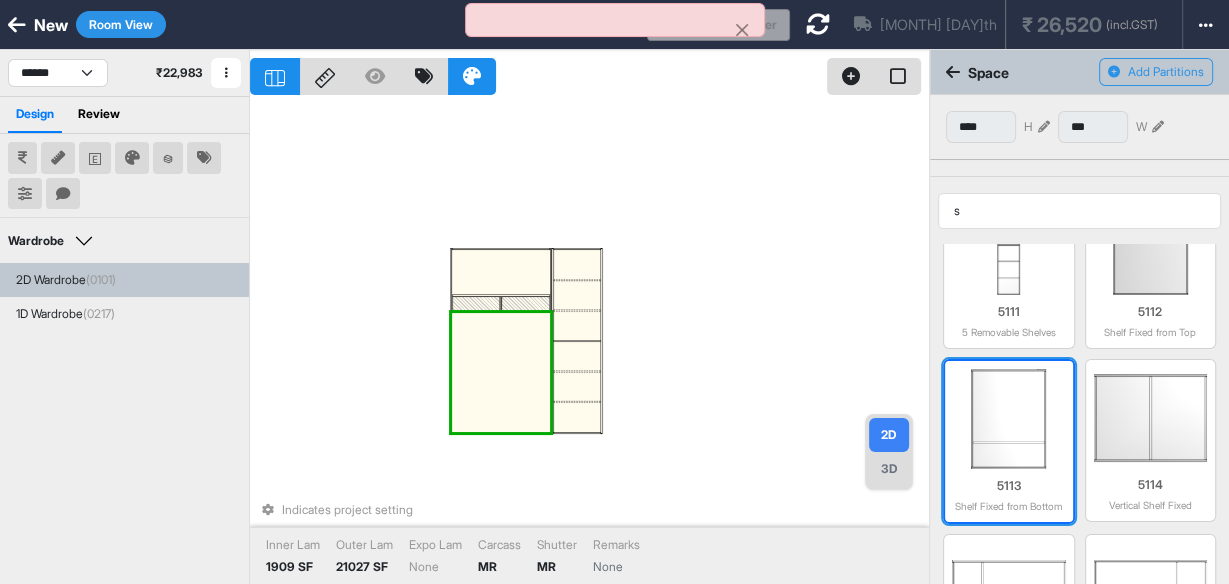 click at bounding box center [1009, 419] 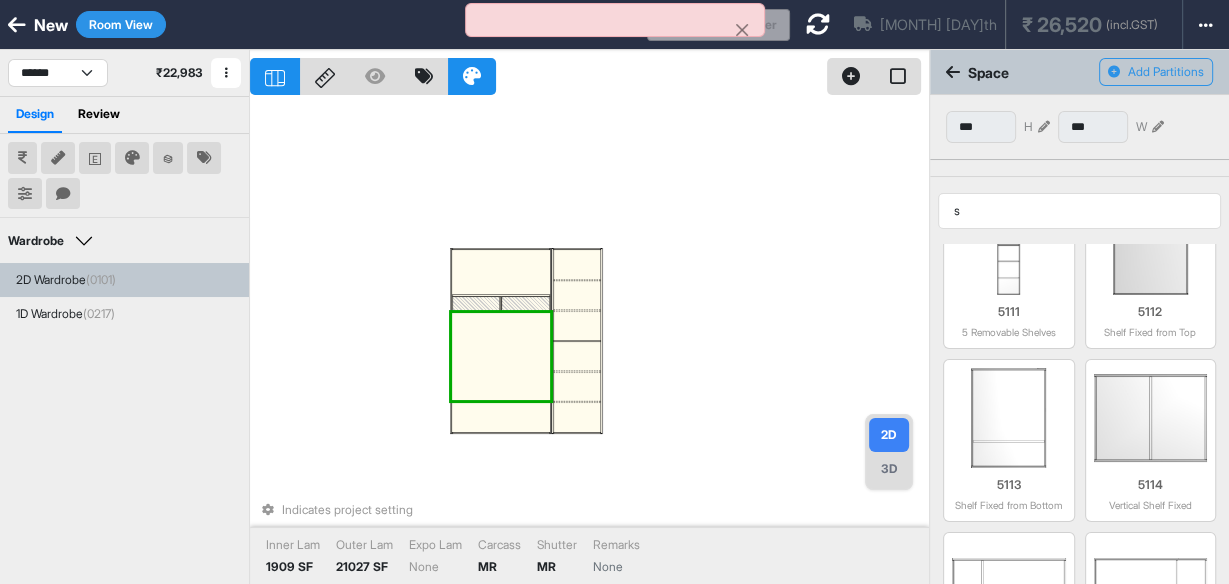 click at bounding box center (501, 356) 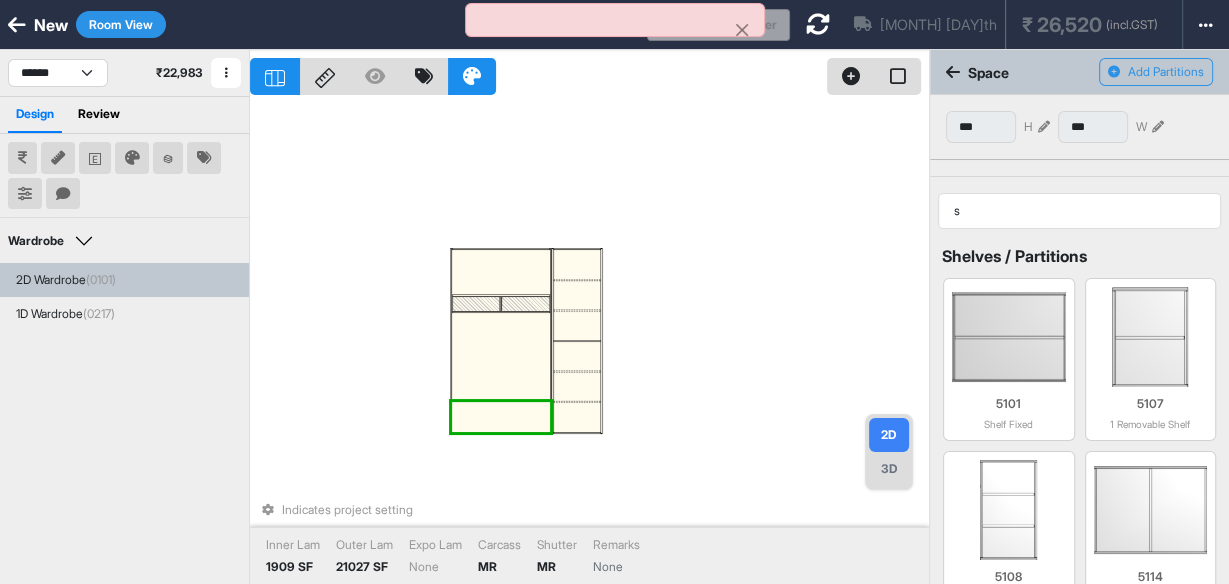 click at bounding box center (501, 356) 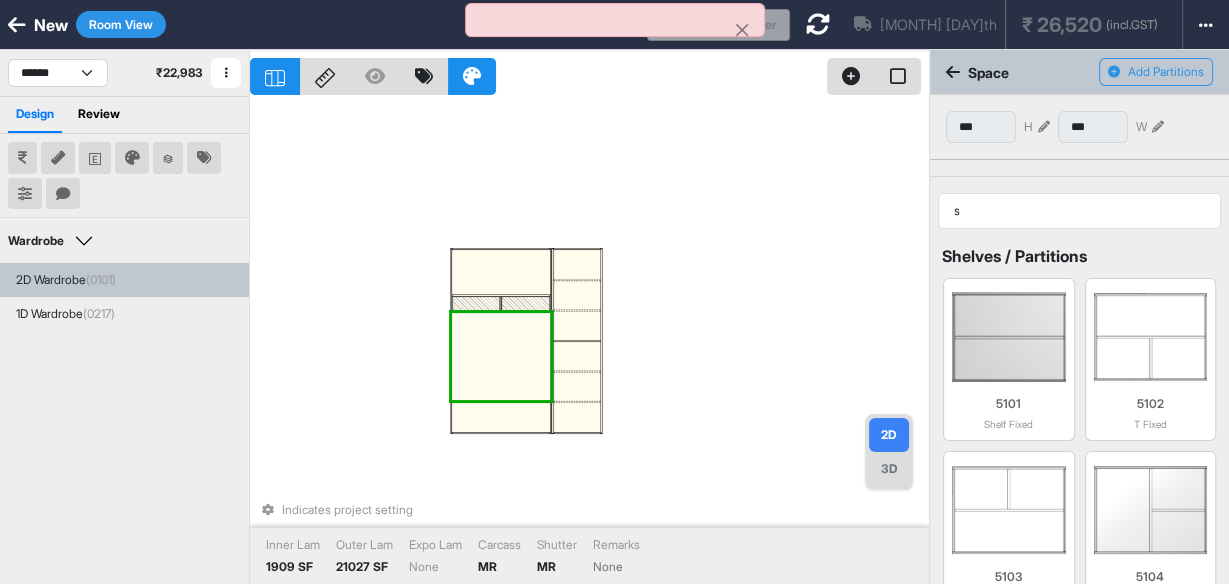 click at bounding box center [501, 417] 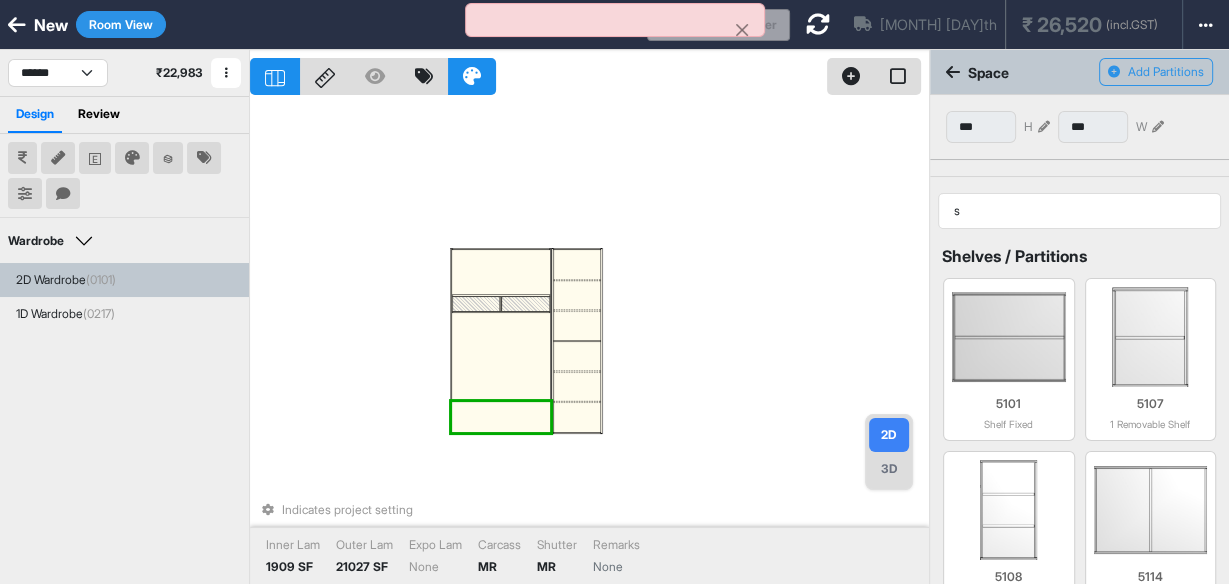 click at bounding box center [501, 272] 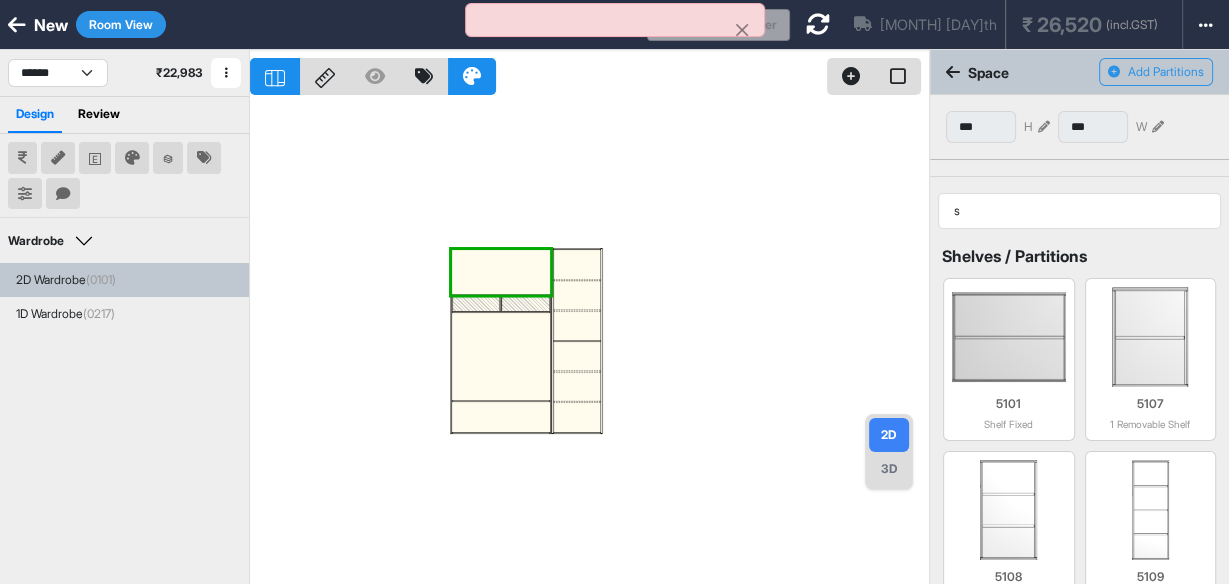click on "H" at bounding box center (1028, 127) 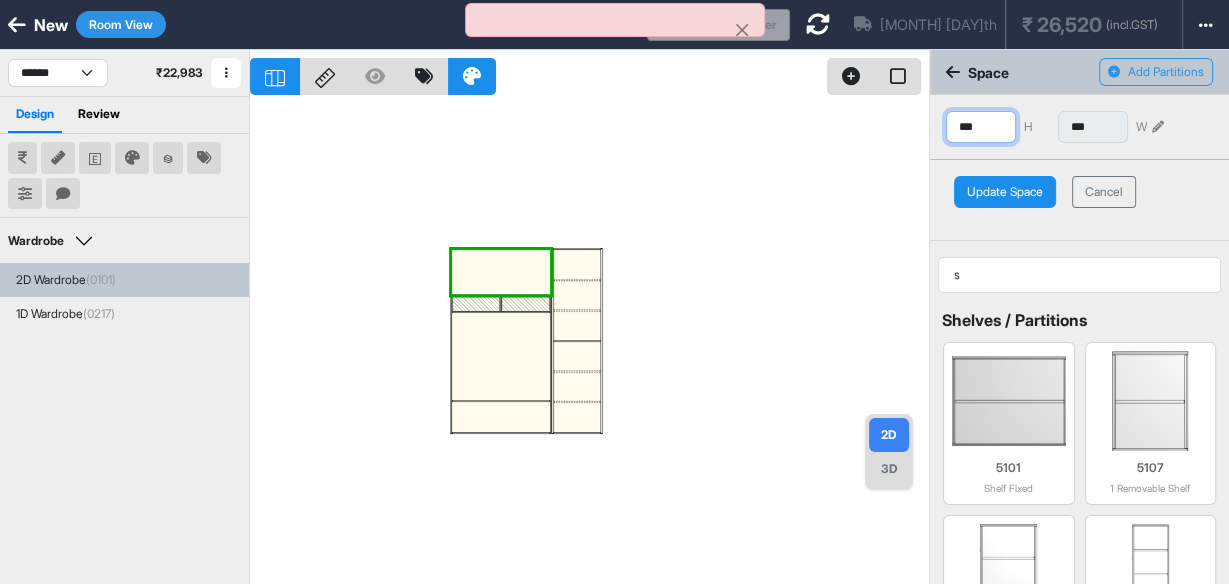 click on "***" at bounding box center [981, 127] 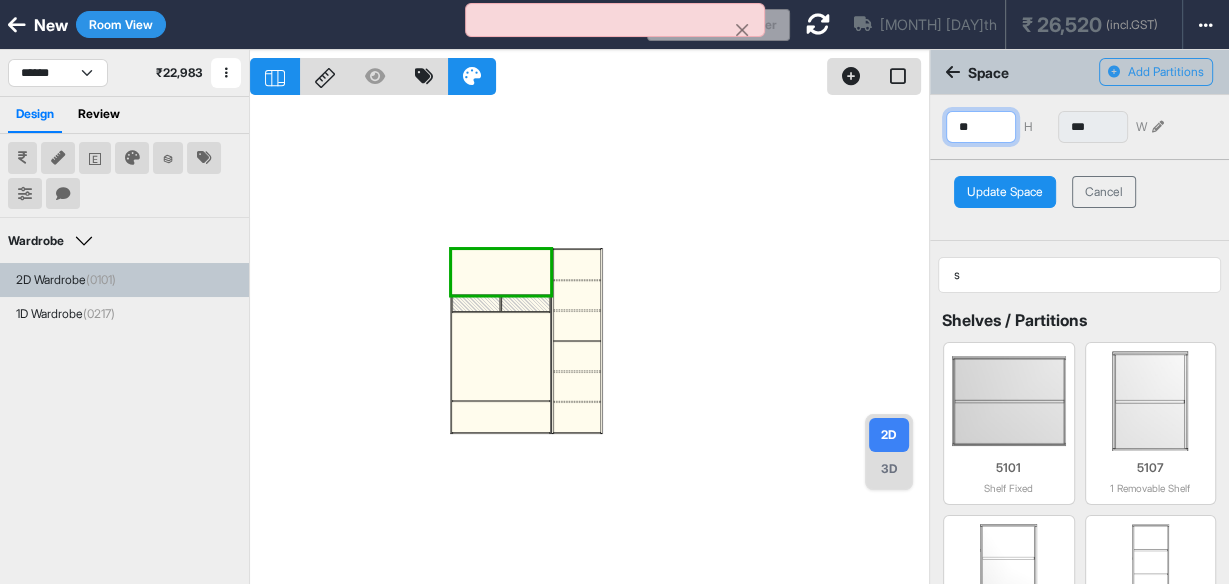 type on "*" 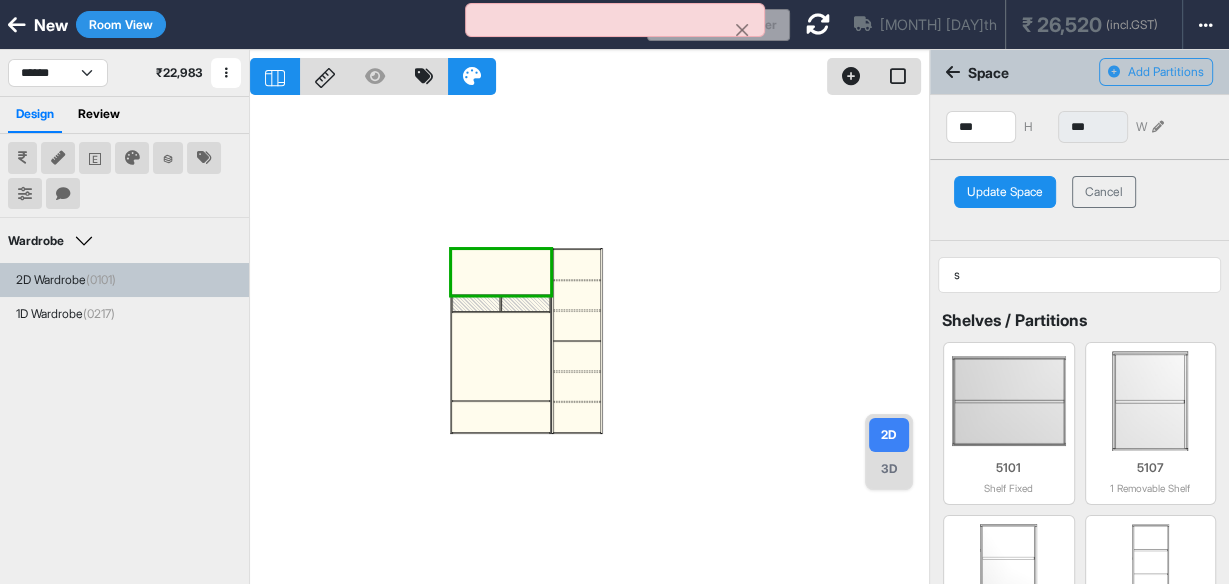 click on "Update Space" at bounding box center [1005, 192] 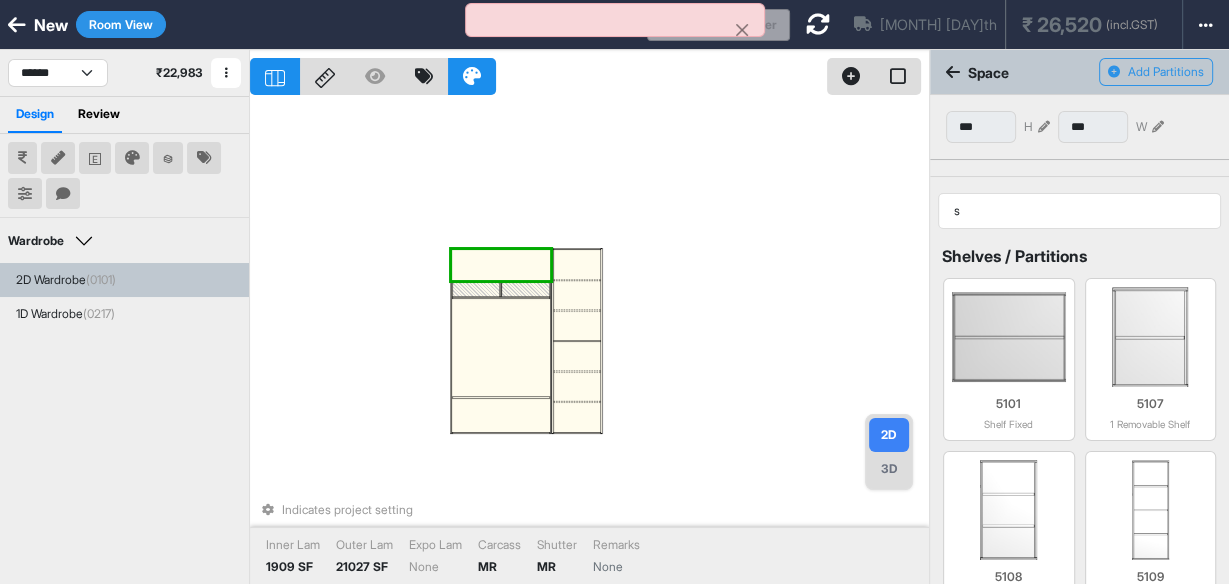 click at bounding box center [501, 348] 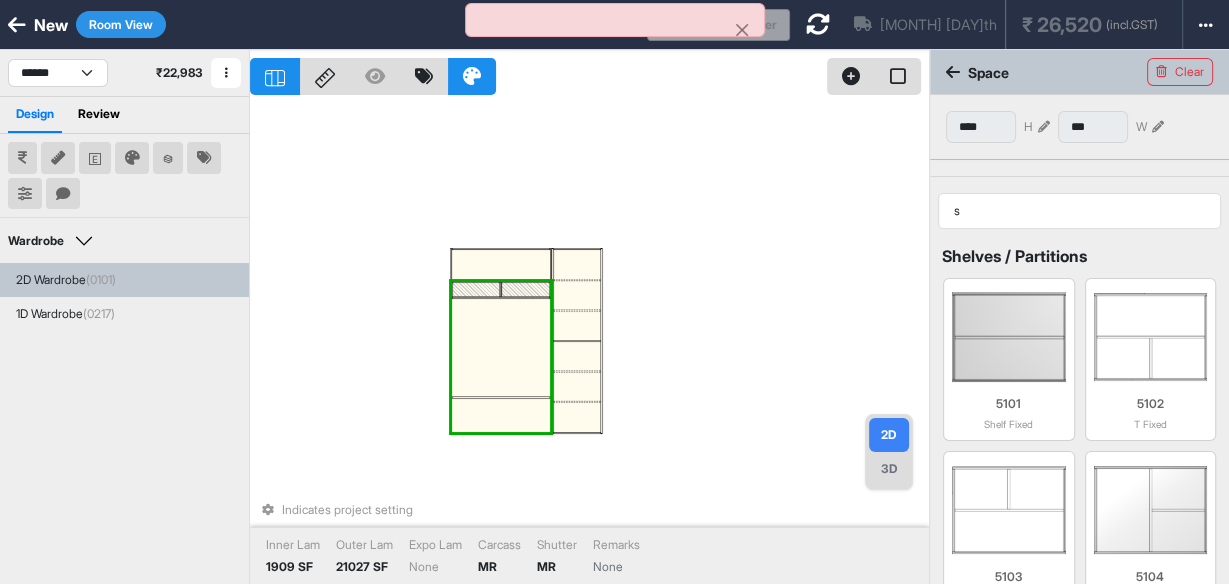 click at bounding box center (501, 348) 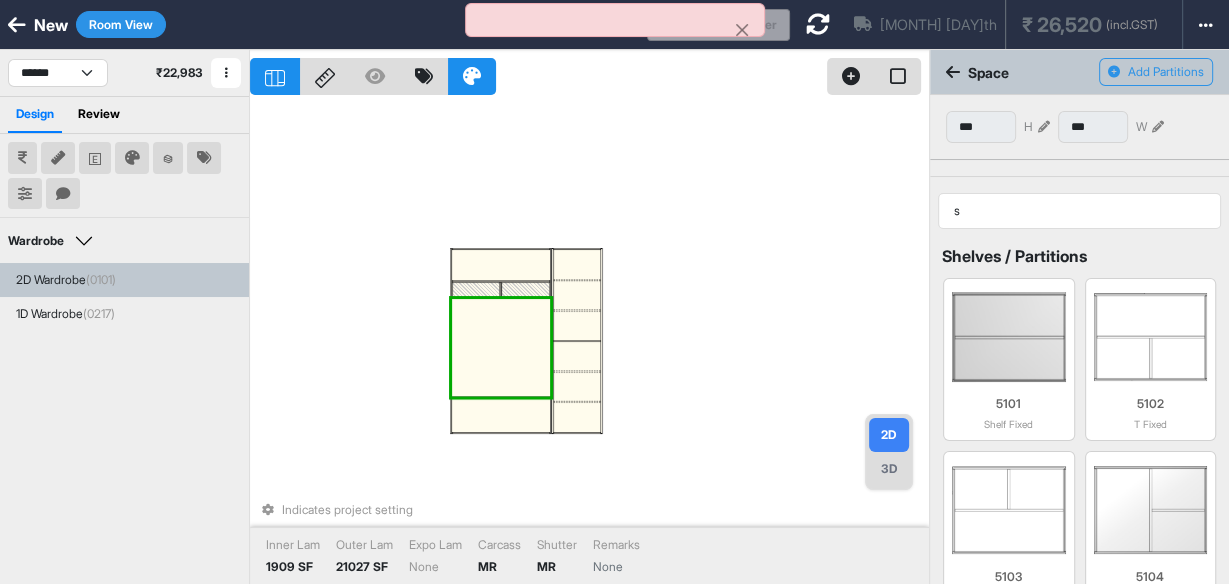 click at bounding box center [501, 415] 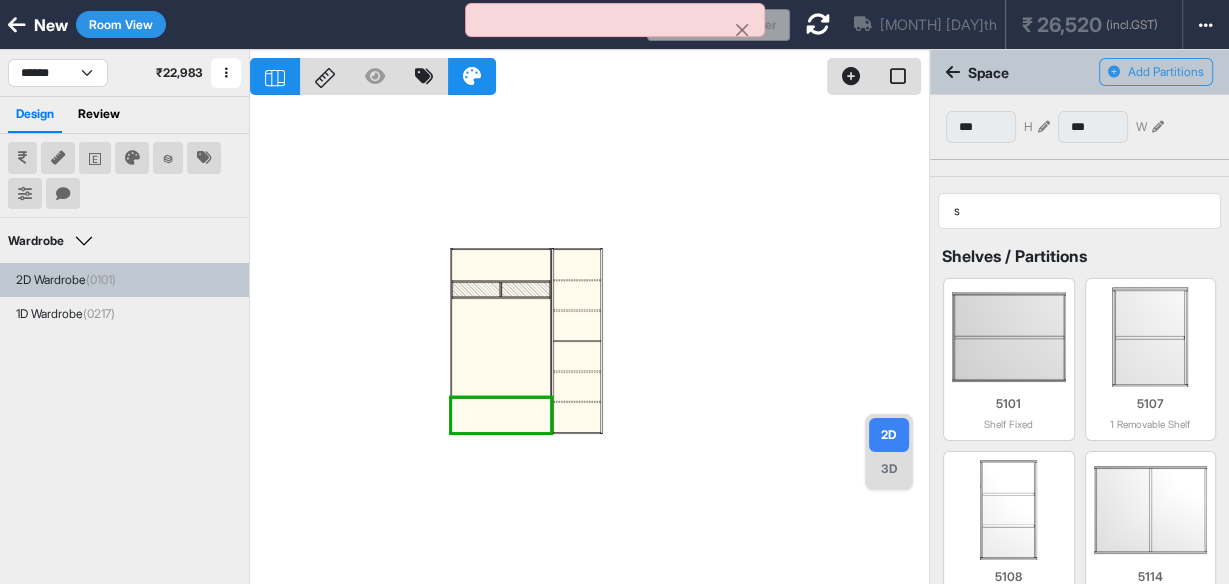 click at bounding box center [1044, 127] 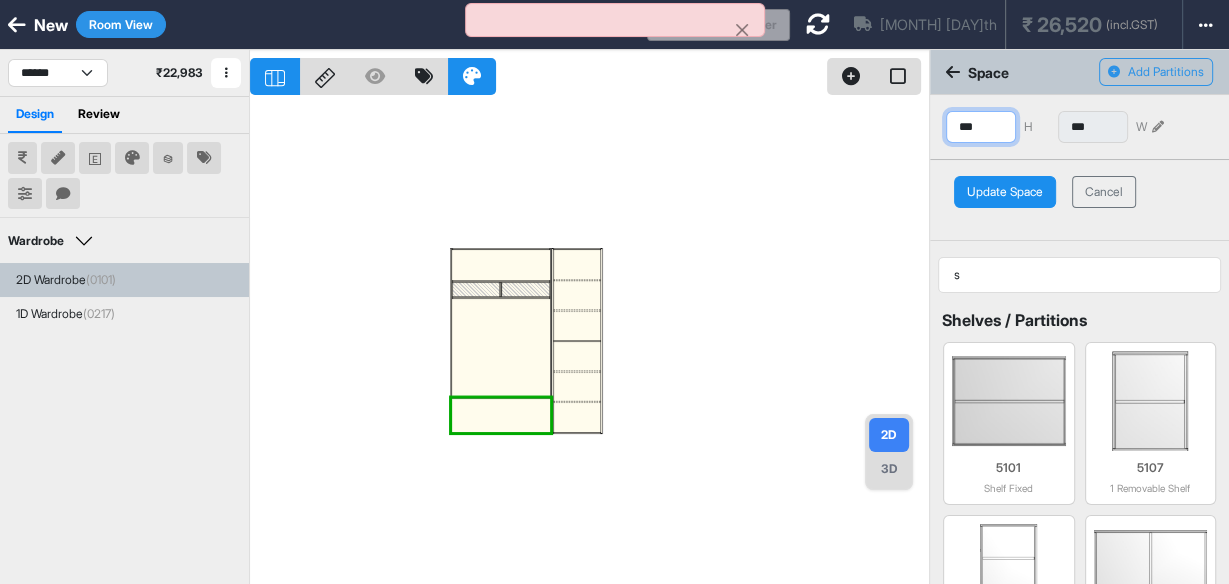 click on "***" at bounding box center (981, 127) 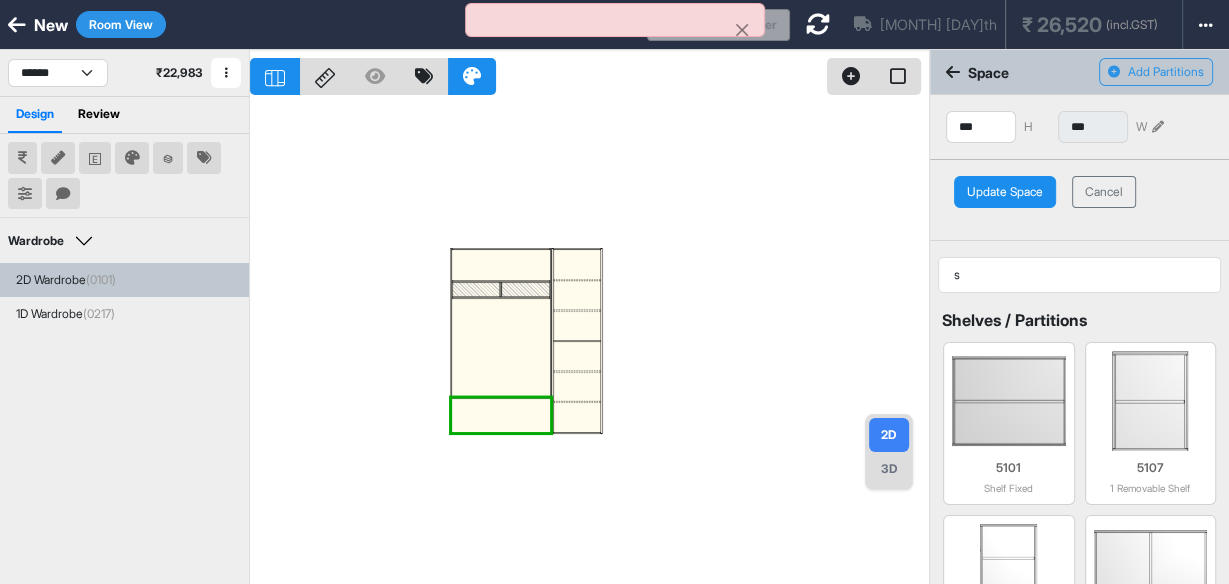 click on "Update Space" at bounding box center (1005, 192) 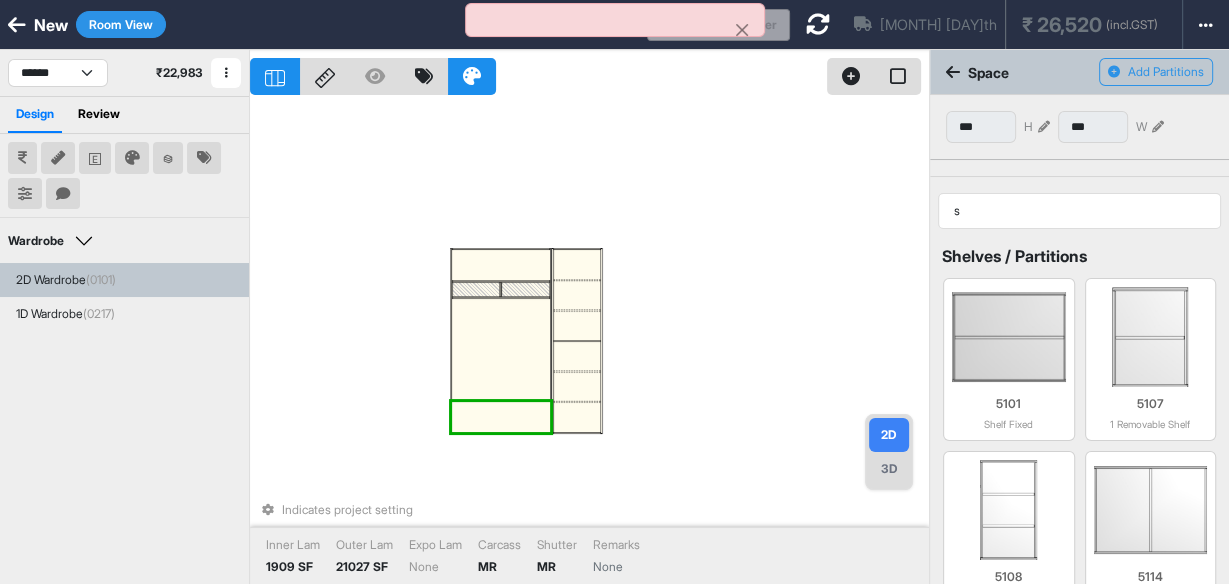 click at bounding box center (501, 349) 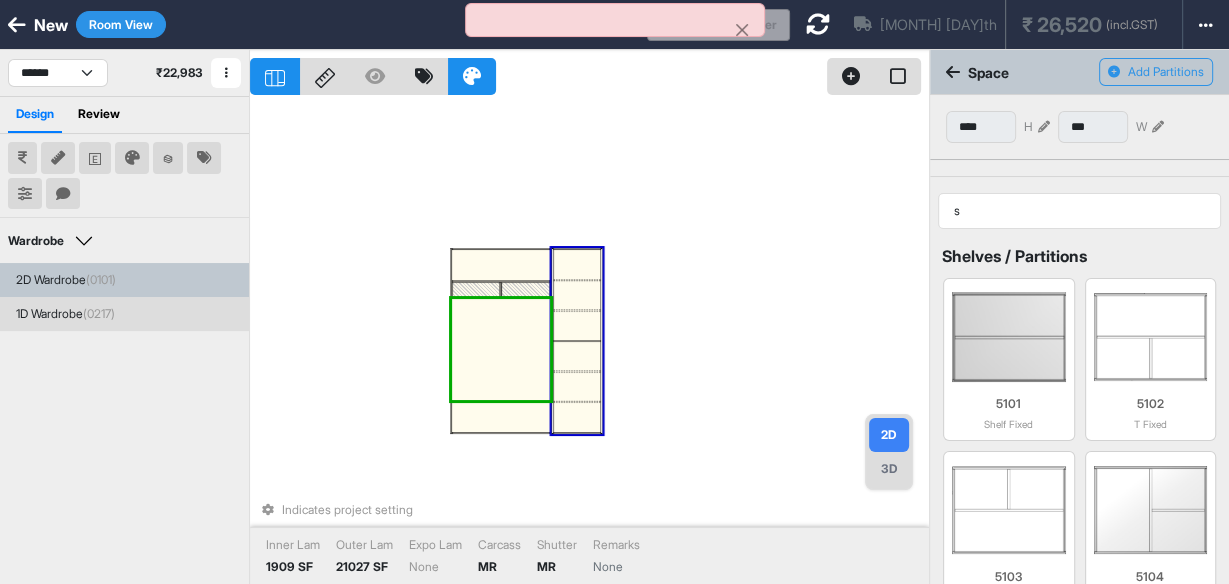 click at bounding box center (576, 265) 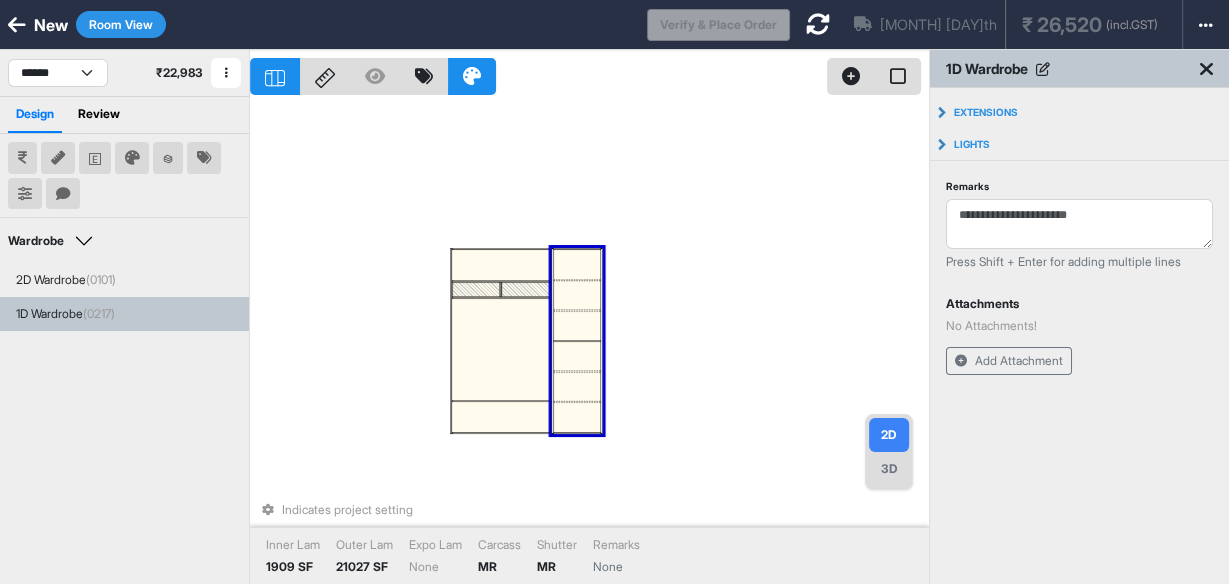 click at bounding box center (576, 265) 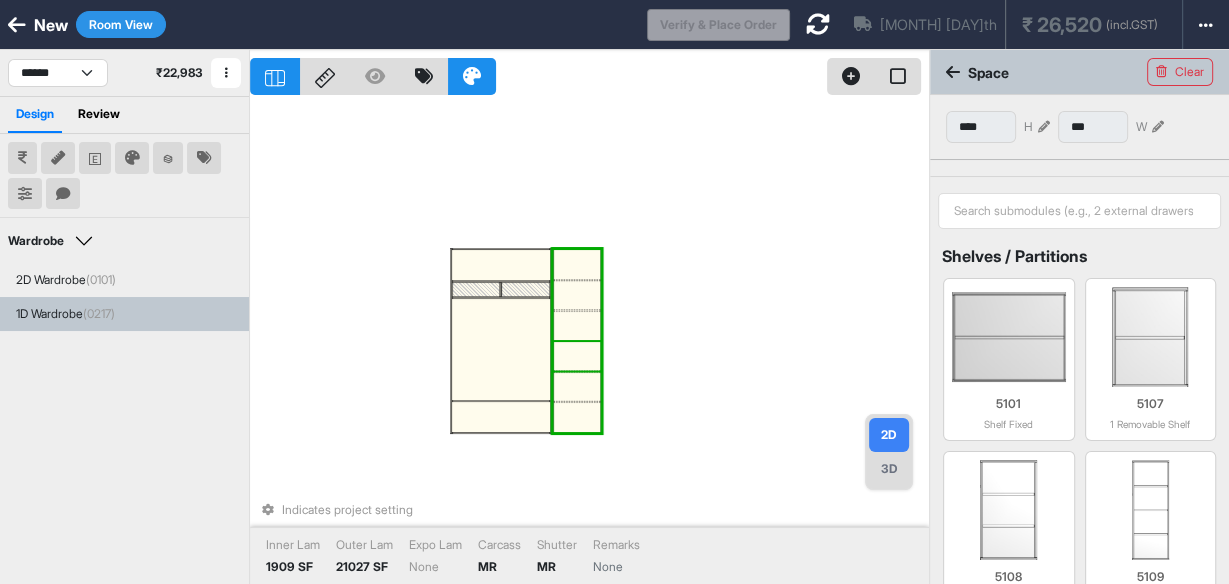 click at bounding box center (576, 356) 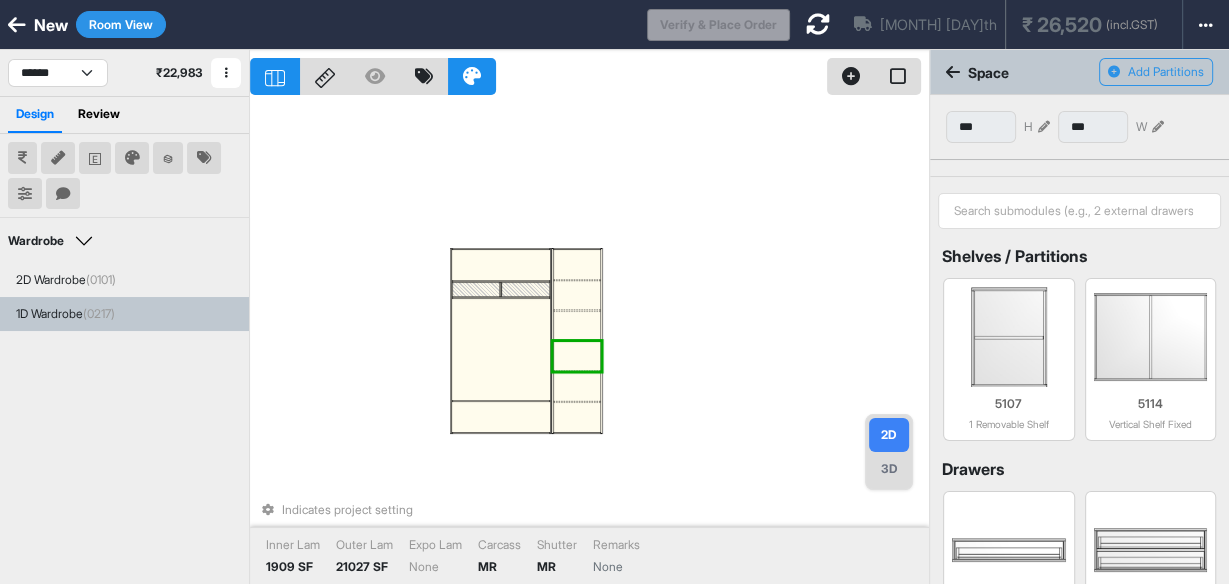 click at bounding box center (576, 326) 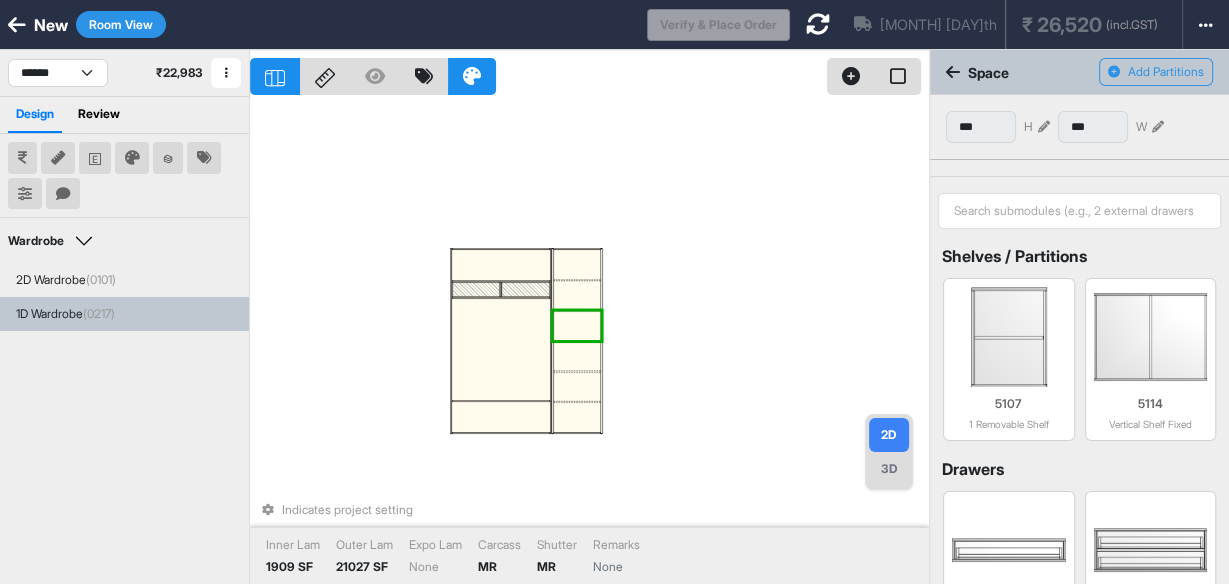 click at bounding box center [576, 295] 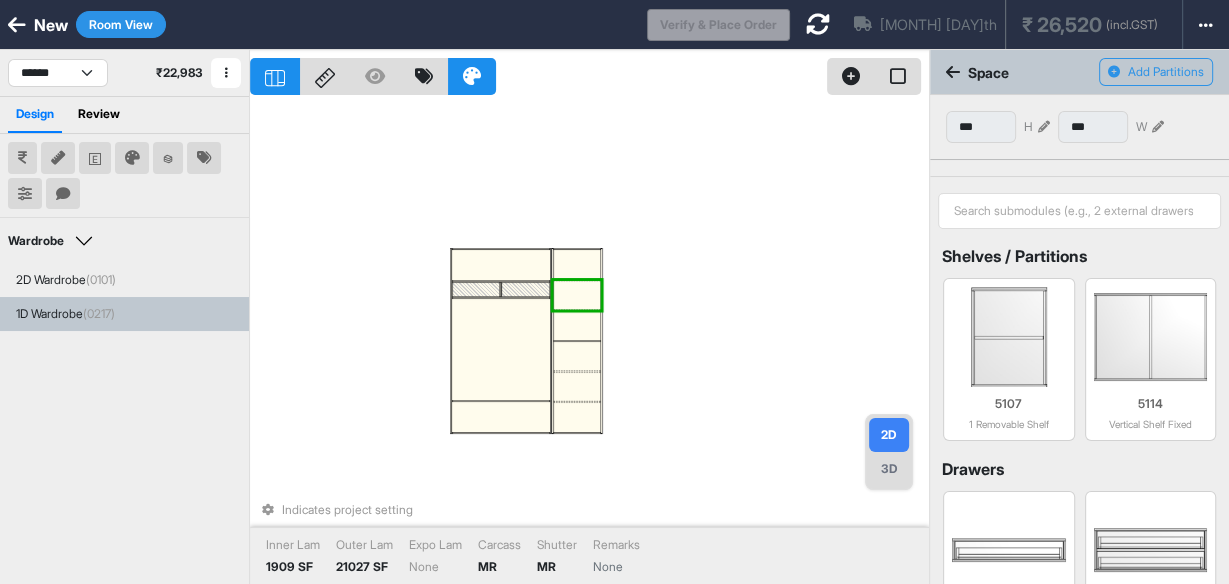 click at bounding box center [576, 418] 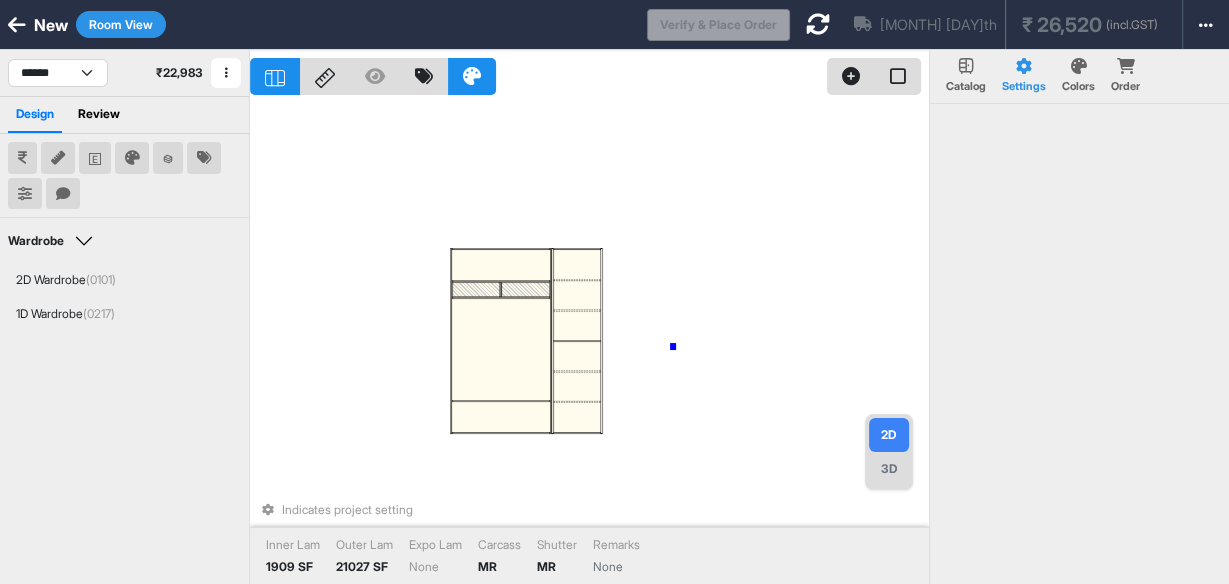 click on "Indicates project setting Inner Lam 1909 SF Outer Lam 21027 SF Expo Lam None Carcass MR Shutter MR Remarks None" at bounding box center [589, 342] 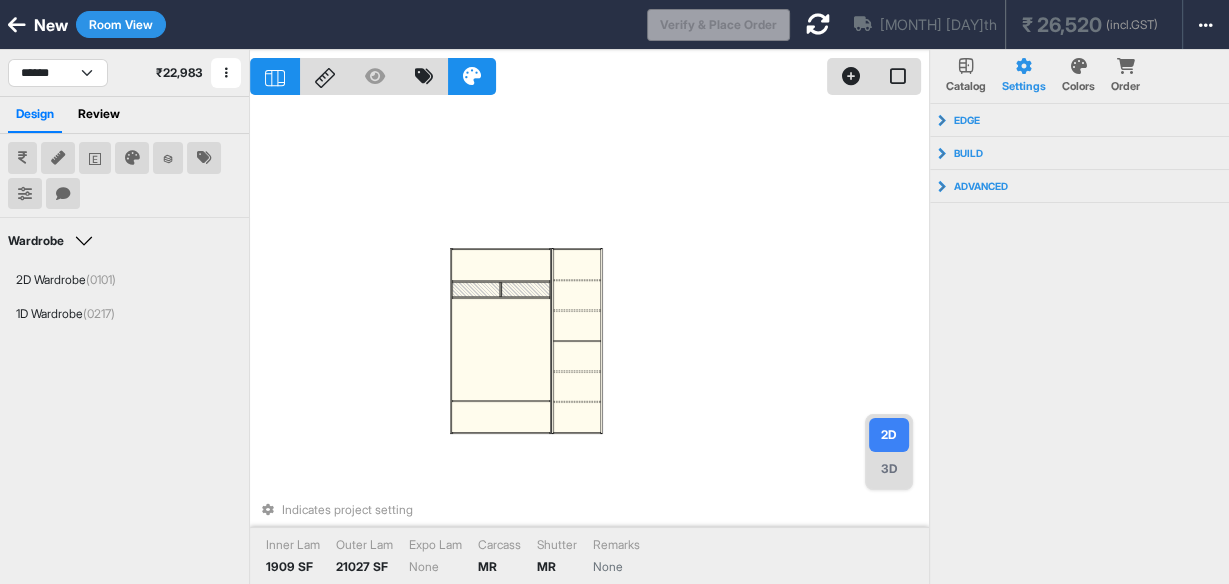 click on "3D" at bounding box center [889, 469] 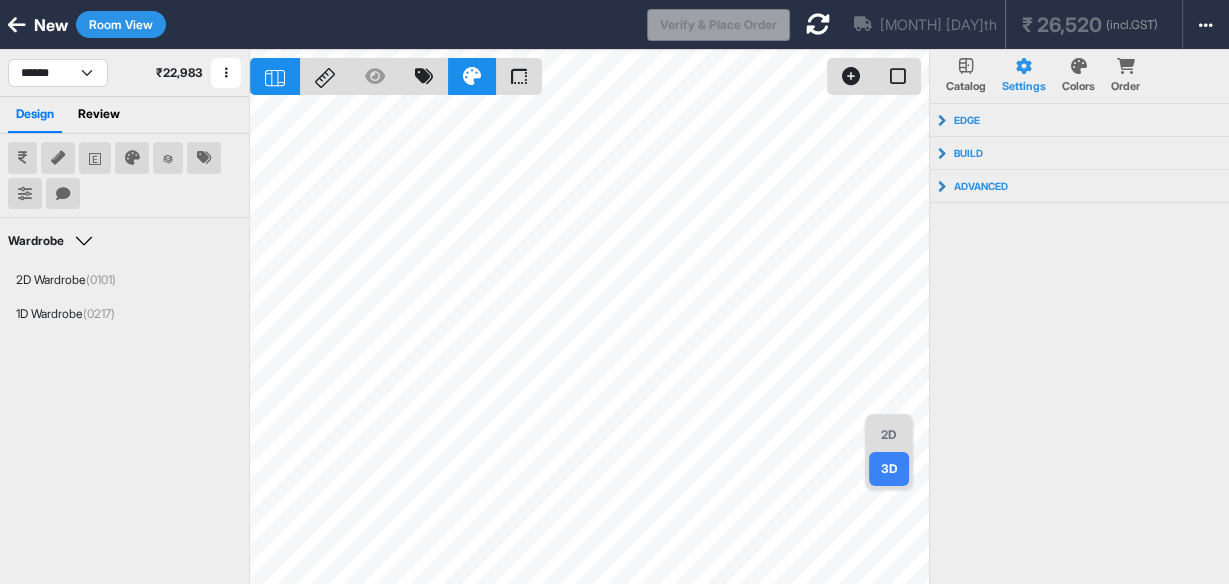 click on "2D" at bounding box center [889, 435] 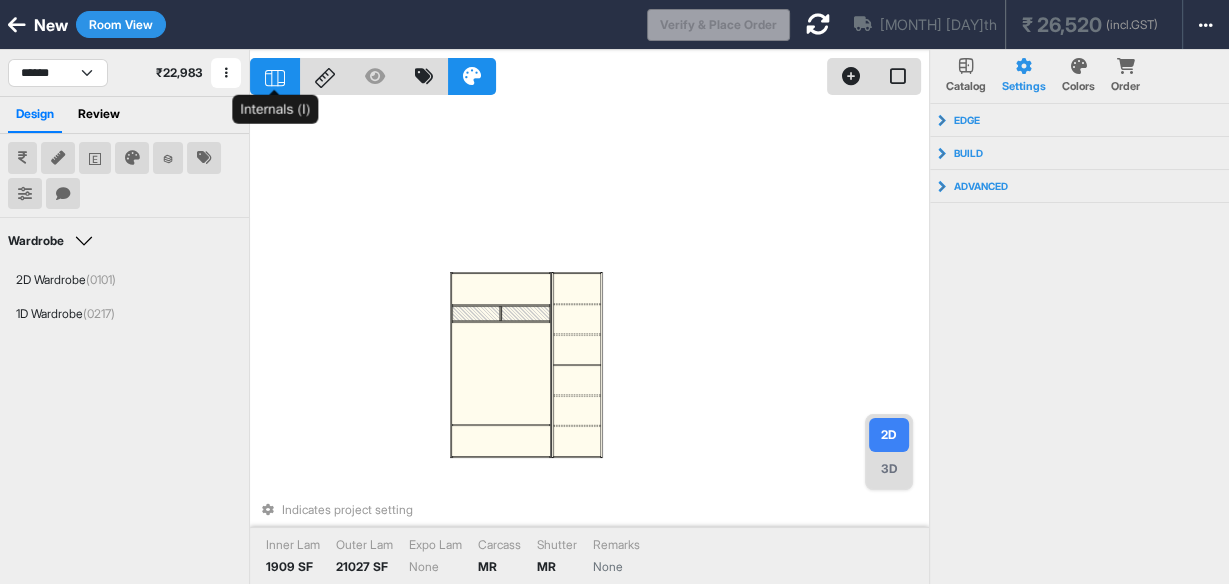click 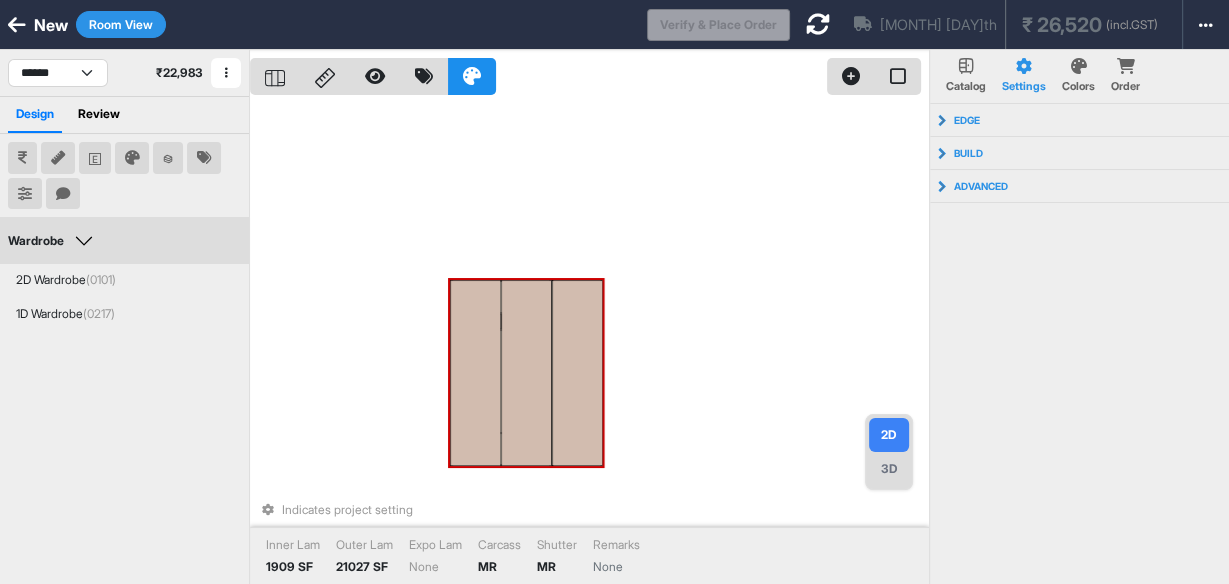 click at bounding box center [526, 373] 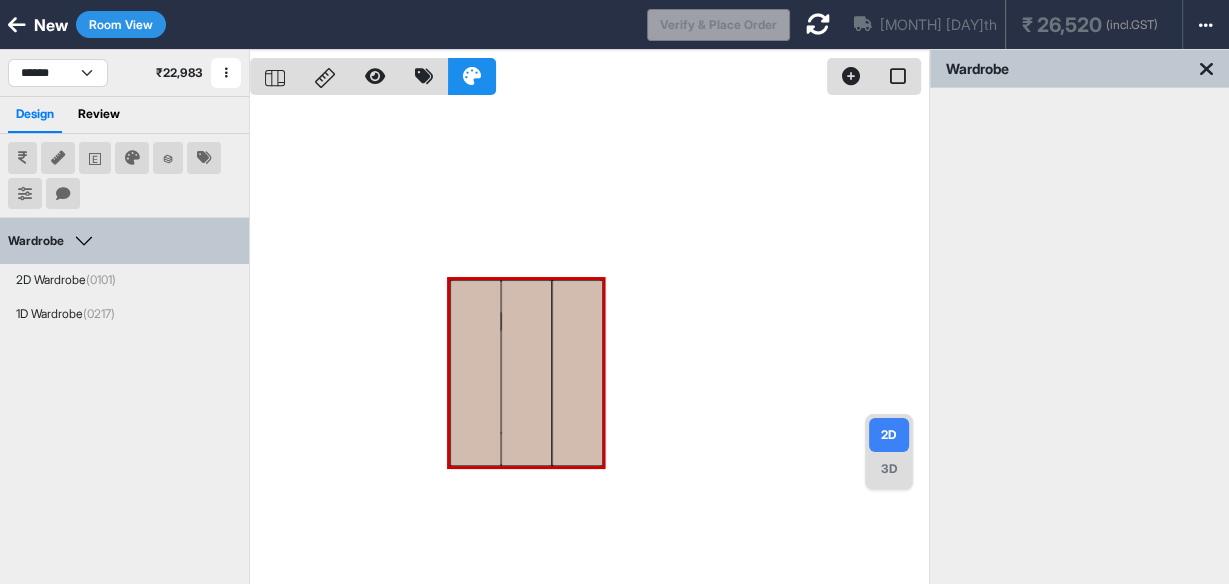 click on "3D" at bounding box center (889, 469) 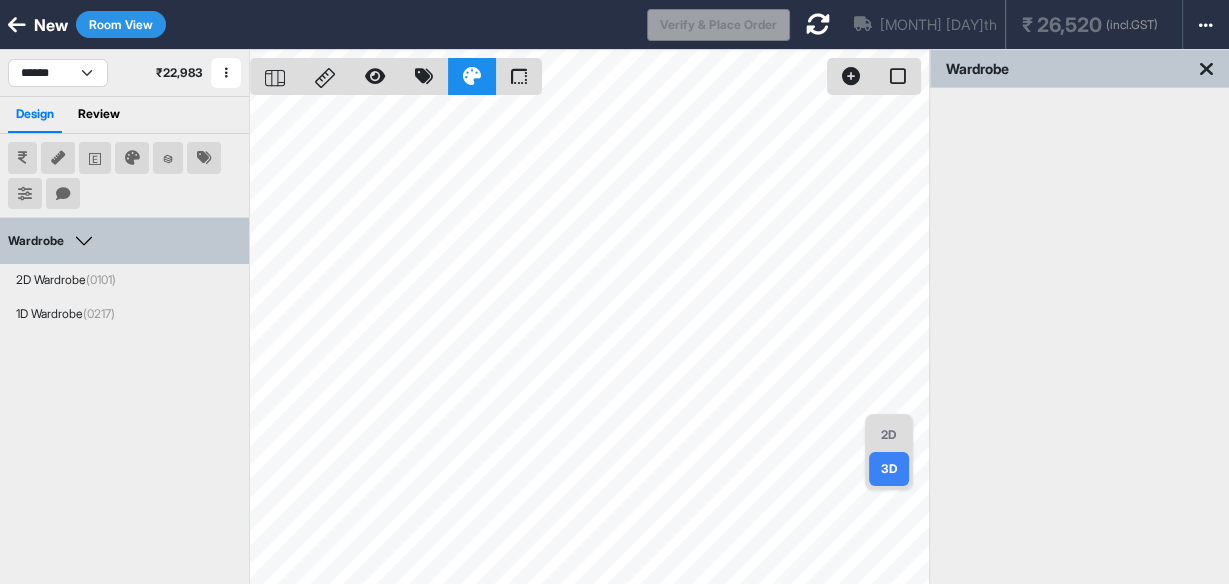 click on "2D" at bounding box center [889, 435] 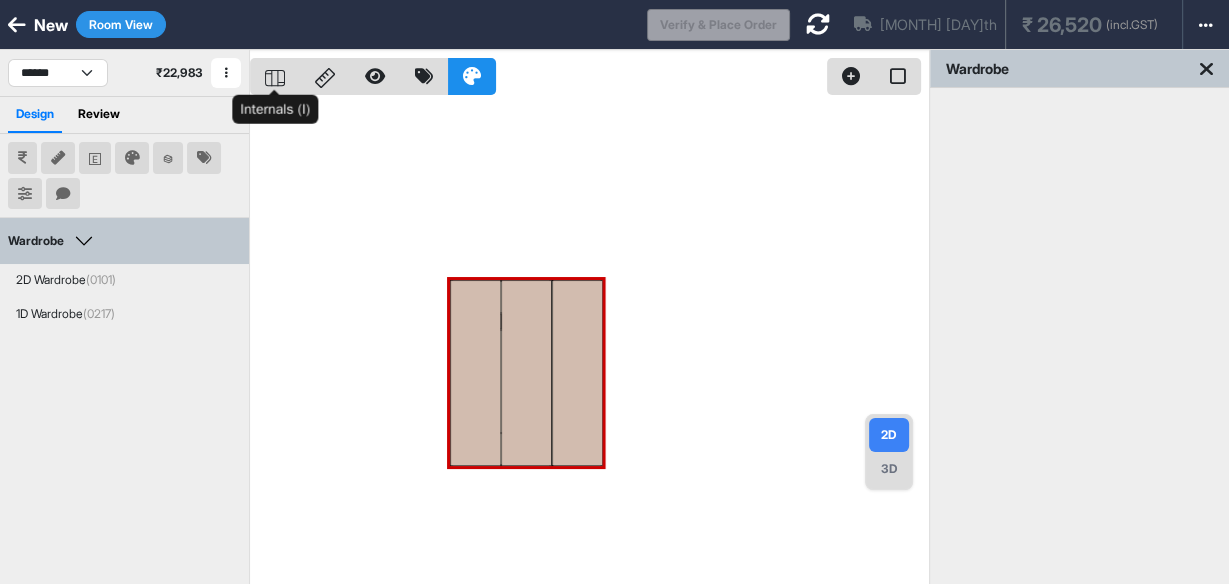 click 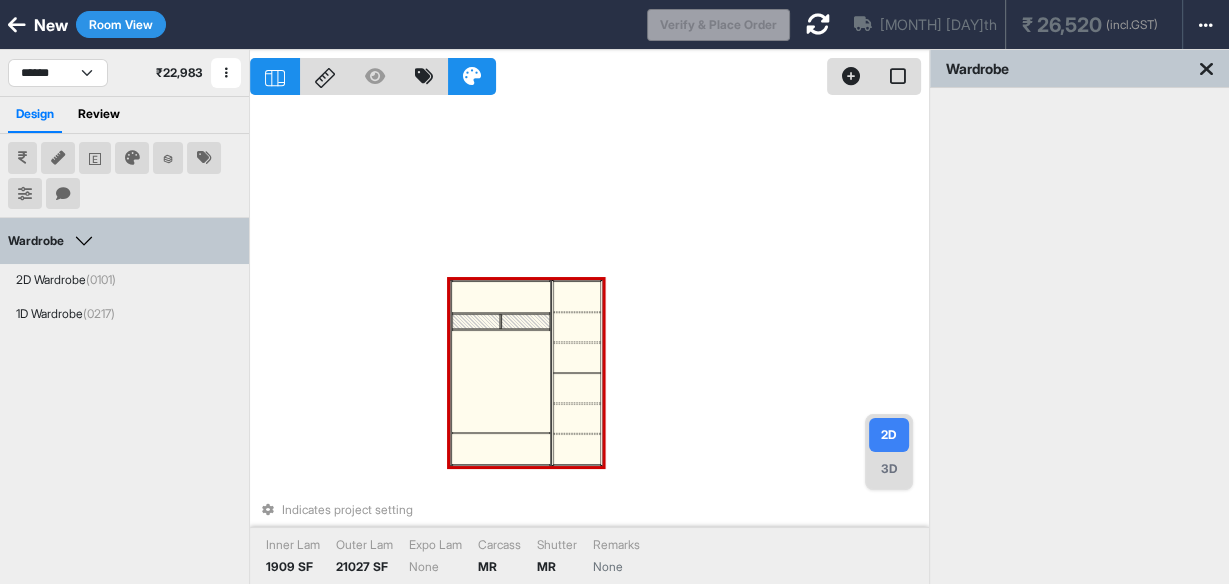 click at bounding box center [576, 327] 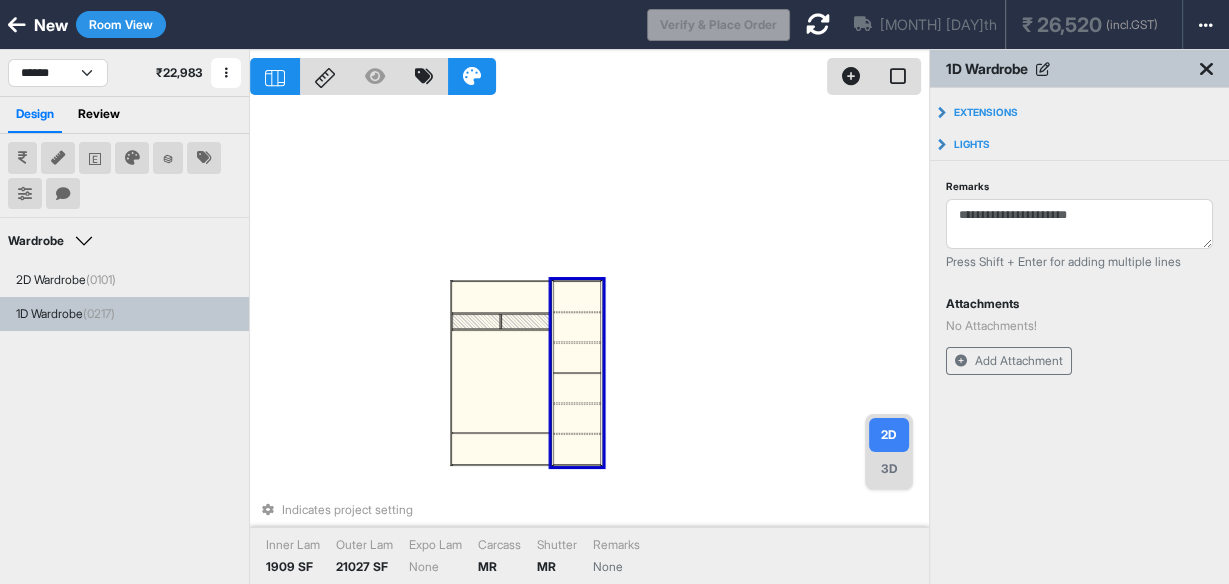 click at bounding box center (576, 327) 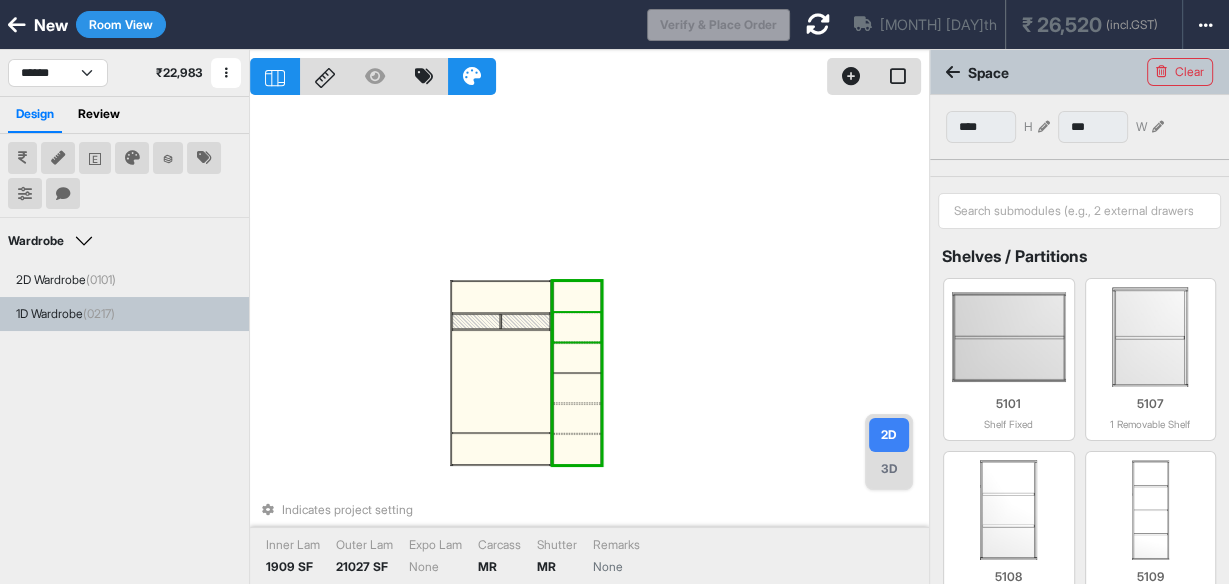 click at bounding box center (576, 327) 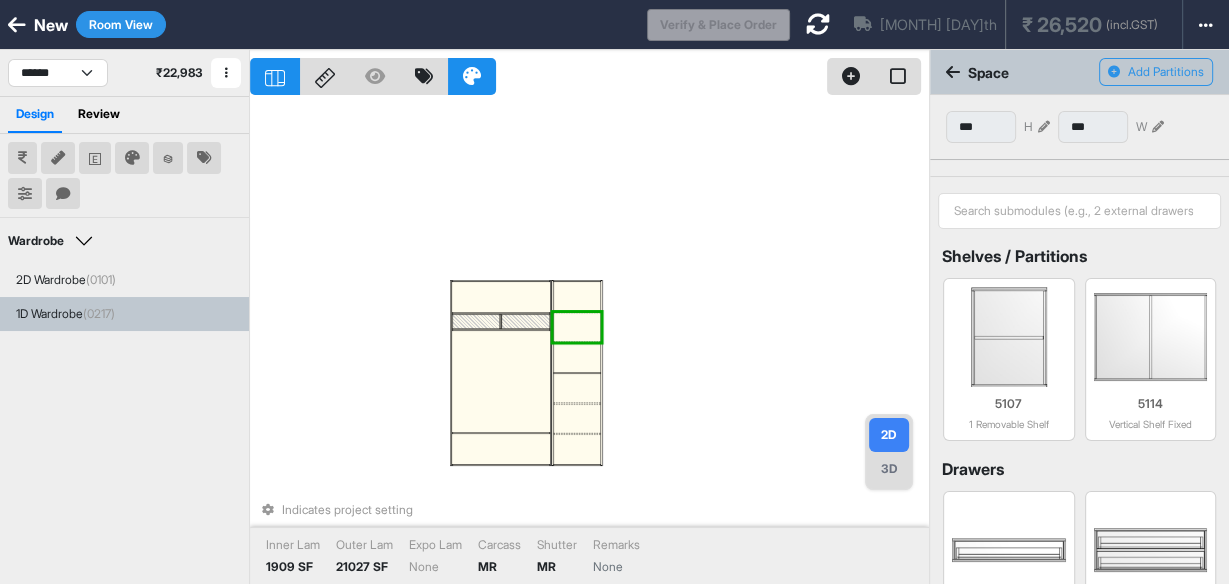 click at bounding box center [576, 297] 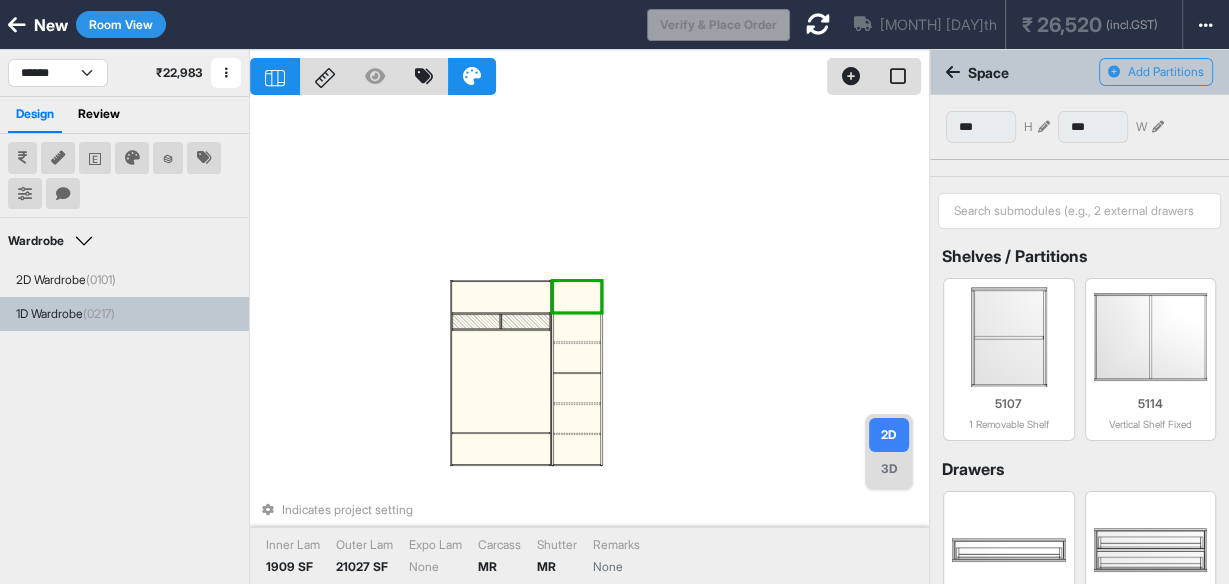 click at bounding box center (576, 297) 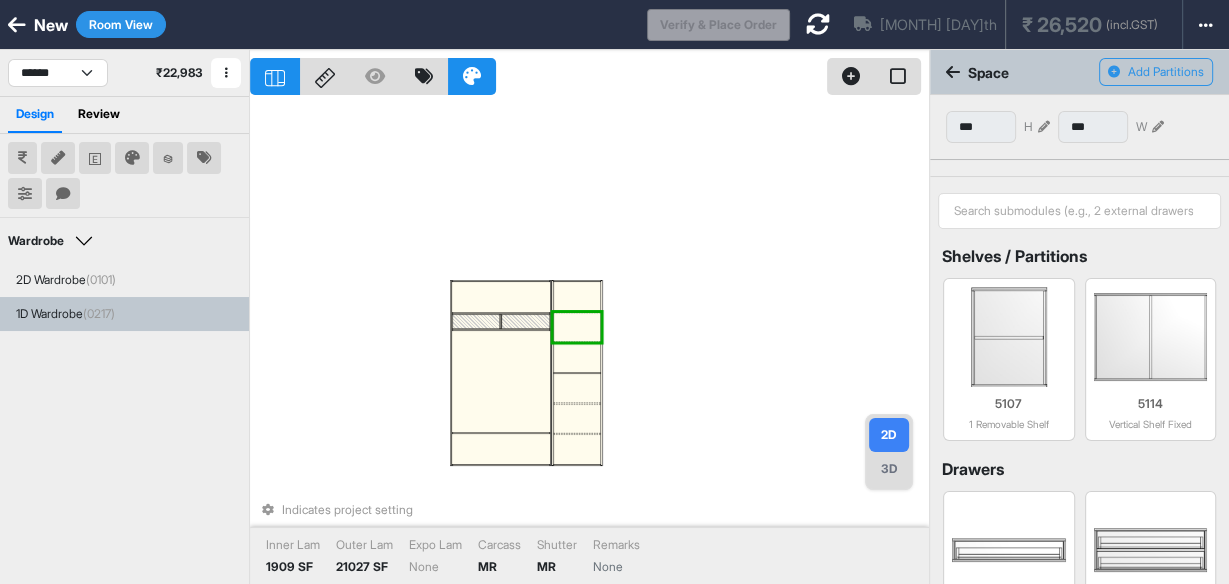 click at bounding box center (576, 327) 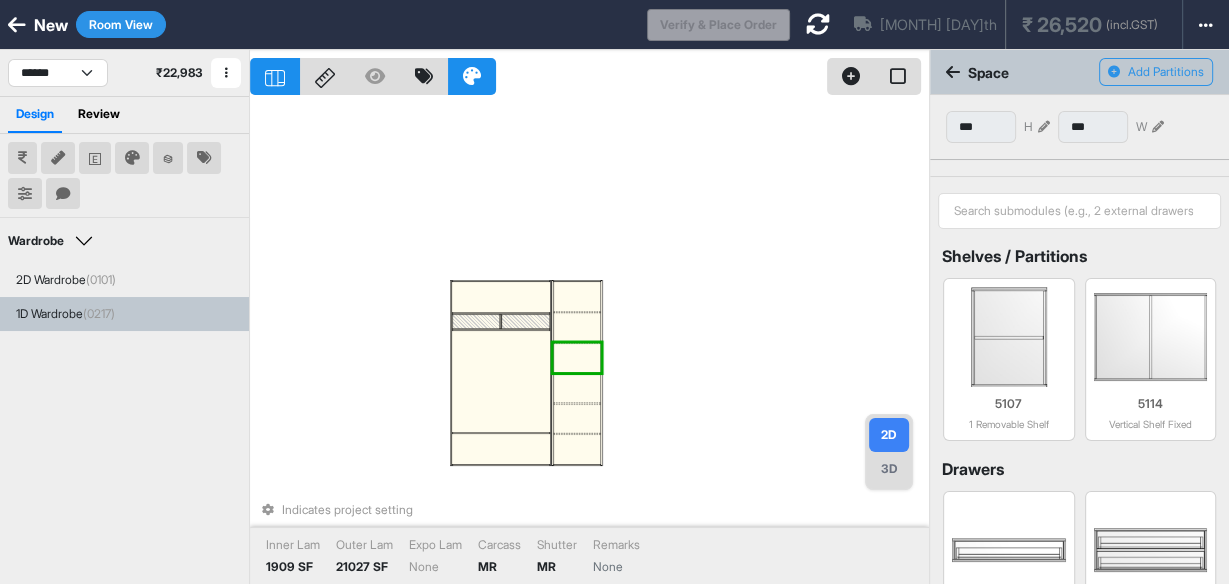 drag, startPoint x: 575, startPoint y: 360, endPoint x: 568, endPoint y: 341, distance: 20.248457 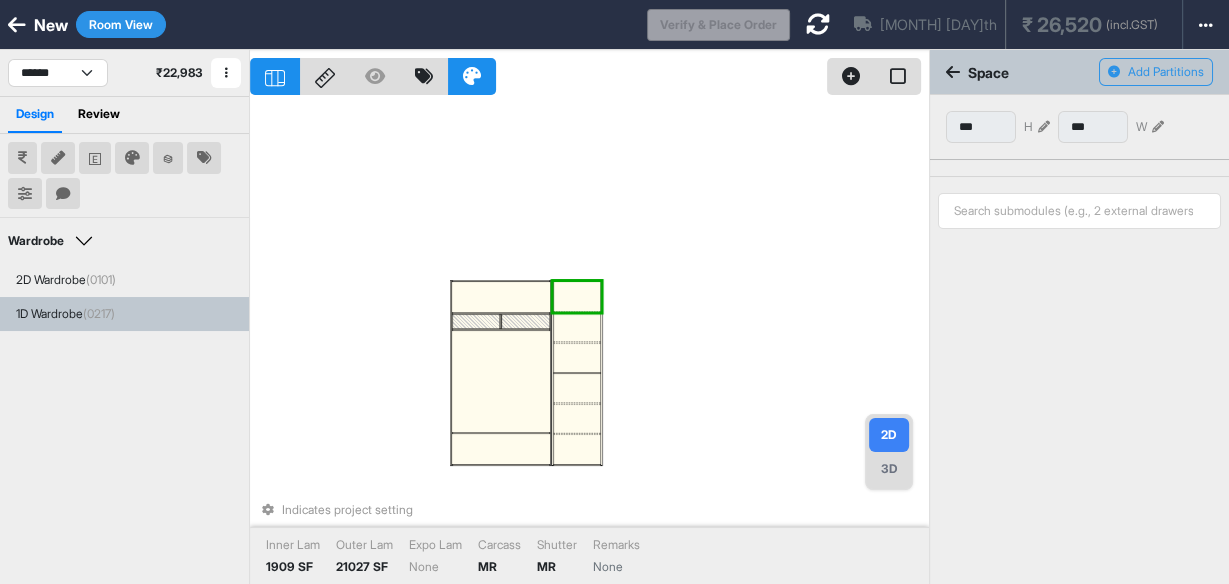 type on "***" 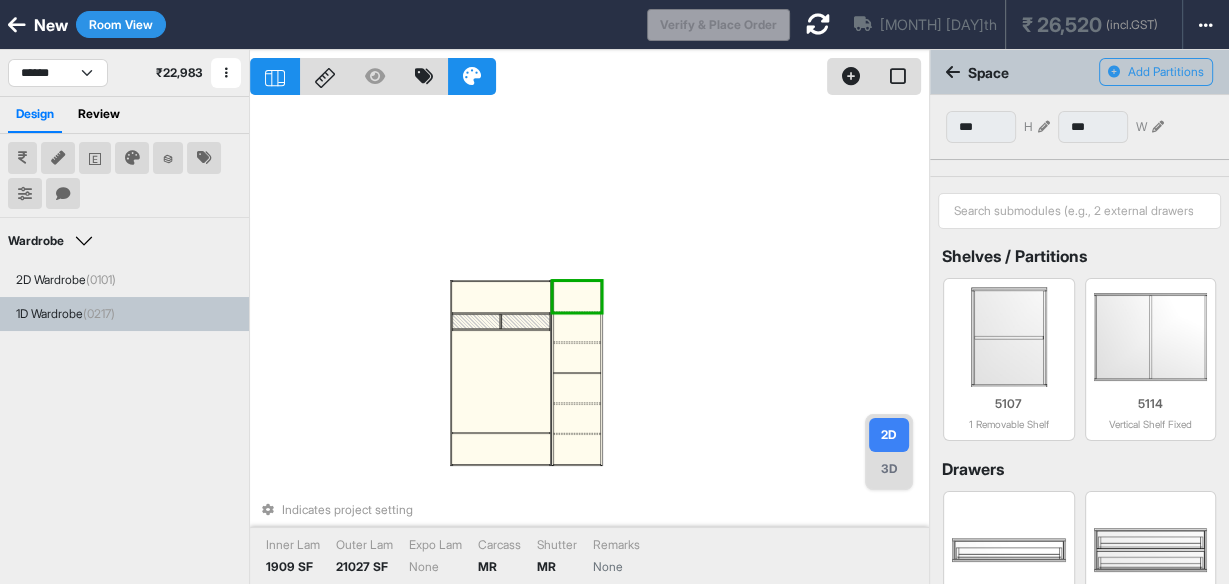 click at bounding box center (576, 343) 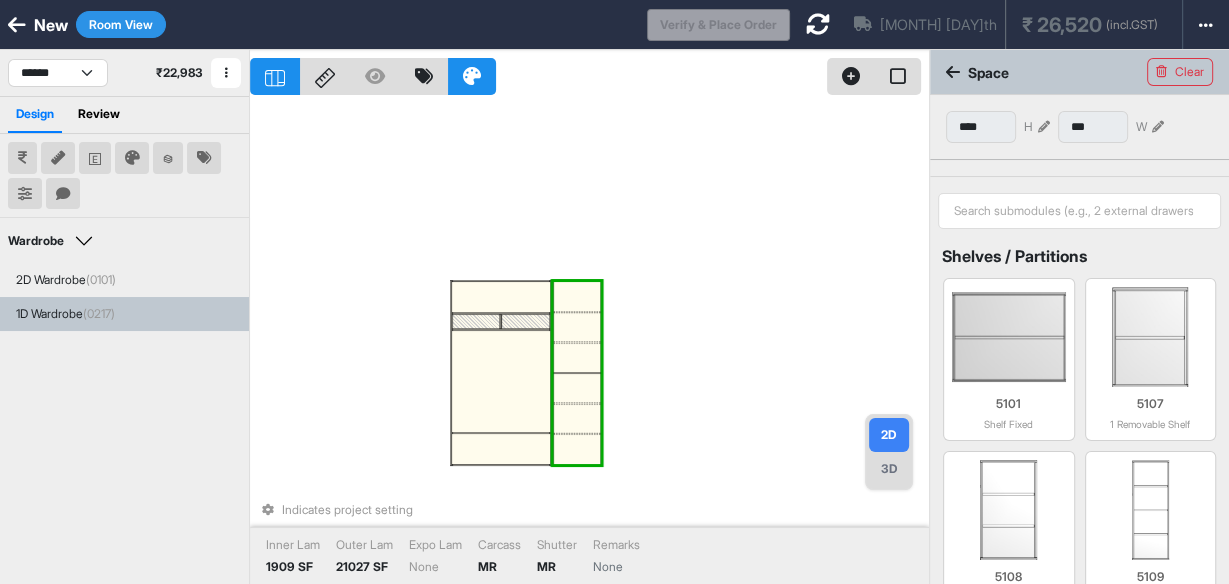 click at bounding box center [576, 343] 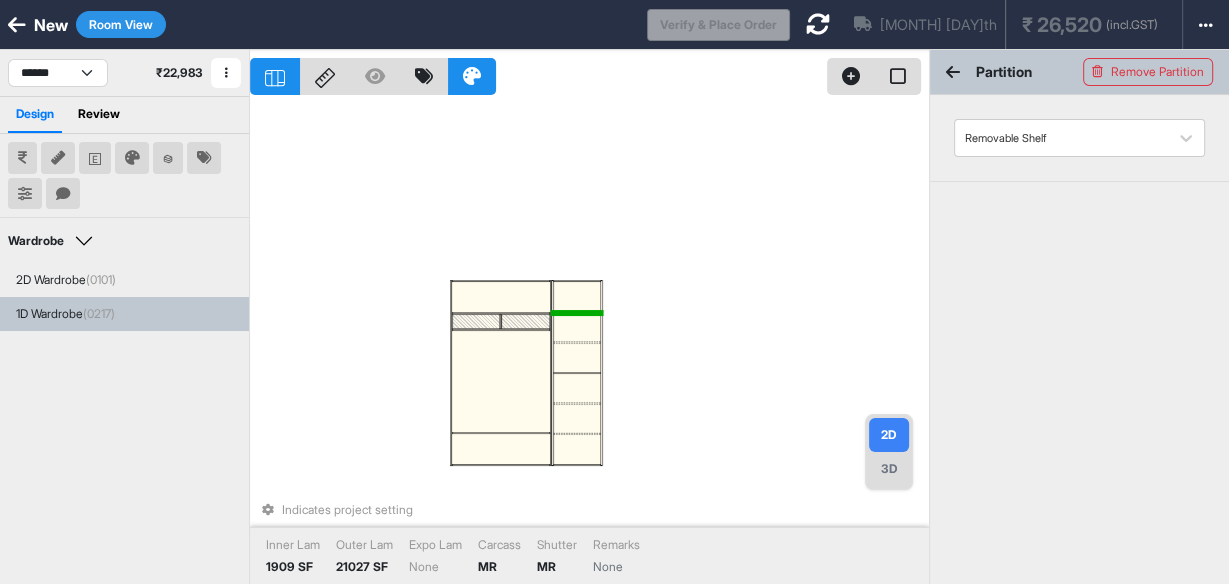 click at bounding box center [576, 312] 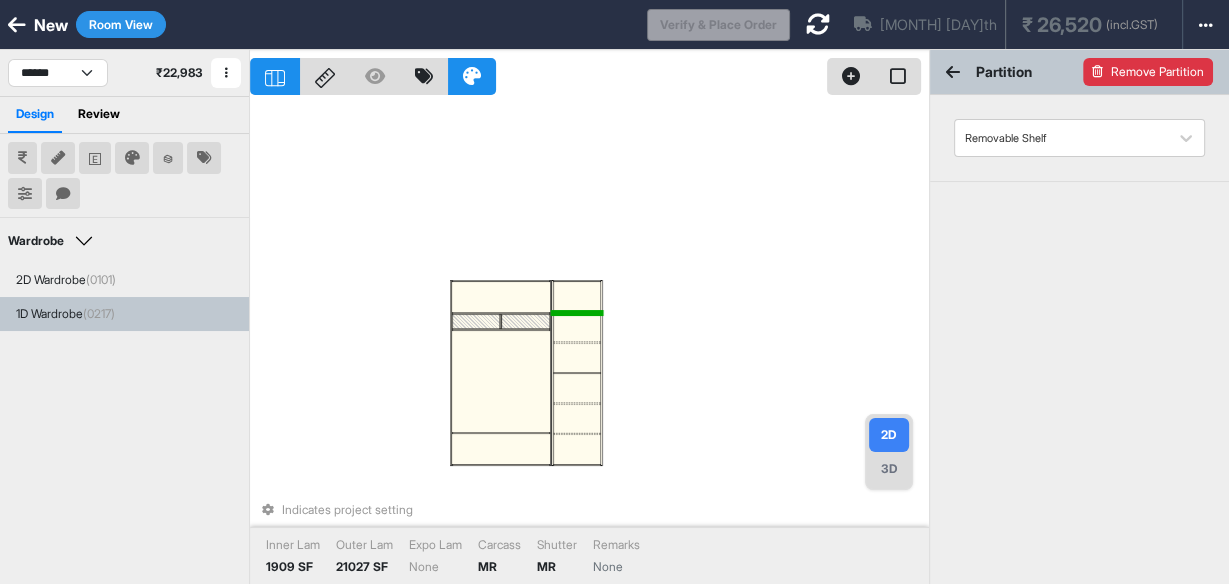 click on "Remove Partition" at bounding box center [1148, 72] 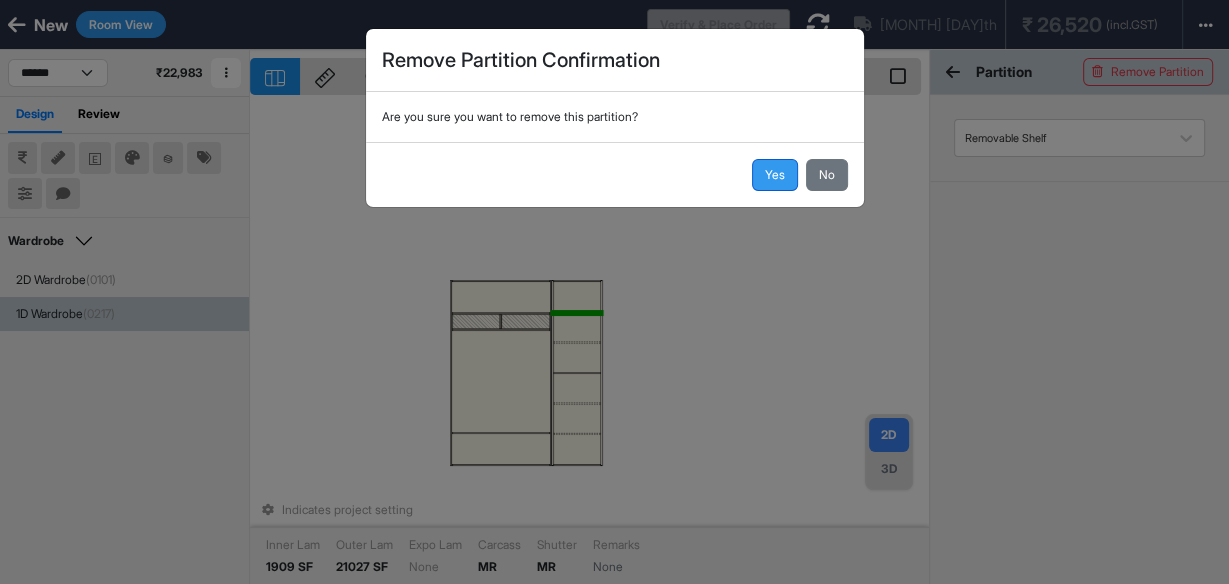 click on "Yes" at bounding box center (775, 175) 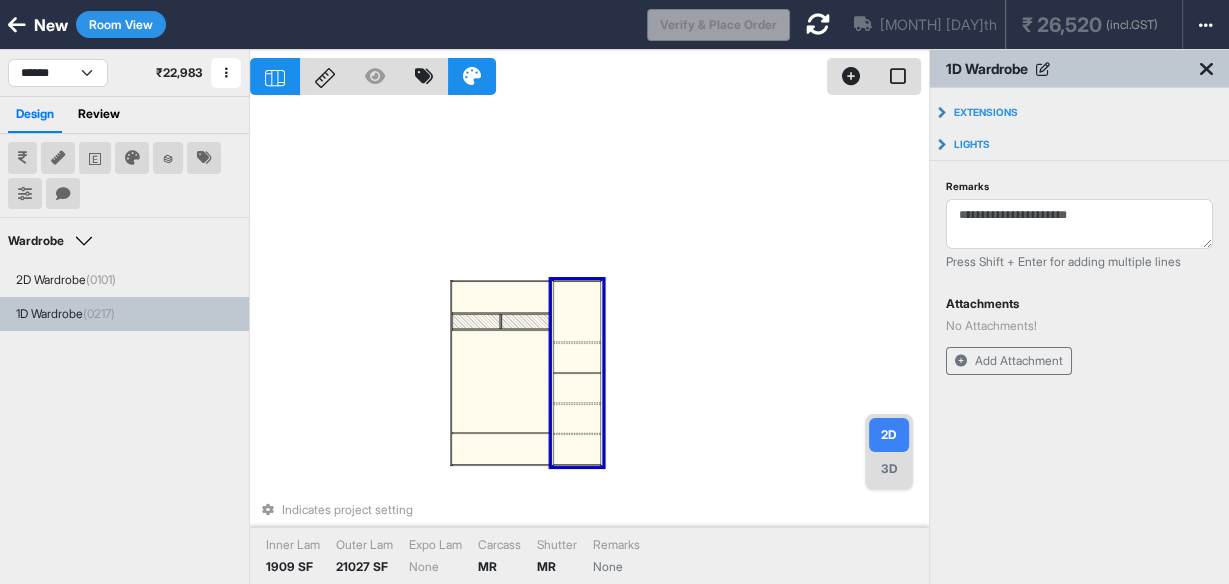 click at bounding box center [576, 358] 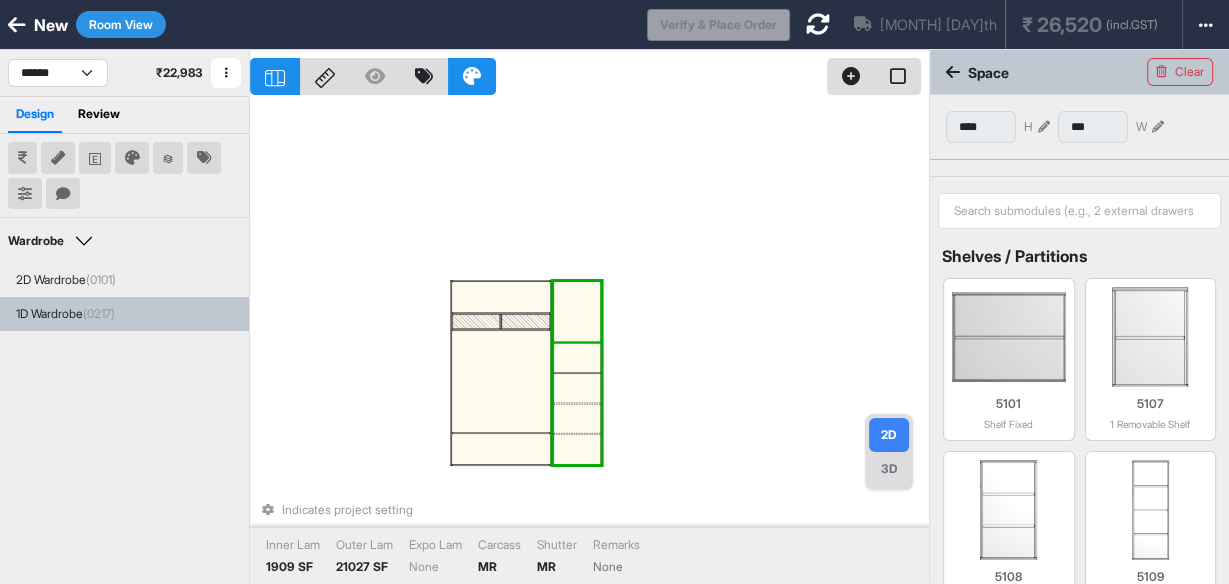 click at bounding box center [576, 312] 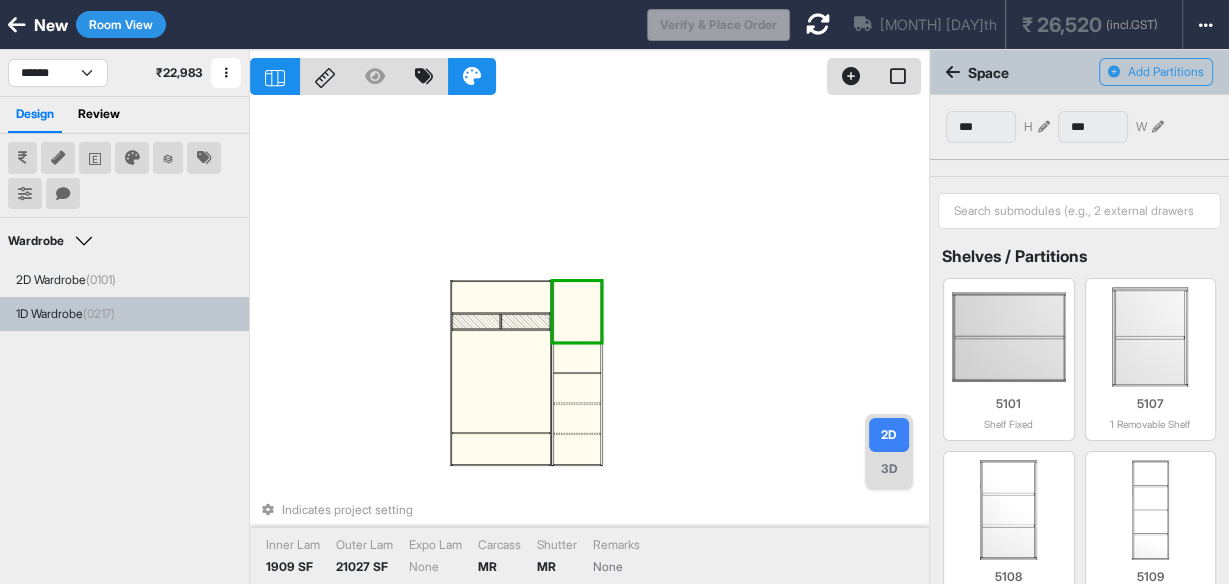 click at bounding box center [576, 312] 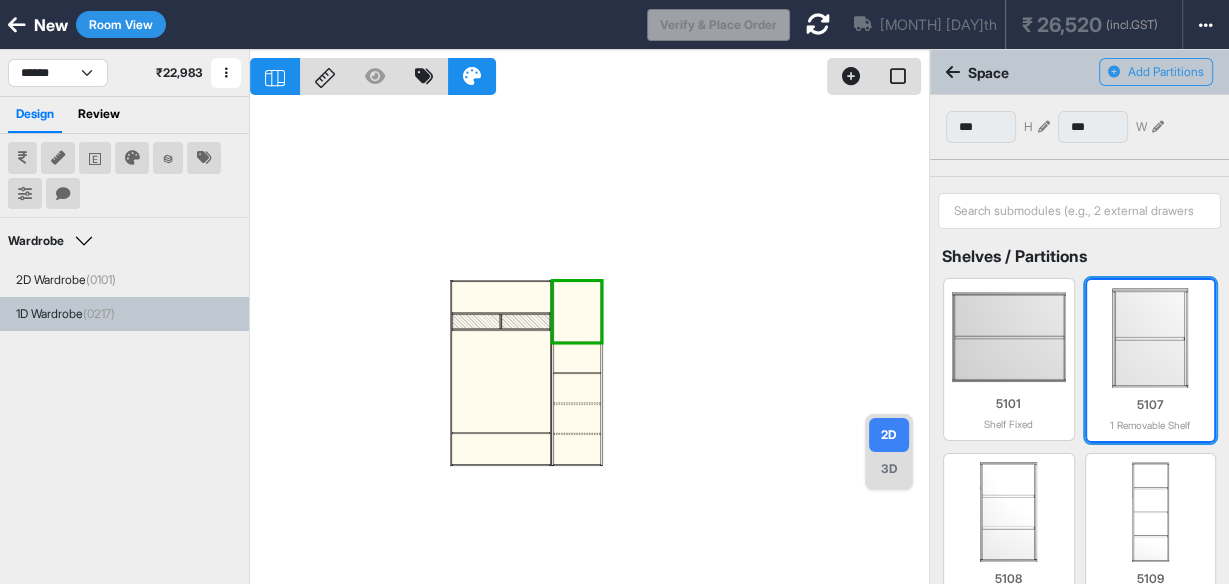 click at bounding box center [1151, 338] 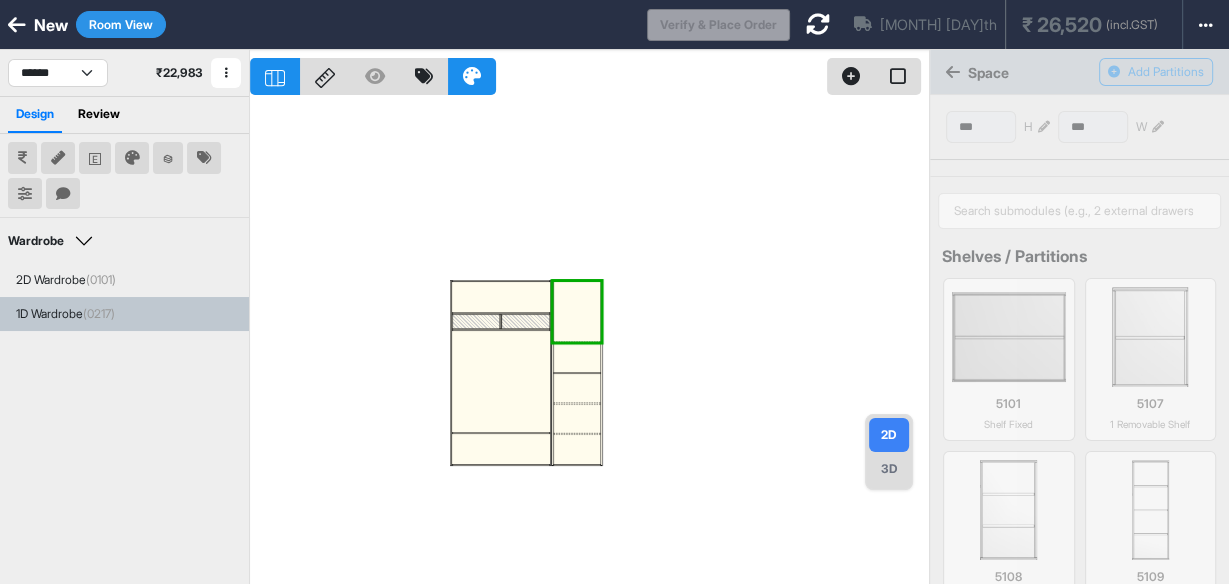 type on "***" 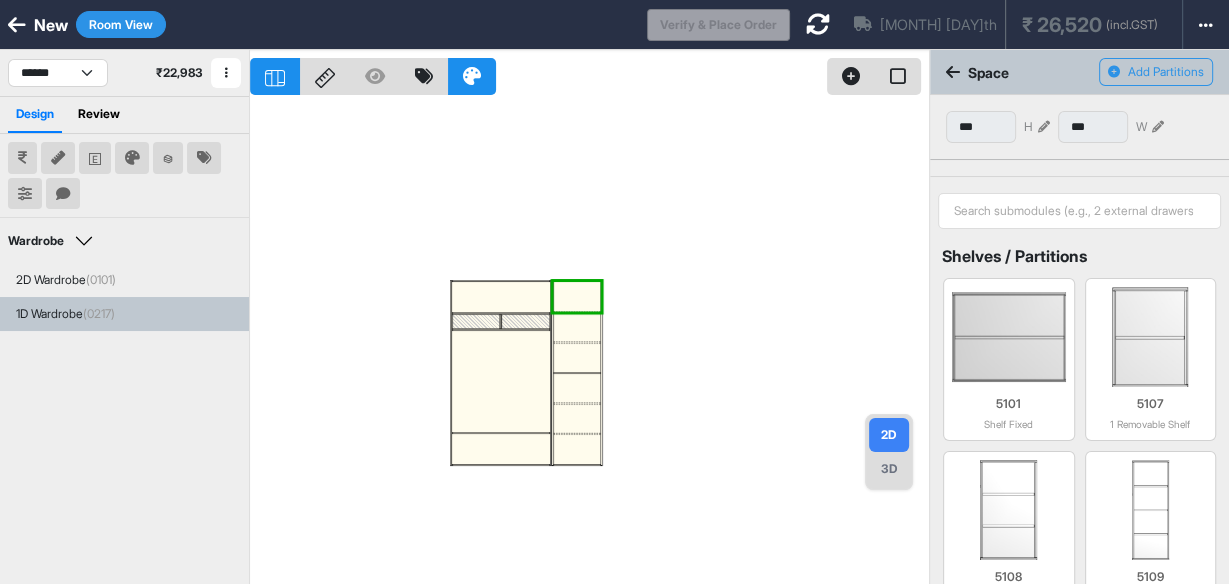 click at bounding box center [589, 342] 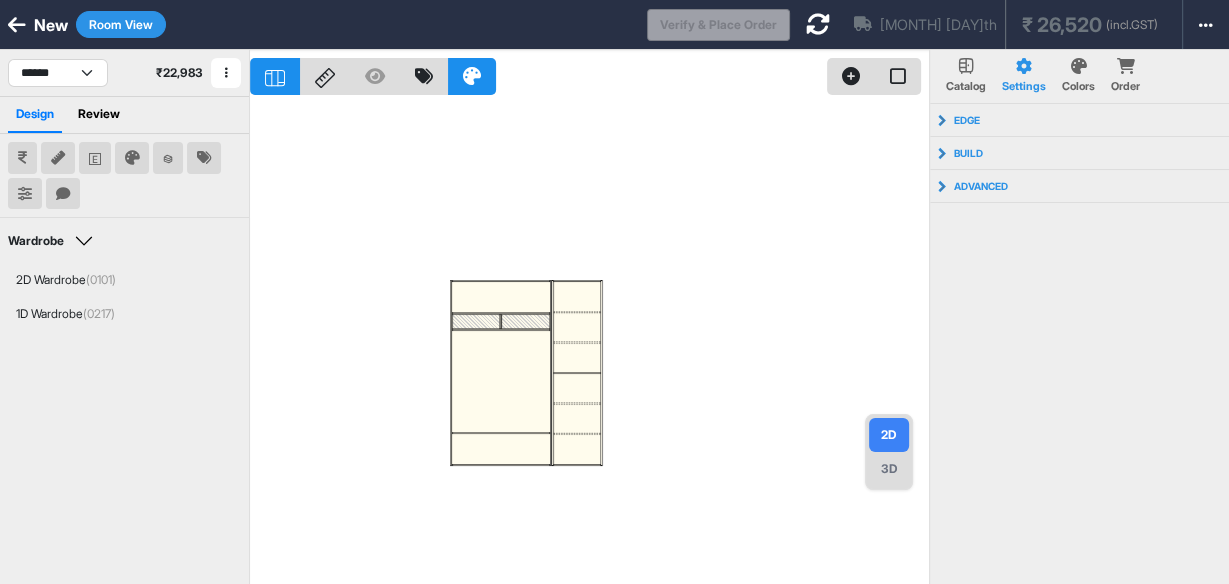 click on "3D" at bounding box center [889, 469] 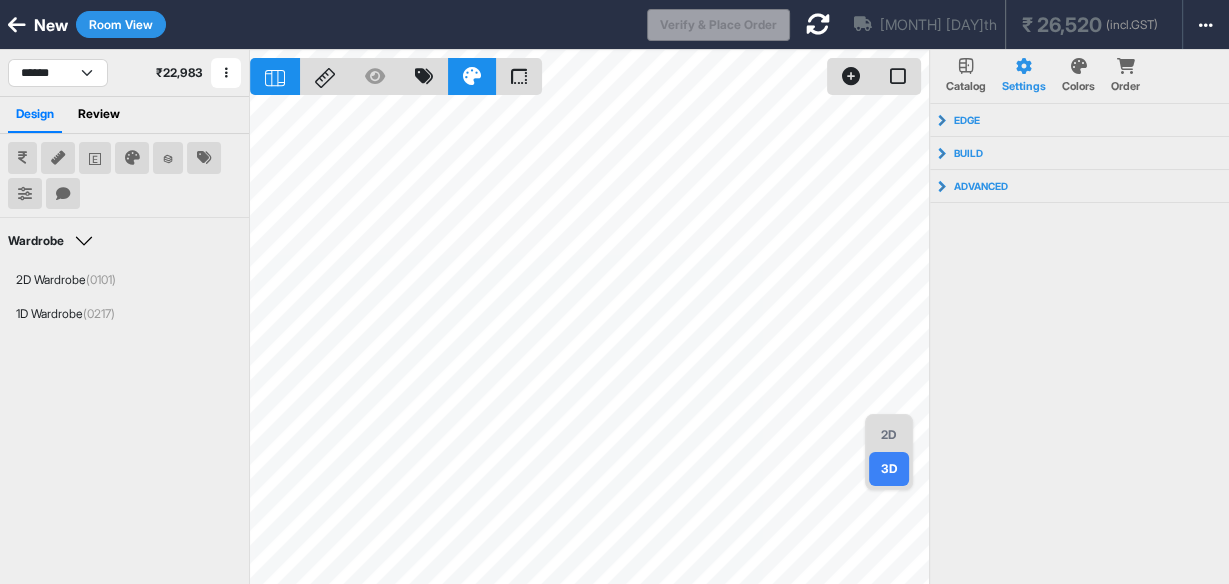 click on "2D" at bounding box center [889, 435] 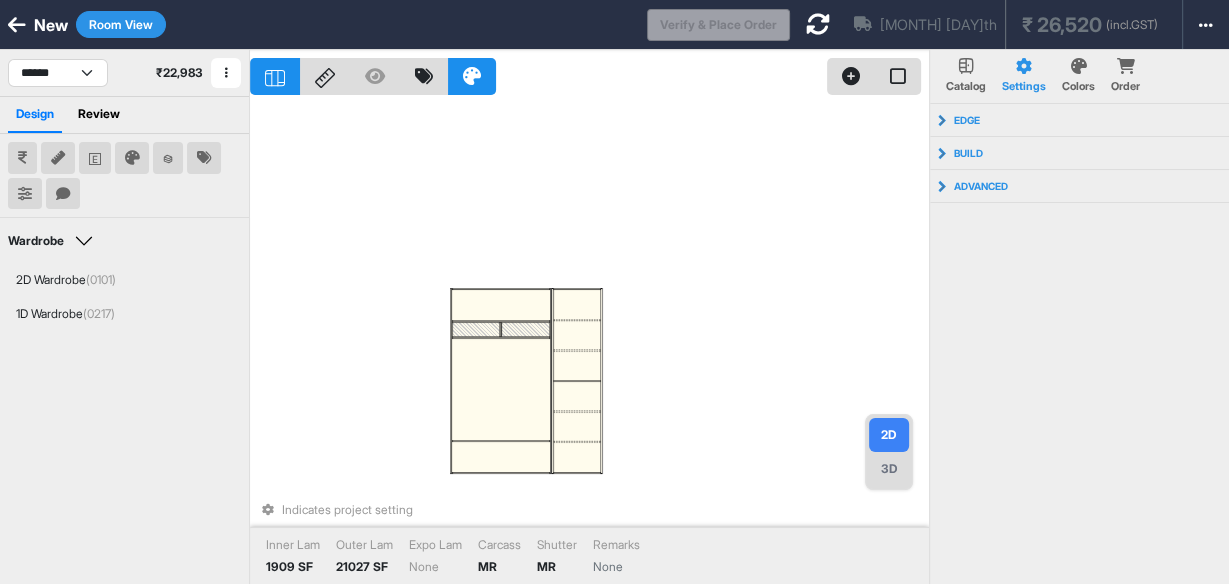 click on "3D" at bounding box center [889, 469] 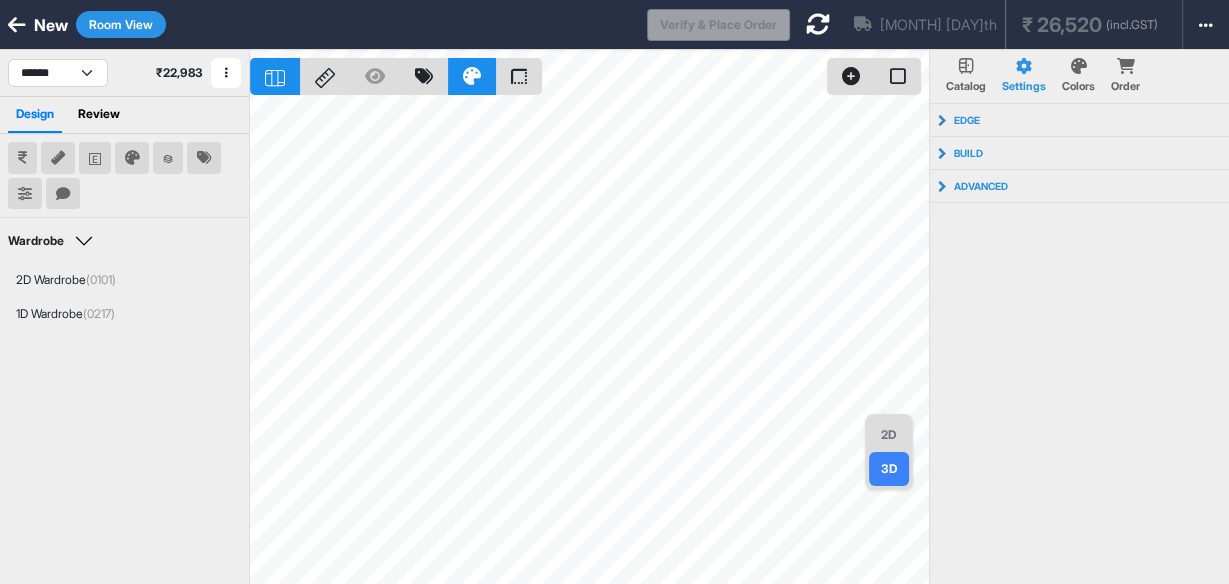 click on "2D" at bounding box center (889, 435) 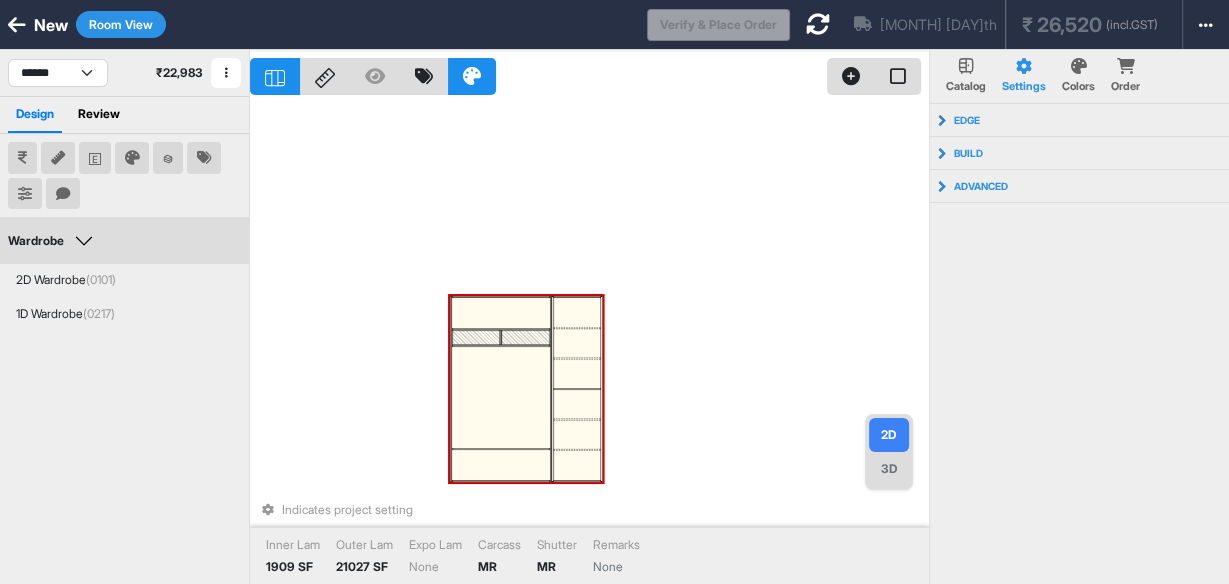 click at bounding box center [325, 76] 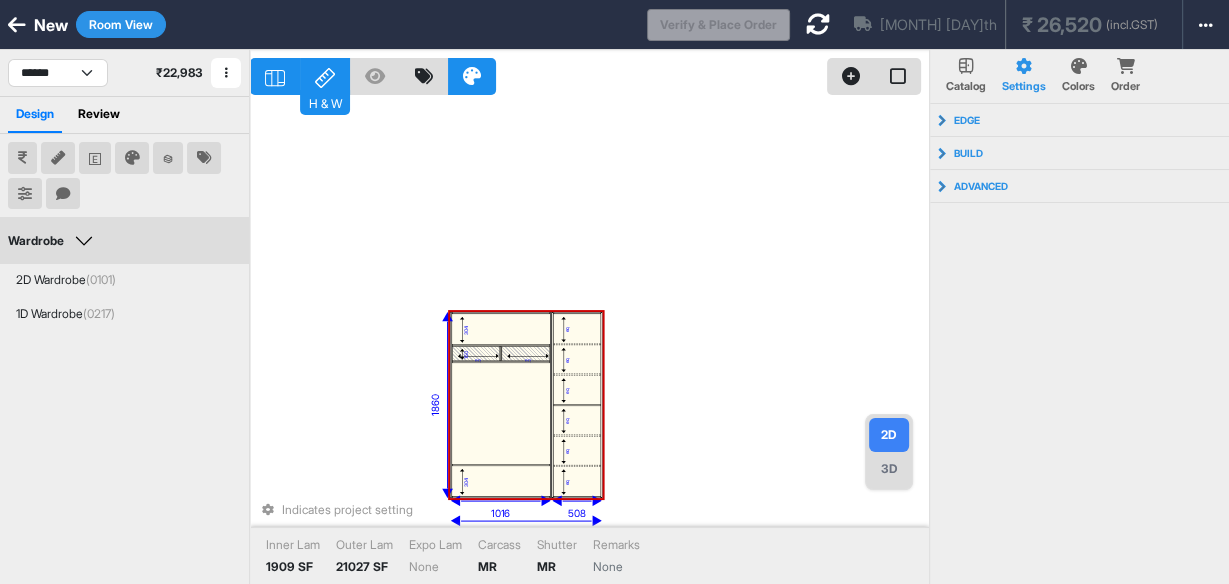 click on "2D 3D" at bounding box center (889, 452) 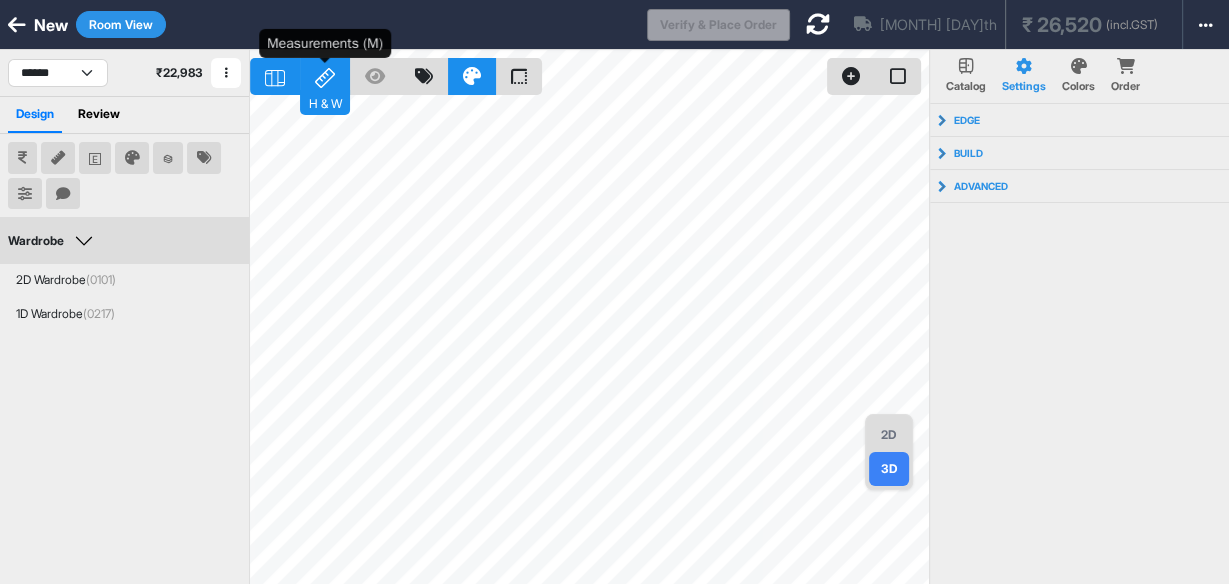 click 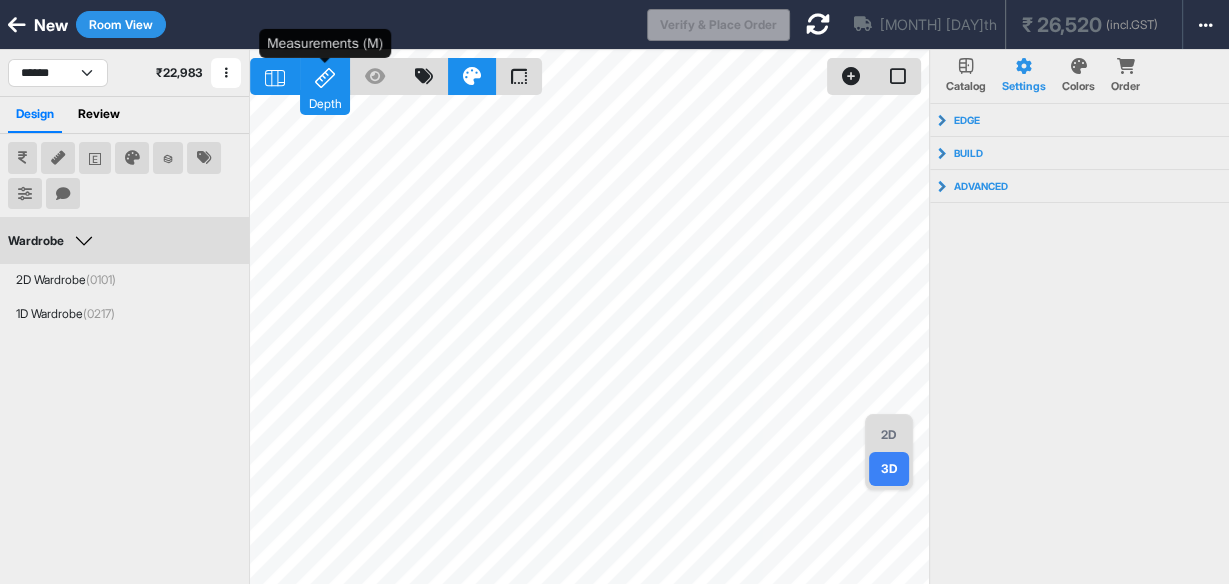 click 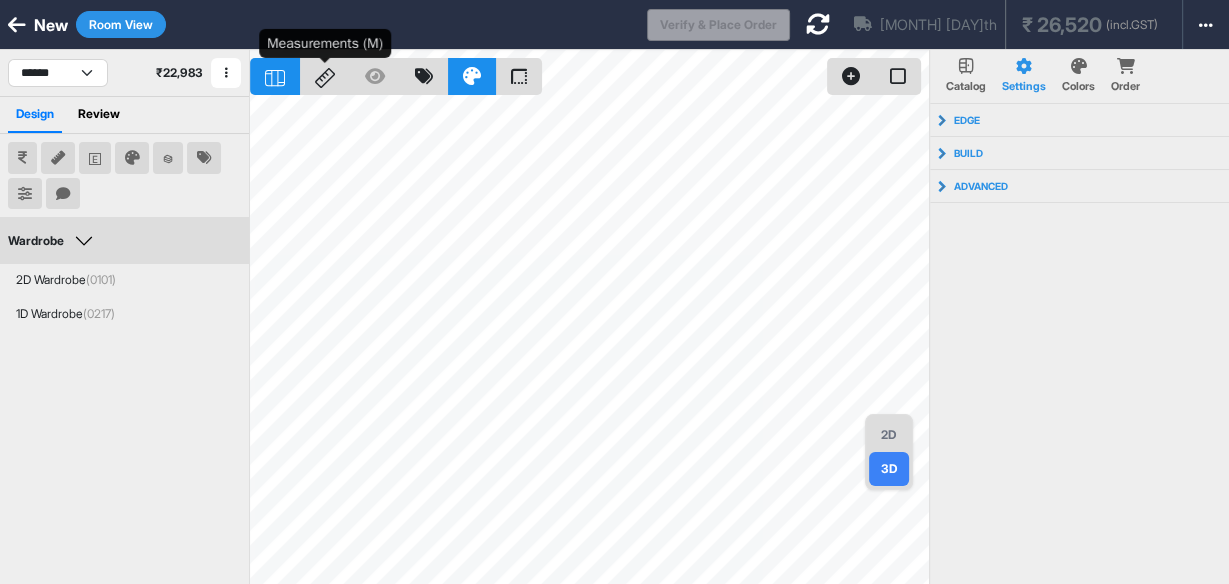 click 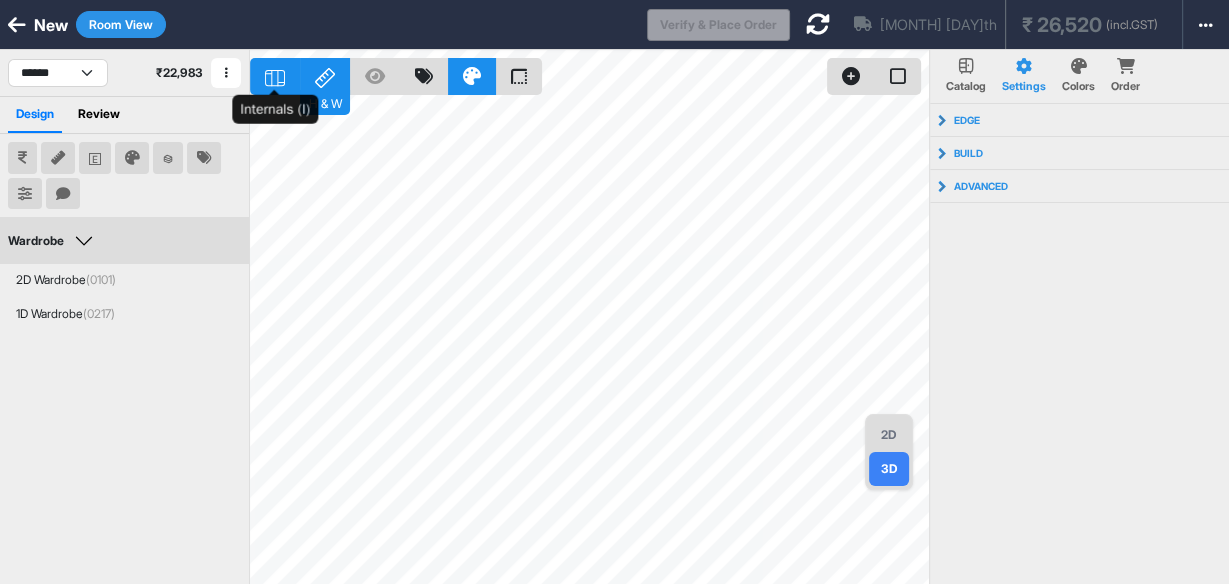 click 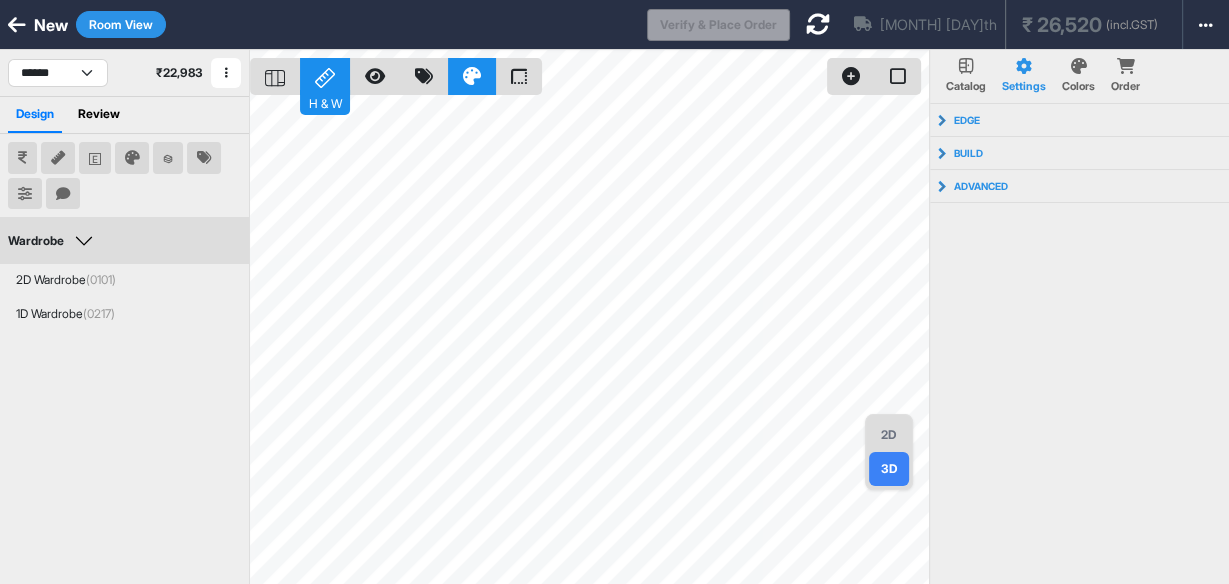 click on "2D" at bounding box center [889, 435] 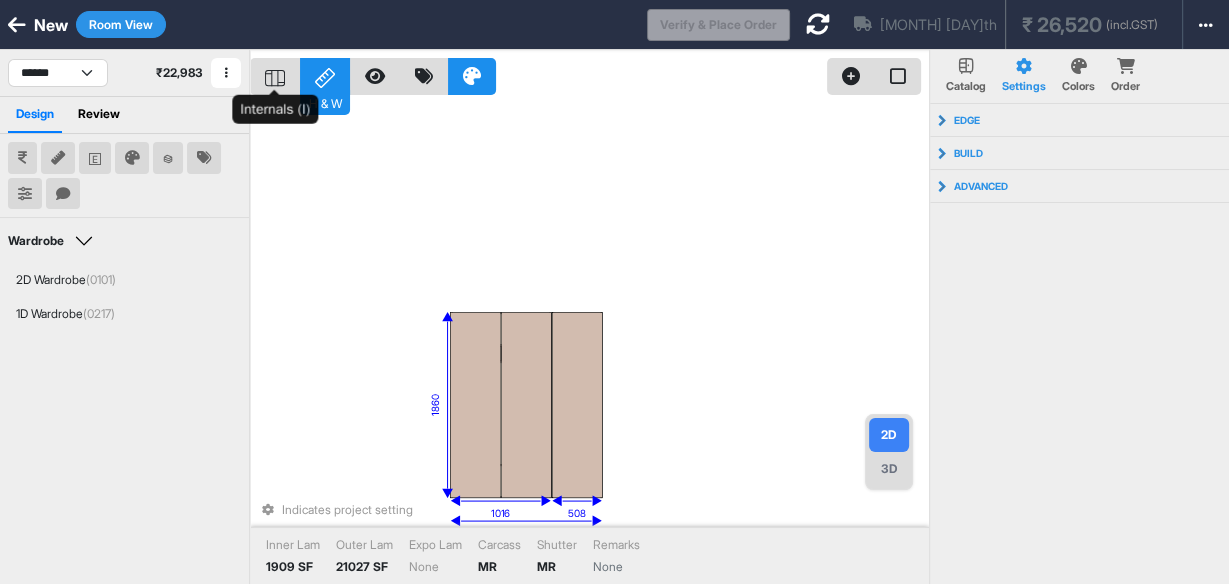 click 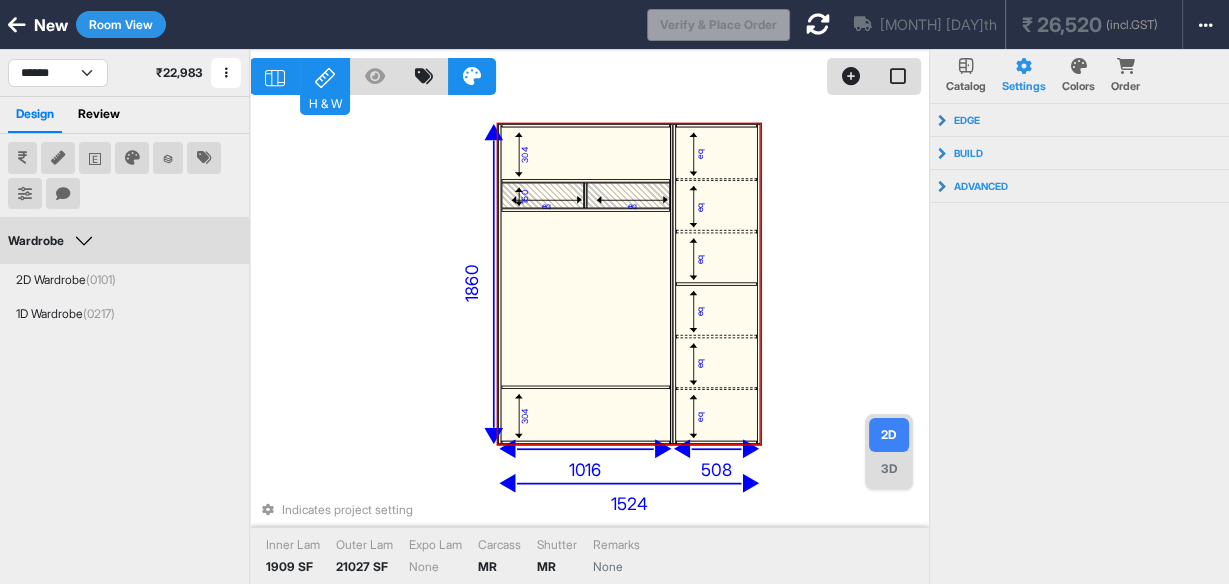 drag, startPoint x: 561, startPoint y: 325, endPoint x: 583, endPoint y: 340, distance: 26.627054 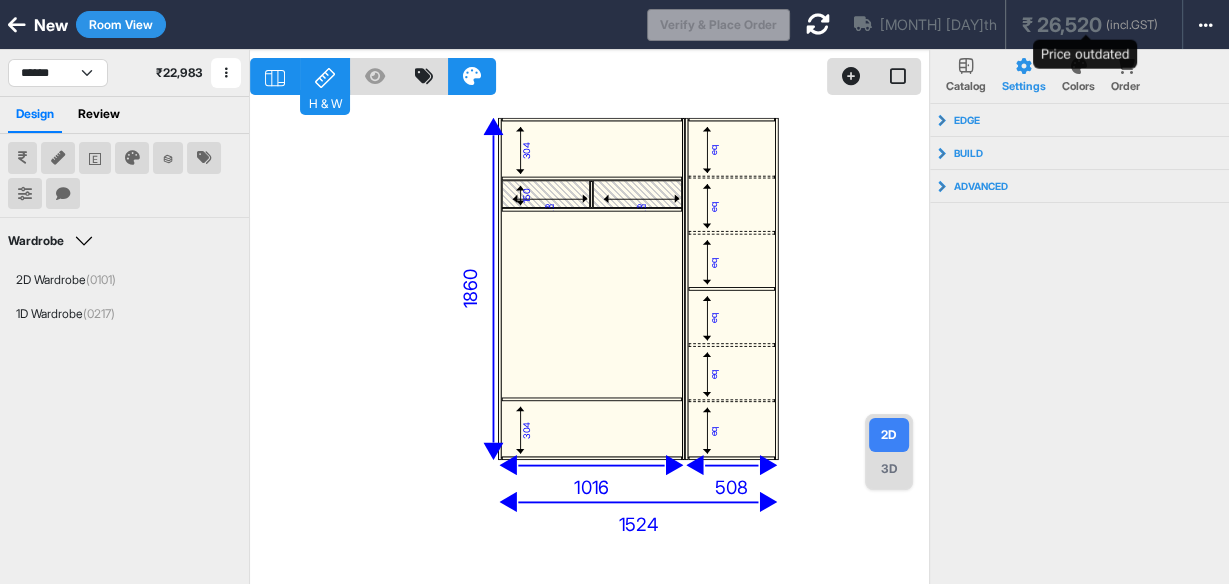 click on "₹   26,520" at bounding box center (1062, 25) 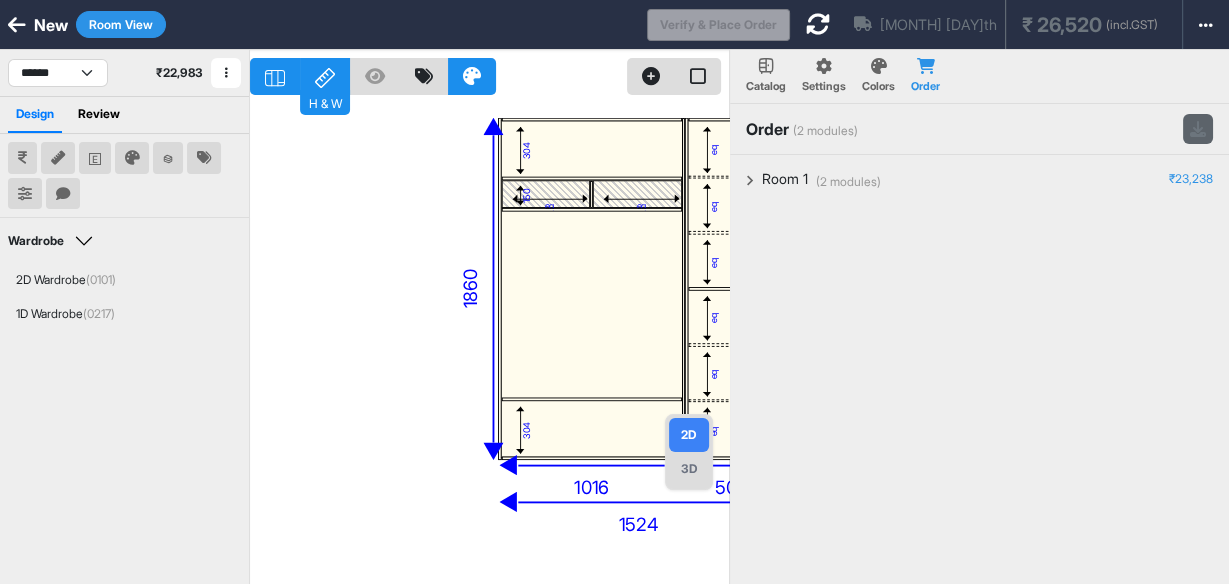 click at bounding box center [1198, 129] 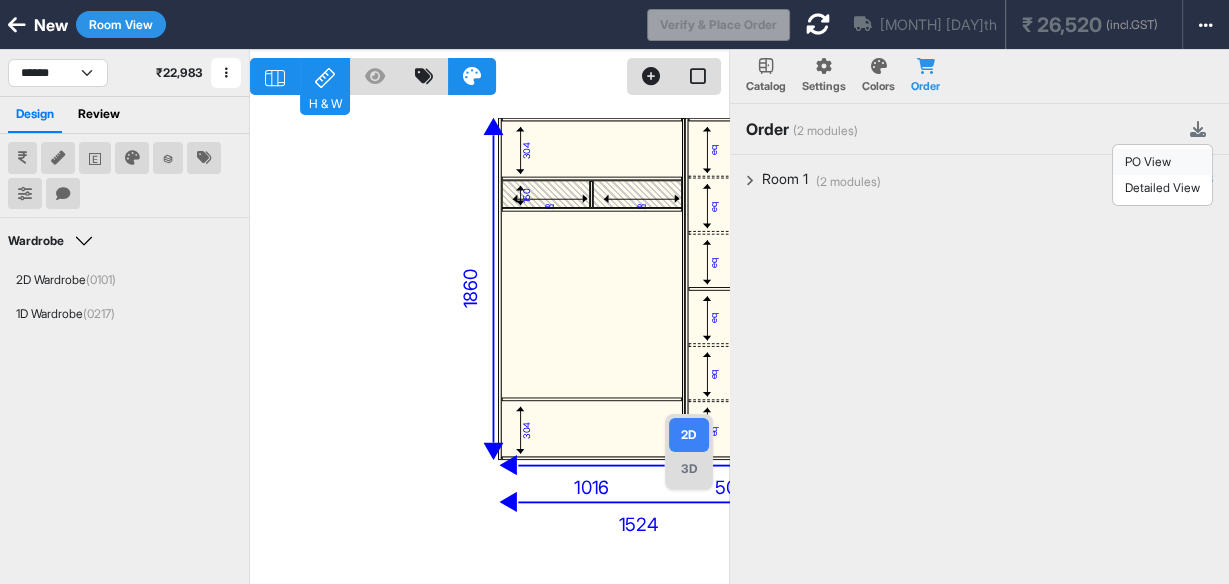 click on "PO View" at bounding box center [1162, 162] 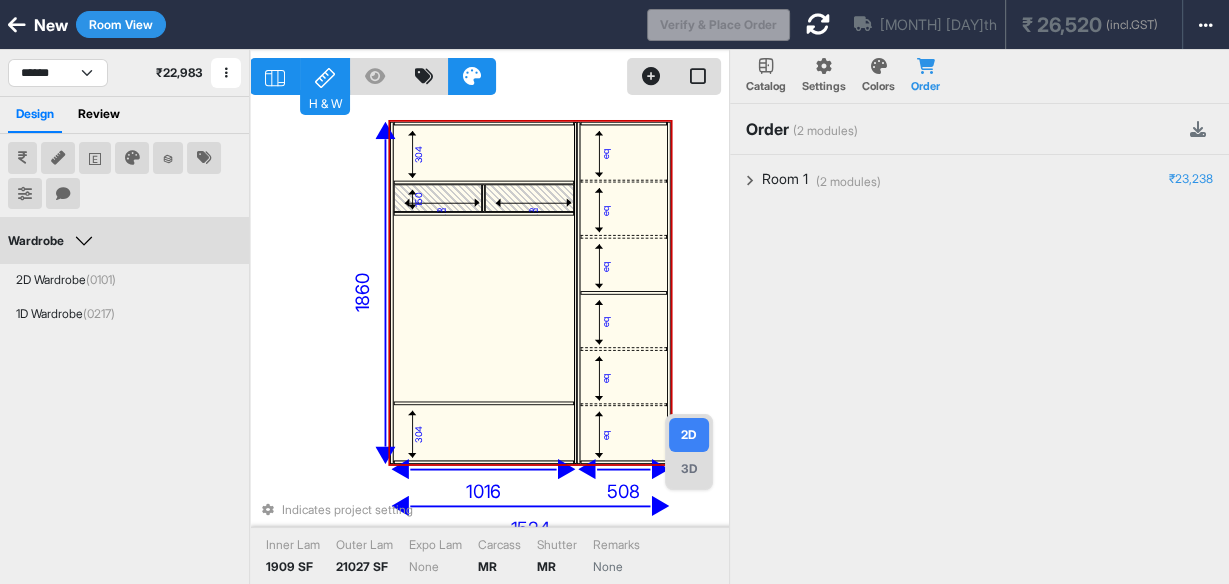 drag, startPoint x: 572, startPoint y: 264, endPoint x: 460, endPoint y: 270, distance: 112.1606 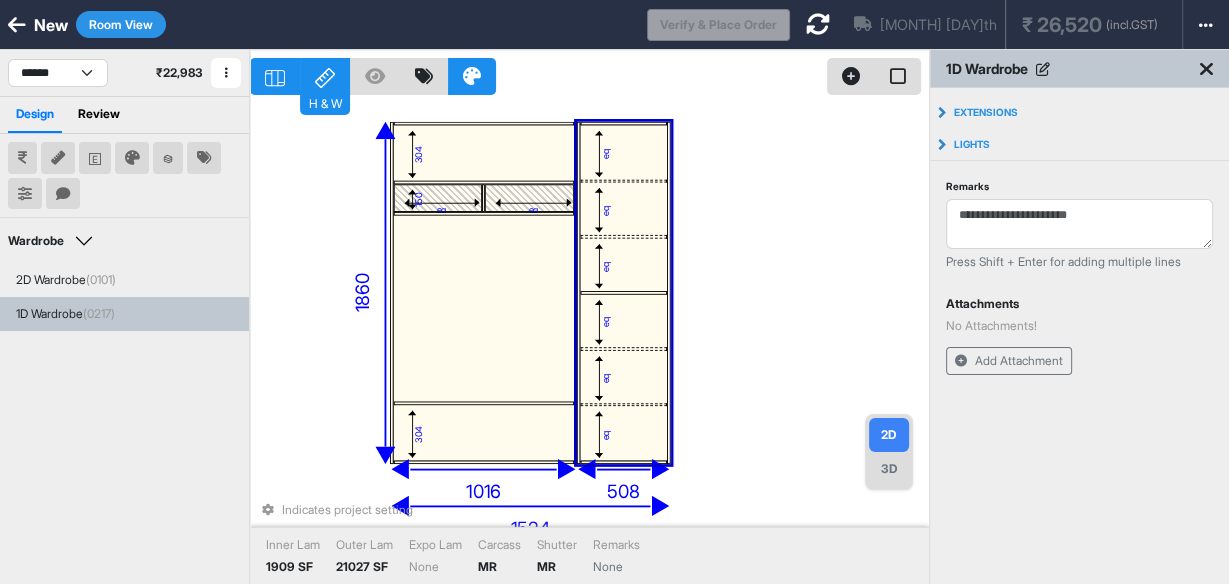 click at bounding box center (623, 348) 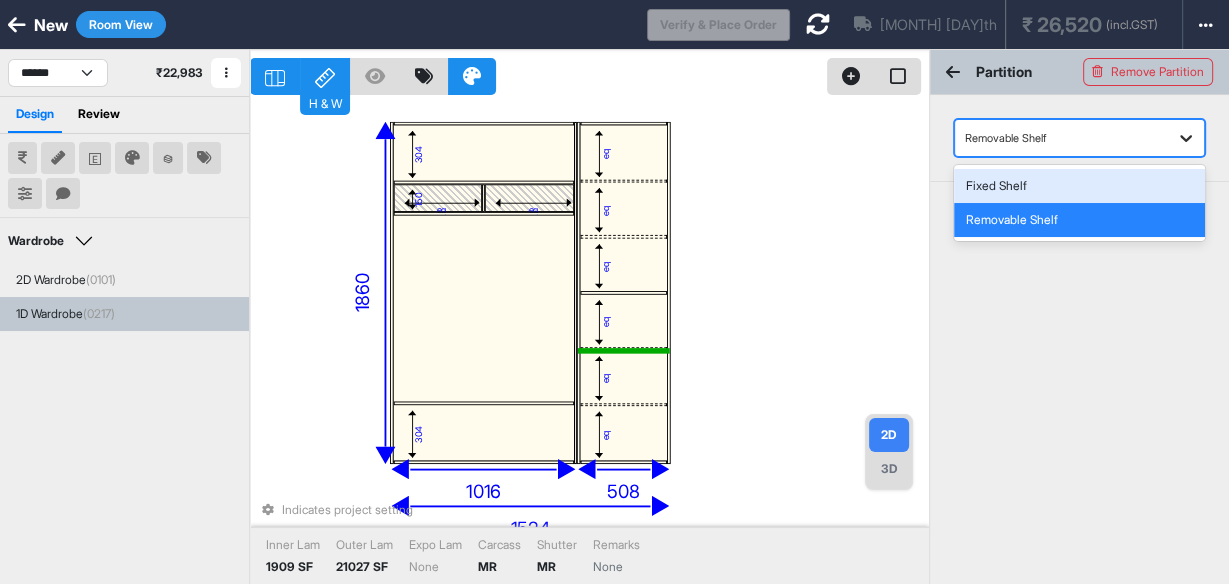 click 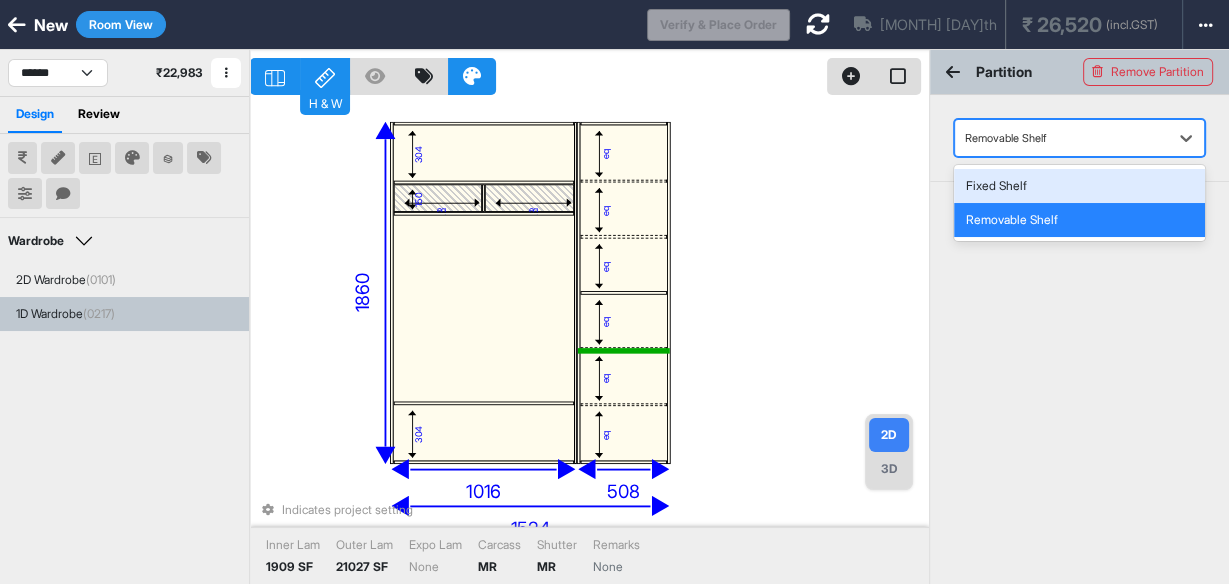click on "Fixed Shelf" at bounding box center (1079, 186) 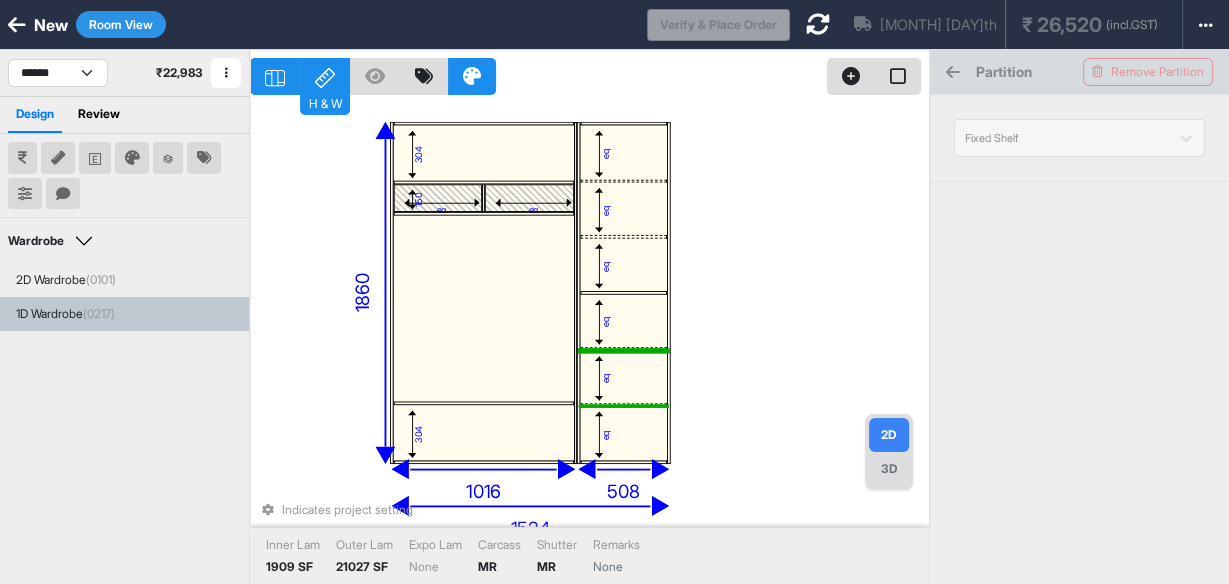 click at bounding box center [623, 404] 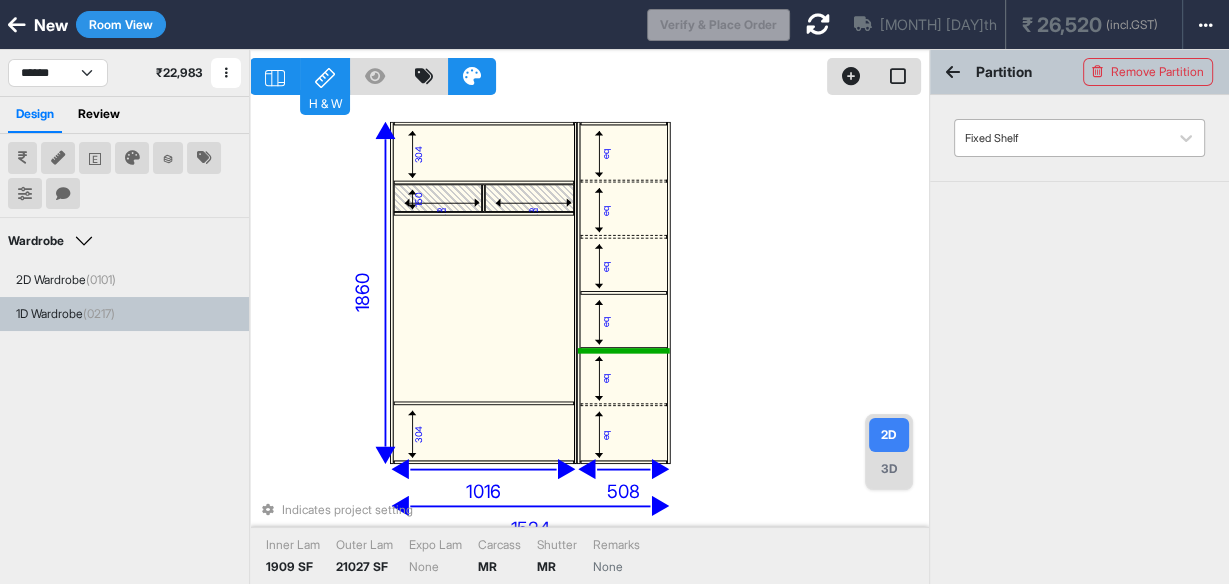 click at bounding box center [1061, 138] 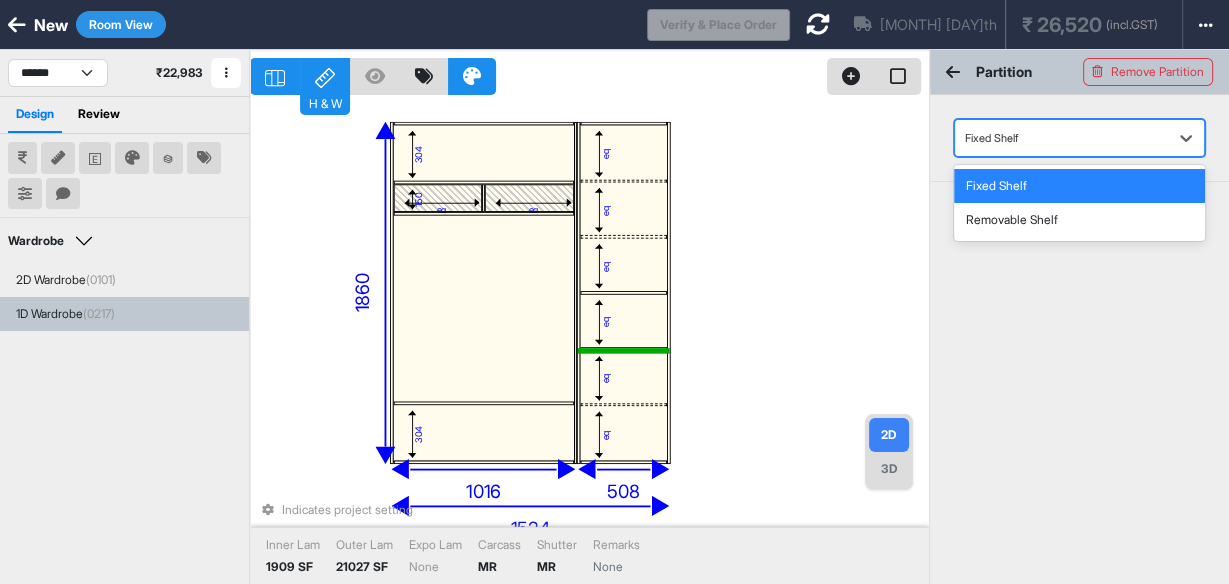 click on "Fixed Shelf" at bounding box center [1079, 186] 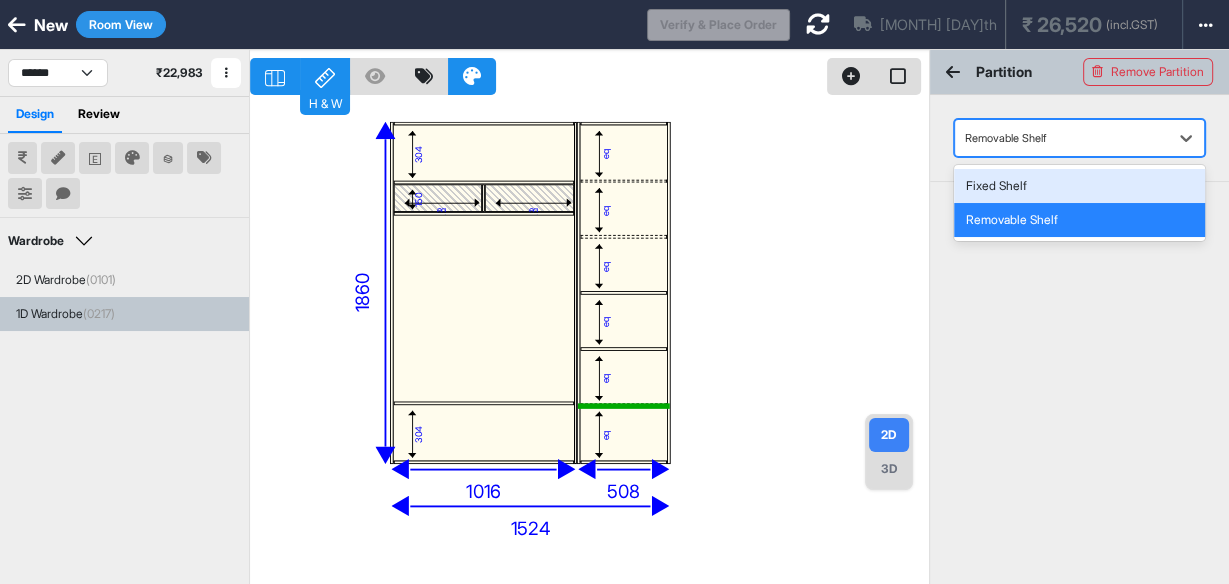 click at bounding box center (1061, 138) 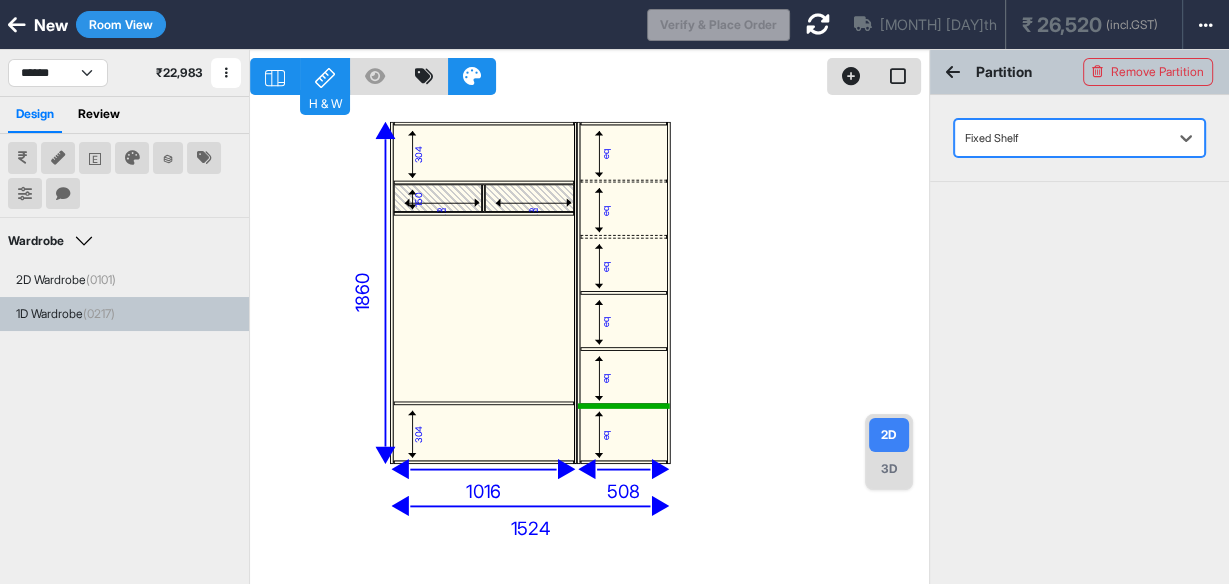 click on "304 eq eq 150 304 eq eq eq eq eq eq 1524 1860 1016 508" at bounding box center [589, 342] 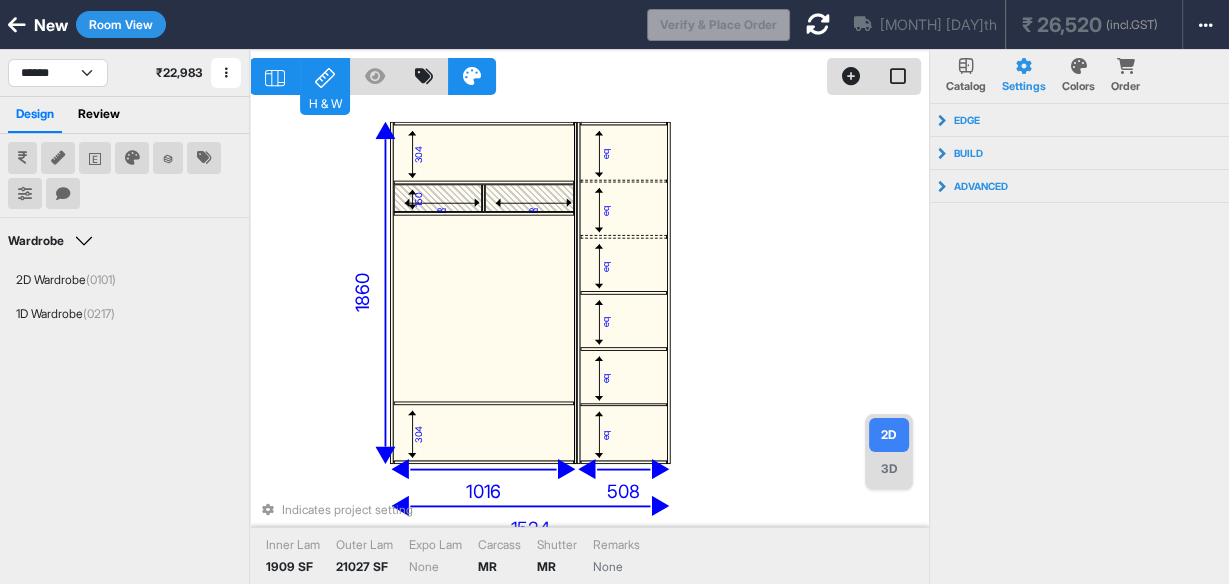 click on "3D" at bounding box center (889, 469) 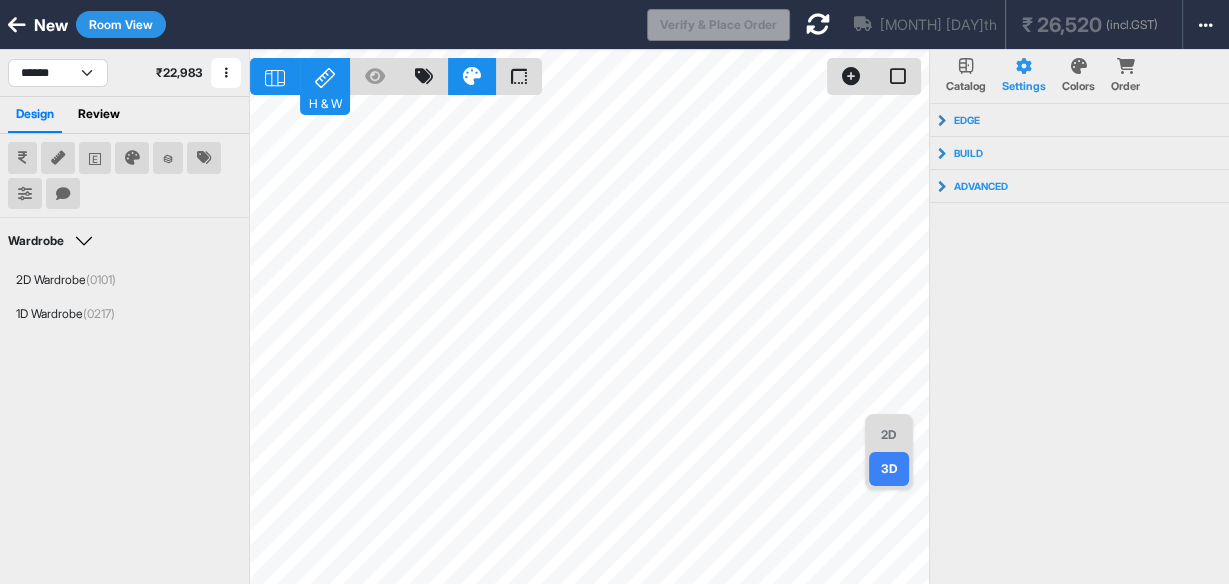click on "[MONTH] [DAY]th ₹   26,520 (incl.GST)" at bounding box center (978, 24) 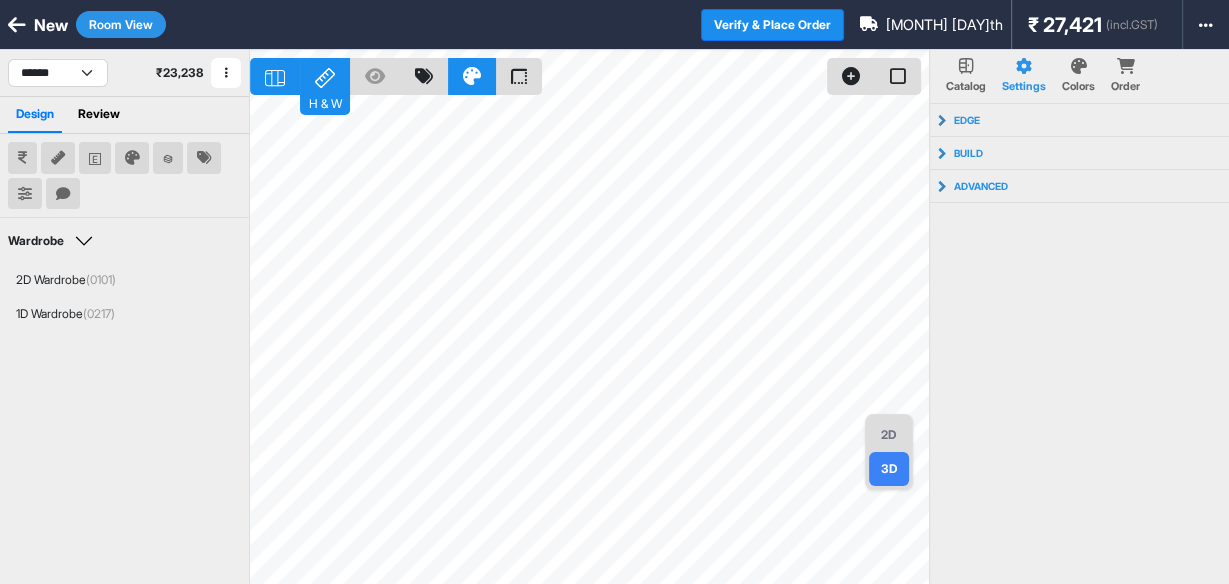 click on "2D" at bounding box center [889, 435] 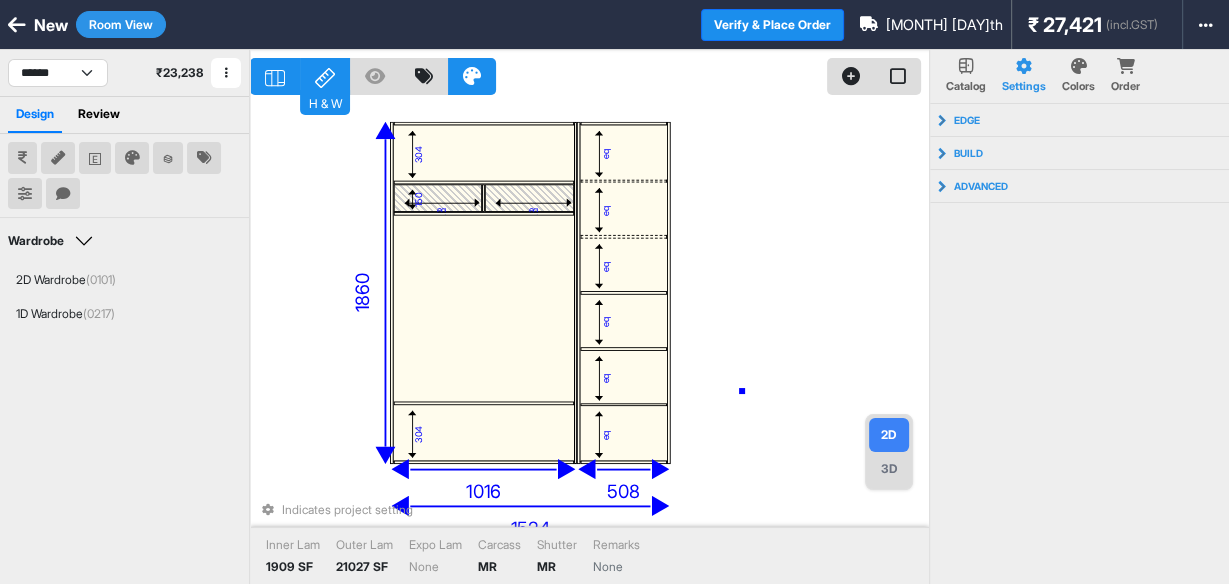 click on "304 eq eq 150 304 eq eq eq eq eq eq 1524 1860 1016 508 Indicates project setting Inner Lam 1909 SF Outer Lam 21027 SF Expo Lam None Carcass MR Shutter MR Remarks None" at bounding box center (589, 342) 